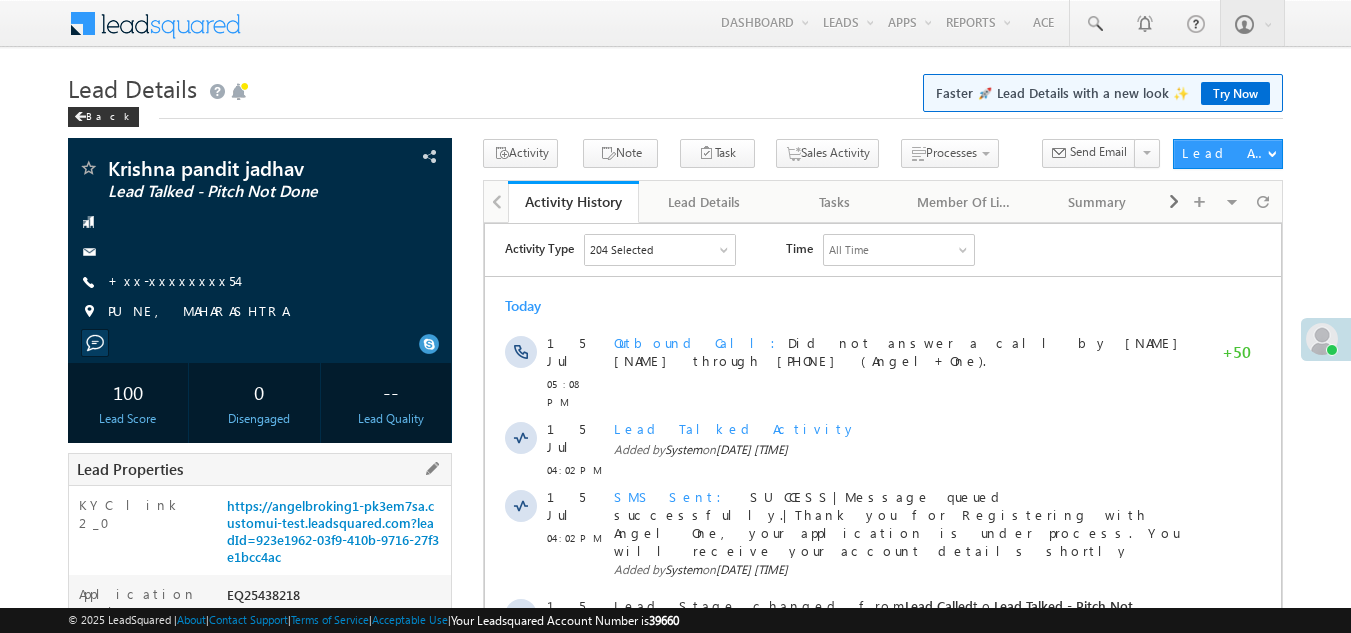 scroll, scrollTop: 0, scrollLeft: 0, axis: both 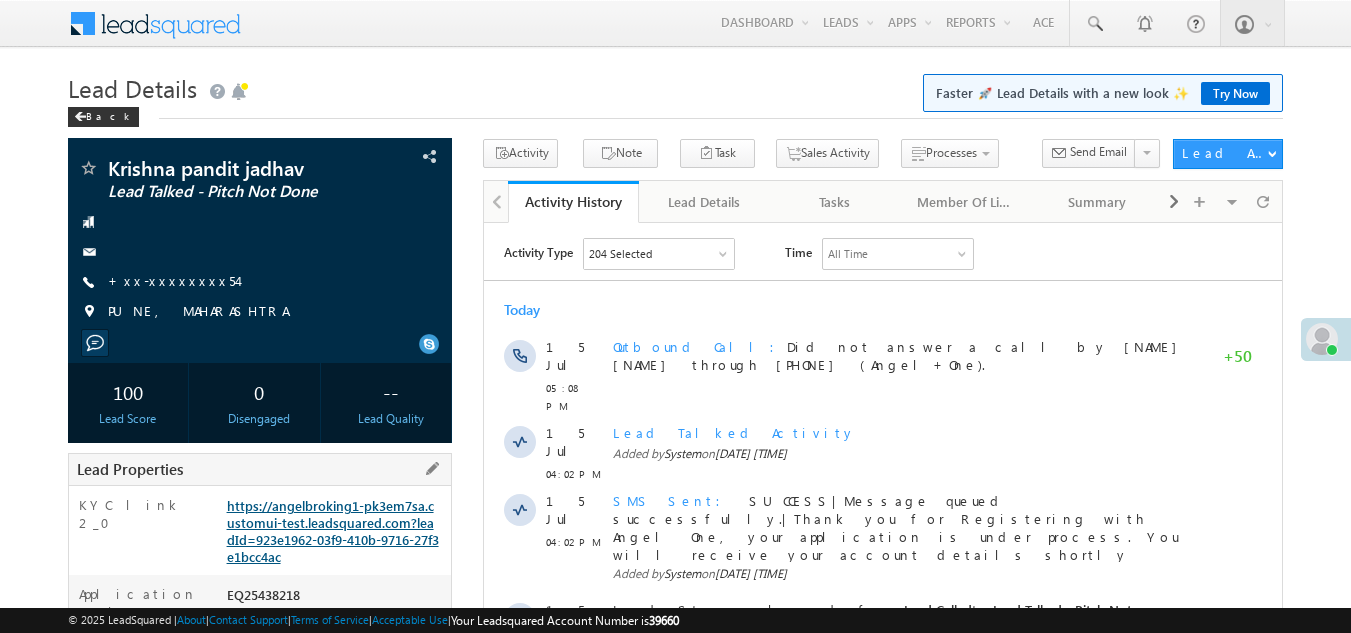 click on "https://angelbroking1-pk3em7sa.customui-test.leadsquared.com?leadId=923e1962-03f9-410b-9716-27f3e1bcc4ac" at bounding box center [333, 531] 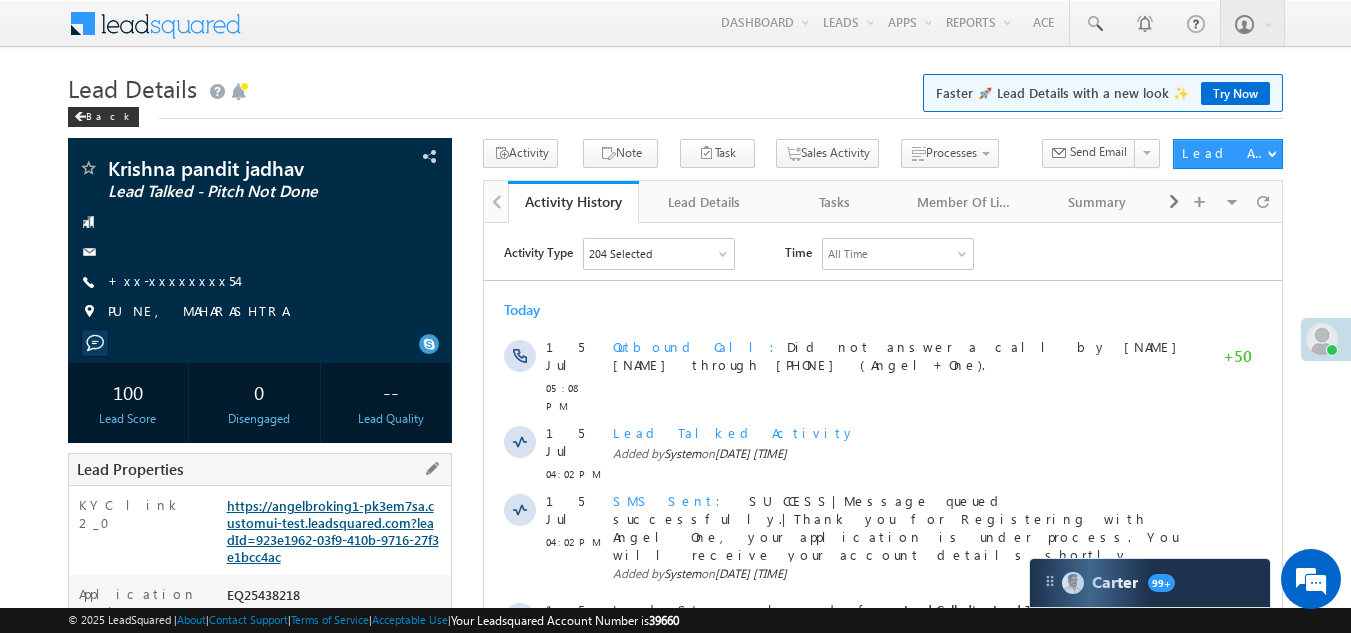 scroll, scrollTop: 0, scrollLeft: 0, axis: both 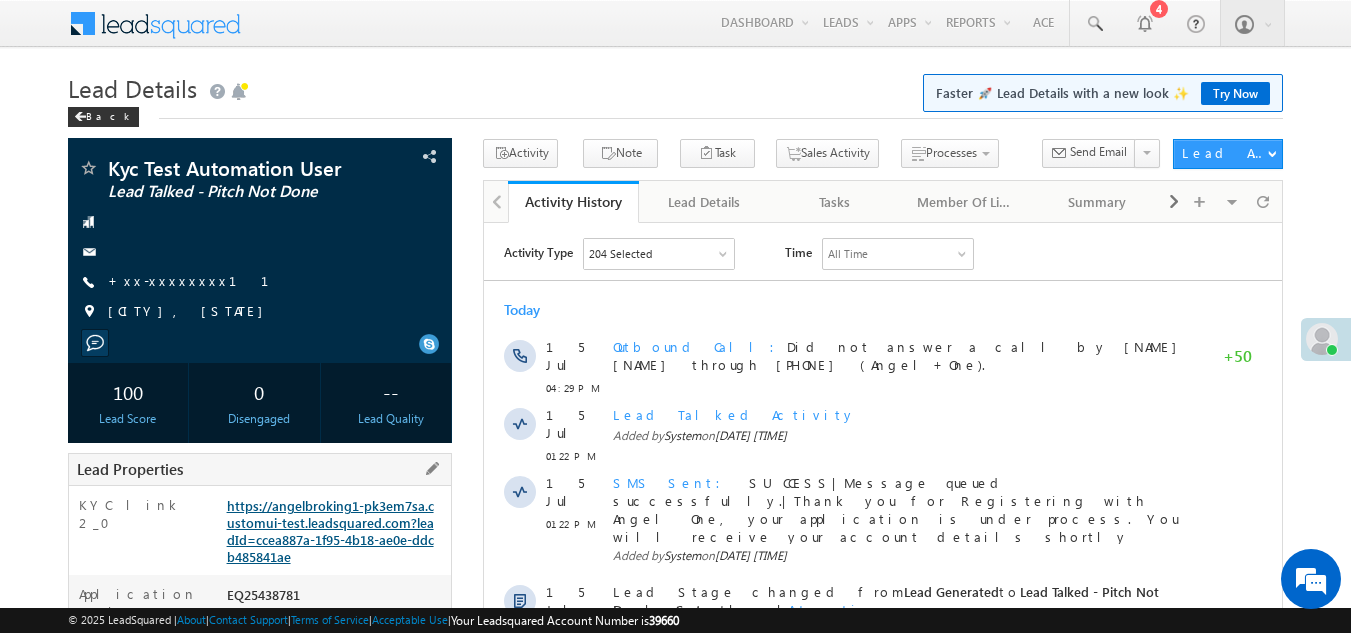click on "https://angelbroking1-pk3em7sa.customui-test.leadsquared.com?leadId=ccea887a-1f95-4b18-ae0e-ddcb485841ae" at bounding box center [330, 531] 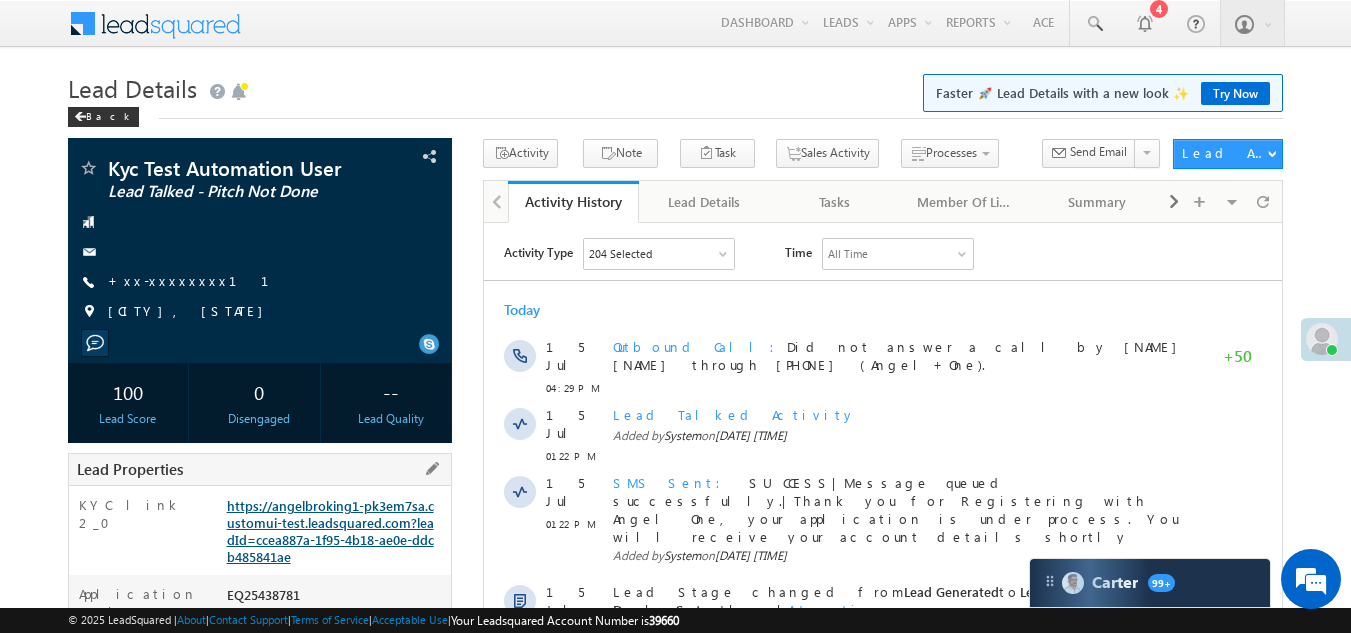 scroll, scrollTop: 0, scrollLeft: 0, axis: both 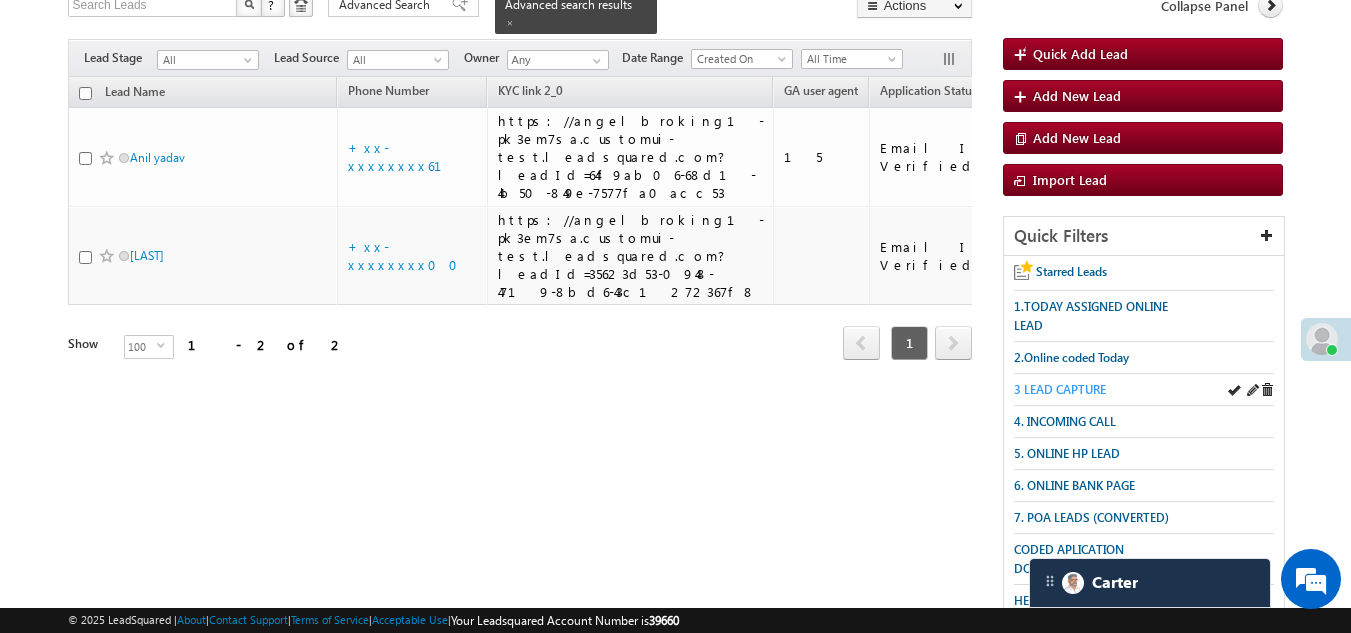 click on "3 LEAD CAPTURE" at bounding box center [1060, 389] 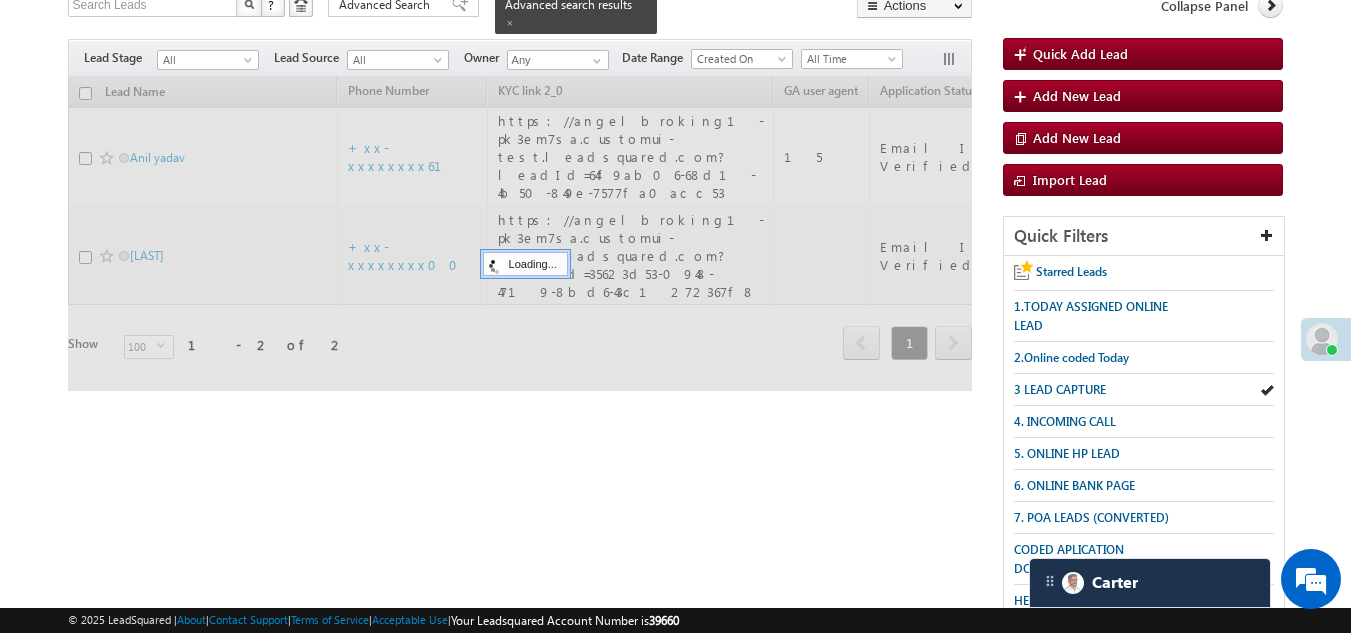 scroll, scrollTop: 146, scrollLeft: 0, axis: vertical 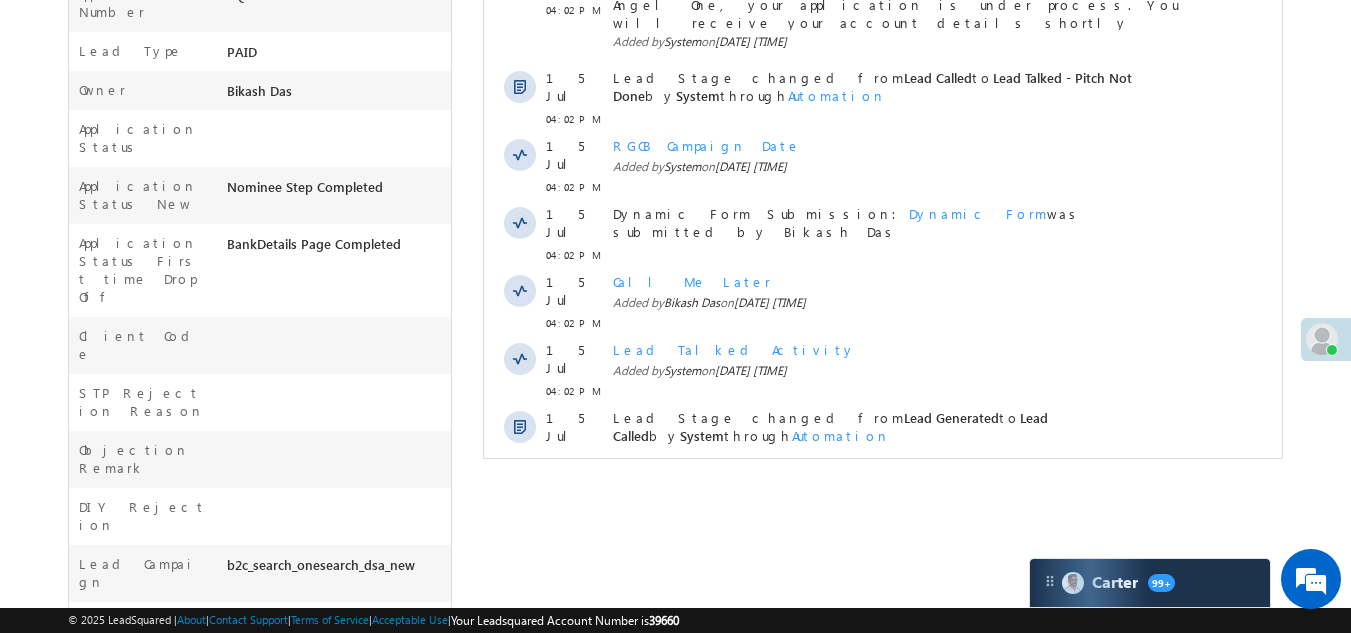 click on "Show More" at bounding box center [883, 503] 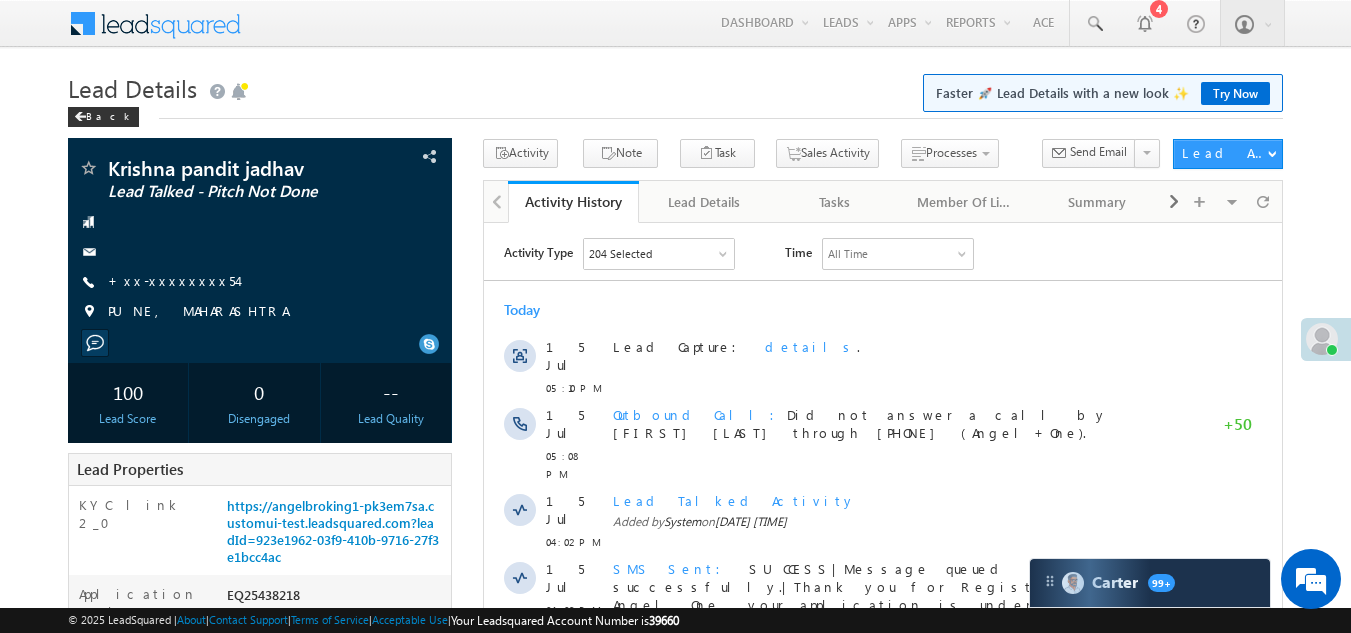 scroll, scrollTop: 200, scrollLeft: 0, axis: vertical 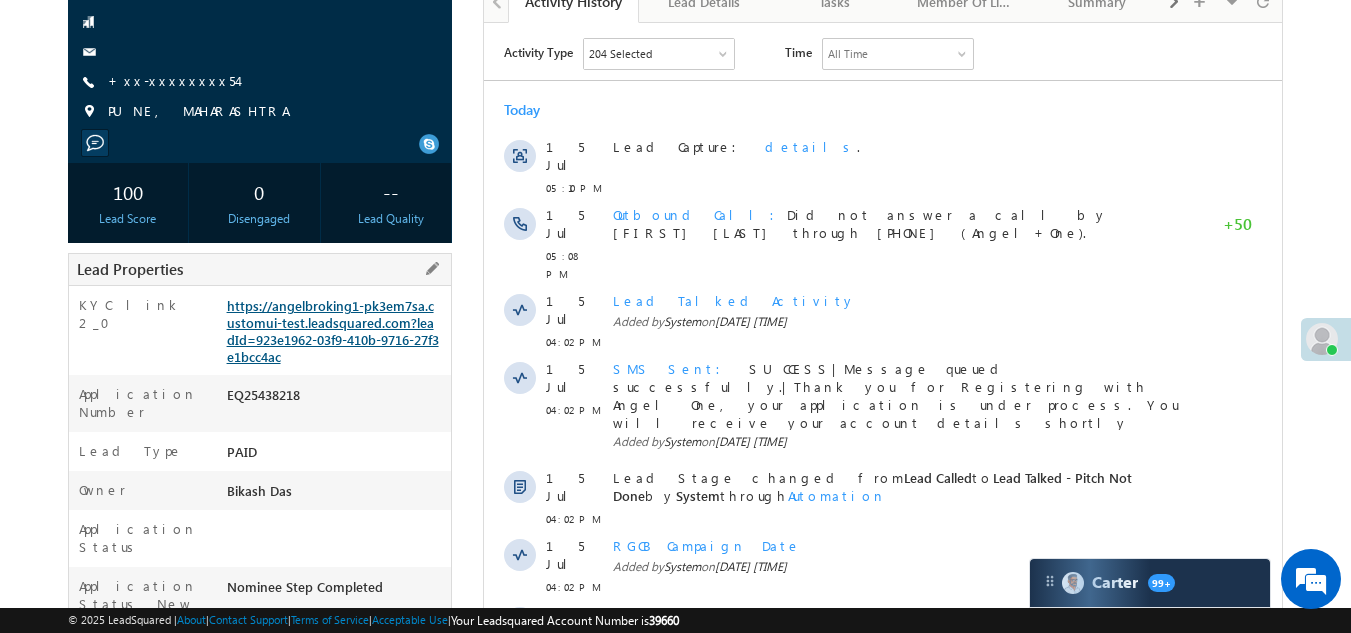click on "https://angelbroking1-pk3em7sa.customui-test.leadsquared.com?leadId=923e1962-03f9-410b-9716-27f3e1bcc4ac" at bounding box center [333, 331] 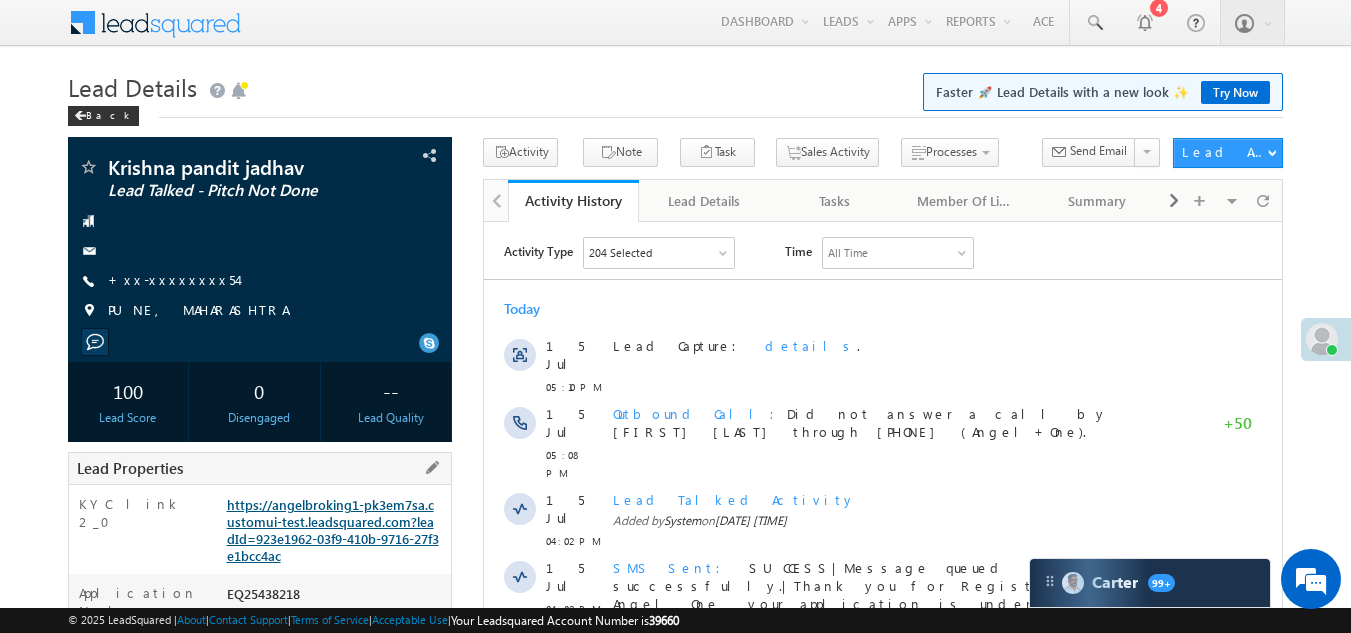 scroll, scrollTop: 0, scrollLeft: 0, axis: both 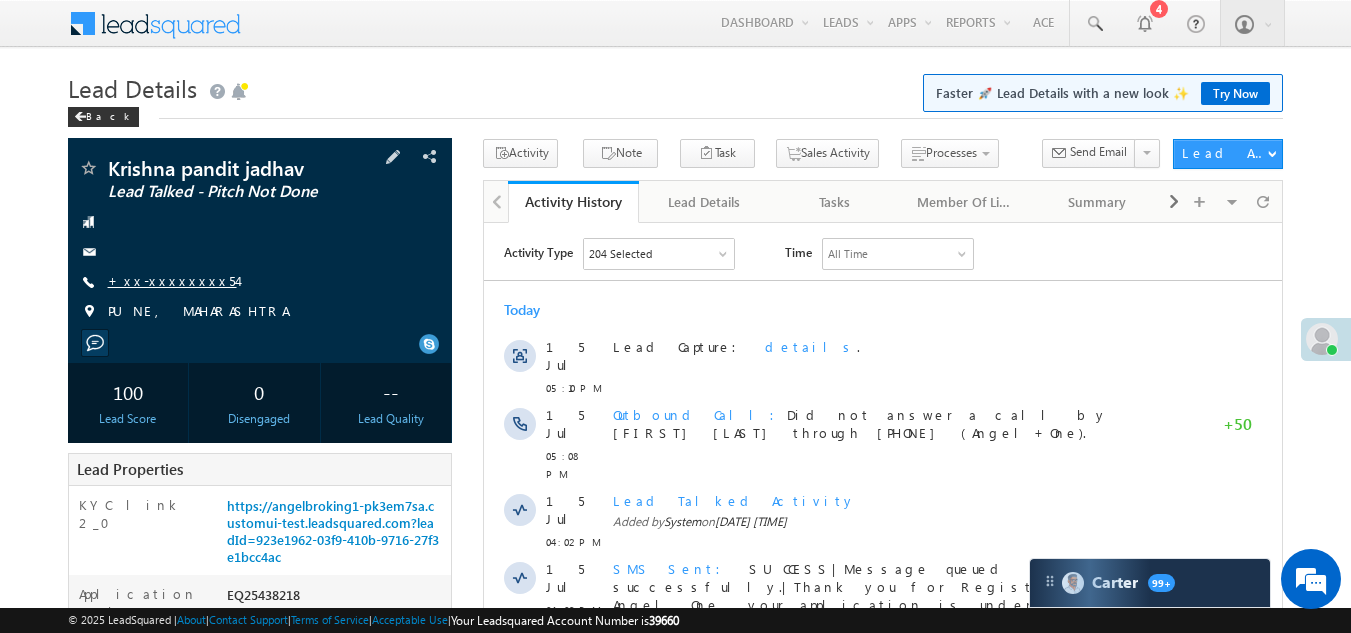 click on "+xx-xxxxxxxx54" at bounding box center (172, 280) 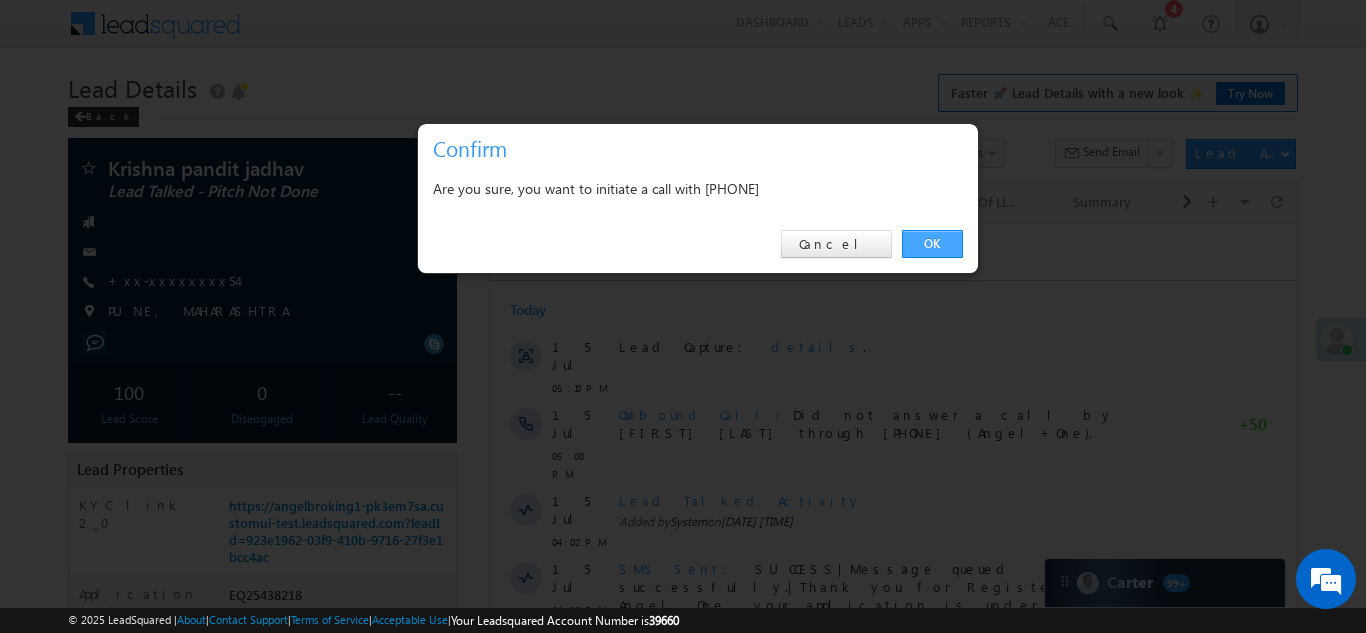 click on "OK" at bounding box center (932, 244) 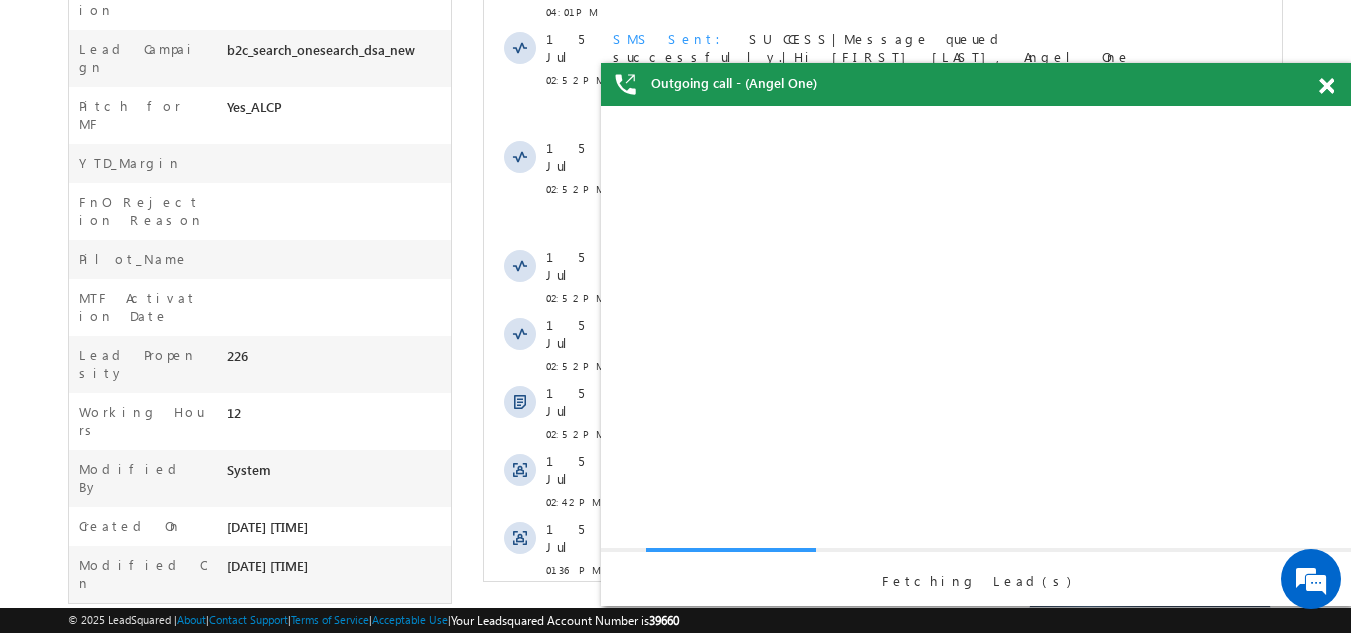 scroll, scrollTop: 0, scrollLeft: 0, axis: both 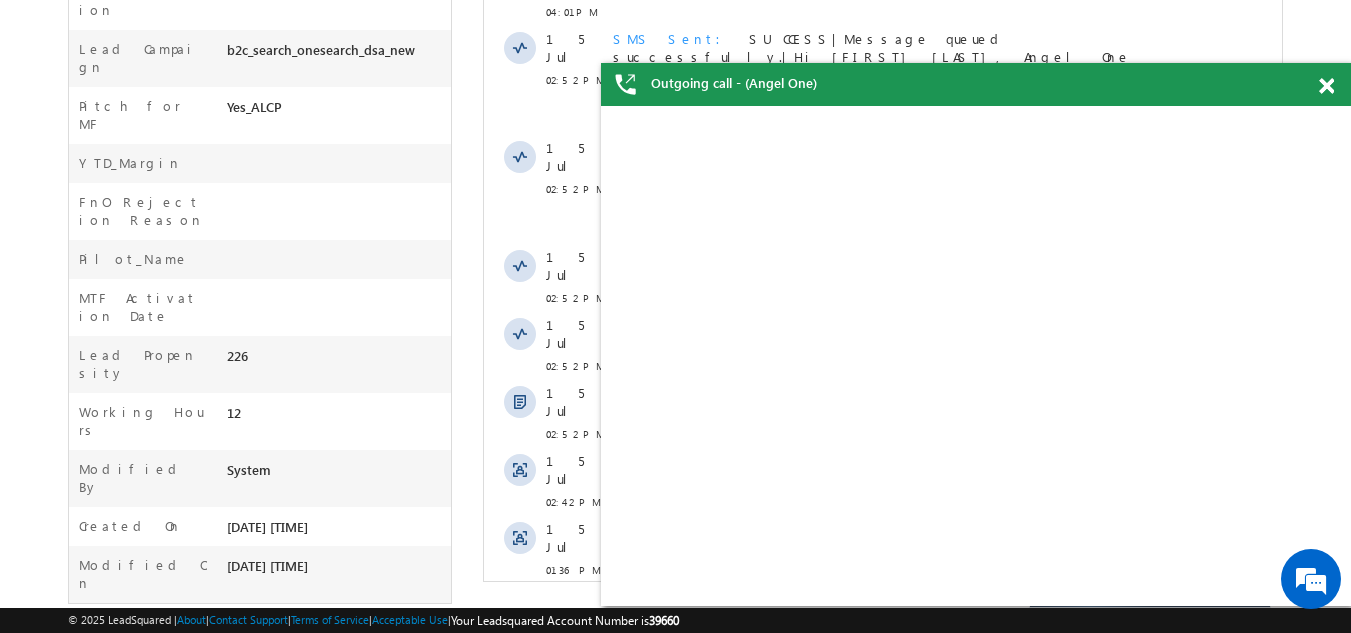 drag, startPoint x: 572, startPoint y: 529, endPoint x: 569, endPoint y: 447, distance: 82.05486 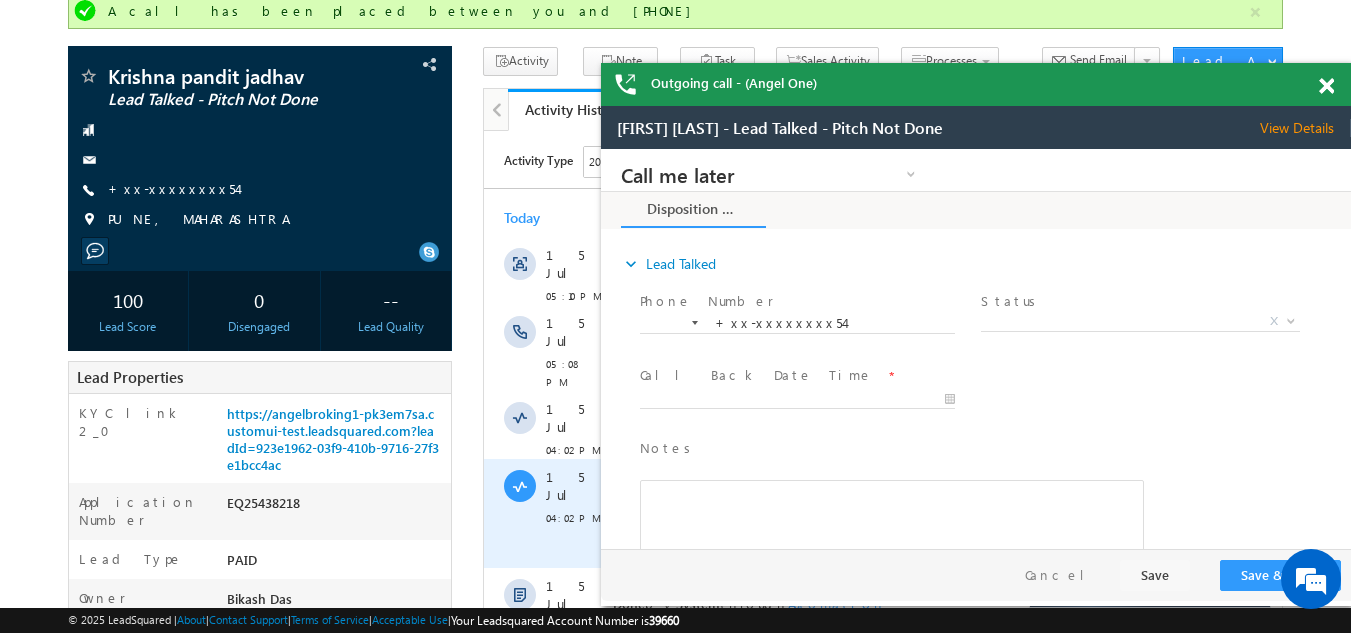 scroll, scrollTop: 0, scrollLeft: 0, axis: both 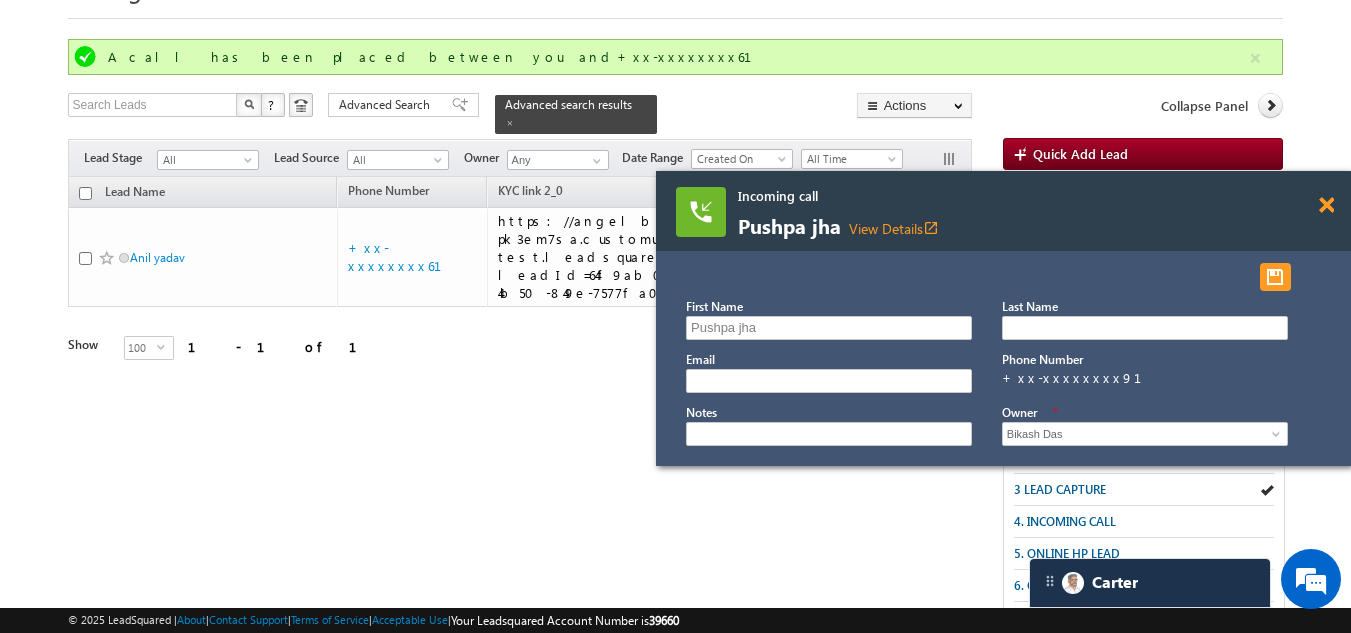 click at bounding box center [1326, 205] 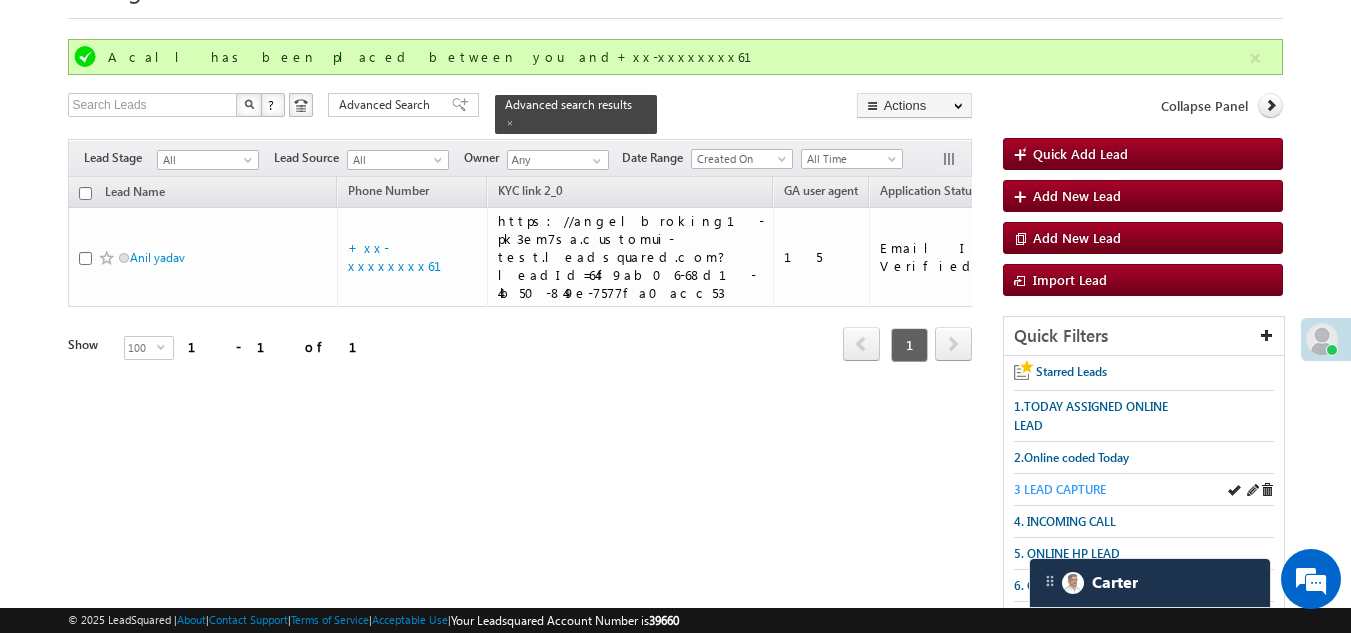 click on "3 LEAD CAPTURE" at bounding box center (1060, 489) 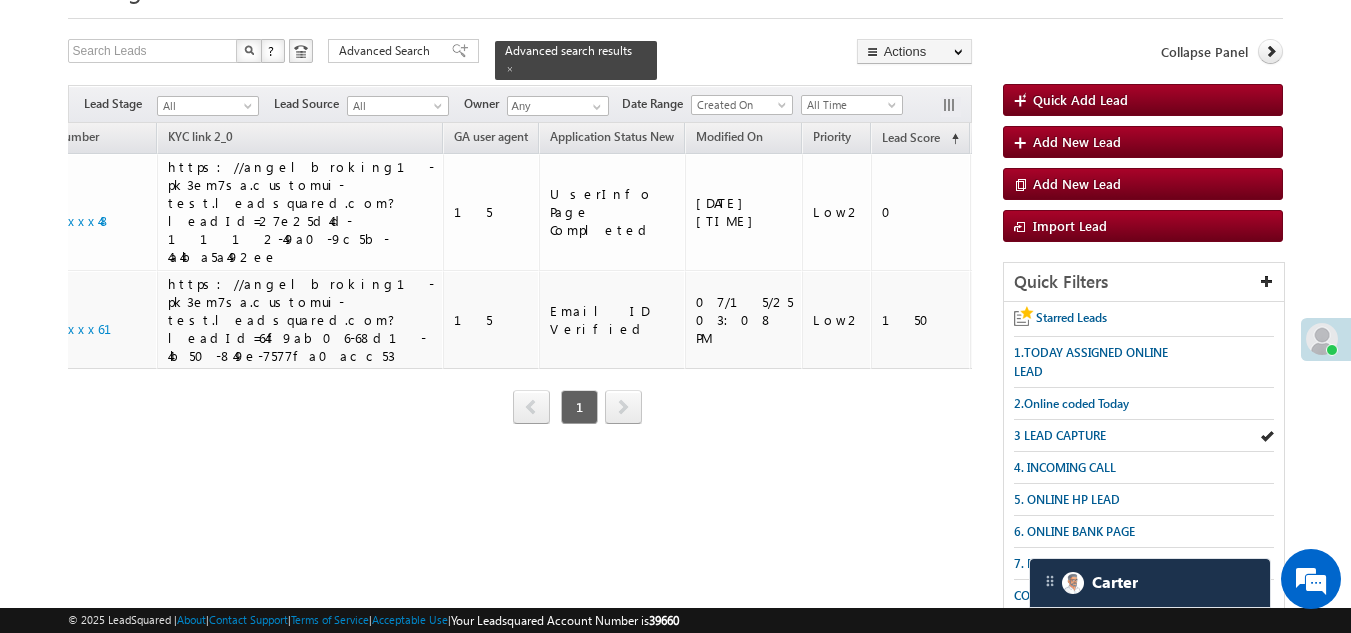 scroll, scrollTop: 0, scrollLeft: 0, axis: both 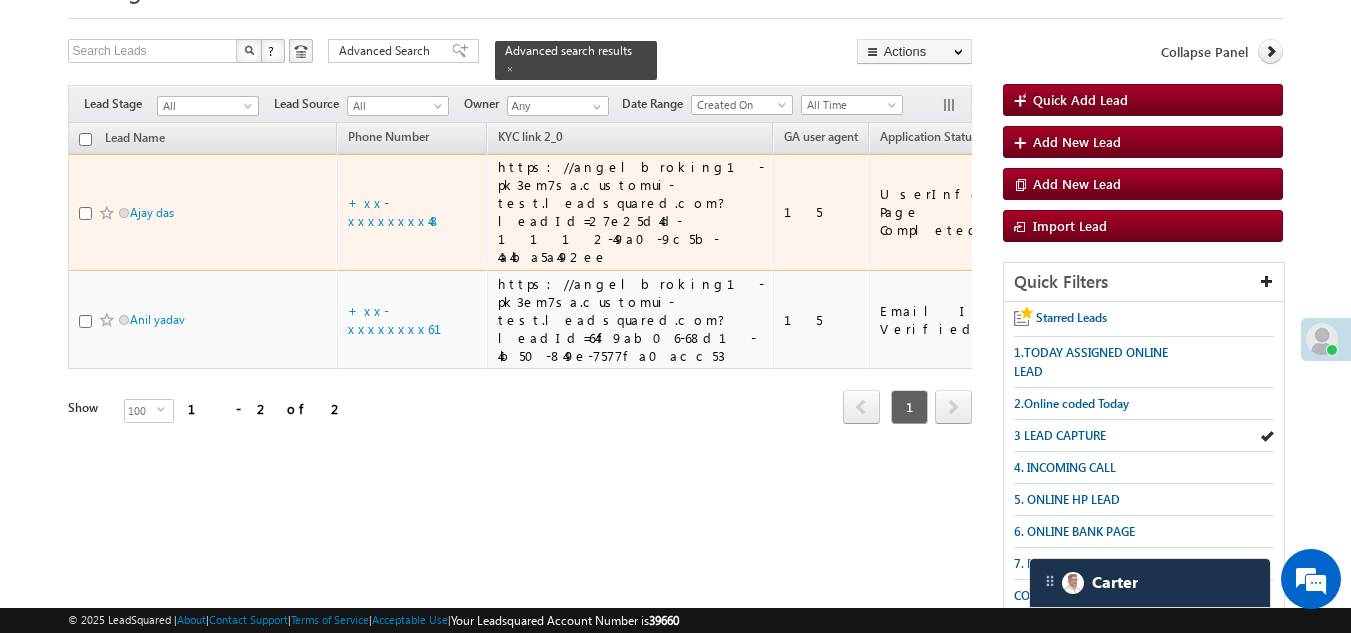 click on "+xx-xxxxxxxx48" at bounding box center (412, 212) 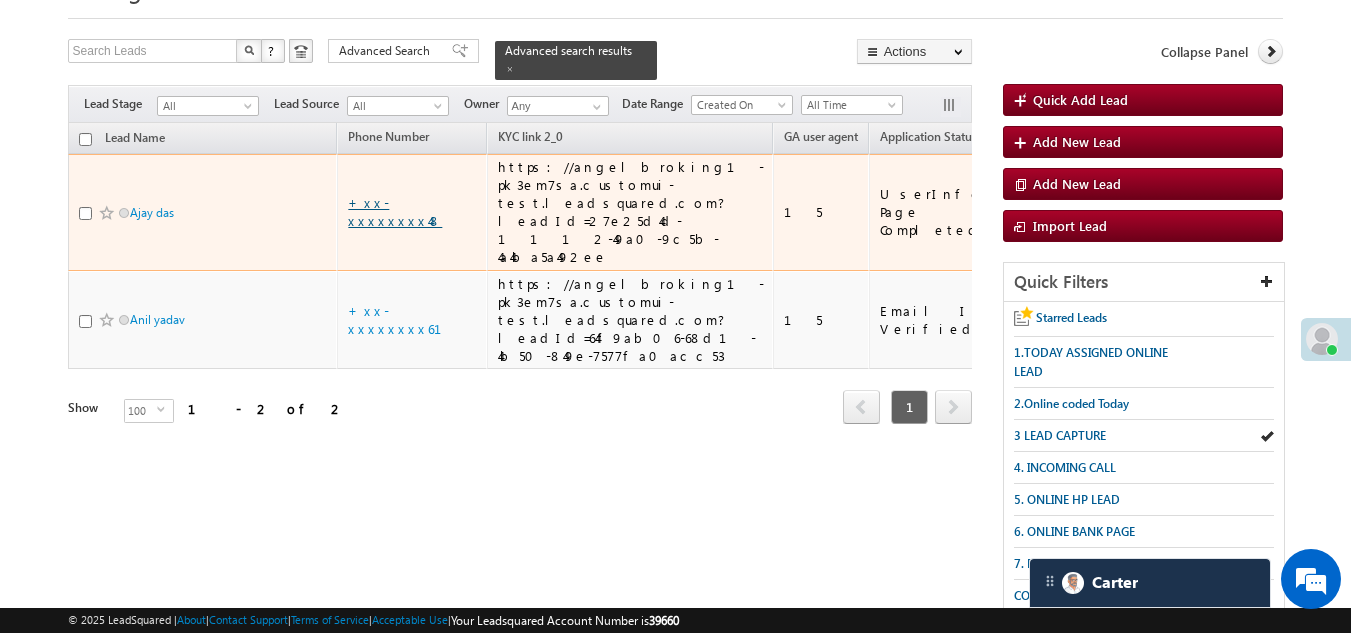 click on "+xx-xxxxxxxx48" at bounding box center (395, 211) 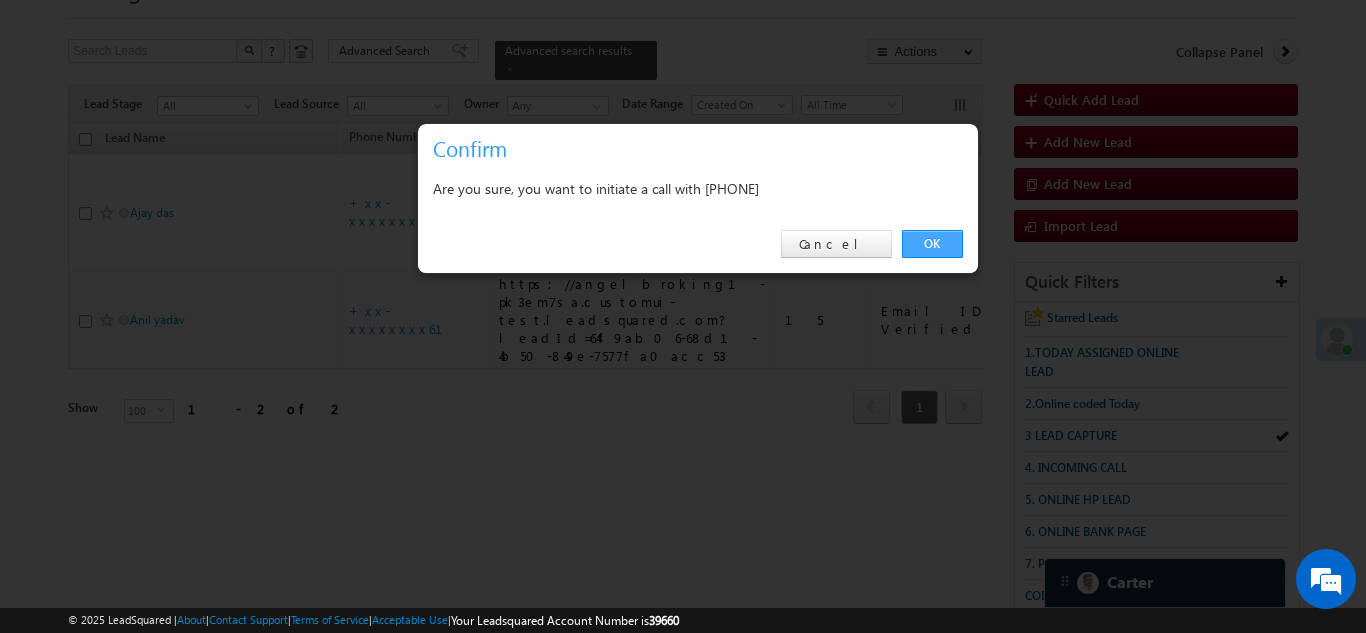 click on "OK" at bounding box center (932, 244) 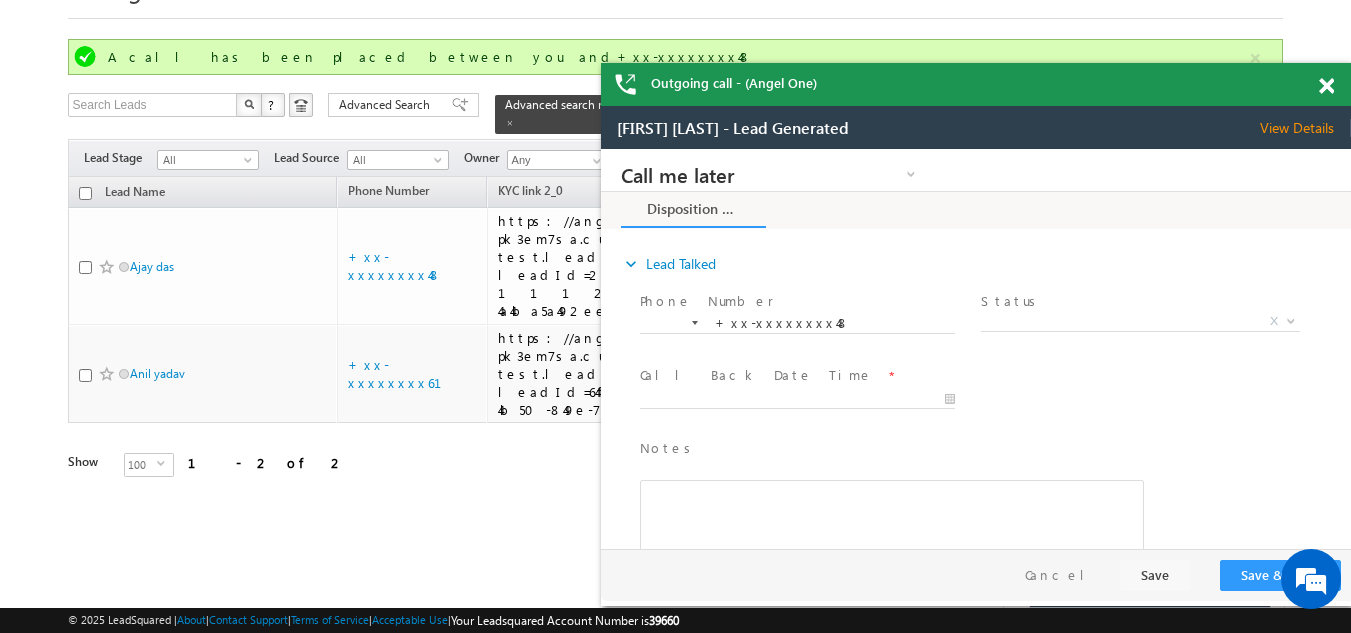 scroll, scrollTop: 0, scrollLeft: 0, axis: both 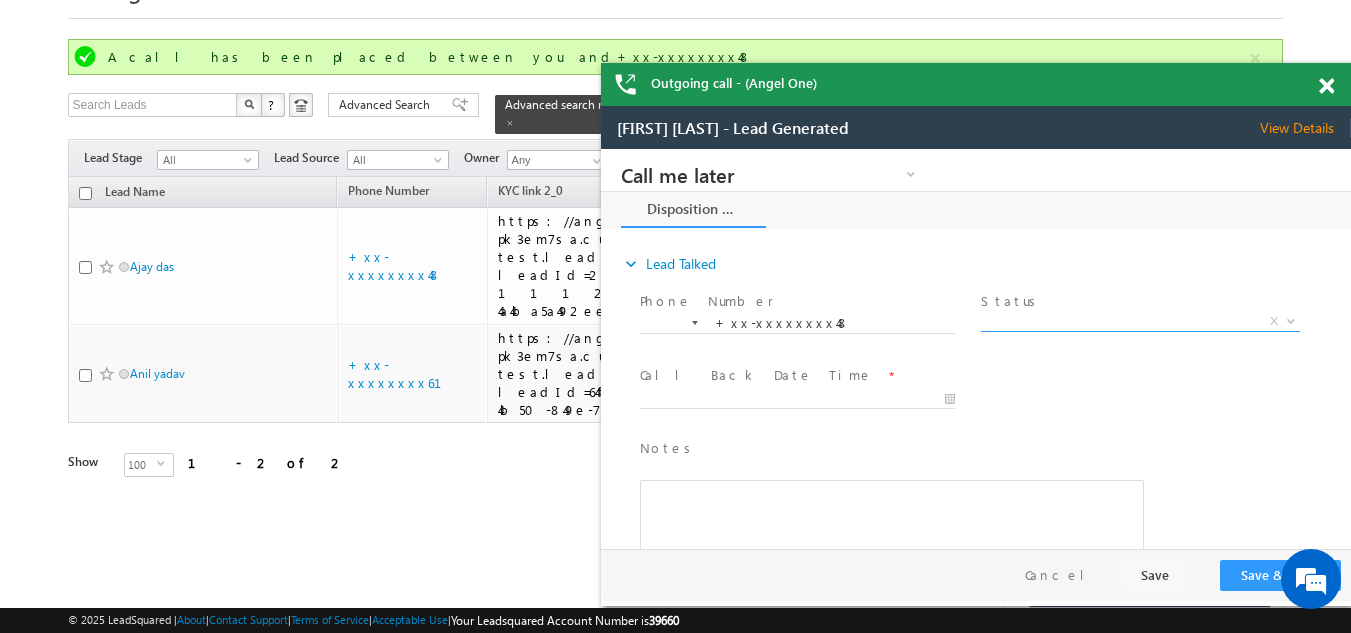 click on "X" at bounding box center [1140, 322] 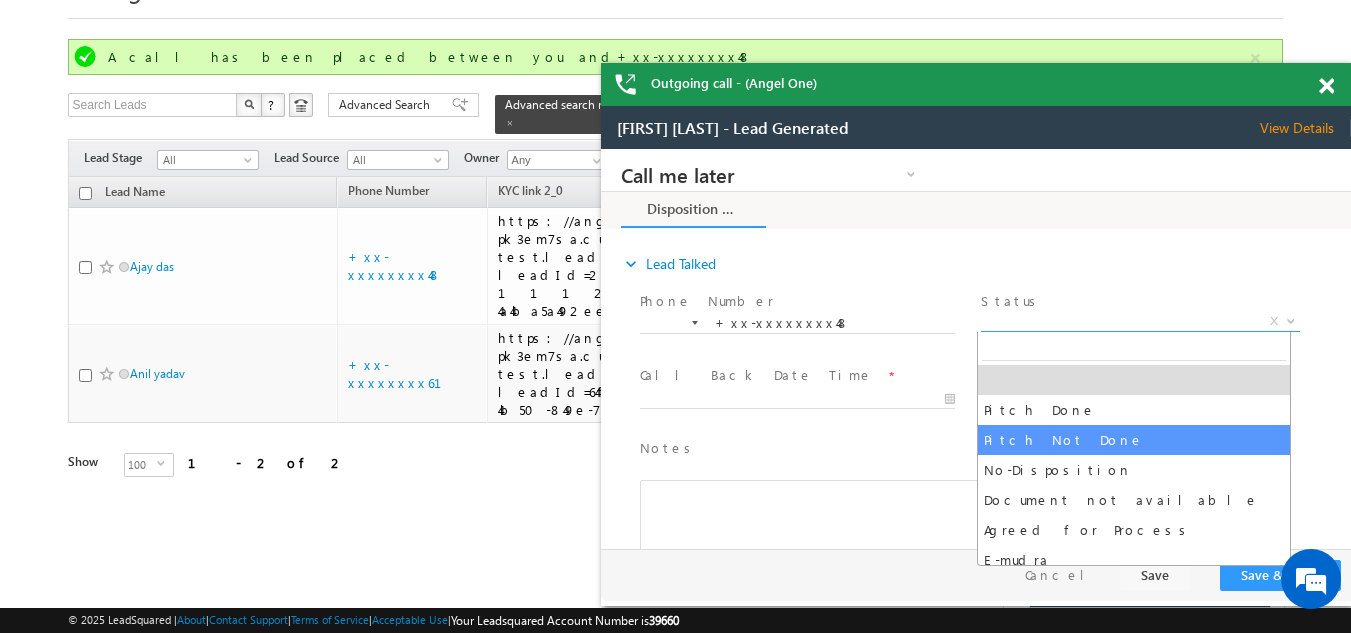 select on "Pitch Not Done" 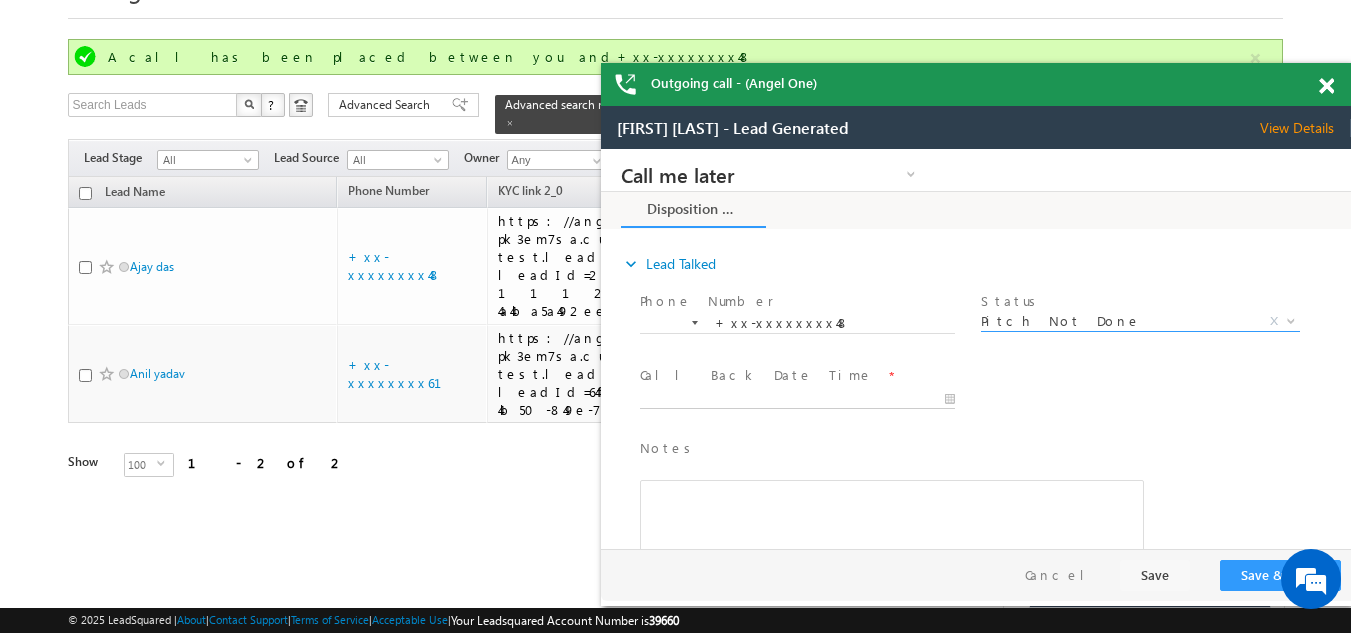 type on "07/15/25 5:18 PM" 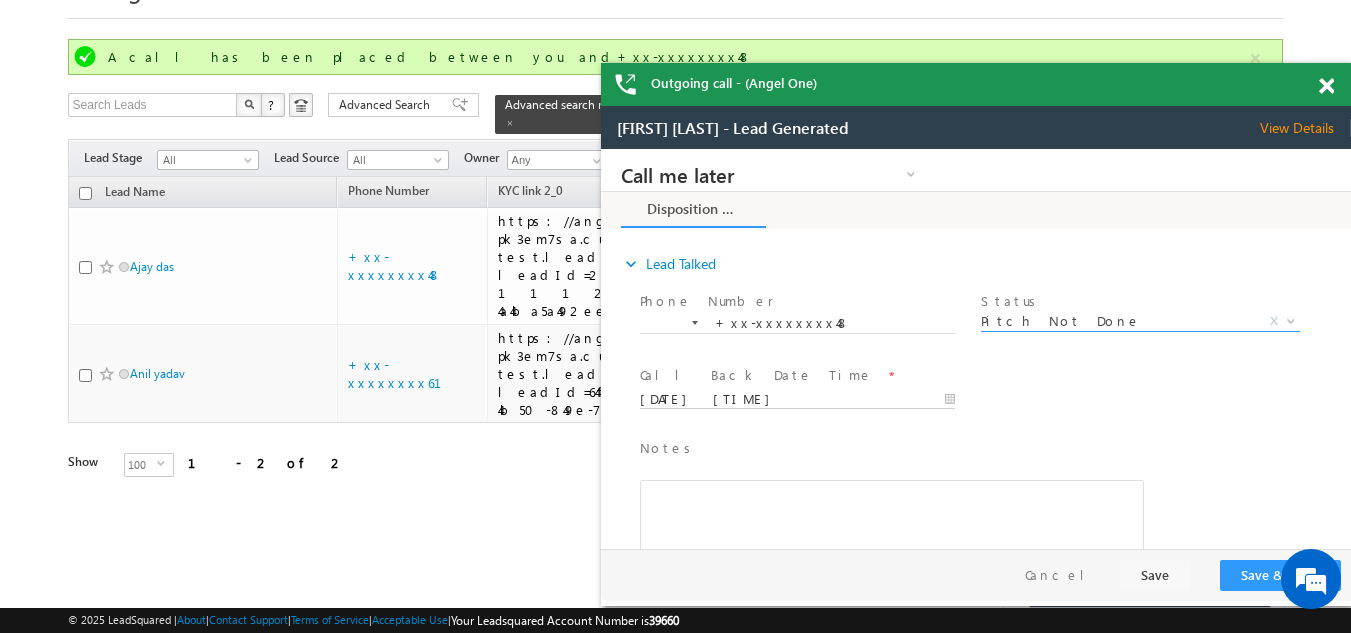 click on "Call me later Campaign Success Commitment Cross Sell Customer Drop-off reasons Language Barrier Not Interested Ringing Call me later
Call me later
× Disposition Form *" at bounding box center [976, 349] 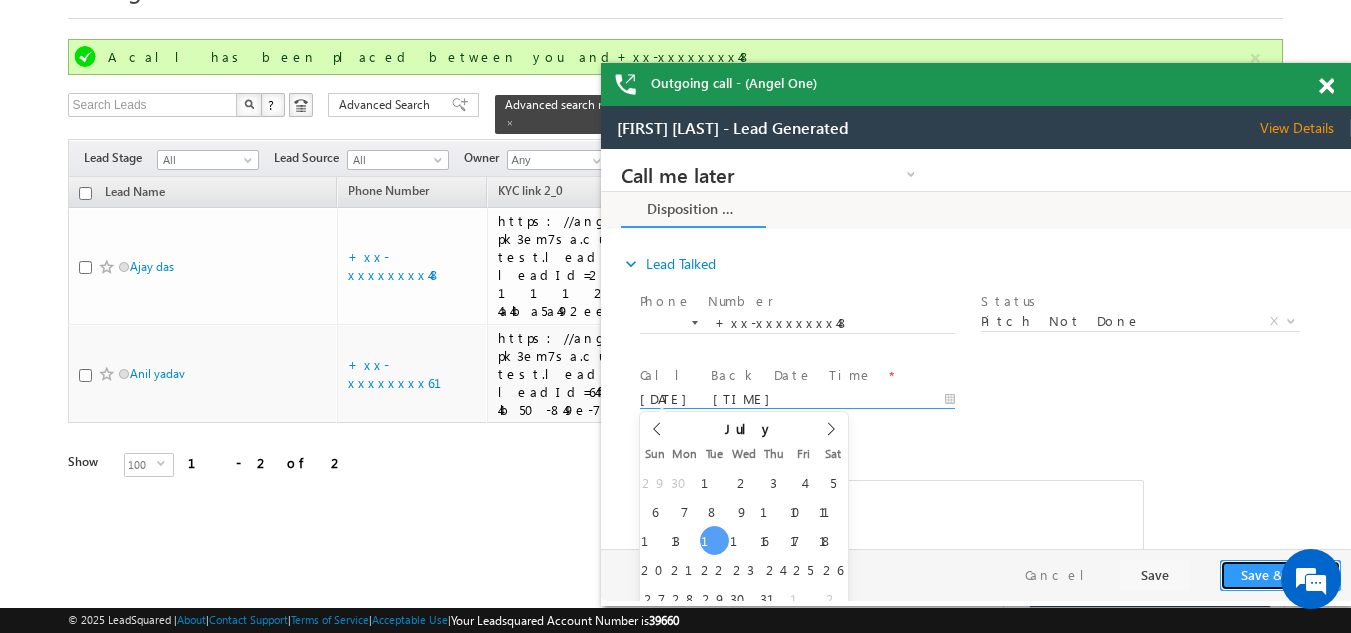 click on "Save & Close" at bounding box center [1280, 575] 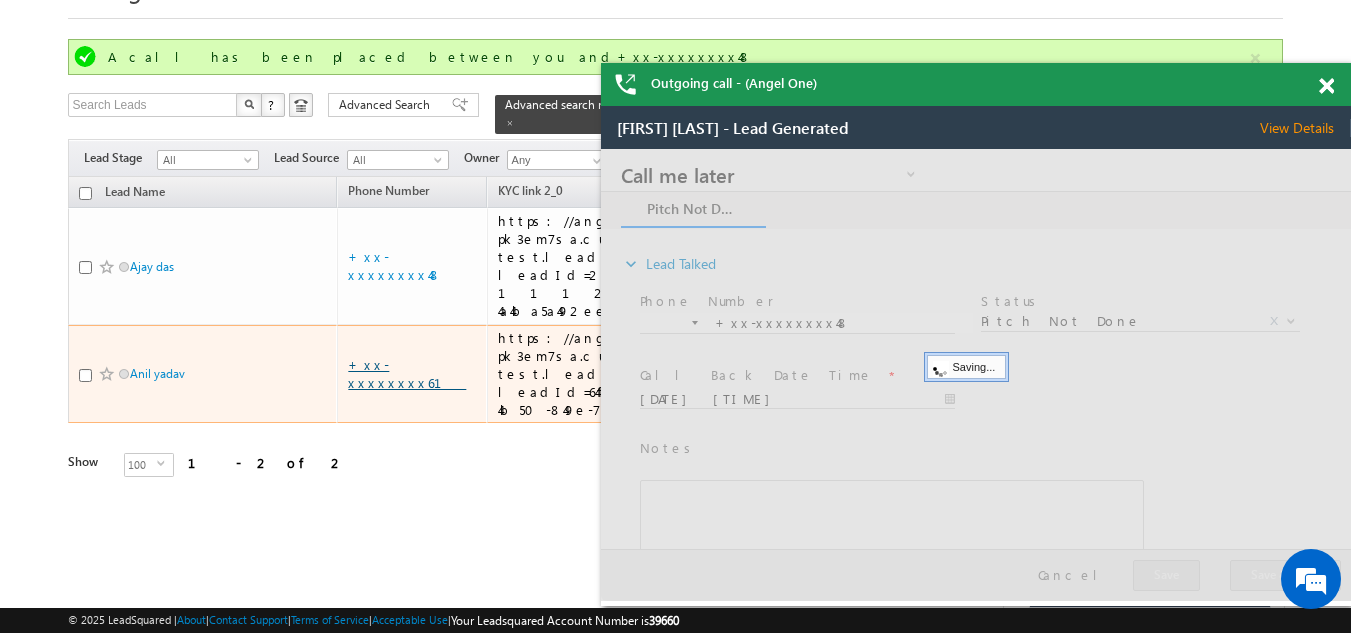 click on "+xx-xxxxxxxx61" at bounding box center (407, 373) 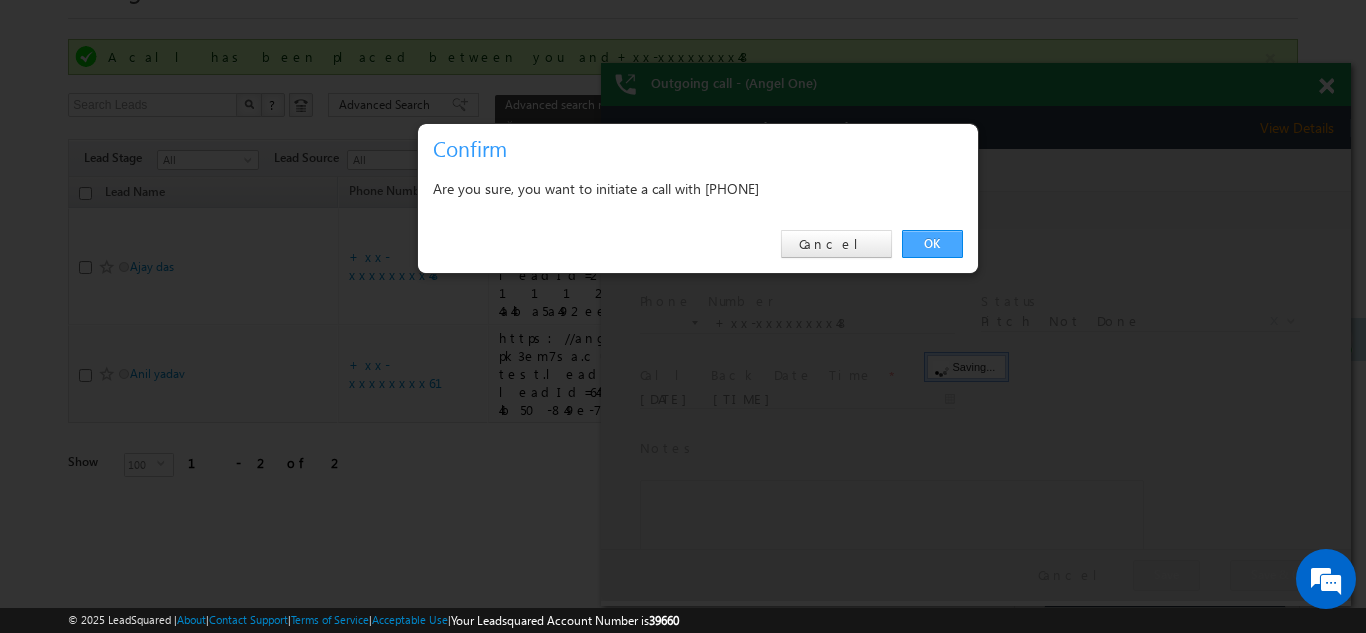 click on "OK" at bounding box center (932, 244) 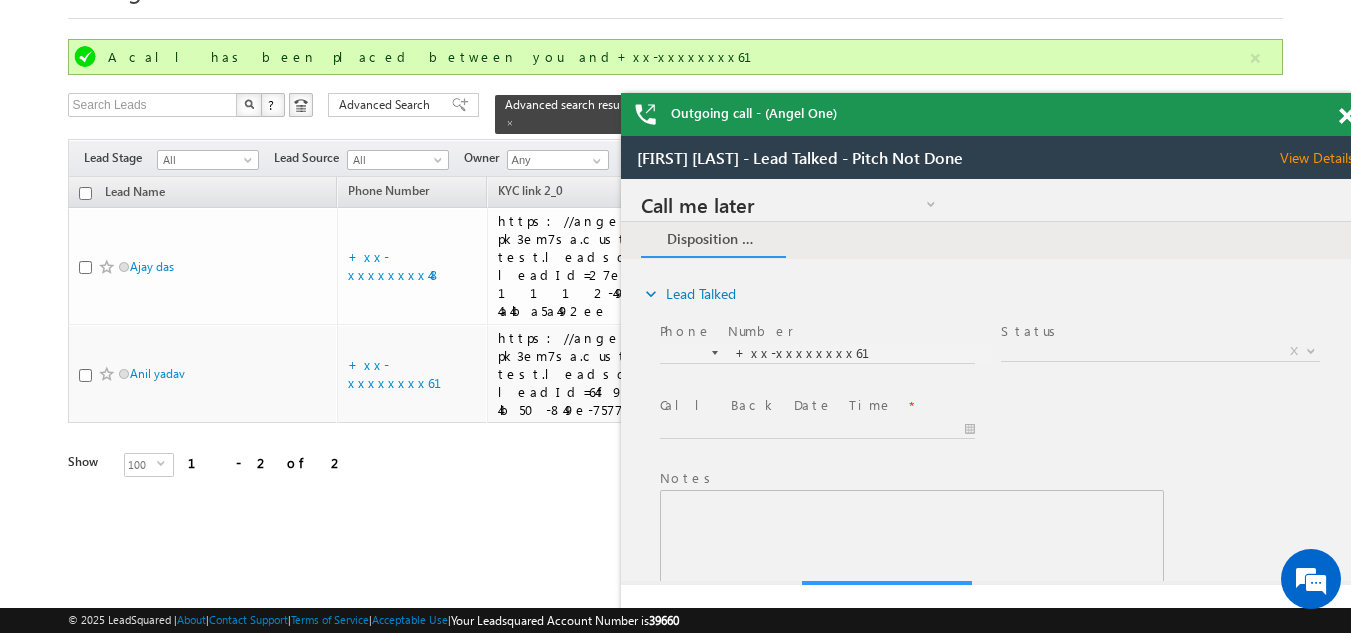 scroll, scrollTop: 0, scrollLeft: 0, axis: both 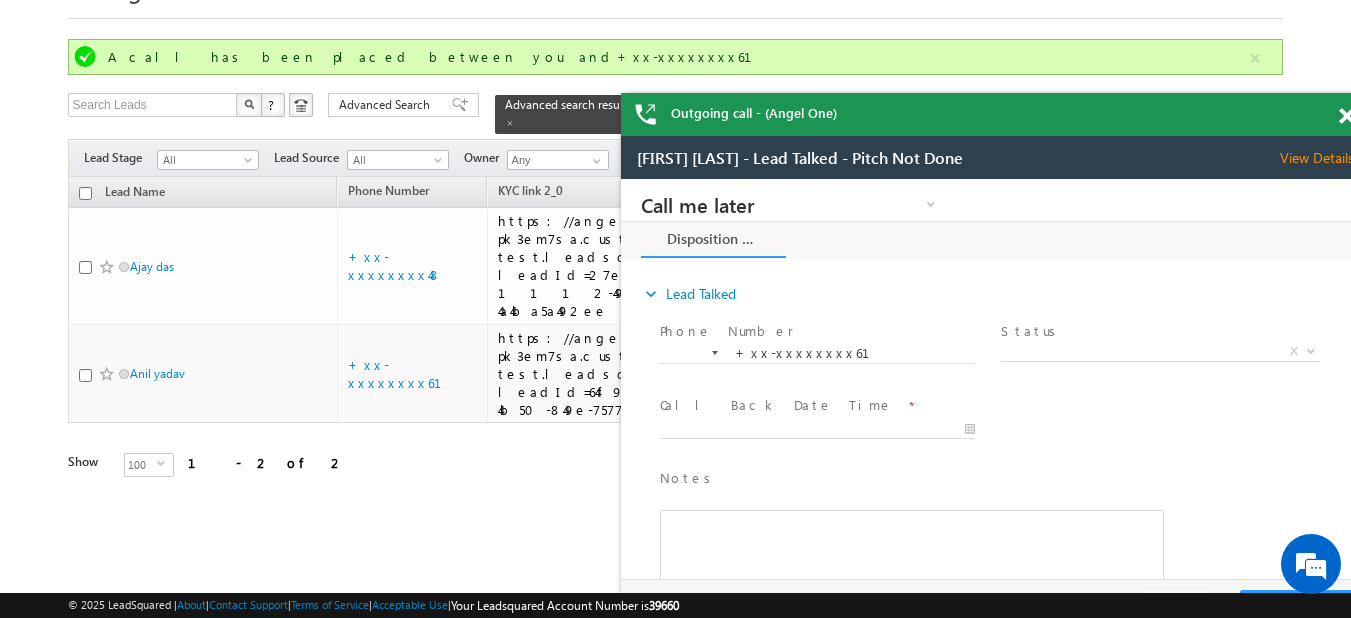 click at bounding box center (1346, 116) 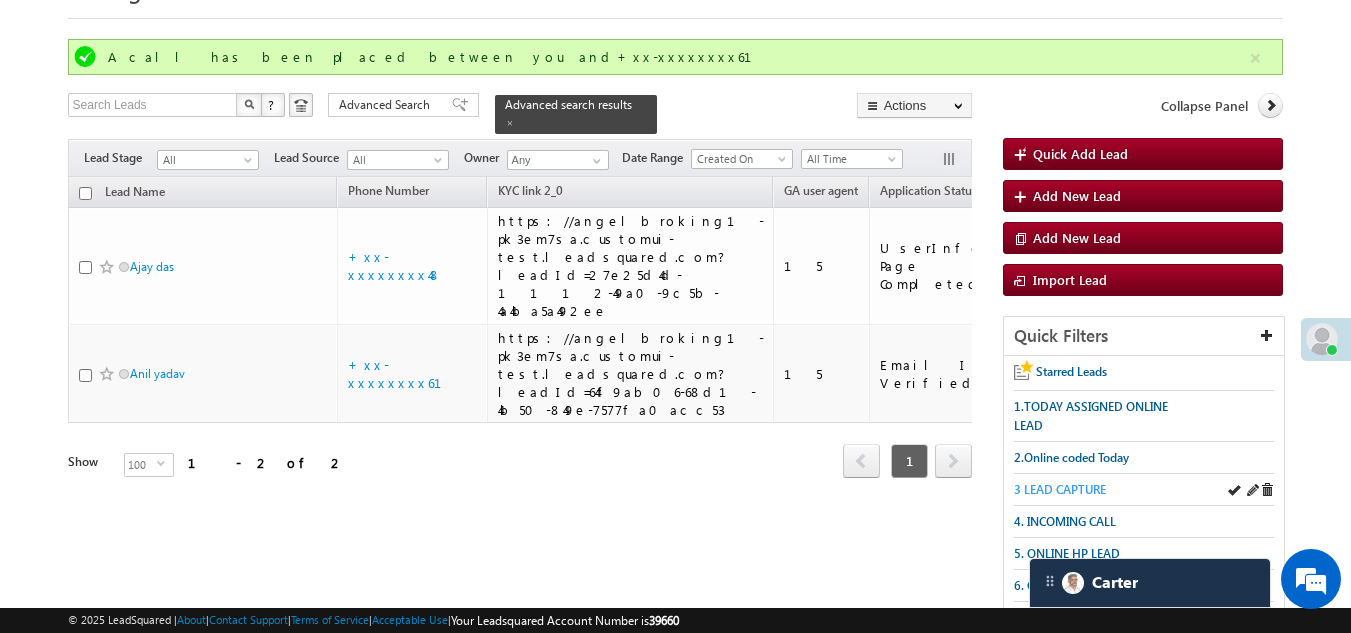 click on "3 LEAD CAPTURE" at bounding box center (1060, 489) 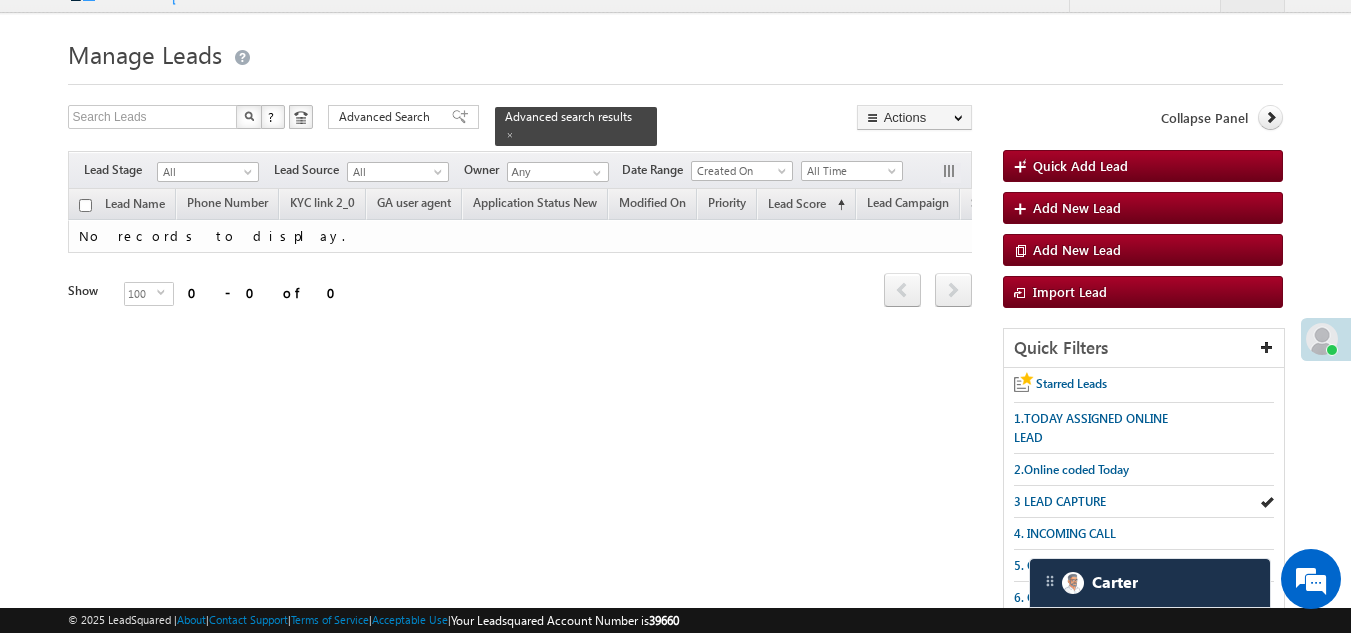 scroll, scrollTop: 0, scrollLeft: 0, axis: both 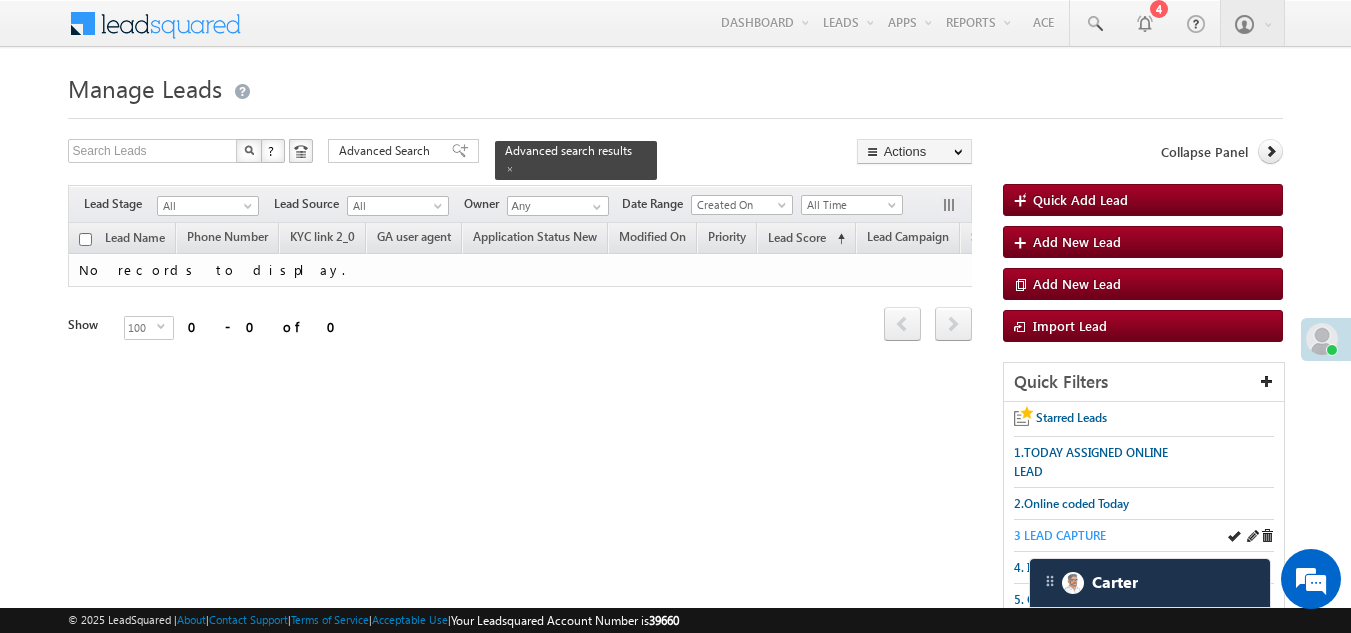click on "3 LEAD CAPTURE" at bounding box center (1060, 535) 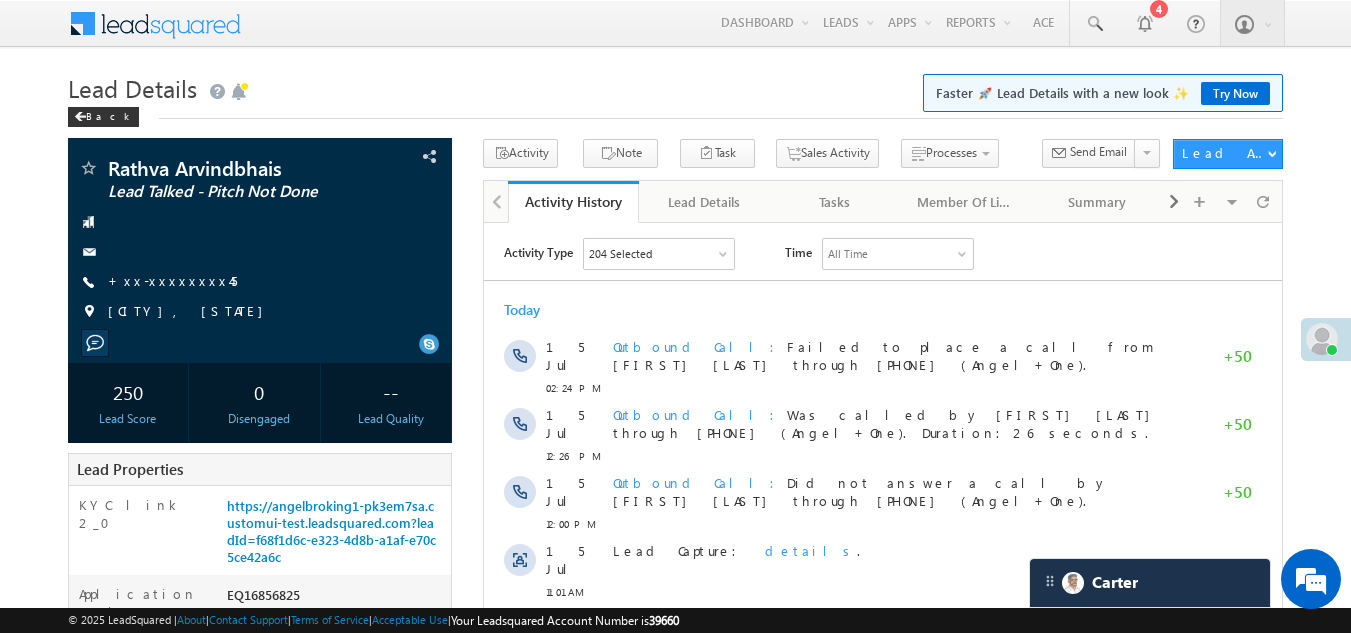 scroll, scrollTop: 0, scrollLeft: 0, axis: both 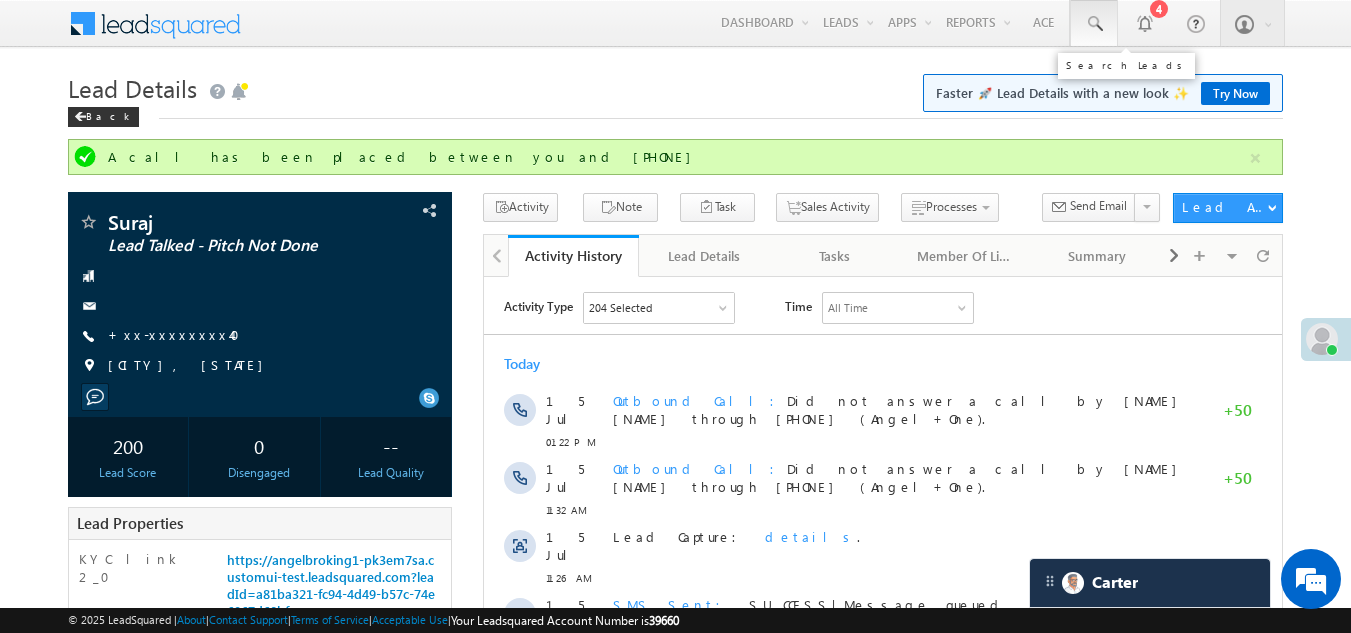 click at bounding box center [1094, 24] 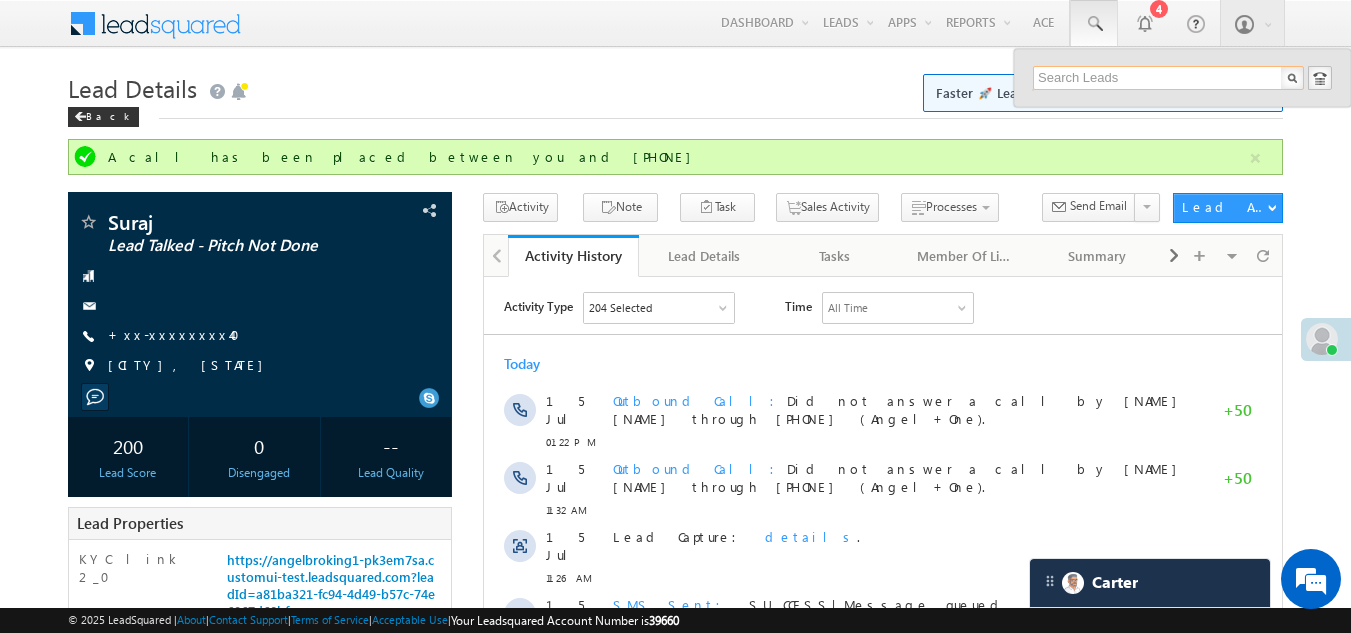 paste on "EQ25114137" 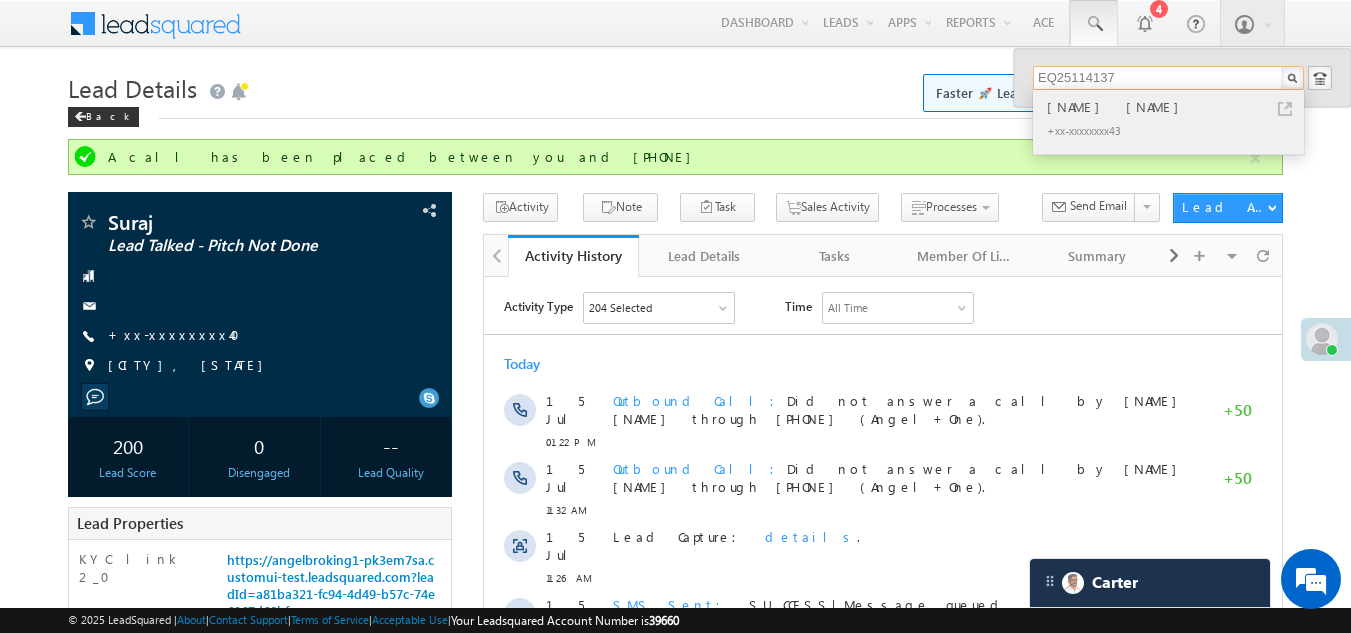 type on "EQ25114137" 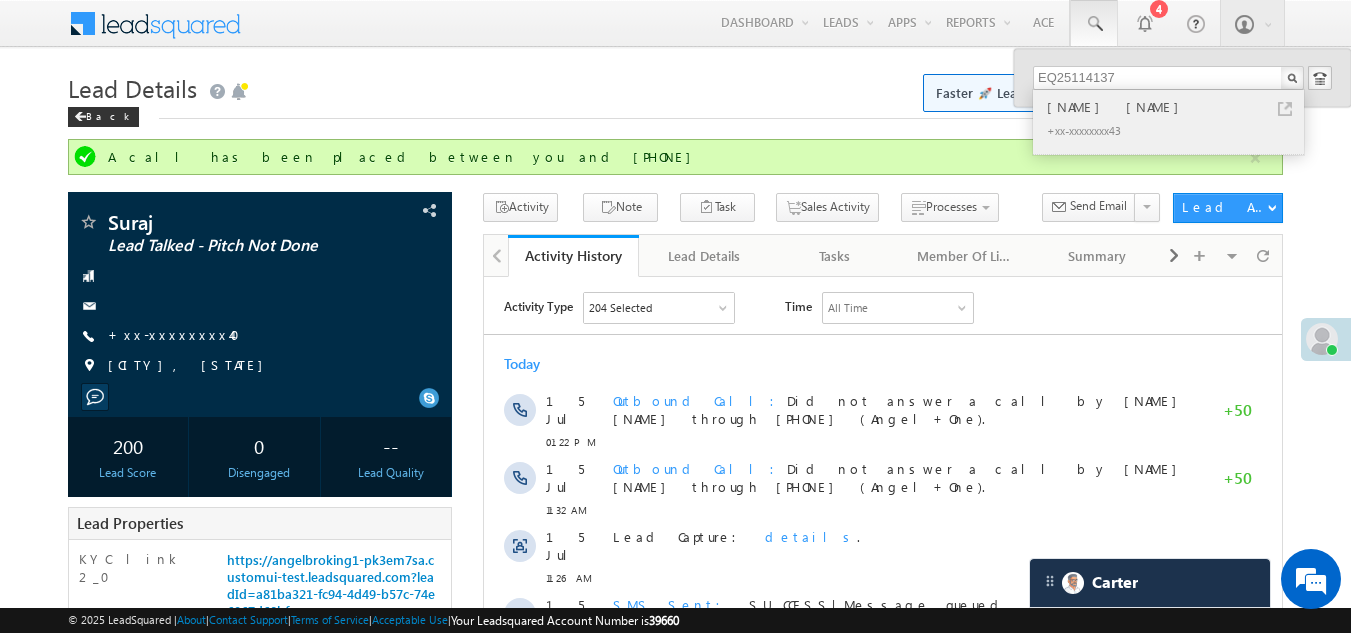 click on "+xx-xxxxxxxx43" at bounding box center (1177, 130) 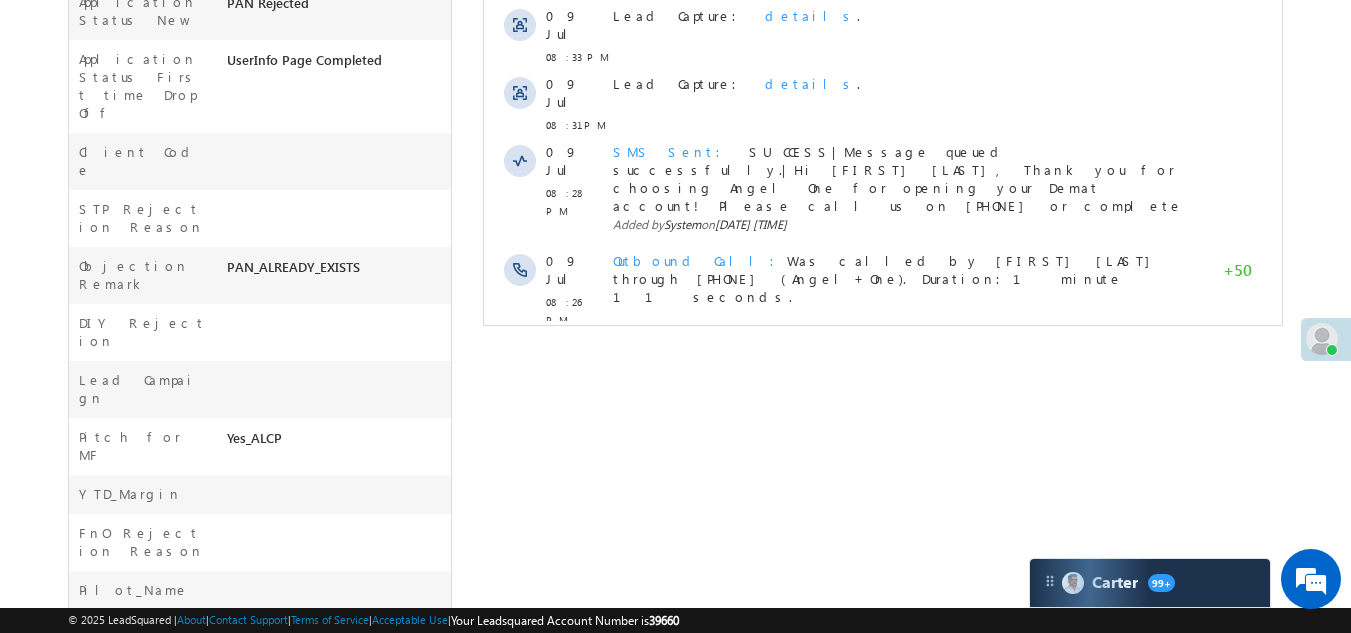 scroll, scrollTop: 800, scrollLeft: 0, axis: vertical 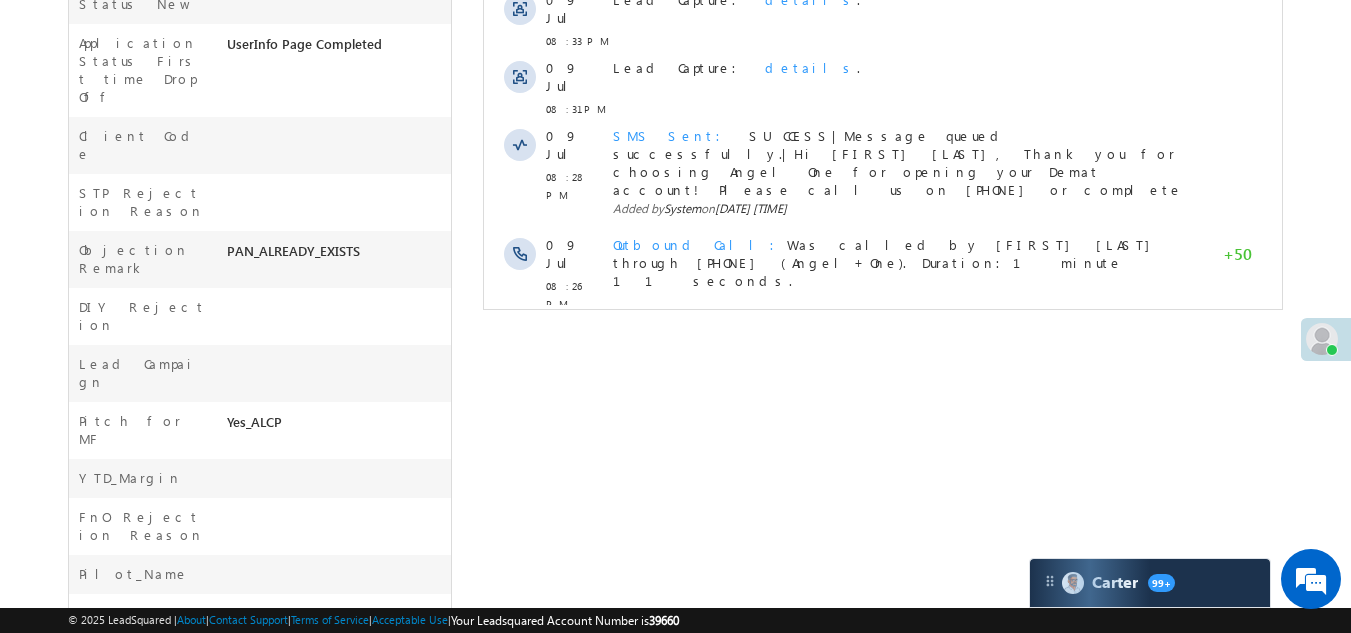 click on "Show More" at bounding box center (883, 348) 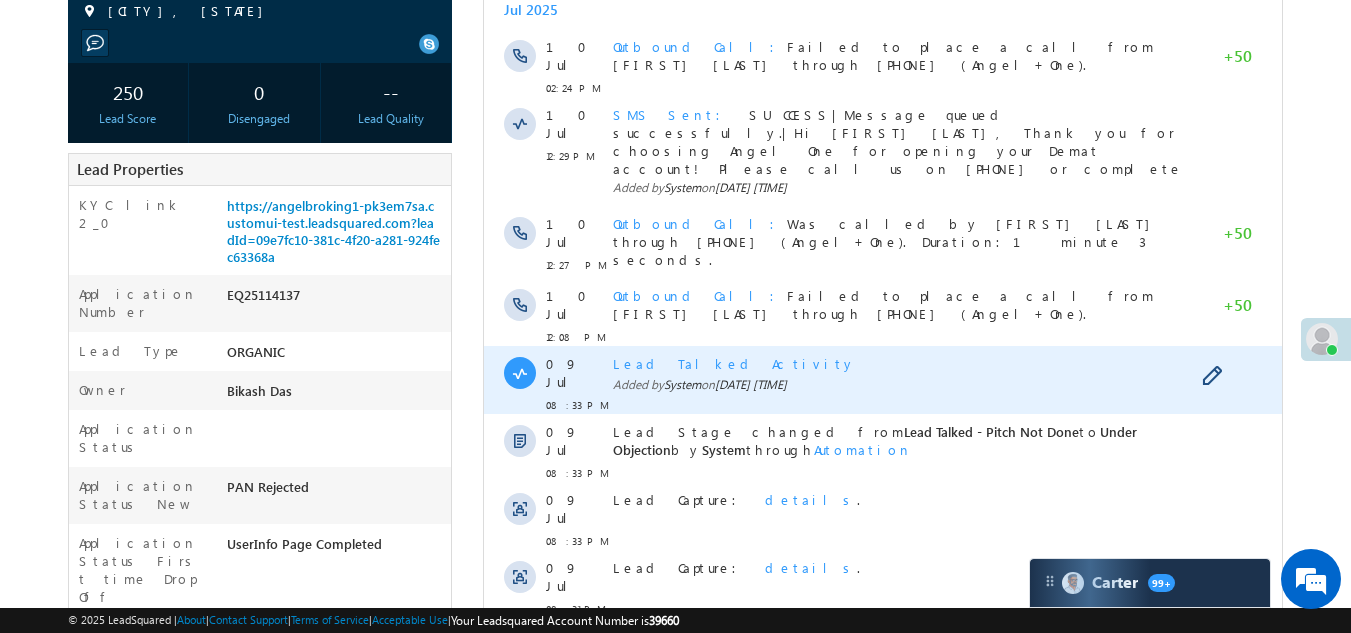 scroll, scrollTop: 0, scrollLeft: 0, axis: both 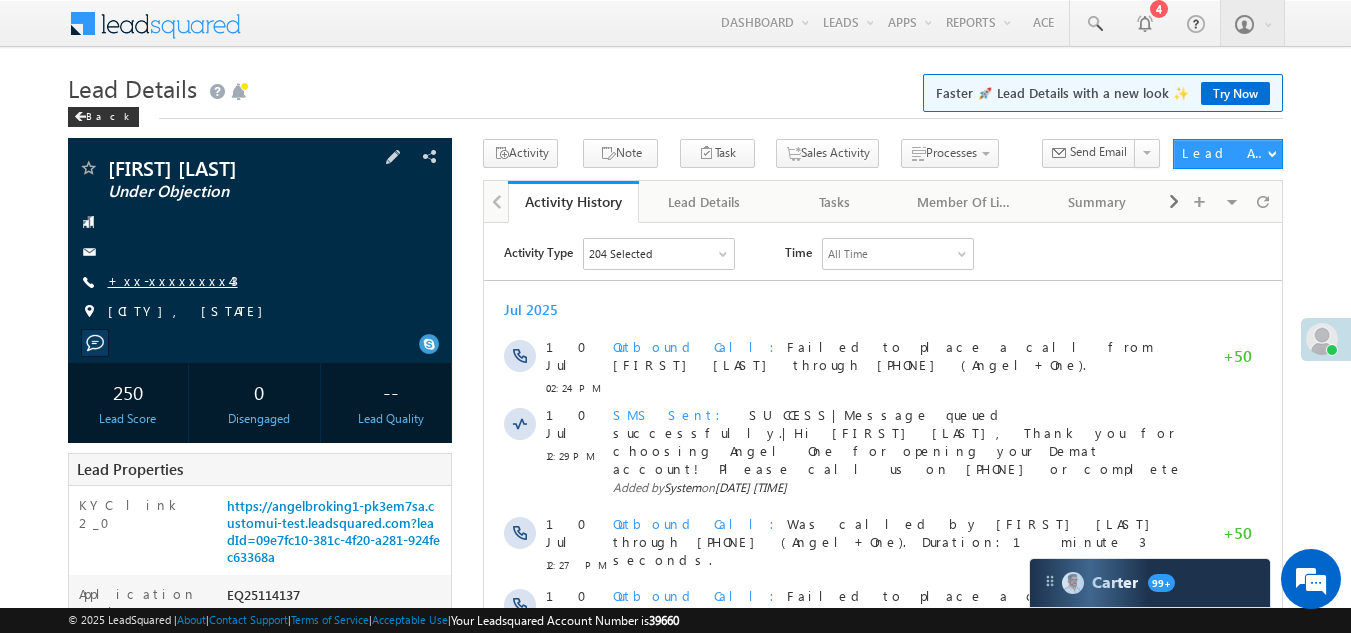 click on "+xx-xxxxxxxx43" at bounding box center (173, 280) 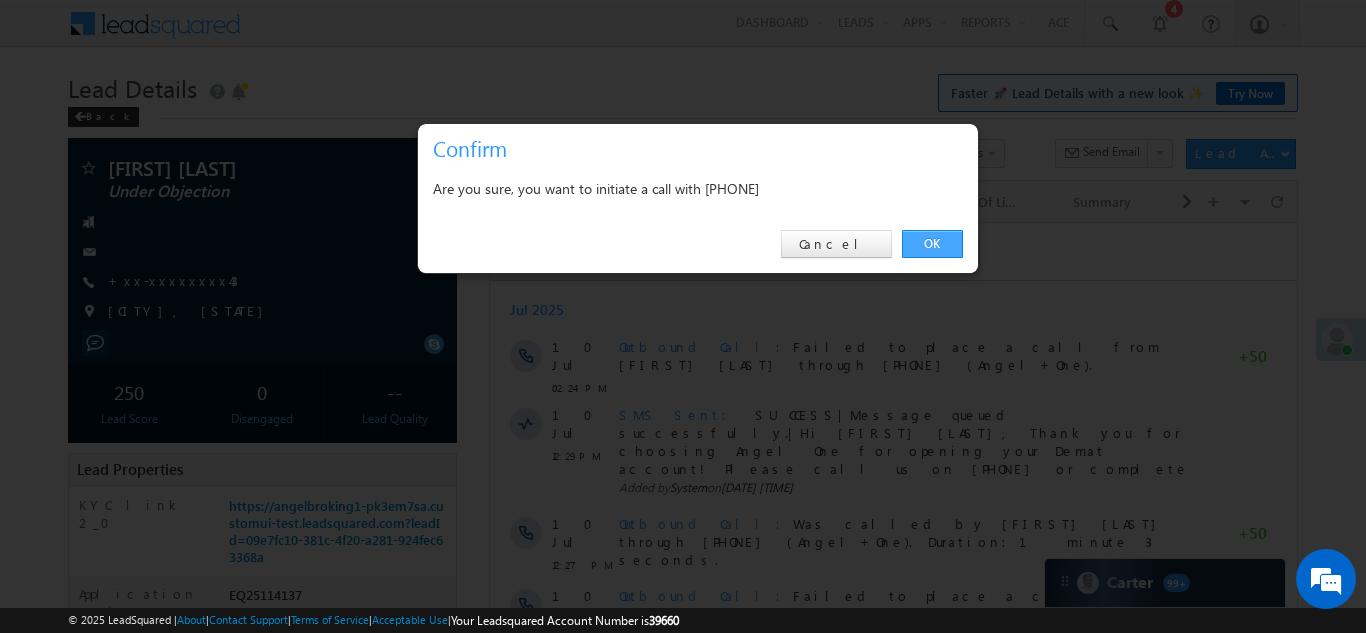 click on "OK" at bounding box center (932, 244) 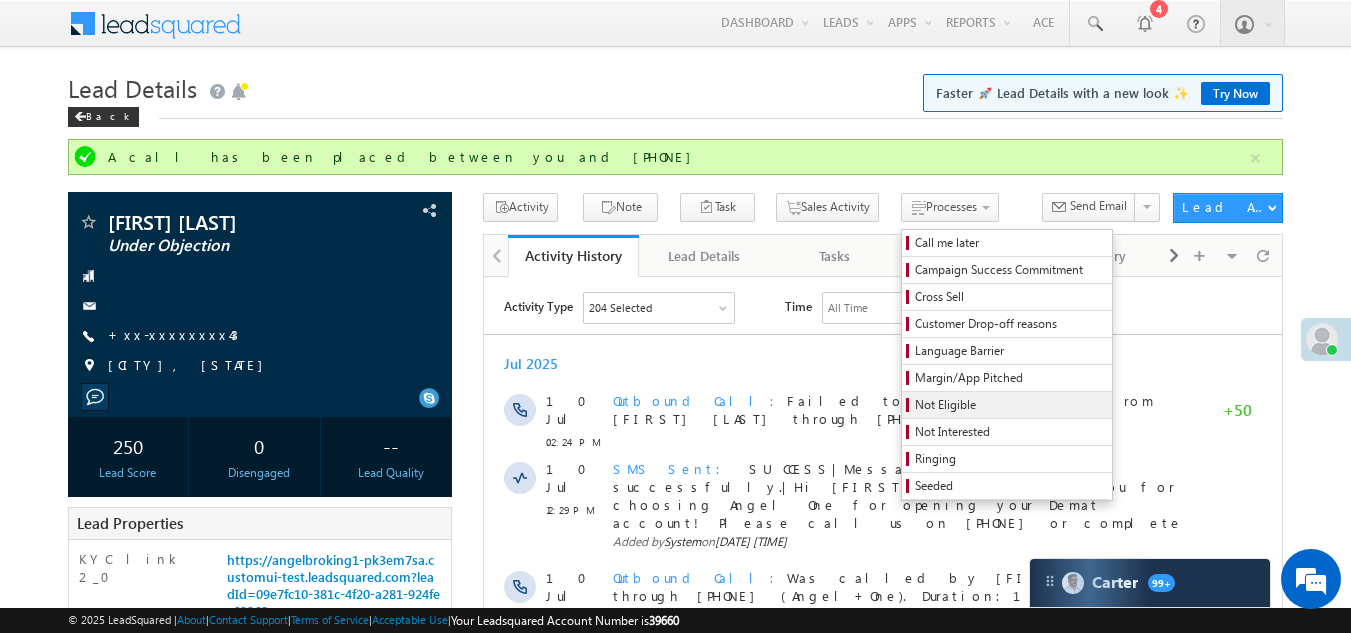 click on "Not Eligible" at bounding box center [1010, 405] 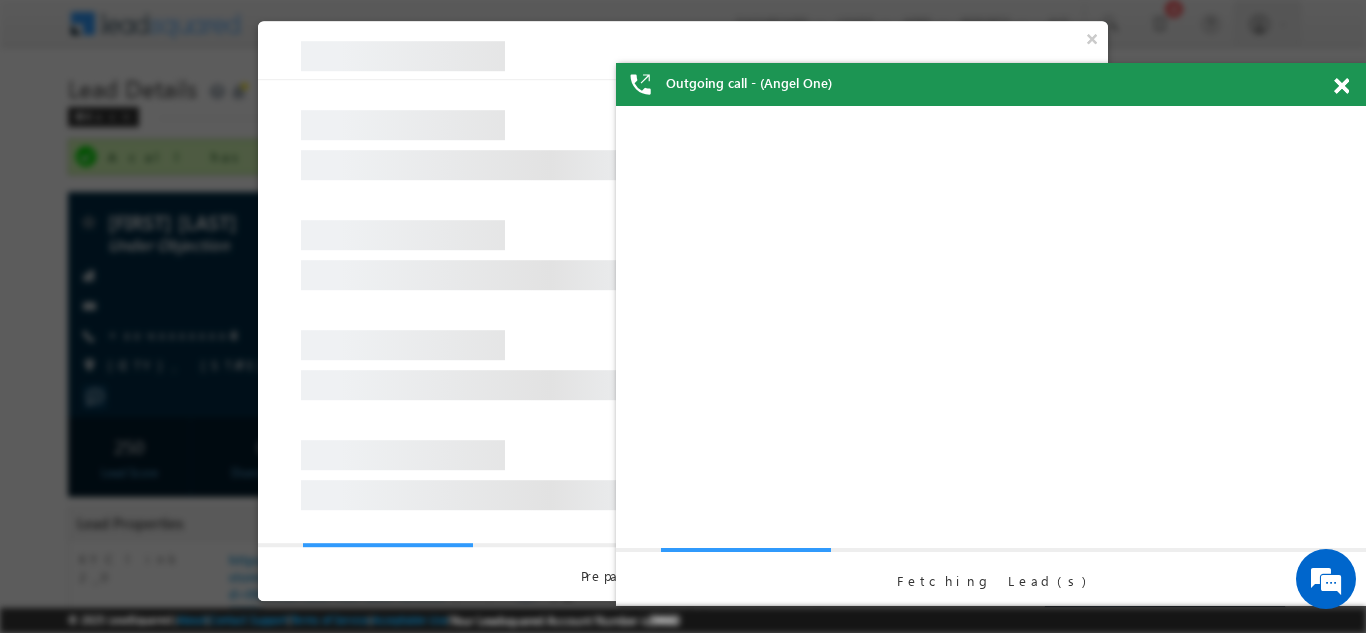 scroll, scrollTop: 0, scrollLeft: 0, axis: both 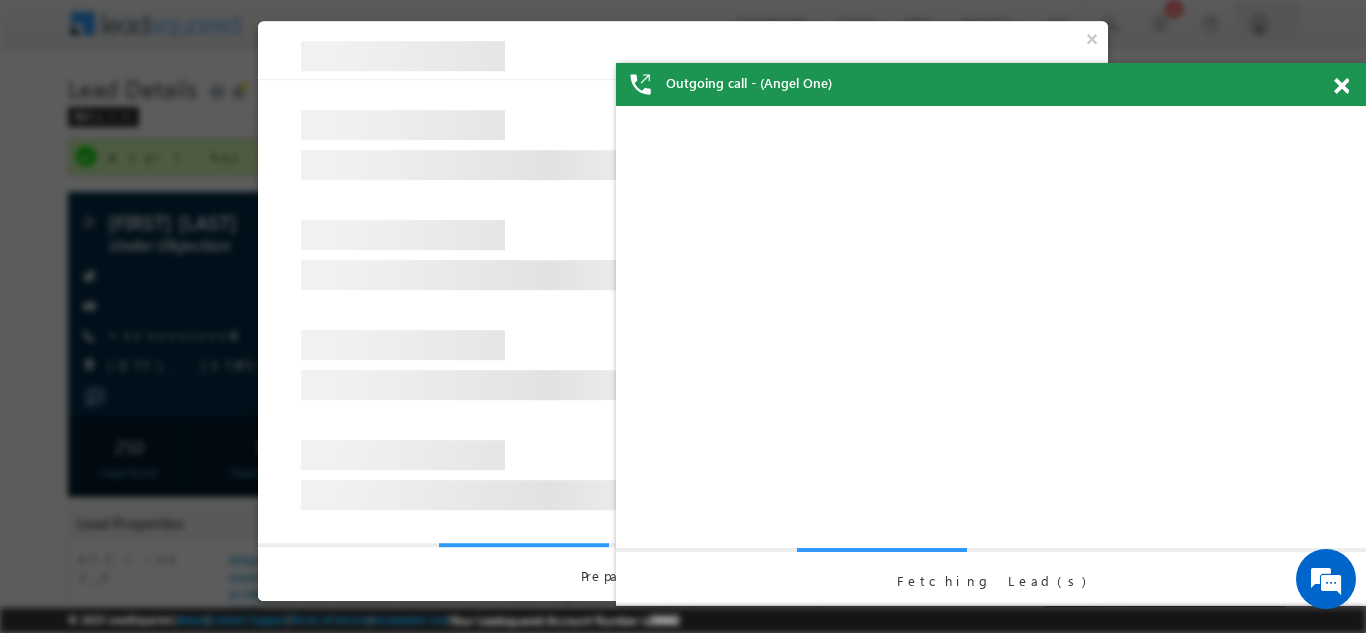 click at bounding box center [403, 235] 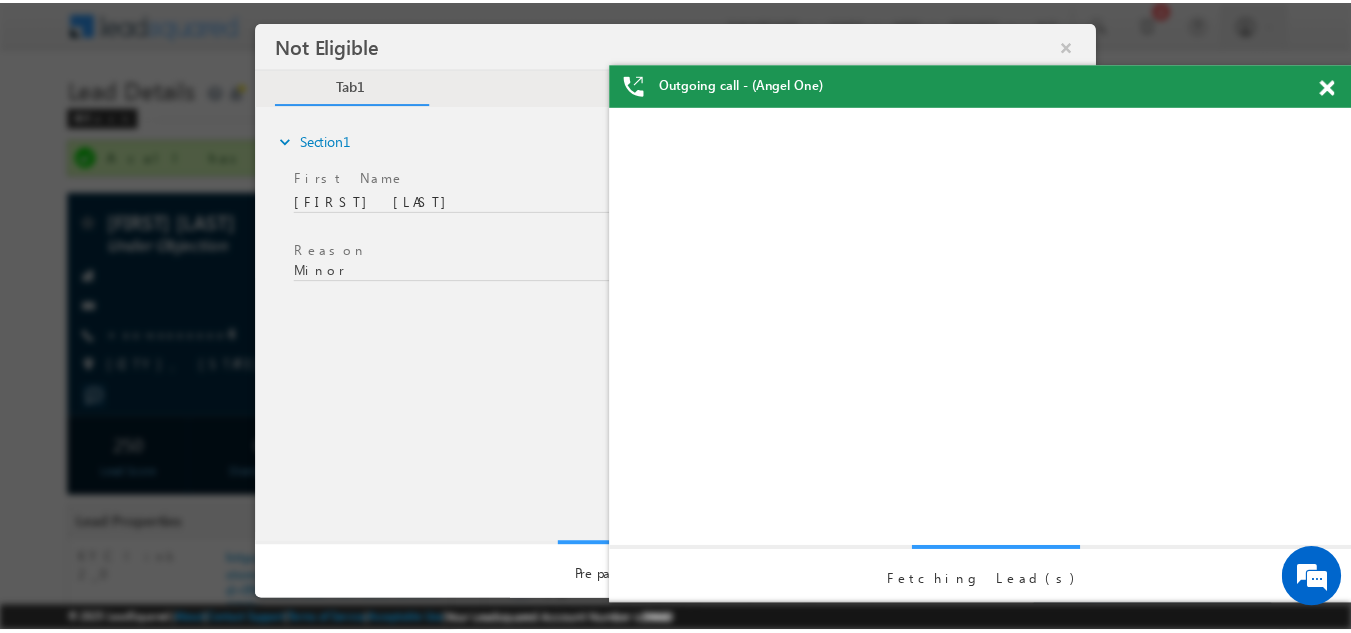 scroll, scrollTop: 0, scrollLeft: 0, axis: both 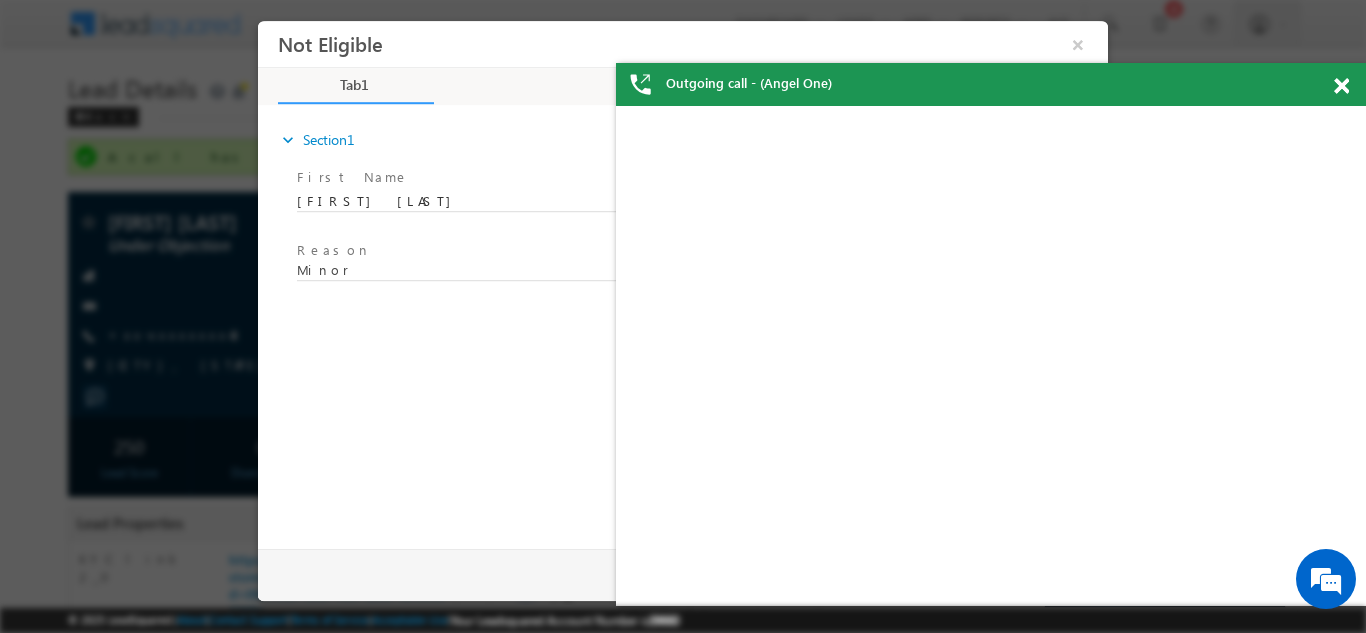 click at bounding box center [1341, 86] 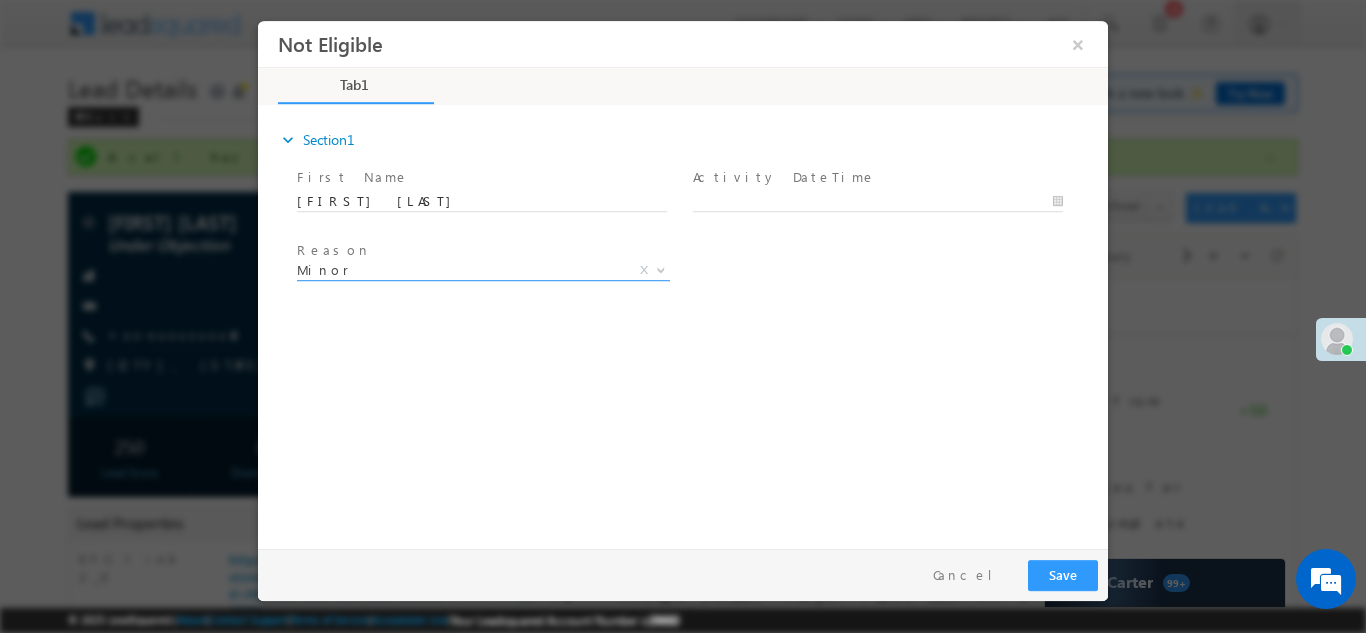 click on "Minor" at bounding box center (459, 269) 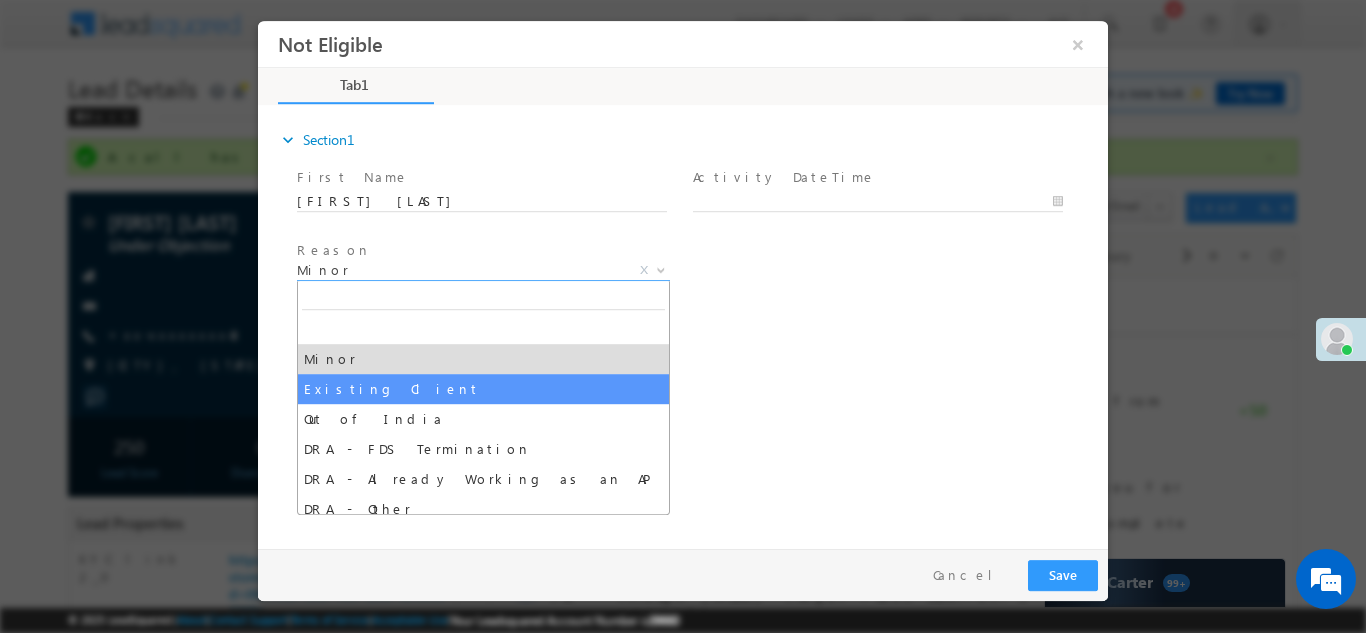 select on "Existing Client" 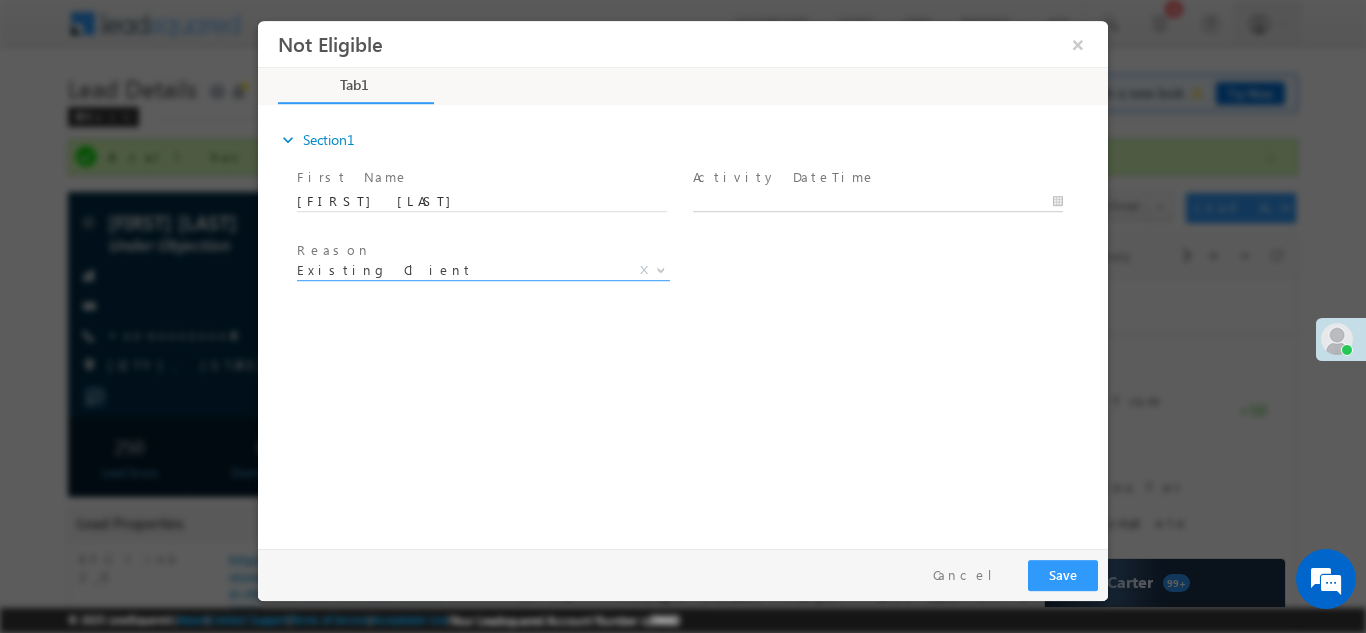 type on "07/15/25 5:25 PM" 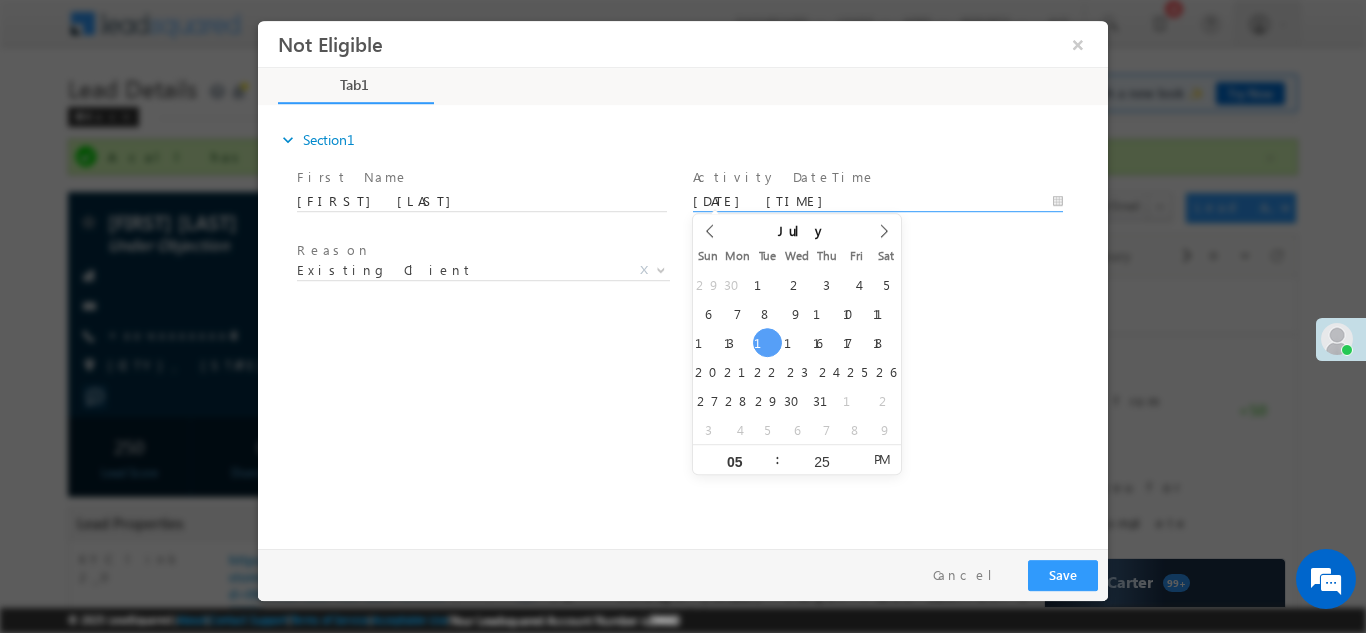 click on "07/15/25 5:25 PM" at bounding box center (878, 201) 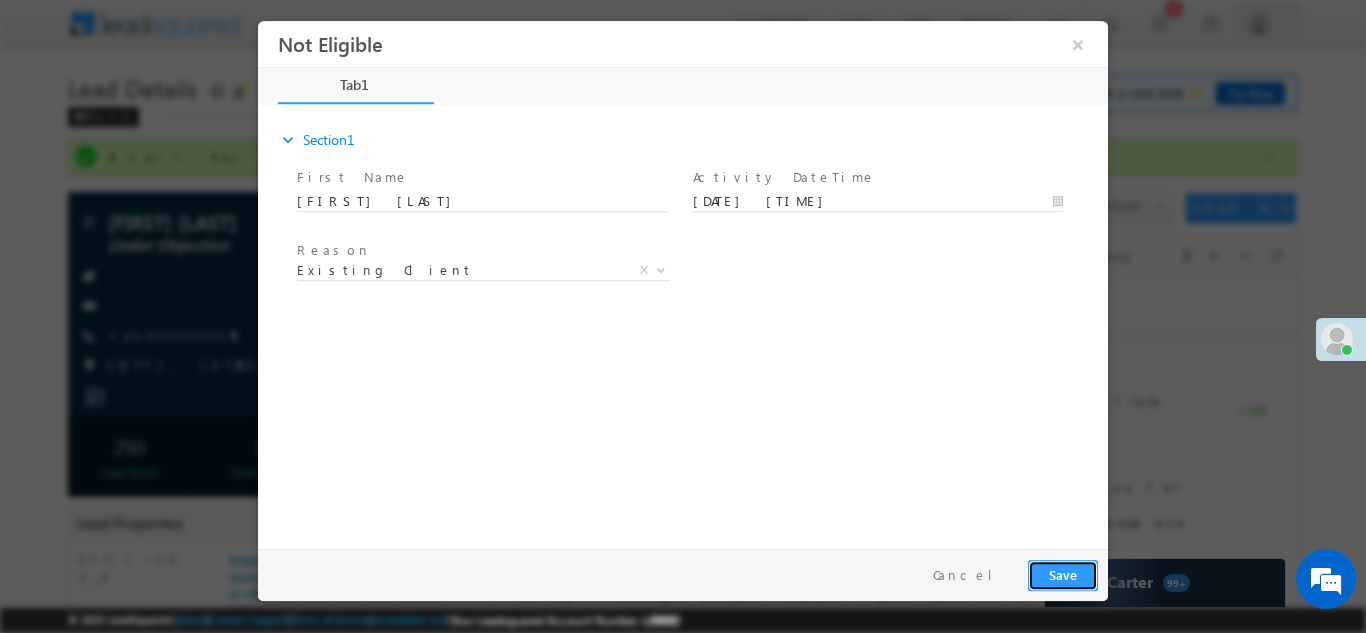 click on "Save" at bounding box center [1063, 574] 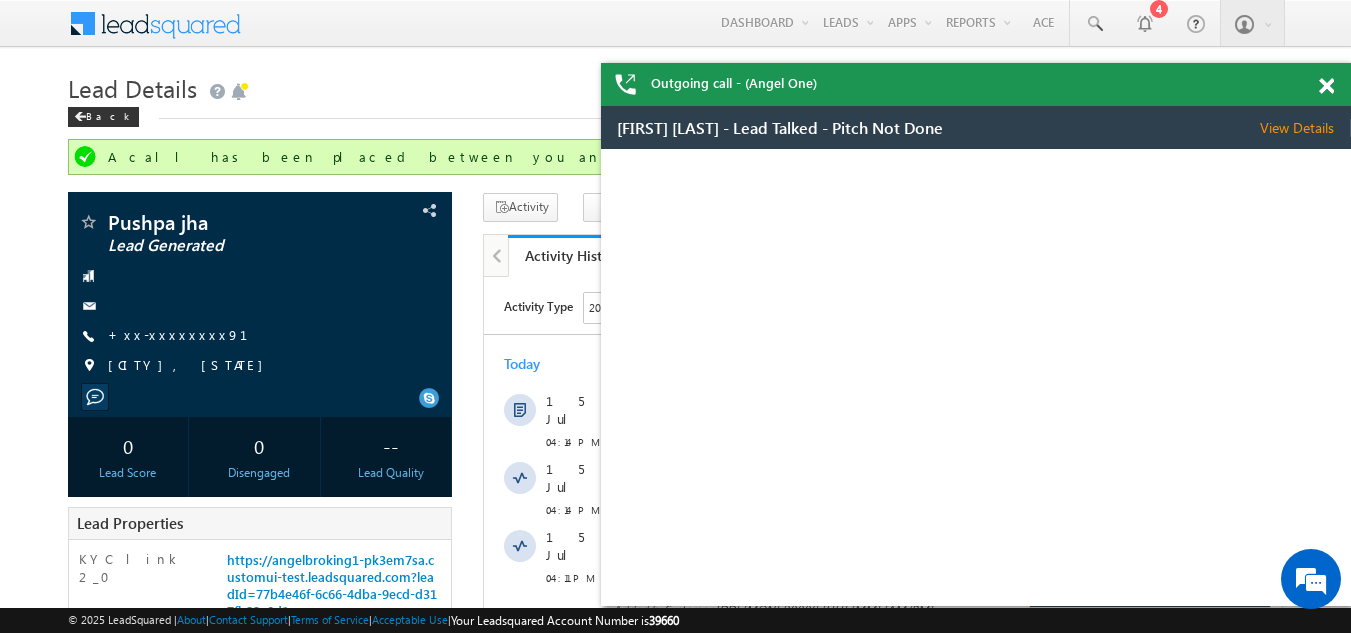 scroll, scrollTop: 0, scrollLeft: 0, axis: both 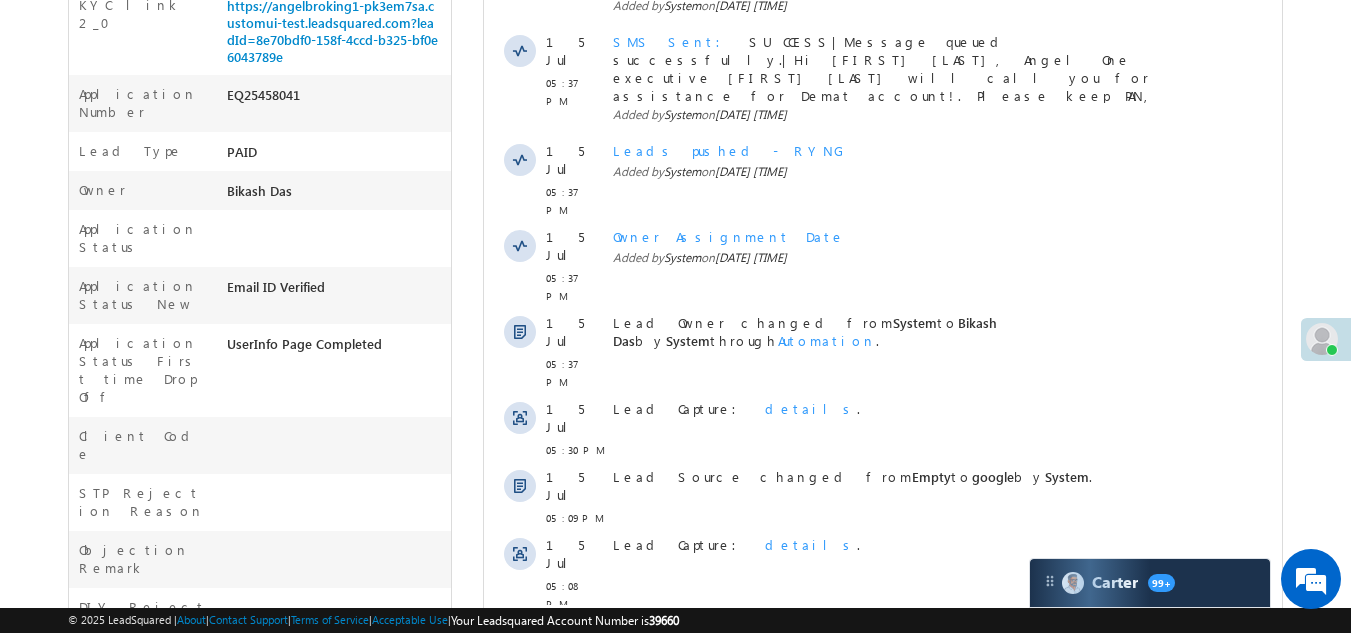 click on "Show More" at bounding box center (883, 734) 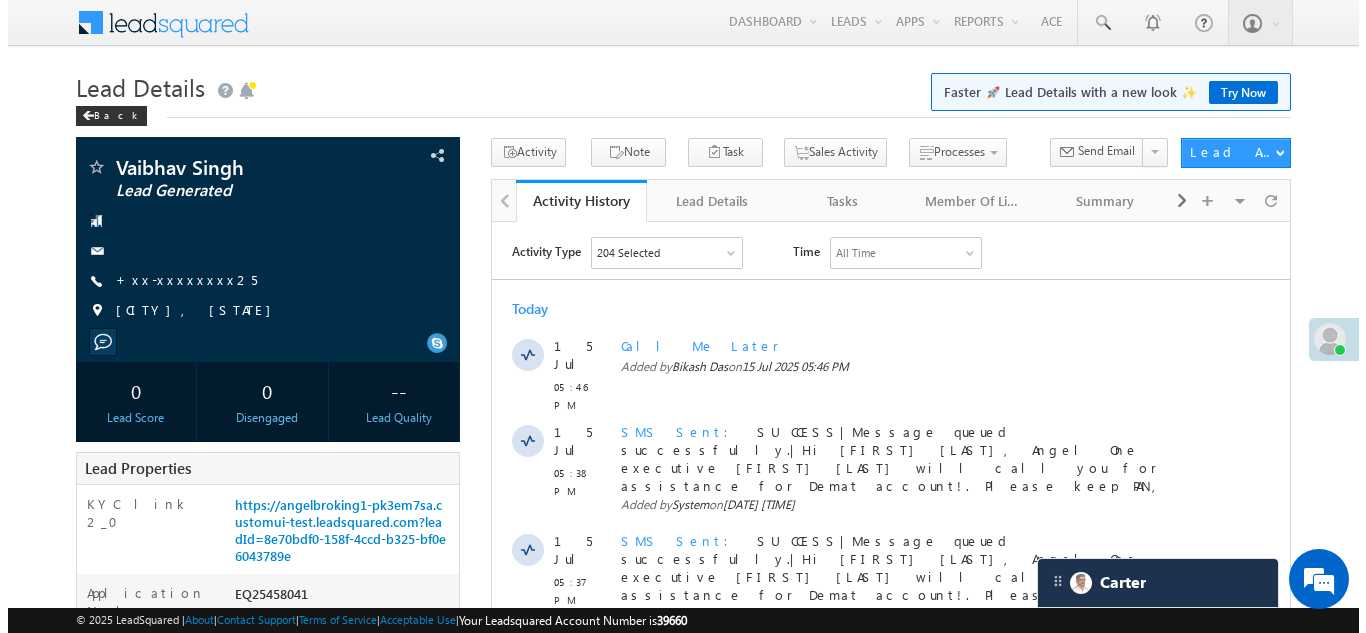 scroll, scrollTop: 0, scrollLeft: 0, axis: both 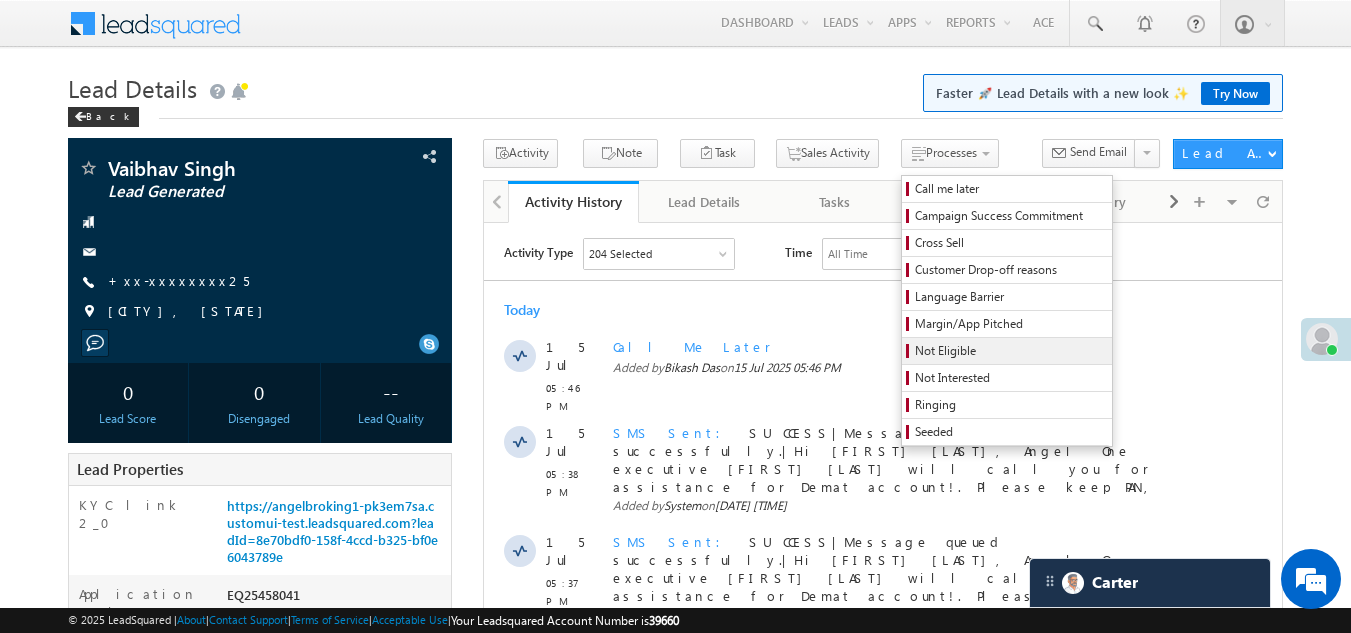click on "Not Eligible" at bounding box center (1010, 351) 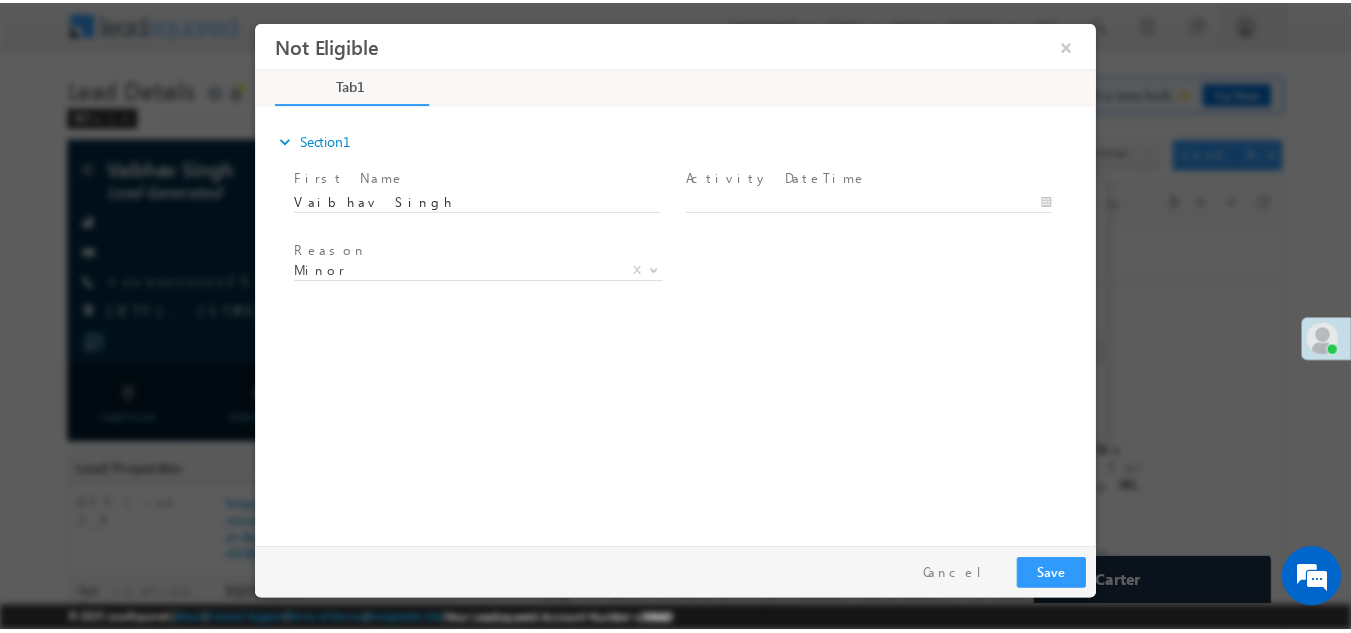 scroll, scrollTop: 0, scrollLeft: 0, axis: both 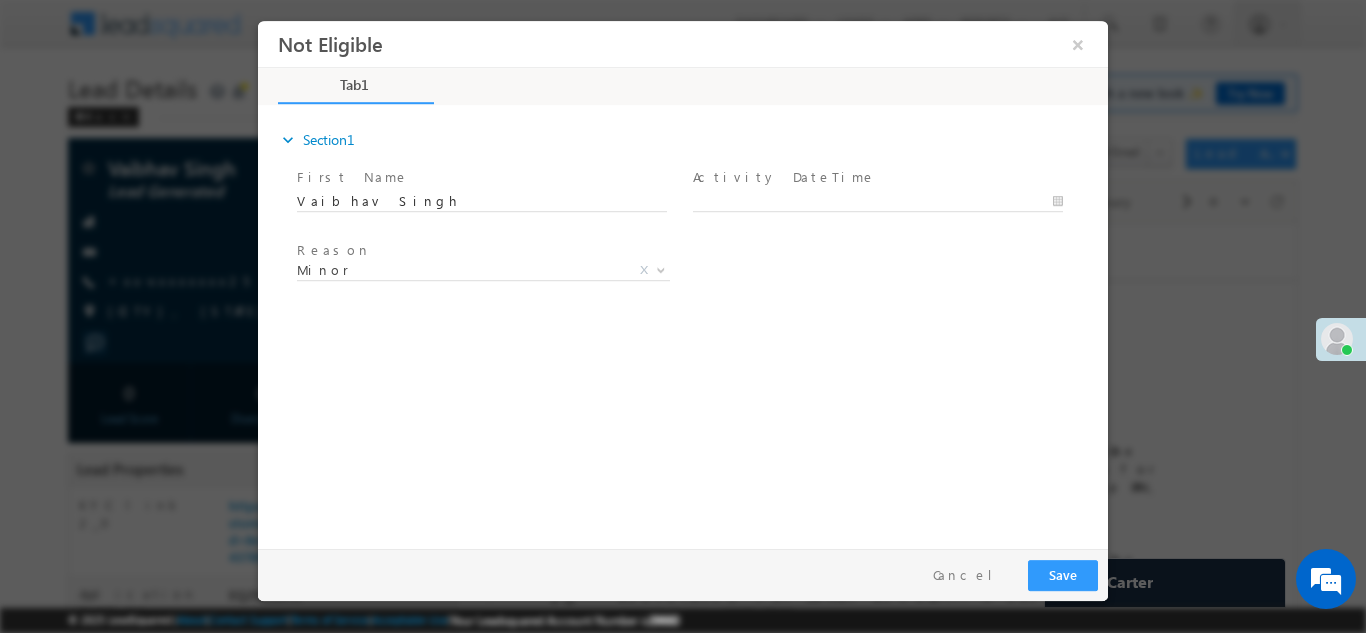 click at bounding box center [887, 201] 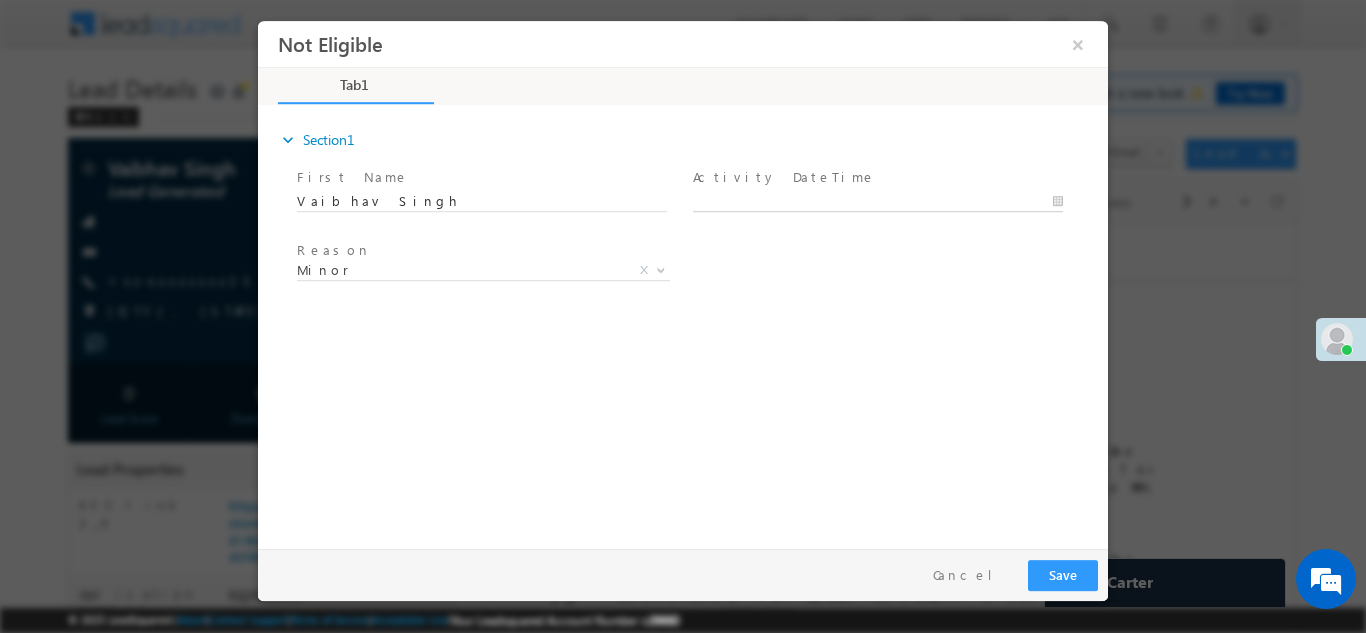 type on "07/15/25 5:48 PM" 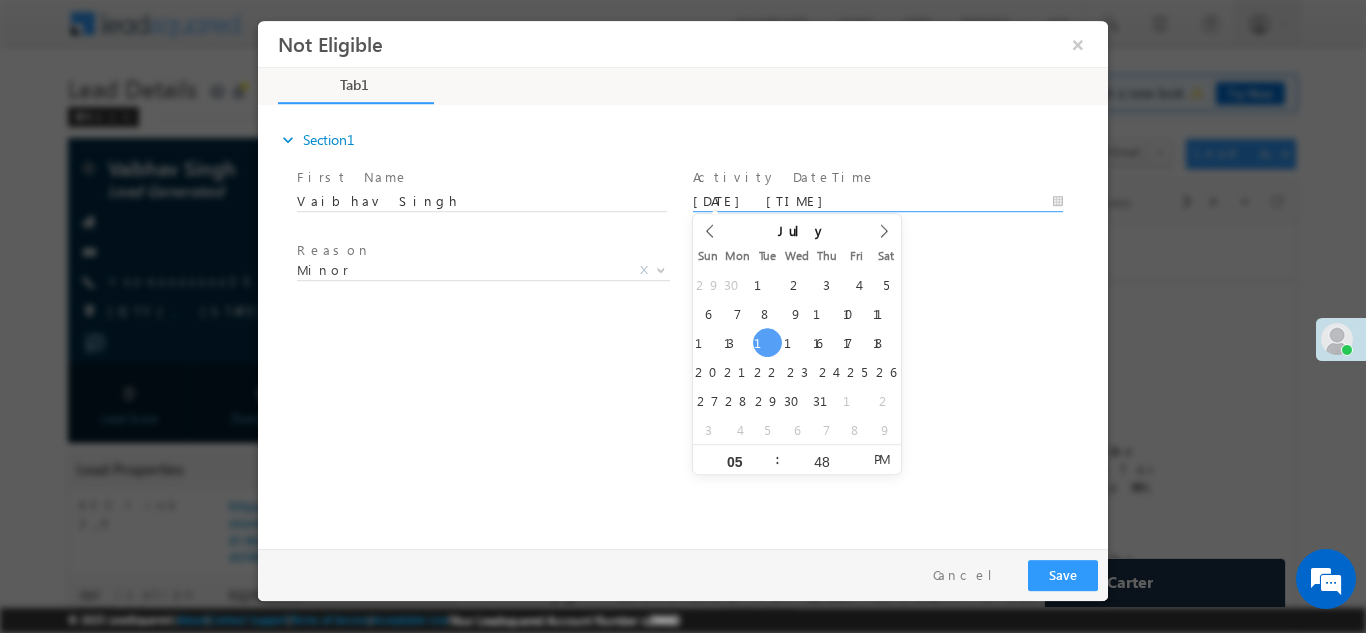 click on "Not Eligible
×" at bounding box center (683, 279) 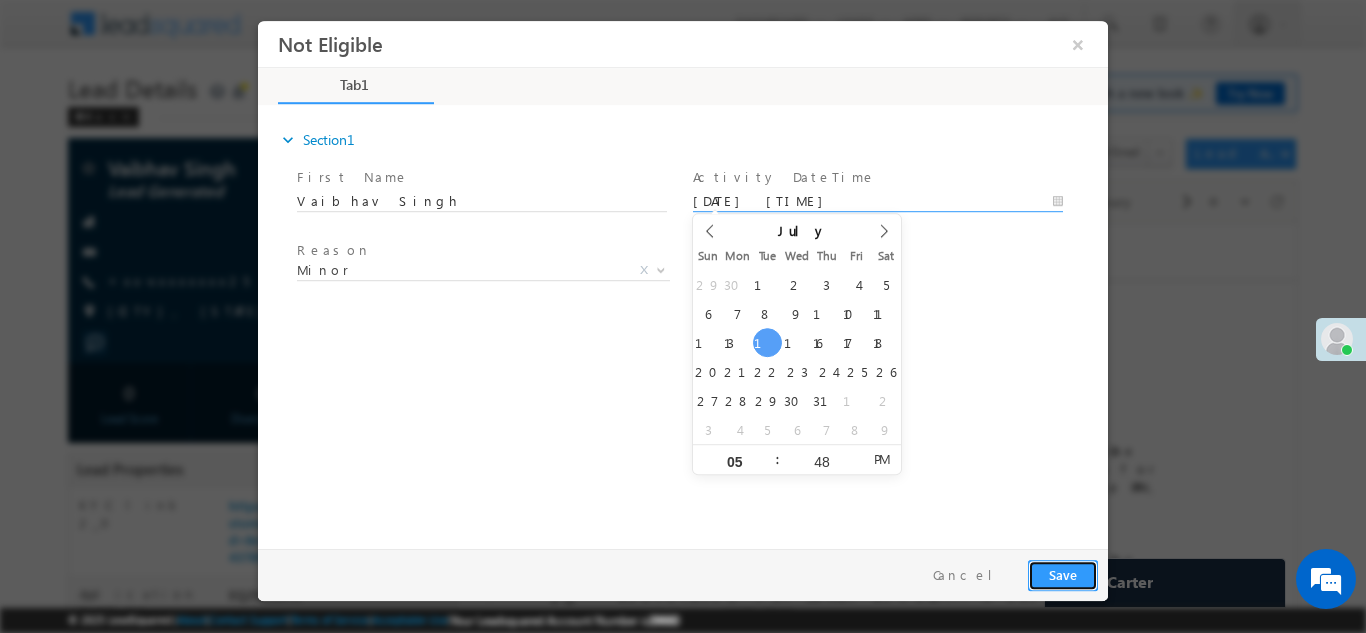 click on "Save" at bounding box center (1063, 574) 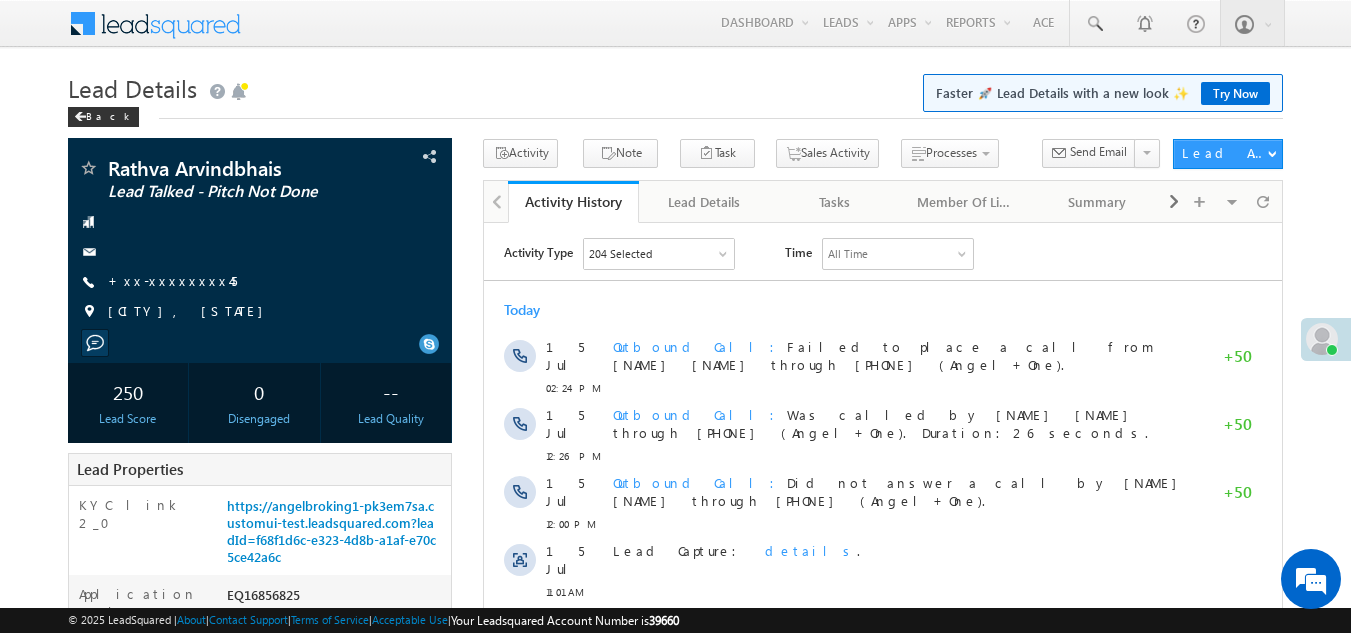 scroll, scrollTop: 0, scrollLeft: 0, axis: both 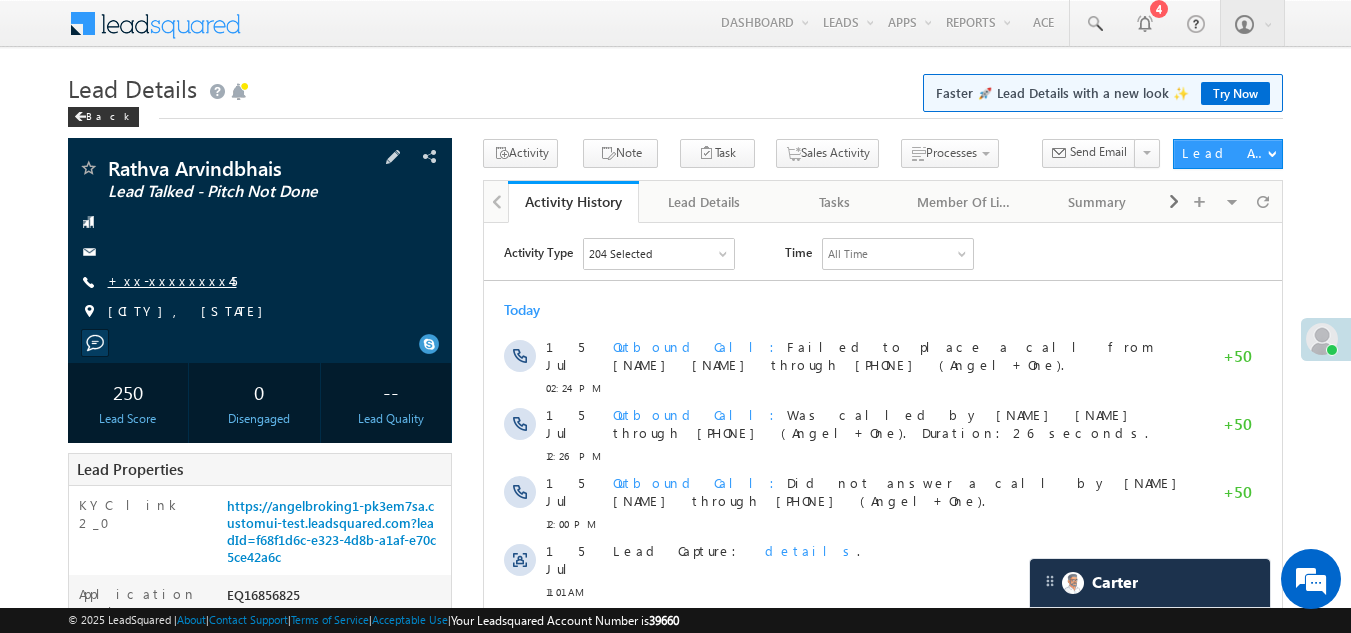 click on "+xx-xxxxxxxx45" at bounding box center [172, 280] 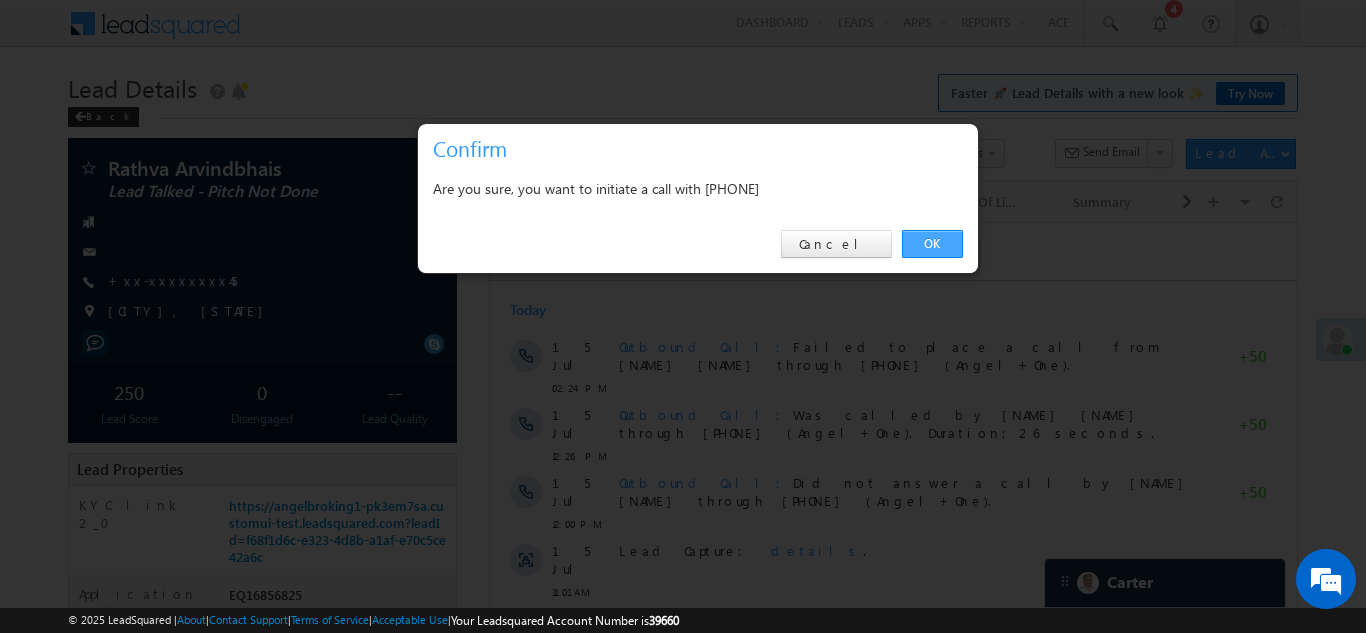 click on "OK" at bounding box center [932, 244] 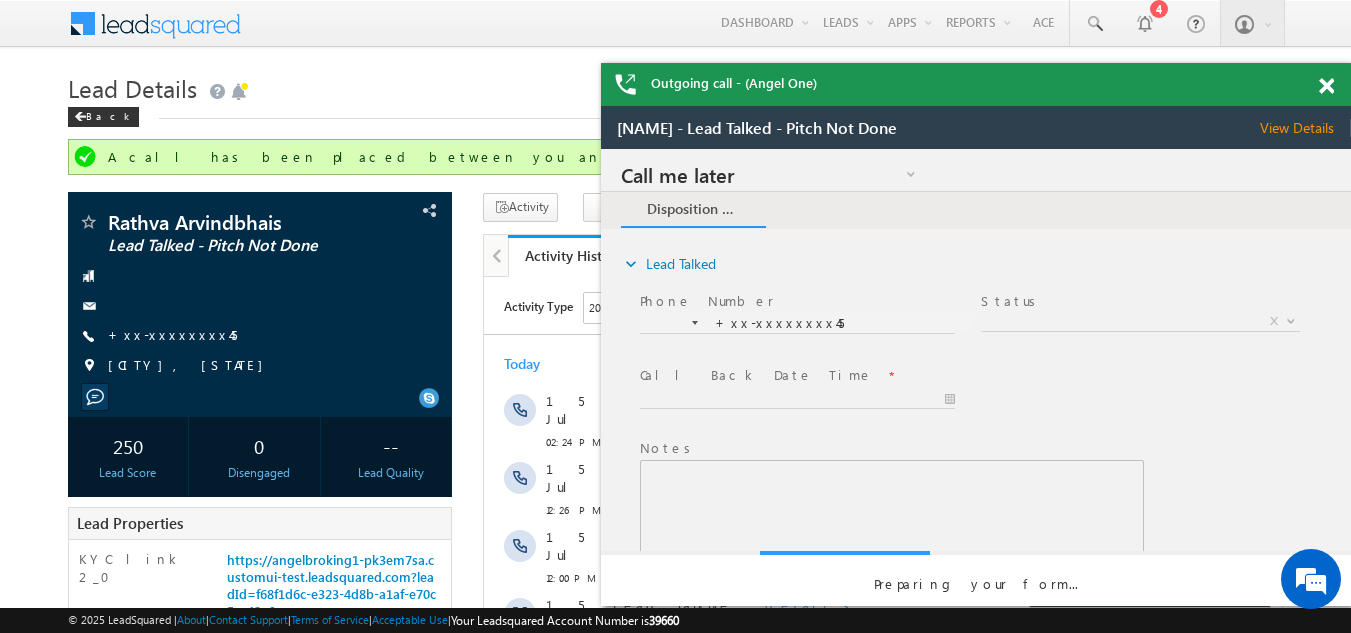 scroll, scrollTop: 0, scrollLeft: 0, axis: both 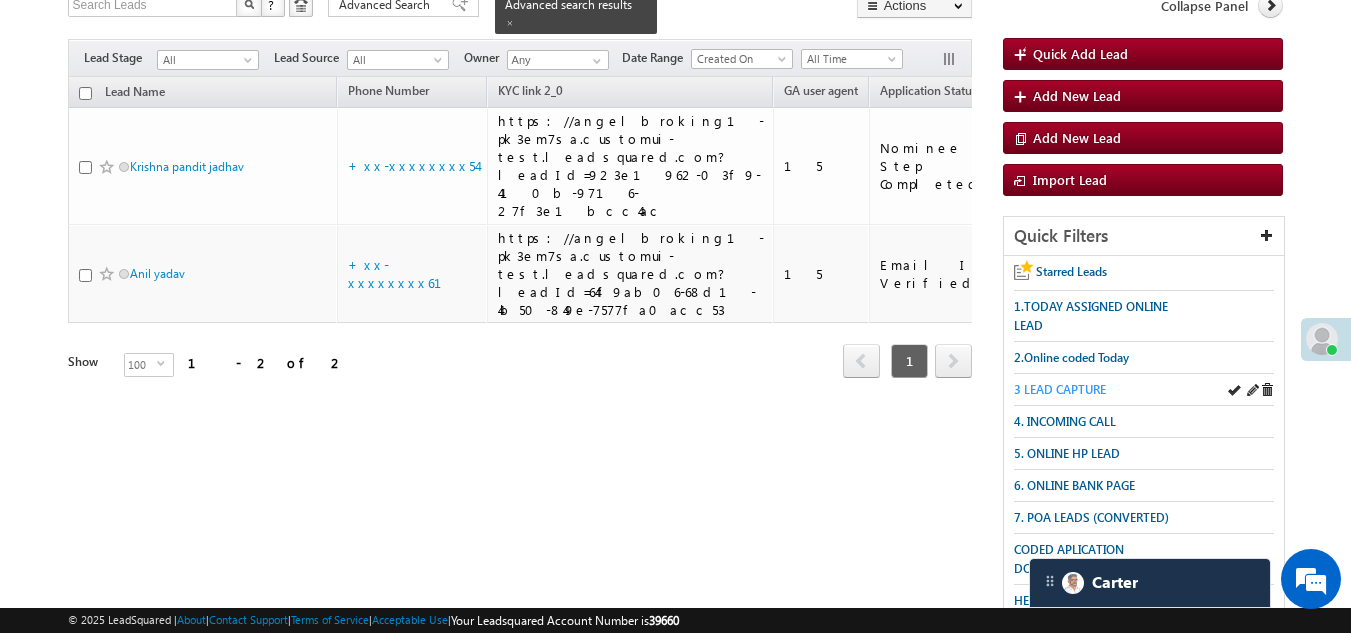 click on "3 LEAD CAPTURE" at bounding box center (1060, 389) 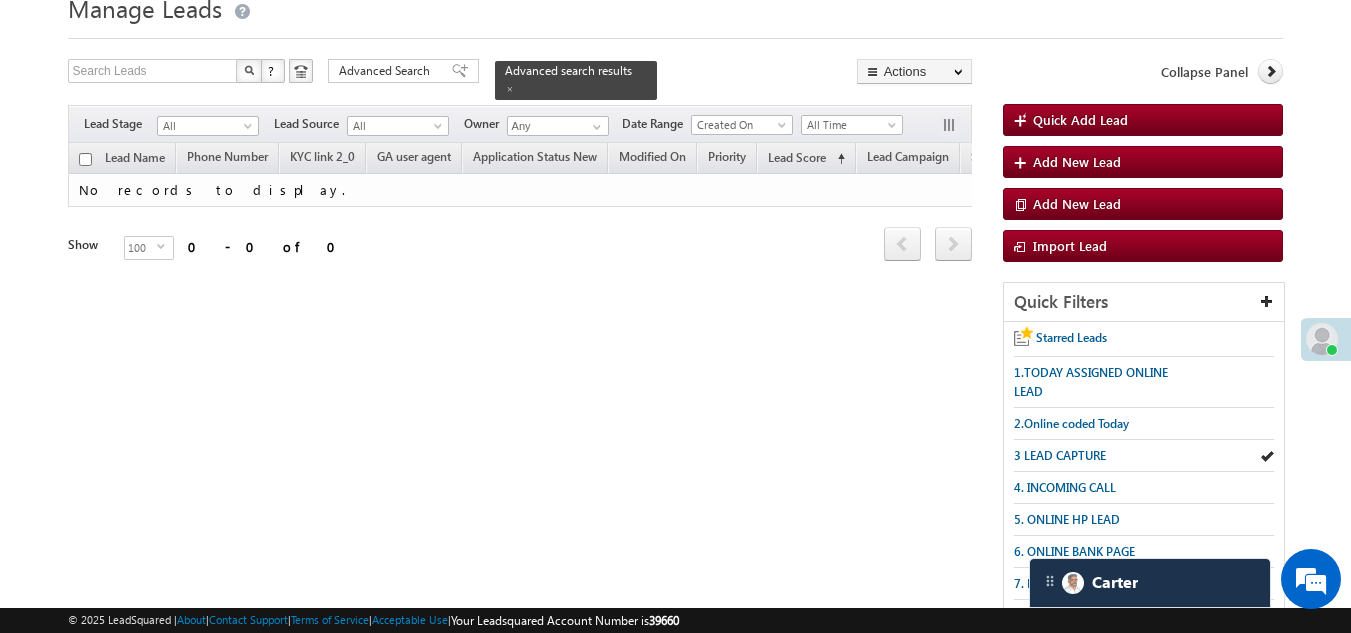 scroll, scrollTop: 46, scrollLeft: 0, axis: vertical 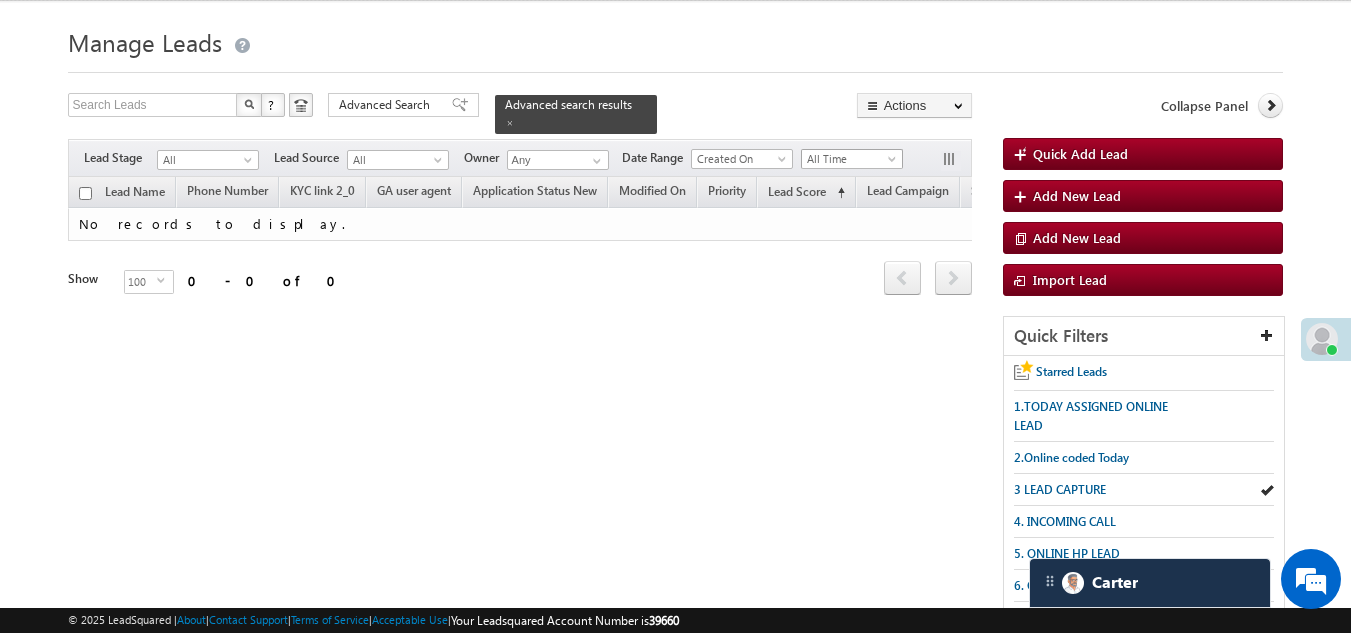 click on "All Time" at bounding box center [849, 159] 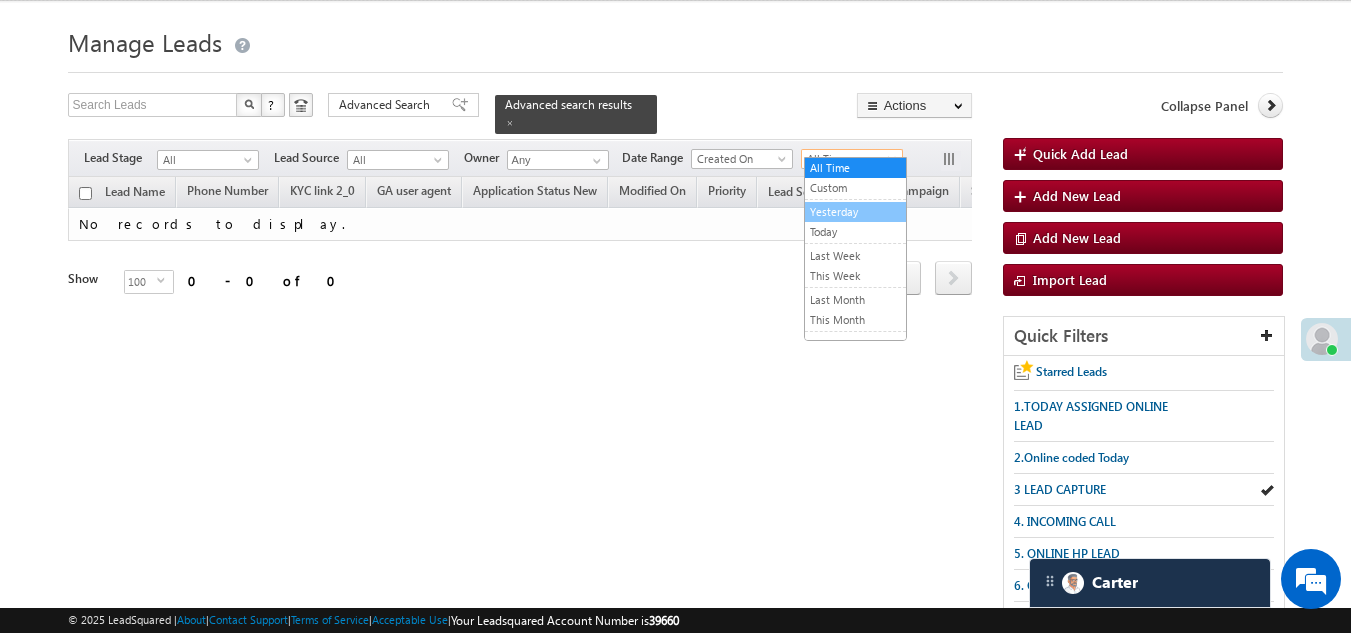 click on "Yesterday" at bounding box center (855, 212) 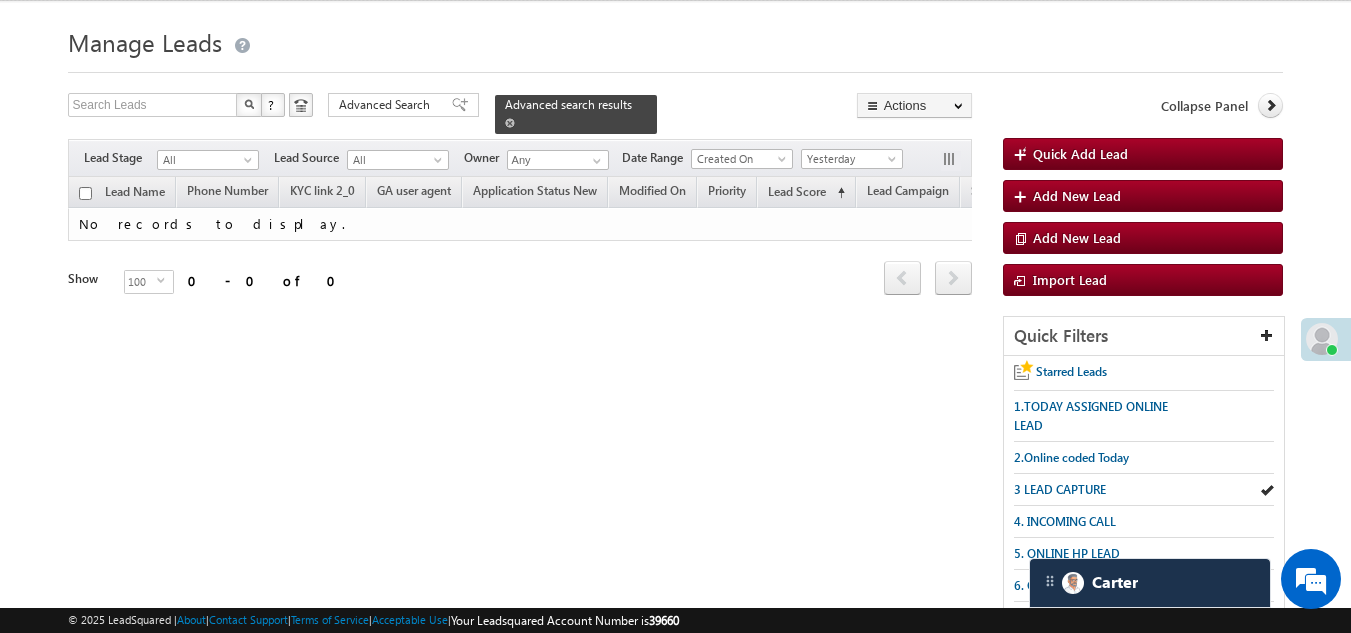 click at bounding box center [510, 122] 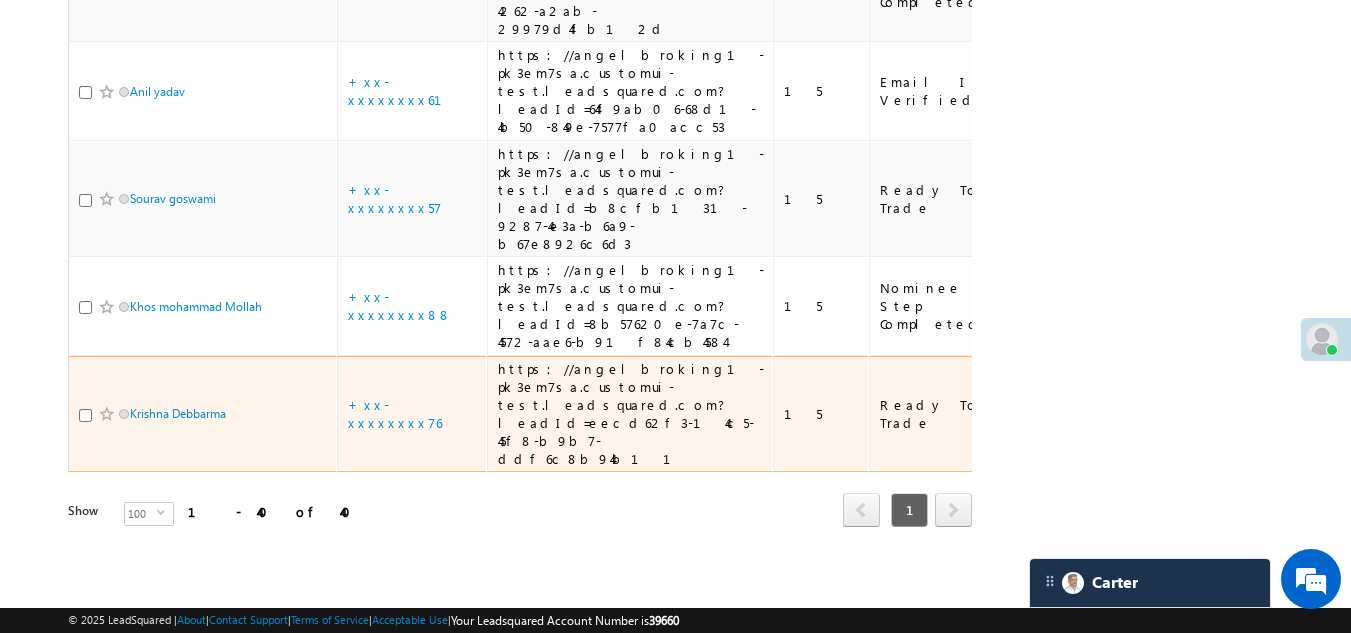 scroll, scrollTop: 4345, scrollLeft: 0, axis: vertical 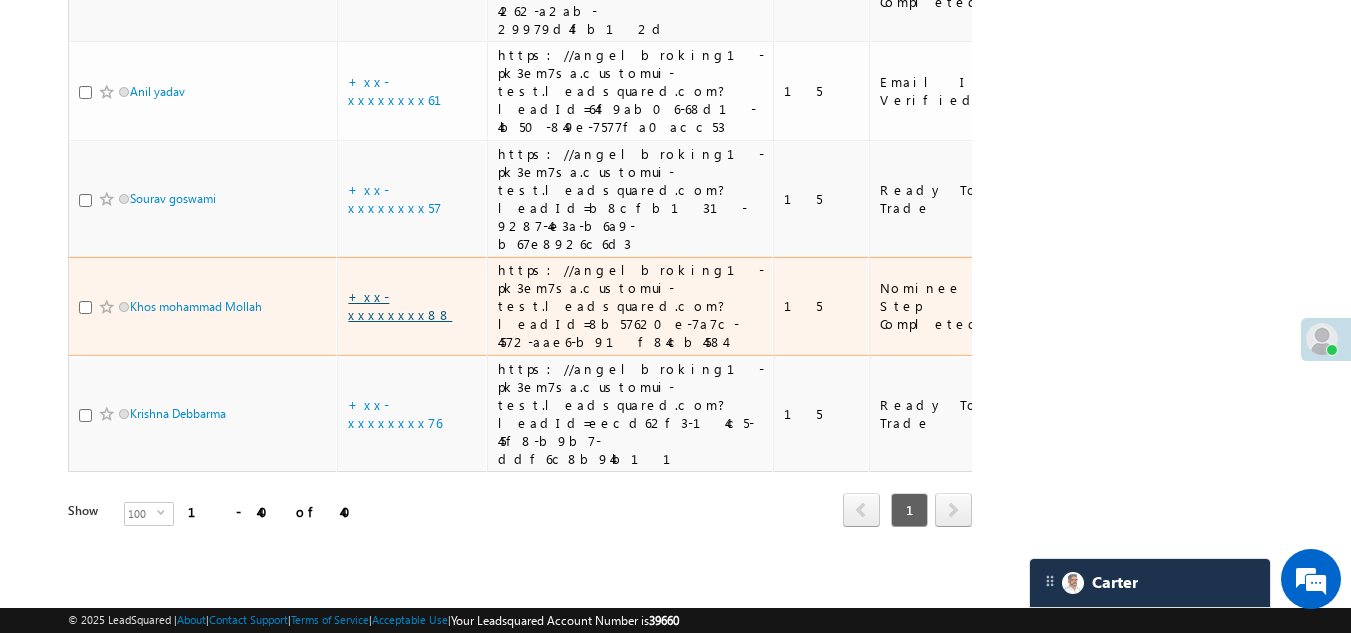 click on "+xx-xxxxxxxx88" at bounding box center [400, 305] 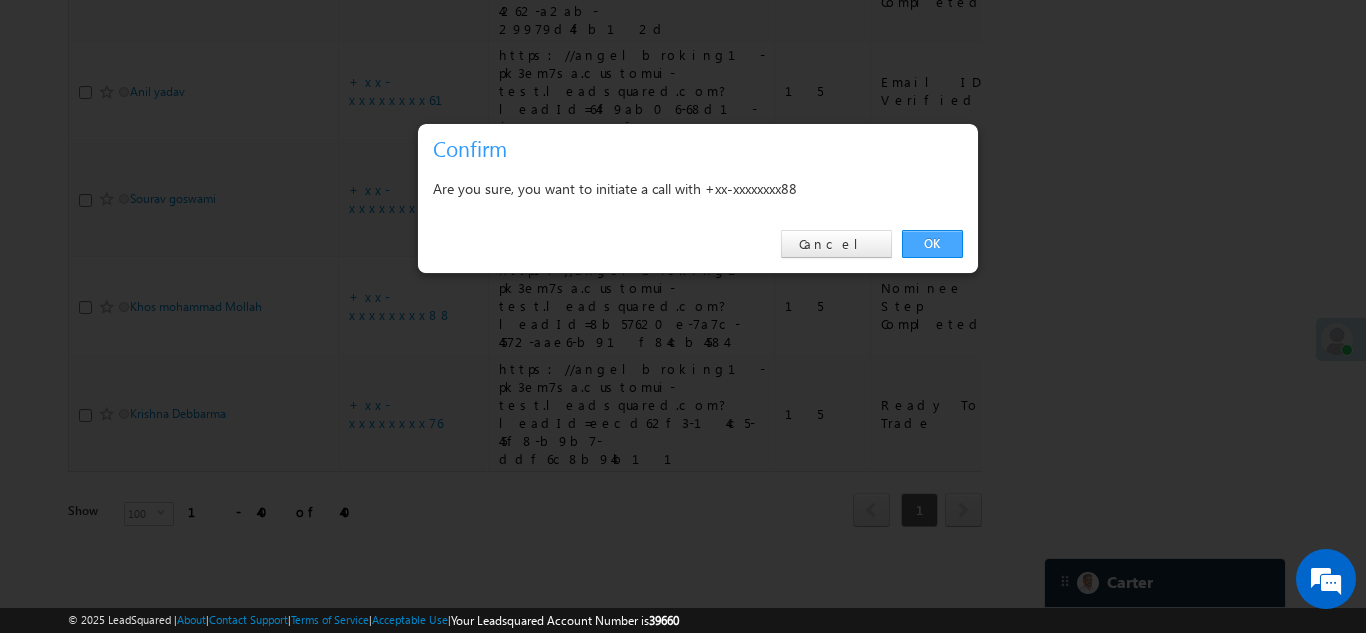 click on "OK" at bounding box center [932, 244] 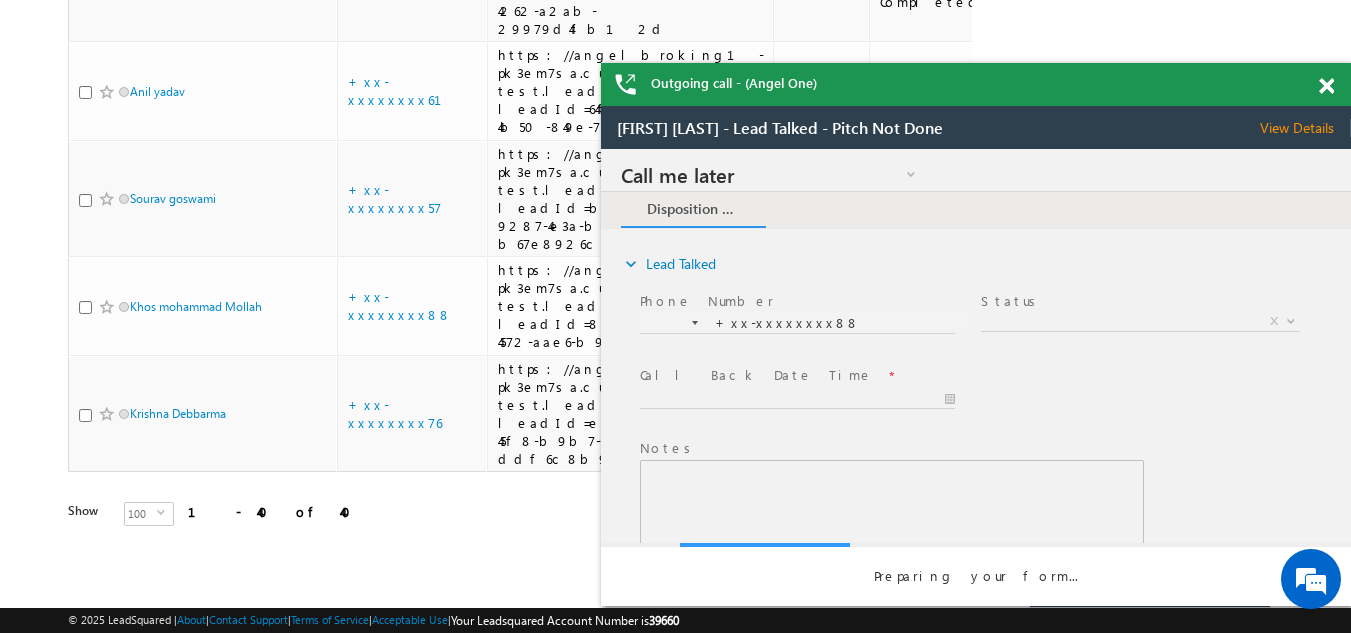 scroll, scrollTop: 0, scrollLeft: 0, axis: both 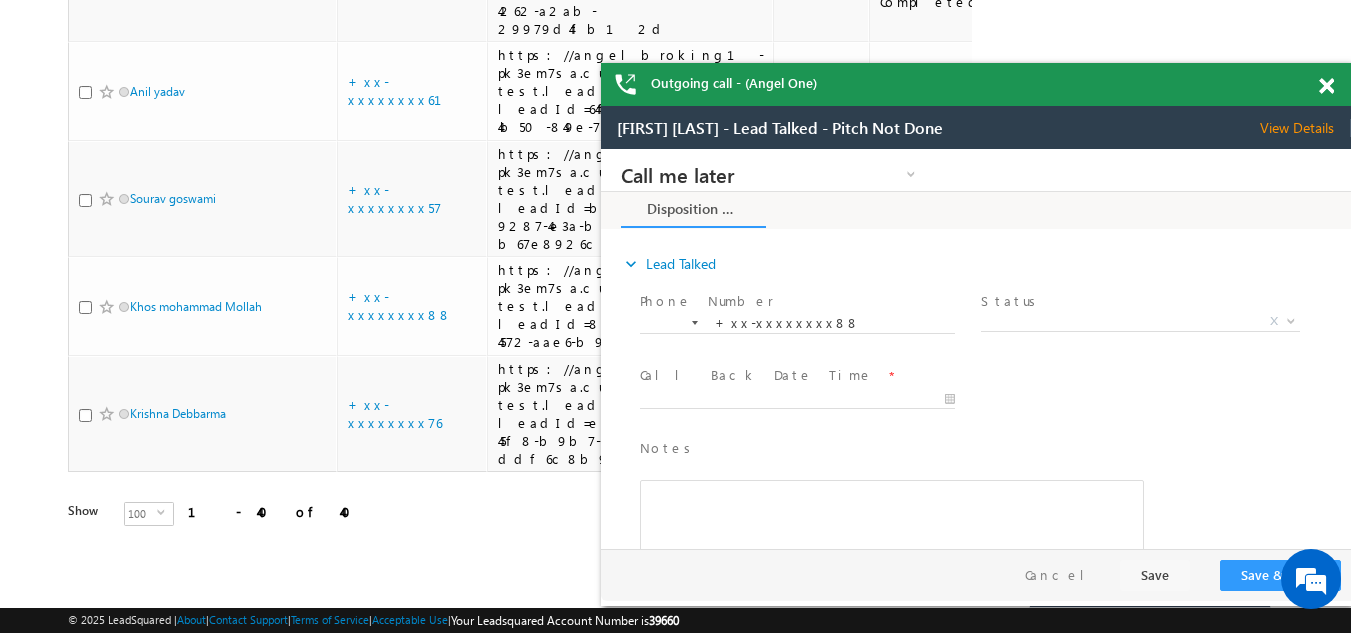 click at bounding box center (1326, 86) 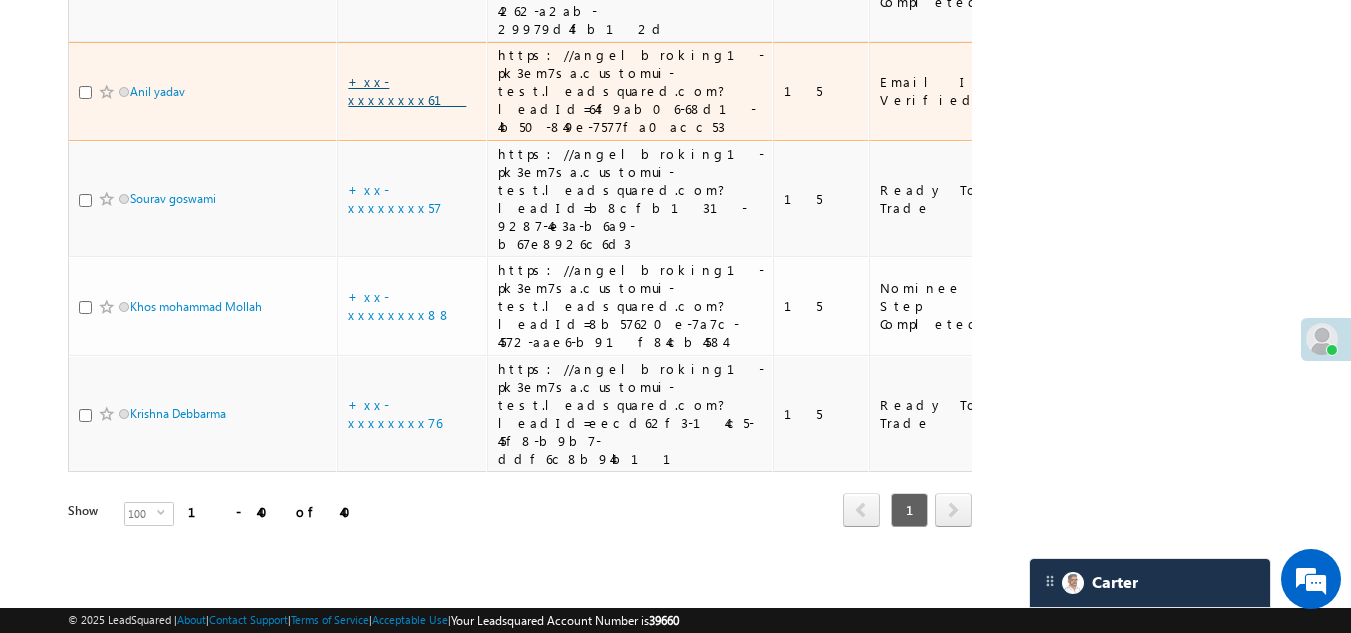 click on "+xx-xxxxxxxx61" at bounding box center [407, 90] 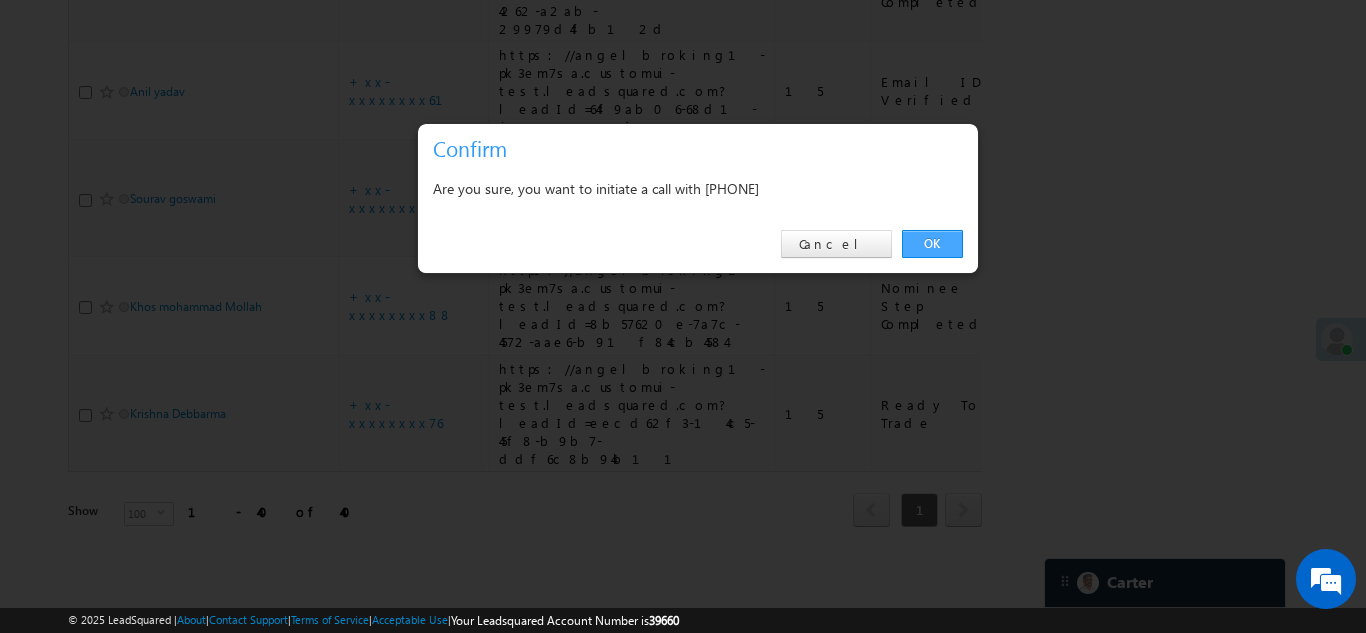 click on "OK" at bounding box center (932, 244) 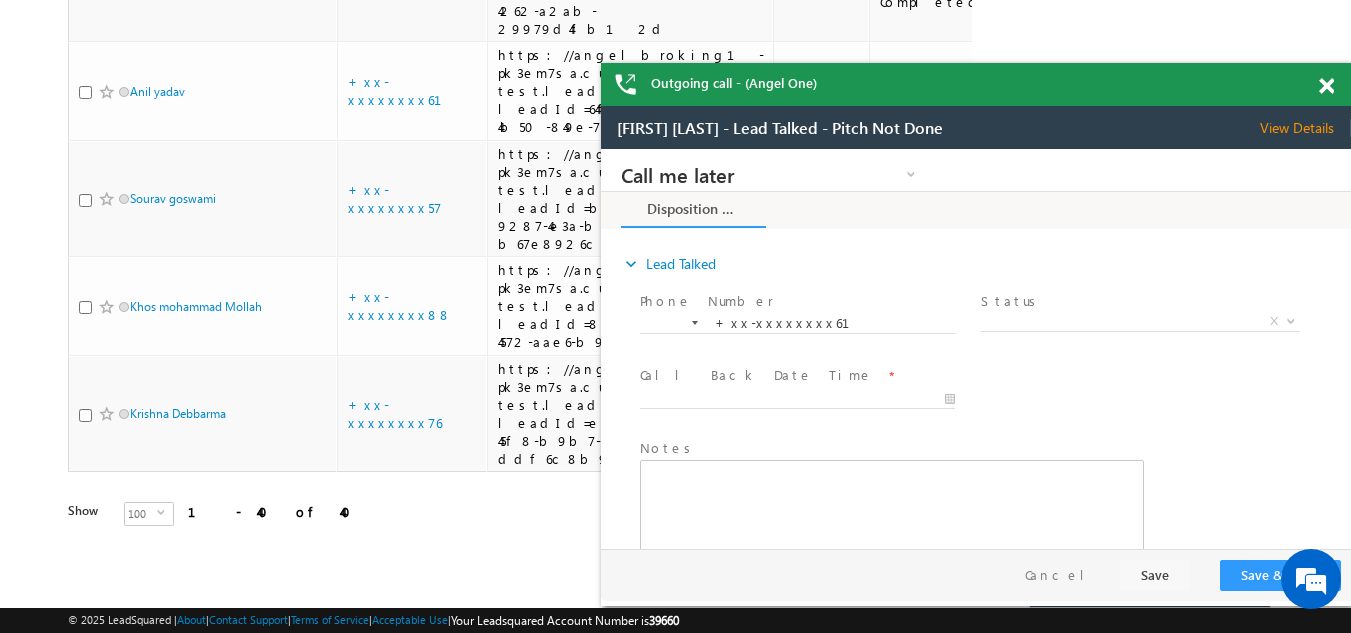 scroll, scrollTop: 0, scrollLeft: 0, axis: both 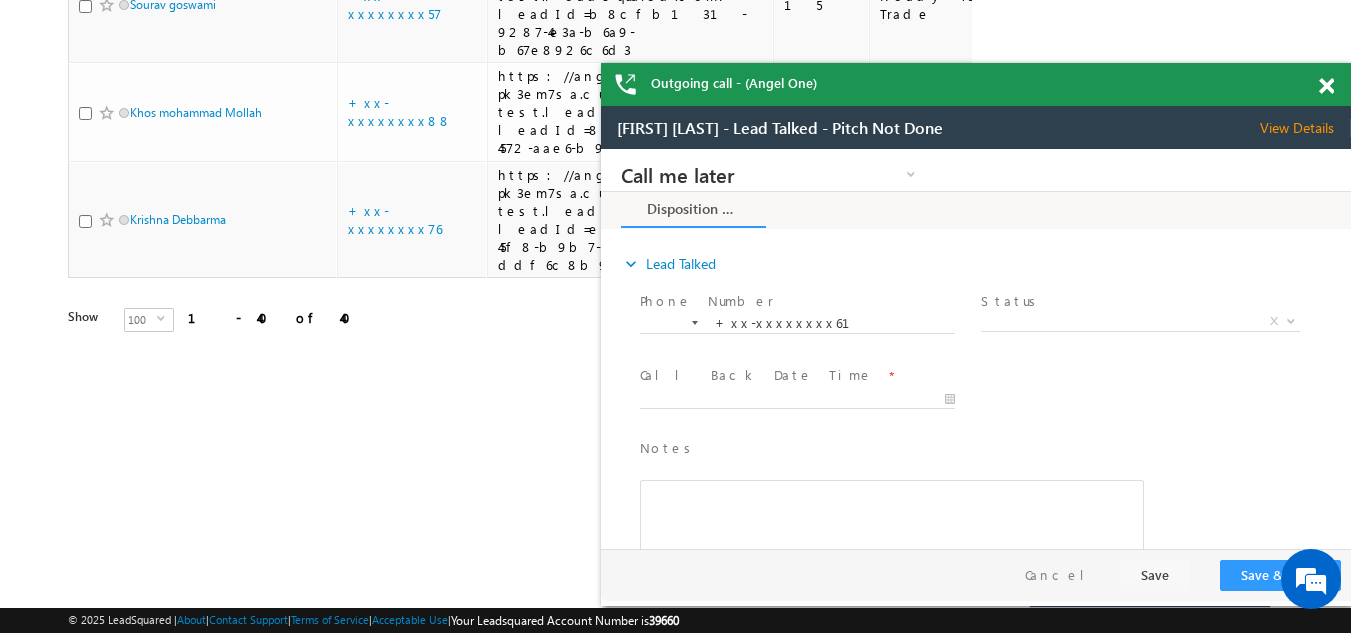 click at bounding box center (1326, 86) 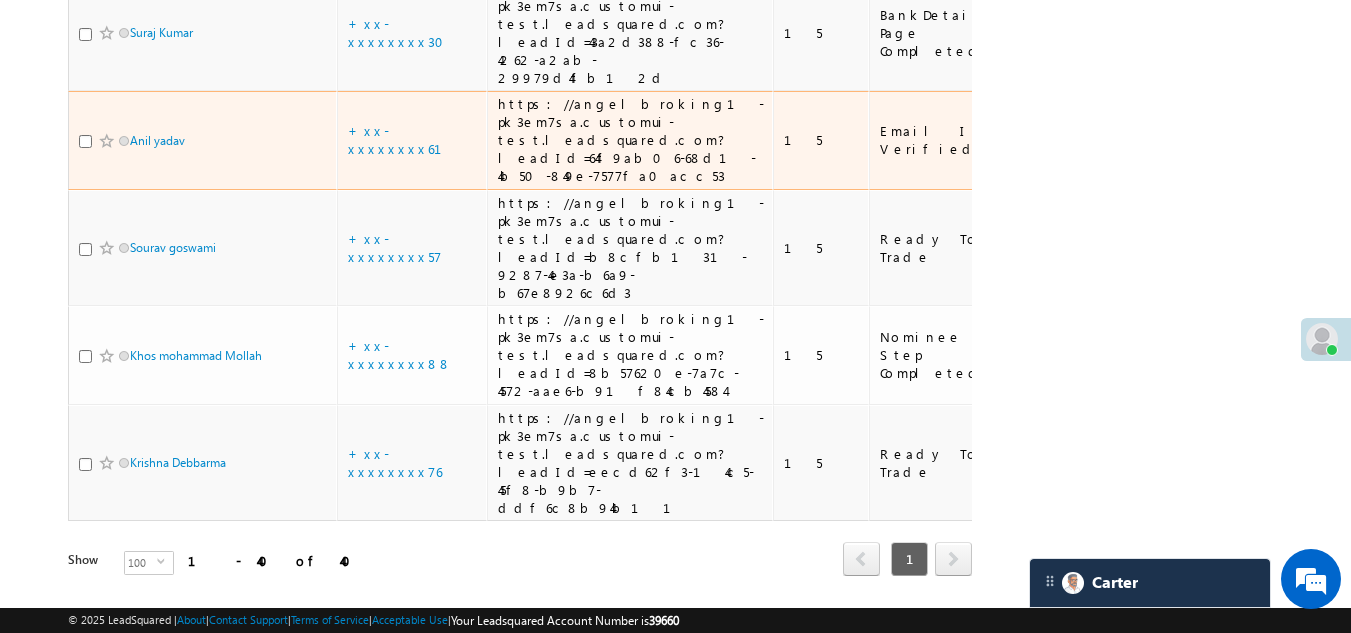 scroll, scrollTop: 4099, scrollLeft: 0, axis: vertical 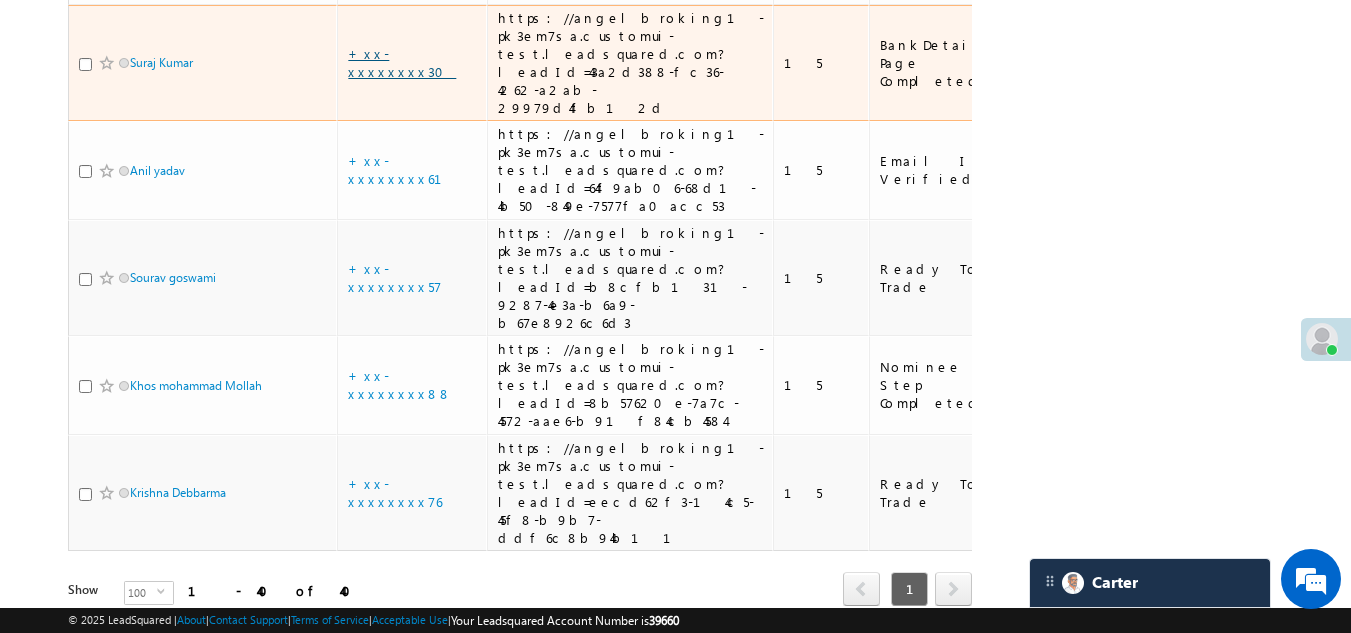 click on "+xx-xxxxxxxx30" at bounding box center (402, 62) 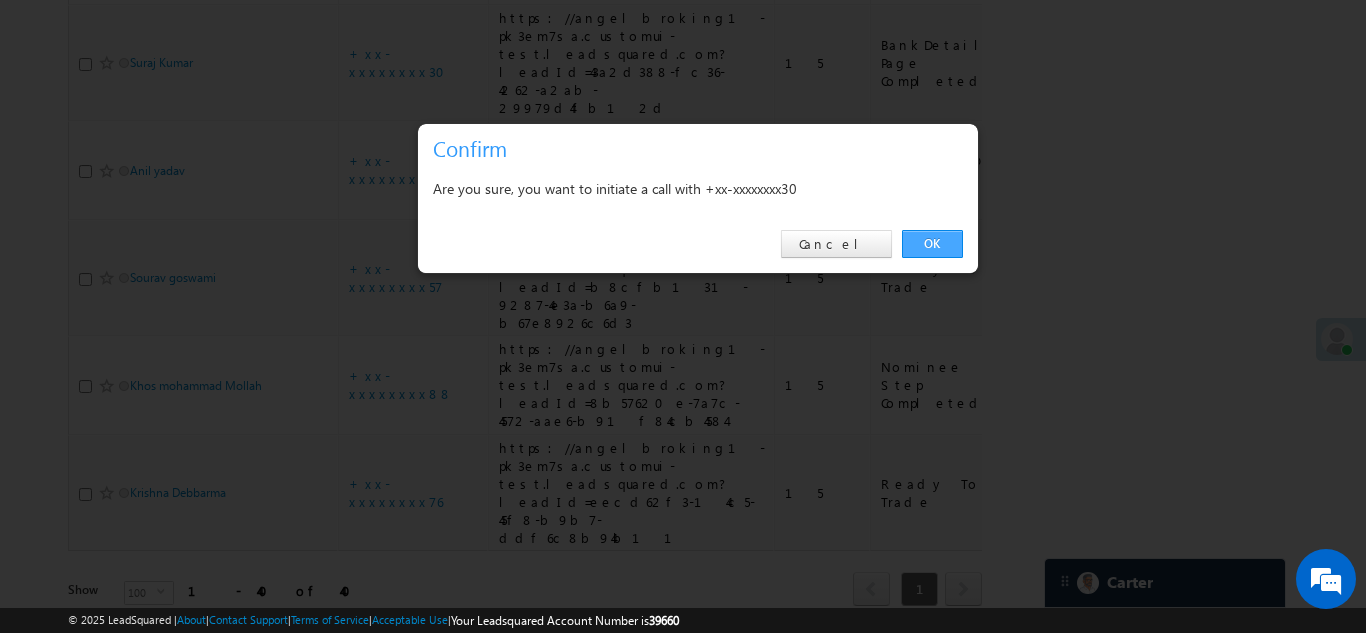 click on "OK" at bounding box center (932, 244) 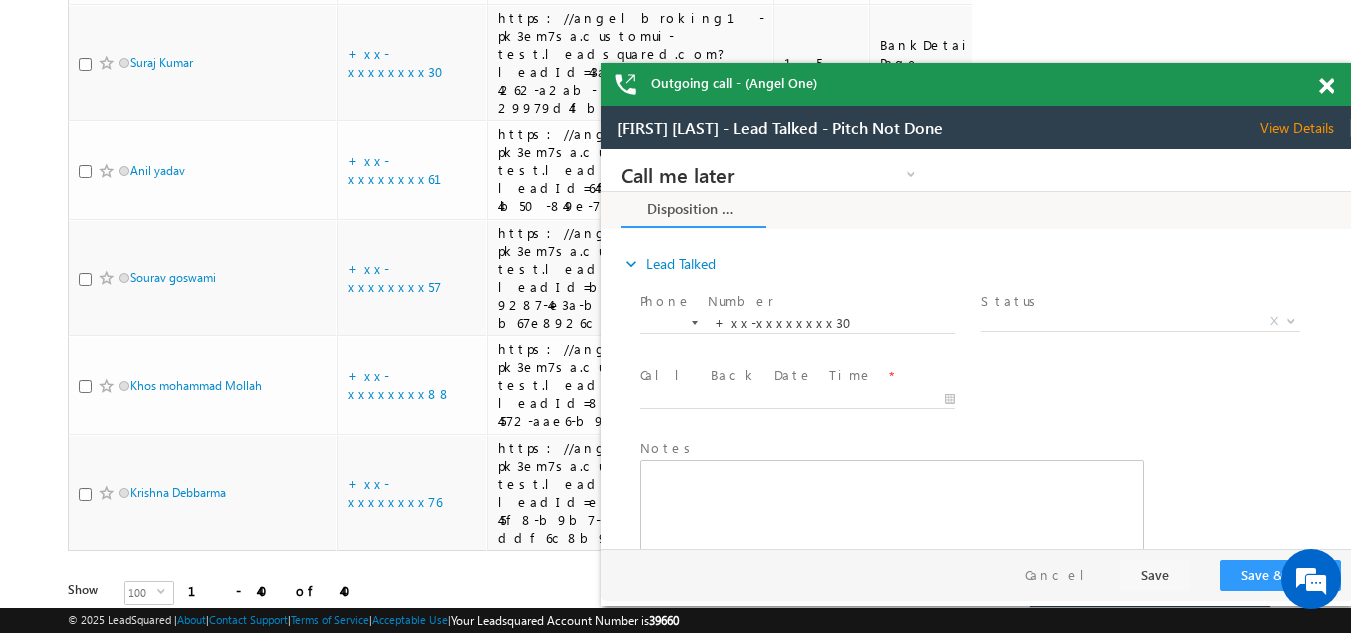 scroll, scrollTop: 0, scrollLeft: 0, axis: both 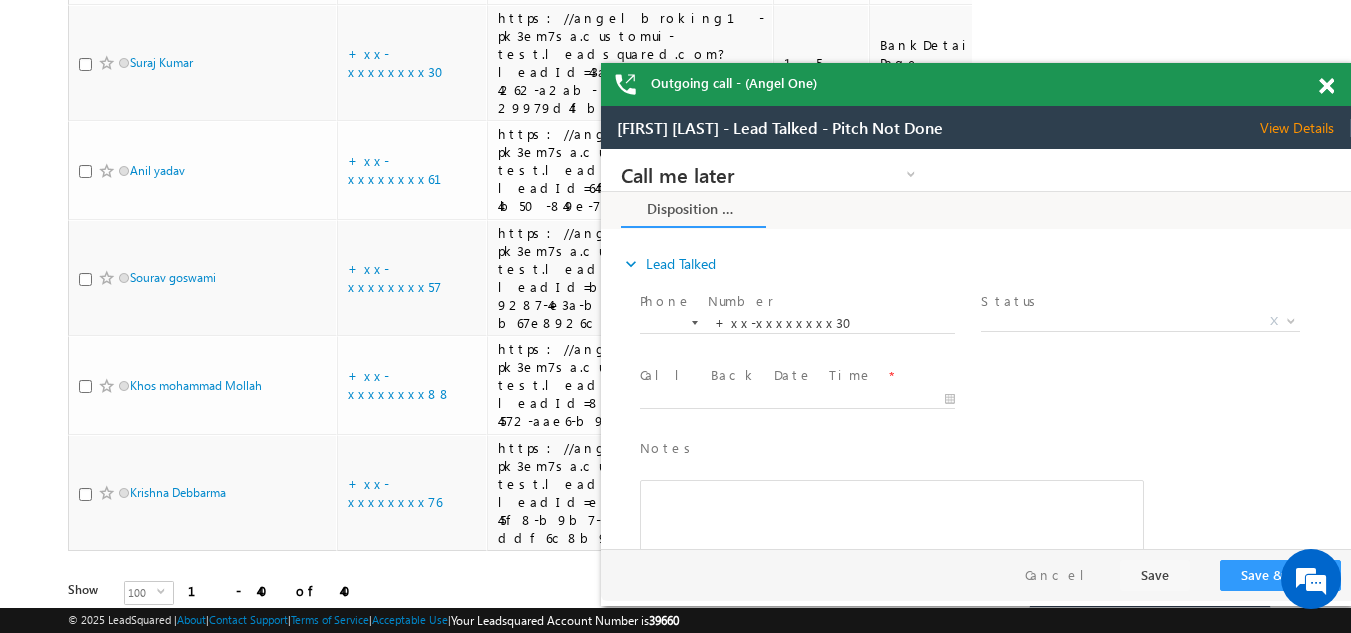 click at bounding box center (1326, 86) 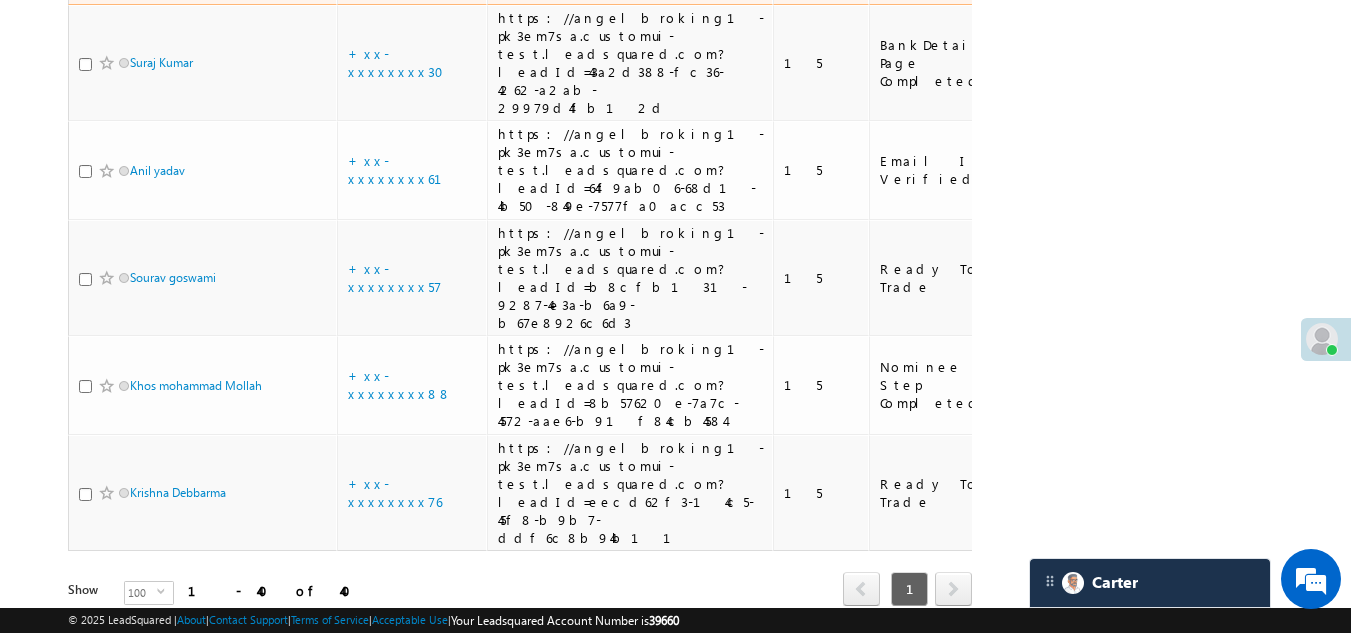 click on "+xx-xxxxxxxx68" at bounding box center (397, -55) 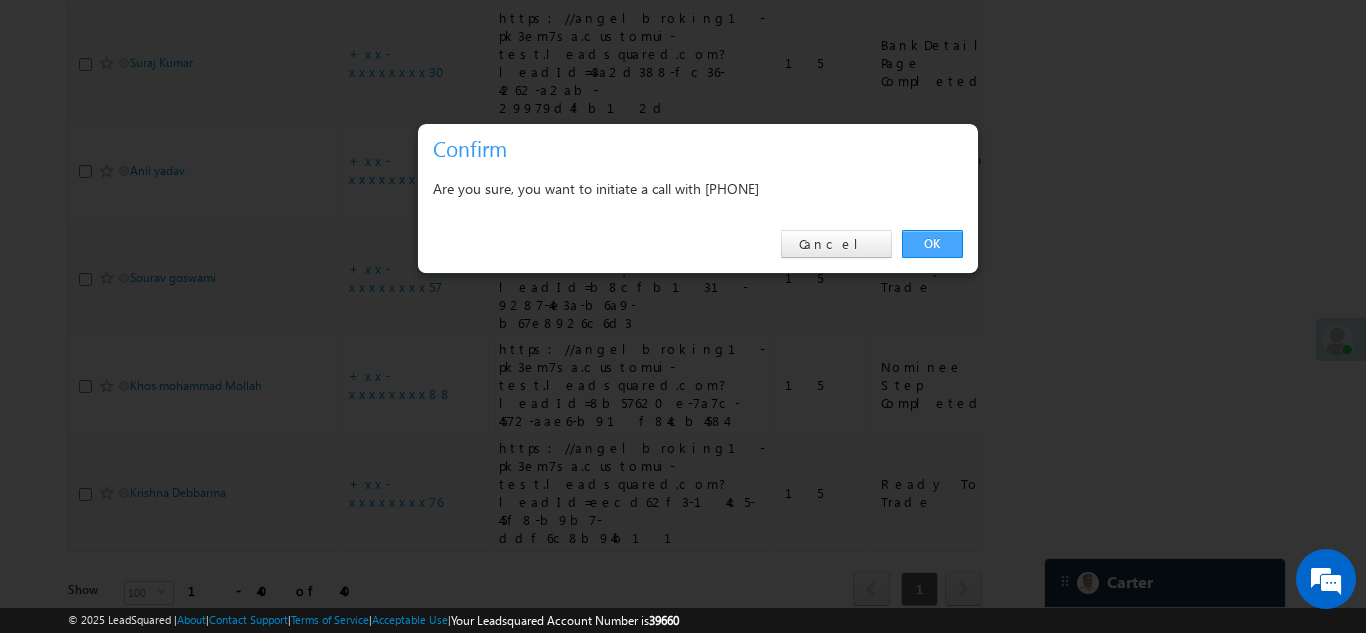 click on "OK" at bounding box center (932, 244) 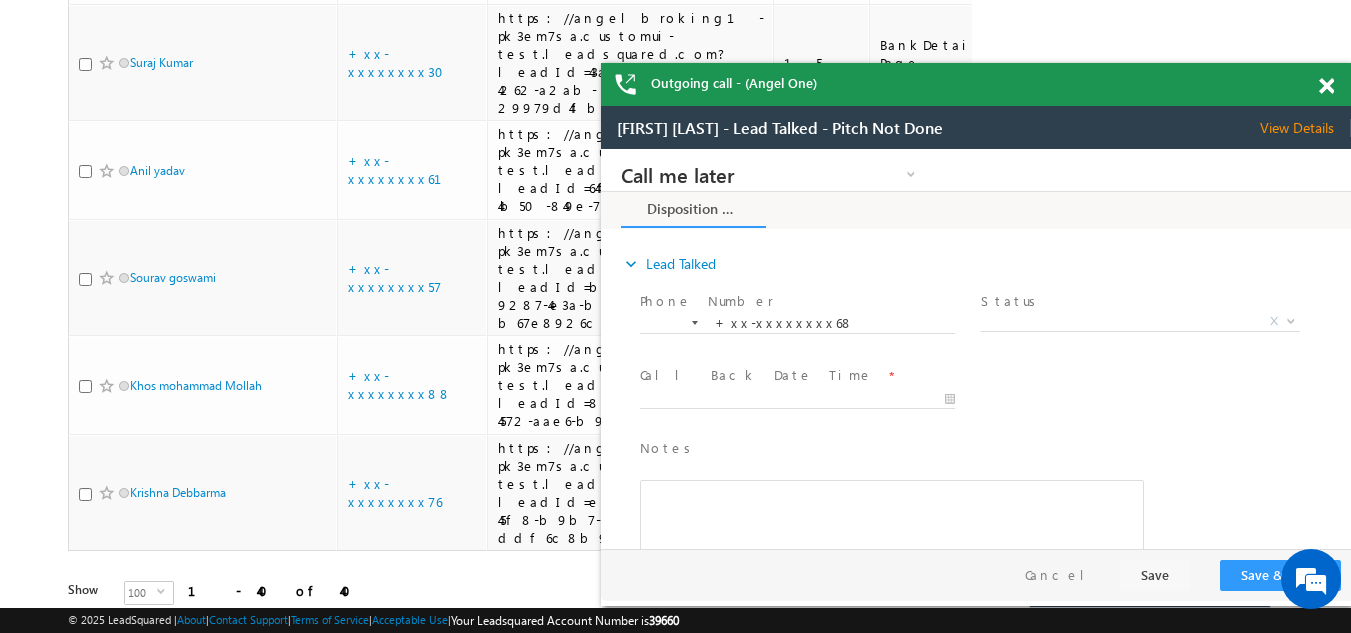 scroll, scrollTop: 0, scrollLeft: 0, axis: both 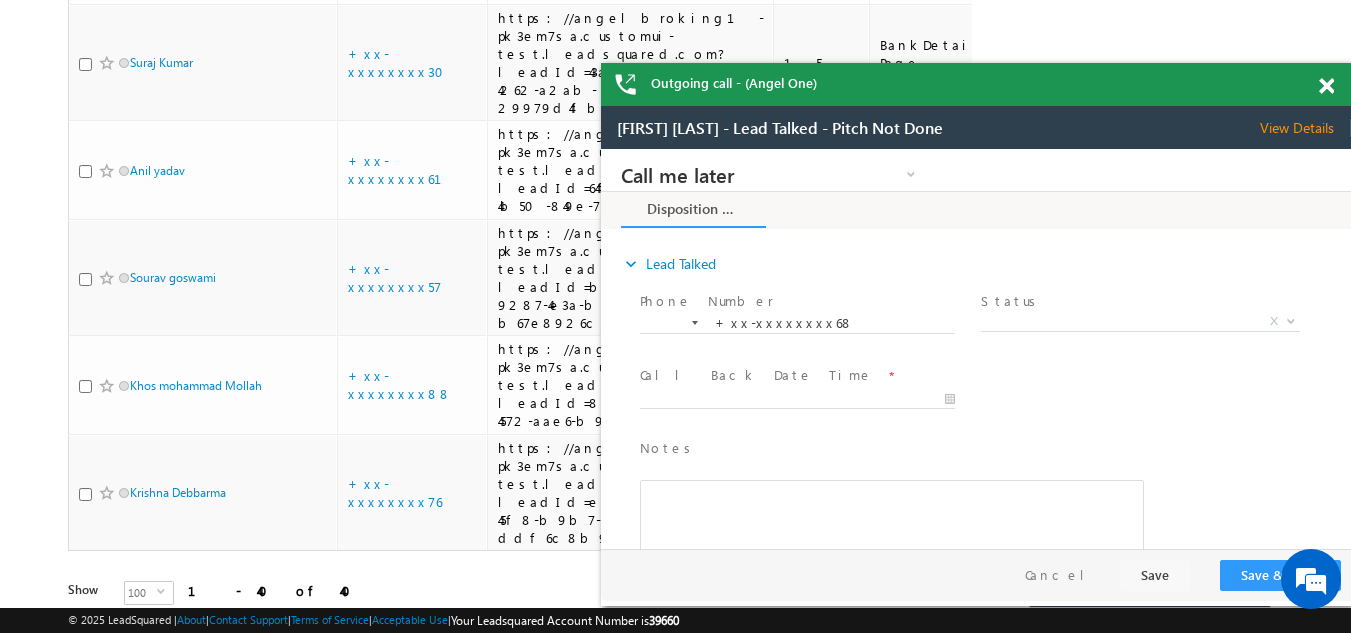 click on "+xx-xxxxxxxx65" at bounding box center [394, -162] 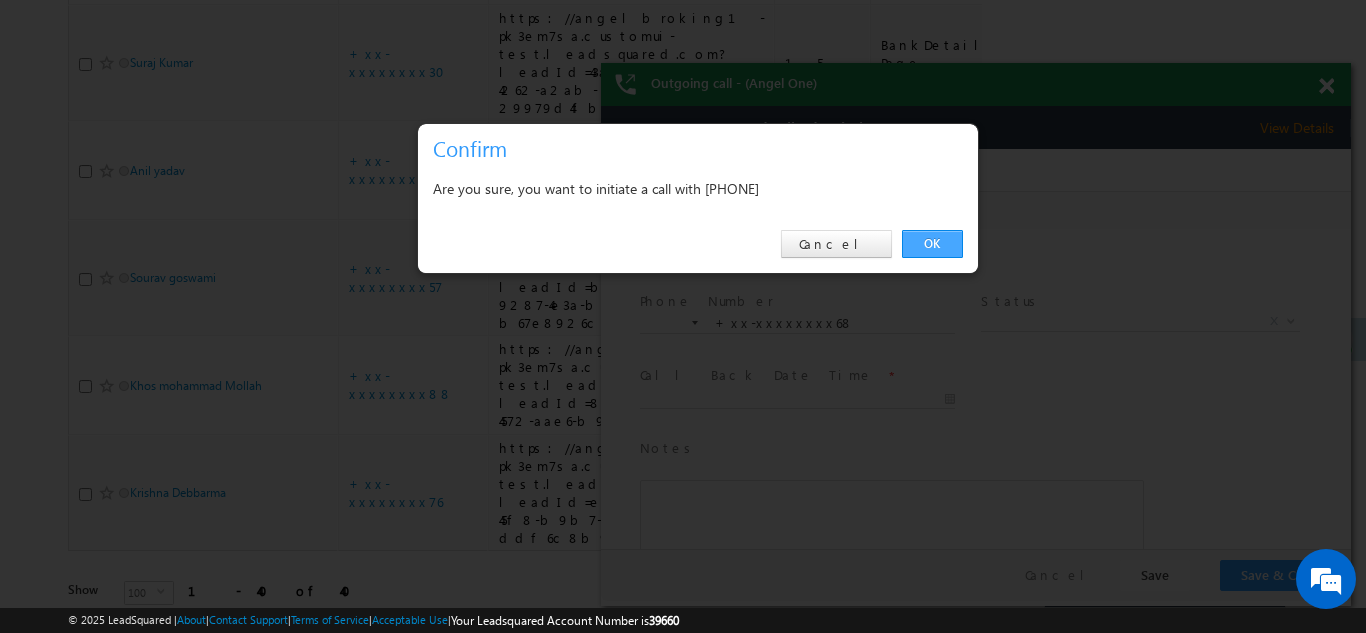 drag, startPoint x: 943, startPoint y: 235, endPoint x: 345, endPoint y: 84, distance: 616.76984 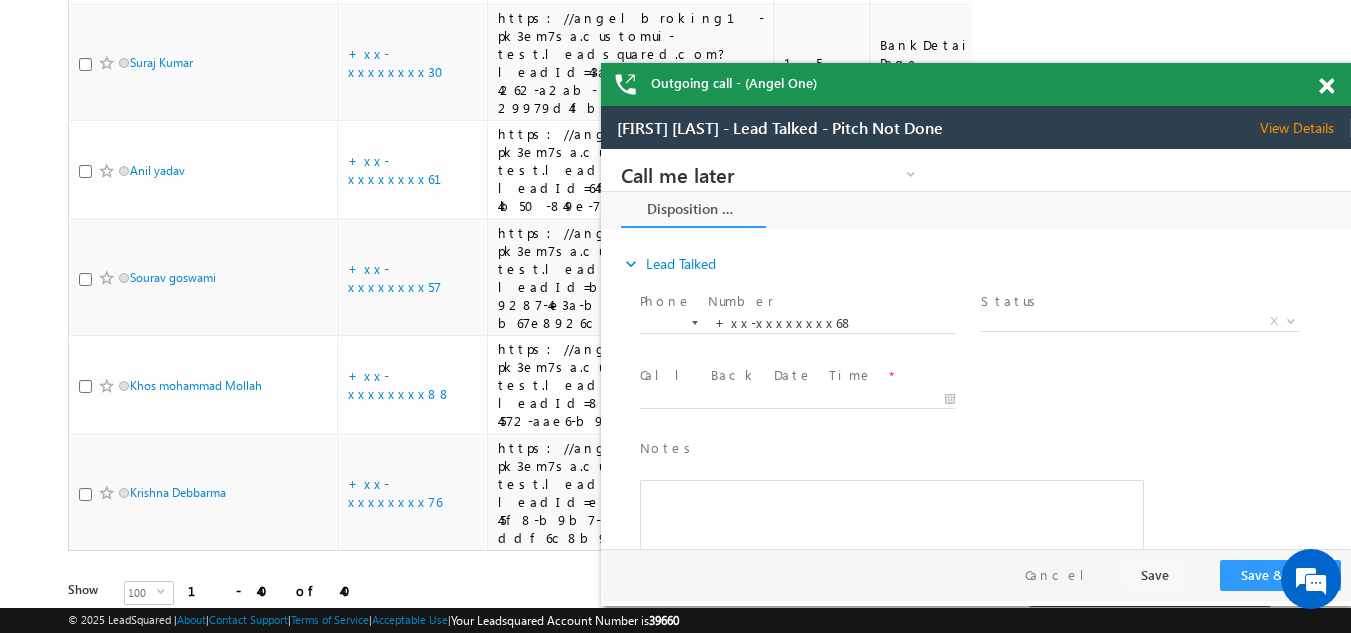 click at bounding box center [1326, 86] 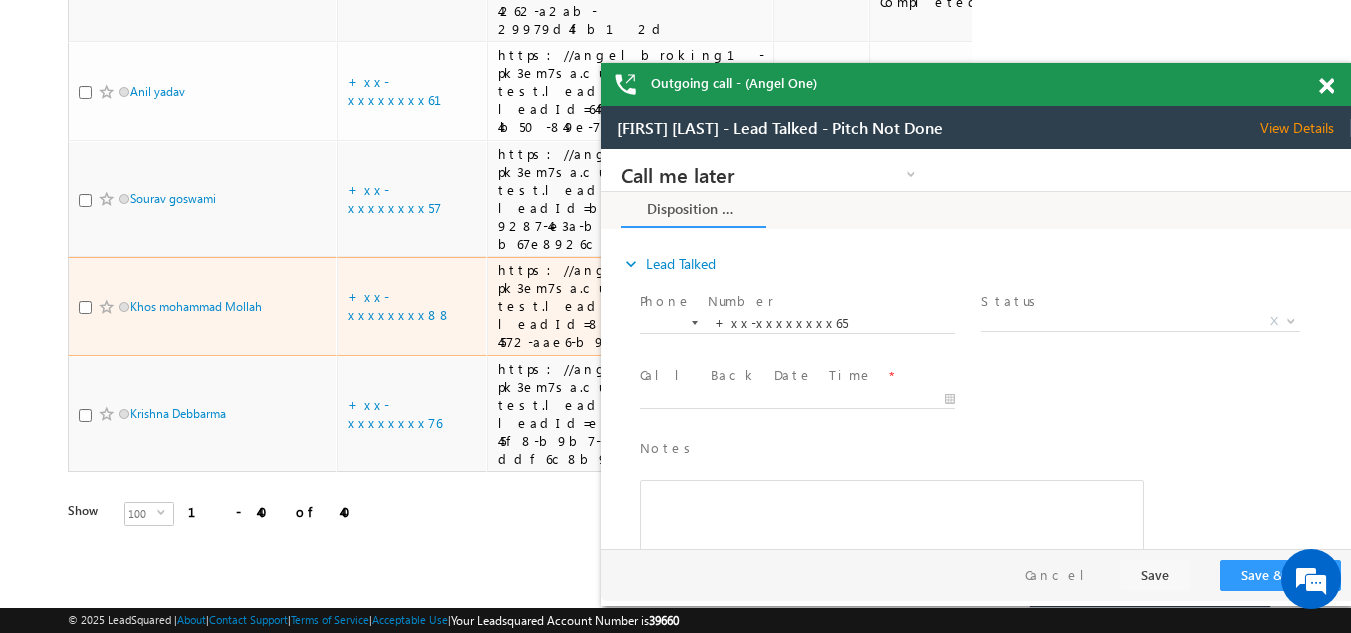 scroll, scrollTop: 4499, scrollLeft: 0, axis: vertical 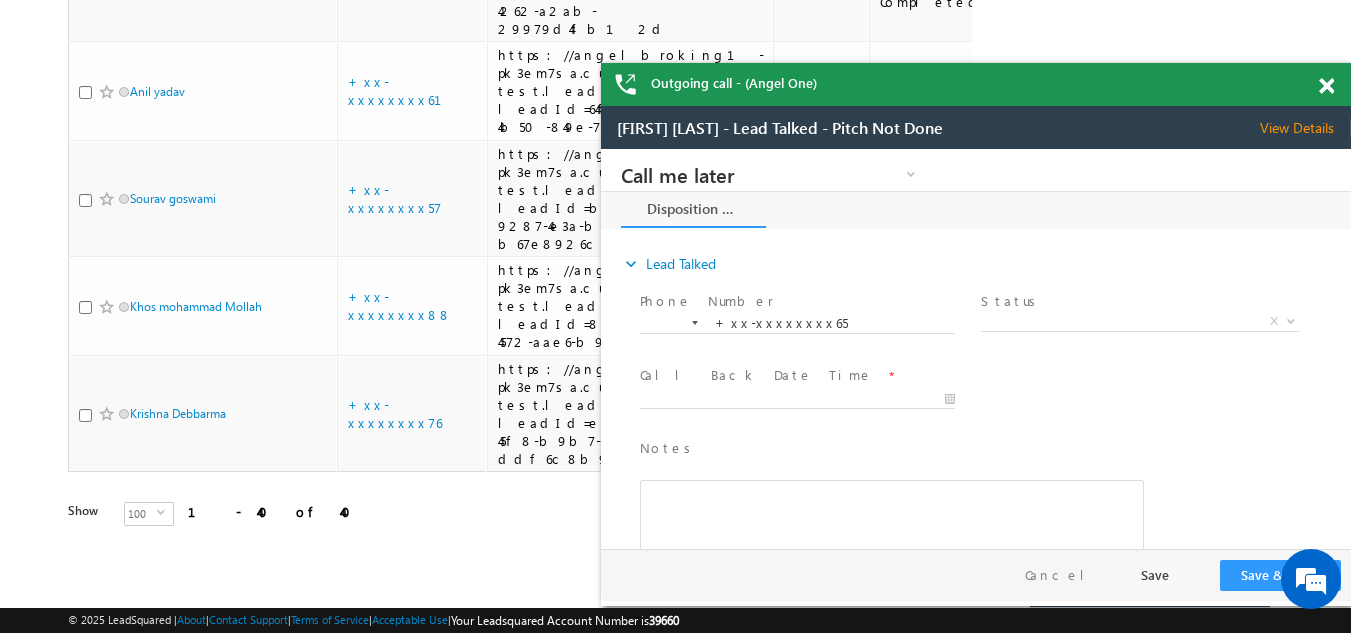 drag, startPoint x: 1321, startPoint y: 87, endPoint x: 1332, endPoint y: 91, distance: 11.7046995 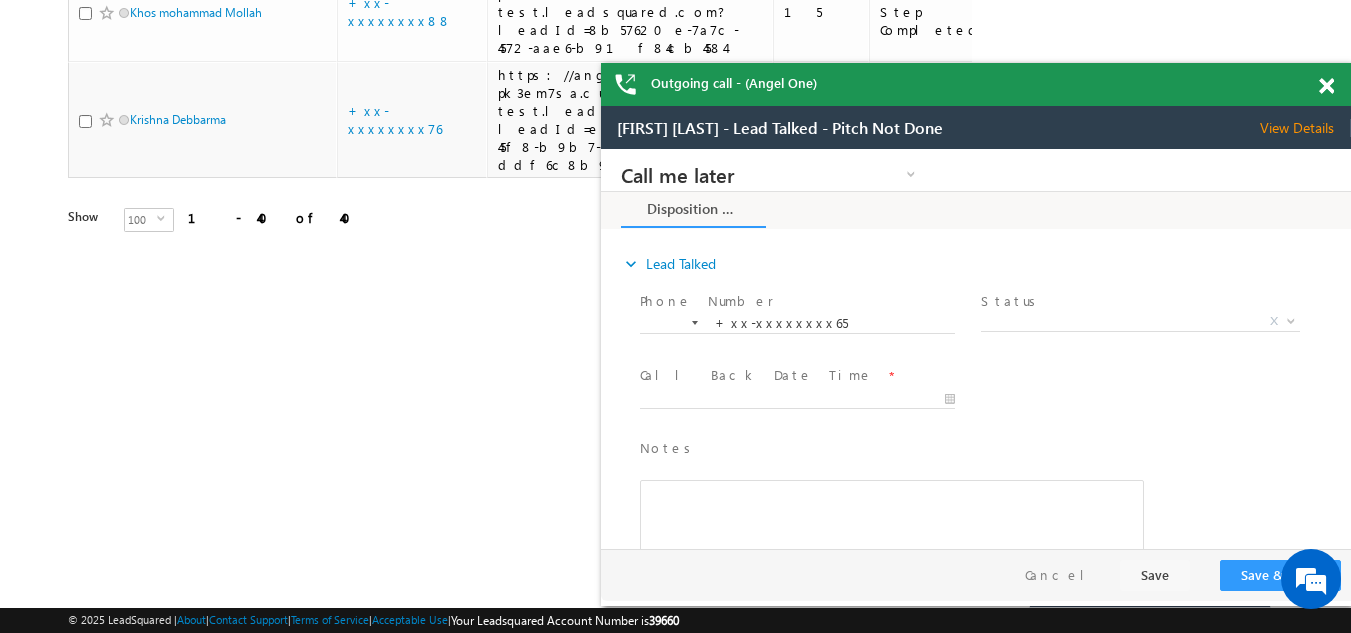click at bounding box center [1326, 86] 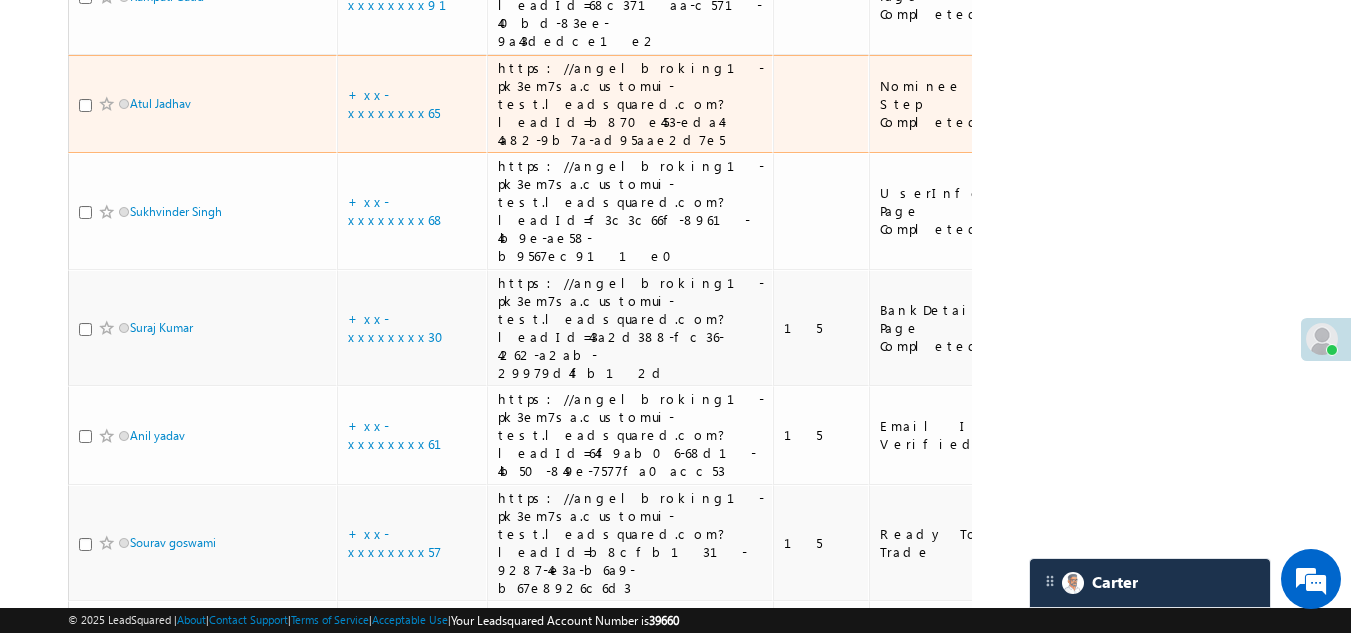 scroll, scrollTop: 3799, scrollLeft: 0, axis: vertical 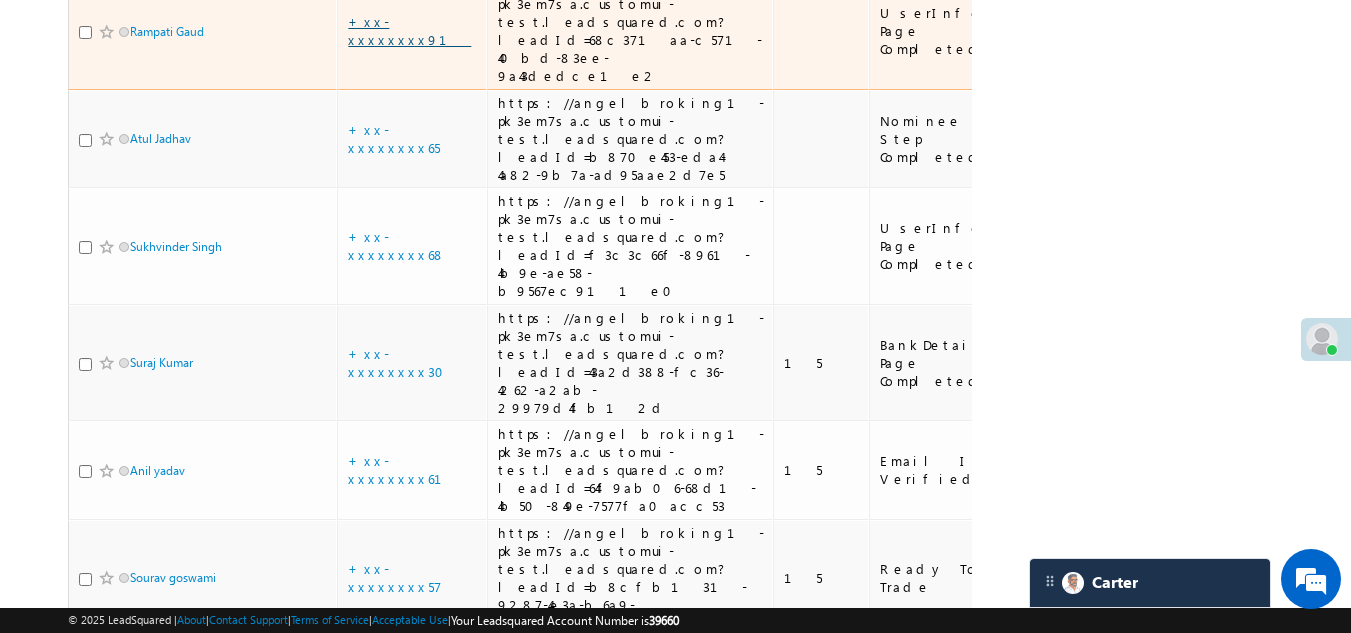 click on "+xx-xxxxxxxx91" at bounding box center (409, 30) 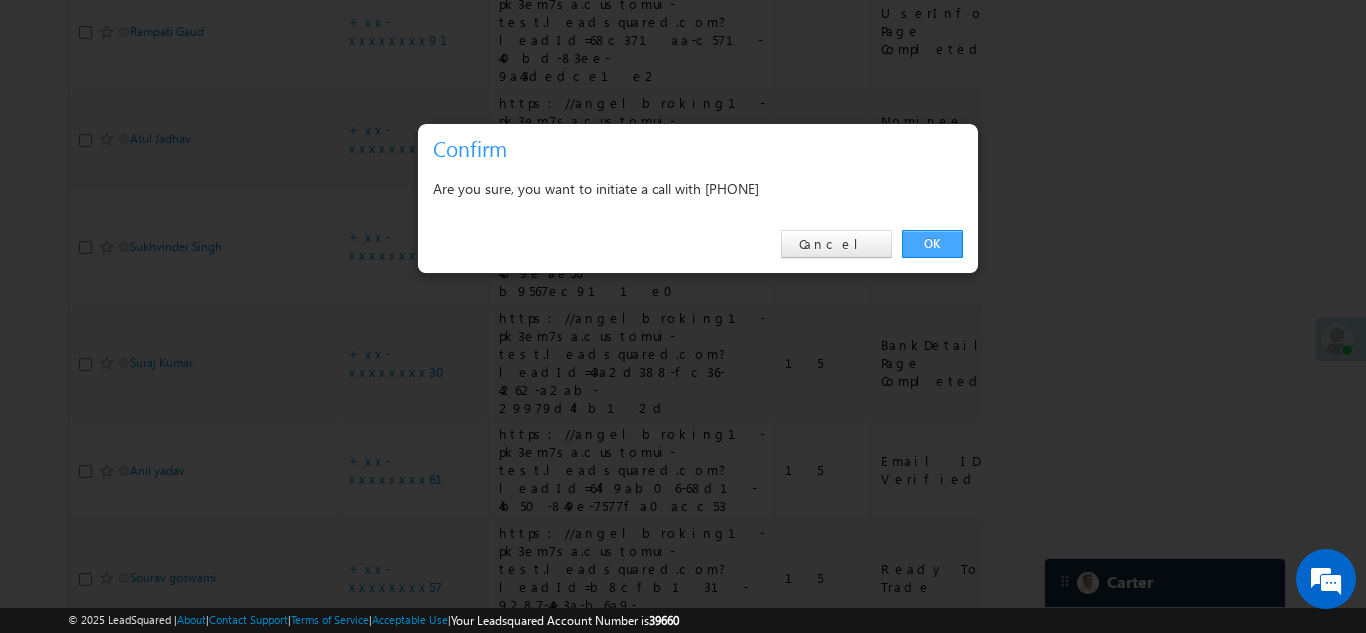 click on "OK" at bounding box center [932, 244] 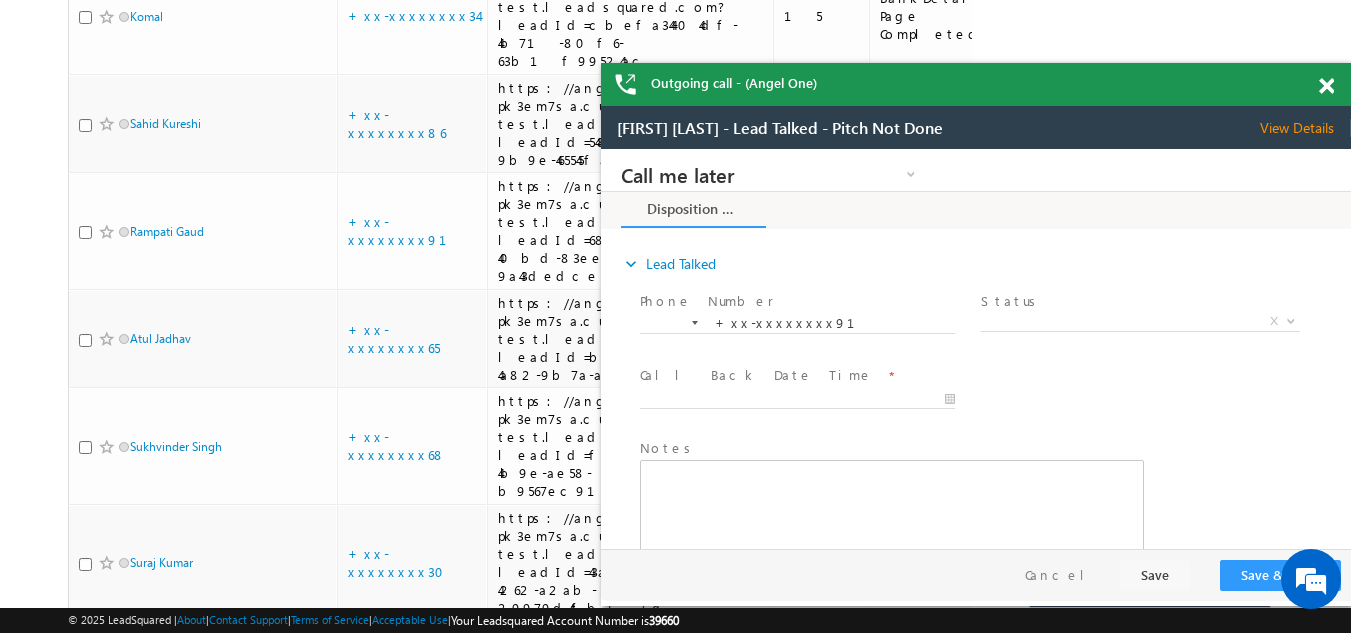 scroll, scrollTop: 0, scrollLeft: 0, axis: both 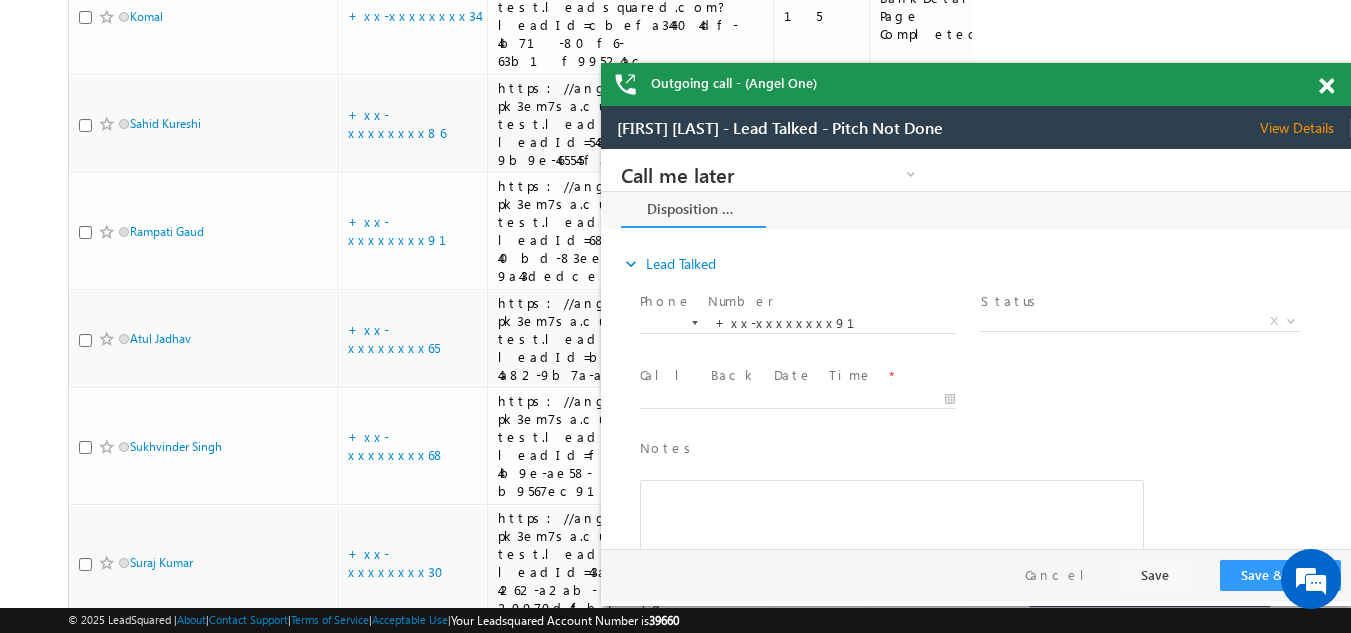 click on "View Details" at bounding box center [1305, 128] 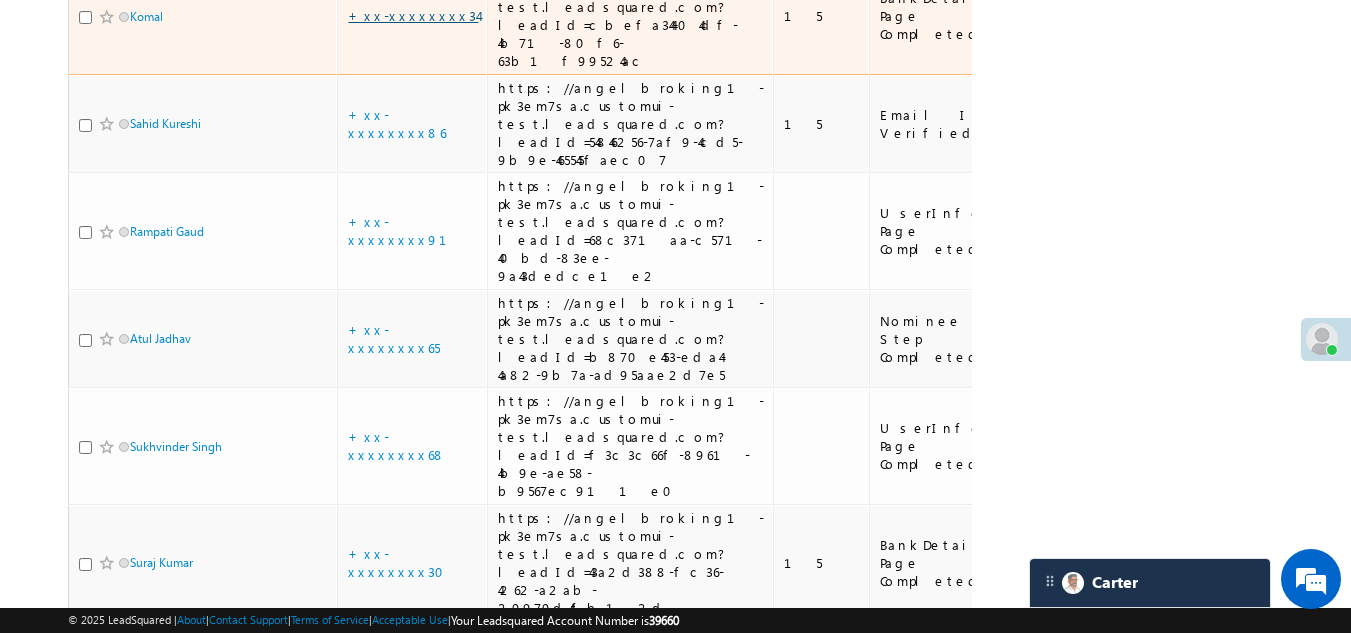 click on "+xx-xxxxxxxx34" at bounding box center [413, 15] 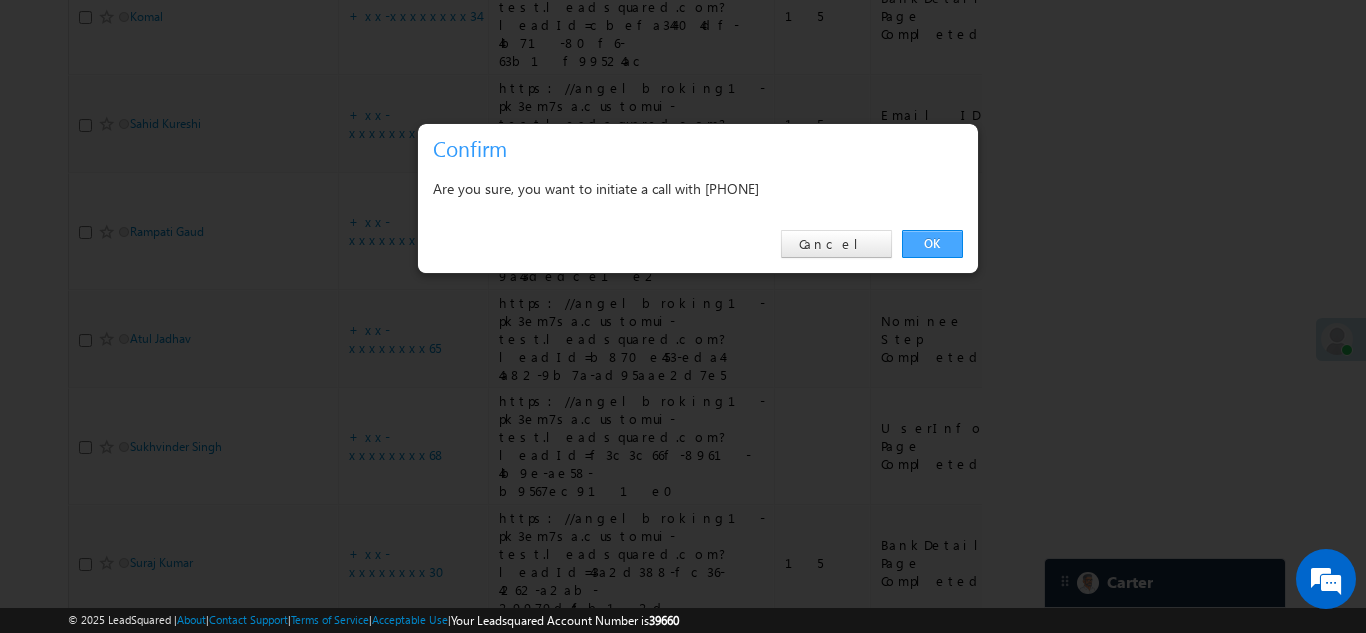 click on "OK" at bounding box center [932, 244] 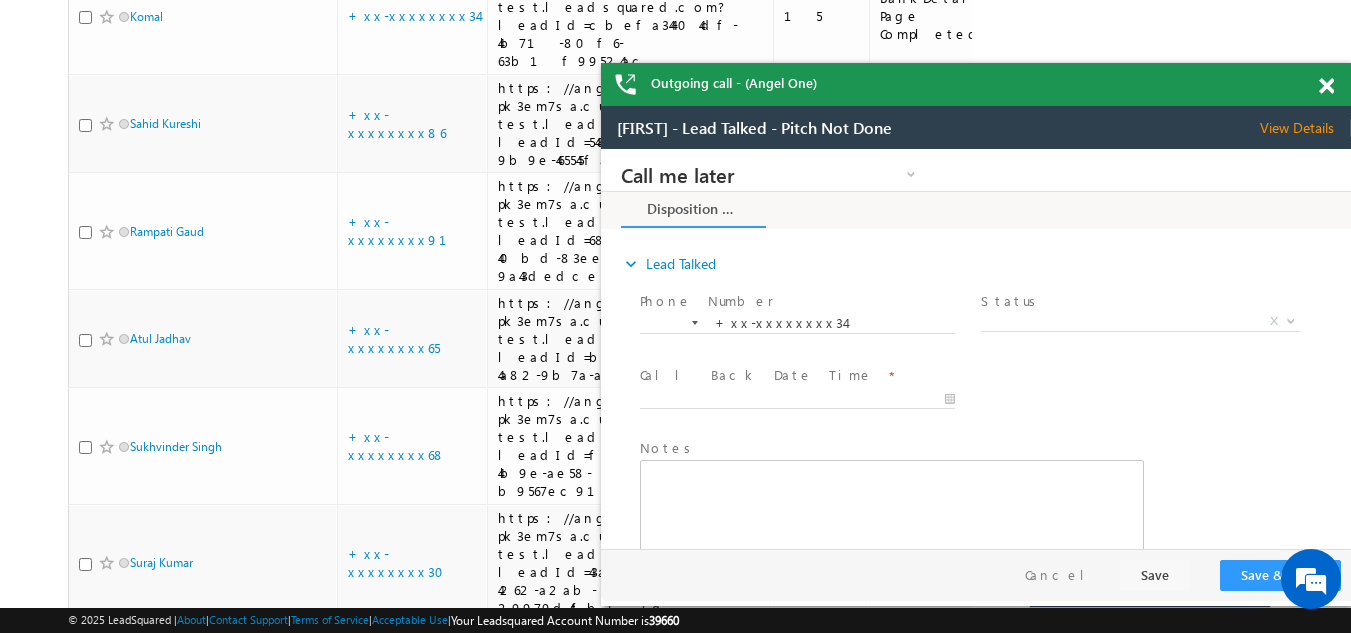 scroll, scrollTop: 0, scrollLeft: 0, axis: both 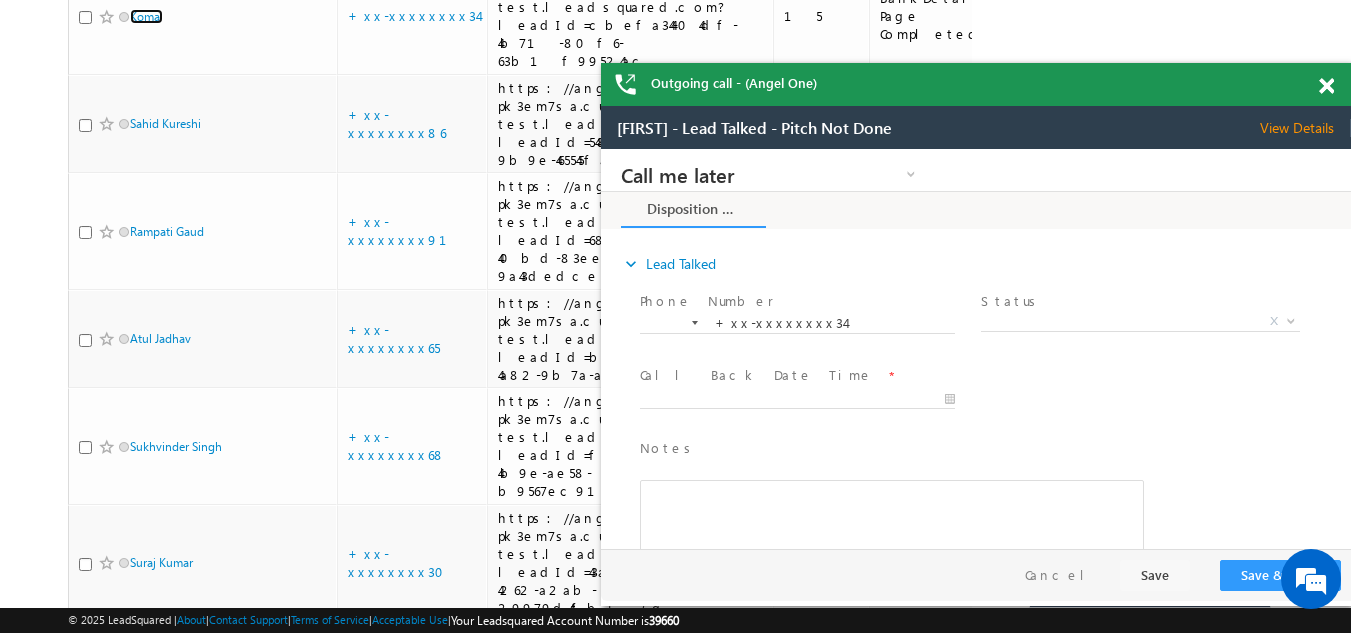 click at bounding box center [1326, 86] 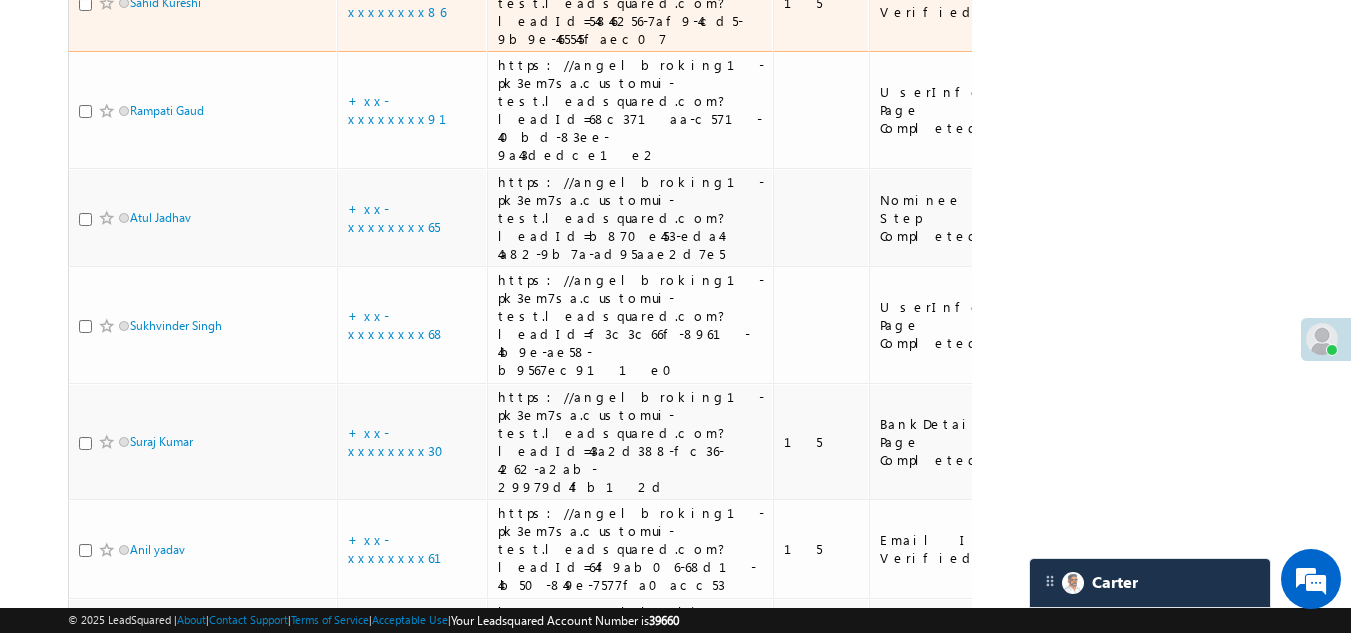 scroll, scrollTop: 3799, scrollLeft: 0, axis: vertical 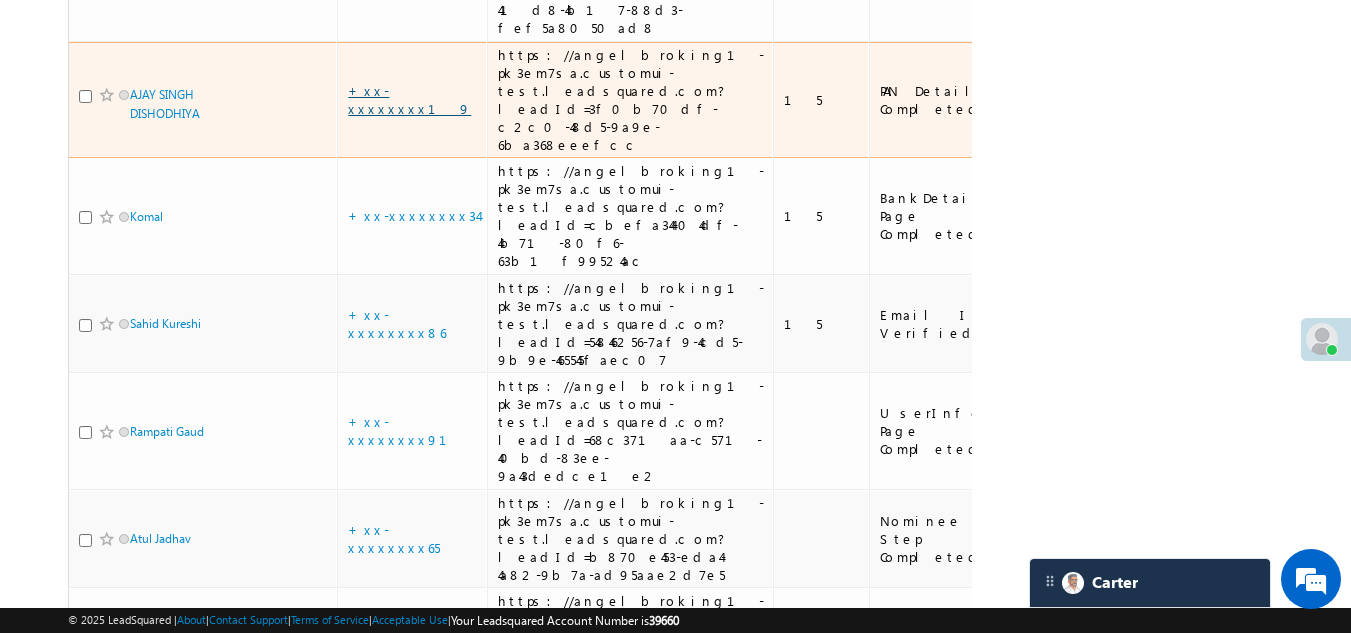 click on "+xx-xxxxxxxx19" at bounding box center [409, 99] 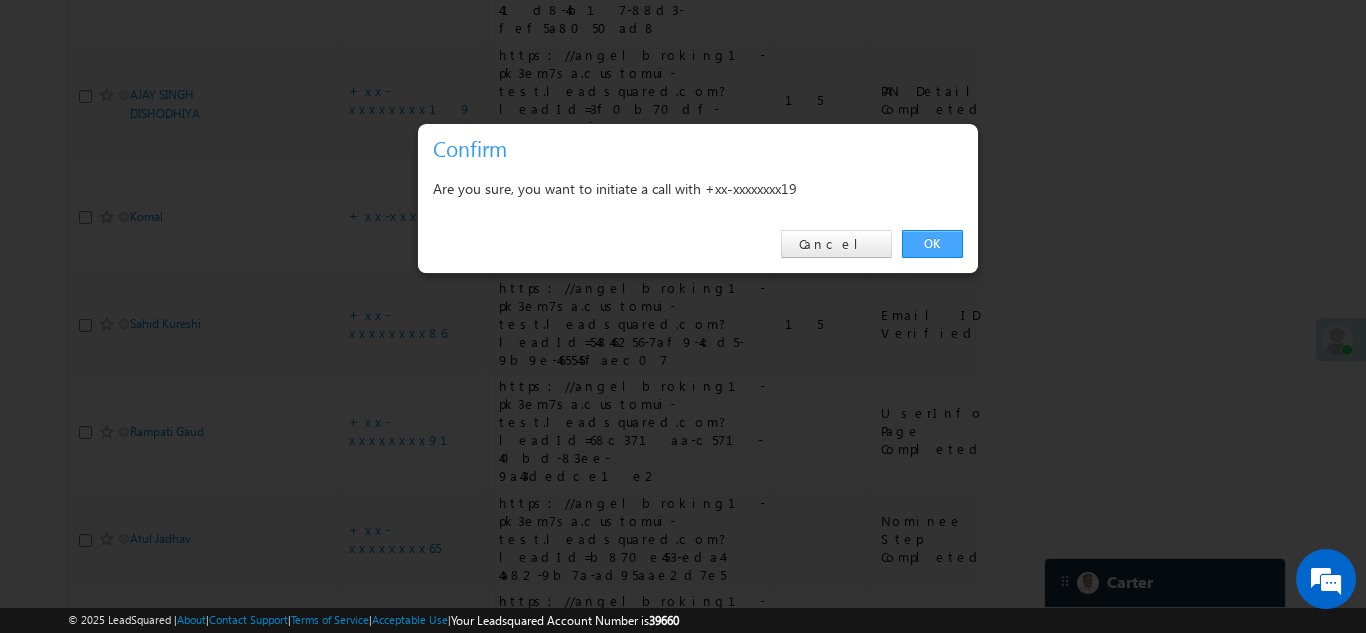 click on "OK" at bounding box center (932, 244) 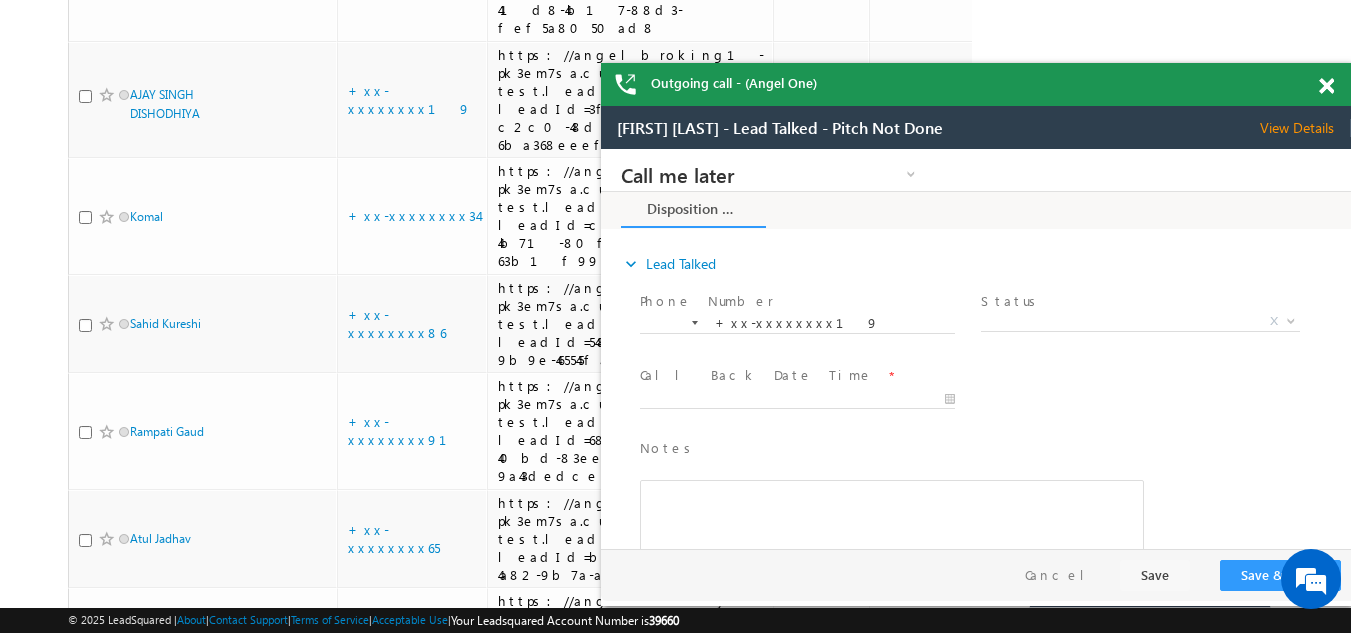 scroll, scrollTop: 0, scrollLeft: 0, axis: both 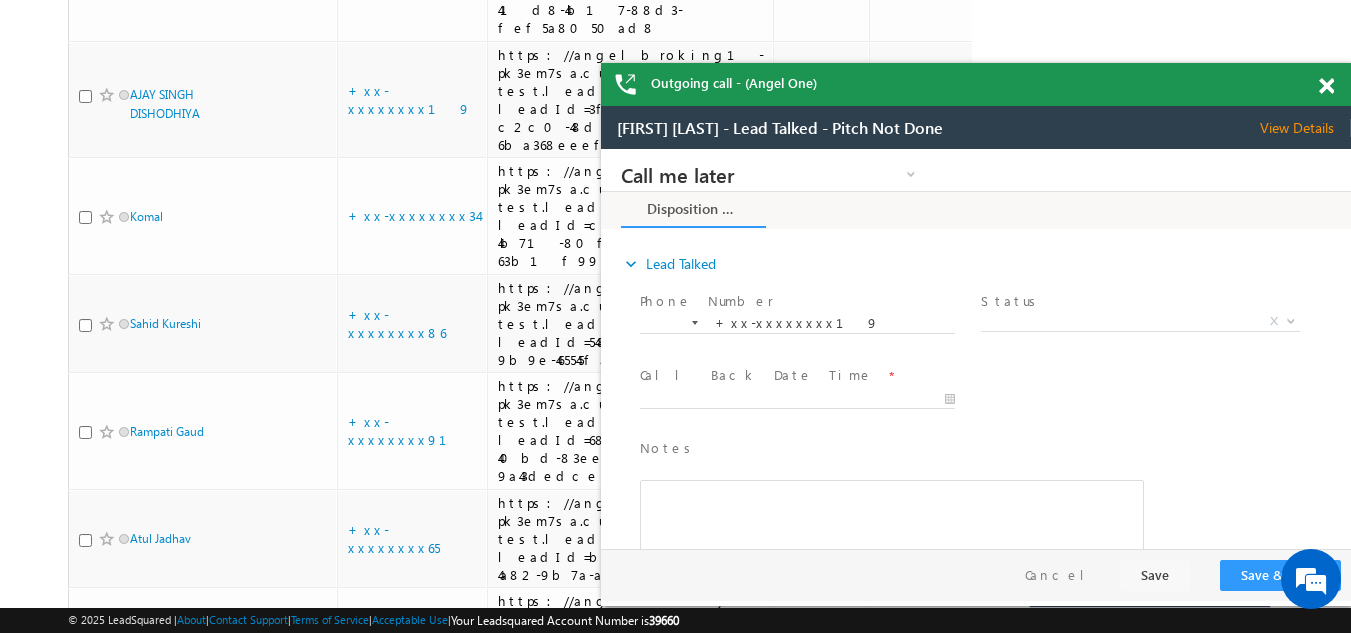 click at bounding box center (1326, 86) 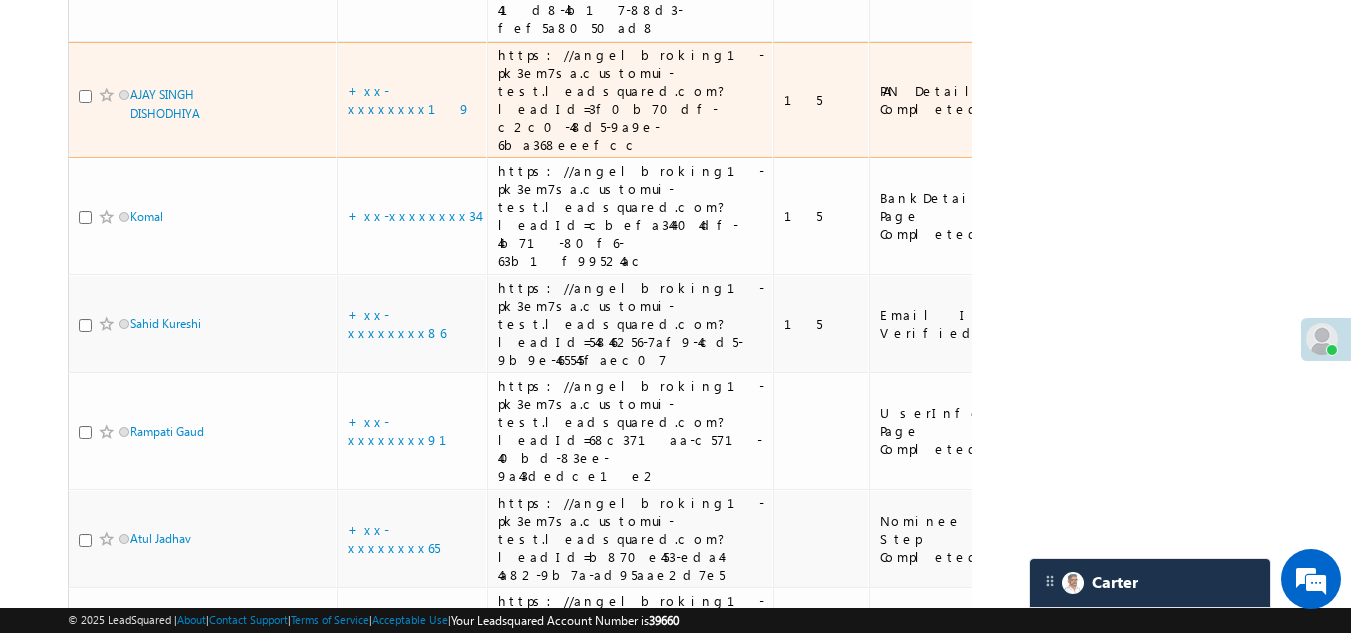 click at bounding box center (85, 96) 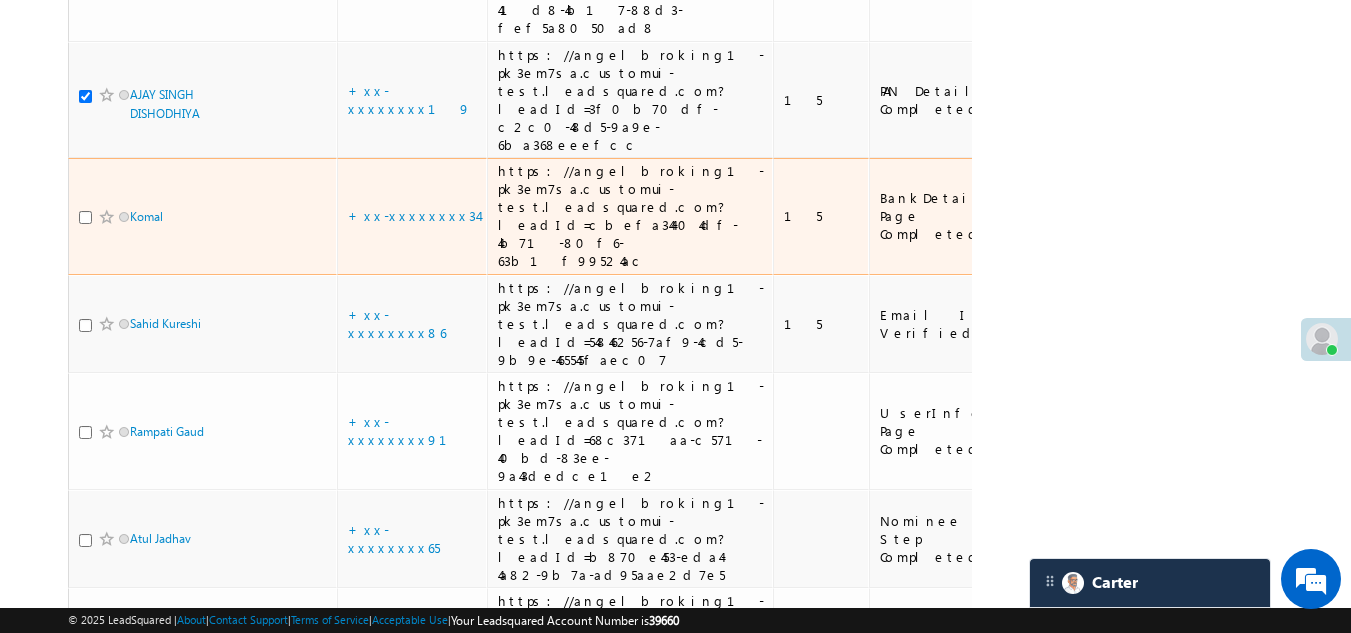 click at bounding box center (109, 217) 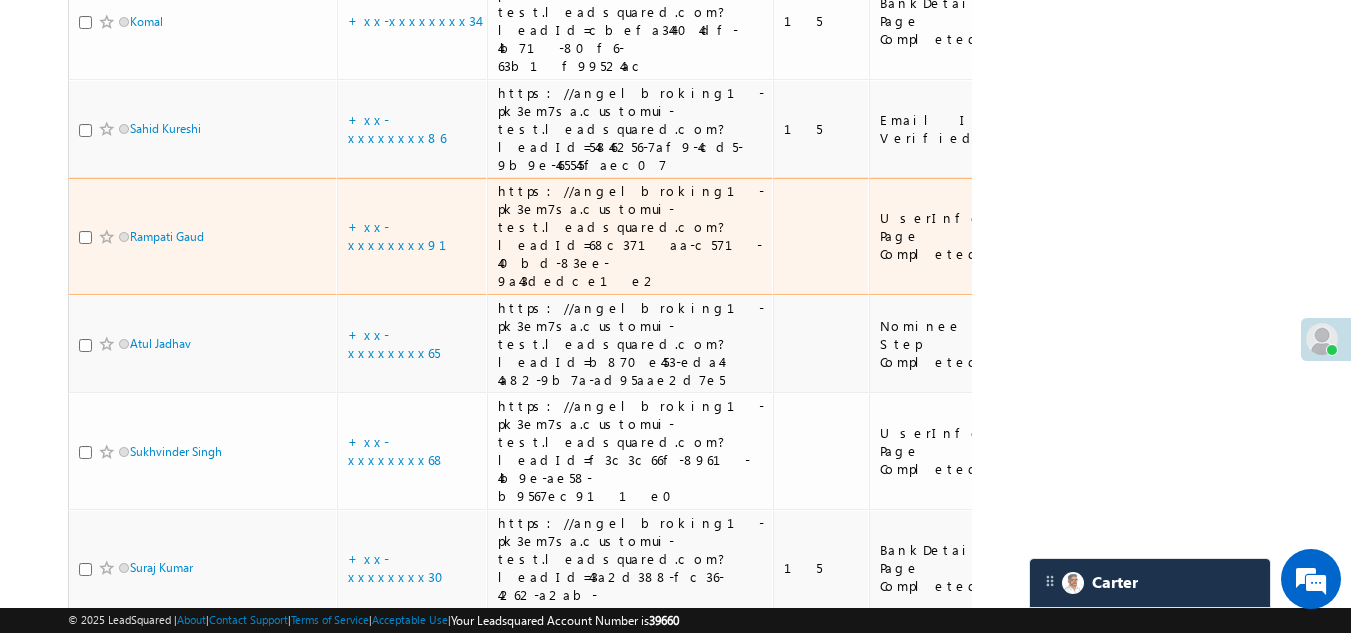 scroll, scrollTop: 3599, scrollLeft: 0, axis: vertical 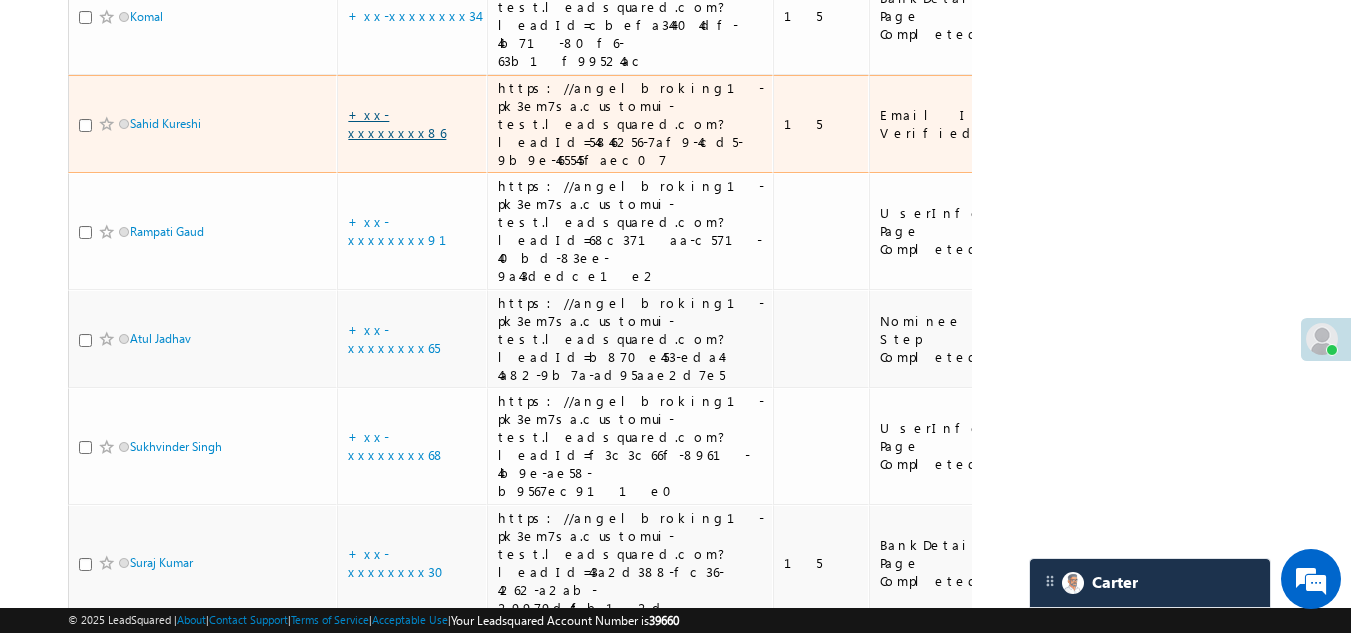 click on "+xx-xxxxxxxx86" at bounding box center [397, 123] 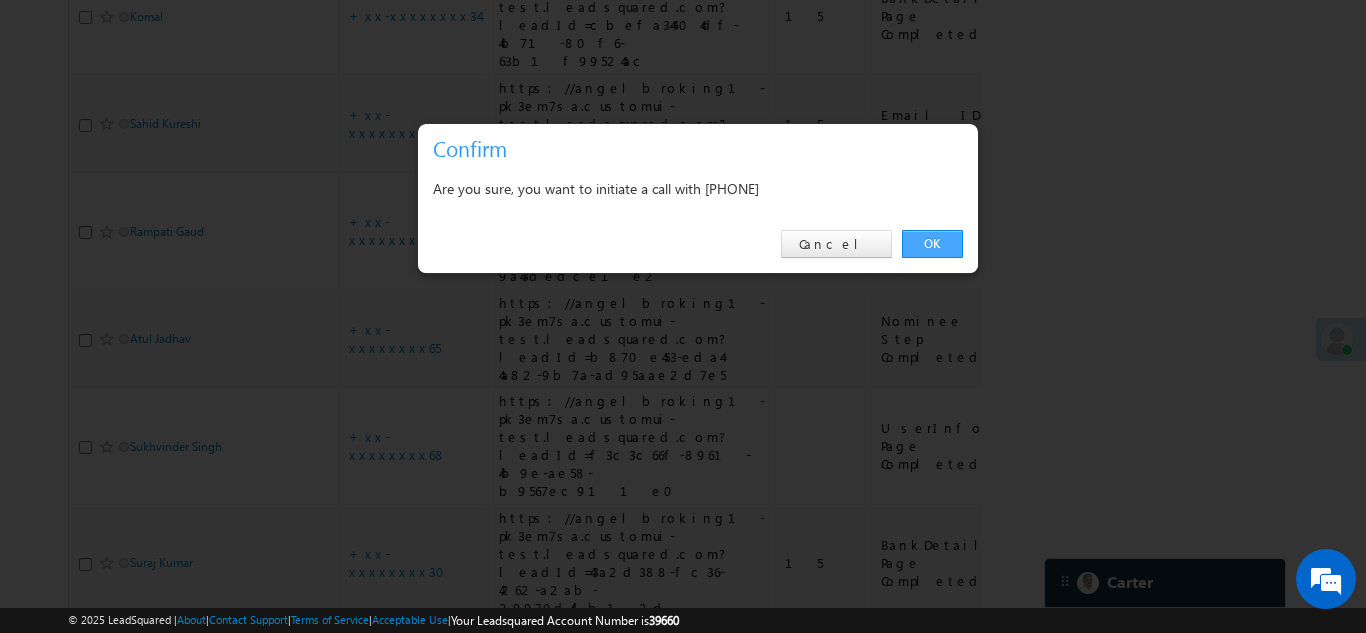 click on "OK" at bounding box center [932, 244] 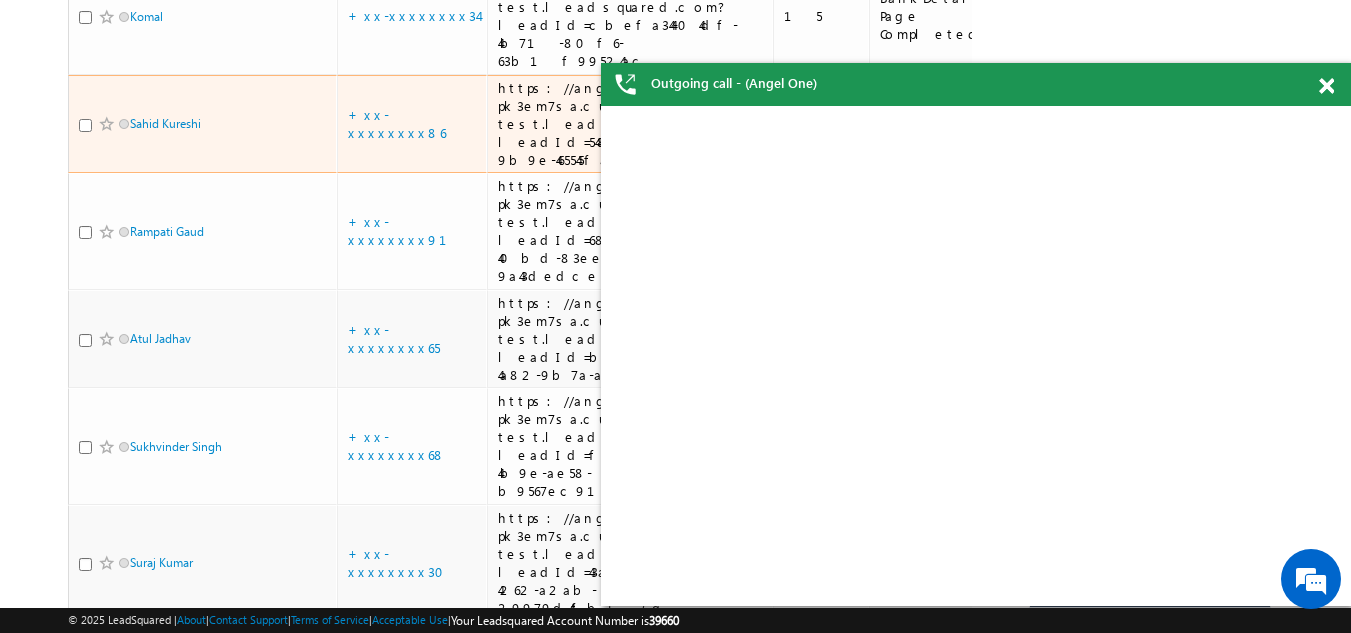 click at bounding box center (85, 125) 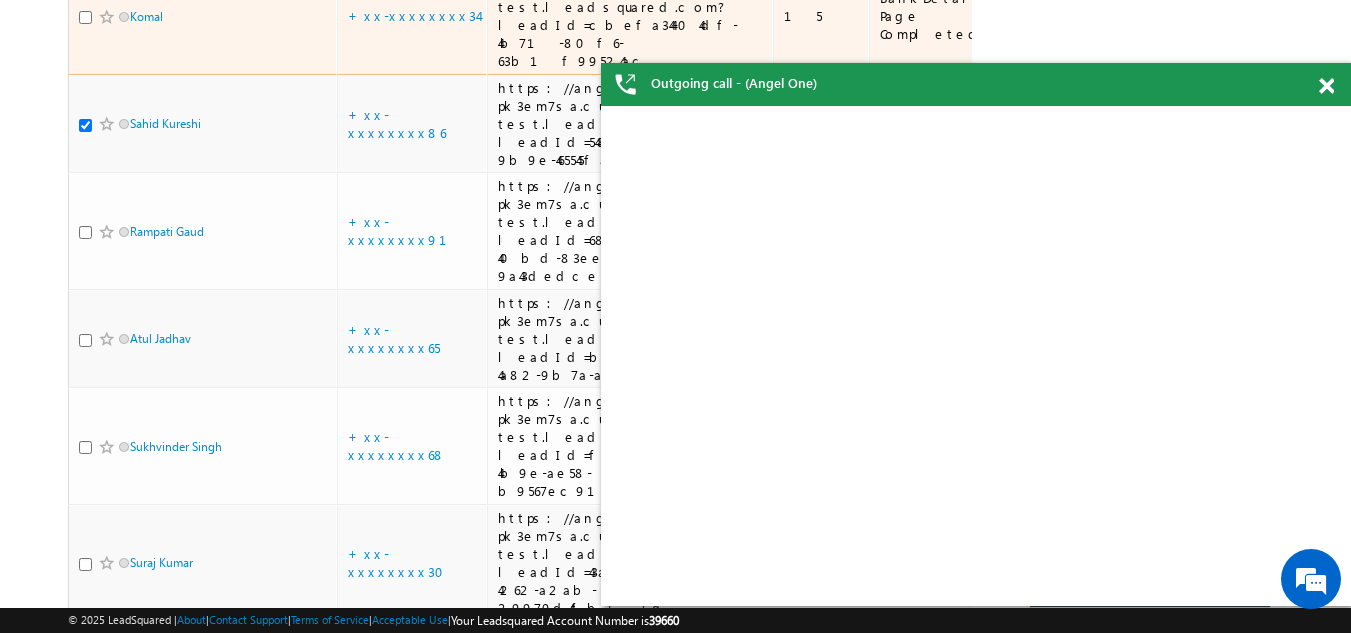 scroll, scrollTop: 0, scrollLeft: 0, axis: both 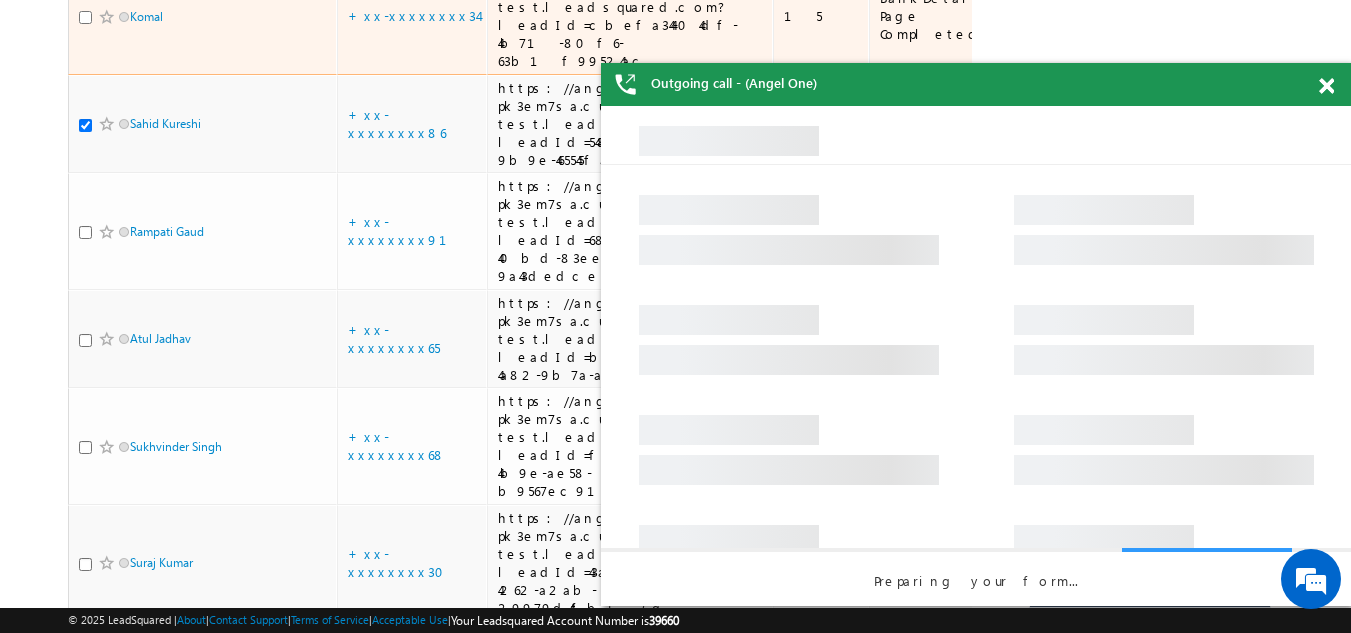 click at bounding box center (85, 17) 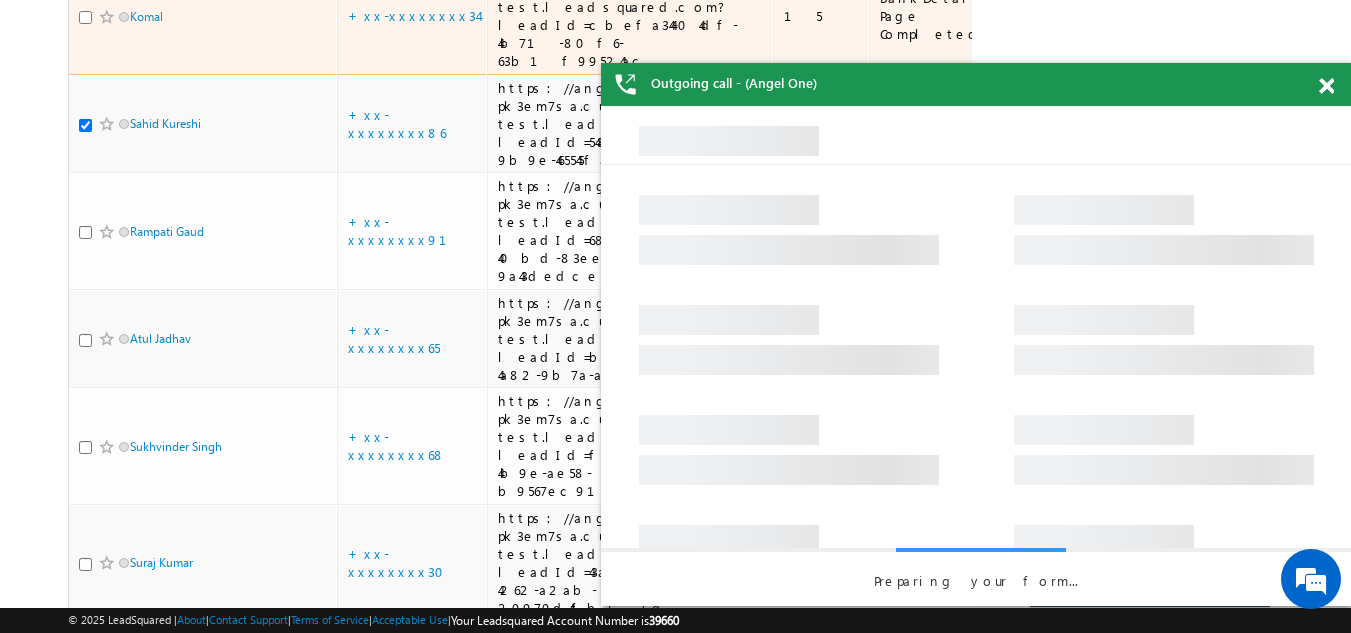 checkbox on "true" 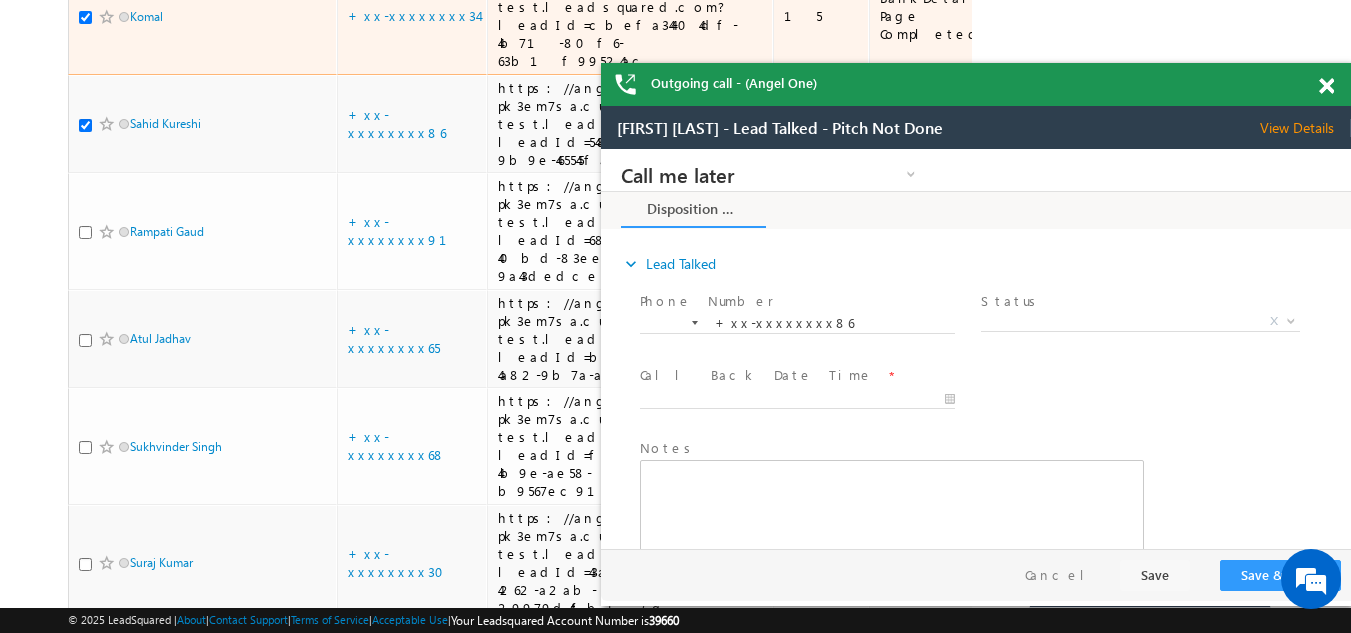 scroll, scrollTop: 0, scrollLeft: 0, axis: both 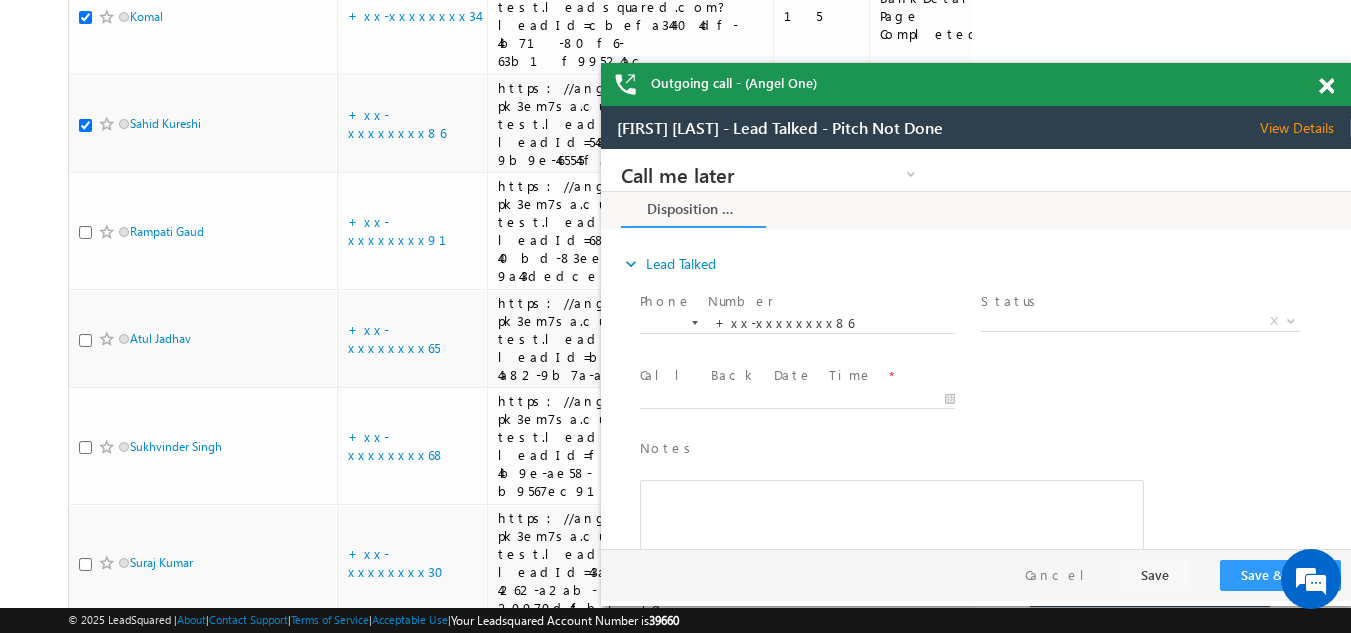 click at bounding box center (1326, 86) 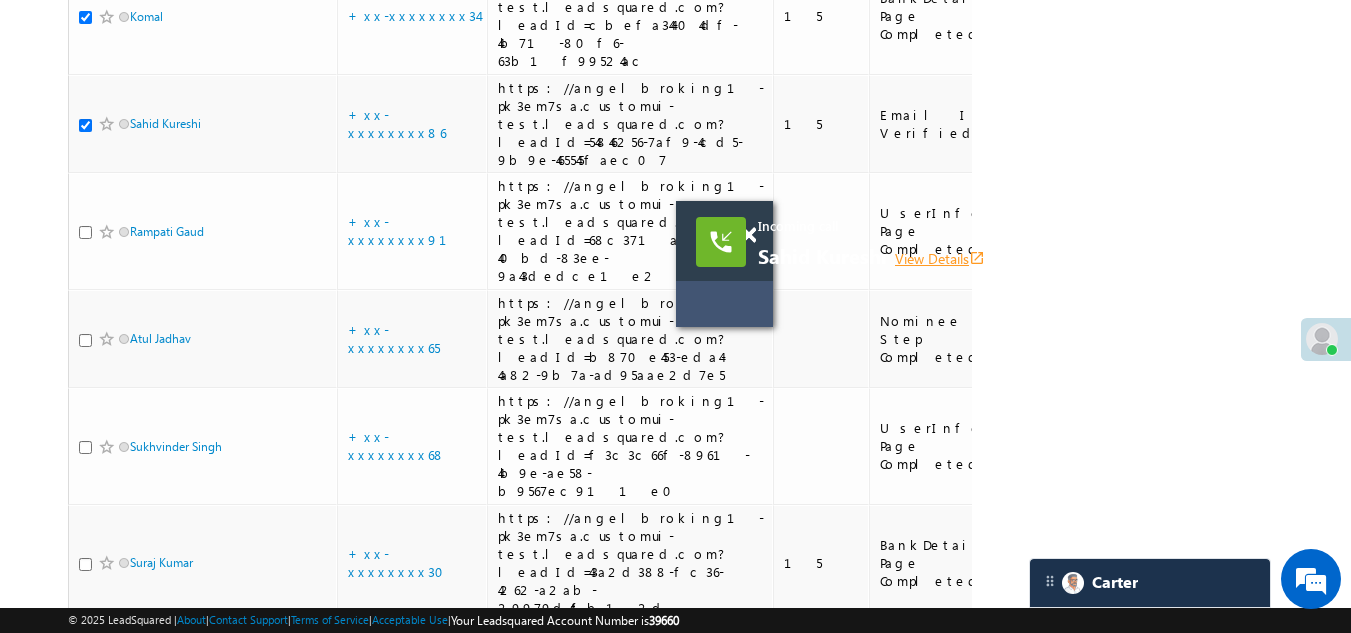 click on "View Details  open_in_new" at bounding box center (940, 258) 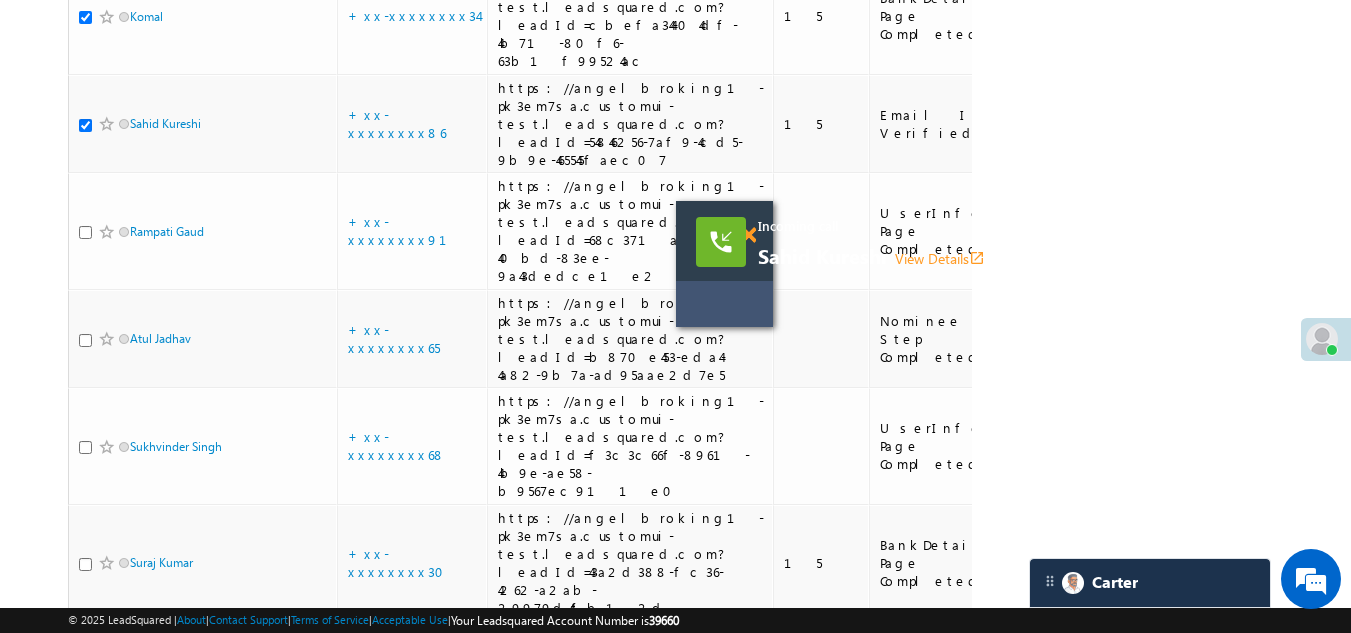 click at bounding box center (748, 235) 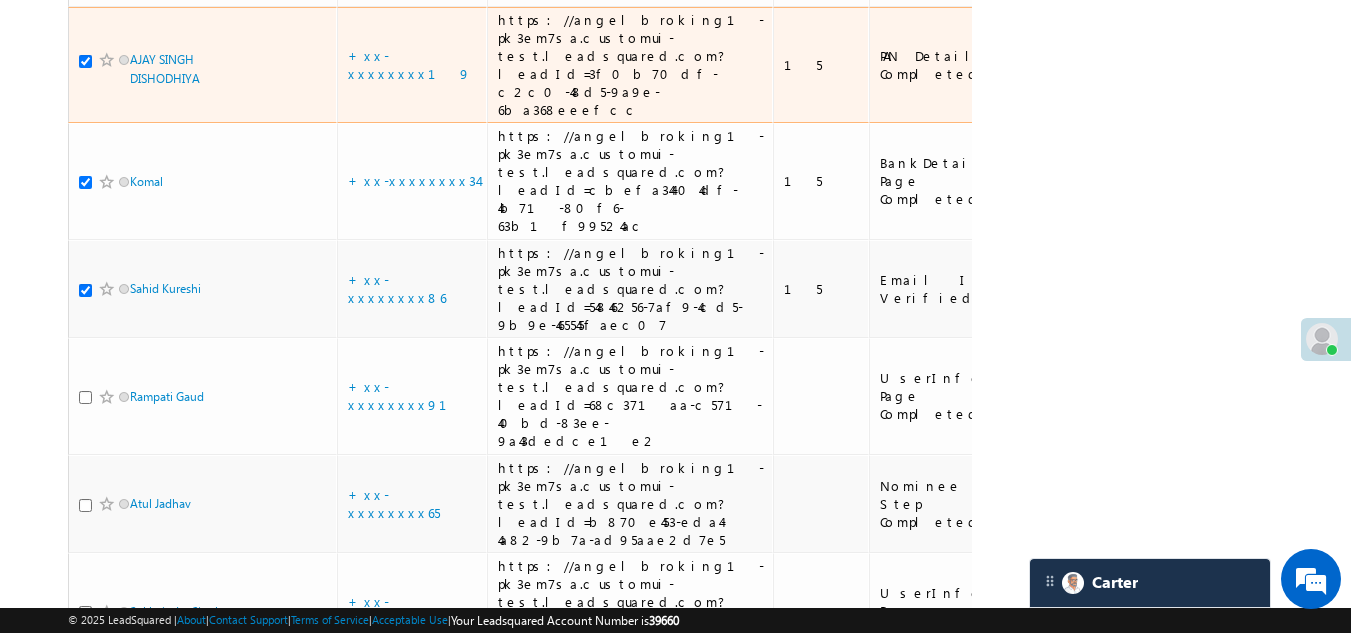 scroll, scrollTop: 3399, scrollLeft: 0, axis: vertical 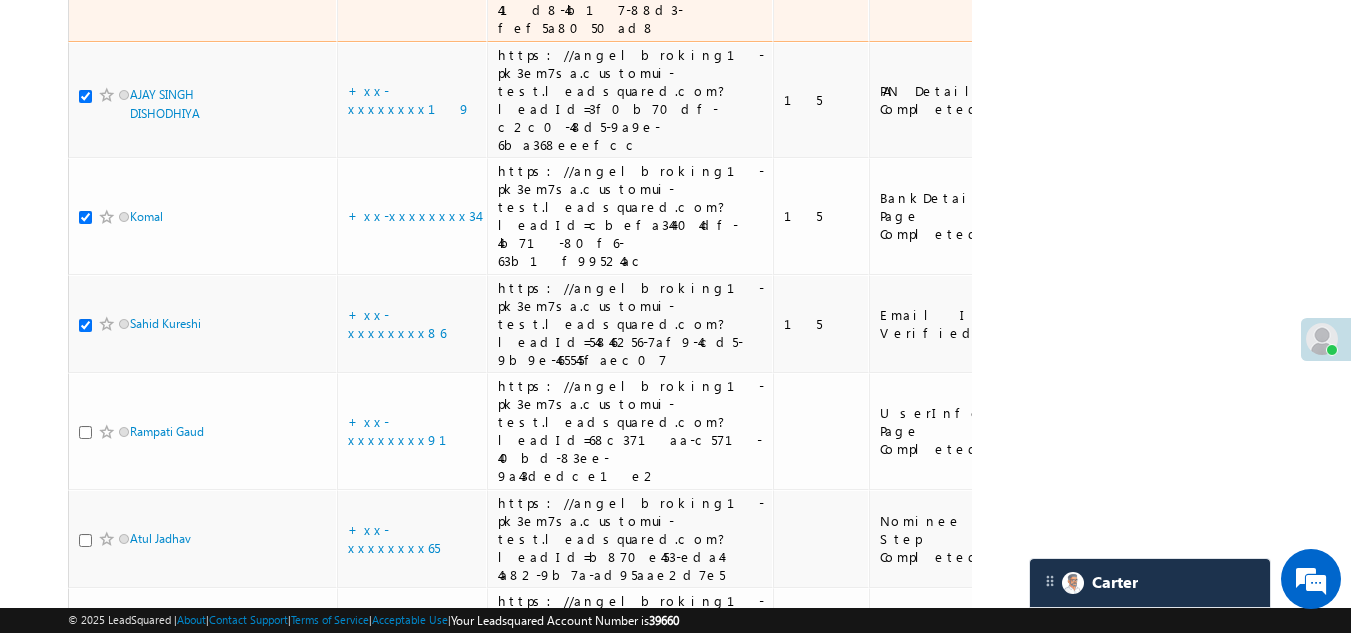 click on "+xx-xxxxxxxx94" at bounding box center [394, -18] 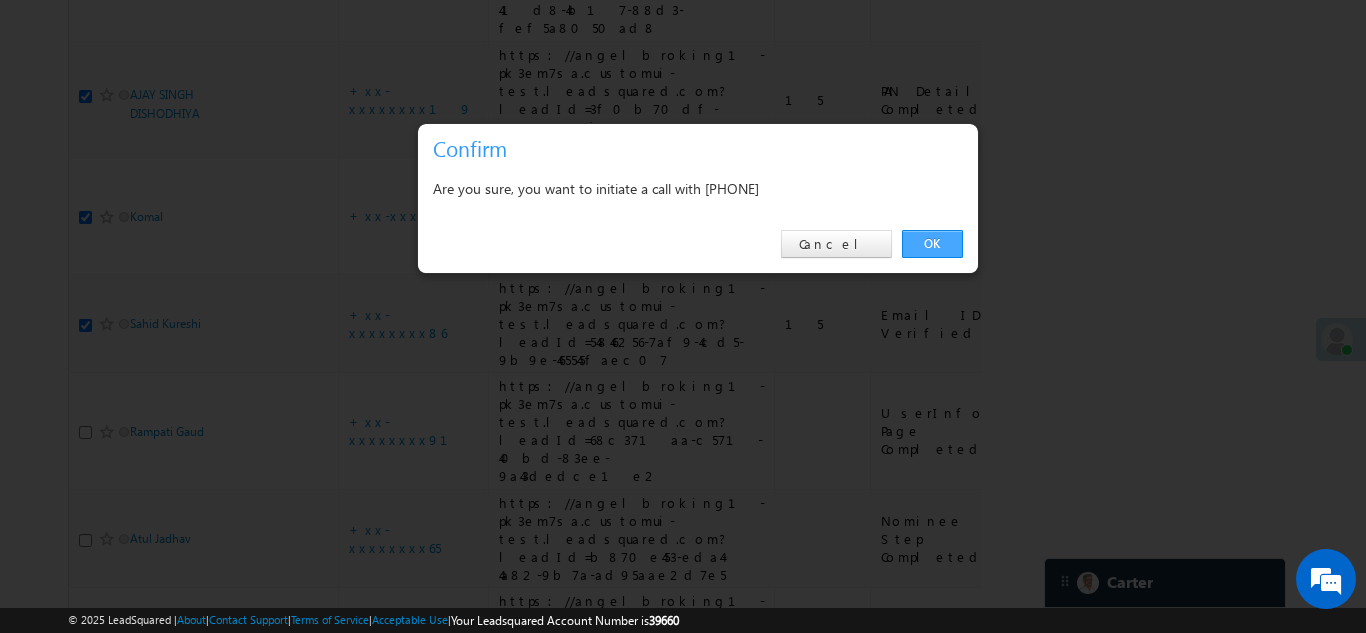 click on "OK" at bounding box center (932, 244) 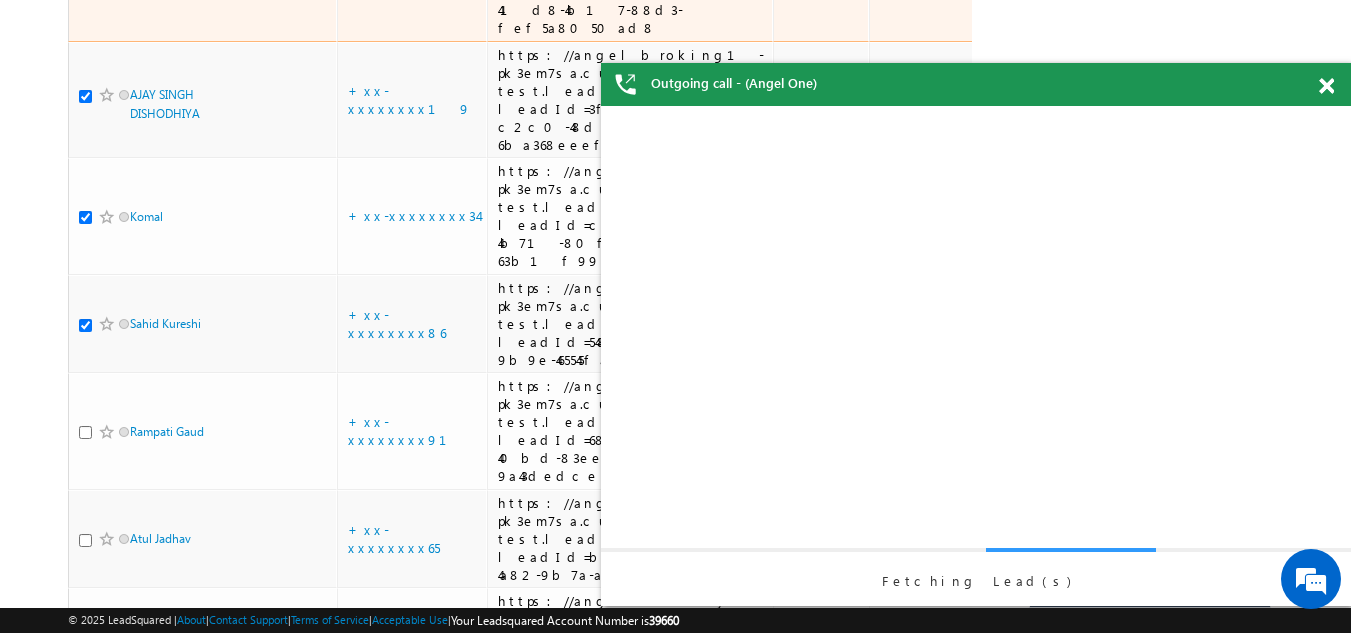 scroll, scrollTop: 0, scrollLeft: 0, axis: both 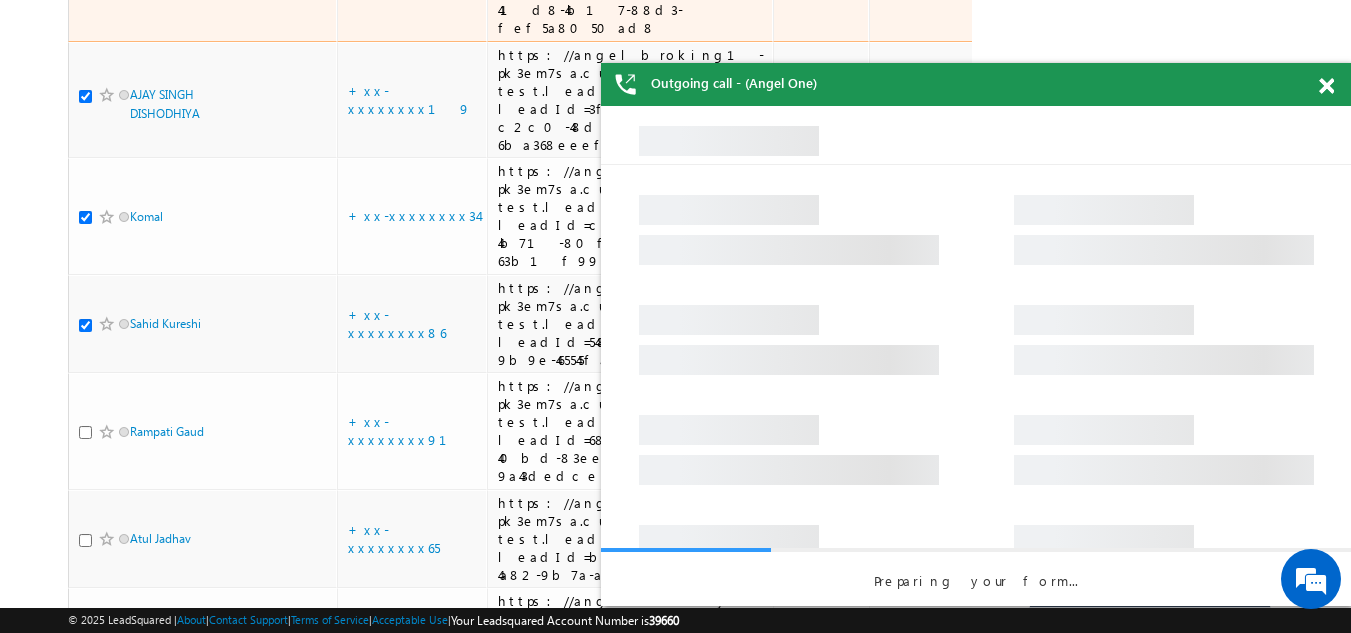 click at bounding box center (109, -16) 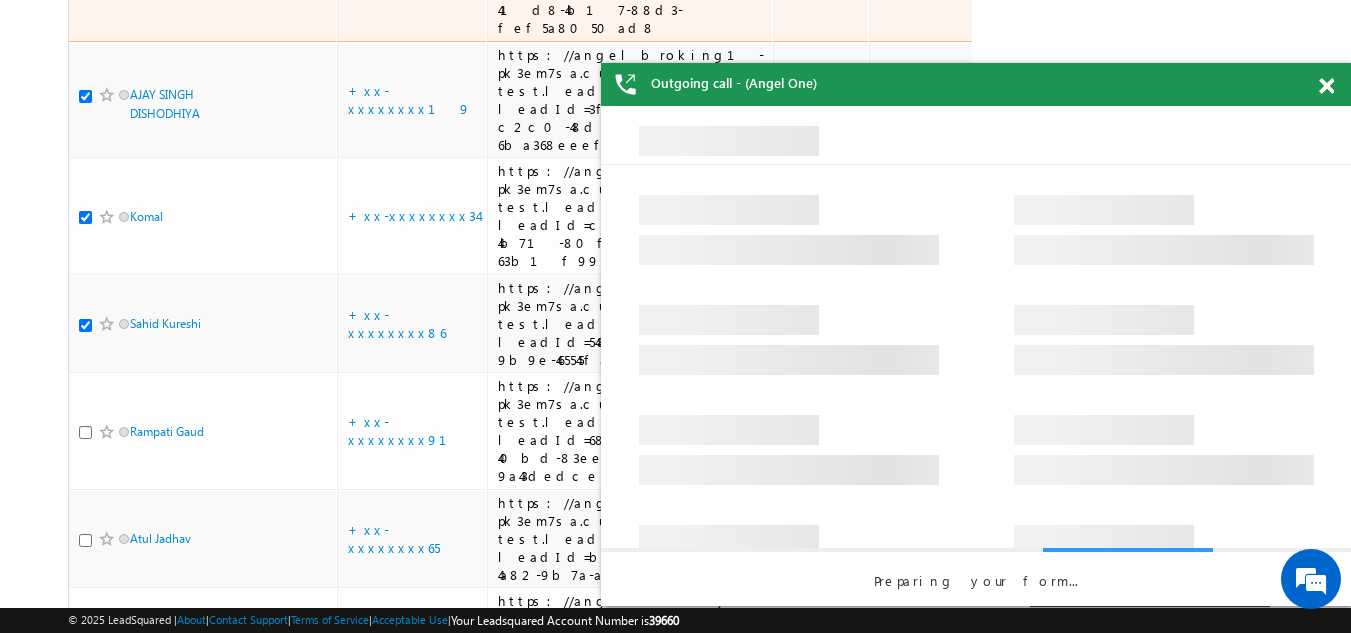 click at bounding box center [85, -16] 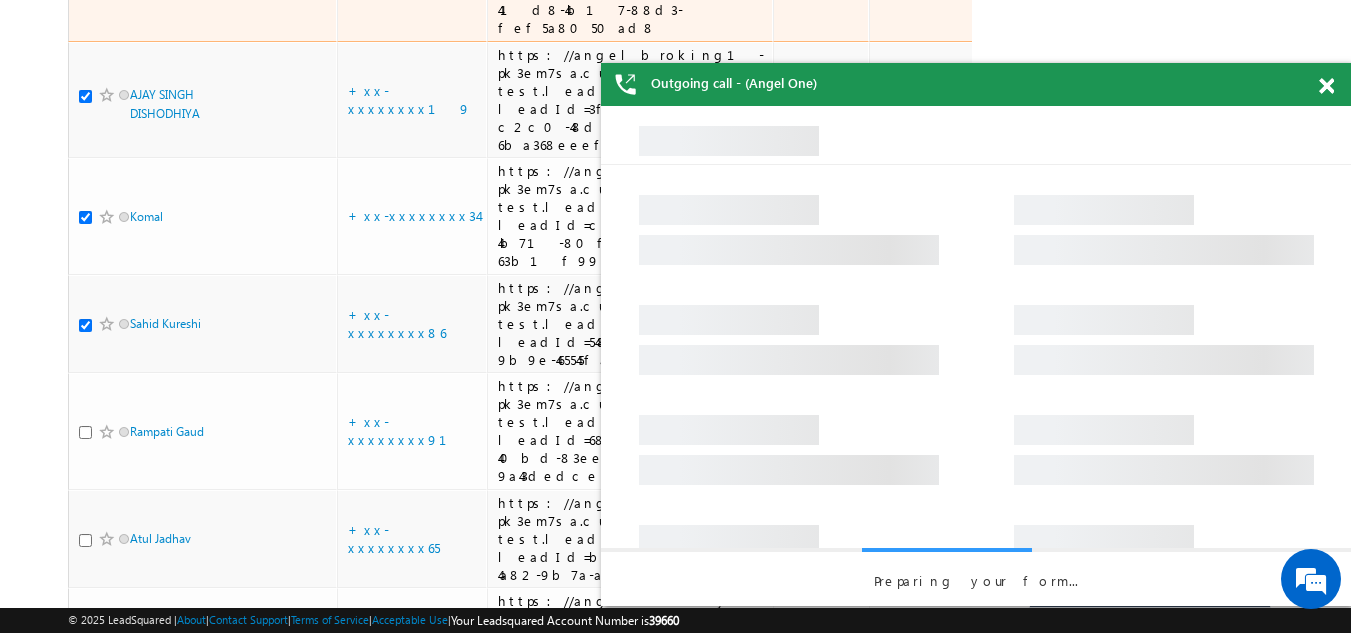 checkbox on "true" 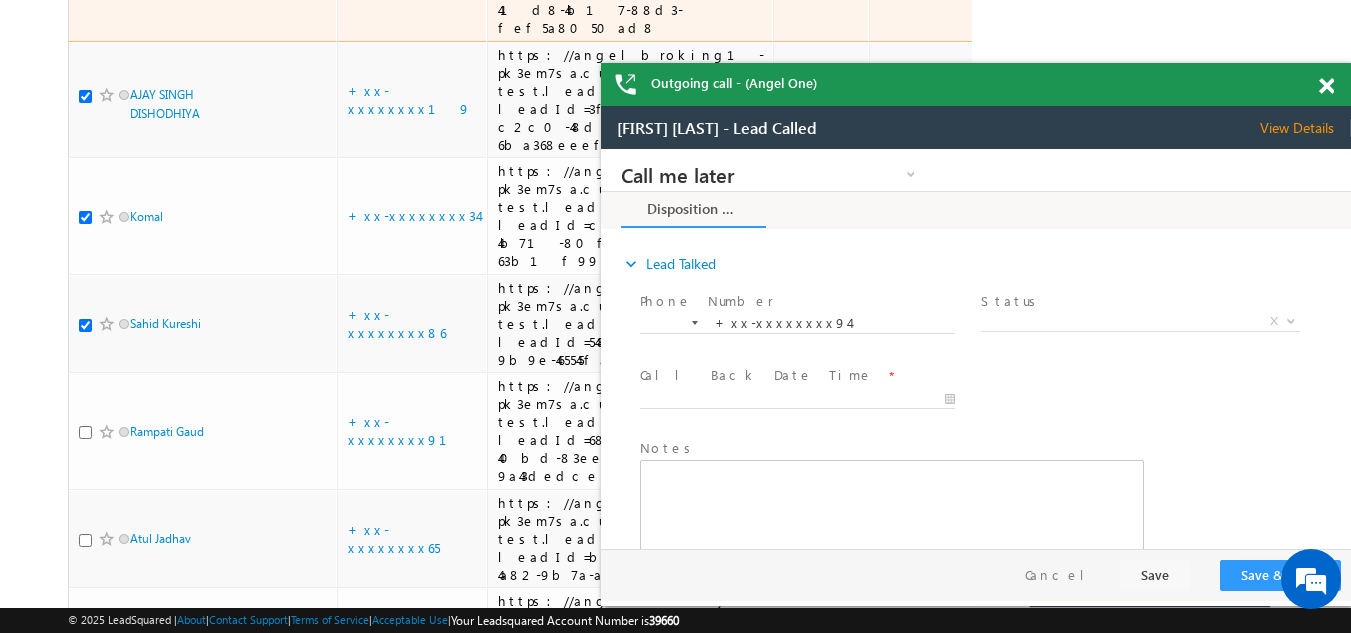 scroll, scrollTop: 0, scrollLeft: 0, axis: both 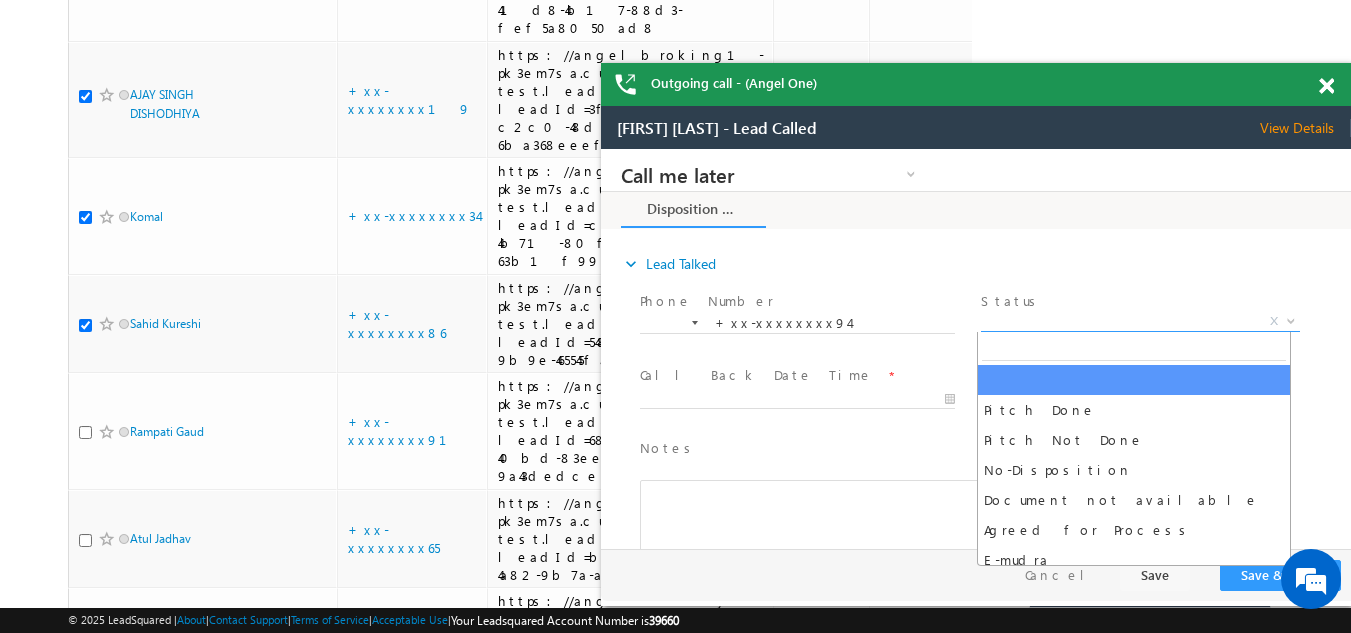 click on "X" at bounding box center [1140, 322] 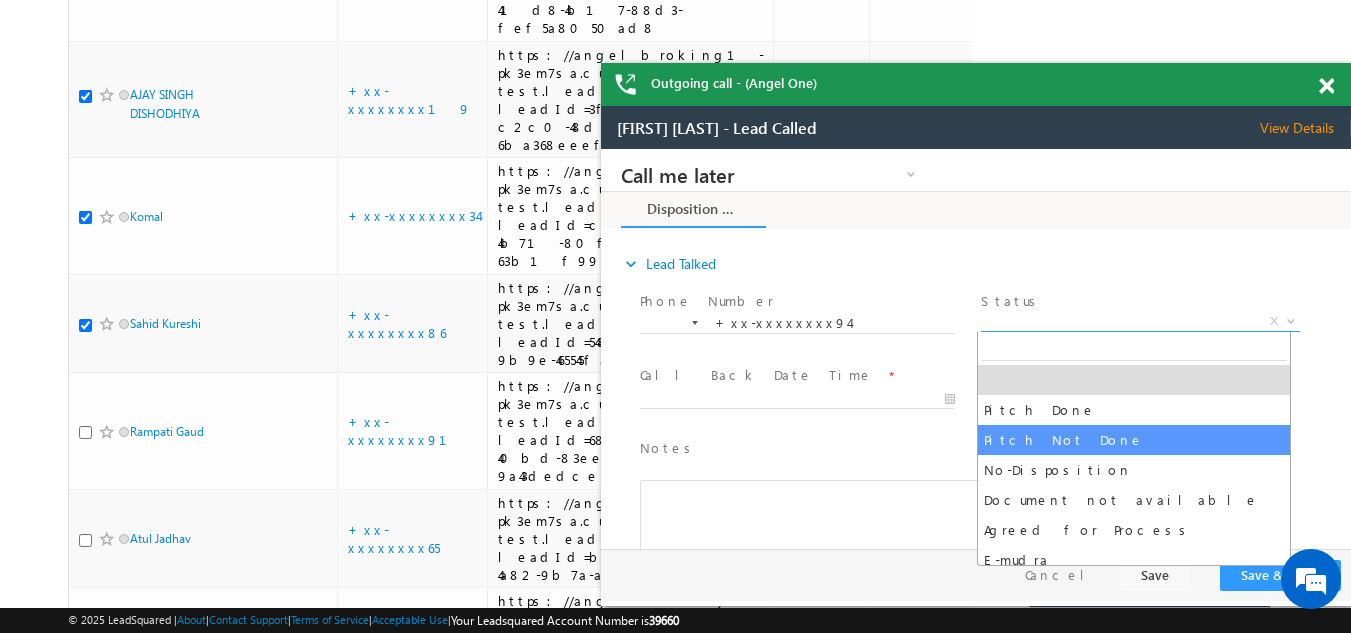 select on "Pitch Not Done" 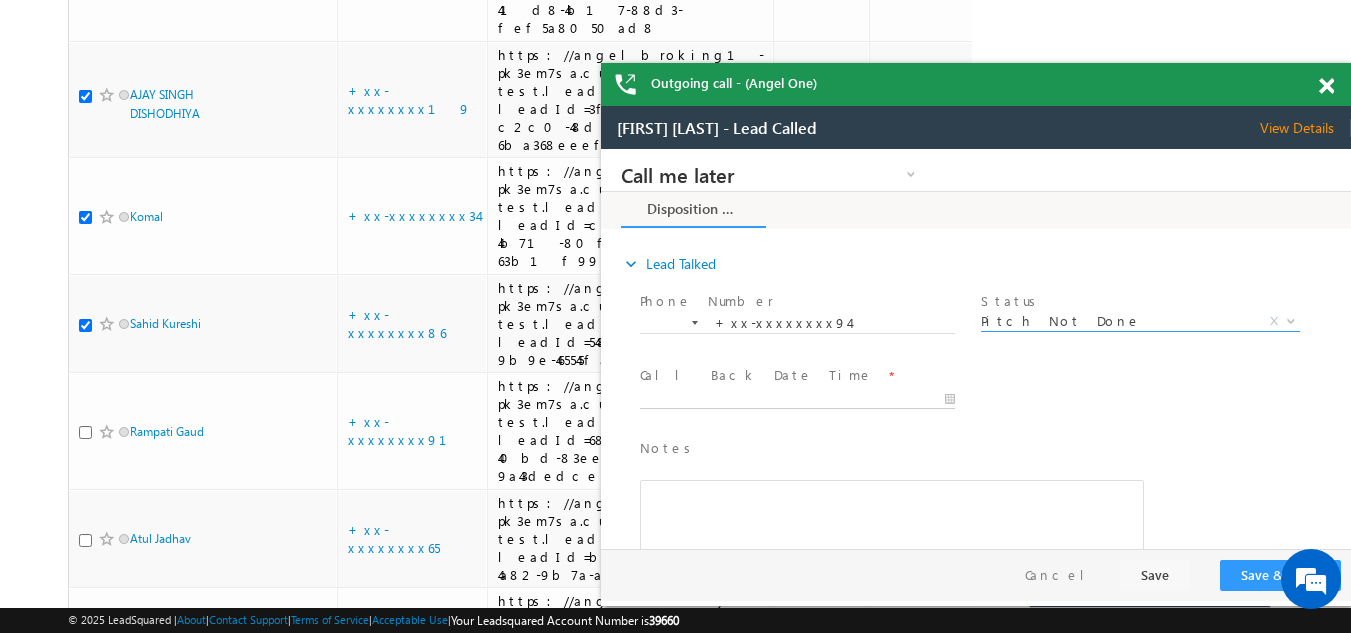type on "07/15/25 6:17 PM" 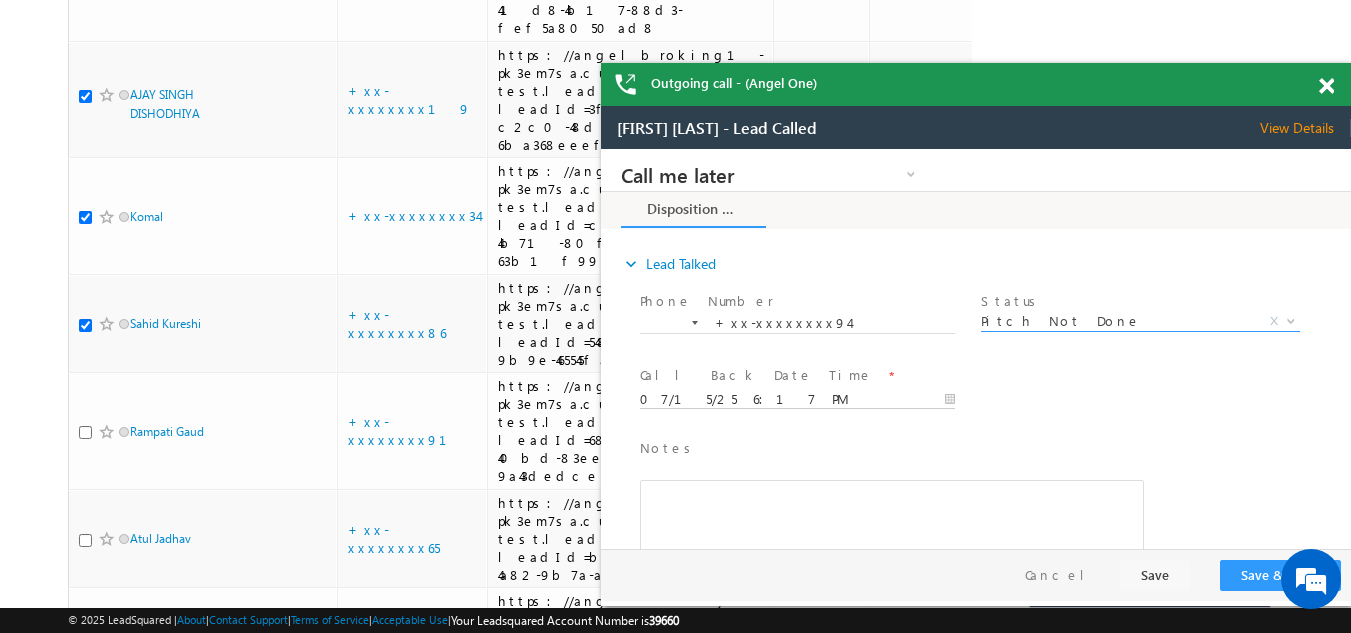 click on "07/15/25 6:17 PM" at bounding box center [797, 400] 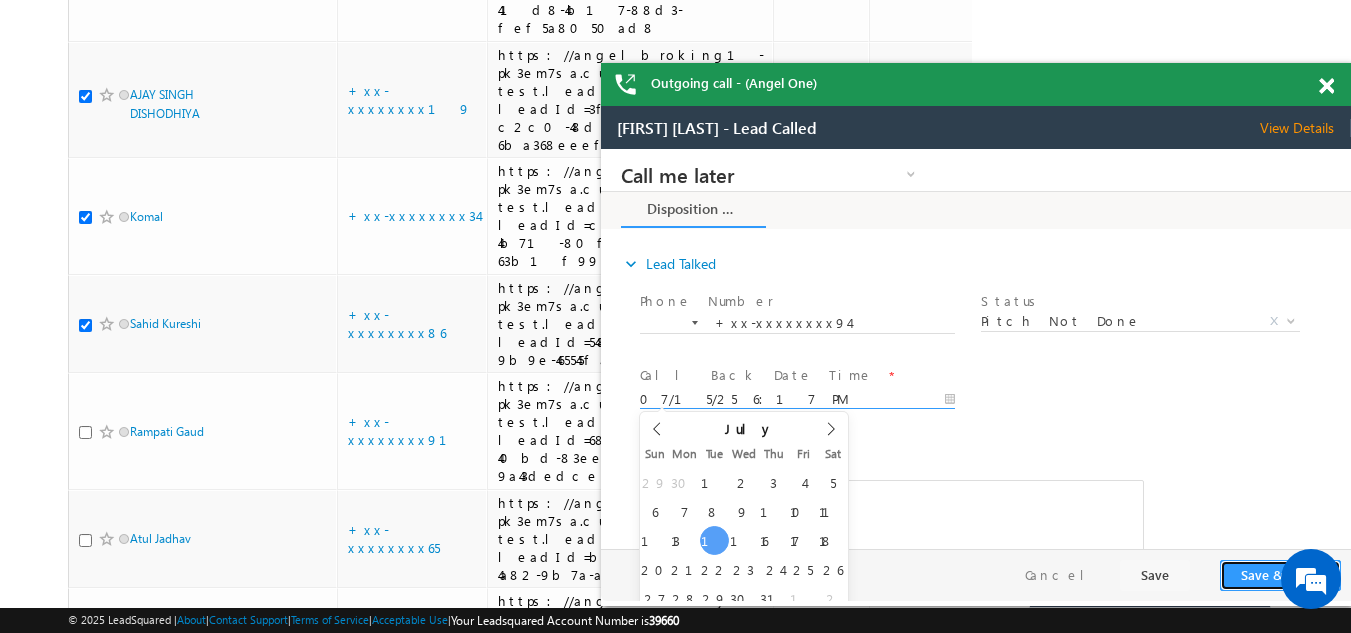 click on "Save & Close" at bounding box center (1280, 575) 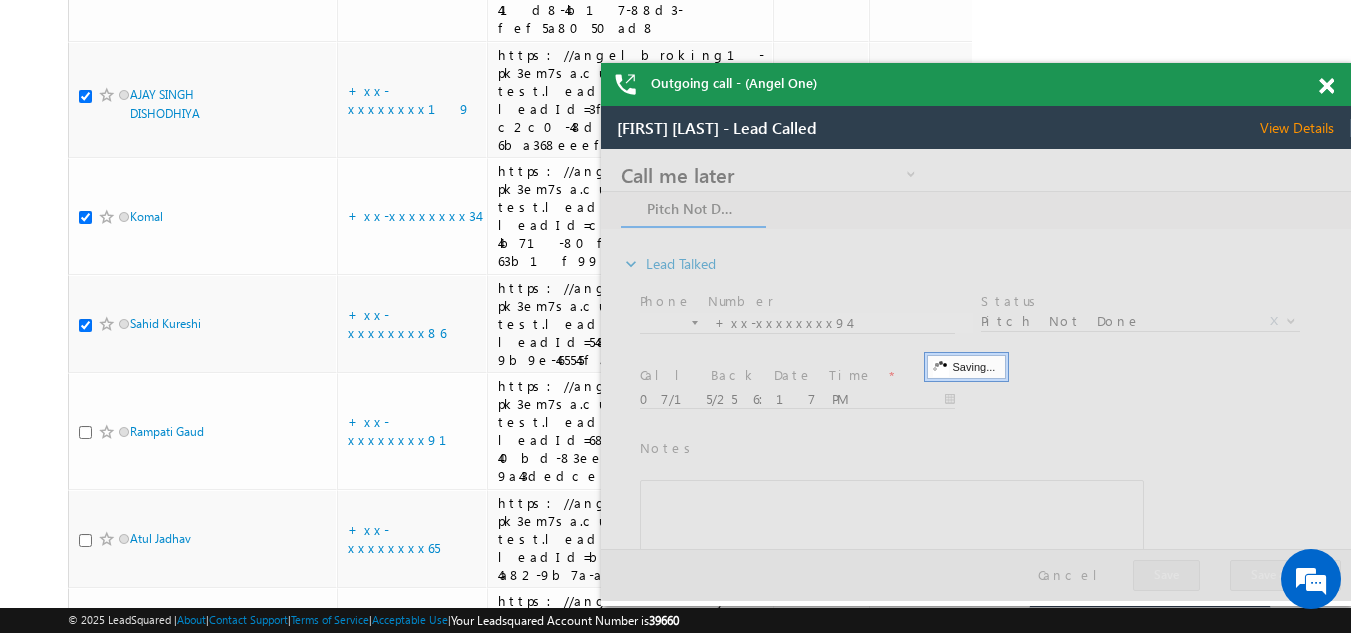 click on "+xx-xxxxxxxx72" at bounding box center [399, -134] 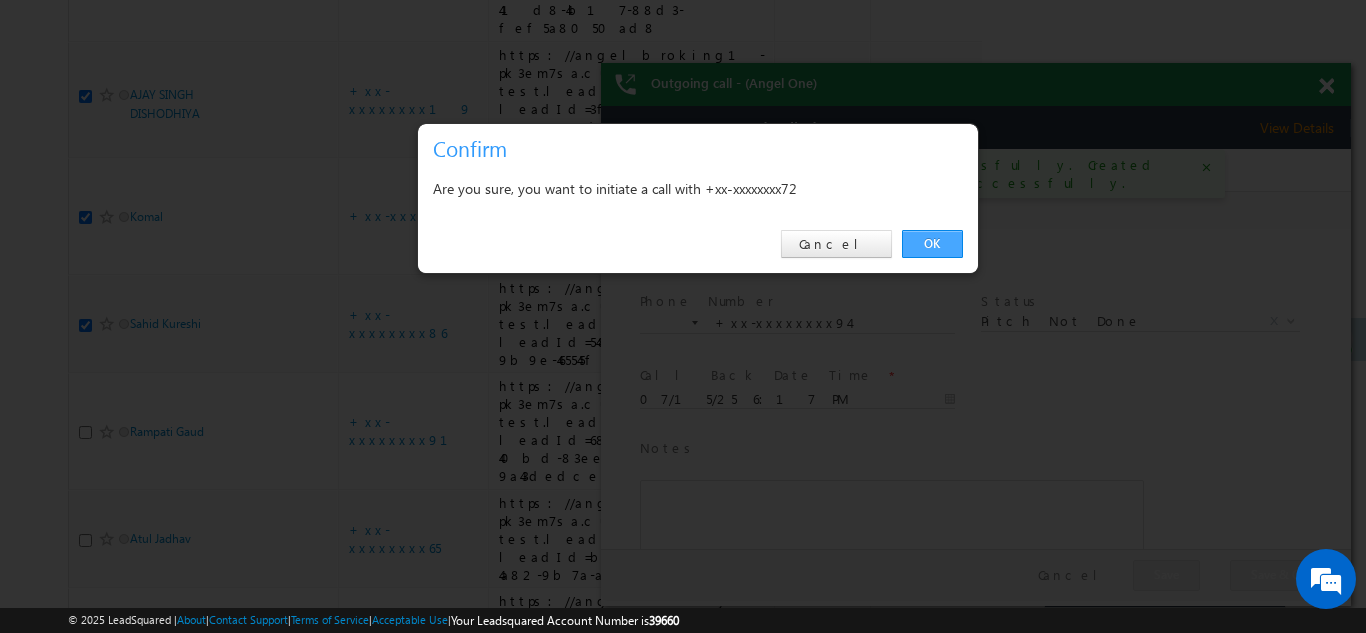 click on "OK" at bounding box center (932, 244) 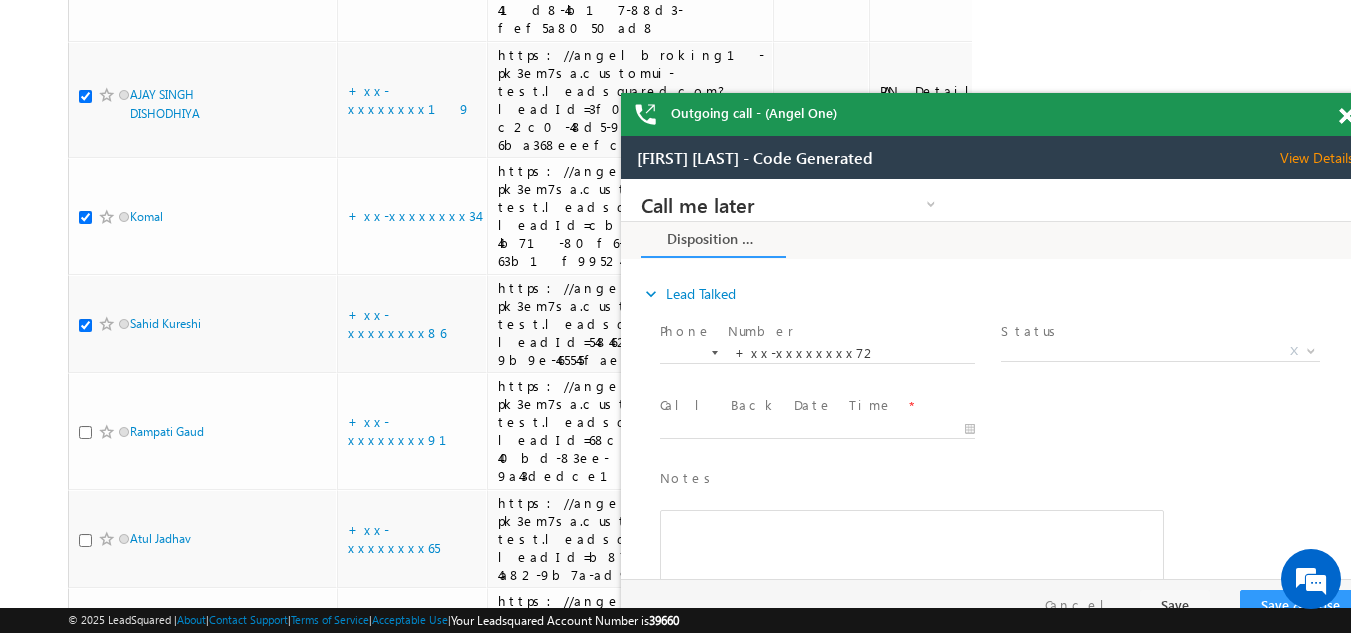 scroll, scrollTop: 0, scrollLeft: 0, axis: both 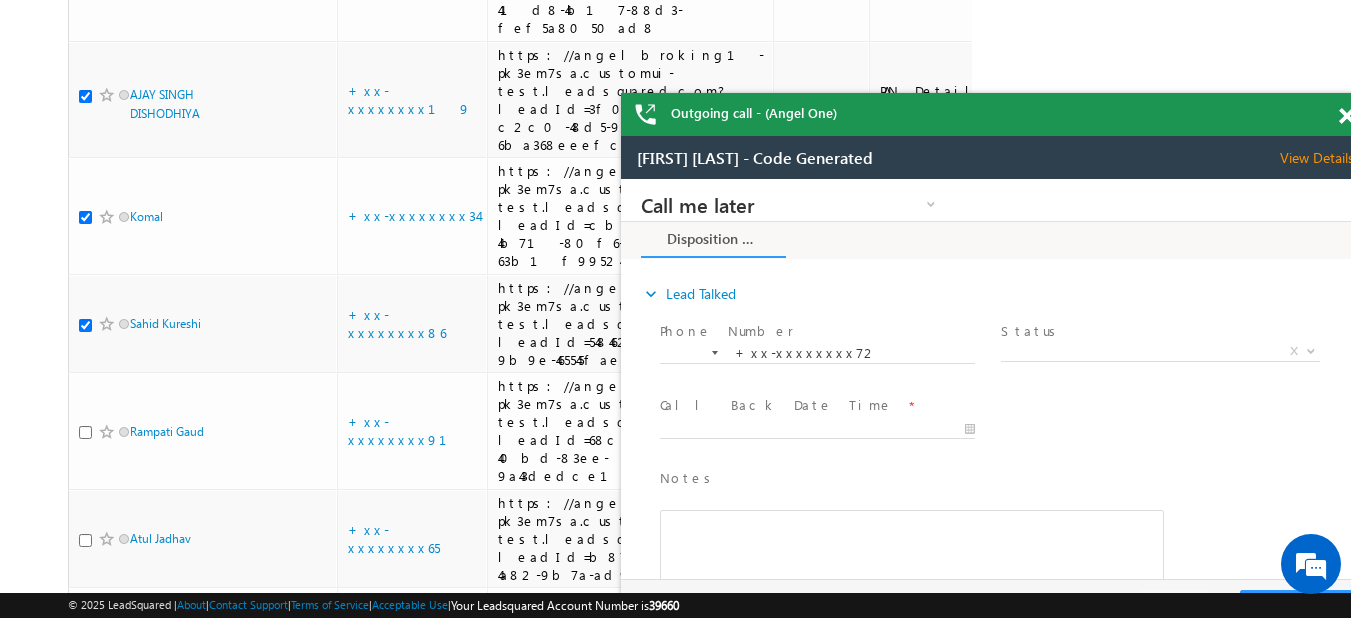 click at bounding box center (1346, 116) 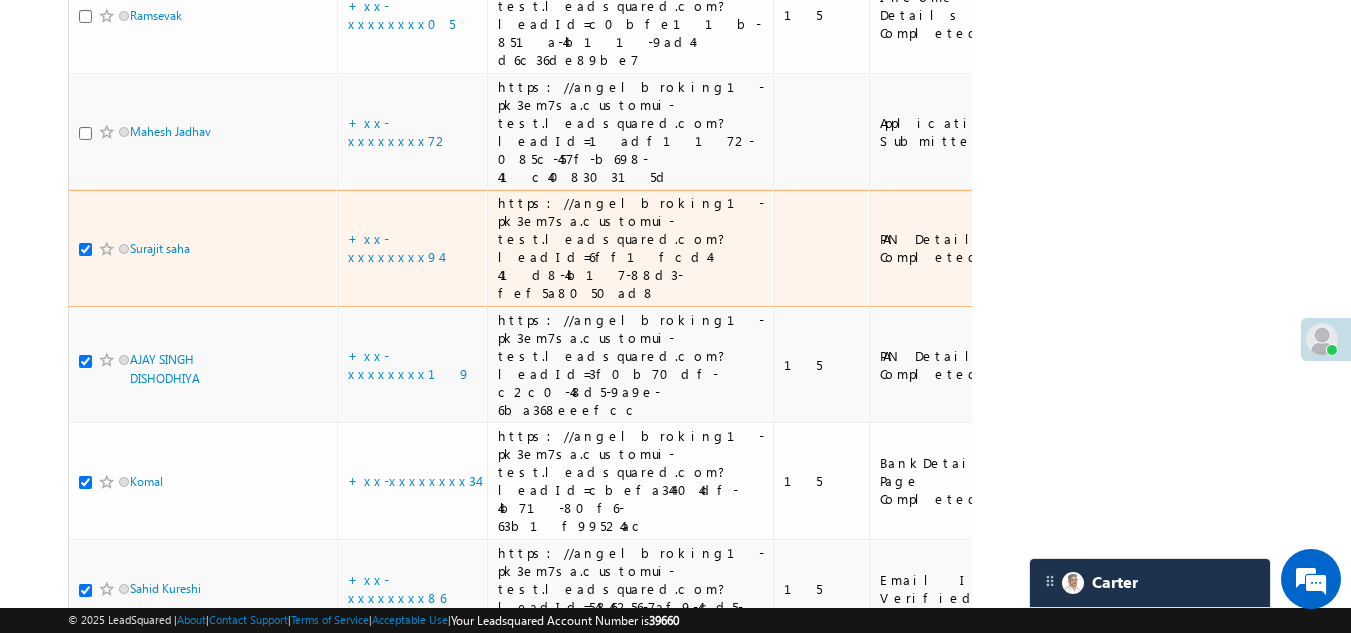 scroll, scrollTop: 3099, scrollLeft: 0, axis: vertical 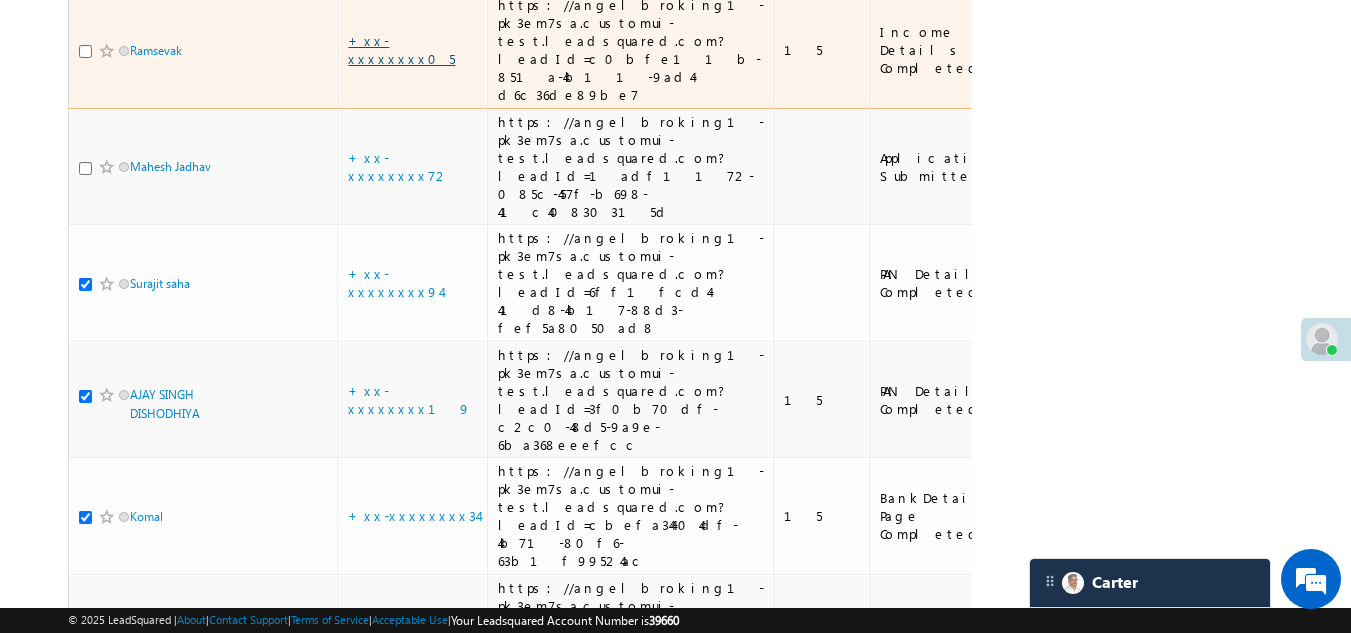 click on "+xx-xxxxxxxx05" at bounding box center [401, 49] 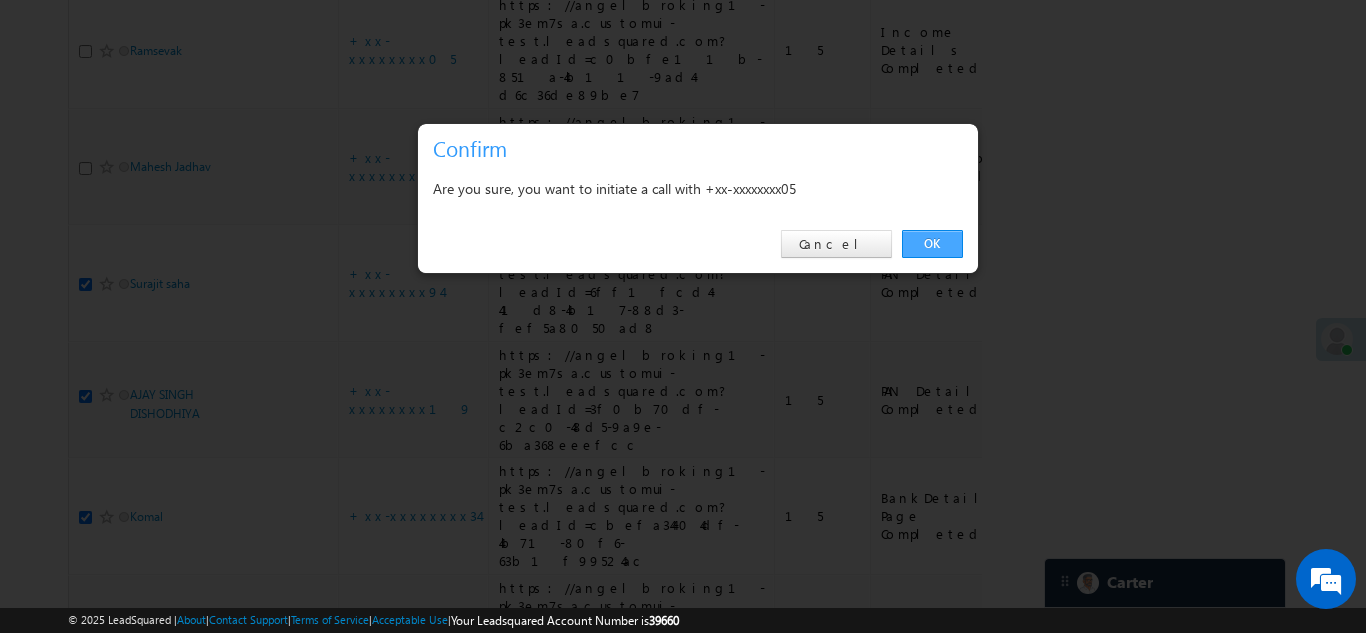 click on "OK" at bounding box center [932, 244] 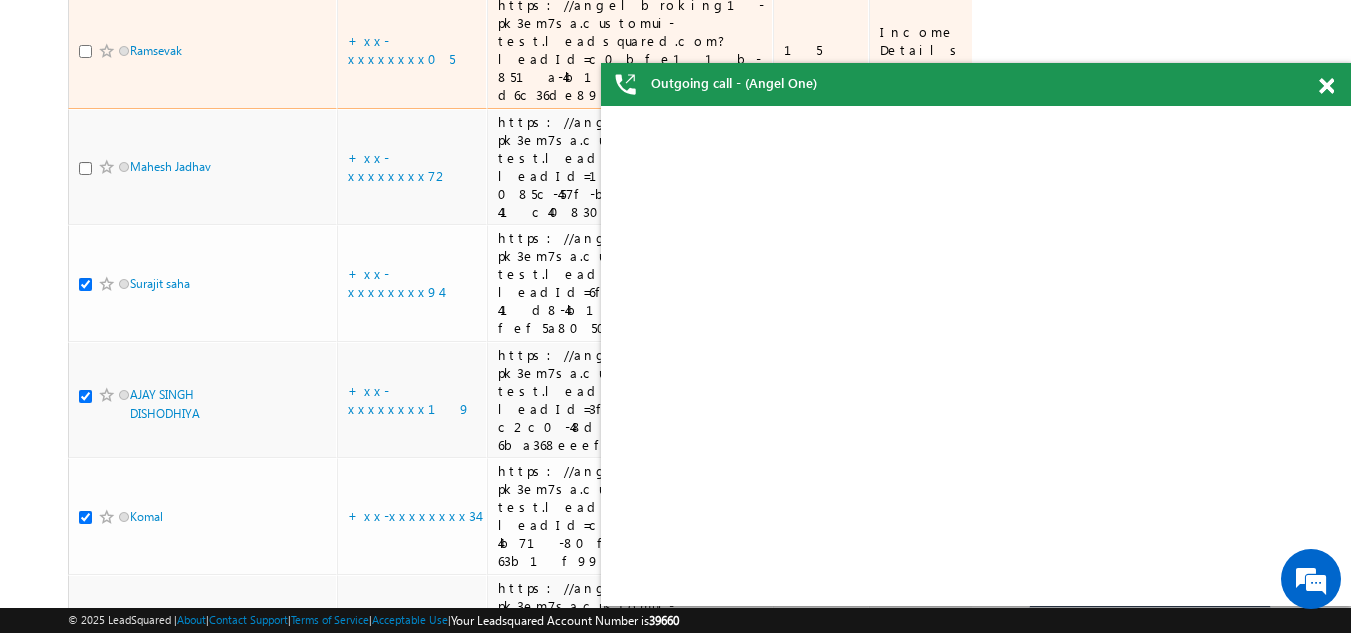 click at bounding box center [85, 51] 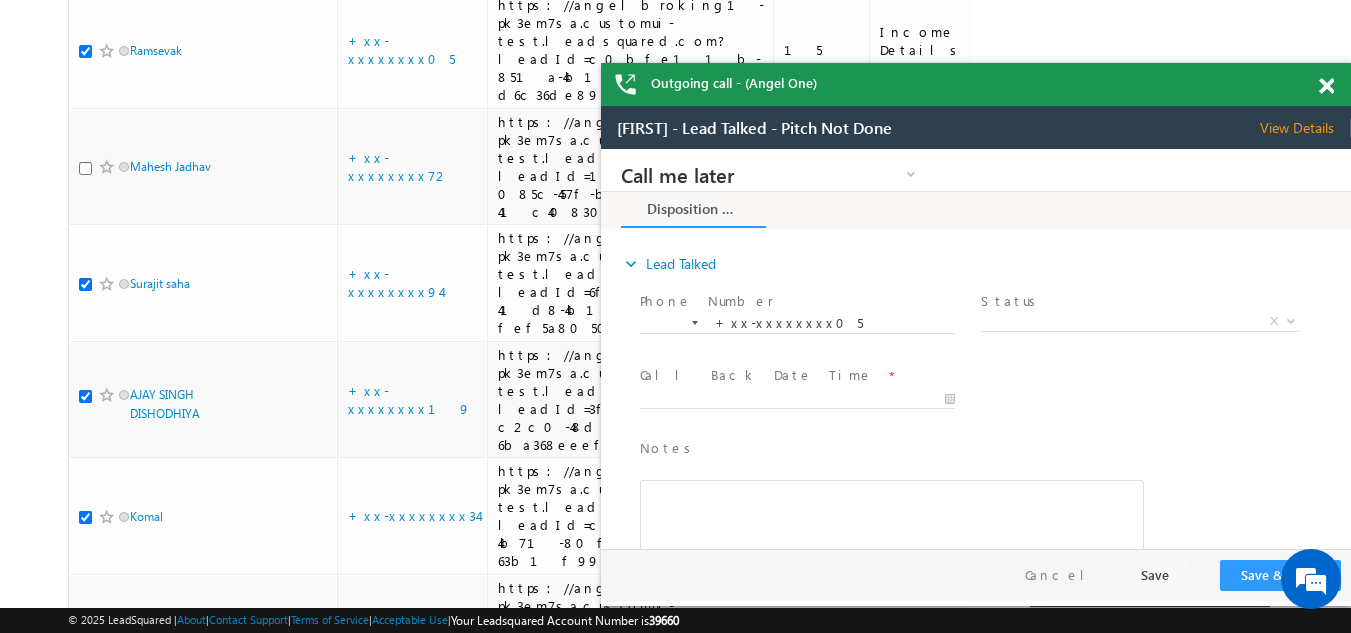 scroll, scrollTop: 0, scrollLeft: 0, axis: both 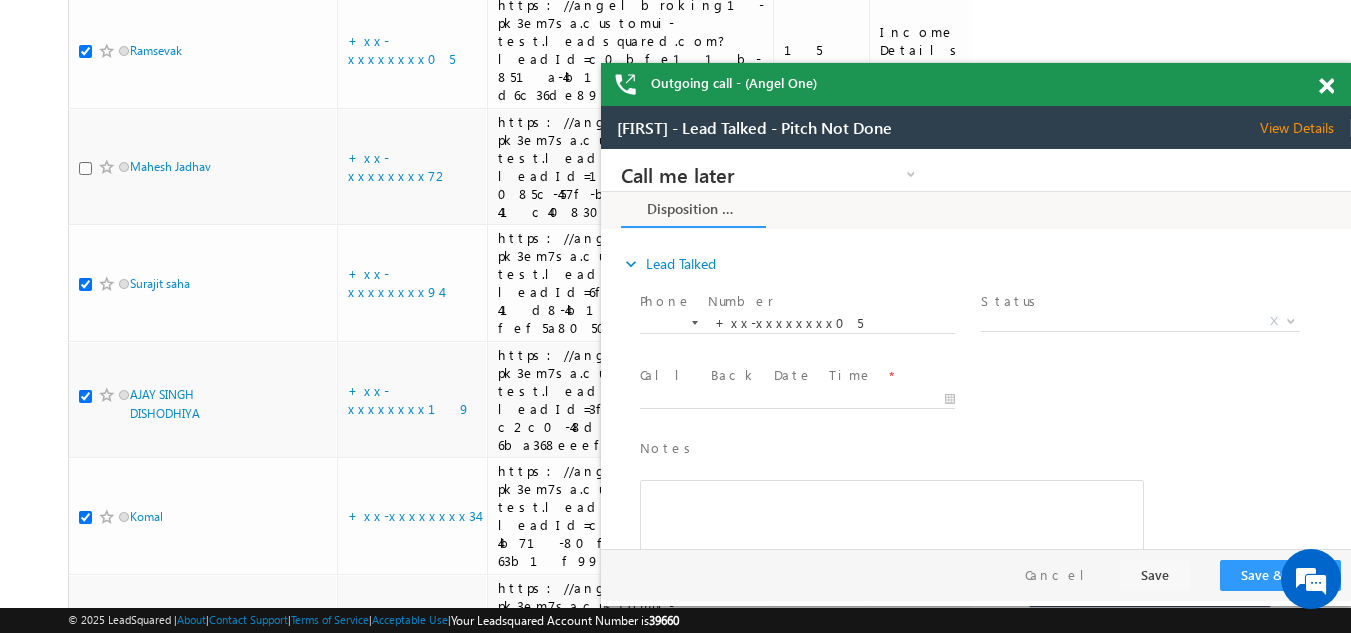 click at bounding box center (1326, 86) 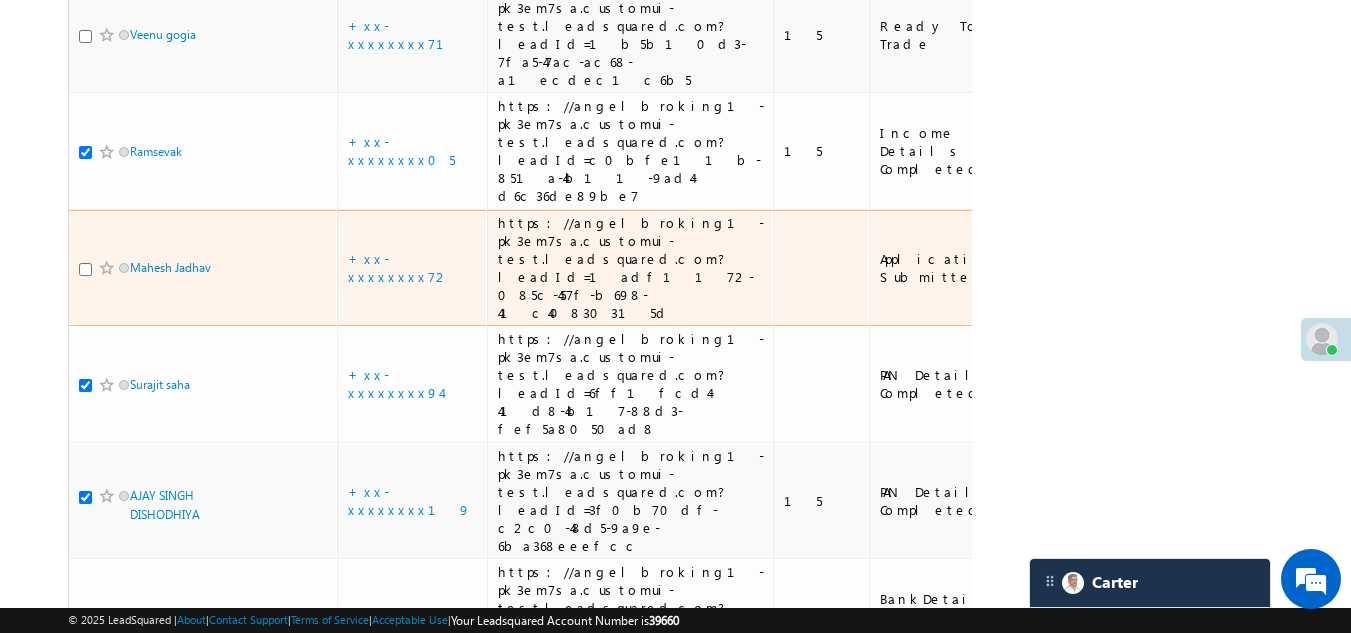 scroll, scrollTop: 2899, scrollLeft: 0, axis: vertical 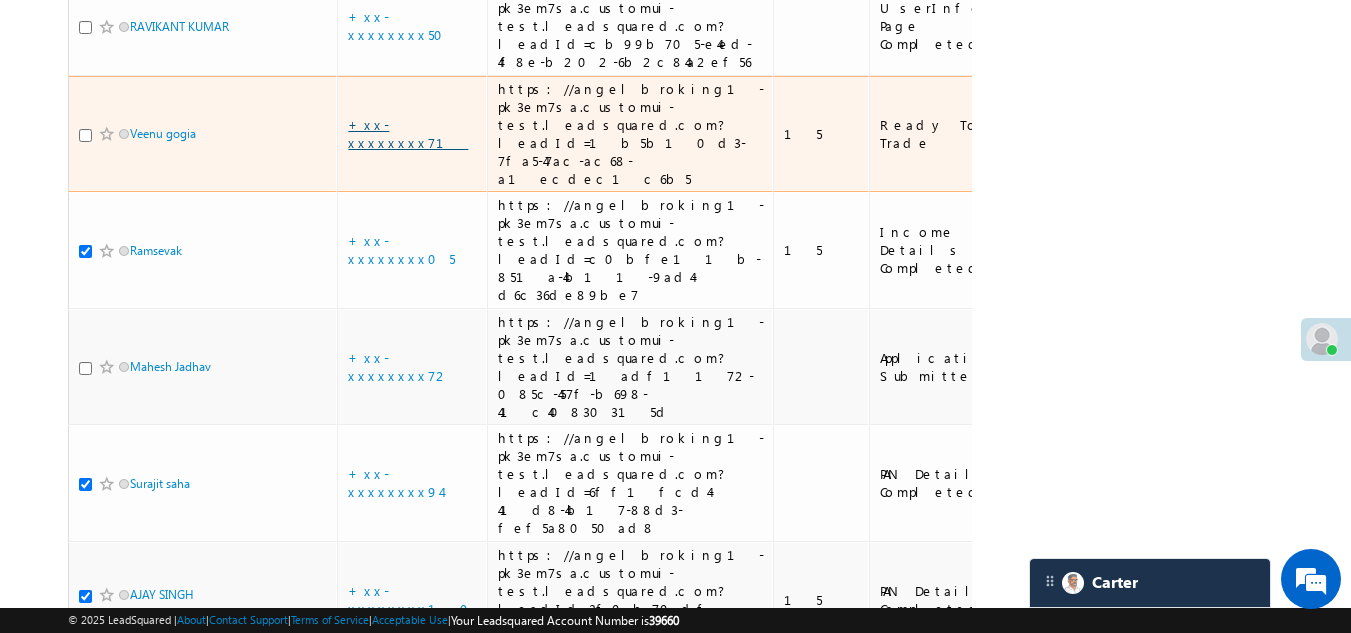 click on "+xx-xxxxxxxx71" at bounding box center [408, 133] 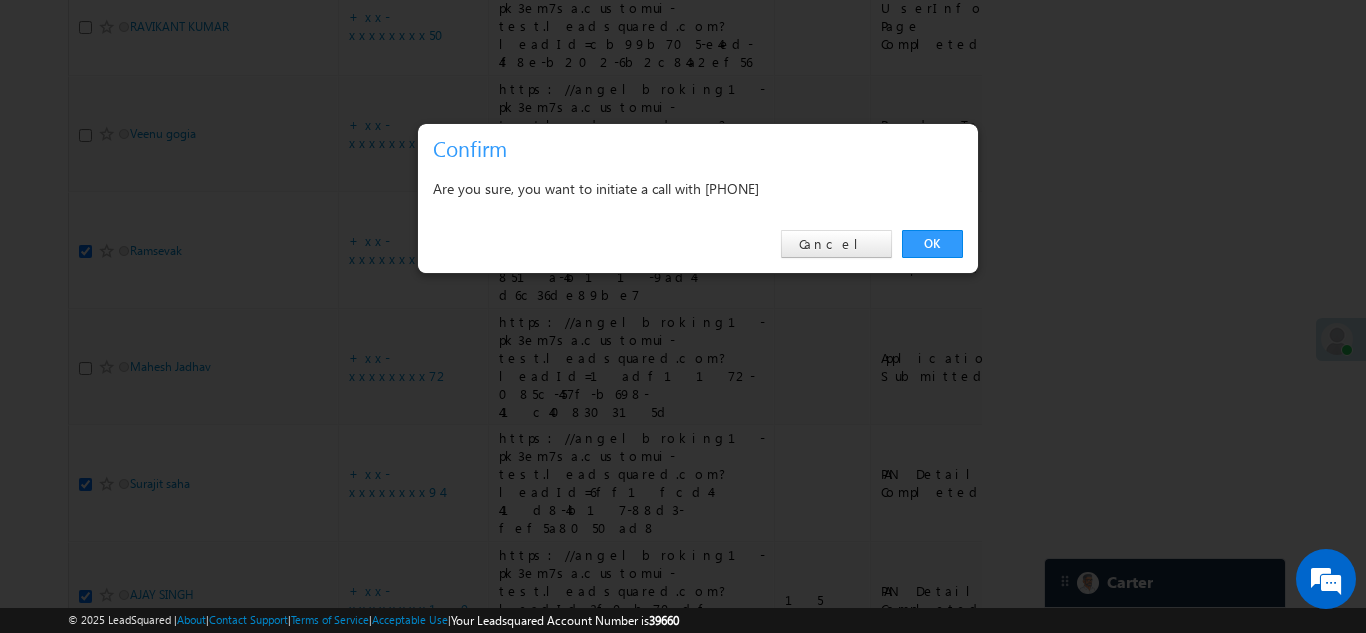 click on "OK" at bounding box center [932, 244] 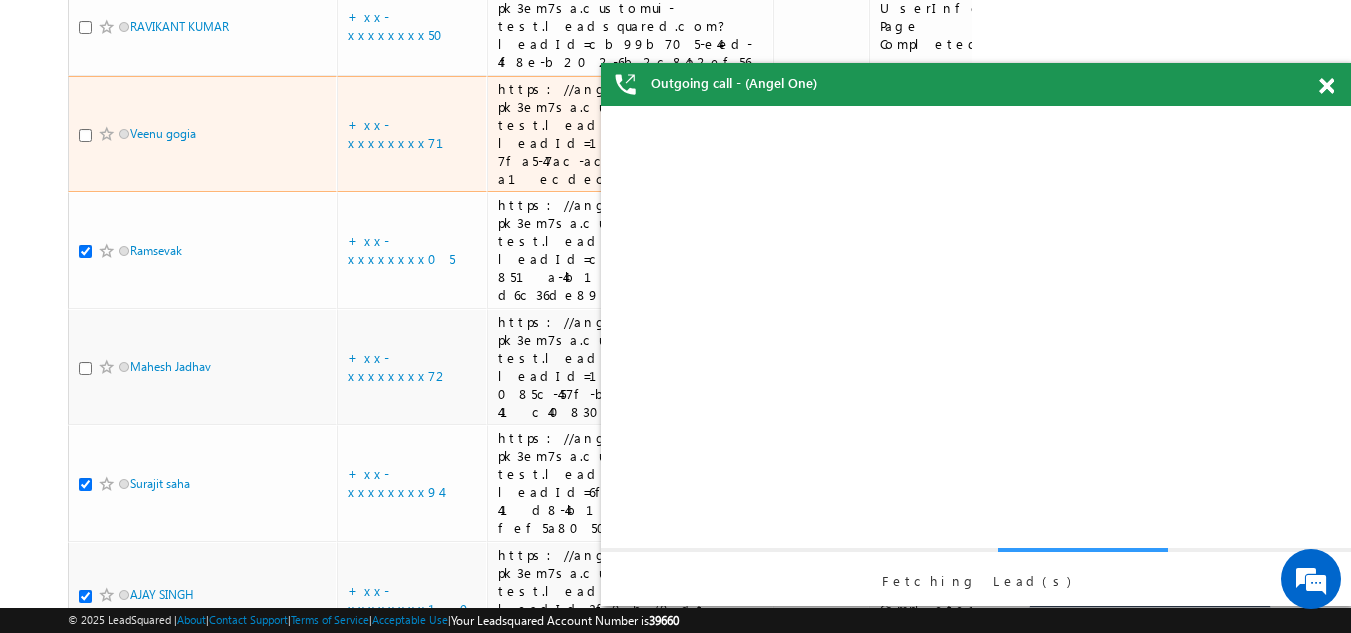 scroll, scrollTop: 0, scrollLeft: 0, axis: both 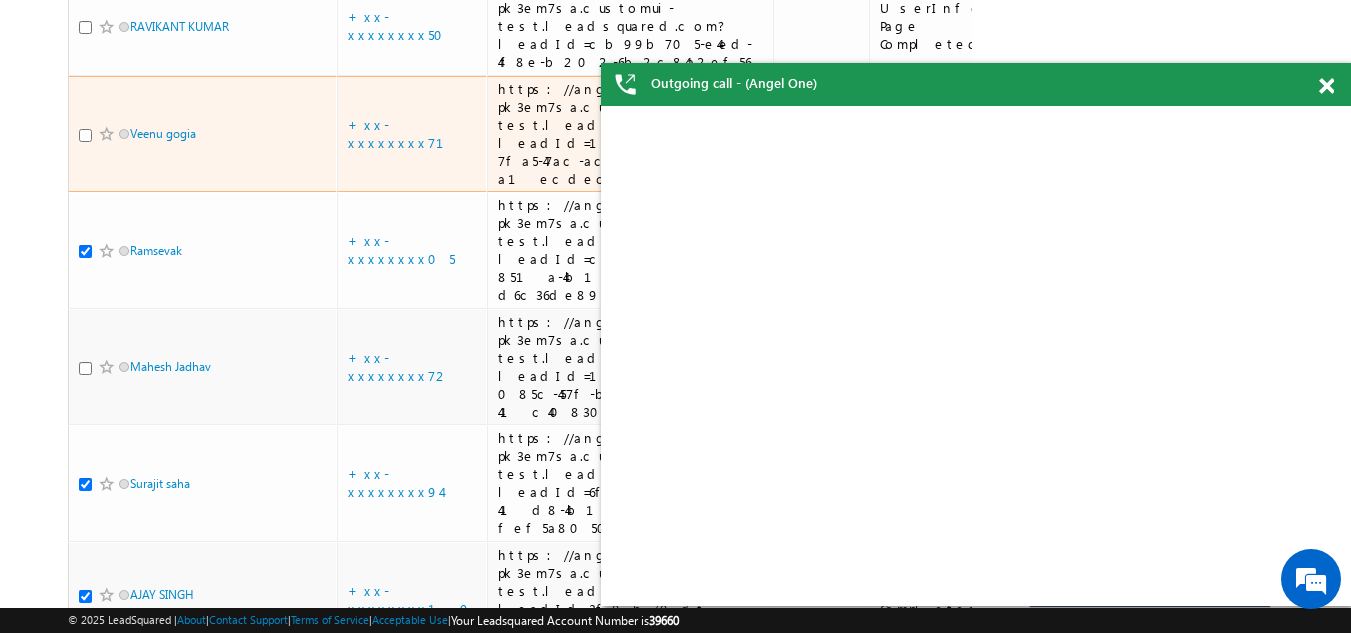 click at bounding box center [85, 135] 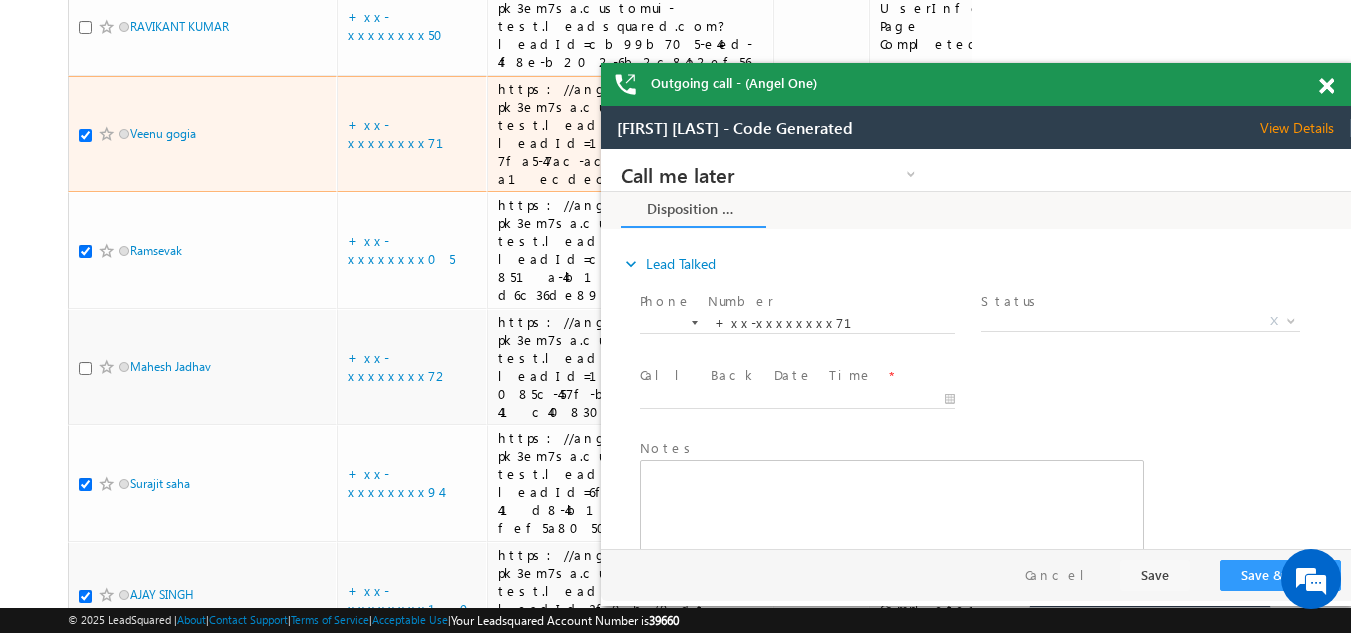 scroll, scrollTop: 0, scrollLeft: 0, axis: both 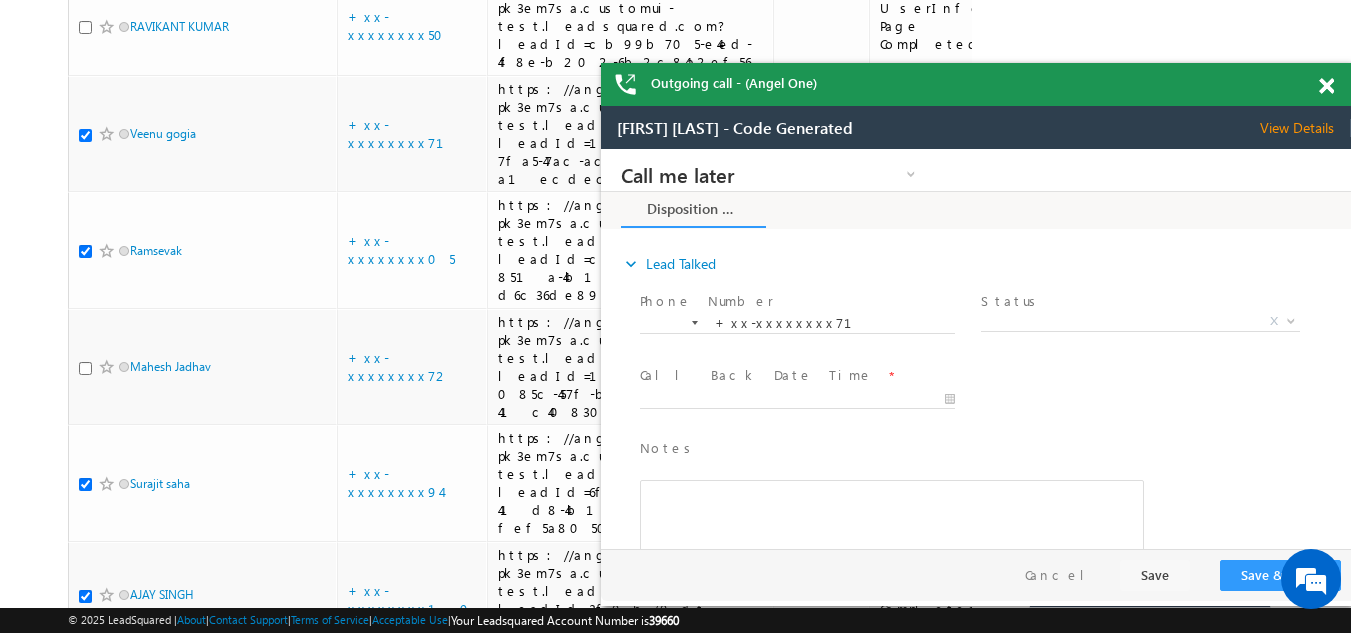 click at bounding box center [1326, 86] 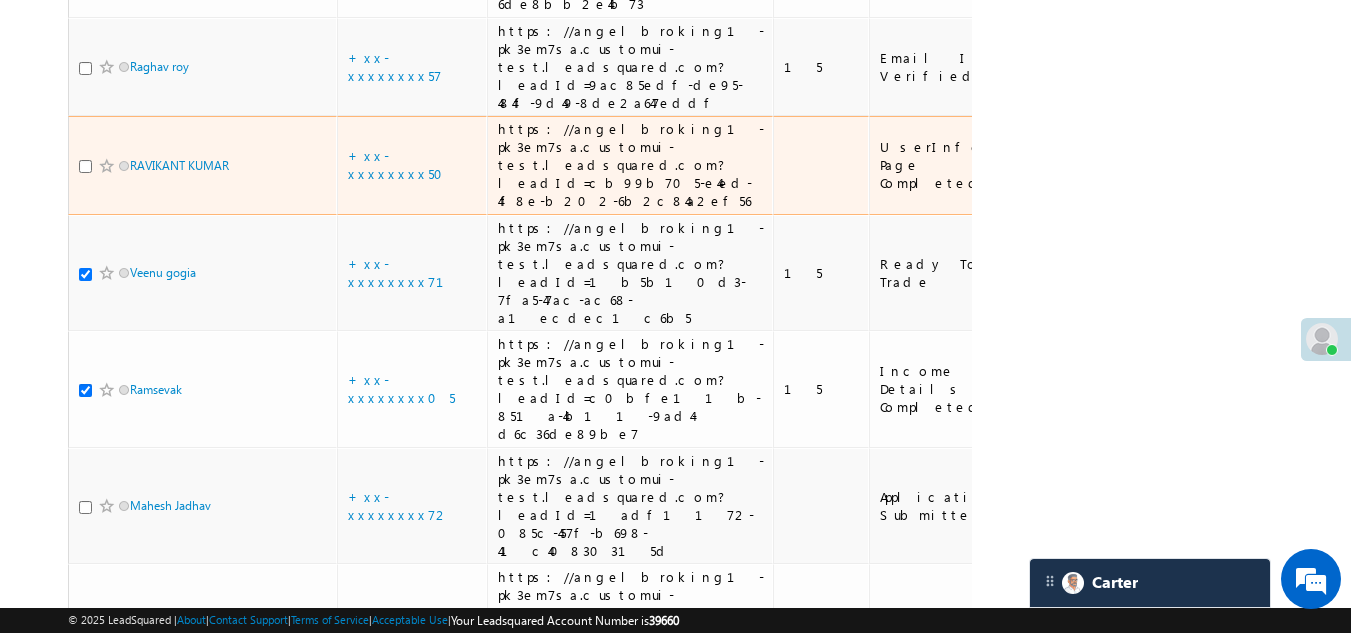 scroll, scrollTop: 2699, scrollLeft: 0, axis: vertical 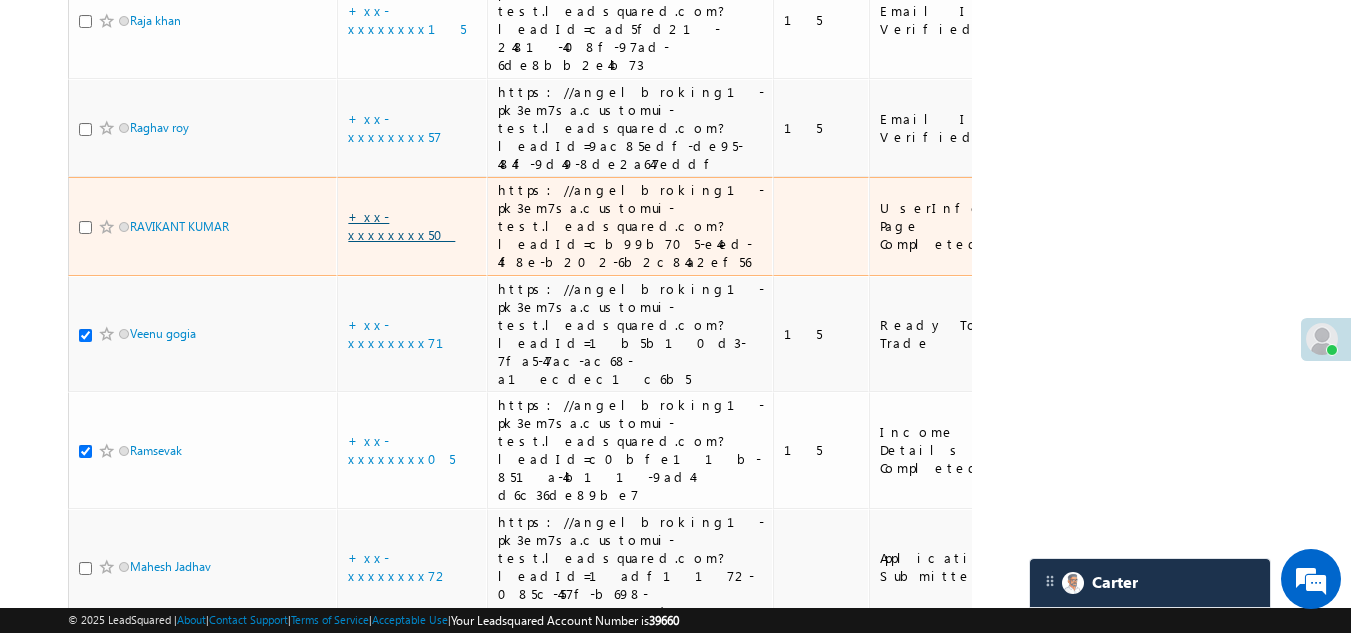 click on "+xx-xxxxxxxx50" at bounding box center [401, 225] 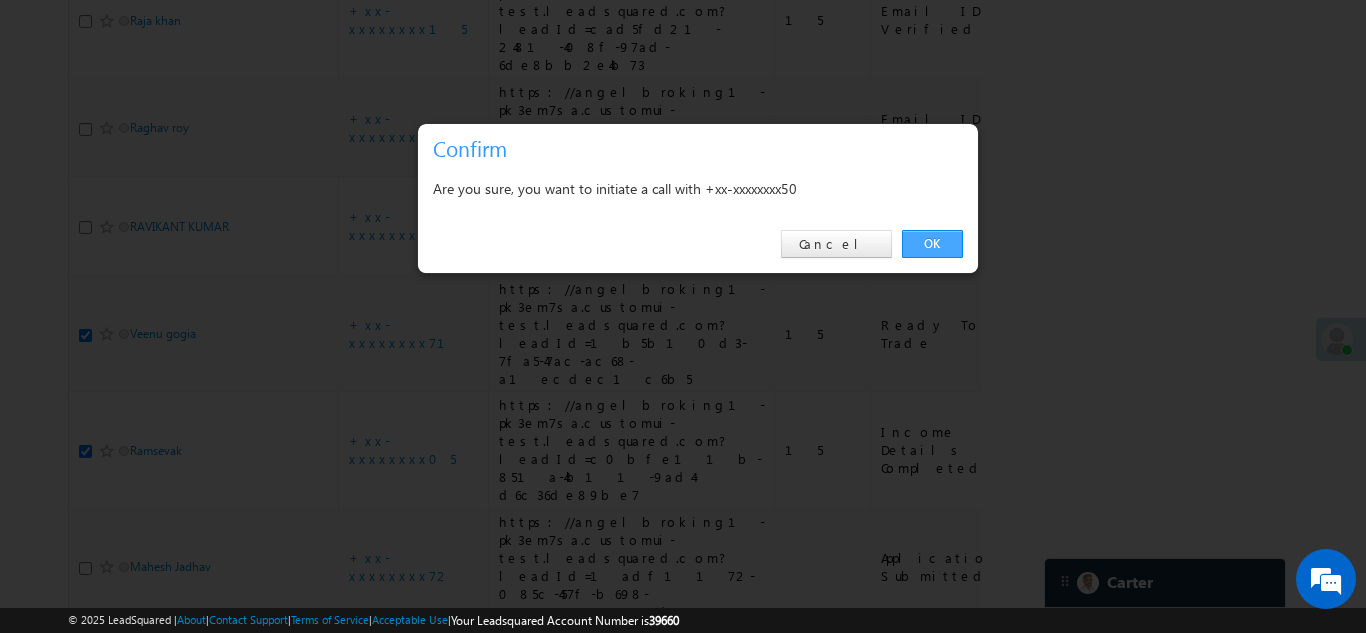 click on "OK" at bounding box center (932, 244) 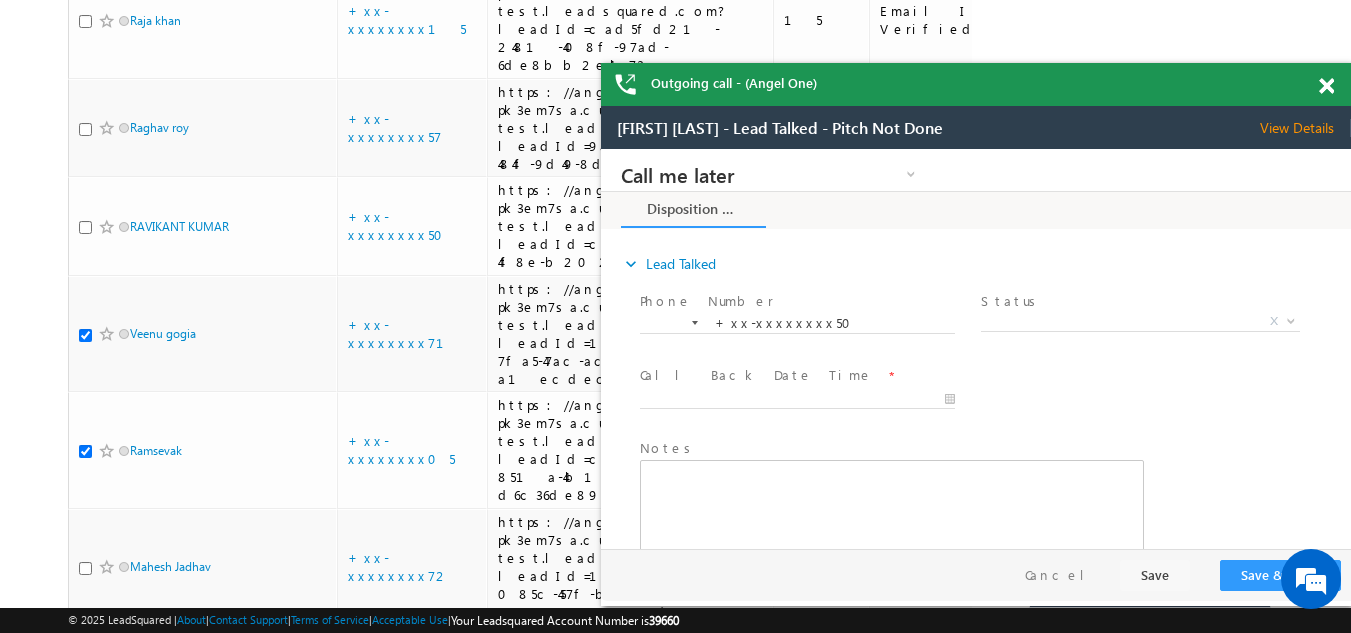 scroll, scrollTop: 0, scrollLeft: 0, axis: both 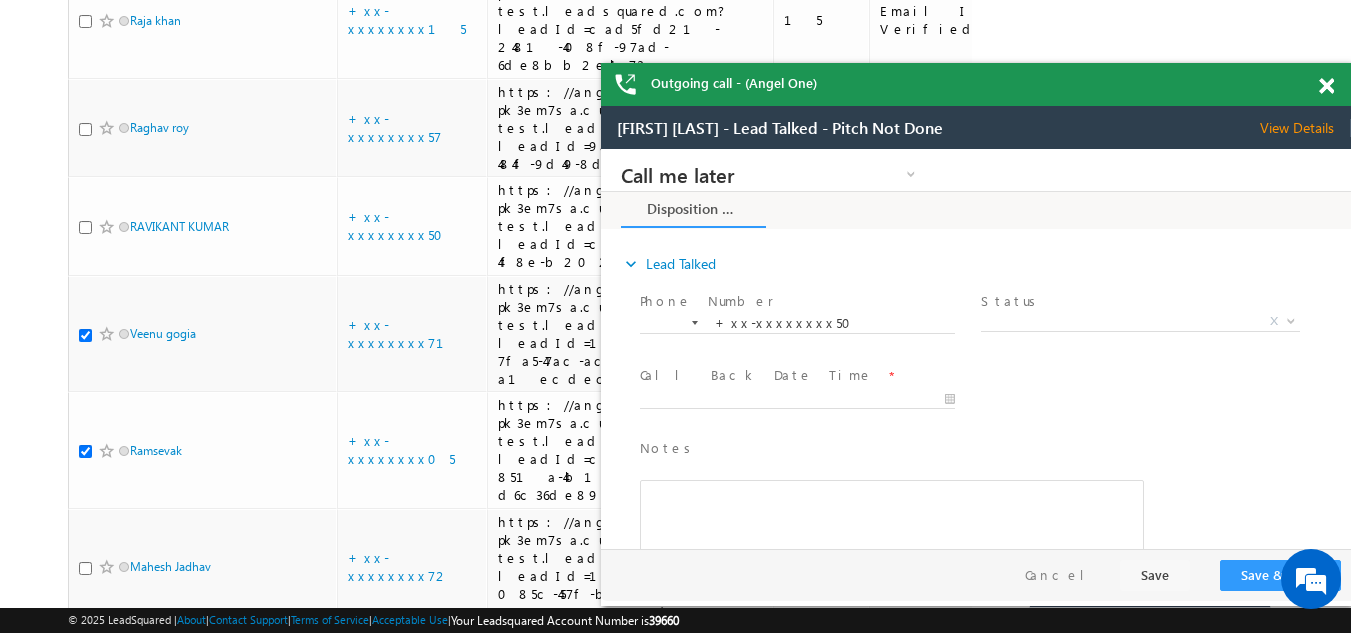click at bounding box center [1326, 86] 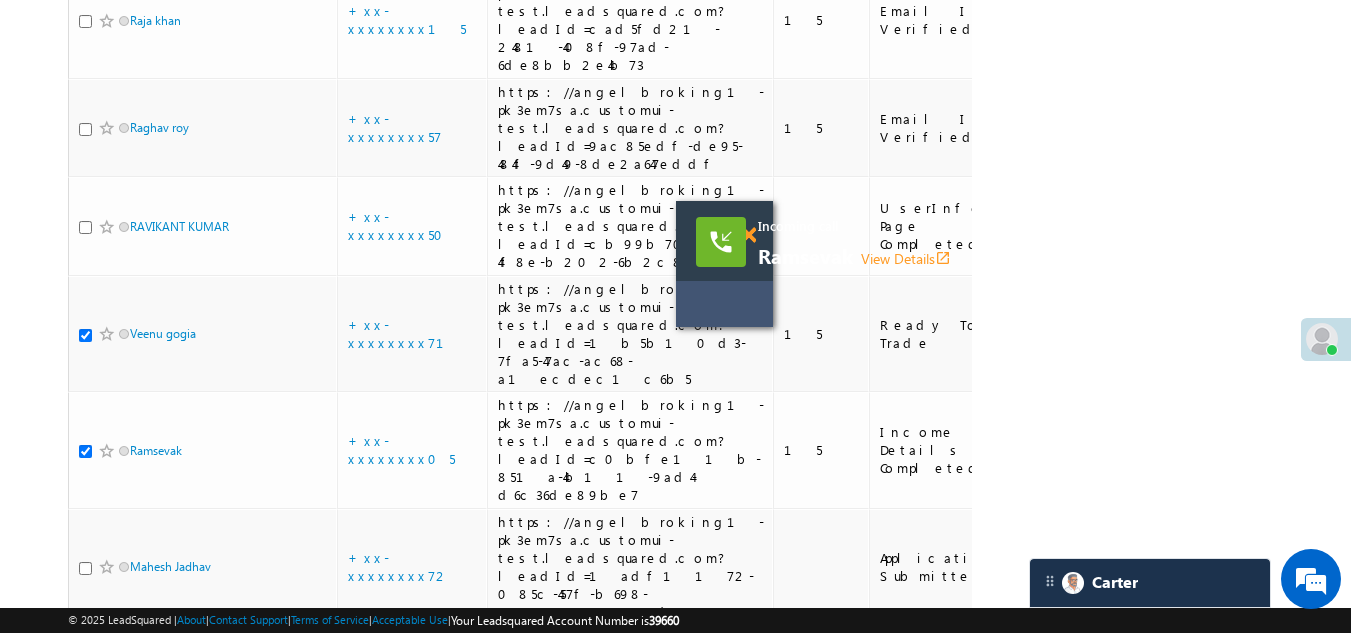 click at bounding box center [748, 235] 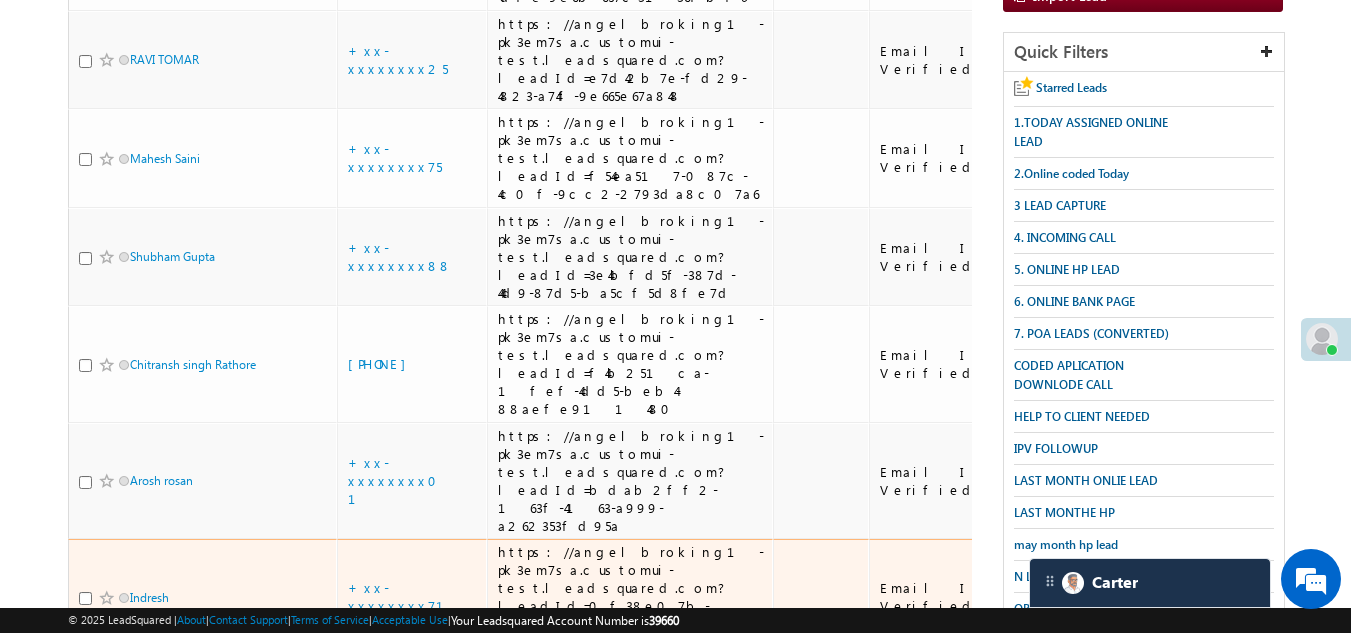 scroll, scrollTop: 199, scrollLeft: 0, axis: vertical 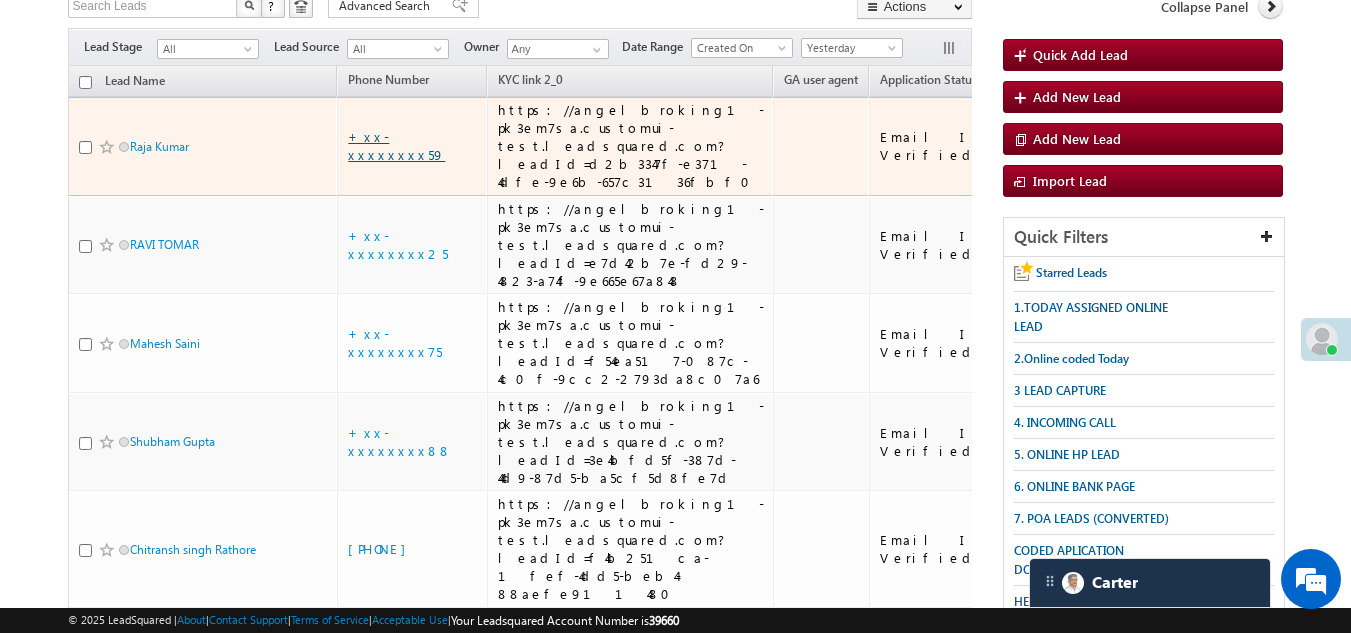 click on "+xx-xxxxxxxx59" at bounding box center [396, 145] 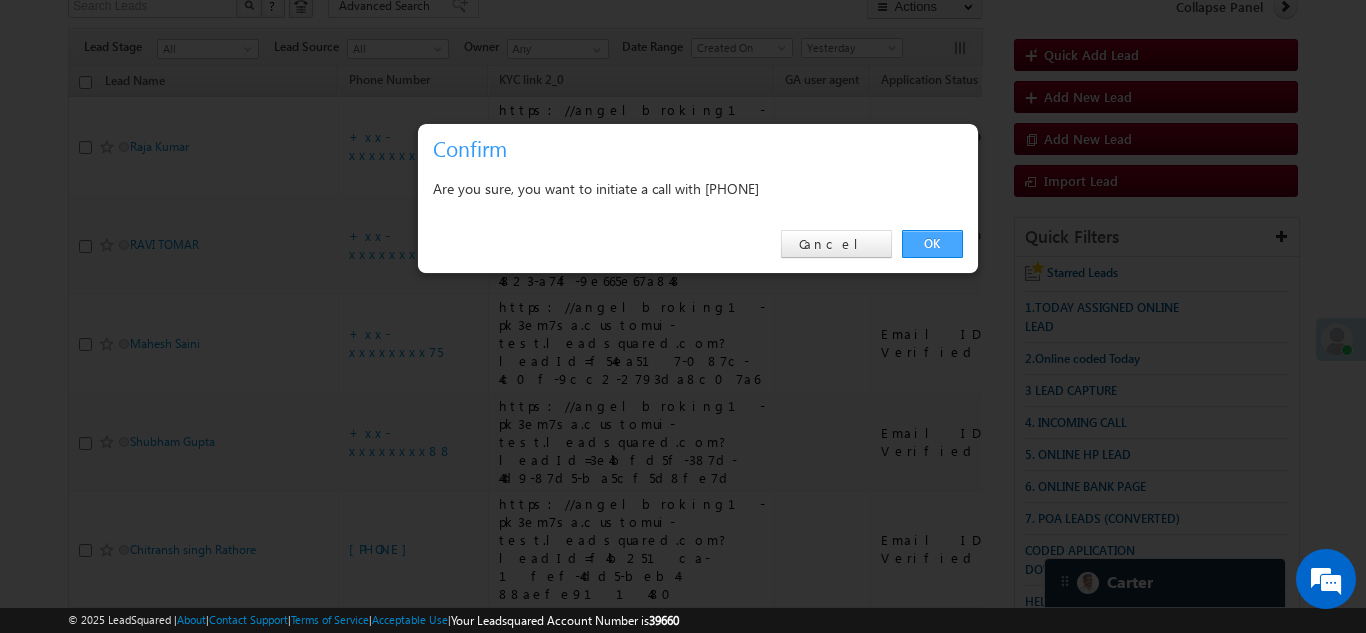 click on "OK" at bounding box center [932, 244] 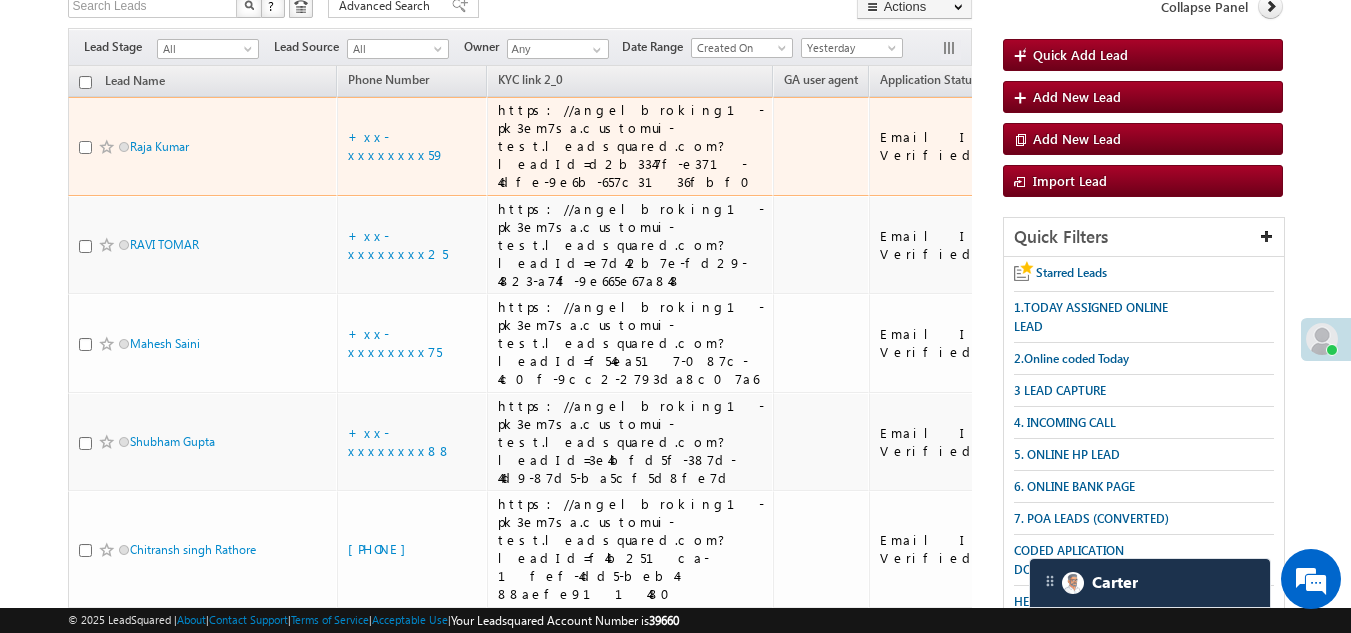 click at bounding box center [109, 147] 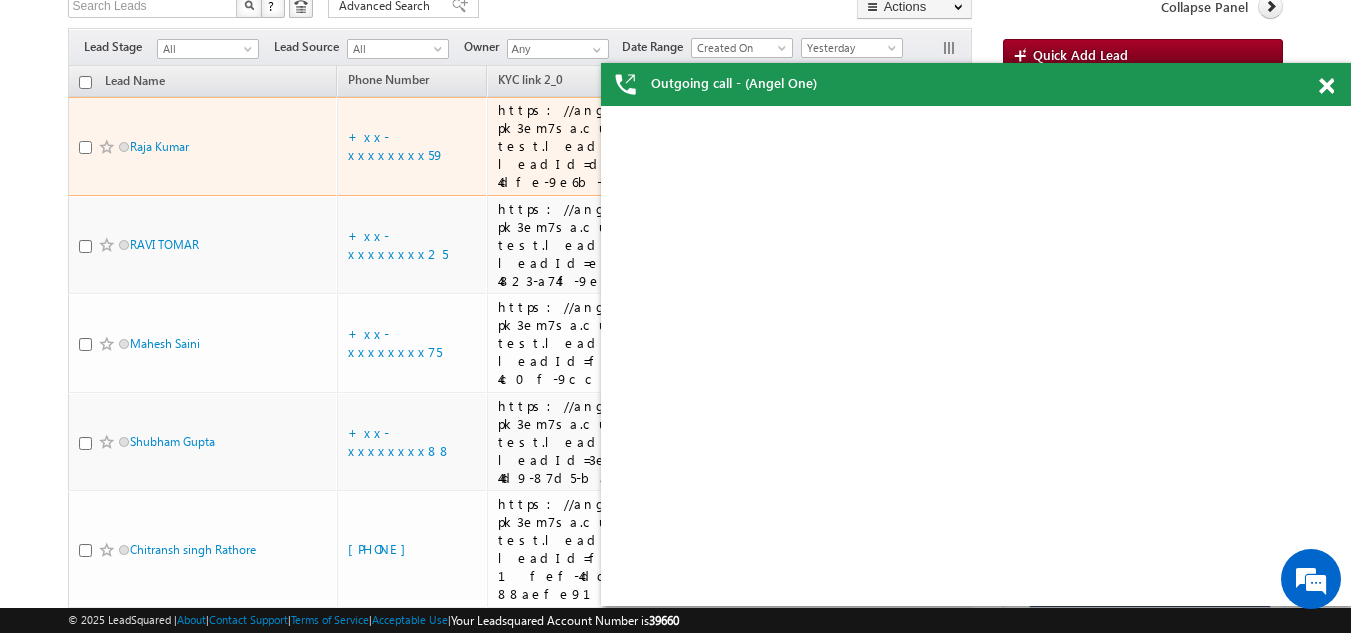 click at bounding box center [85, 147] 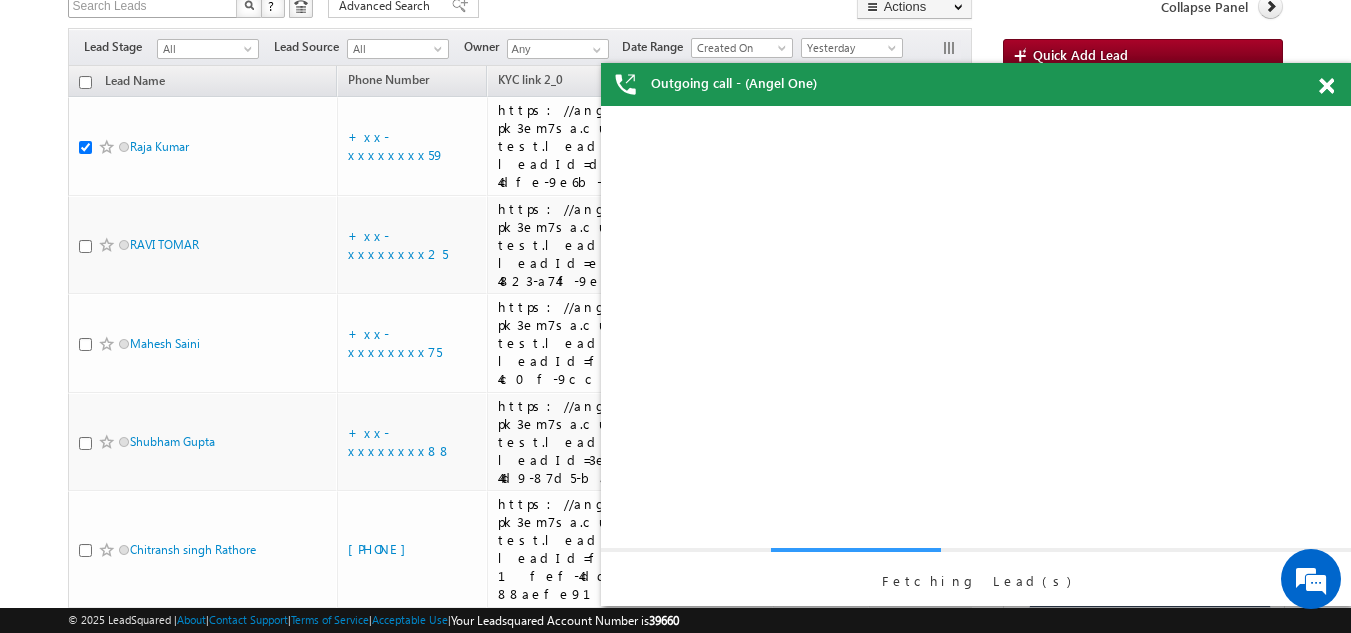 scroll, scrollTop: 0, scrollLeft: 0, axis: both 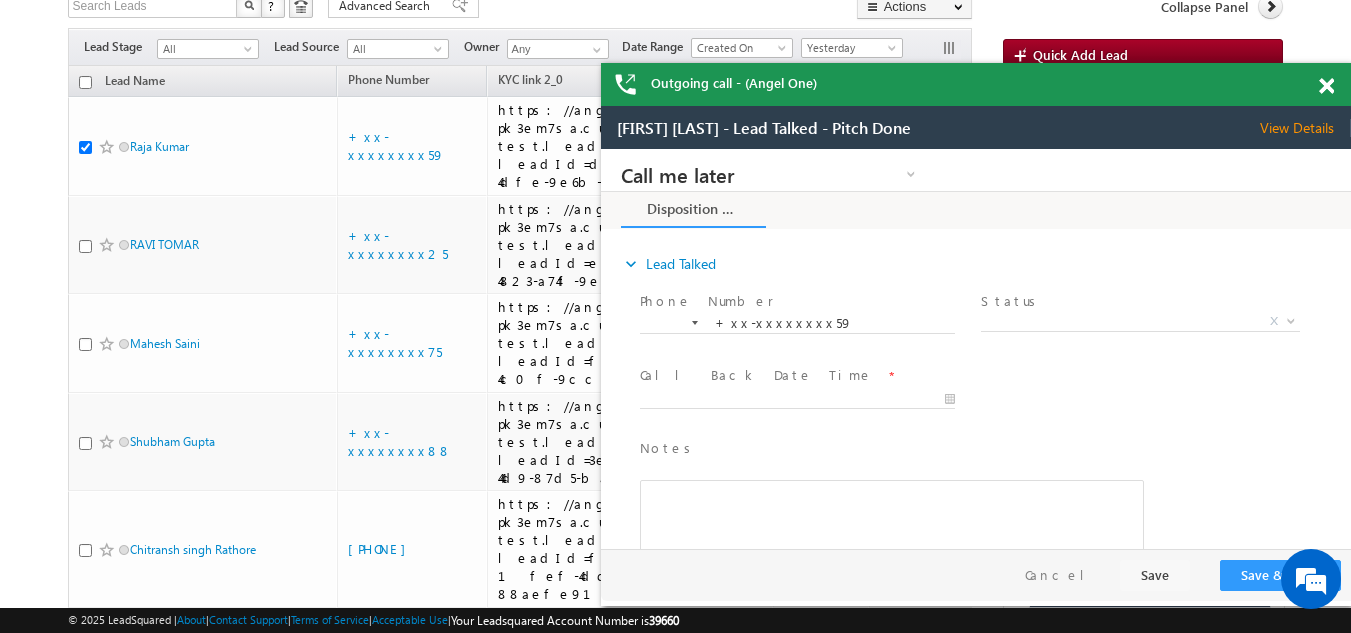 click at bounding box center (1326, 86) 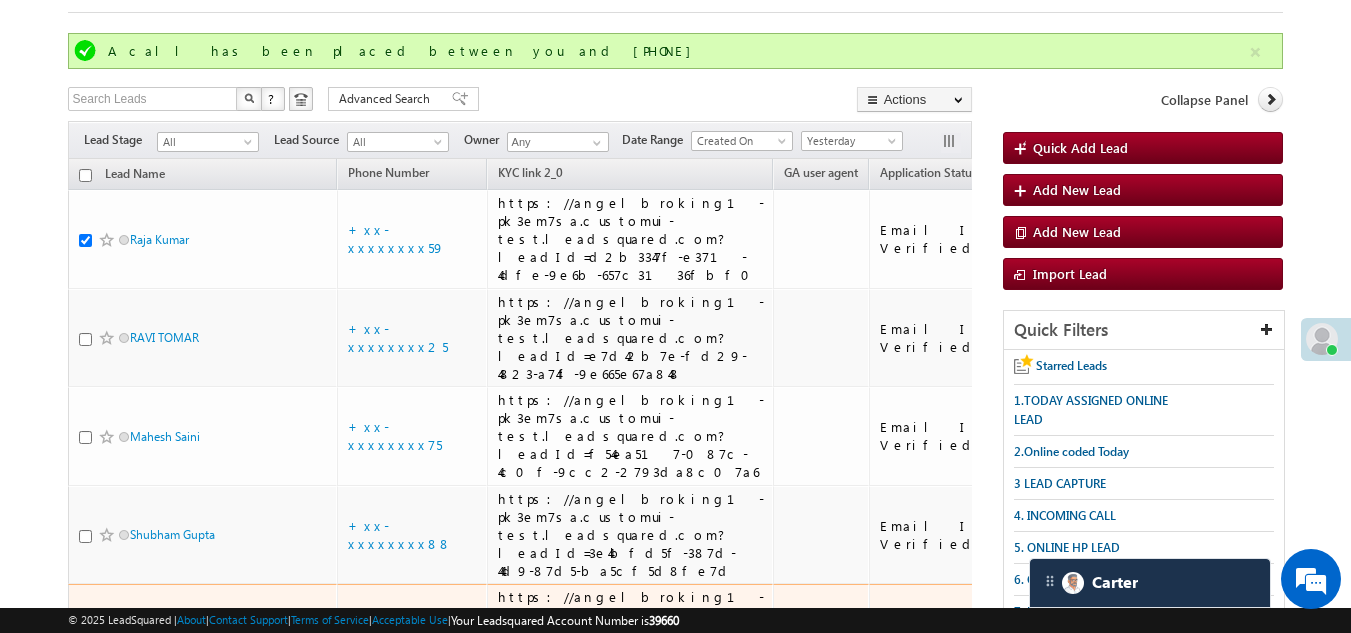 scroll, scrollTop: 99, scrollLeft: 0, axis: vertical 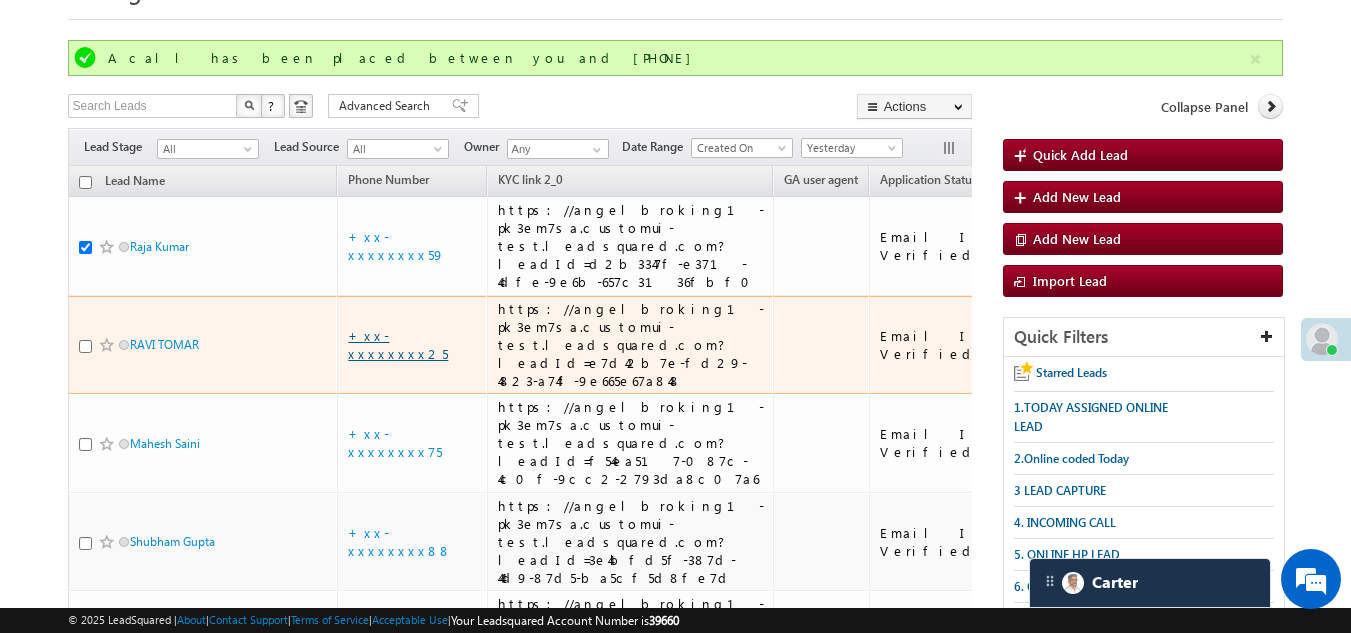 click on "+xx-xxxxxxxx25" at bounding box center (398, 344) 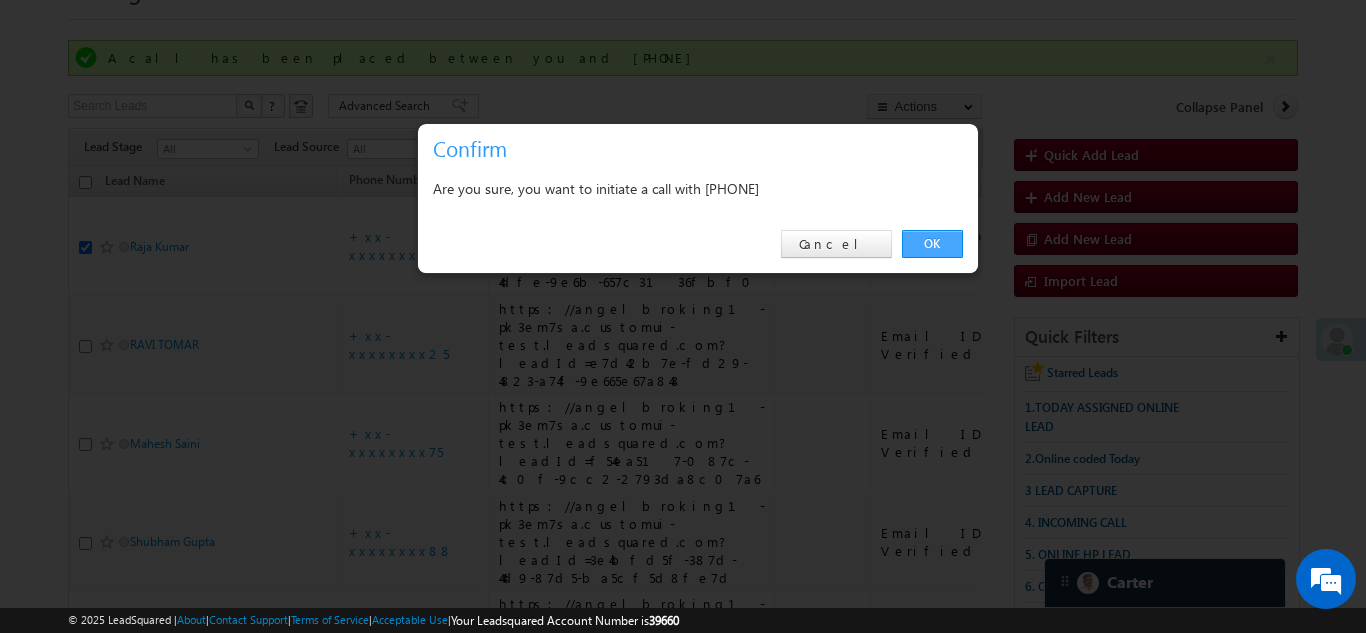 click on "OK" at bounding box center [932, 244] 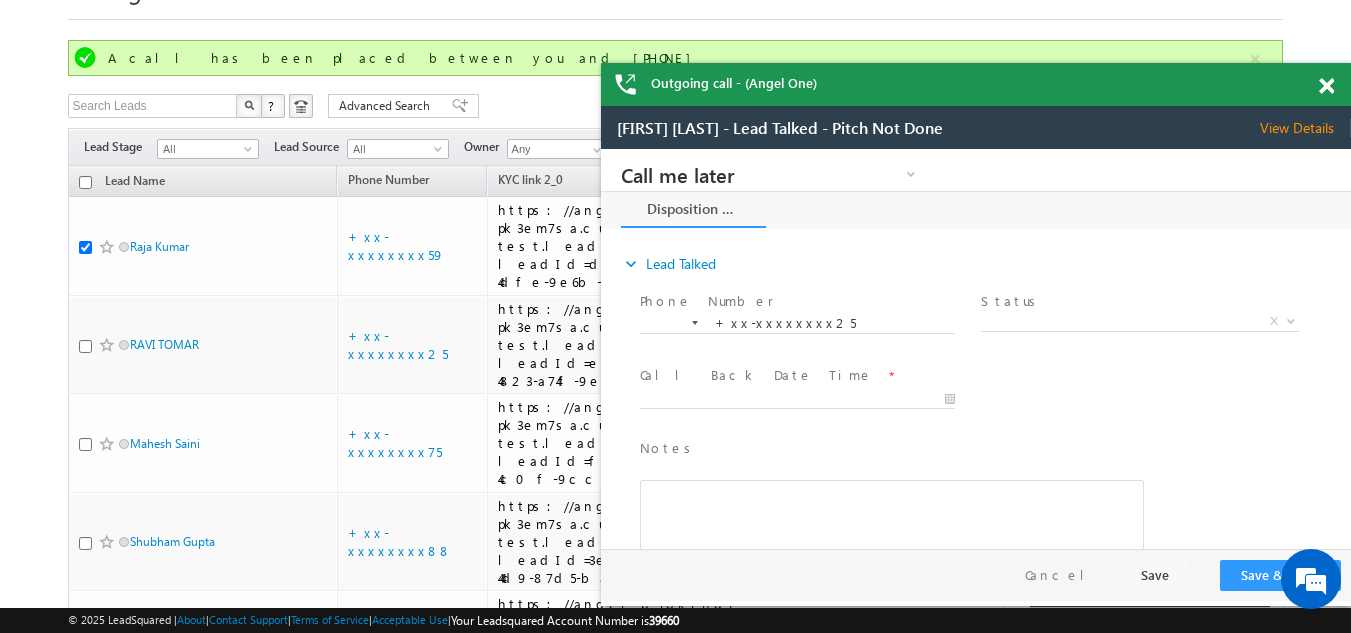 scroll, scrollTop: 0, scrollLeft: 0, axis: both 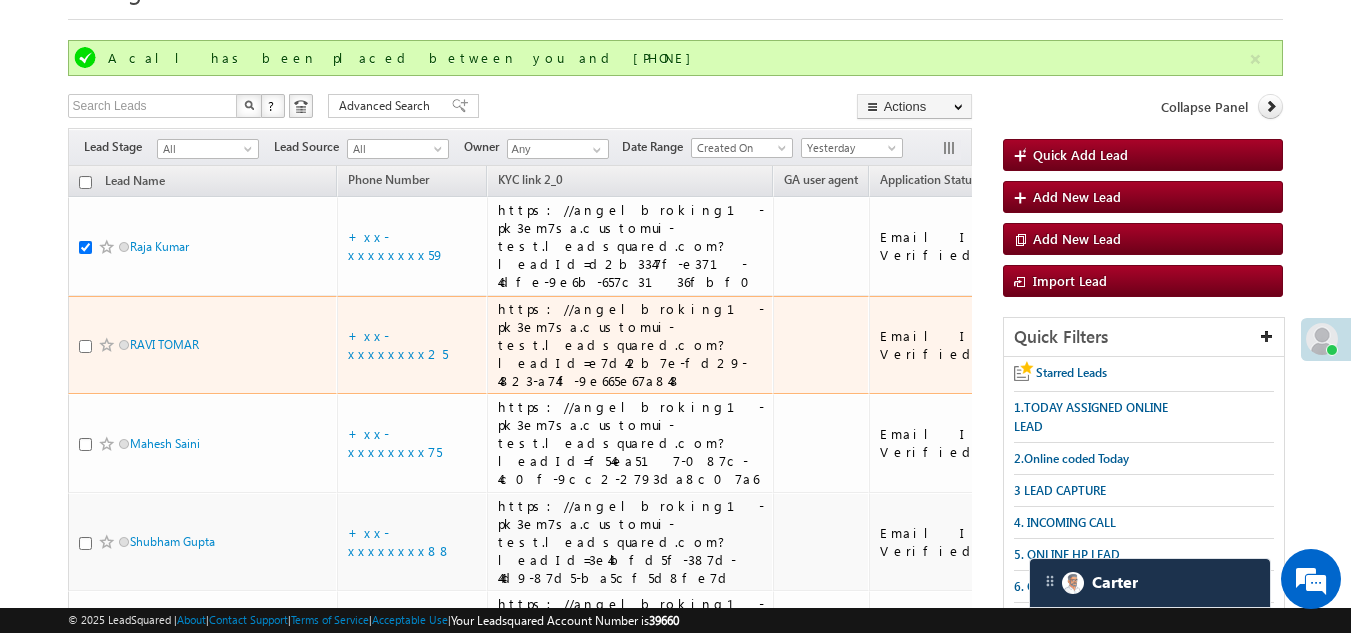 click at bounding box center (85, 346) 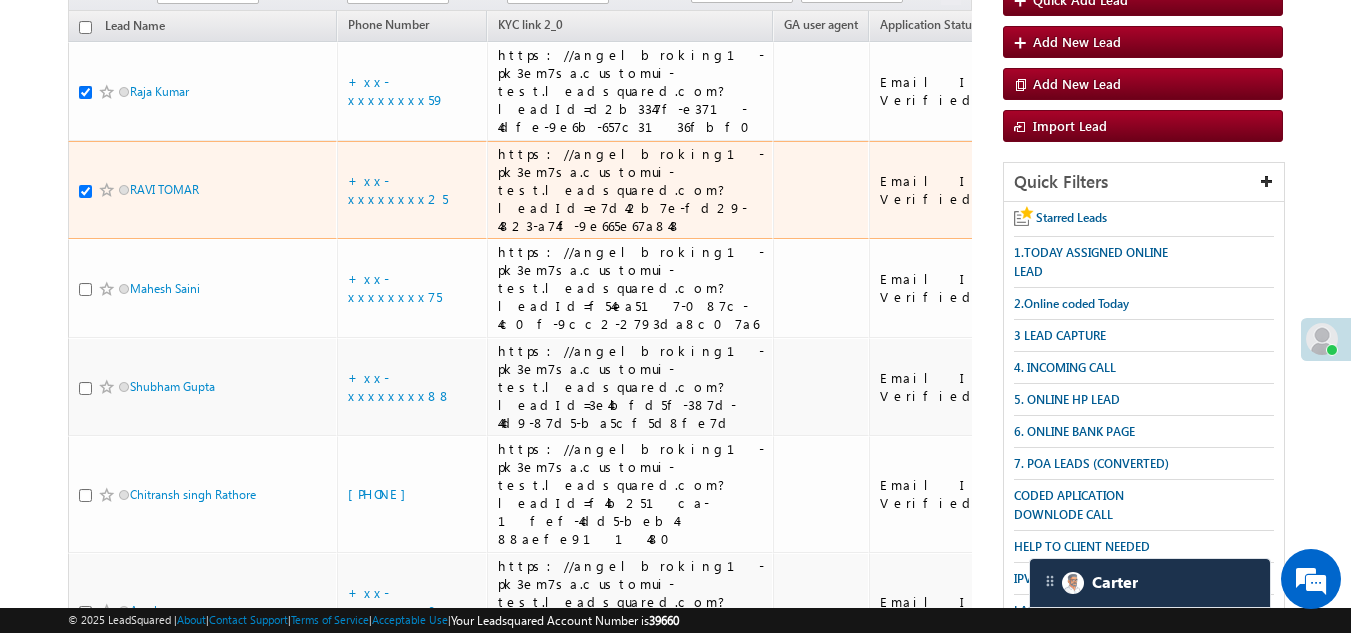 scroll, scrollTop: 299, scrollLeft: 0, axis: vertical 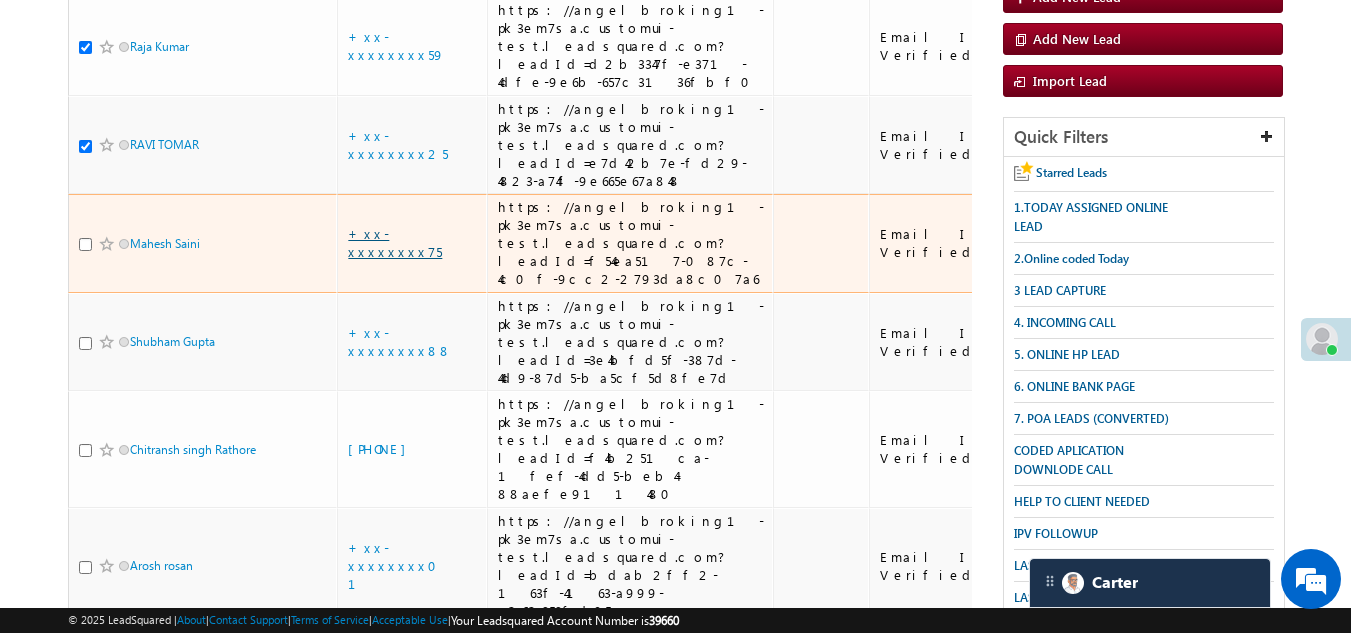 click on "+xx-xxxxxxxx75" at bounding box center (395, 242) 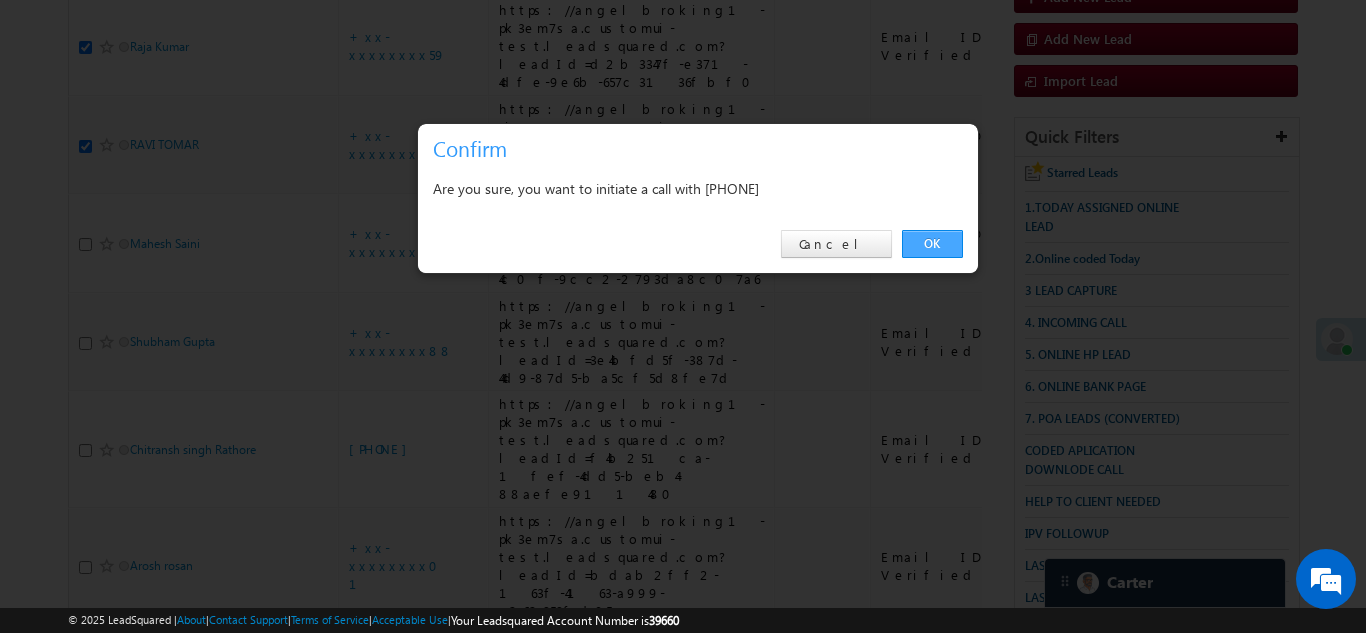 click on "OK" at bounding box center (932, 244) 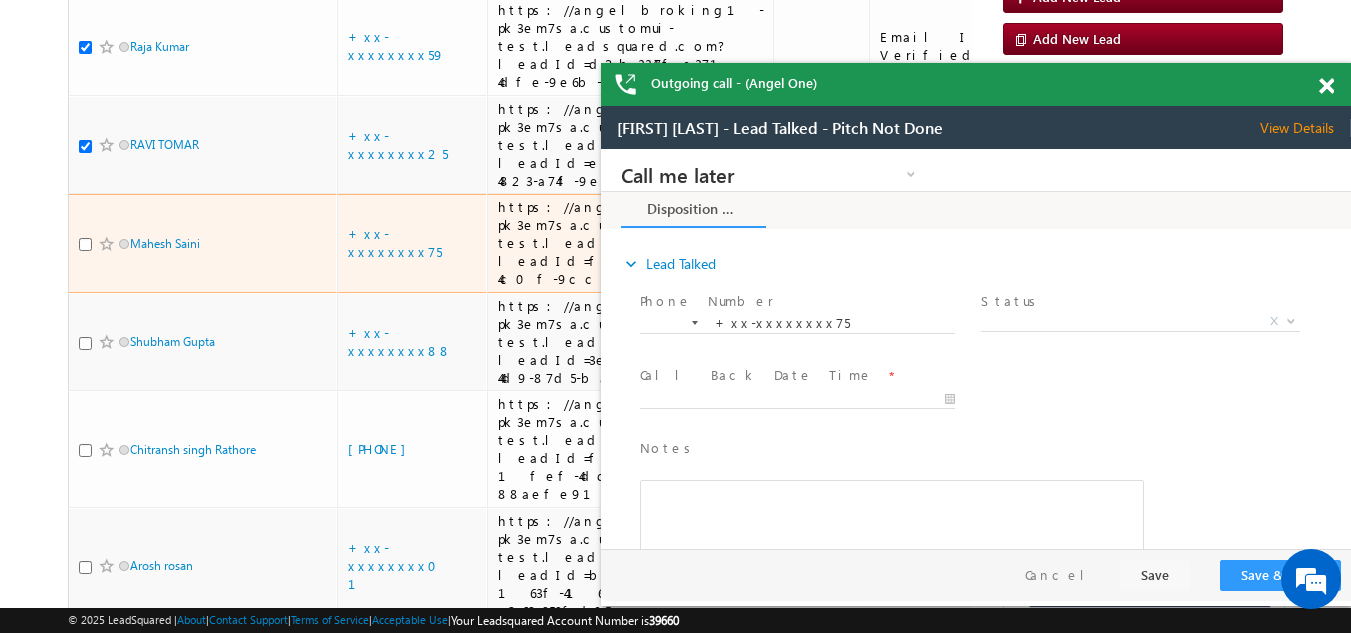 scroll, scrollTop: 0, scrollLeft: 0, axis: both 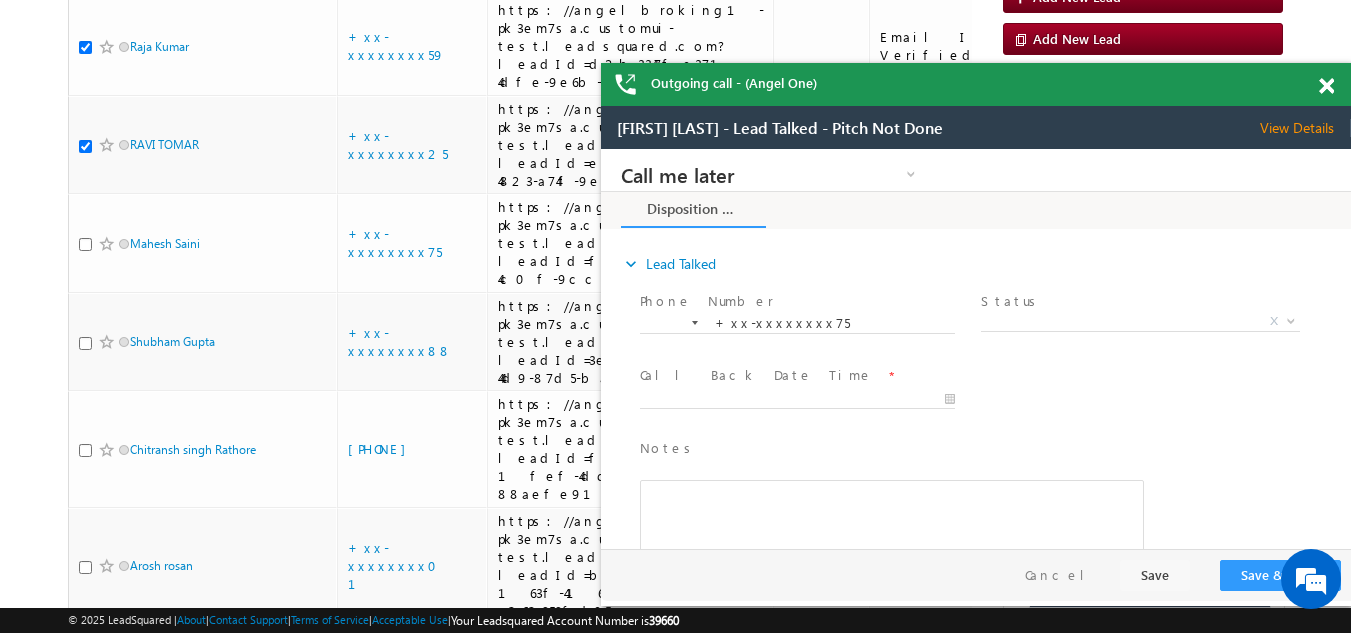 click at bounding box center (1326, 86) 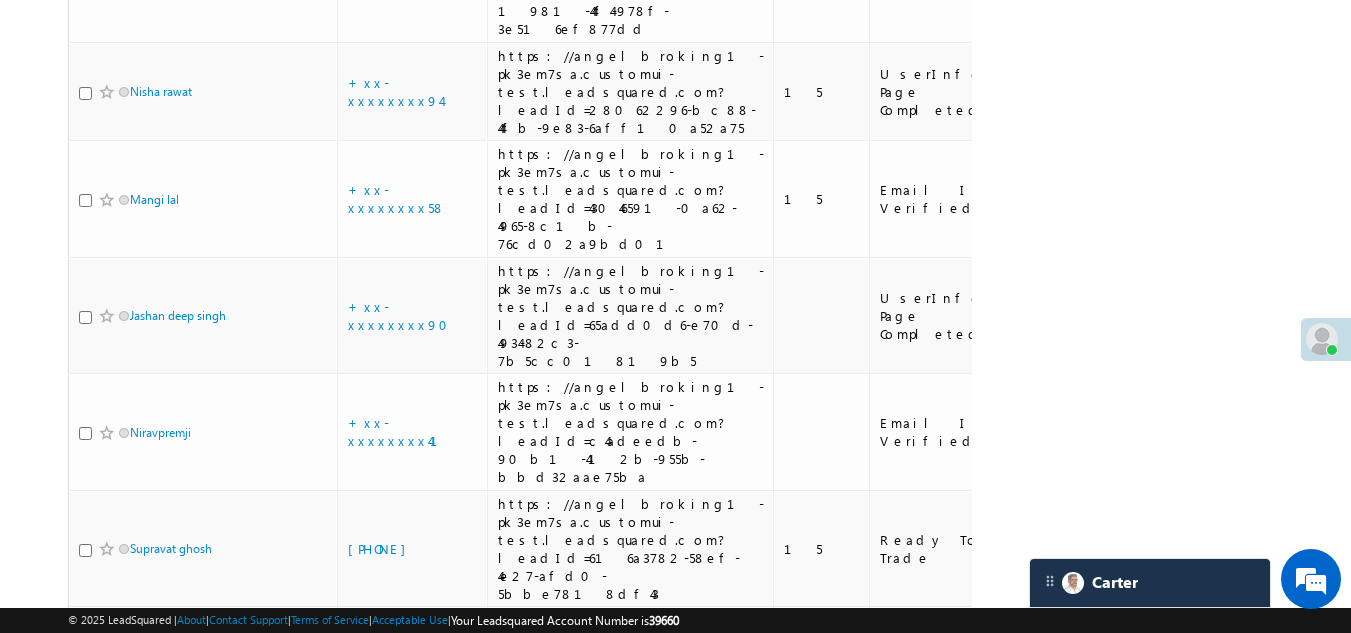 scroll, scrollTop: 1099, scrollLeft: 0, axis: vertical 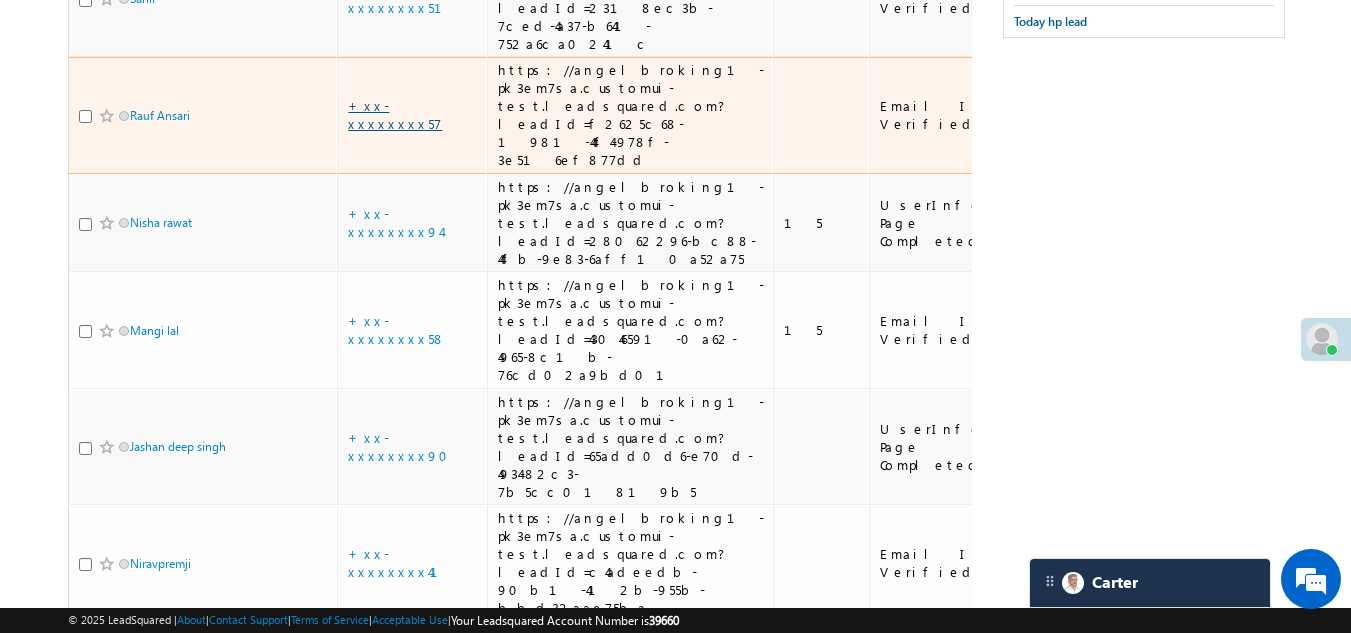 click on "+xx-xxxxxxxx57" at bounding box center [395, 114] 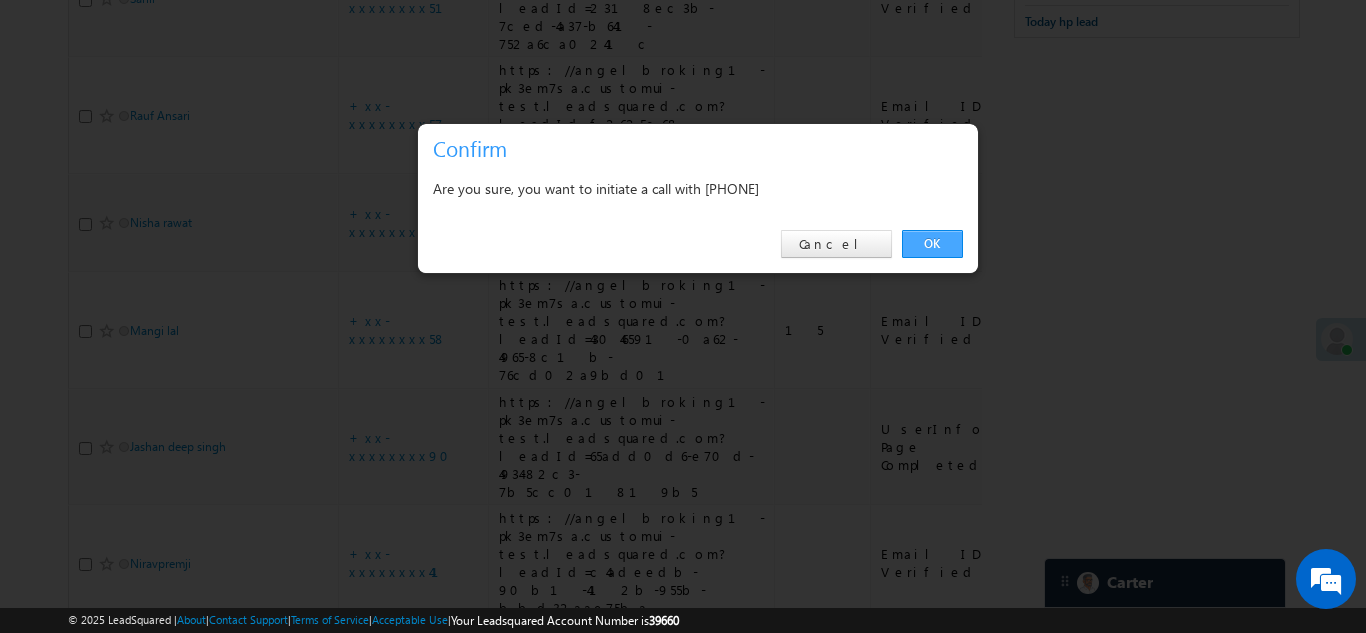 click on "OK" at bounding box center [932, 244] 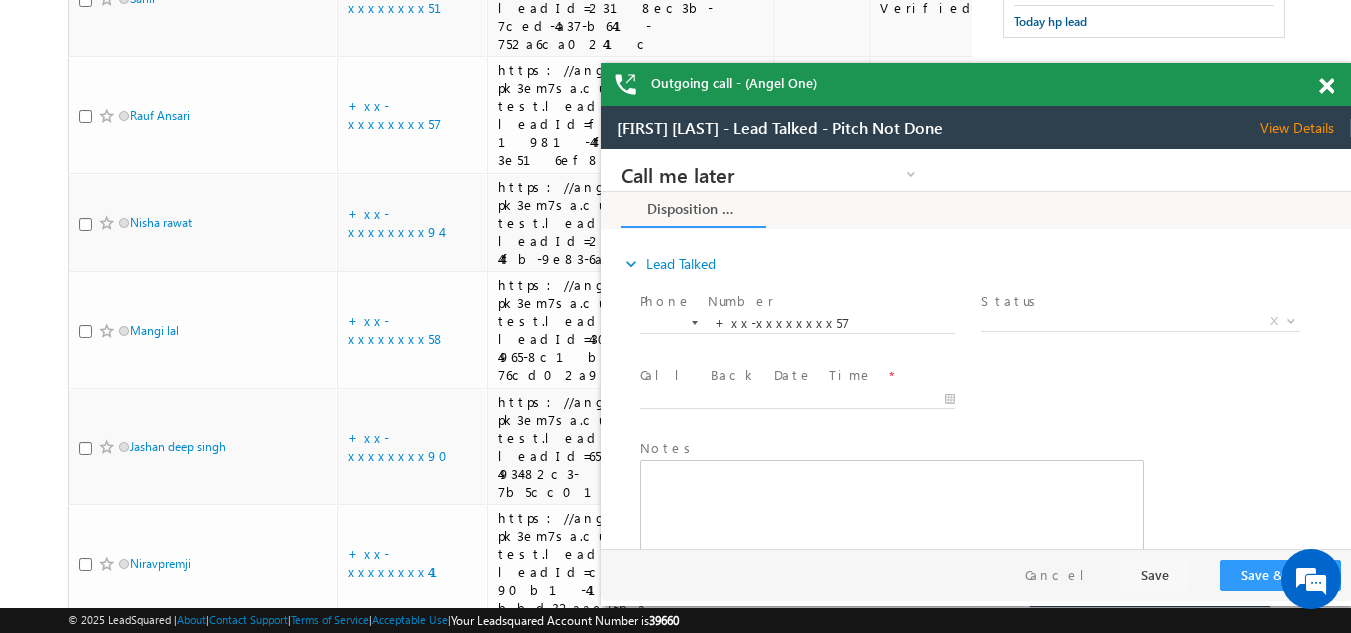 scroll, scrollTop: 0, scrollLeft: 0, axis: both 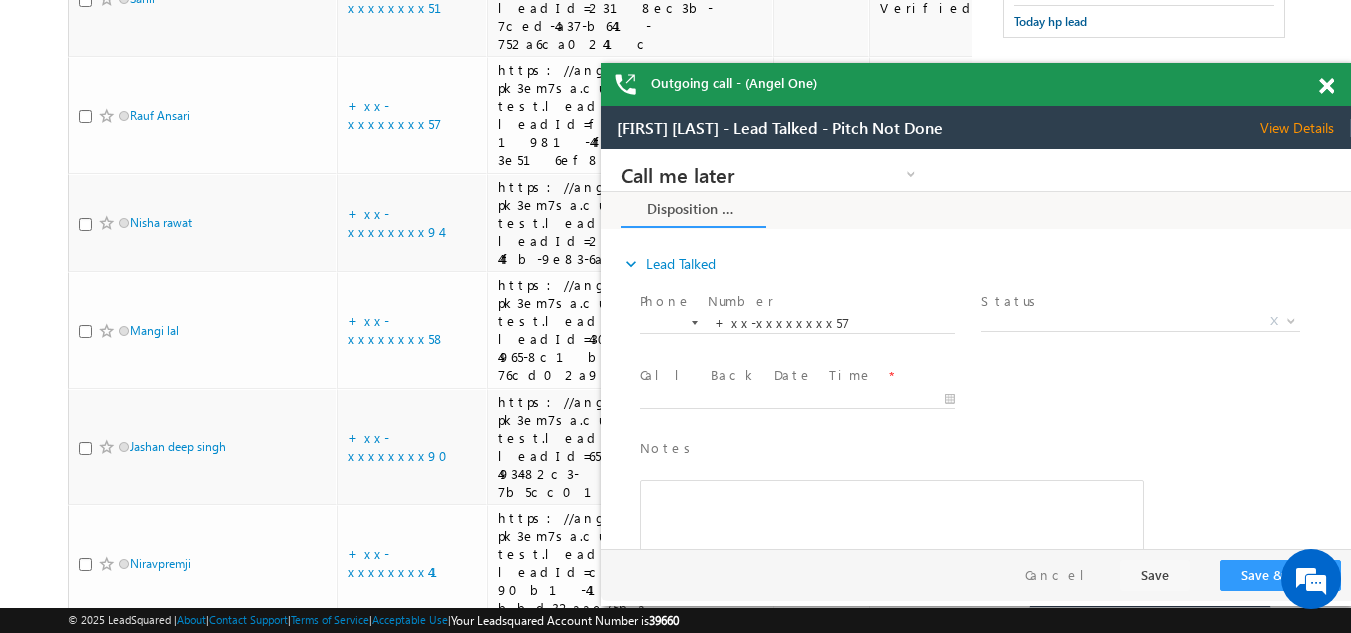 click at bounding box center (1326, 86) 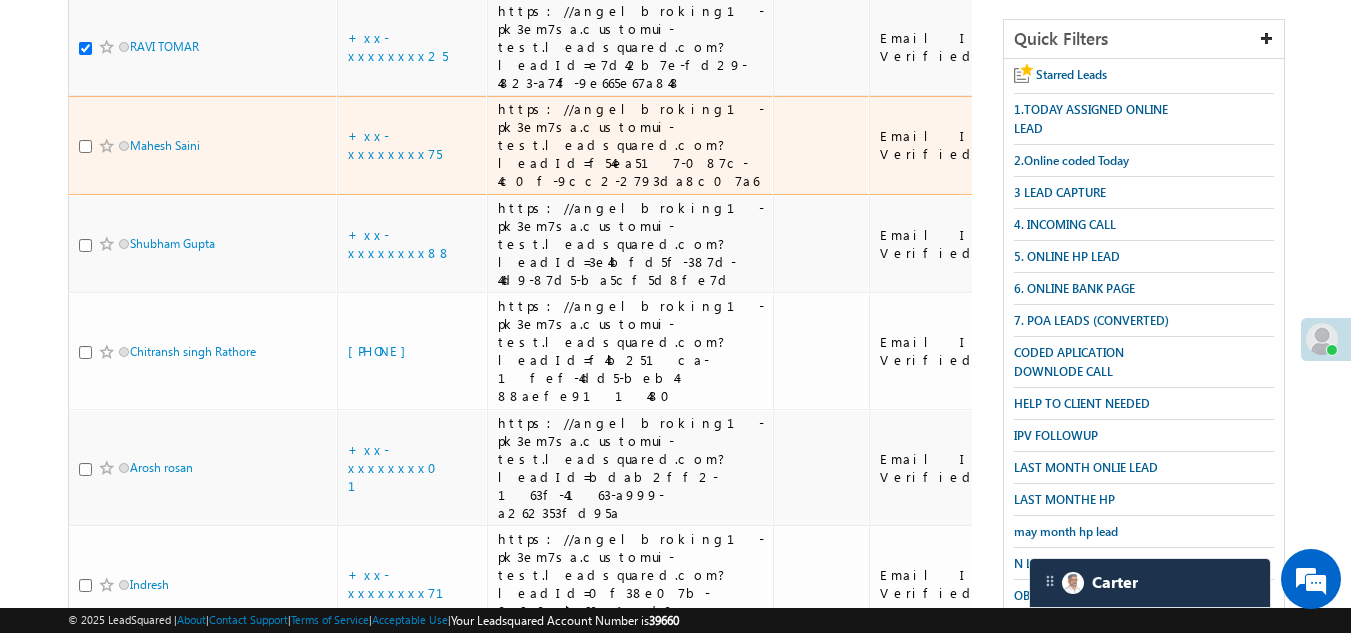 scroll, scrollTop: 400, scrollLeft: 0, axis: vertical 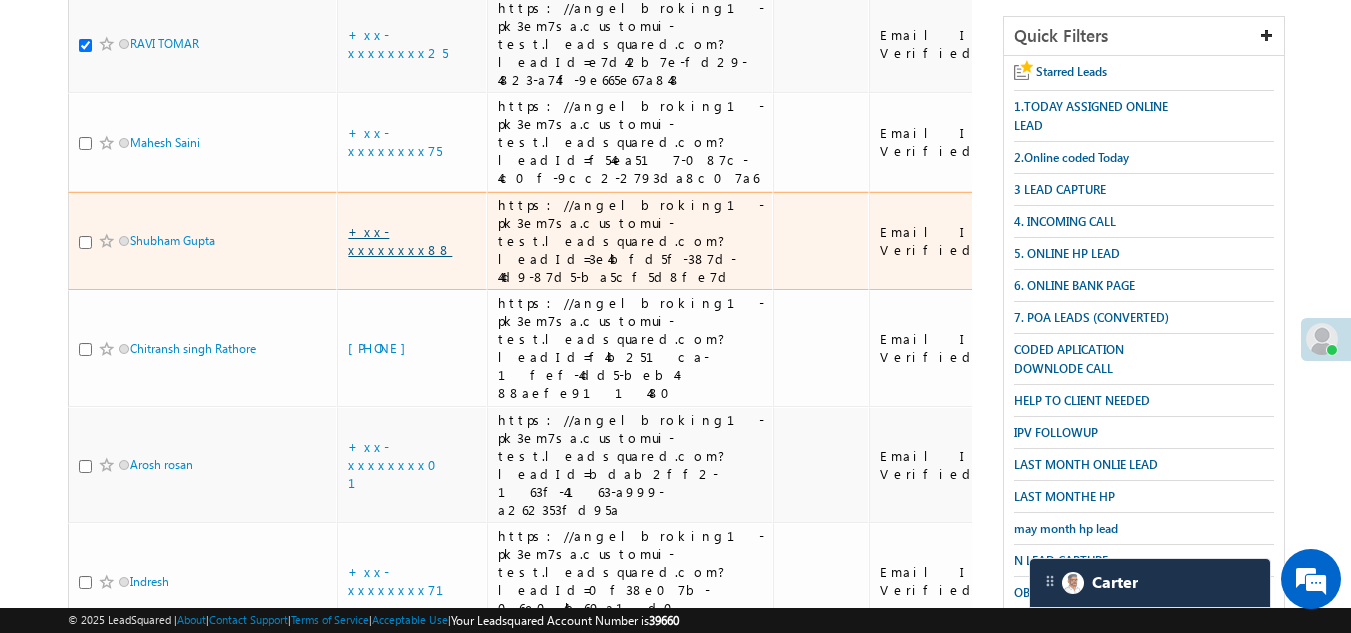 click on "+xx-xxxxxxxx88" at bounding box center [400, 240] 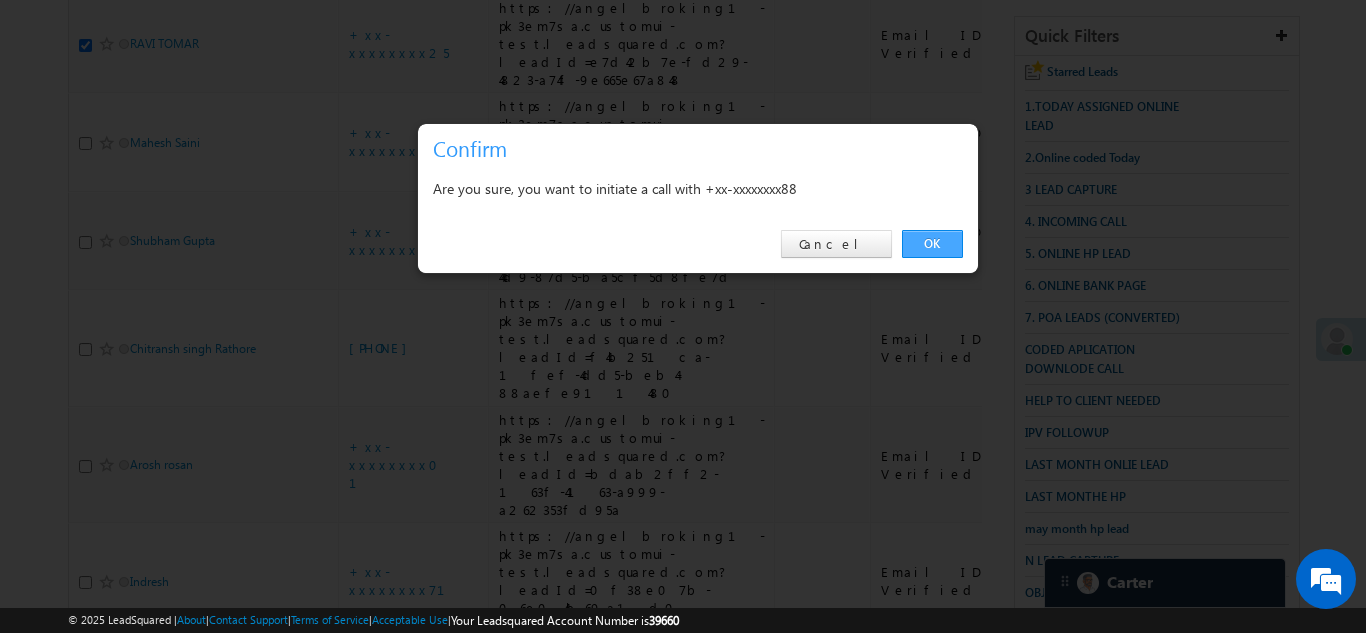 click on "OK" at bounding box center [932, 244] 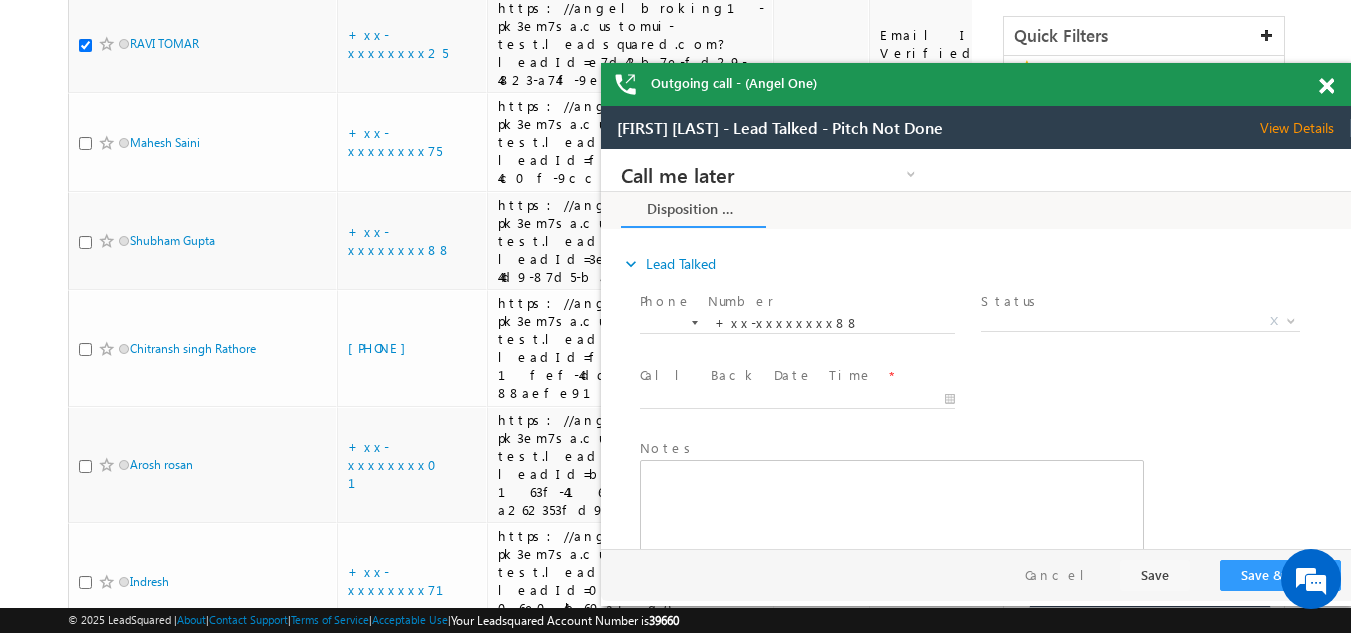 scroll, scrollTop: 0, scrollLeft: 0, axis: both 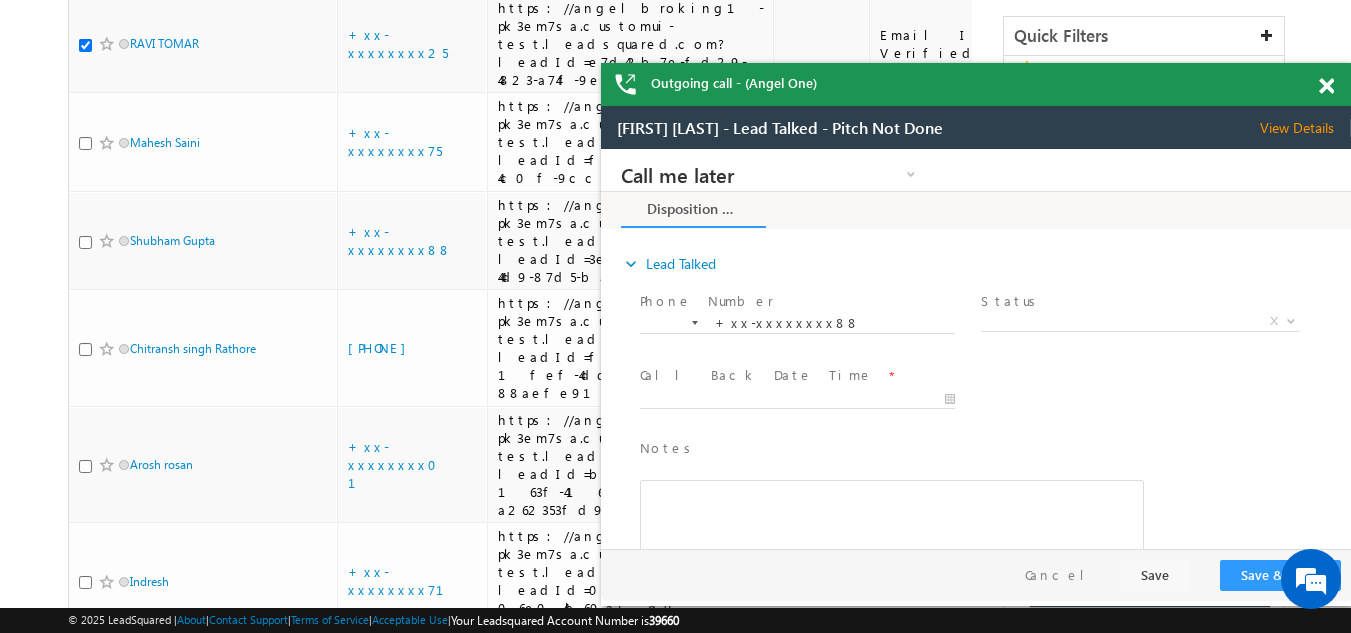 click at bounding box center (1326, 86) 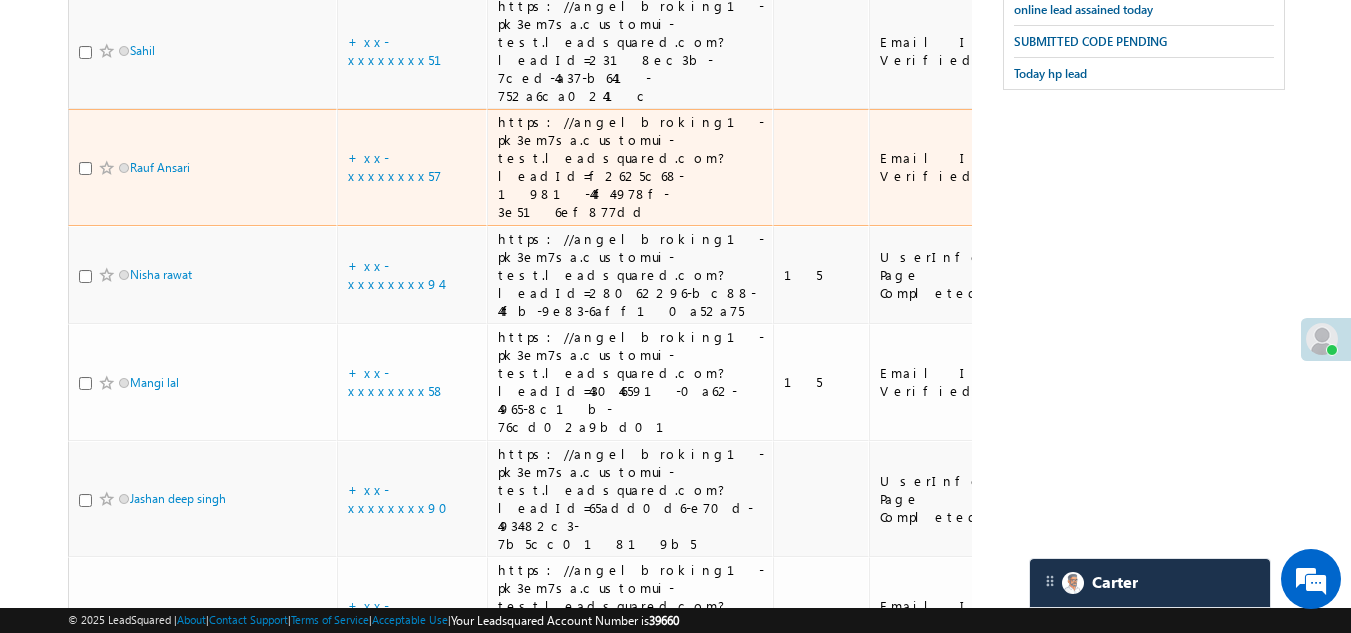 scroll, scrollTop: 1200, scrollLeft: 0, axis: vertical 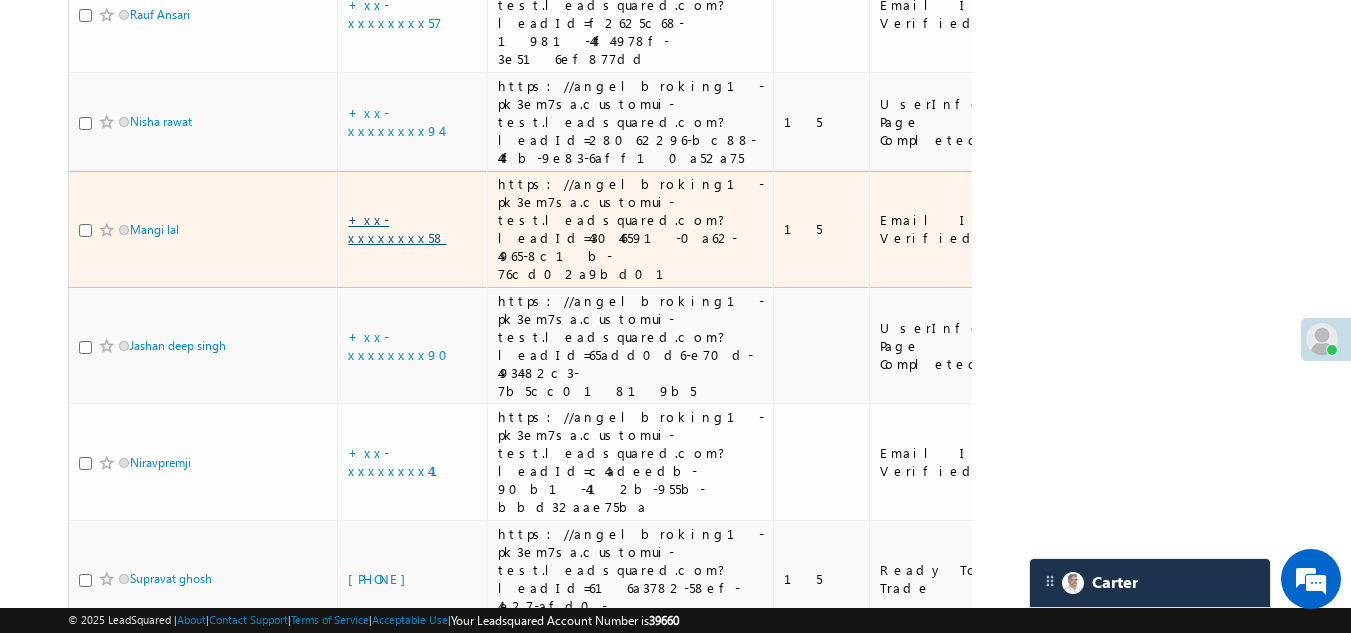 click on "+xx-xxxxxxxx58" at bounding box center (397, 228) 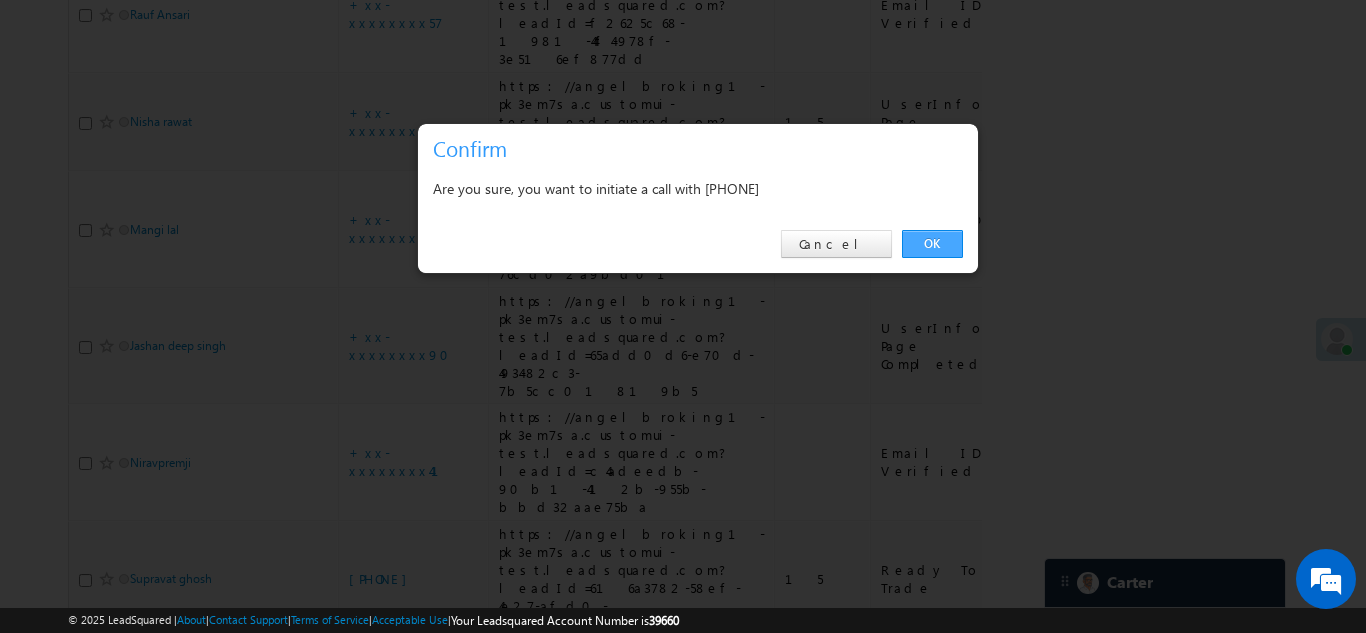 click on "OK" at bounding box center (932, 244) 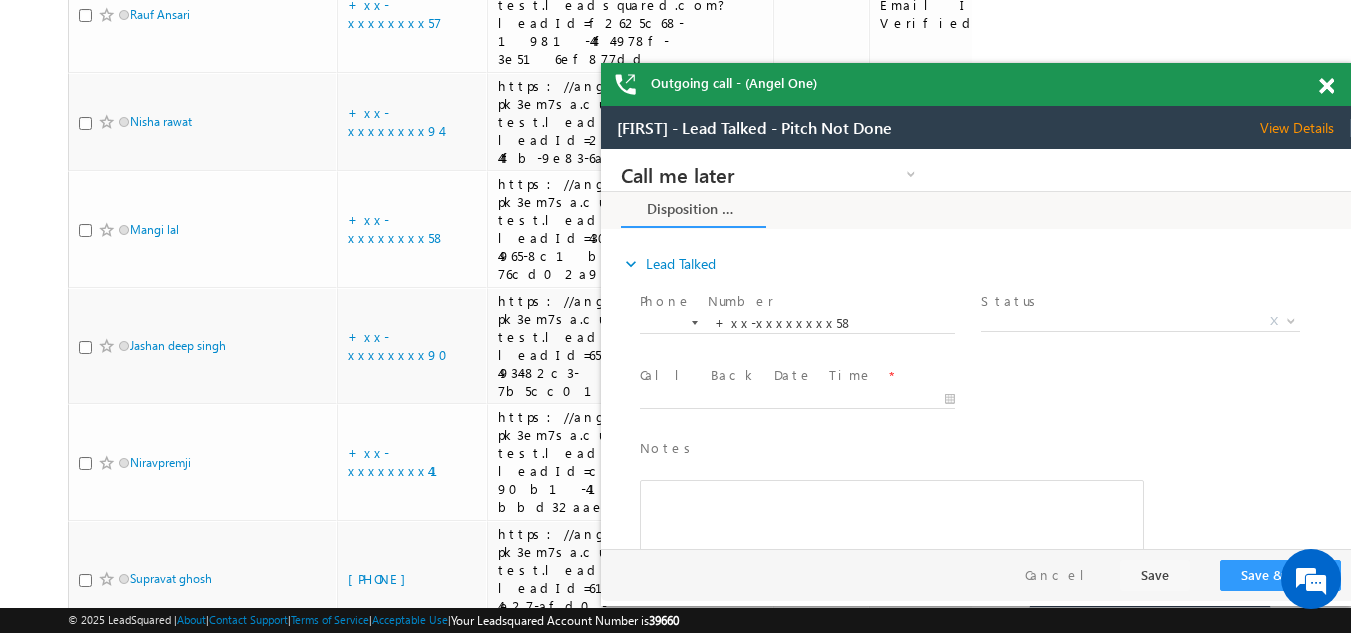 scroll, scrollTop: 0, scrollLeft: 0, axis: both 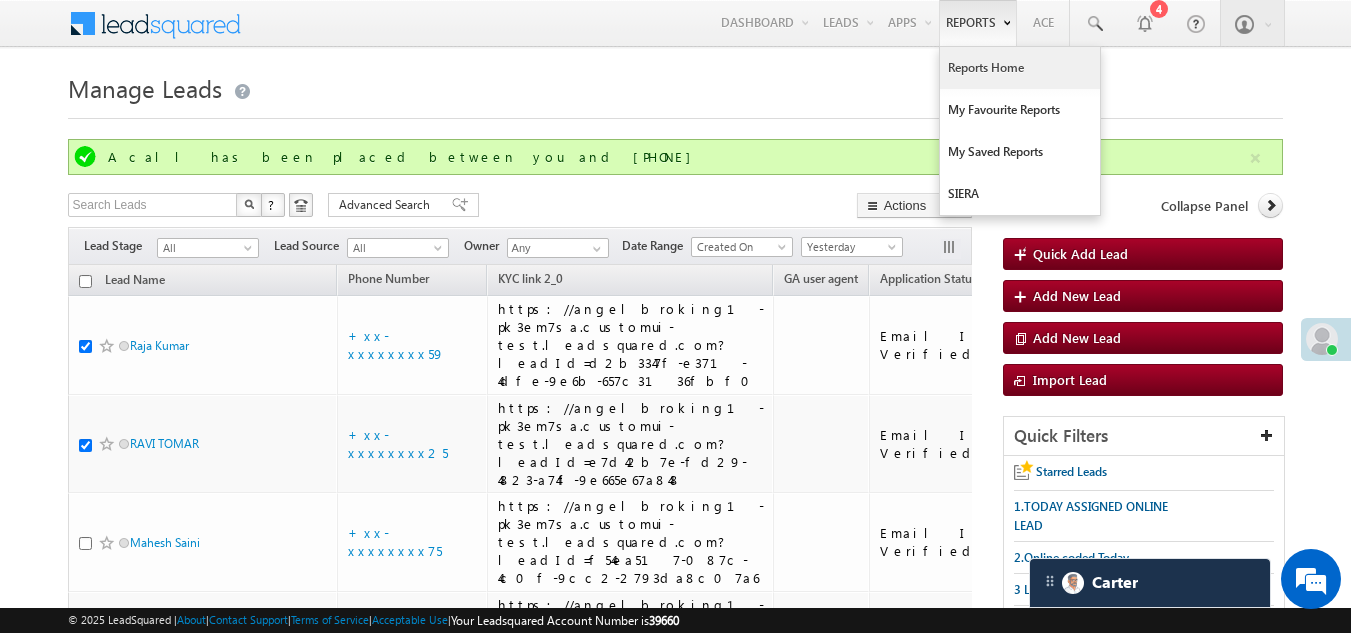click on "Reports Home" at bounding box center [1020, 68] 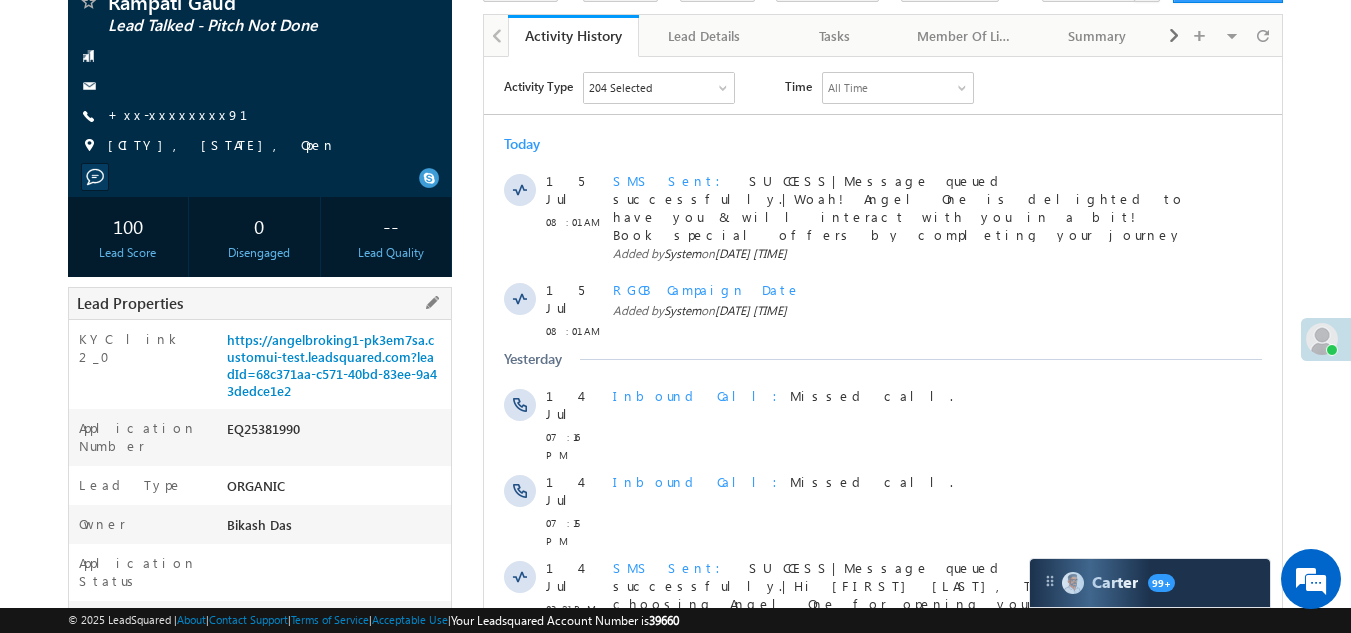 scroll, scrollTop: 300, scrollLeft: 0, axis: vertical 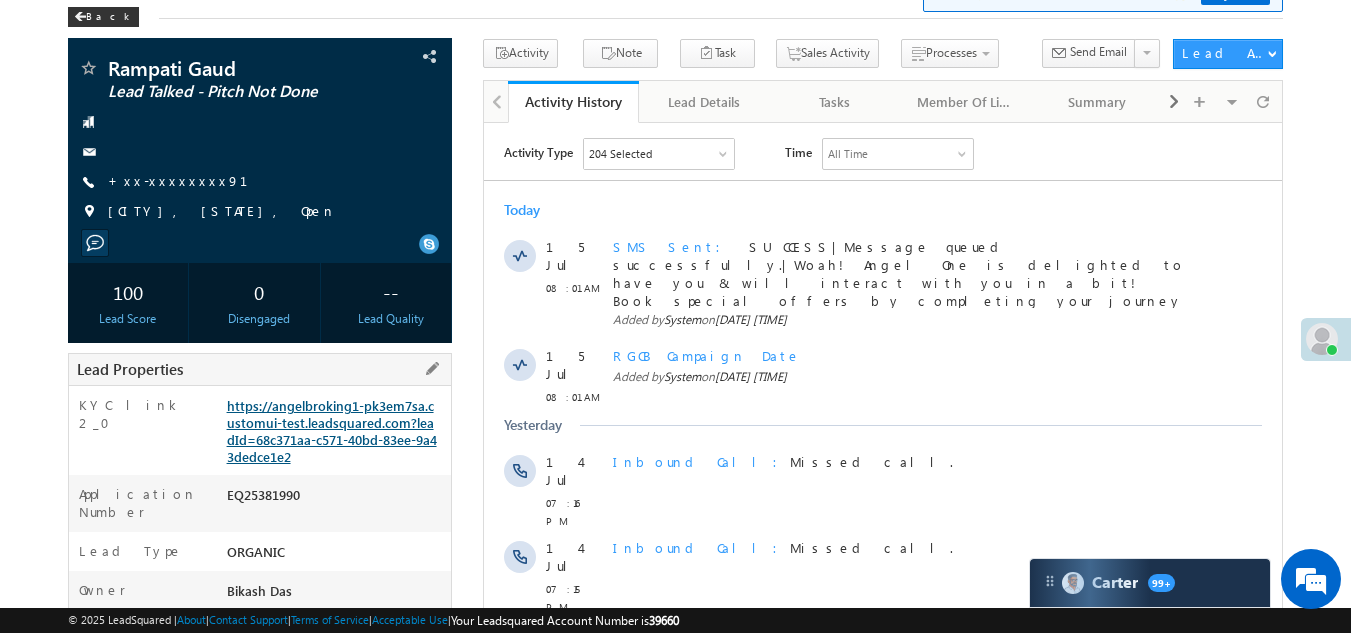 click on "https://angelbroking1-pk3em7sa.customui-test.leadsquared.com?leadId=68c371aa-c571-40bd-83ee-9a43dedce1e2" at bounding box center [332, 431] 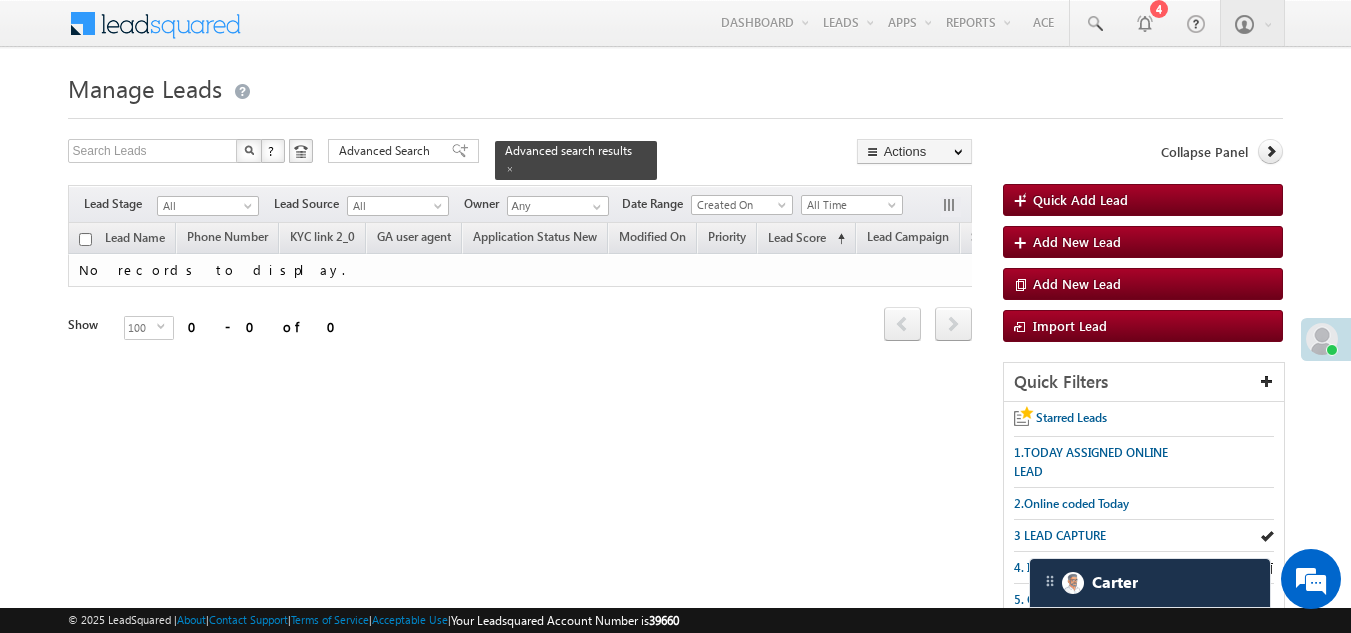 scroll, scrollTop: 0, scrollLeft: 0, axis: both 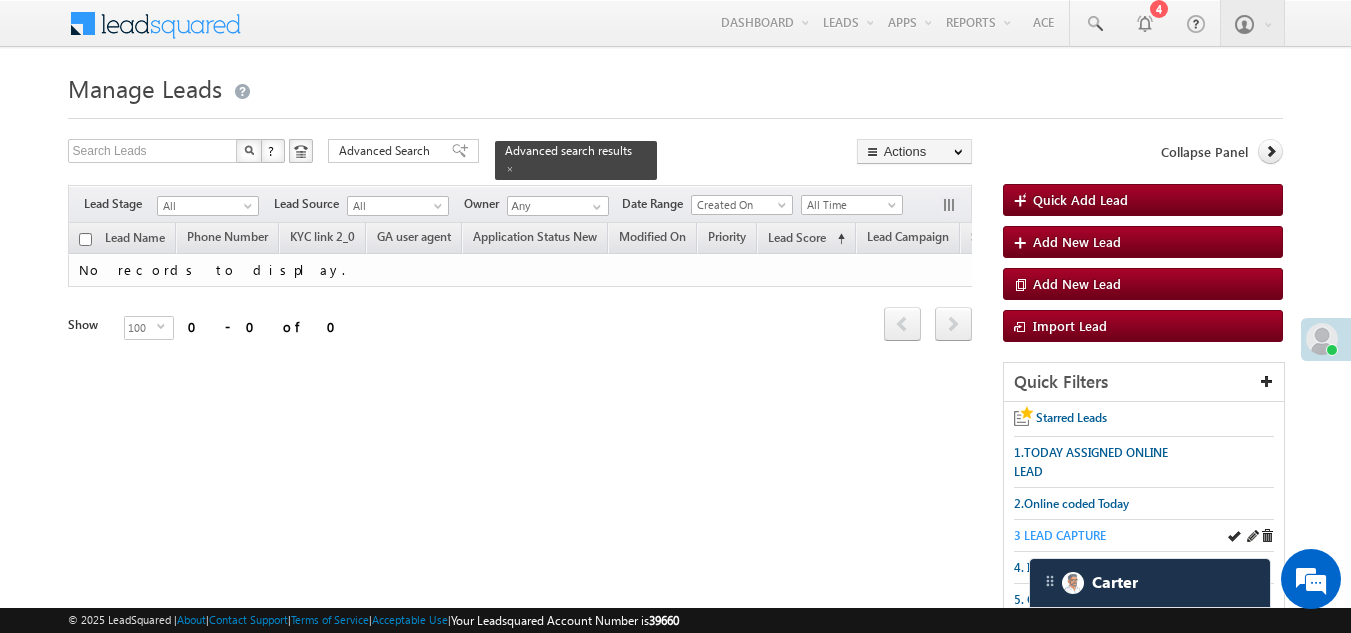 click on "3 LEAD CAPTURE" at bounding box center (1060, 535) 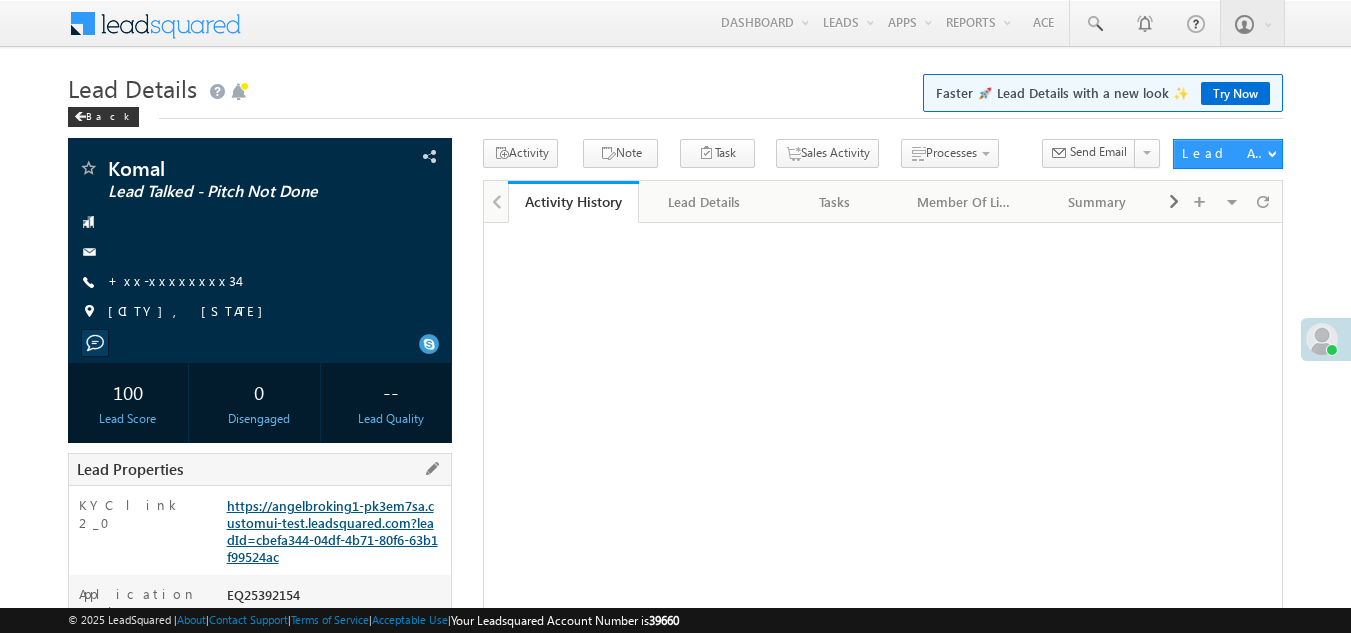 scroll, scrollTop: 0, scrollLeft: 0, axis: both 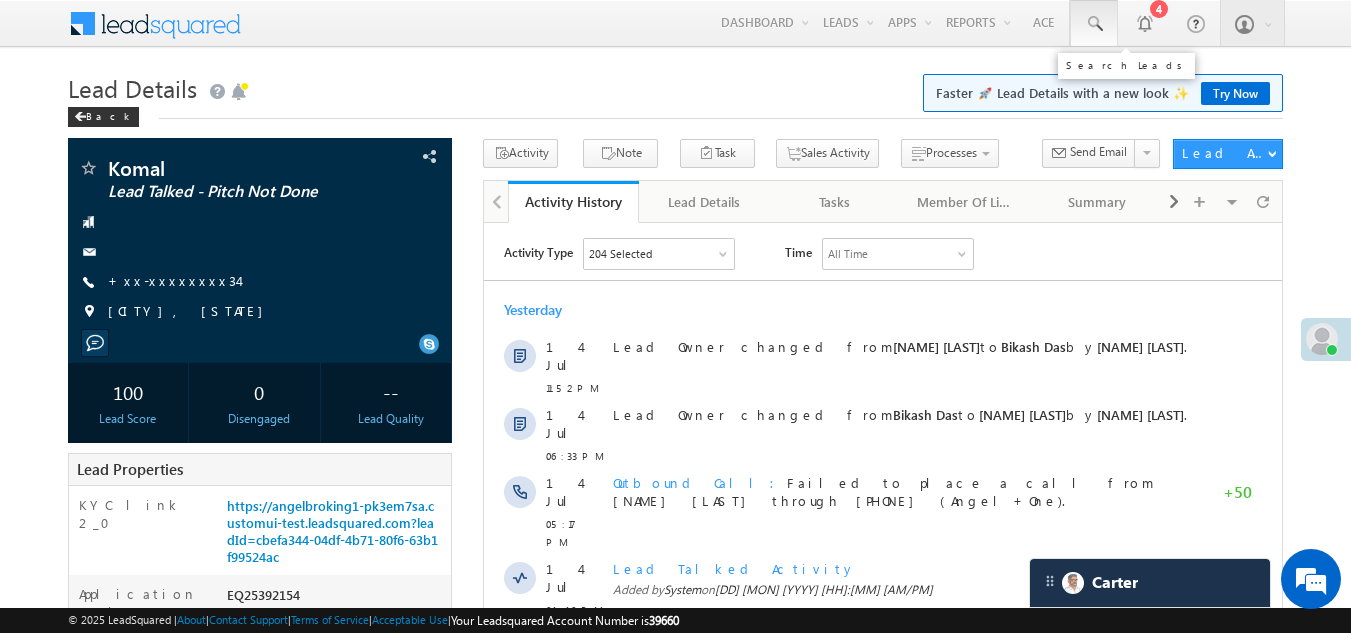click at bounding box center (1094, 24) 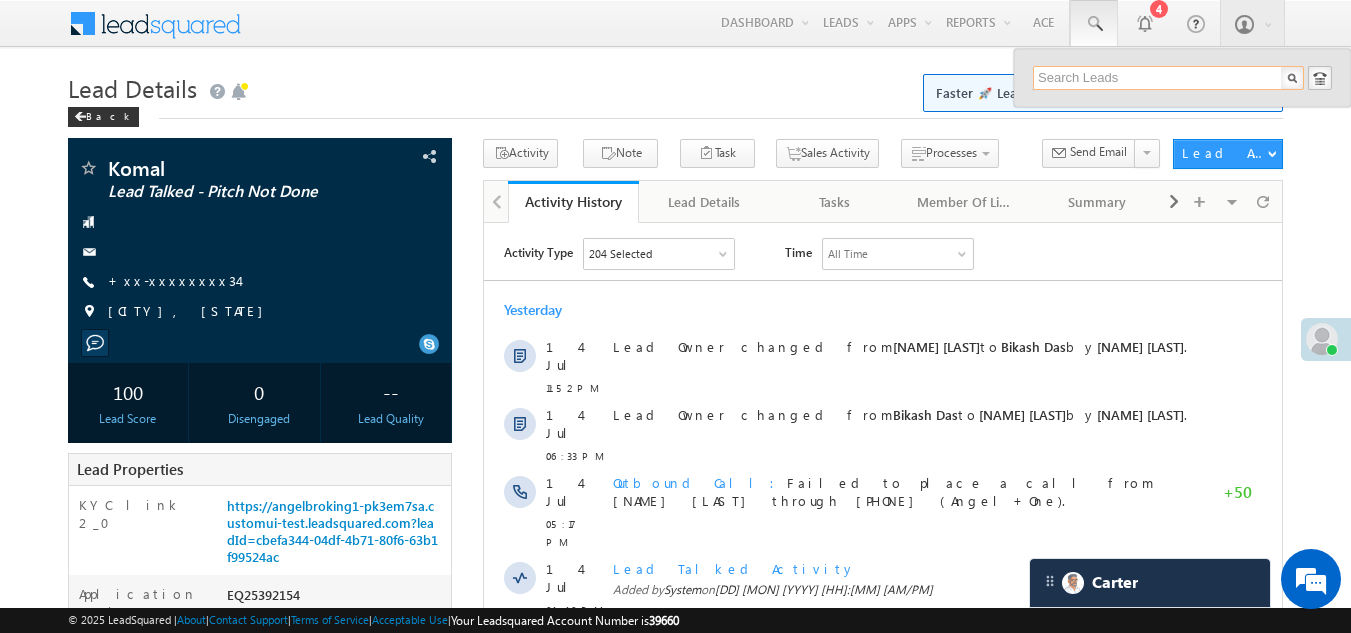 click at bounding box center (1168, 78) 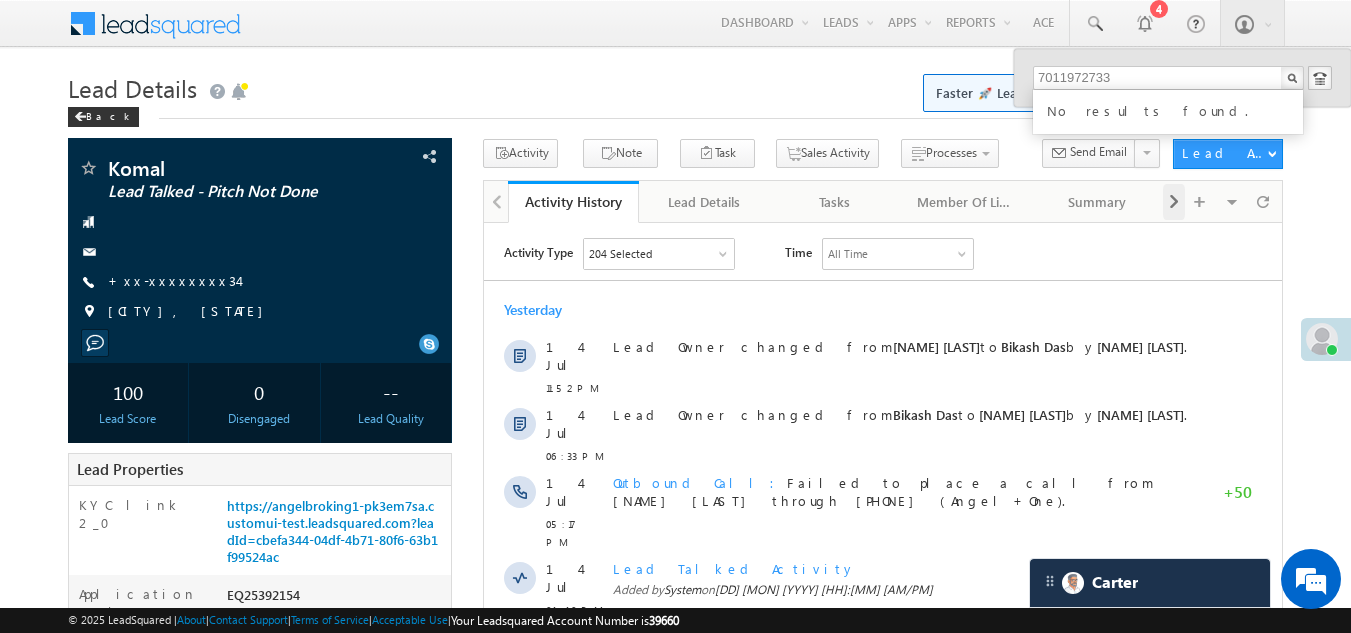 click at bounding box center (1174, 202) 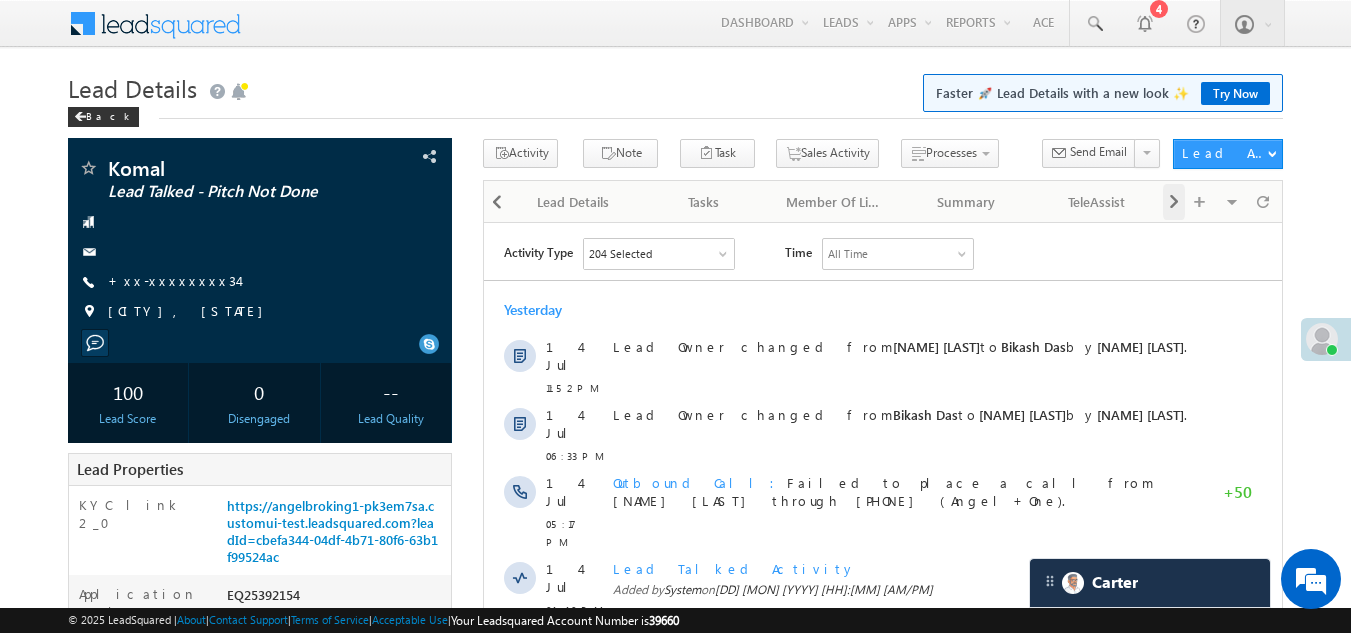 click at bounding box center (1174, 202) 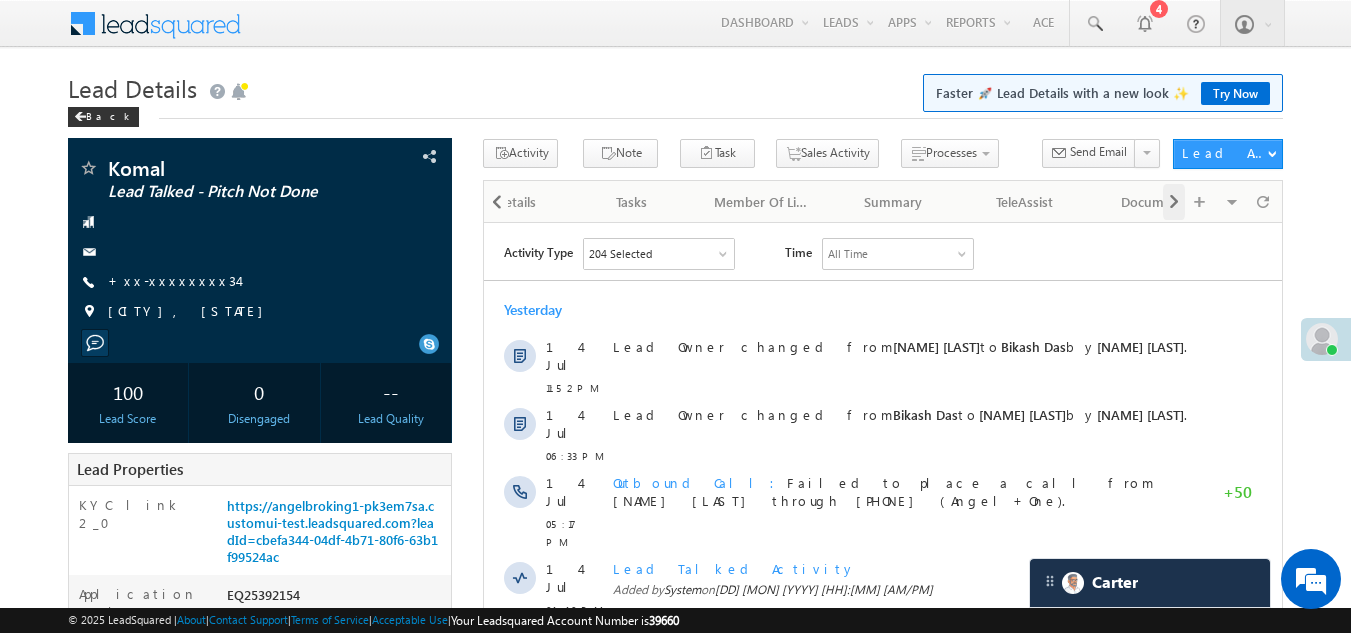 click at bounding box center (1174, 202) 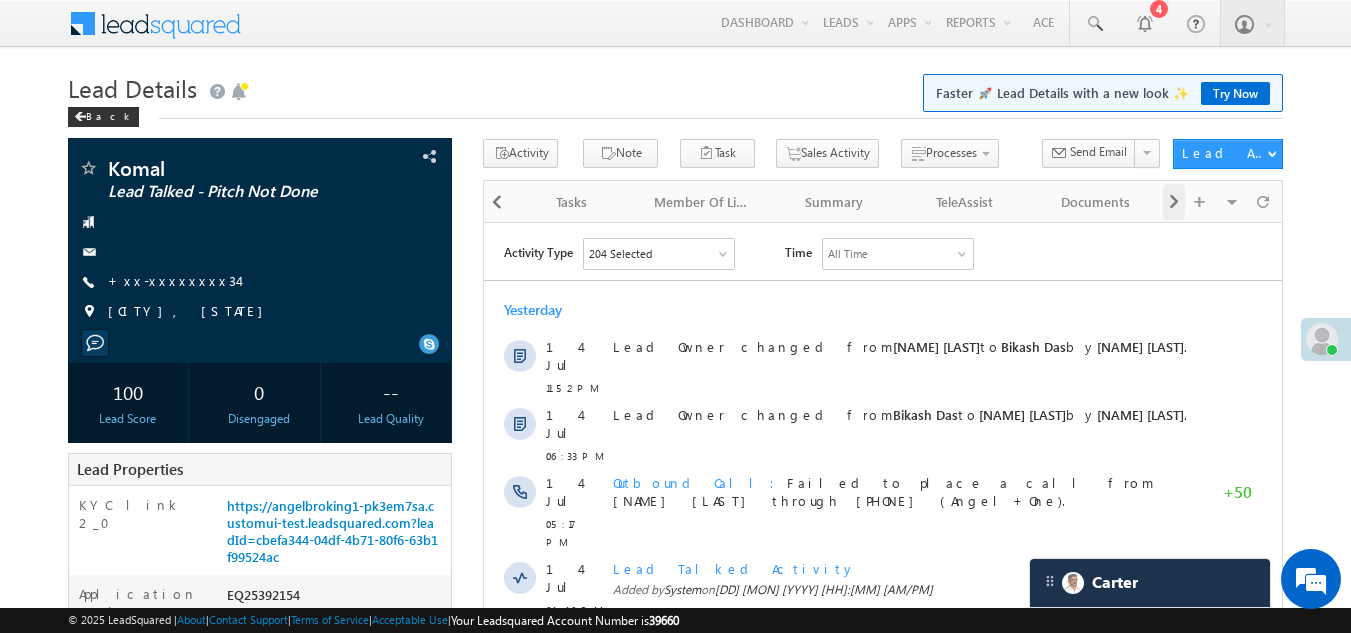 click at bounding box center (1174, 202) 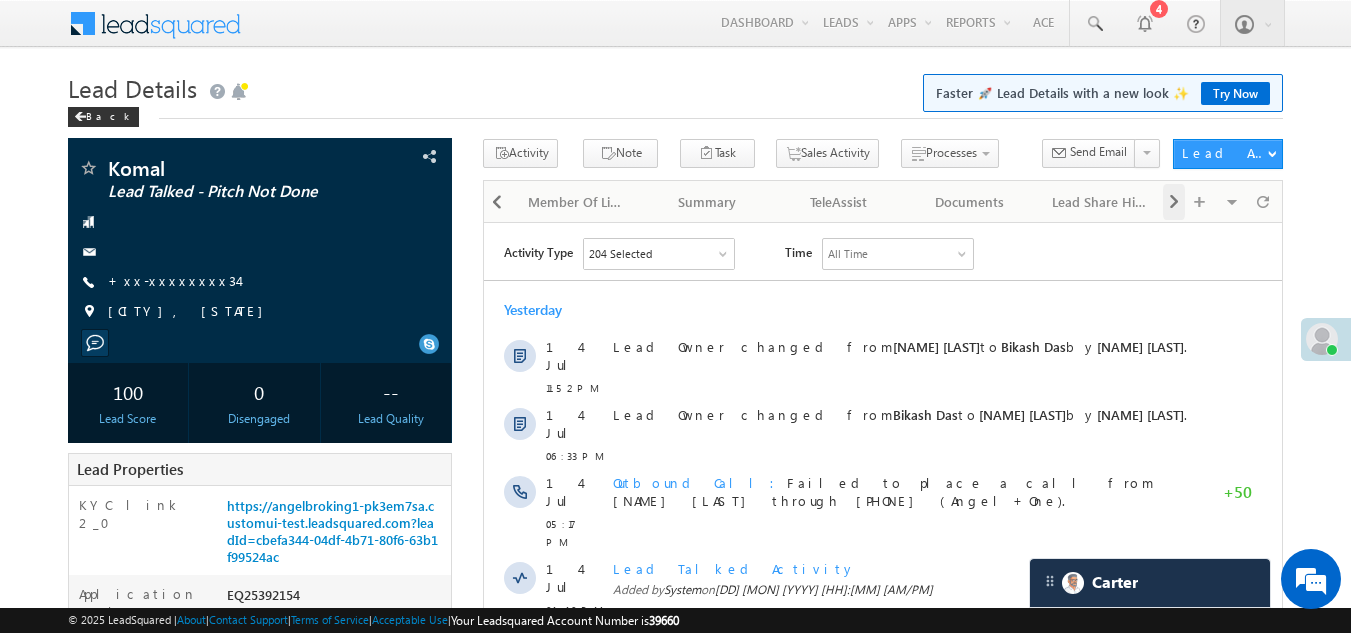 click at bounding box center [1174, 202] 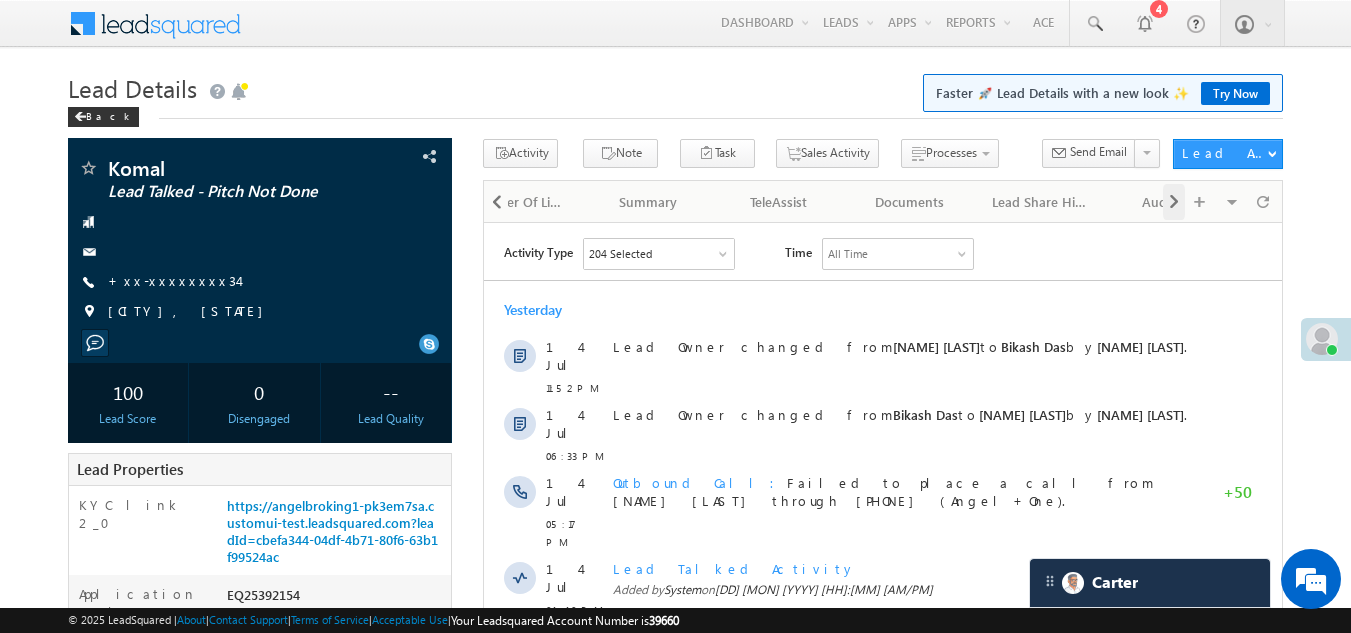 click at bounding box center [1174, 202] 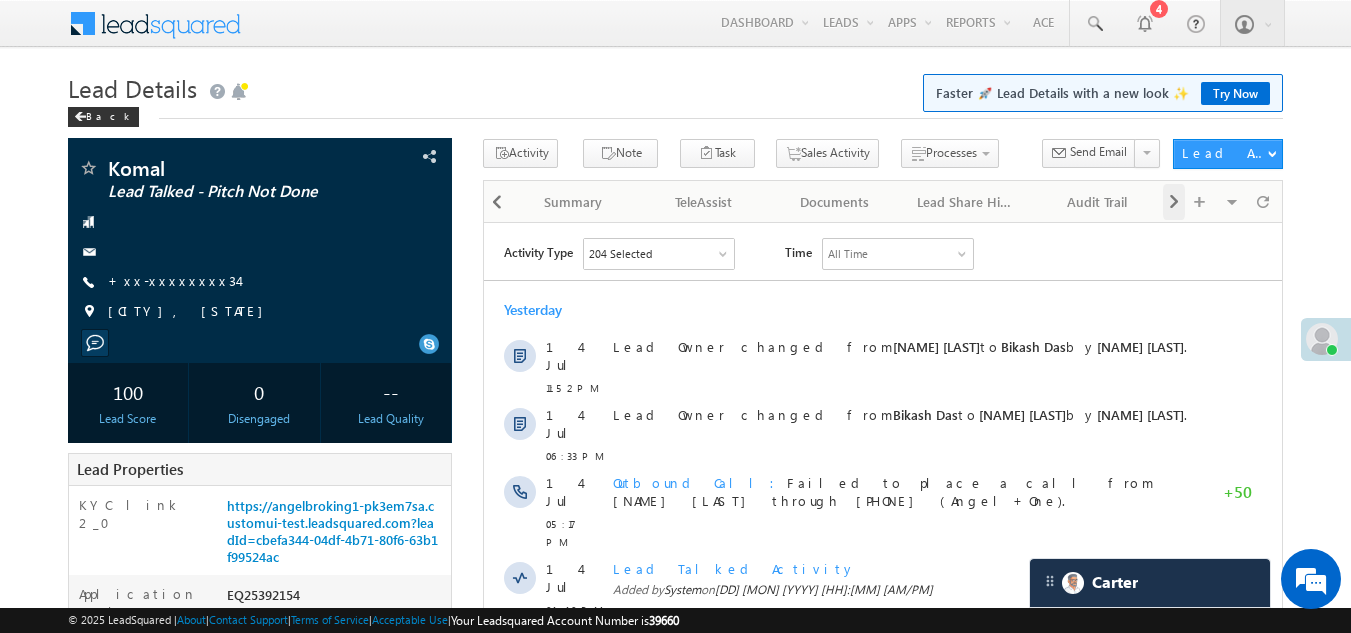 click at bounding box center [1174, 202] 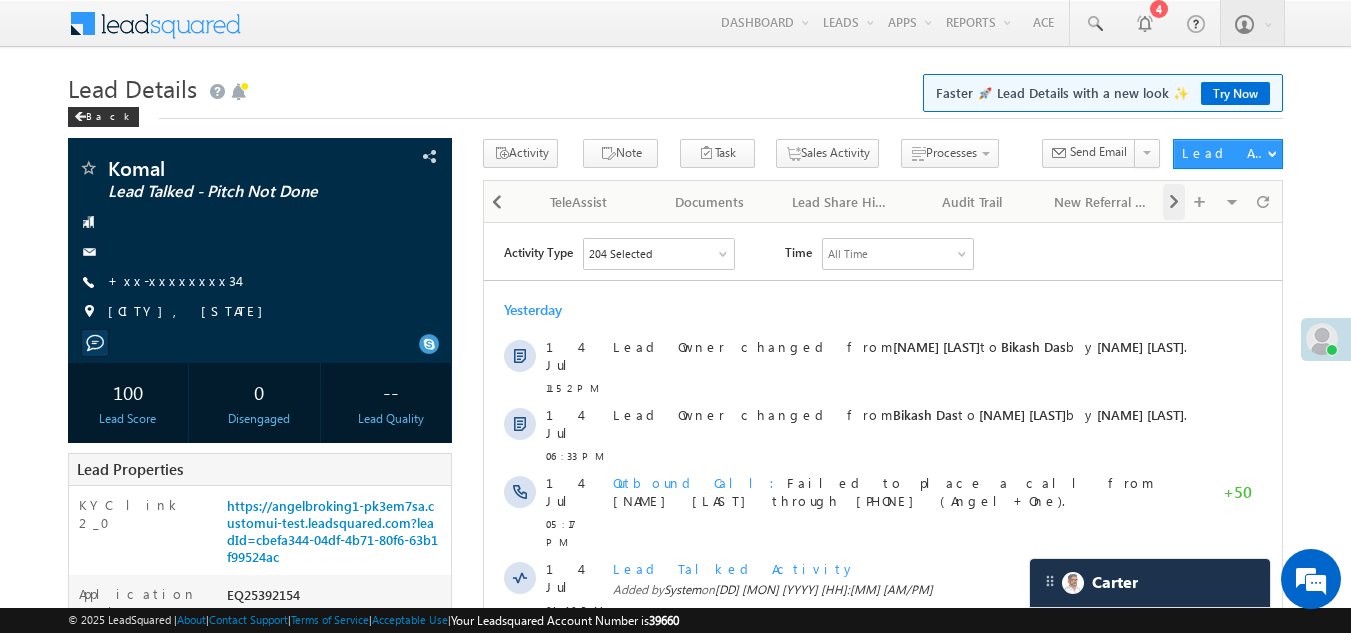 click at bounding box center [1174, 202] 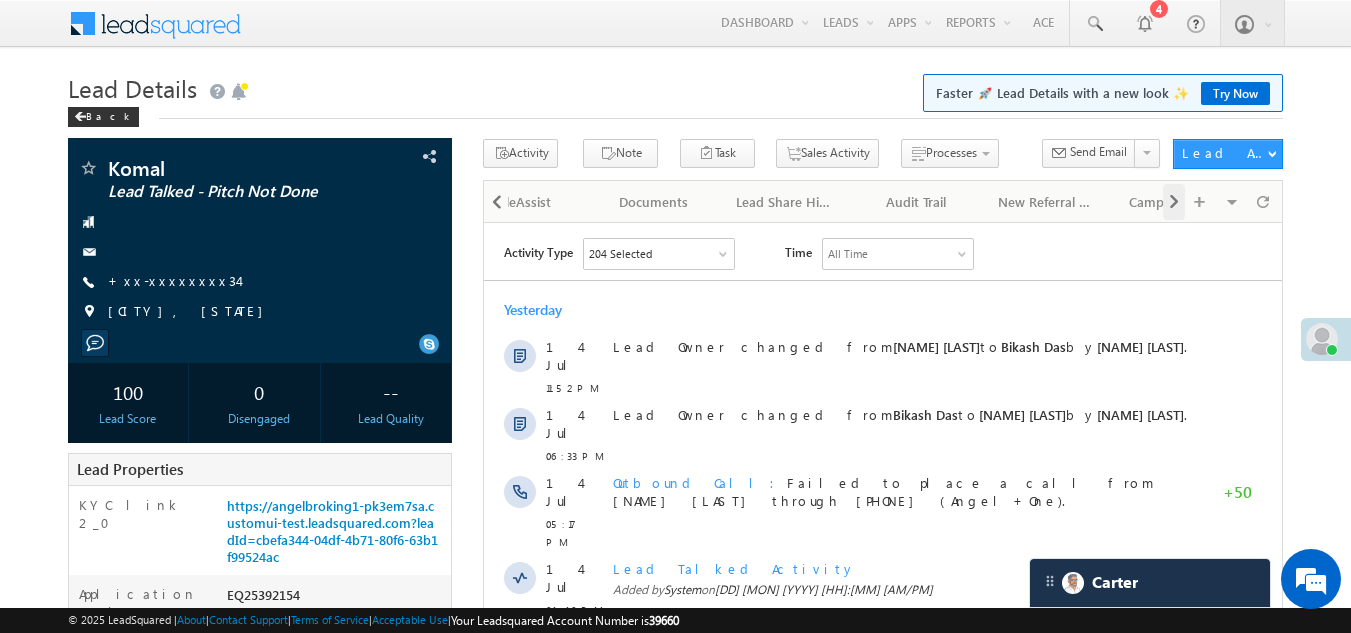 click at bounding box center [1174, 202] 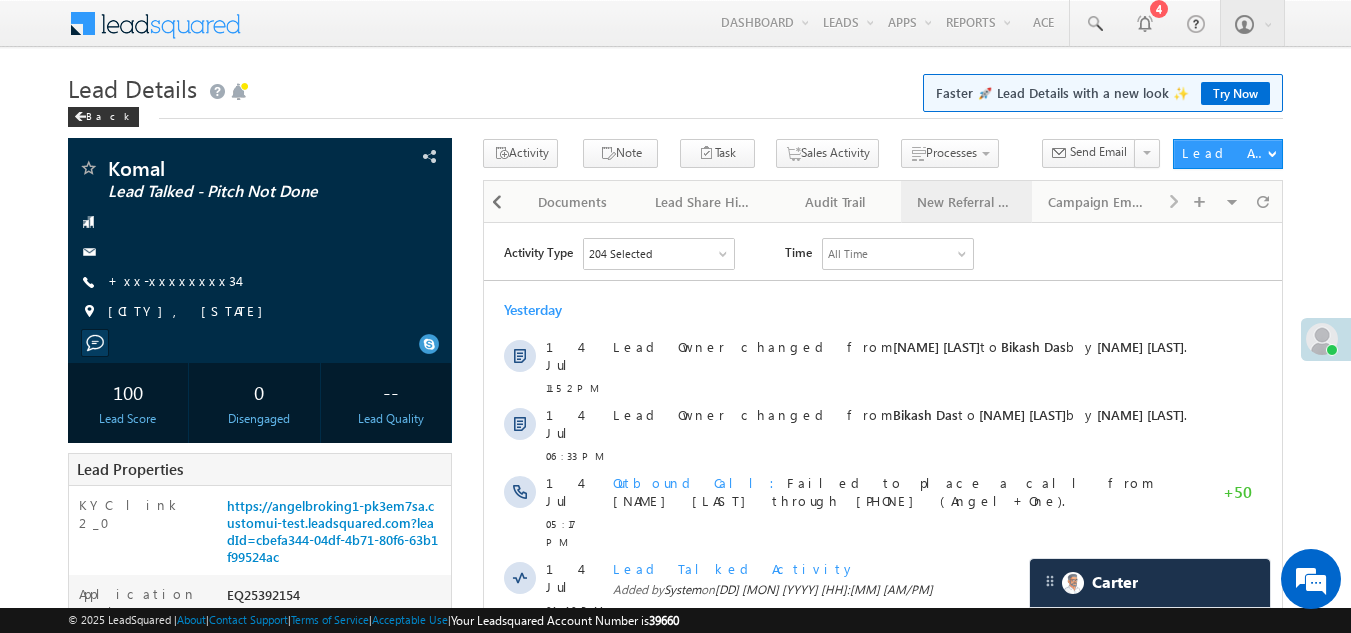 click on "New Referral Leads" at bounding box center (965, 202) 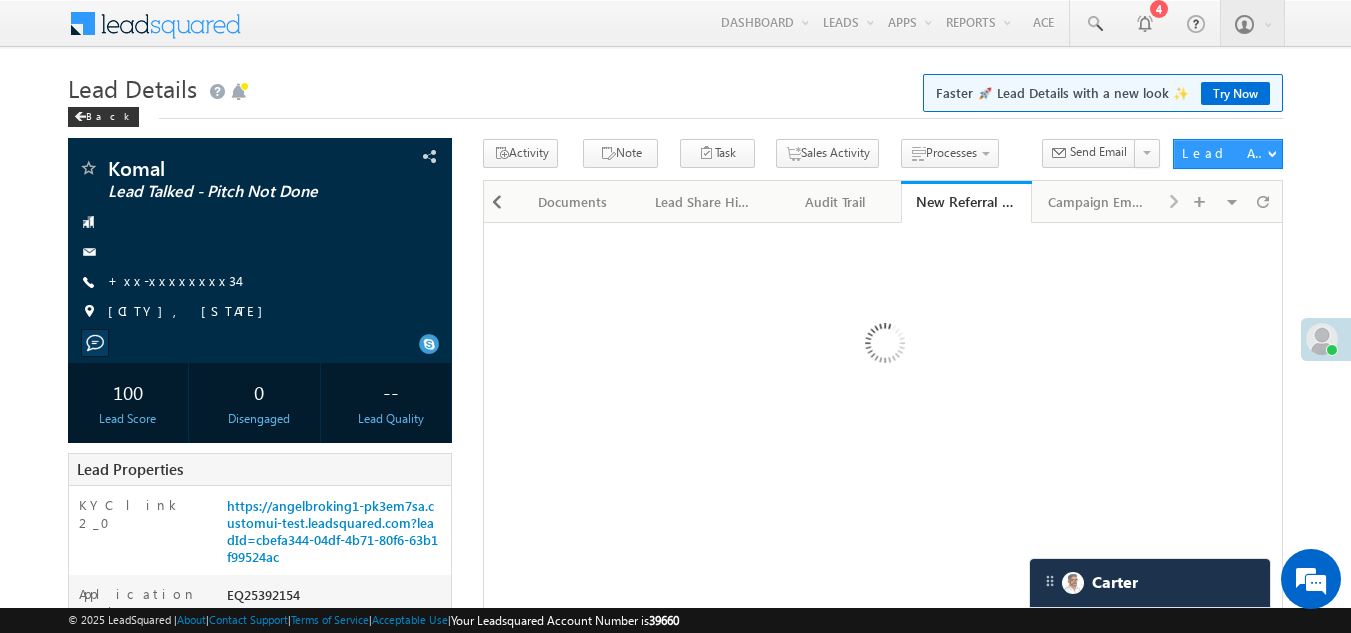 scroll, scrollTop: 0, scrollLeft: 0, axis: both 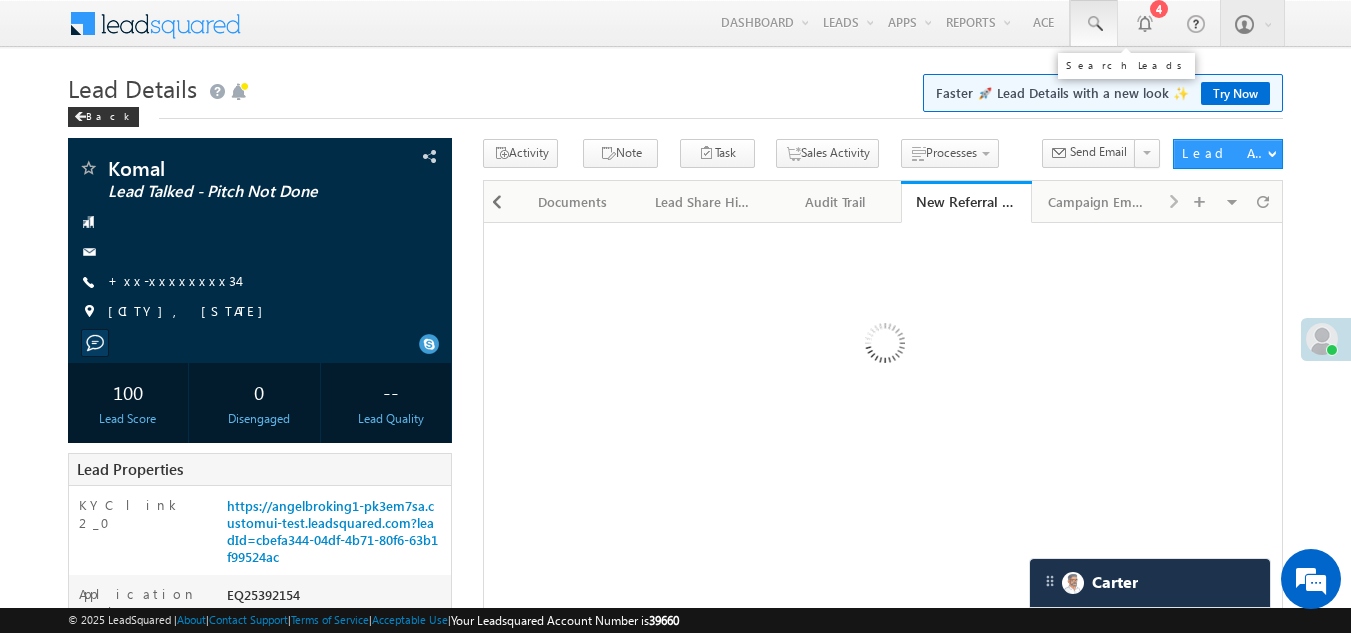 click at bounding box center (1094, 24) 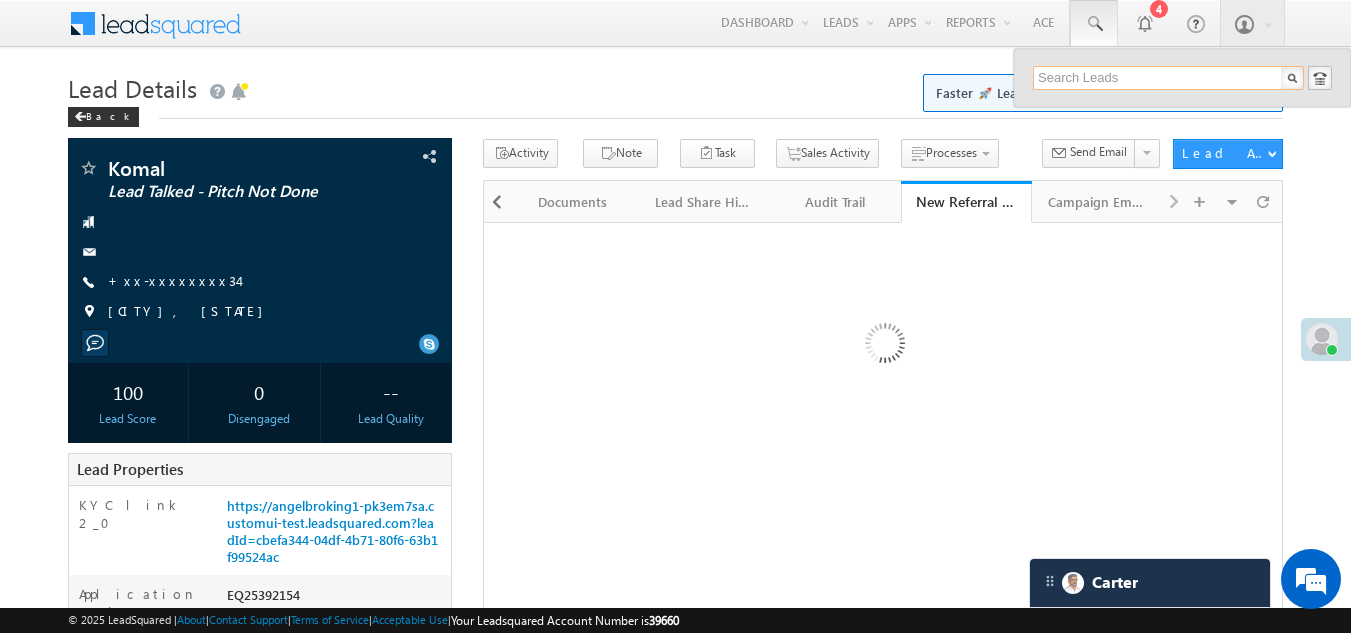 click at bounding box center (1168, 78) 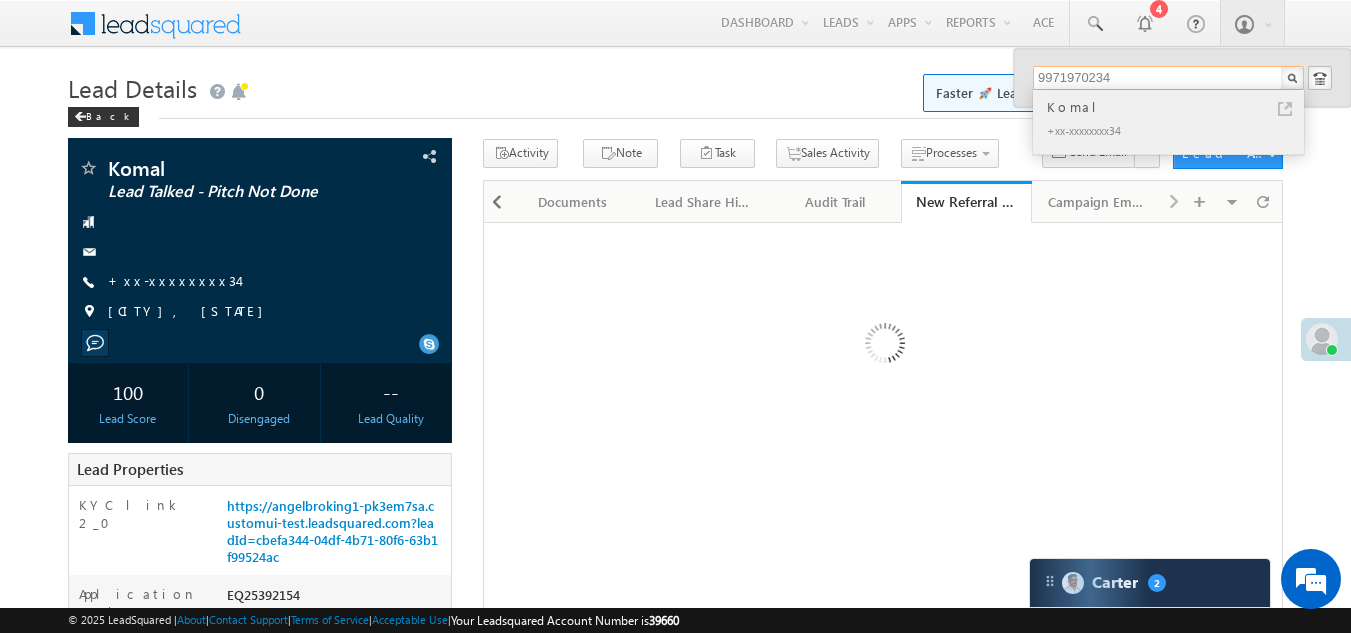 type on "9971970234" 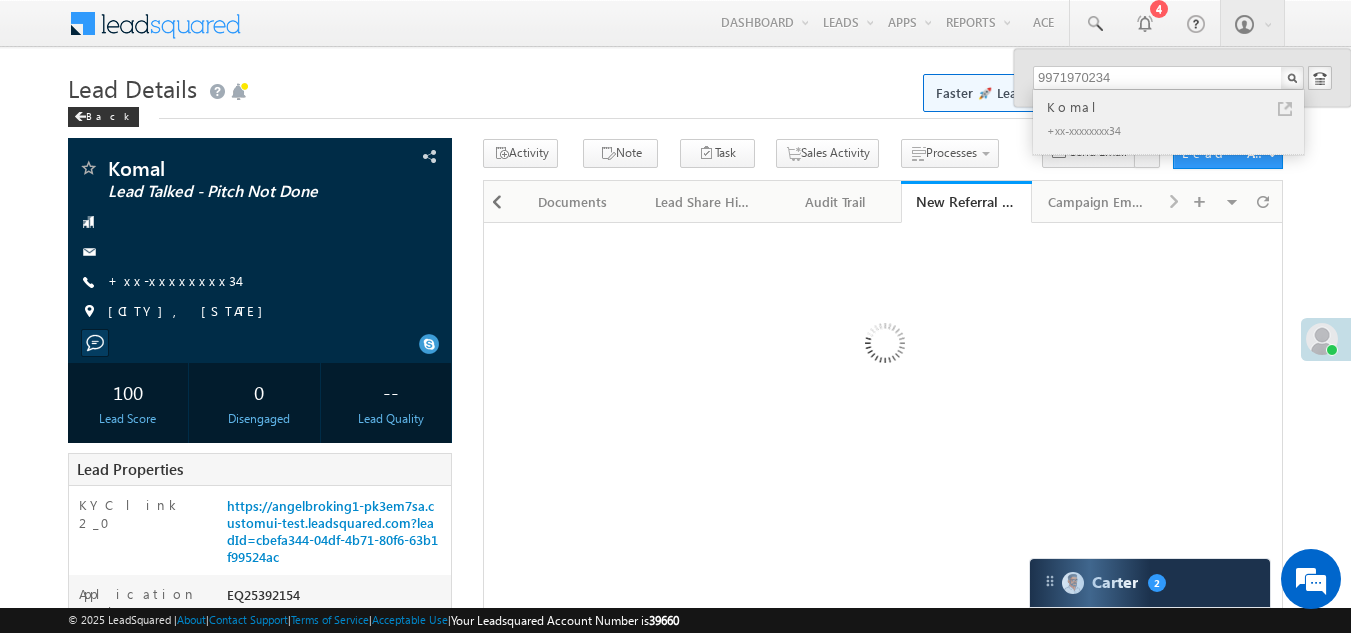 click on "Komal" at bounding box center (1177, 107) 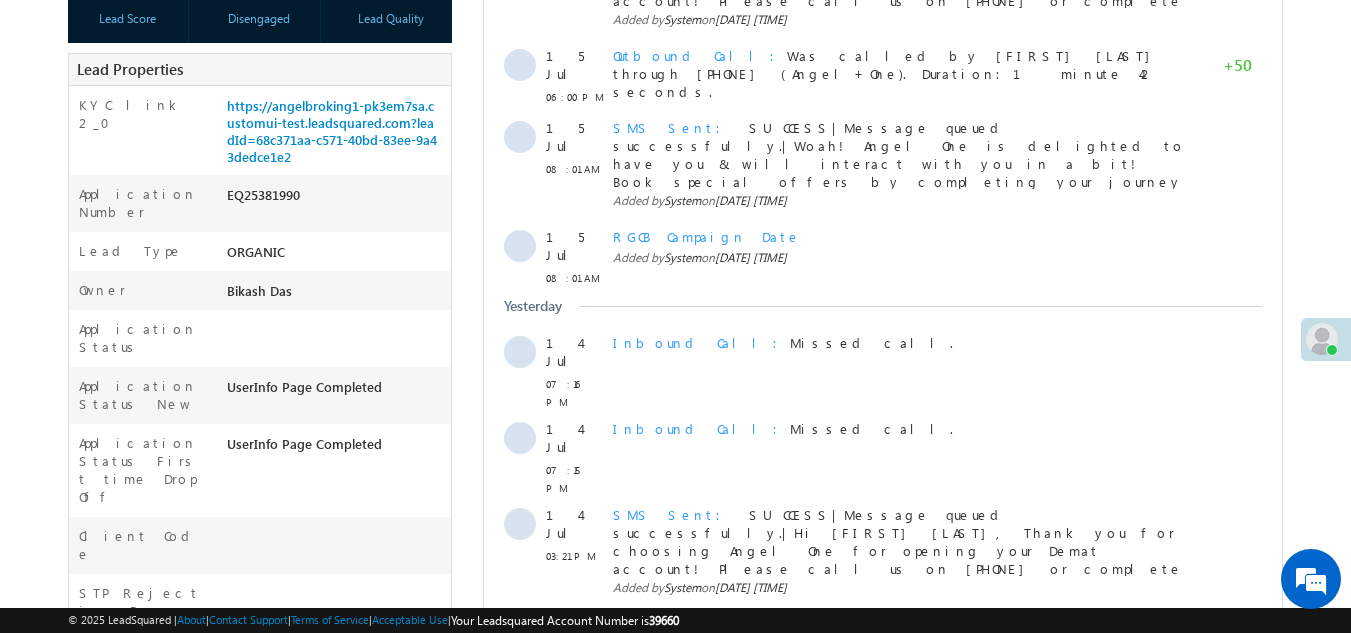 scroll, scrollTop: 200, scrollLeft: 0, axis: vertical 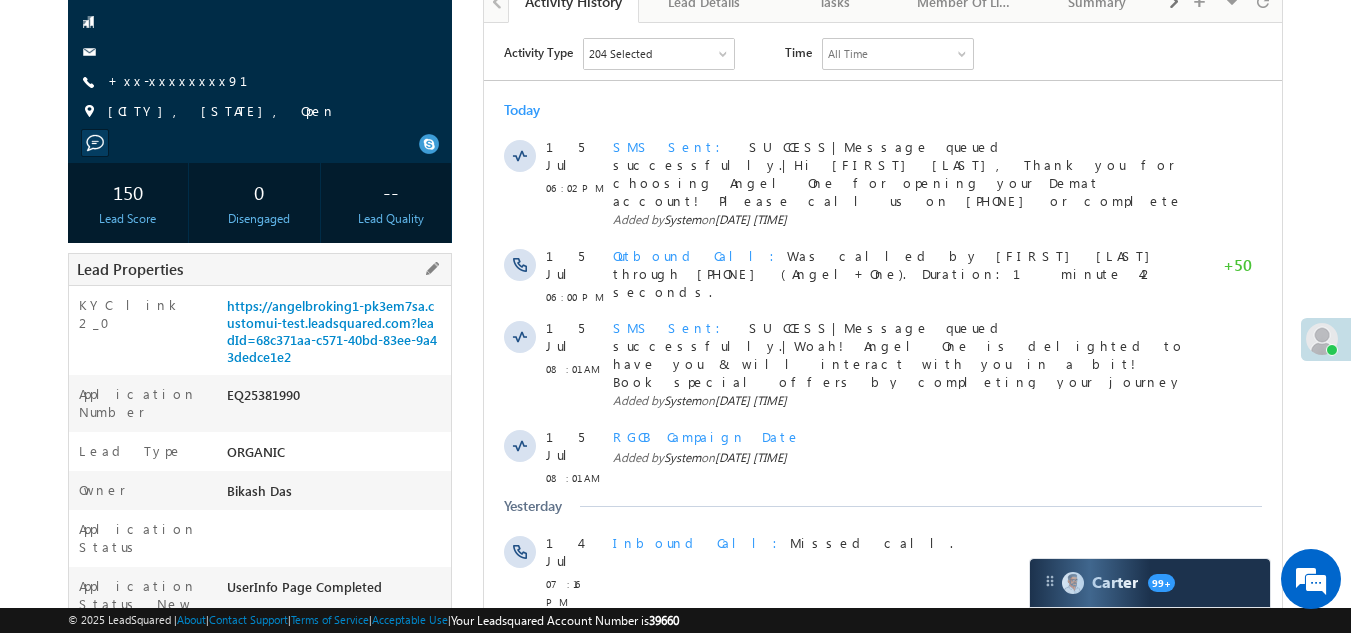 drag, startPoint x: 226, startPoint y: 394, endPoint x: 326, endPoint y: 395, distance: 100.005 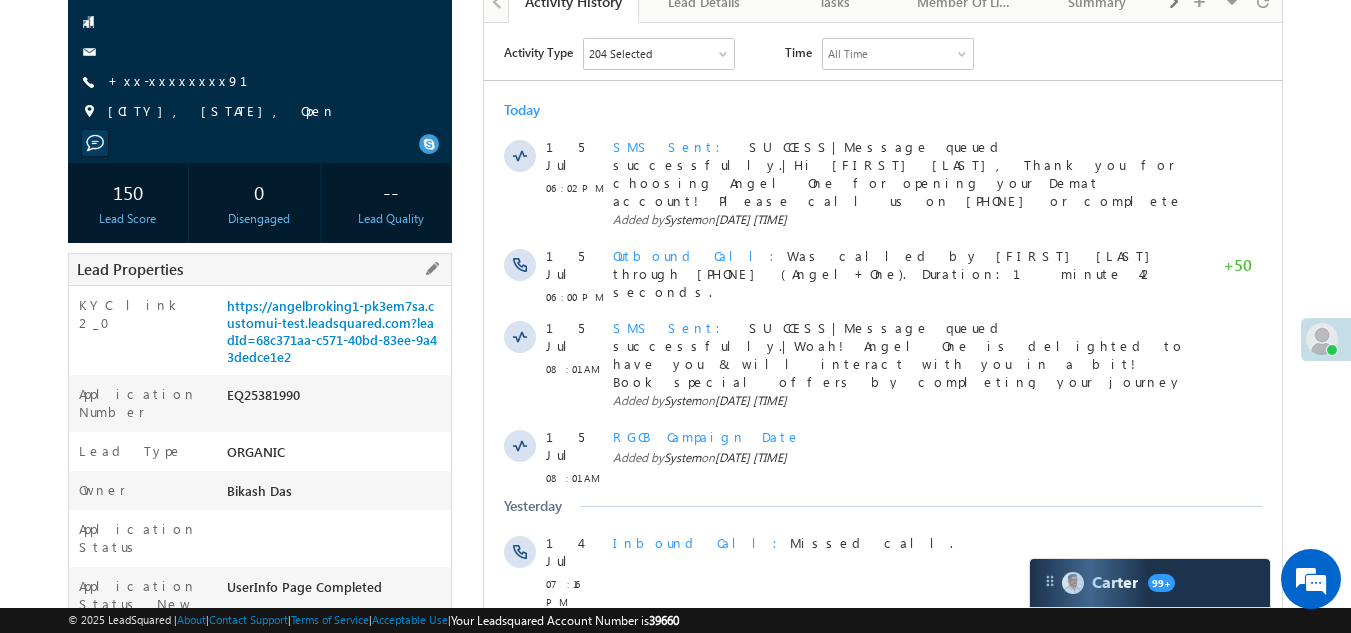 click on "EQ25381990" at bounding box center [337, 399] 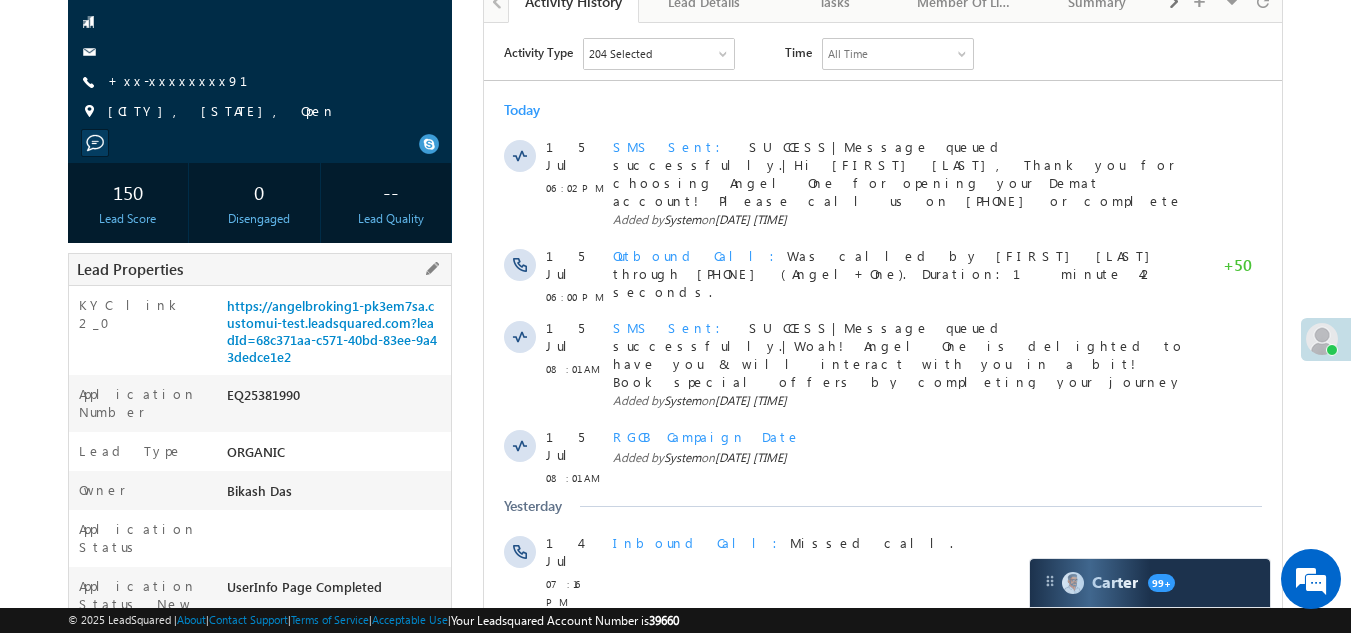copy on "EQ25381990" 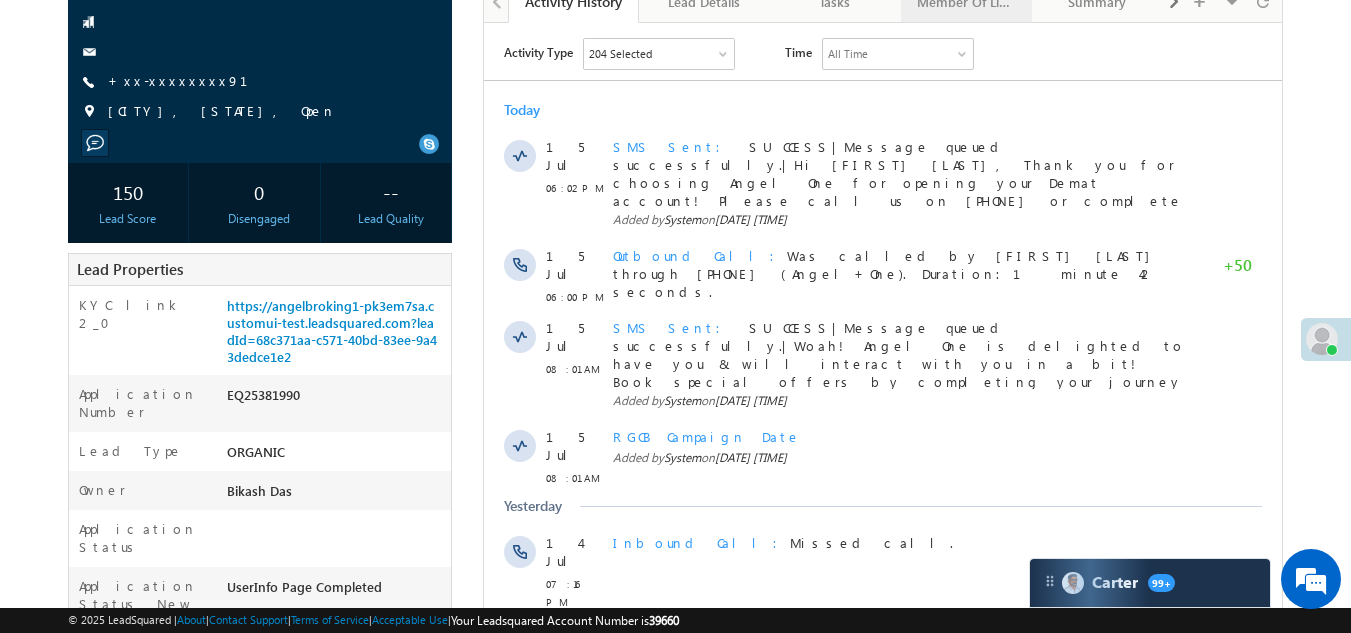 scroll, scrollTop: 0, scrollLeft: 0, axis: both 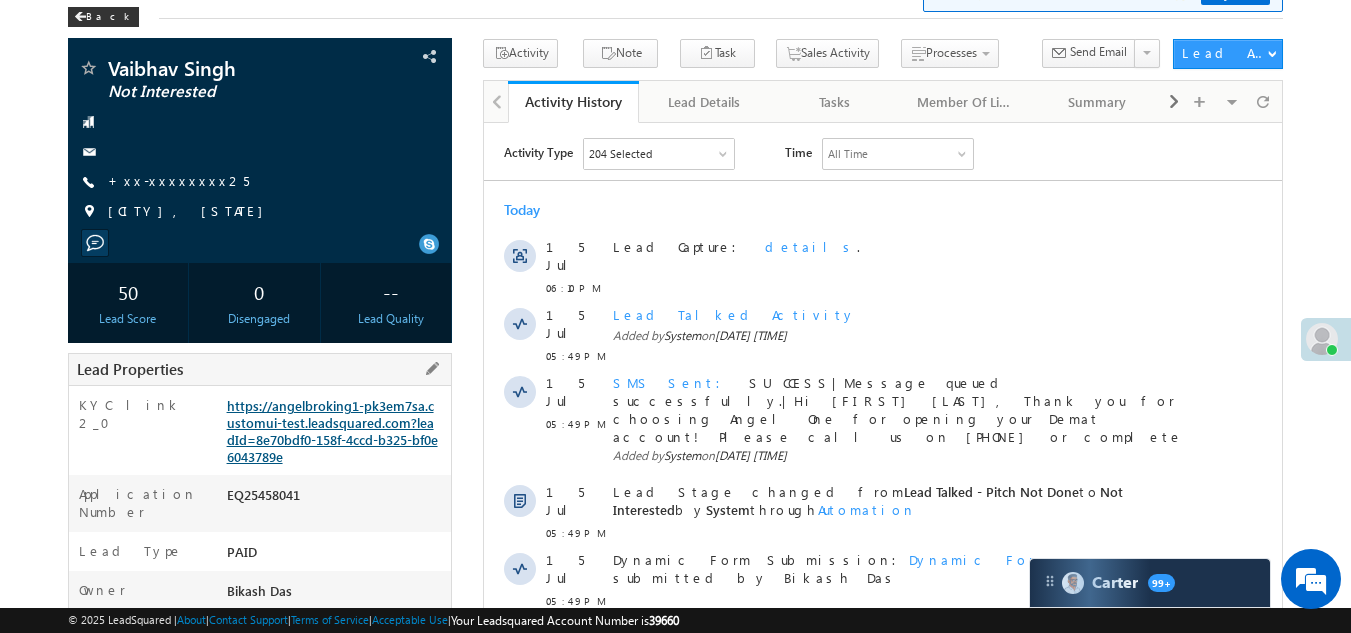 click on "https://angelbroking1-pk3em7sa.customui-test.leadsquared.com?leadId=8e70bdf0-158f-4ccd-b325-bf0e6043789e" at bounding box center (332, 431) 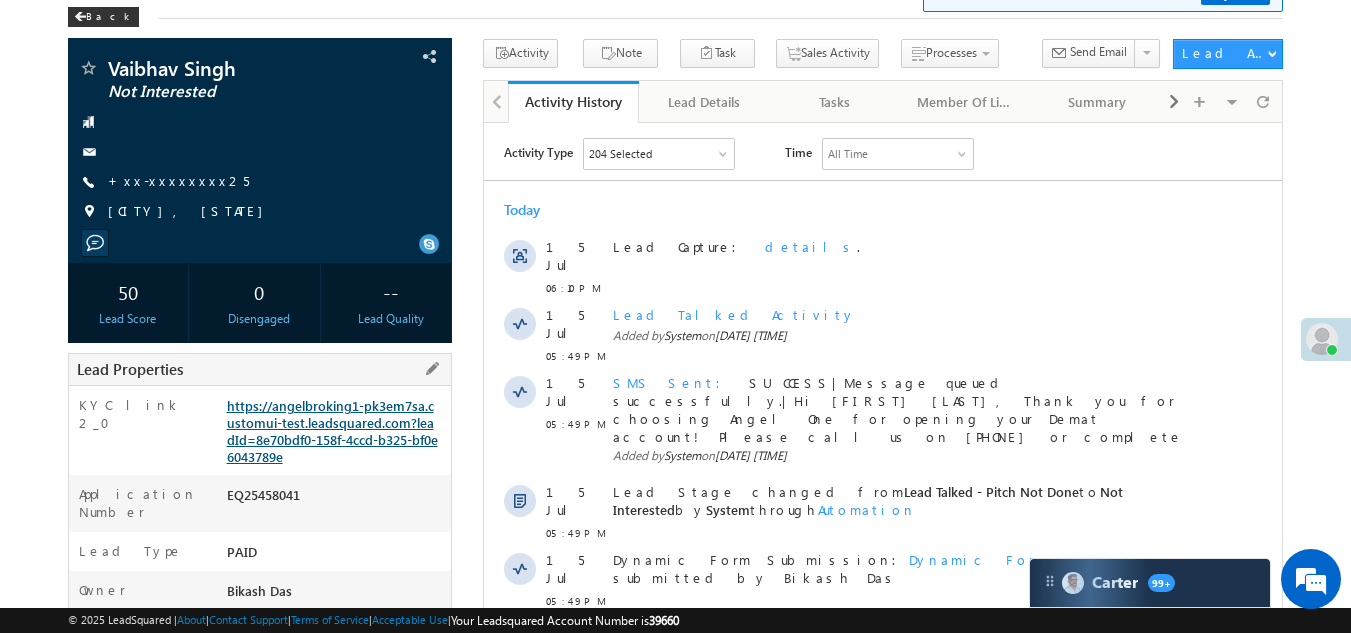 scroll, scrollTop: 0, scrollLeft: 0, axis: both 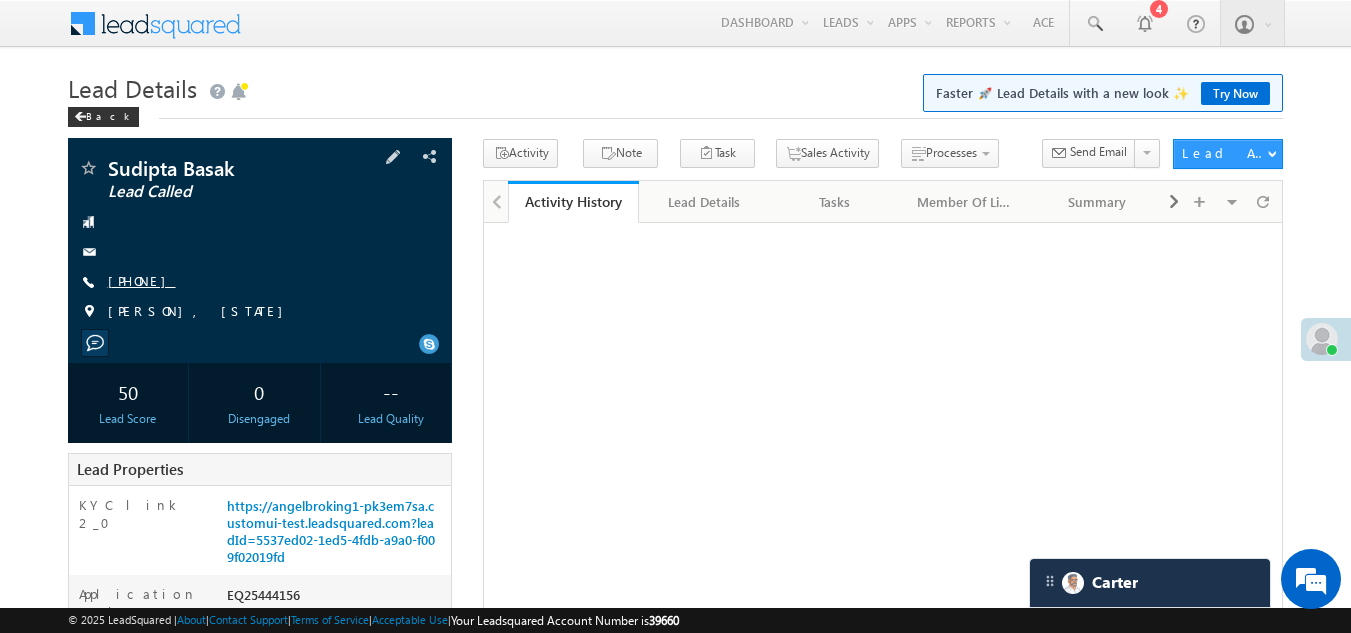 click on "[PHONE]" at bounding box center (142, 280) 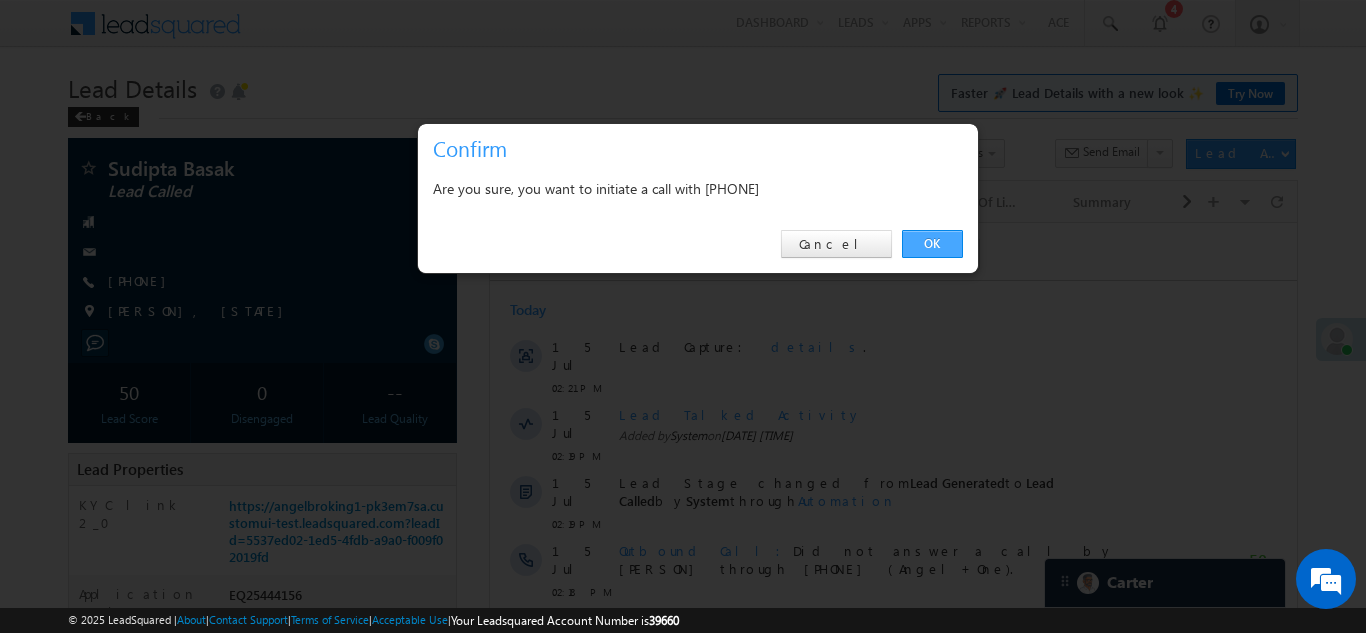 scroll, scrollTop: 0, scrollLeft: 0, axis: both 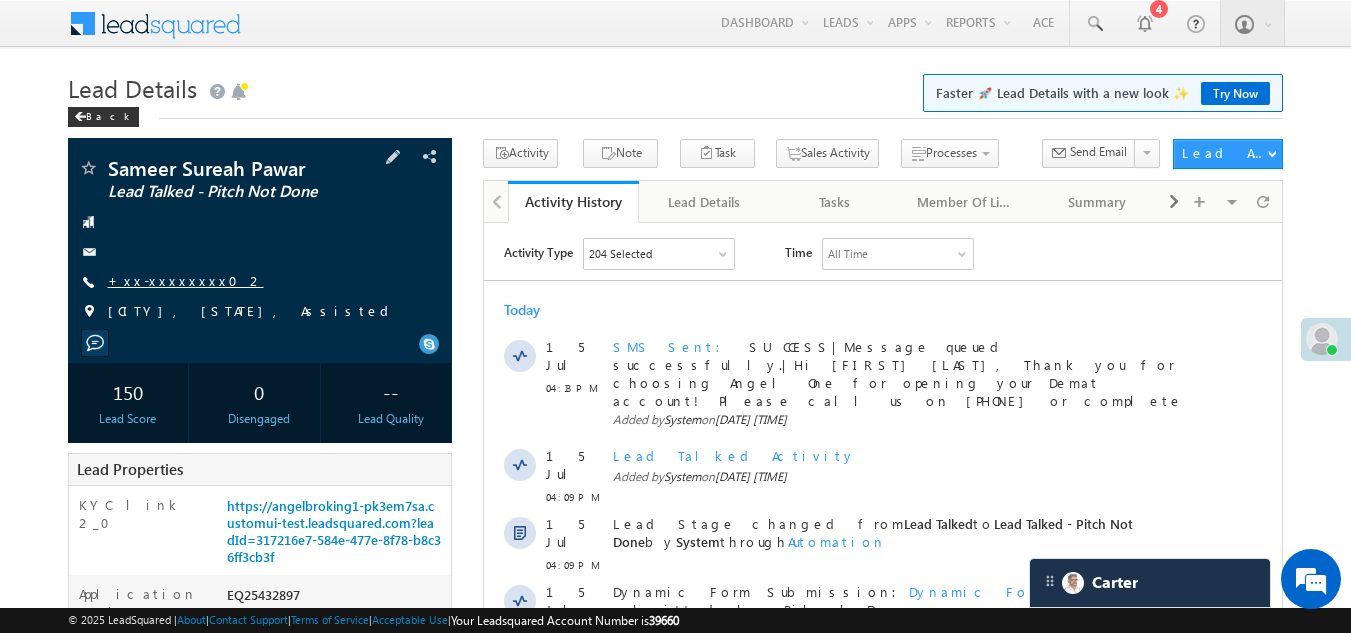 click on "+xx-xxxxxxxx02" at bounding box center [186, 280] 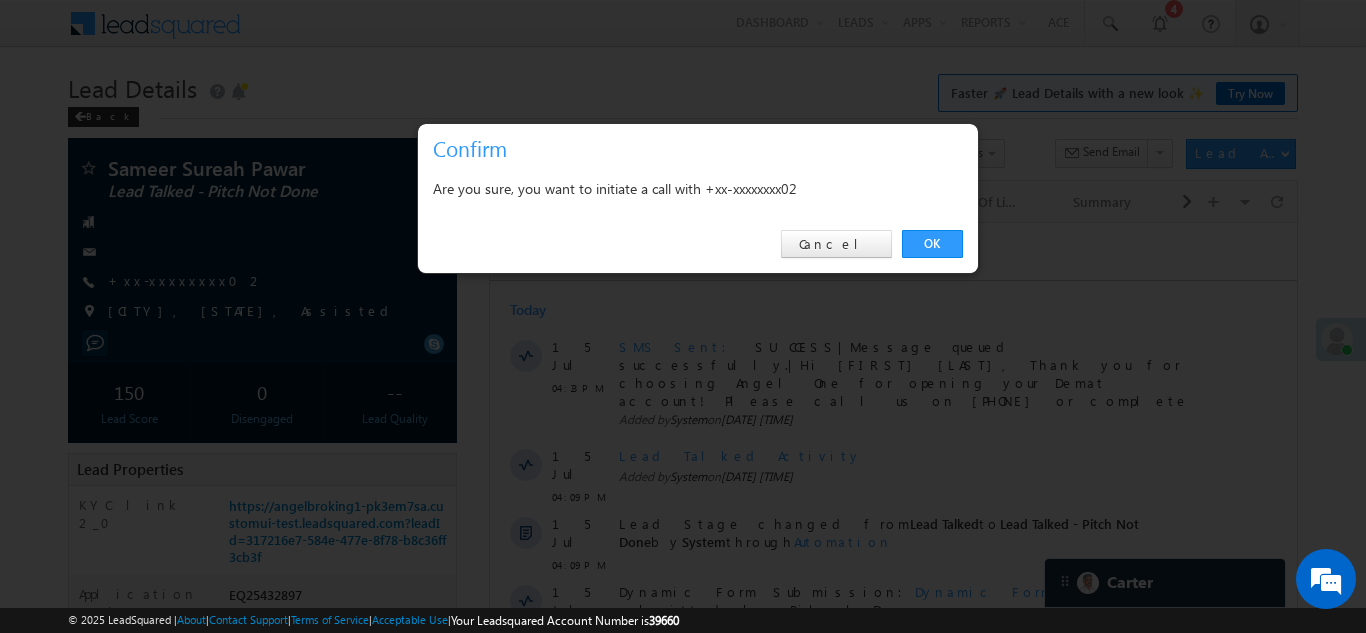 click at bounding box center (683, 316) 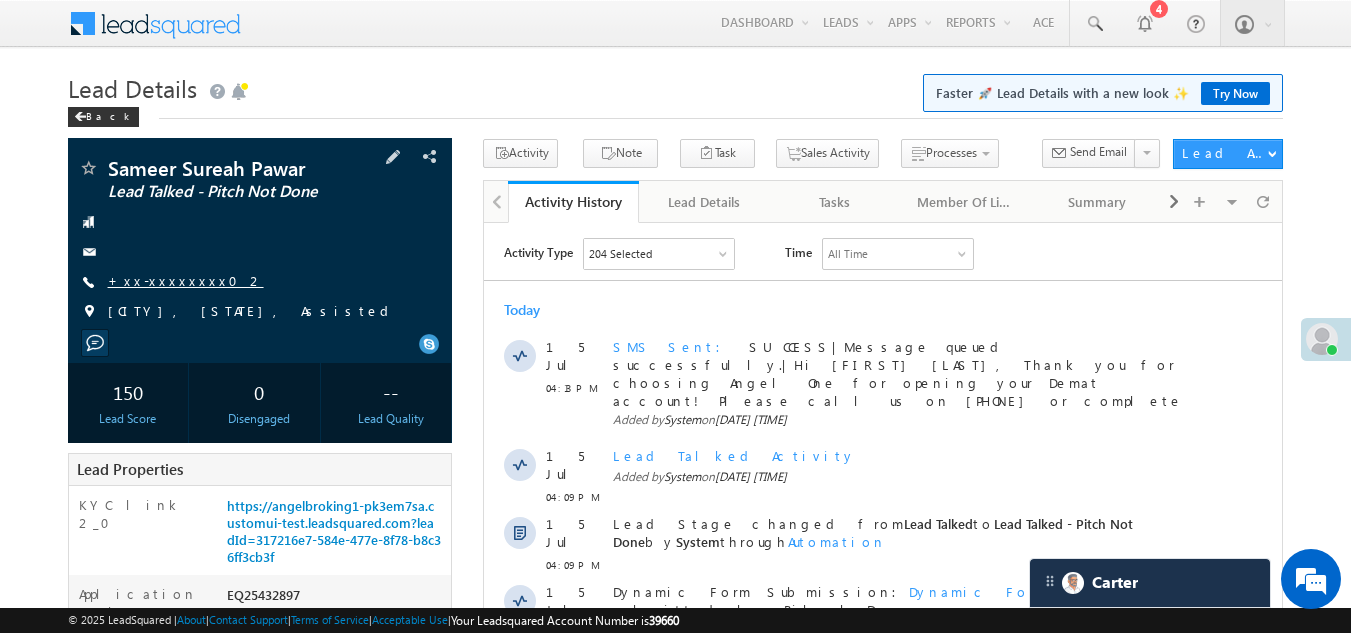 click on "+xx-xxxxxxxx02" at bounding box center [186, 280] 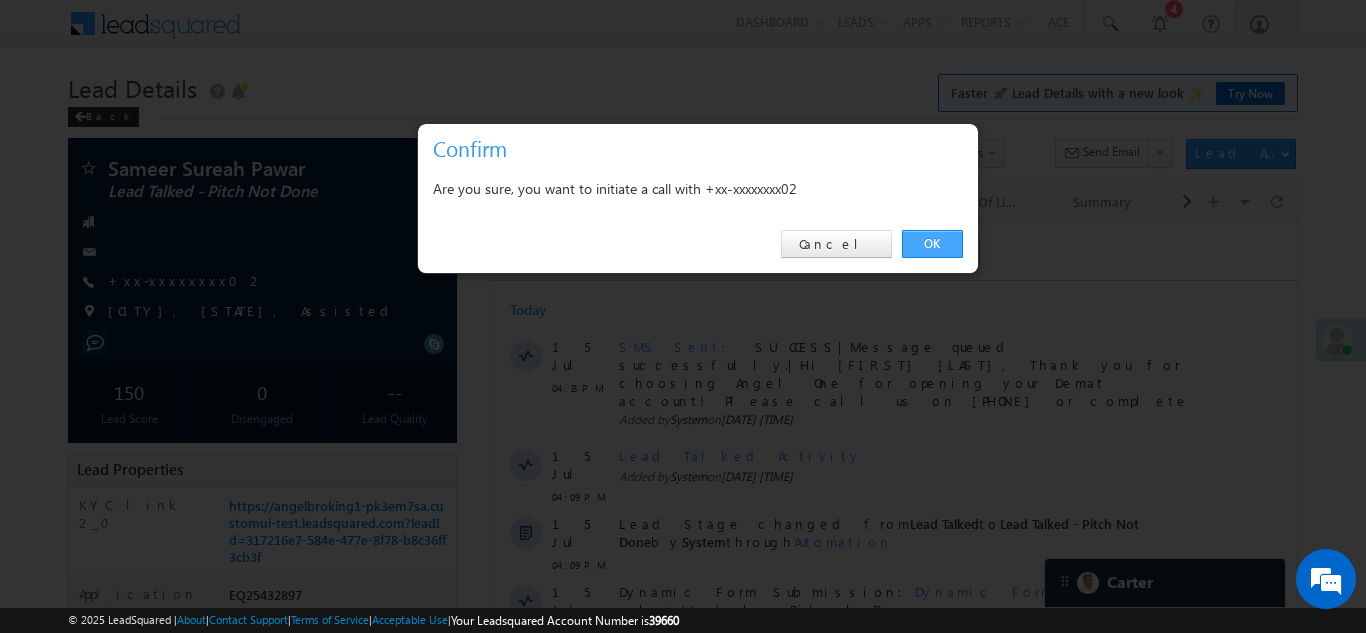 click on "OK" at bounding box center [932, 244] 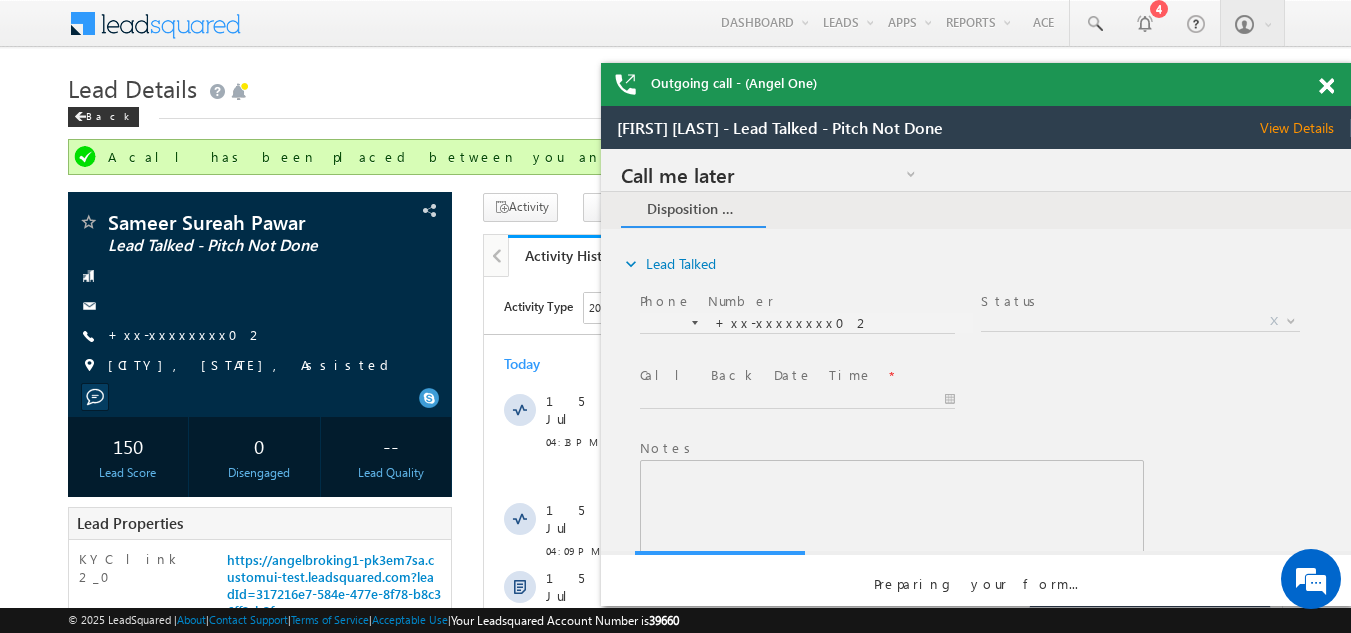 scroll, scrollTop: 0, scrollLeft: 0, axis: both 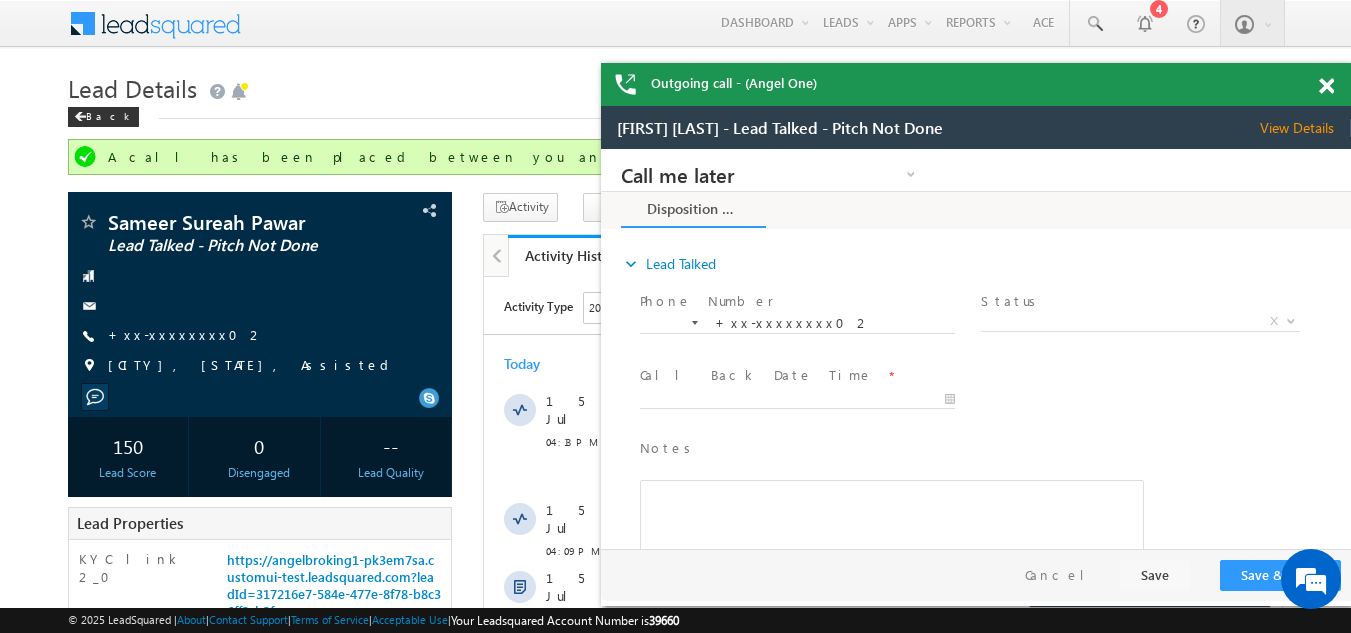 click at bounding box center [1326, 86] 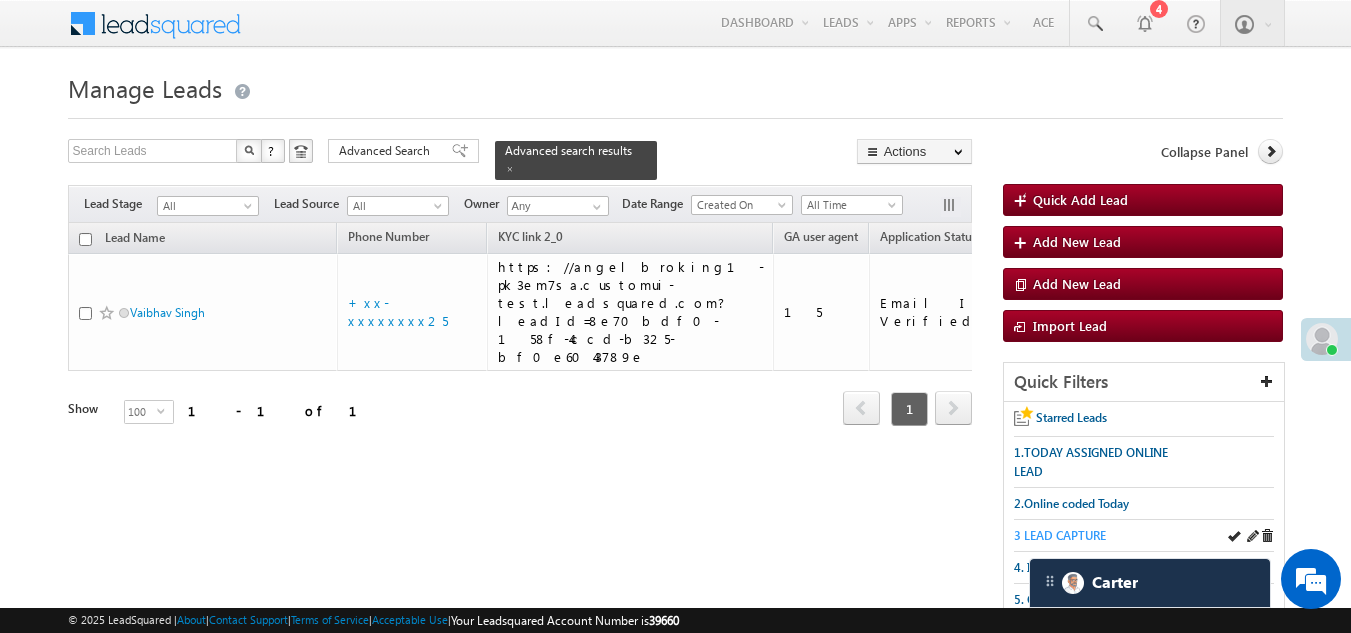 scroll, scrollTop: 0, scrollLeft: 0, axis: both 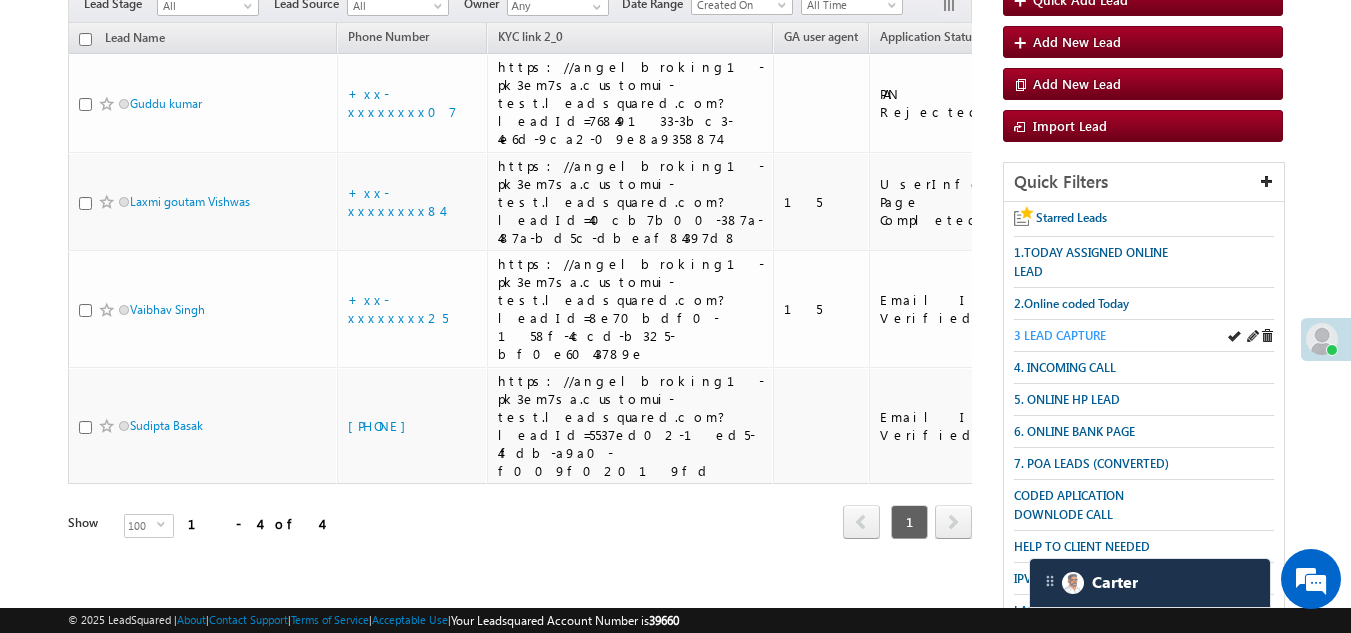 click on "3 LEAD CAPTURE" at bounding box center [1060, 335] 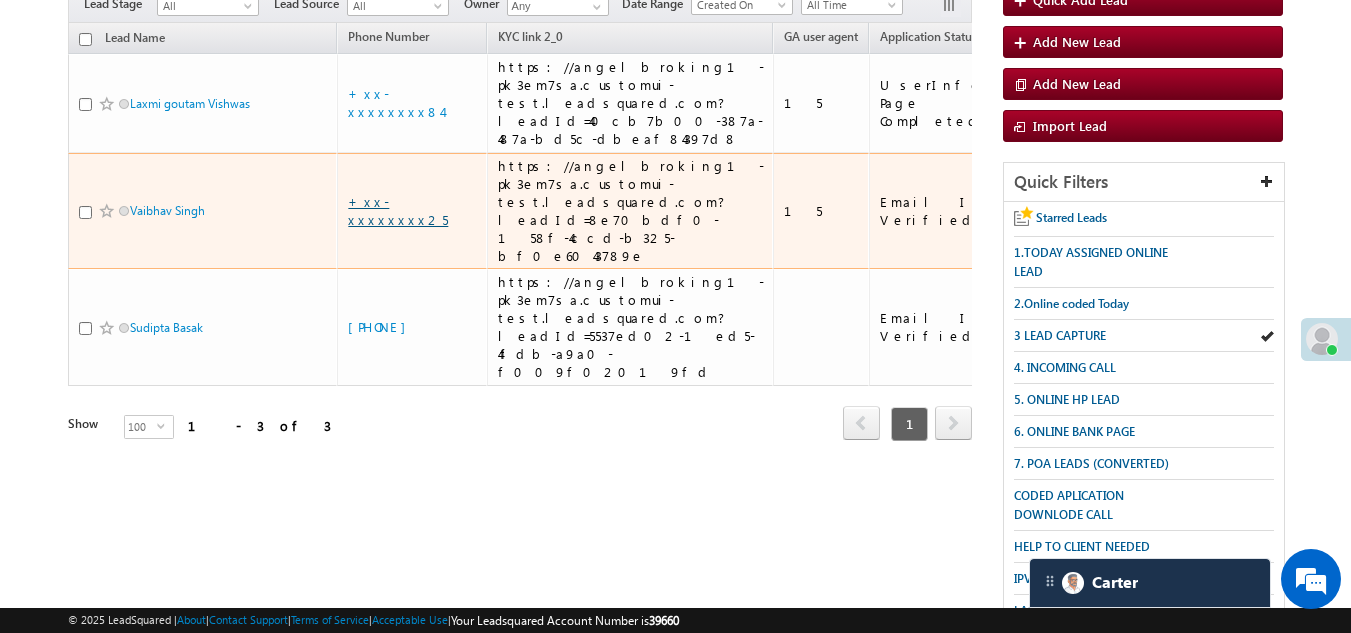 click on "+xx-xxxxxxxx25" at bounding box center (398, 210) 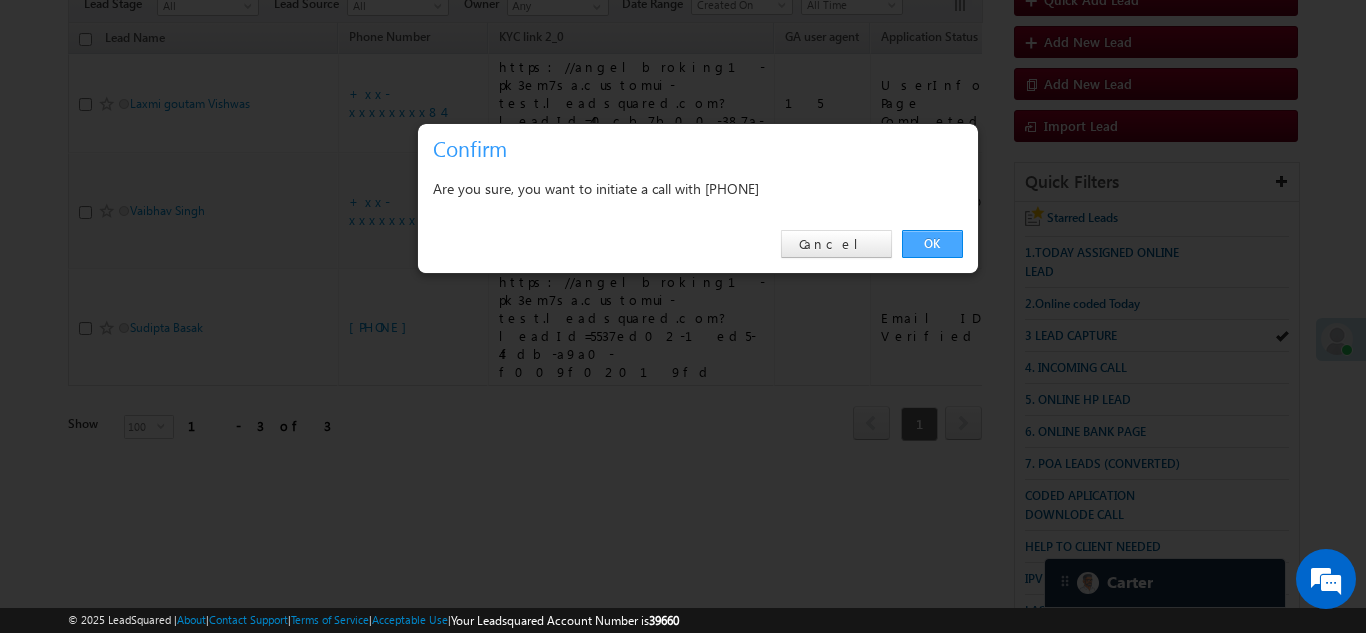 click on "OK" at bounding box center [932, 244] 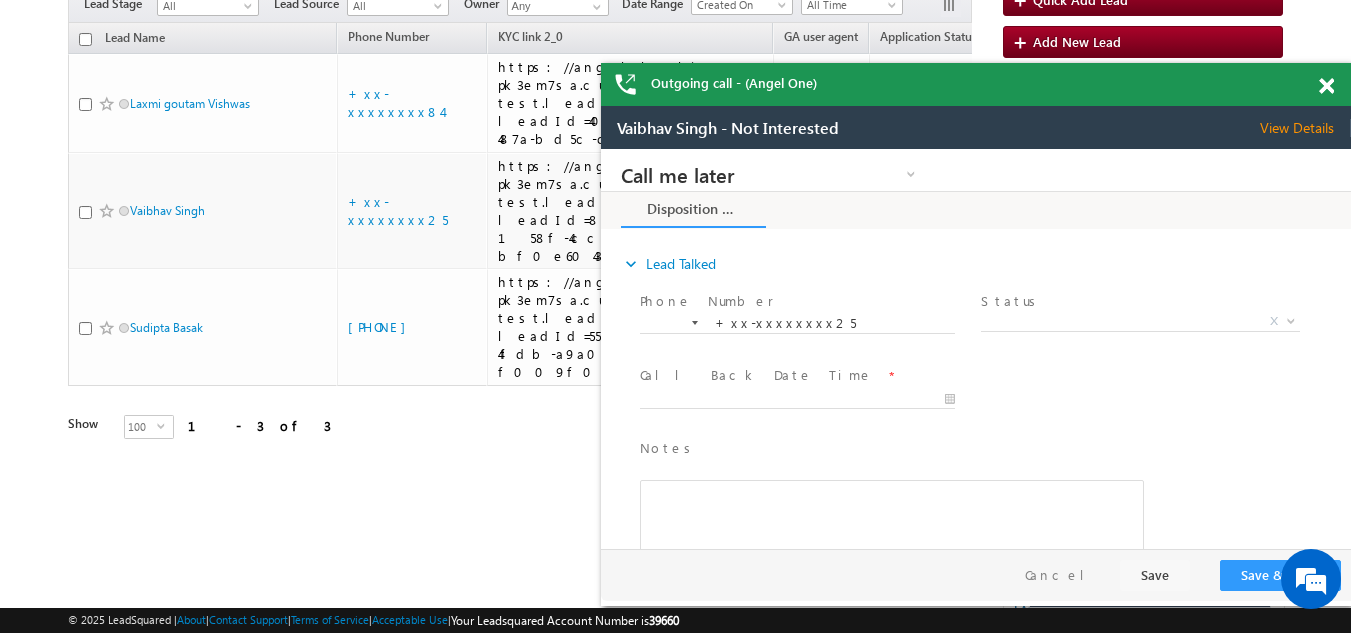 scroll, scrollTop: 0, scrollLeft: 0, axis: both 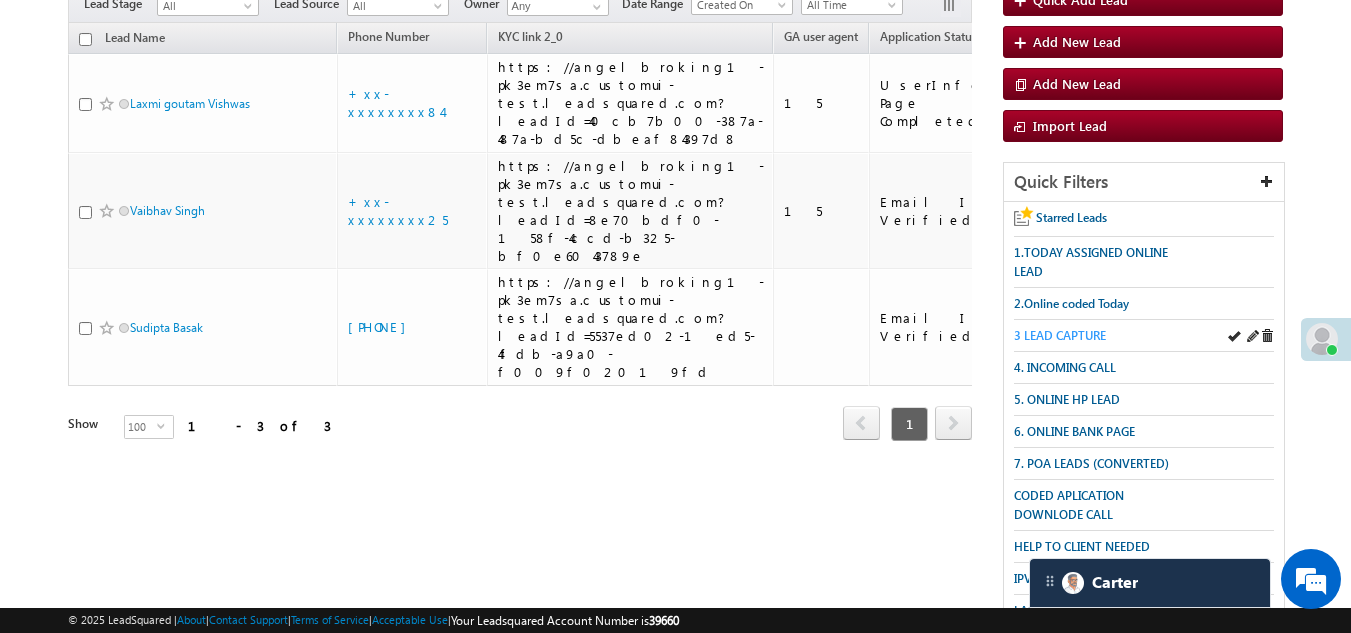 click on "3 LEAD CAPTURE" at bounding box center [1060, 335] 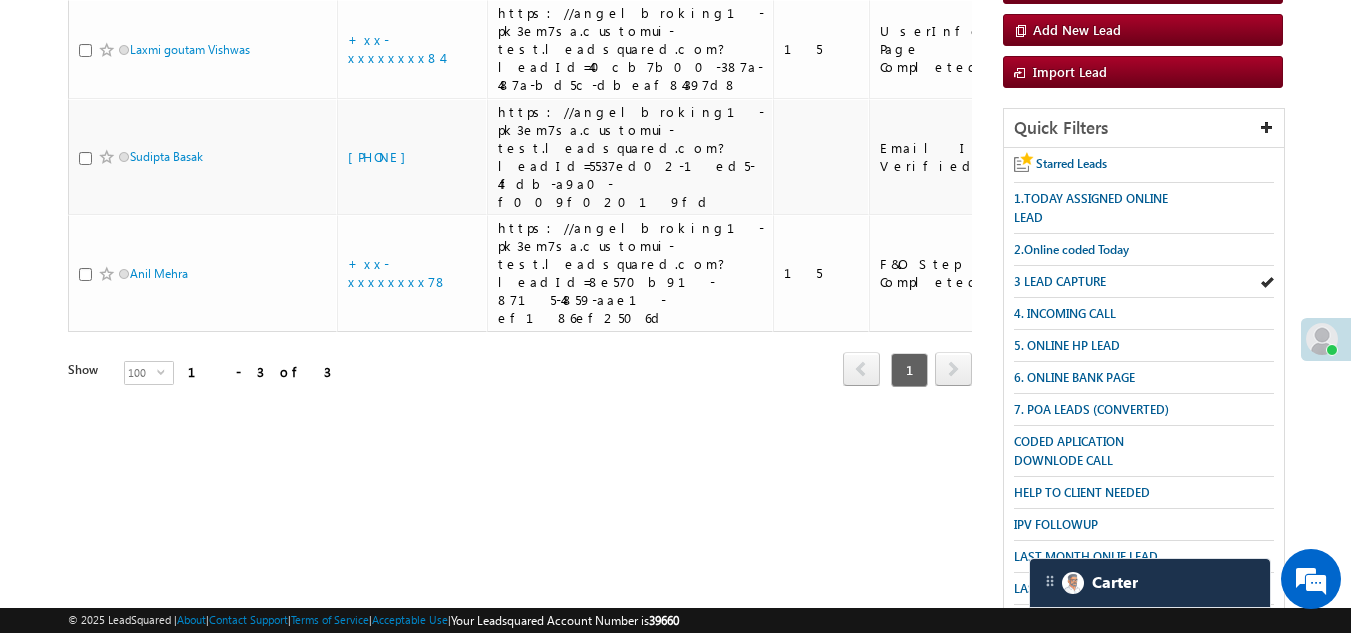 scroll, scrollTop: 200, scrollLeft: 0, axis: vertical 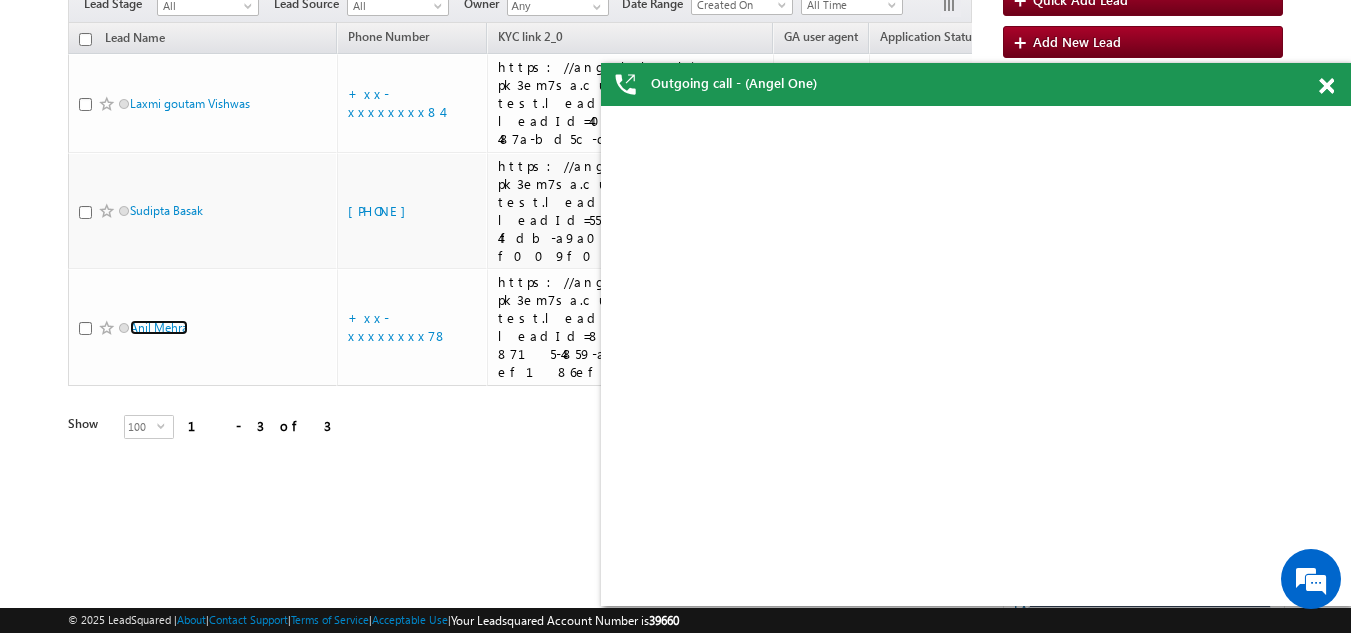 click at bounding box center (1326, 86) 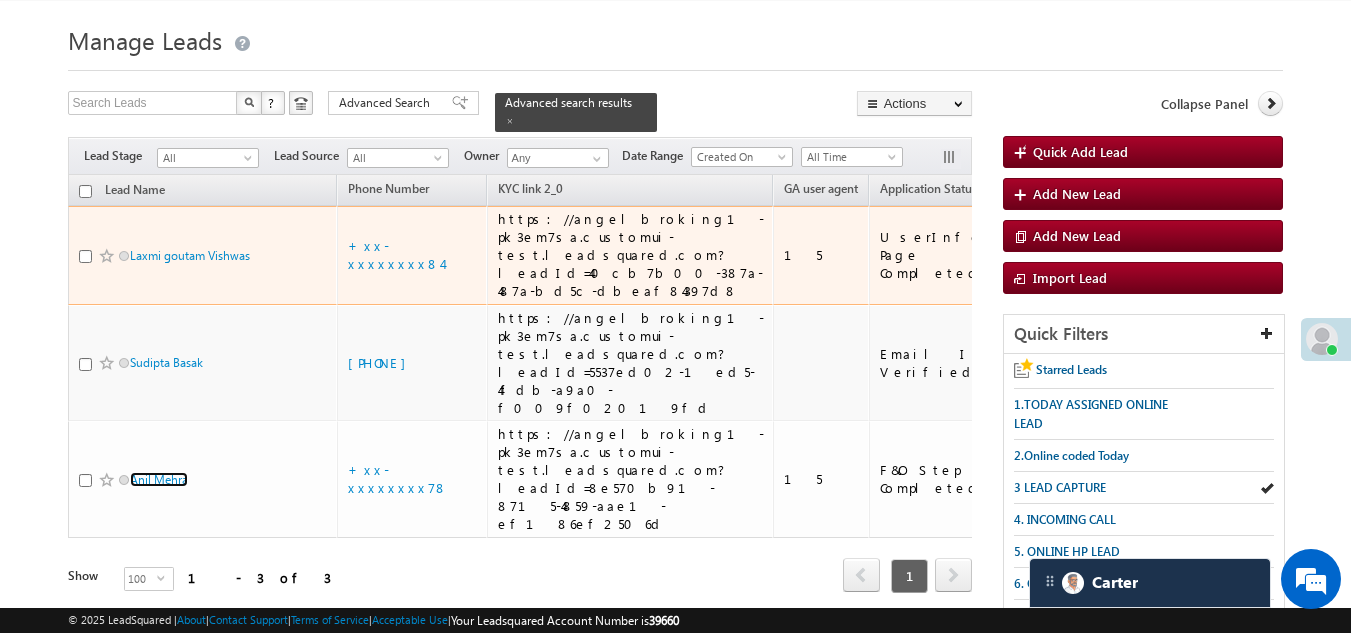 scroll, scrollTop: 0, scrollLeft: 0, axis: both 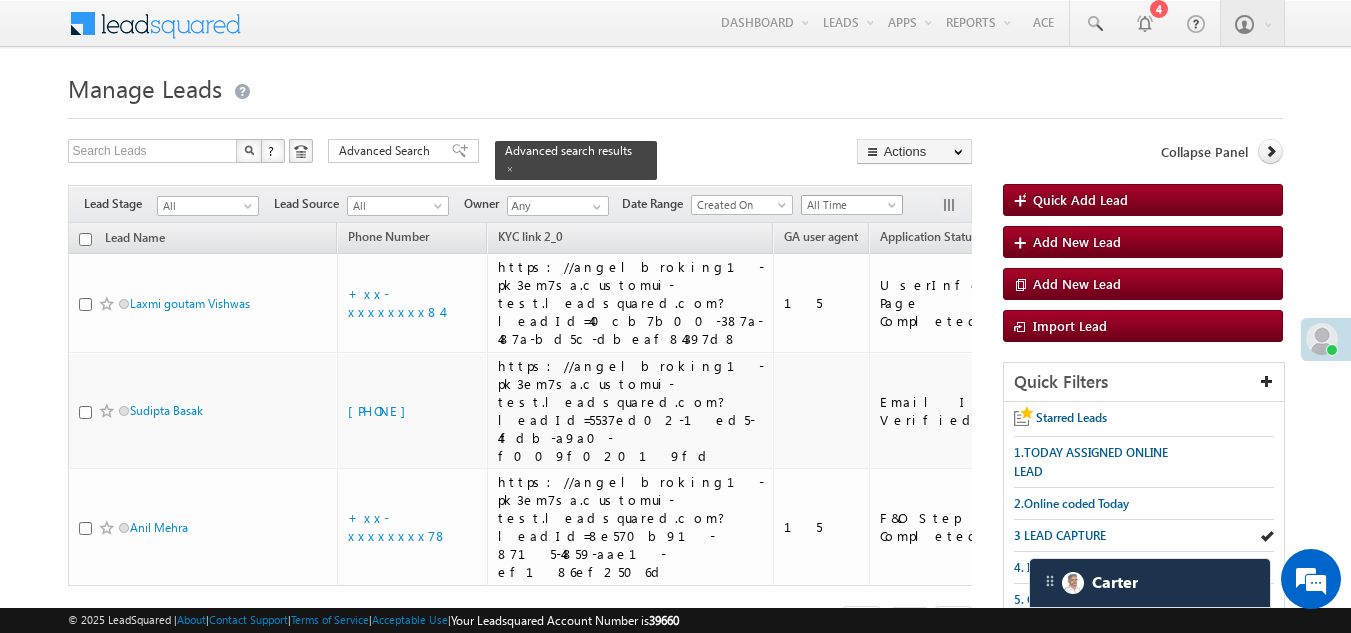 click on "All Time" at bounding box center (849, 205) 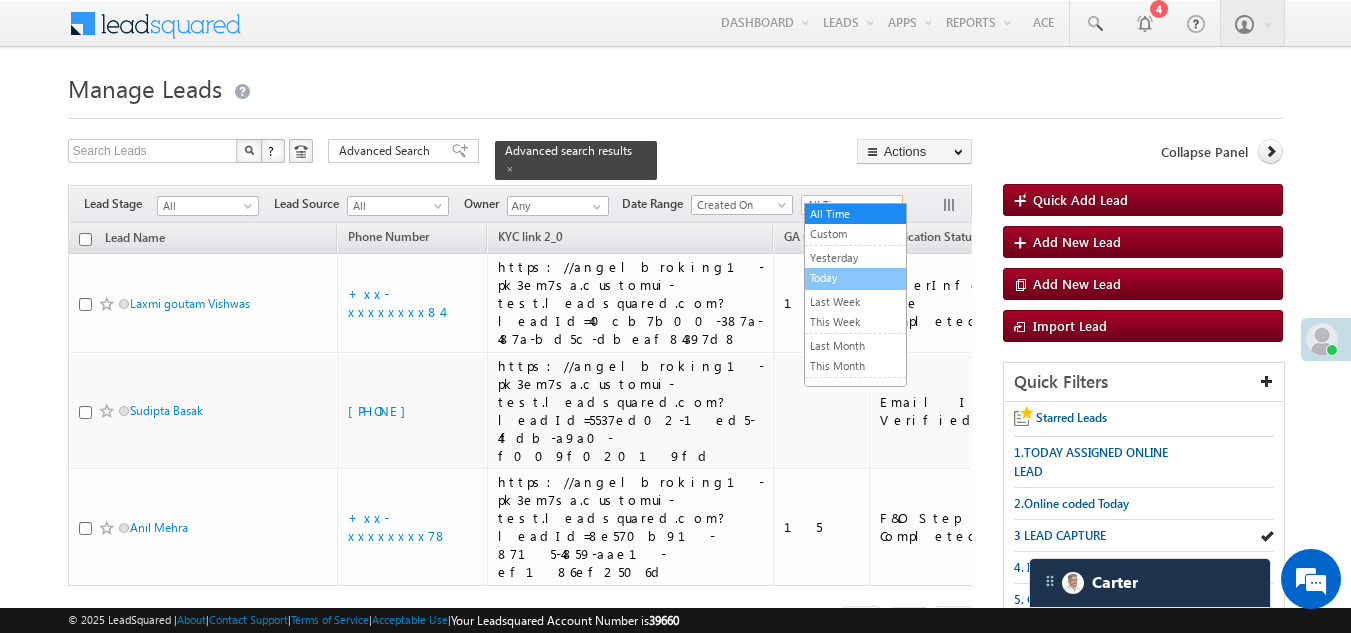 click on "Today" at bounding box center (855, 278) 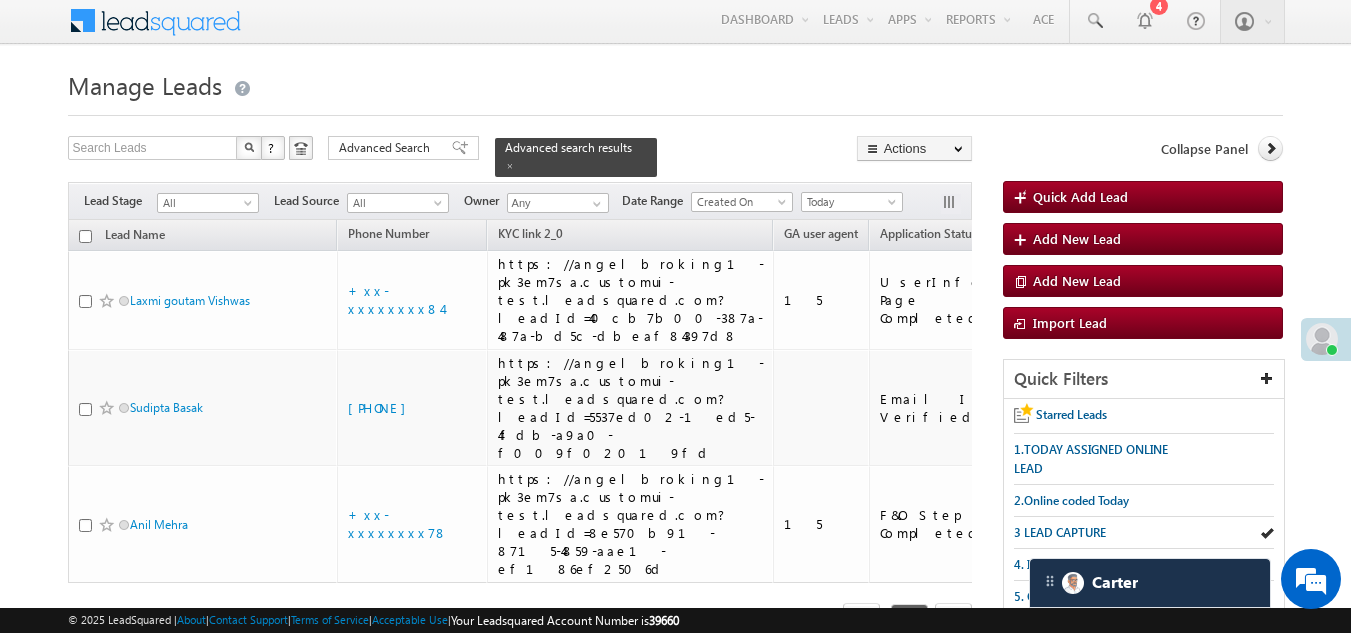 scroll, scrollTop: 0, scrollLeft: 0, axis: both 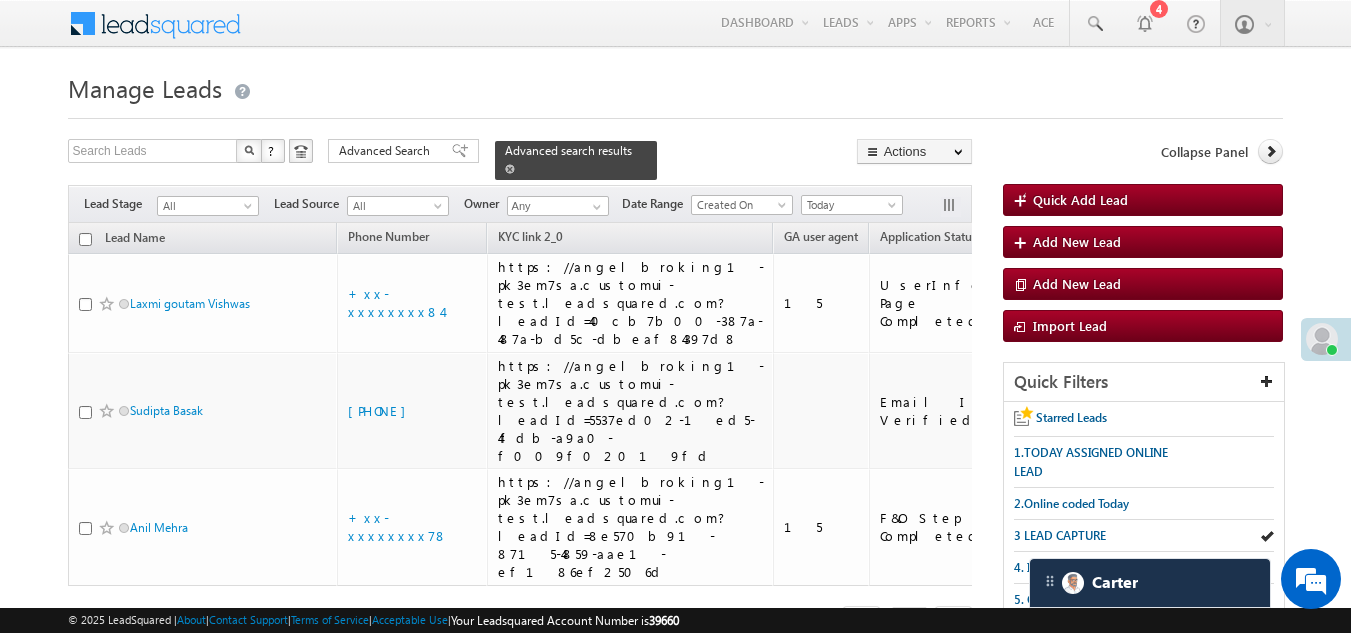 click at bounding box center (510, 169) 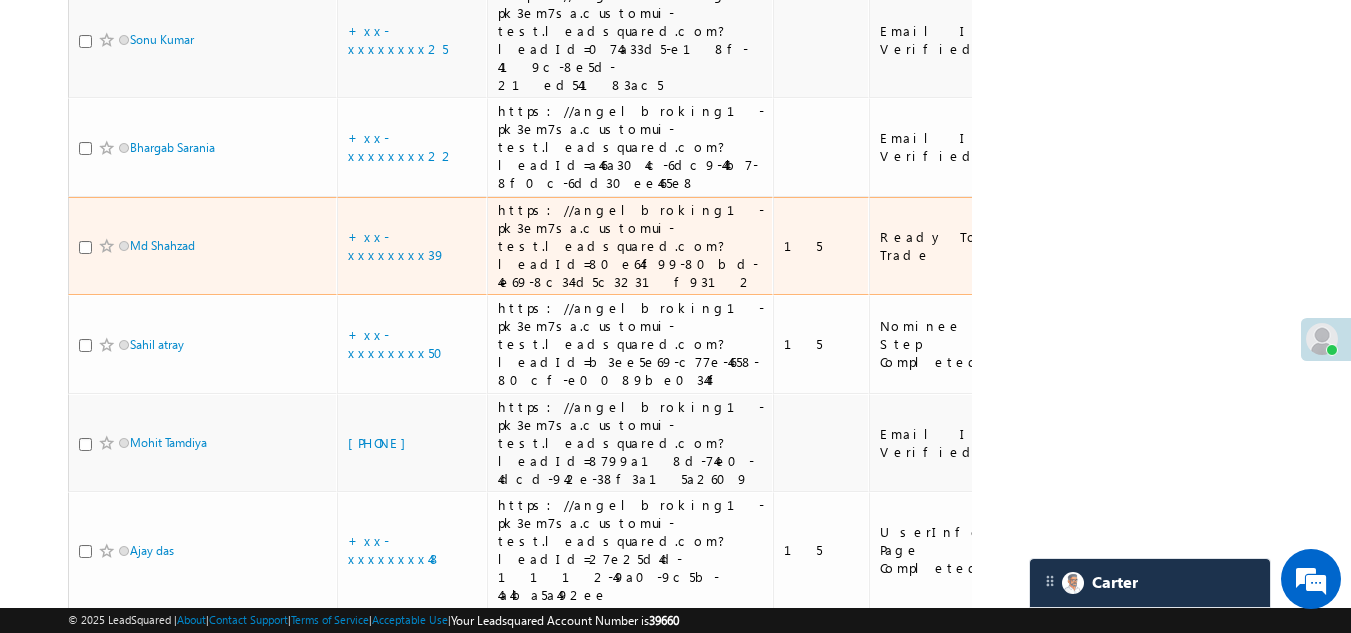 scroll, scrollTop: 2200, scrollLeft: 0, axis: vertical 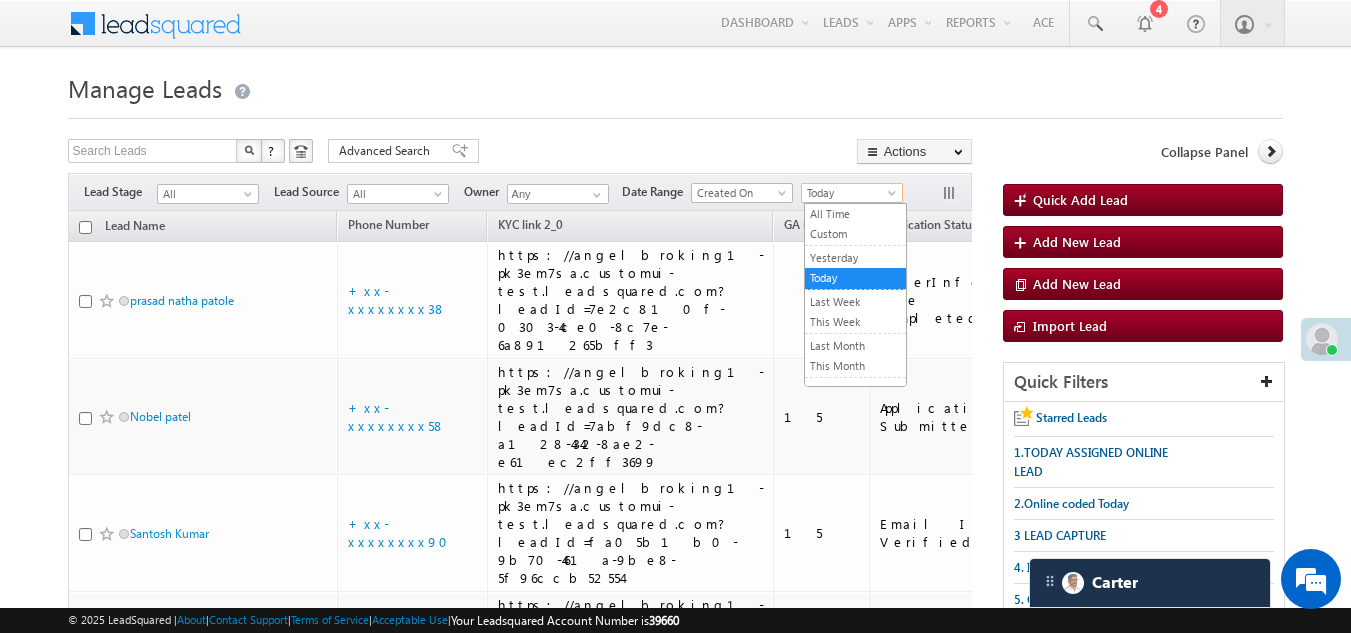 click on "Today" at bounding box center (849, 193) 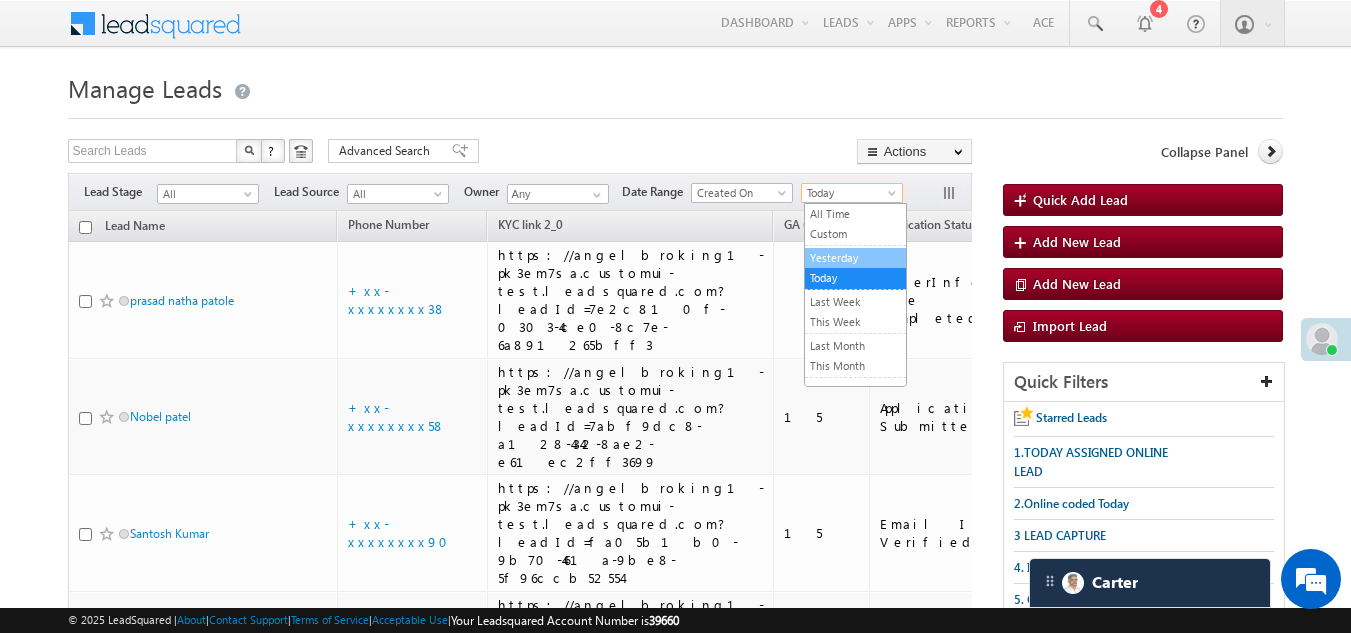 click on "Yesterday" at bounding box center (855, 258) 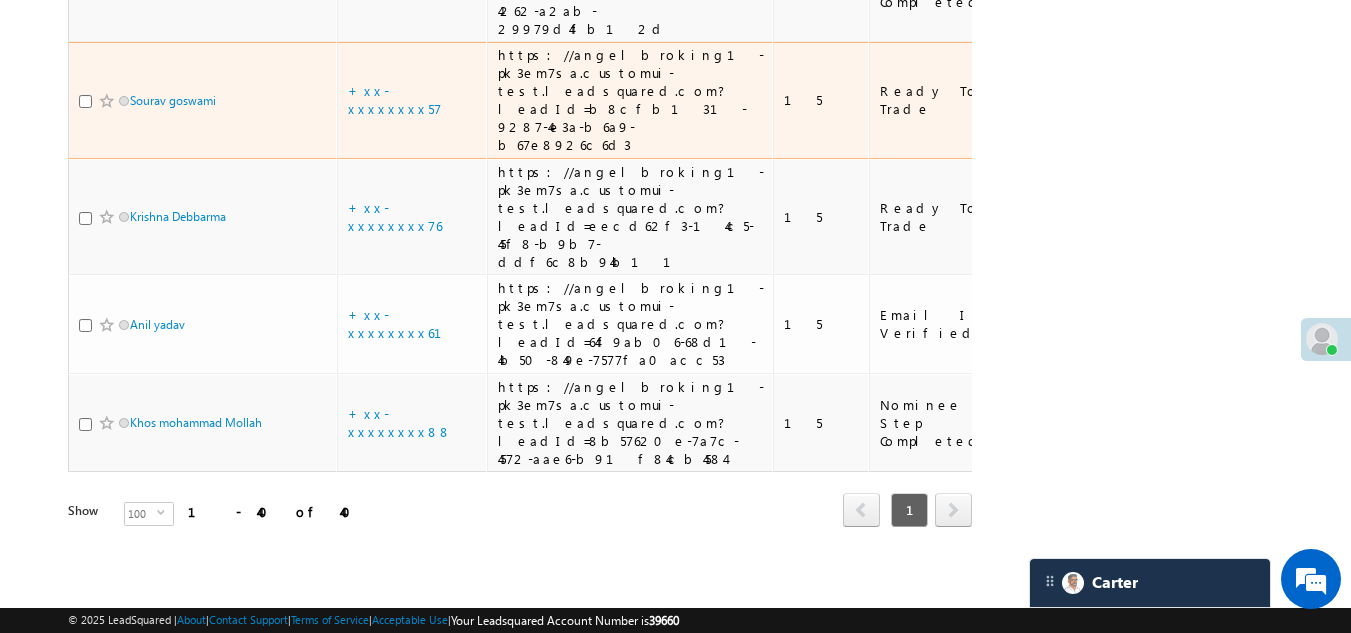 scroll, scrollTop: 4445, scrollLeft: 0, axis: vertical 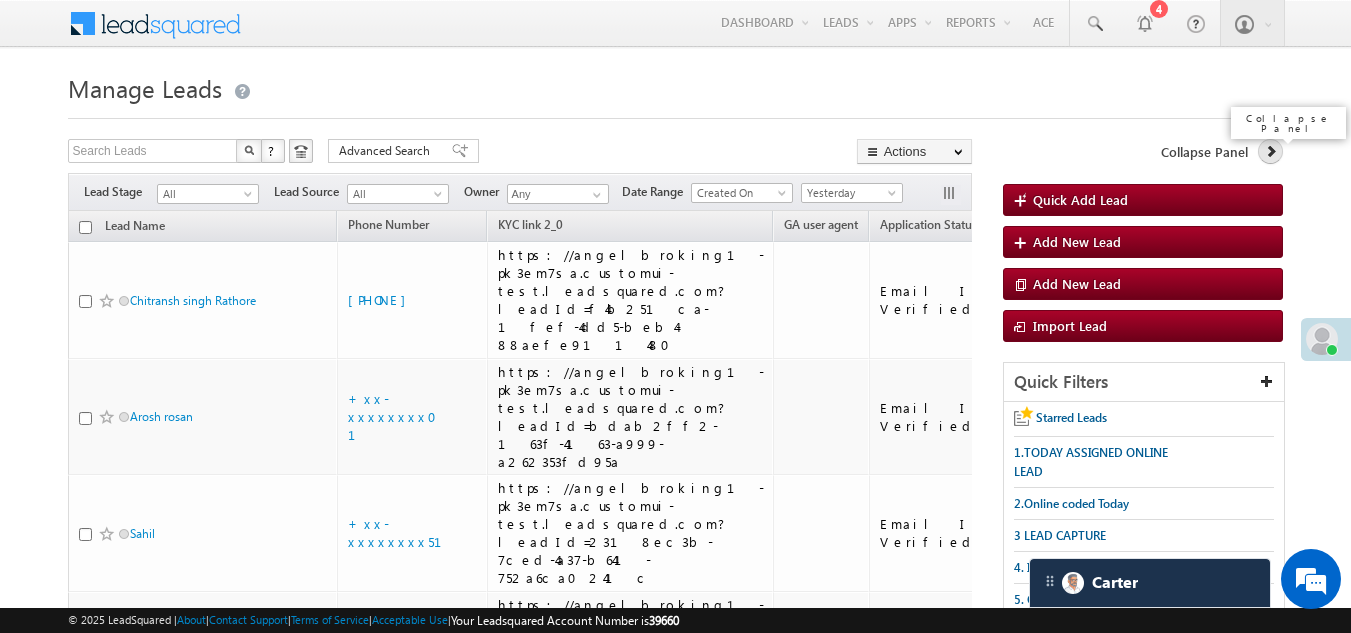 click at bounding box center (1271, 151) 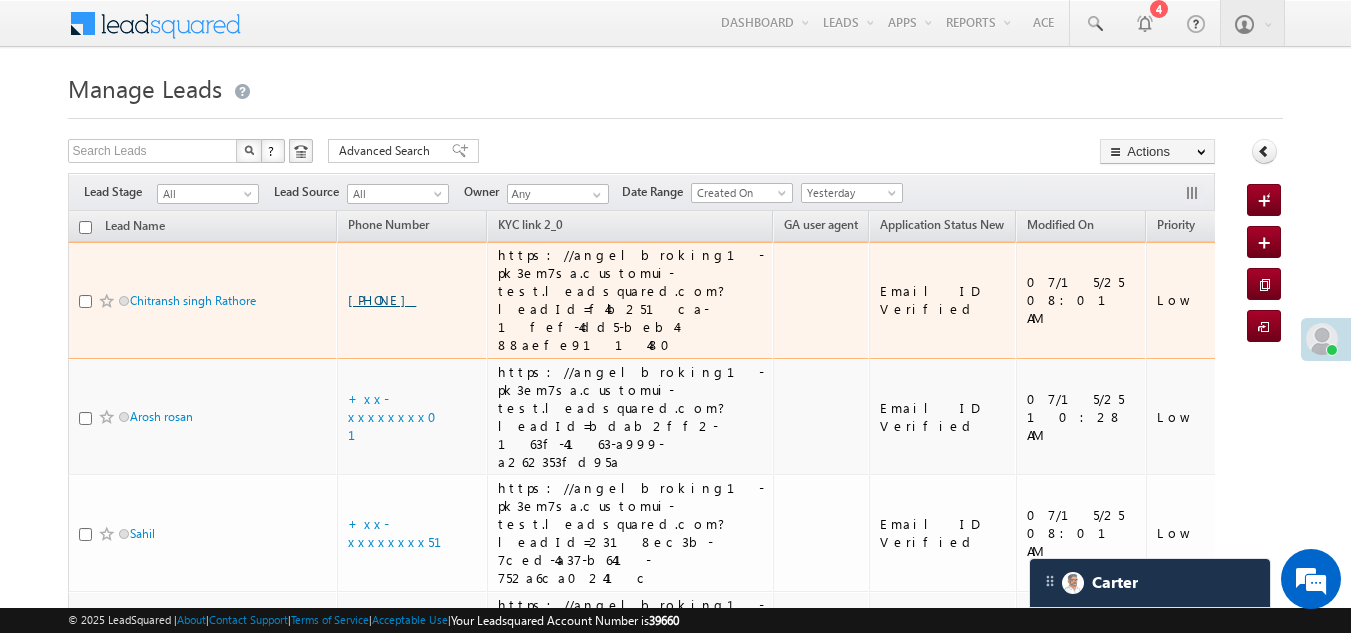 click on "+xx-xxxxxxxx08" at bounding box center (382, 299) 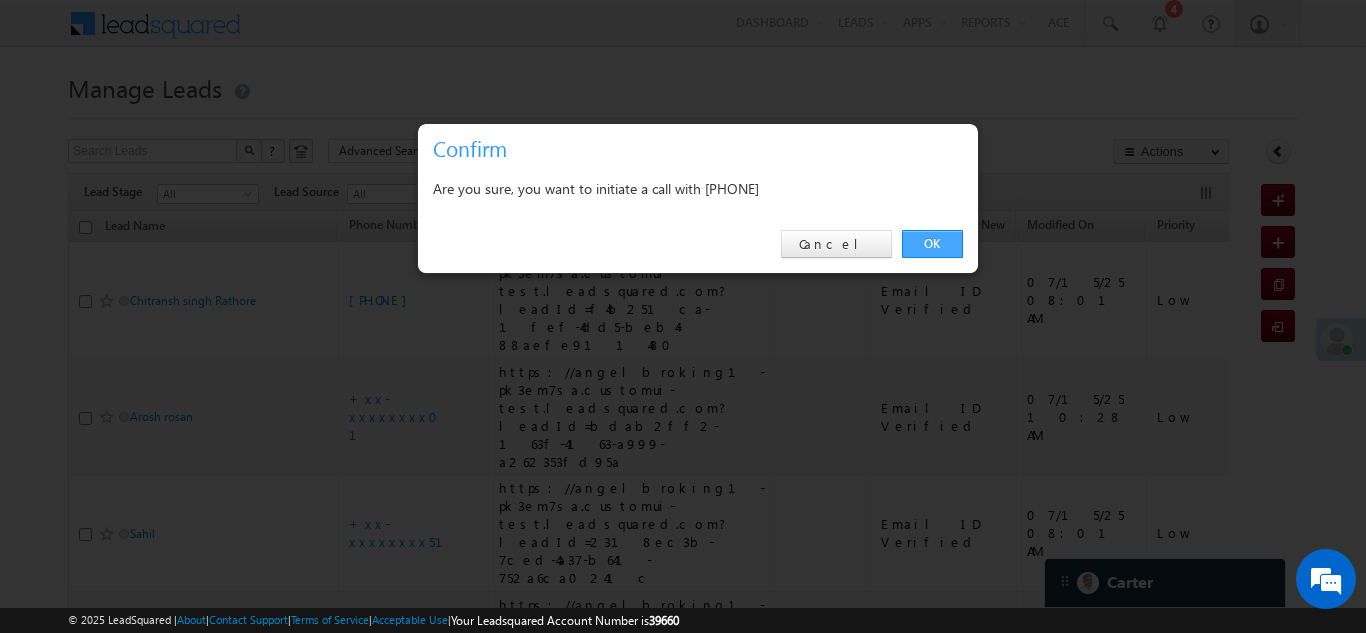 click on "OK" at bounding box center [932, 244] 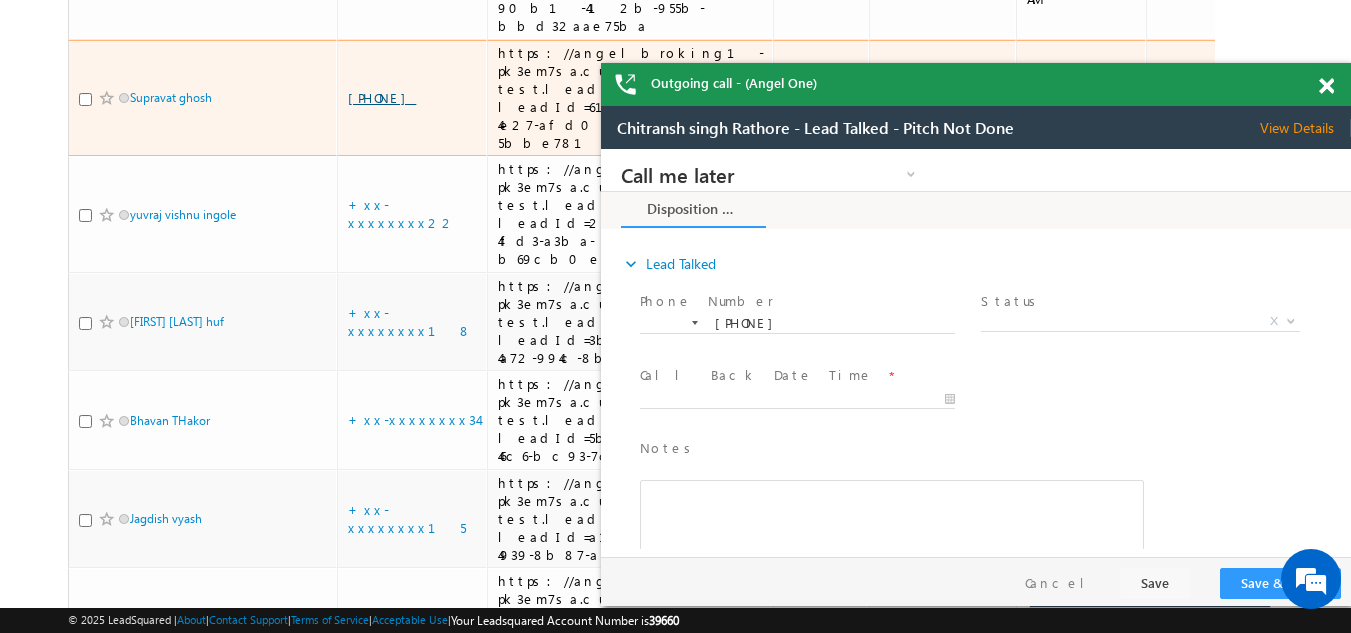scroll, scrollTop: 0, scrollLeft: 0, axis: both 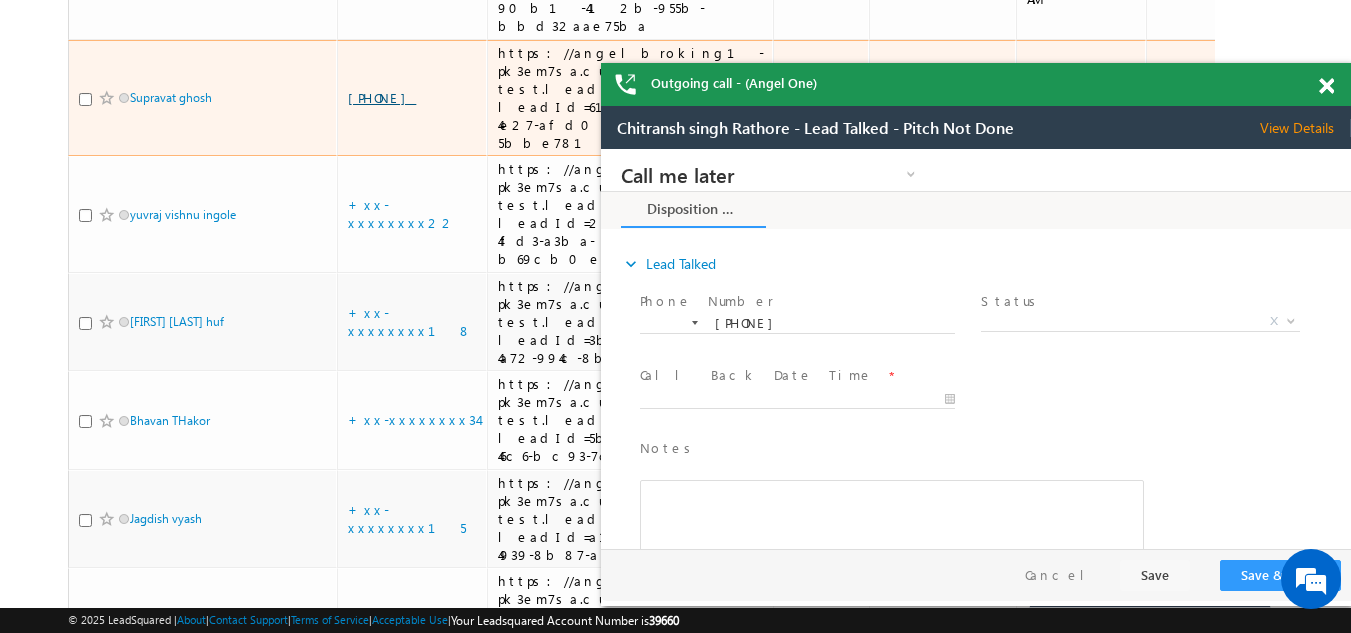 click on "+xx-xxxxxxxx08" at bounding box center [382, 97] 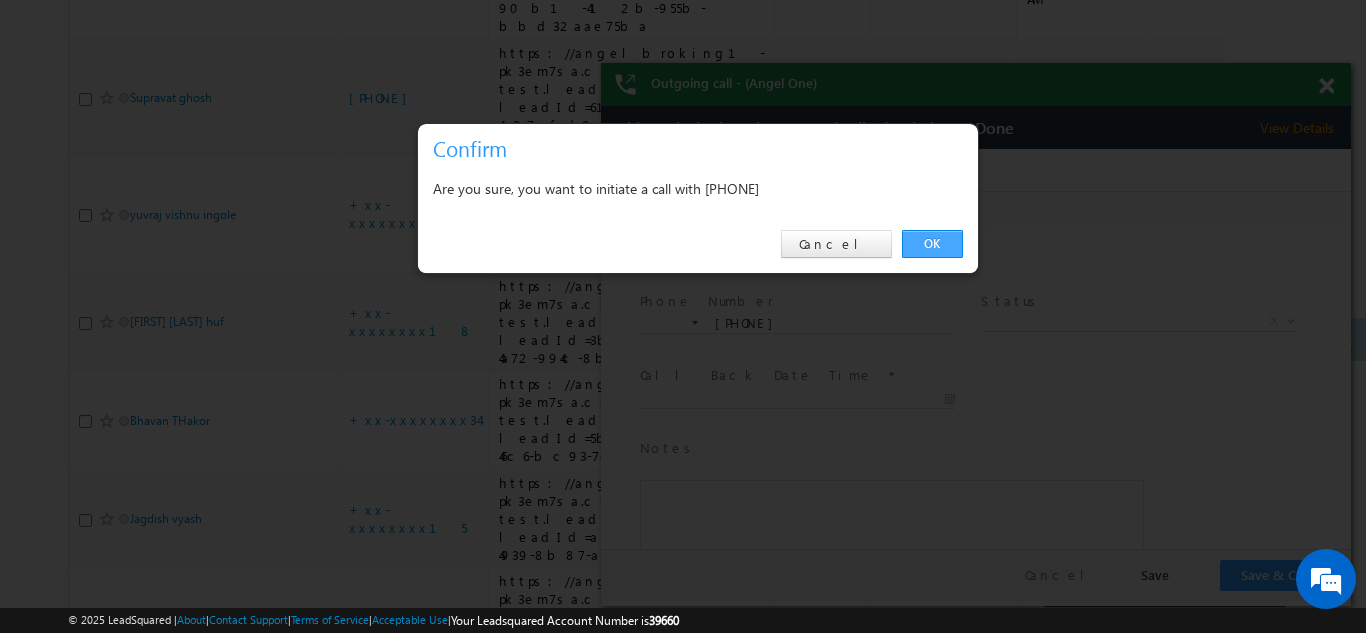 click on "OK" at bounding box center [932, 244] 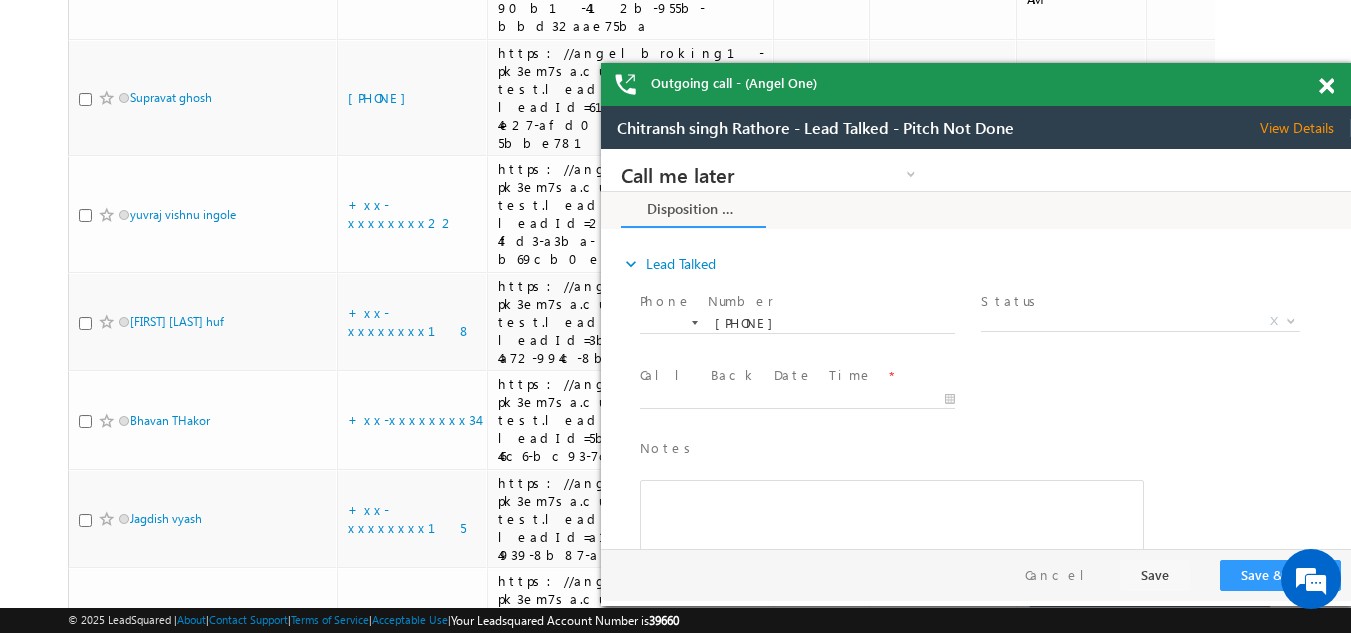 scroll, scrollTop: 0, scrollLeft: 0, axis: both 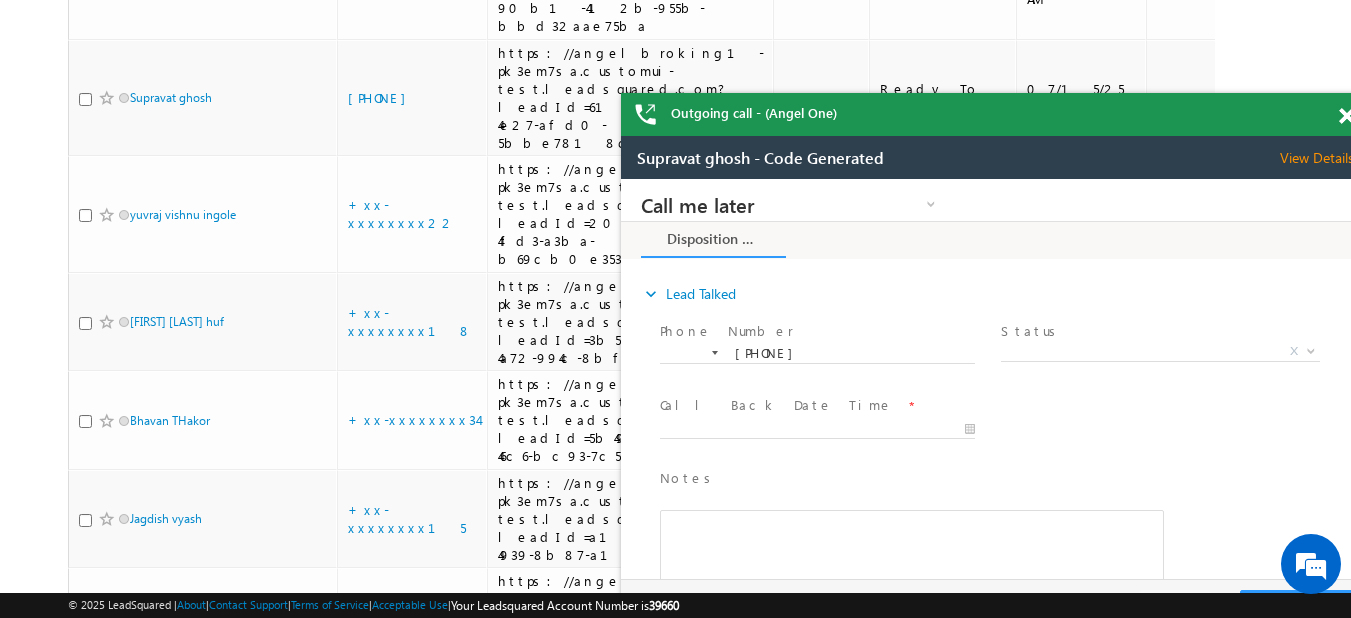 click at bounding box center (1346, 116) 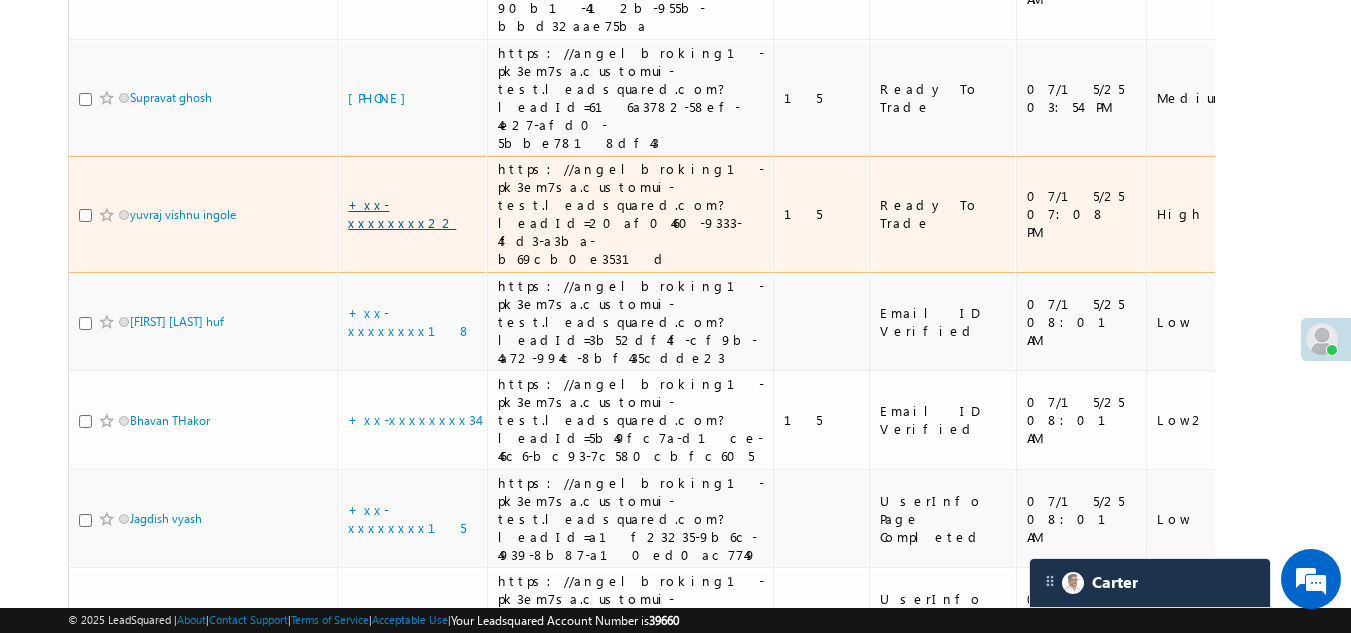 click on "+xx-xxxxxxxx22" at bounding box center [402, 213] 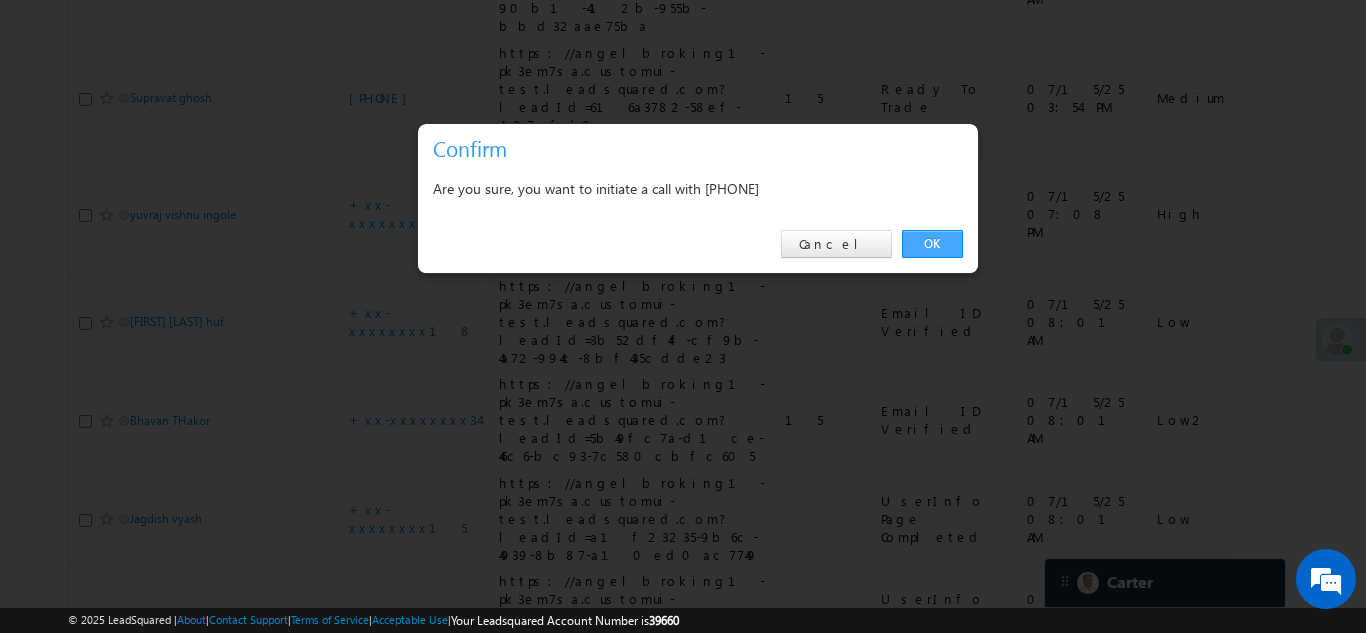 click on "OK" at bounding box center (932, 244) 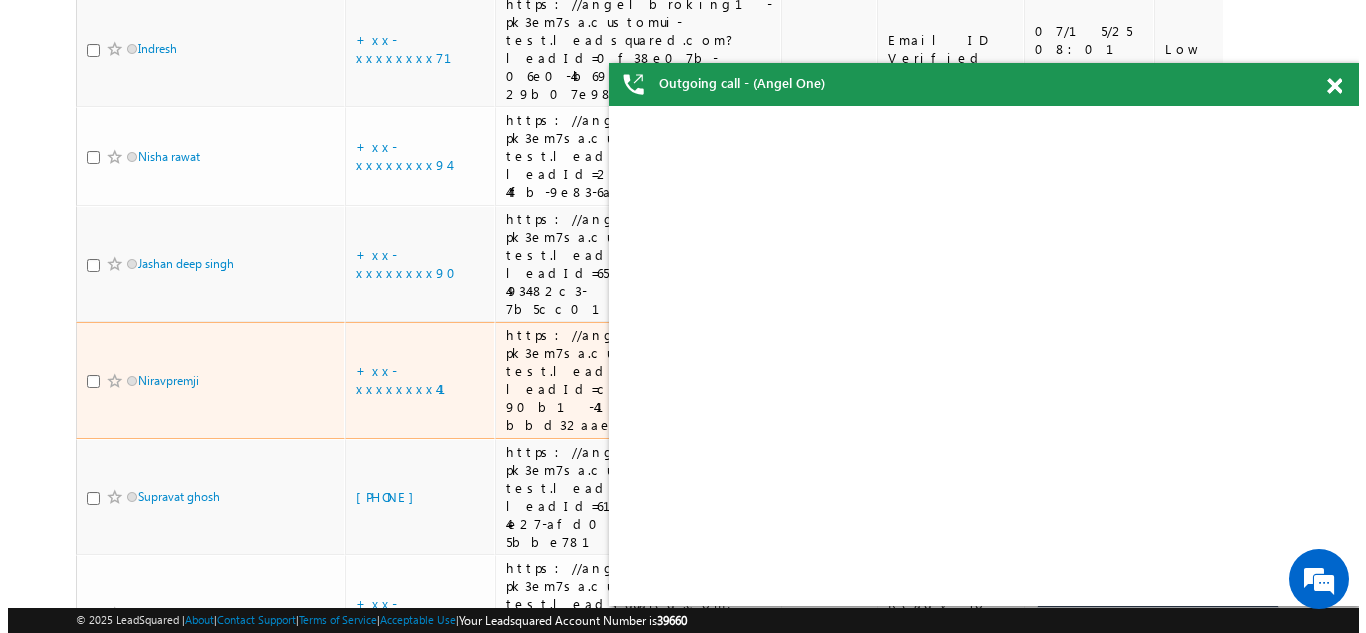scroll, scrollTop: 654, scrollLeft: 0, axis: vertical 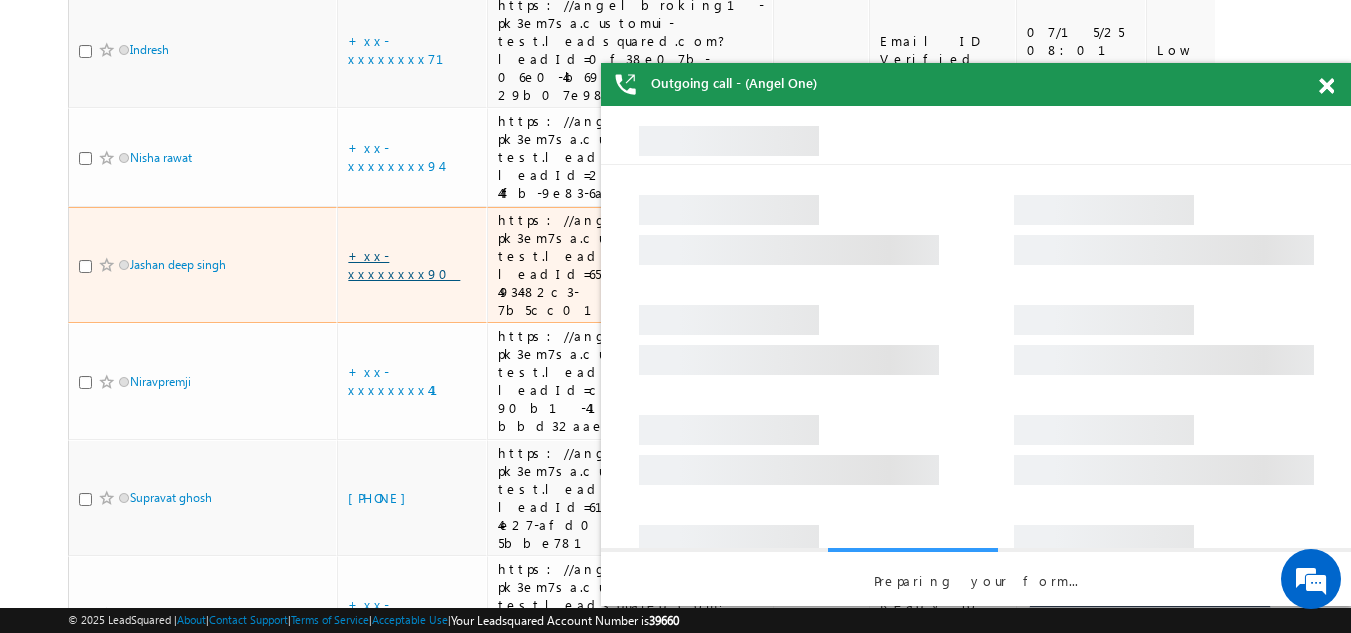 click on "+xx-xxxxxxxx90" at bounding box center [404, 264] 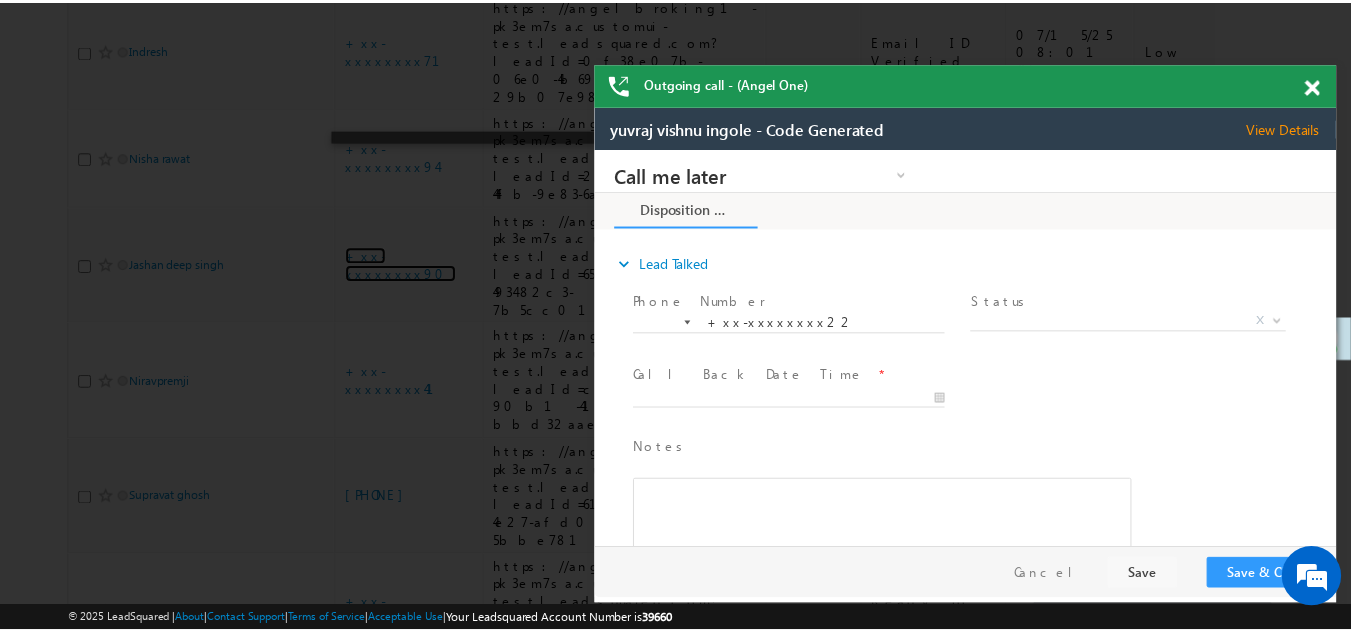scroll, scrollTop: 0, scrollLeft: 0, axis: both 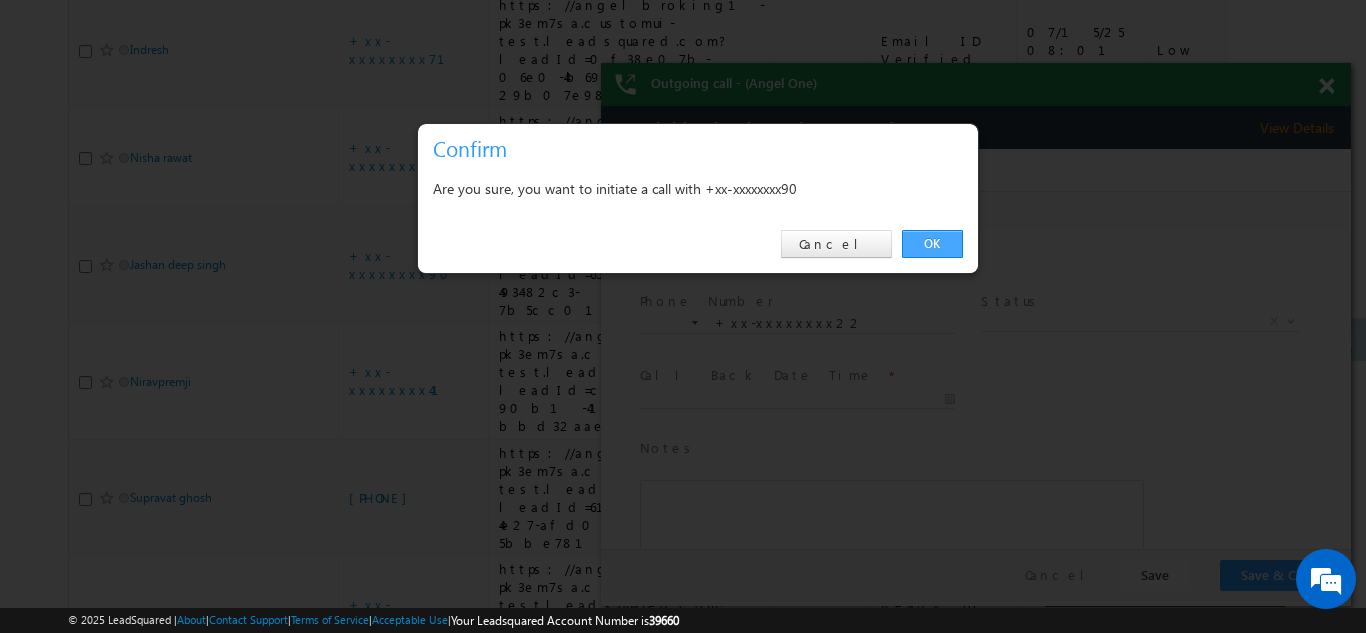 click on "OK" at bounding box center [932, 244] 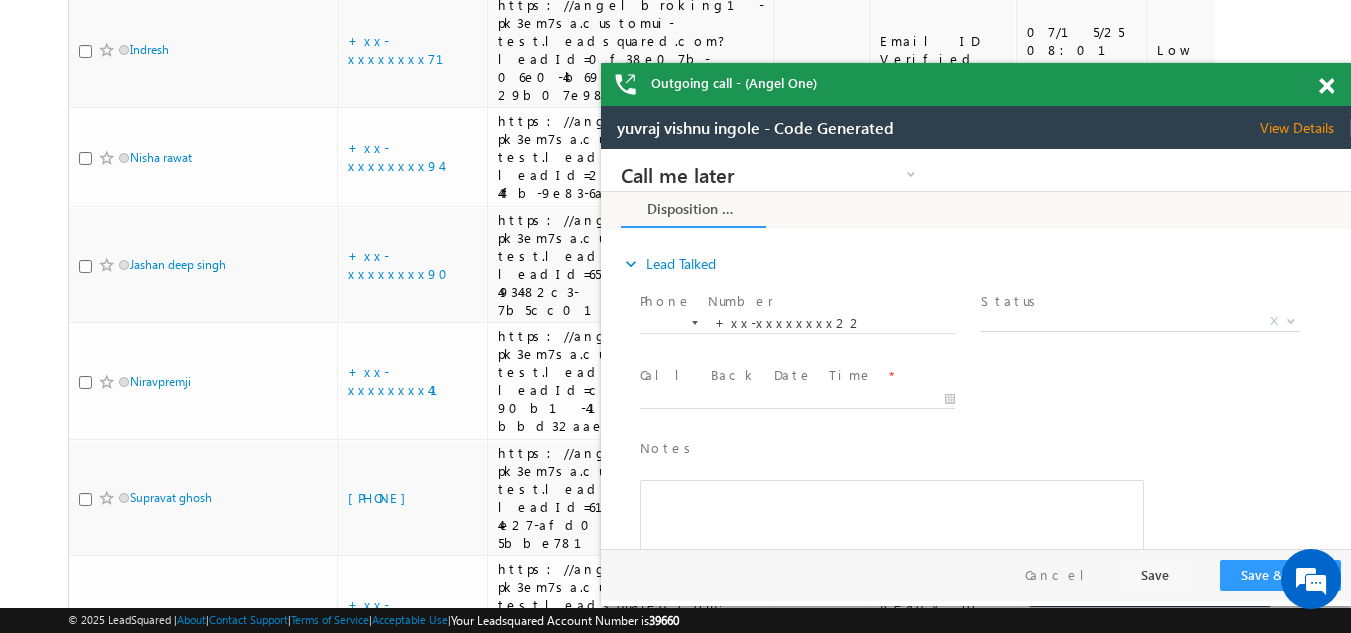 click at bounding box center [1326, 86] 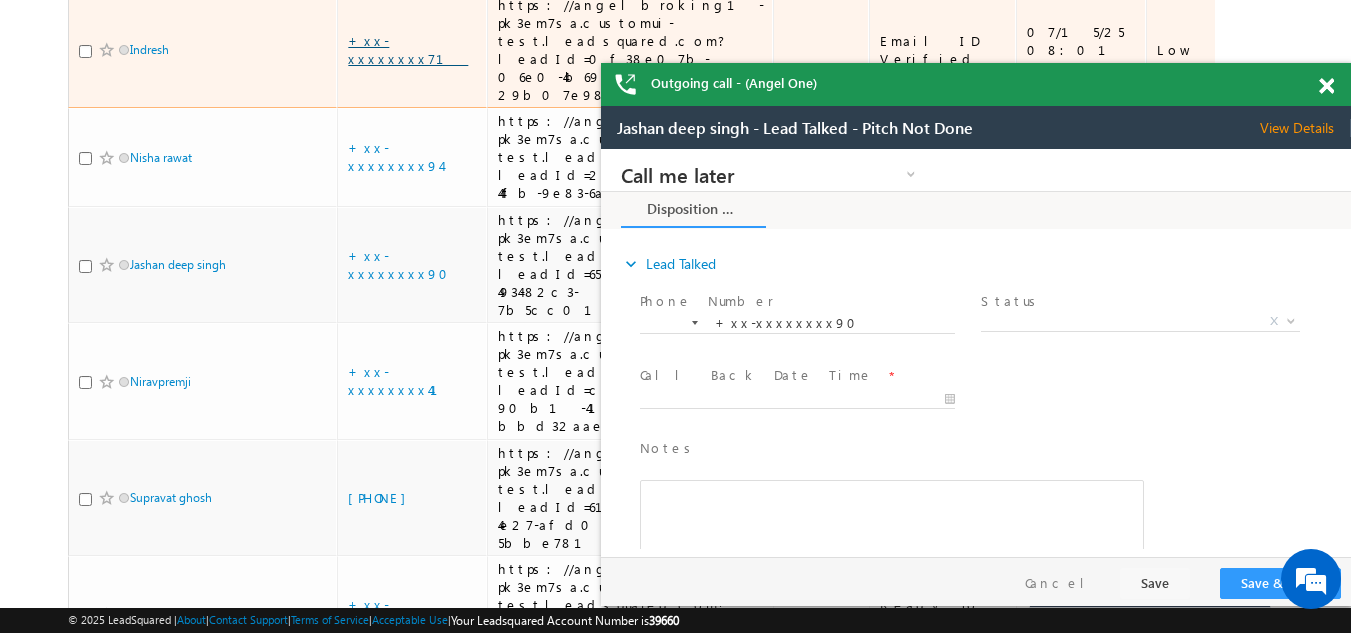 scroll, scrollTop: 0, scrollLeft: 0, axis: both 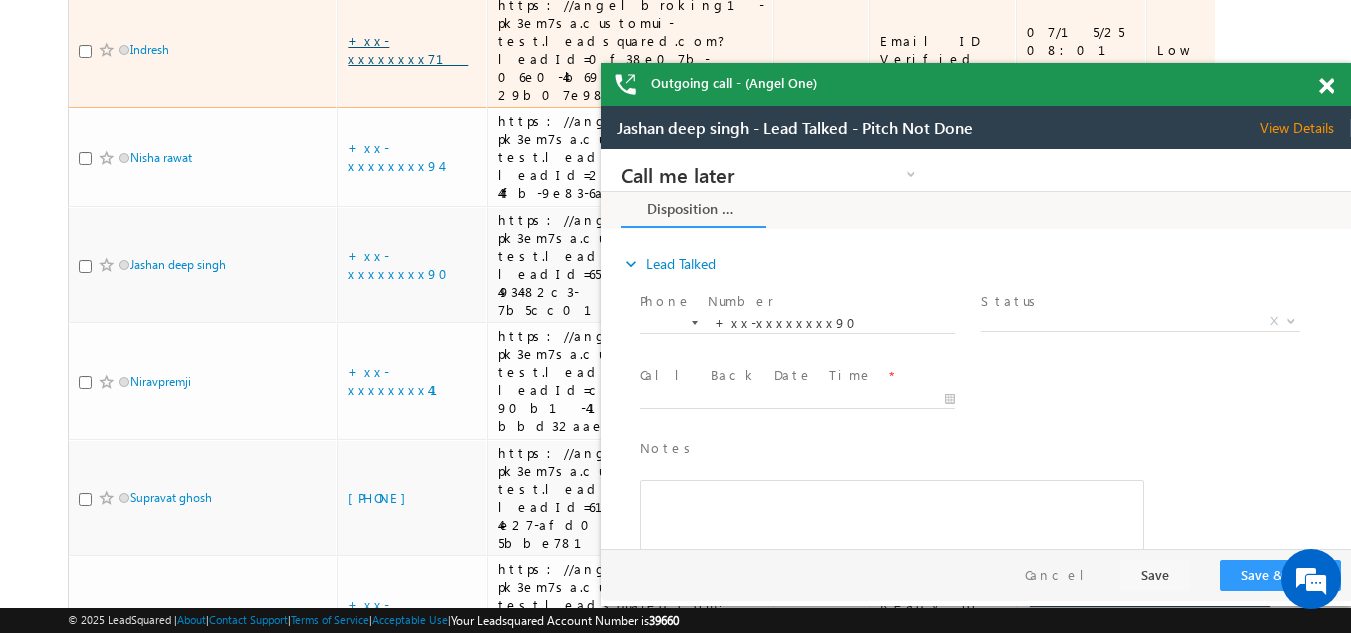 click on "+xx-xxxxxxxx71" at bounding box center [408, 49] 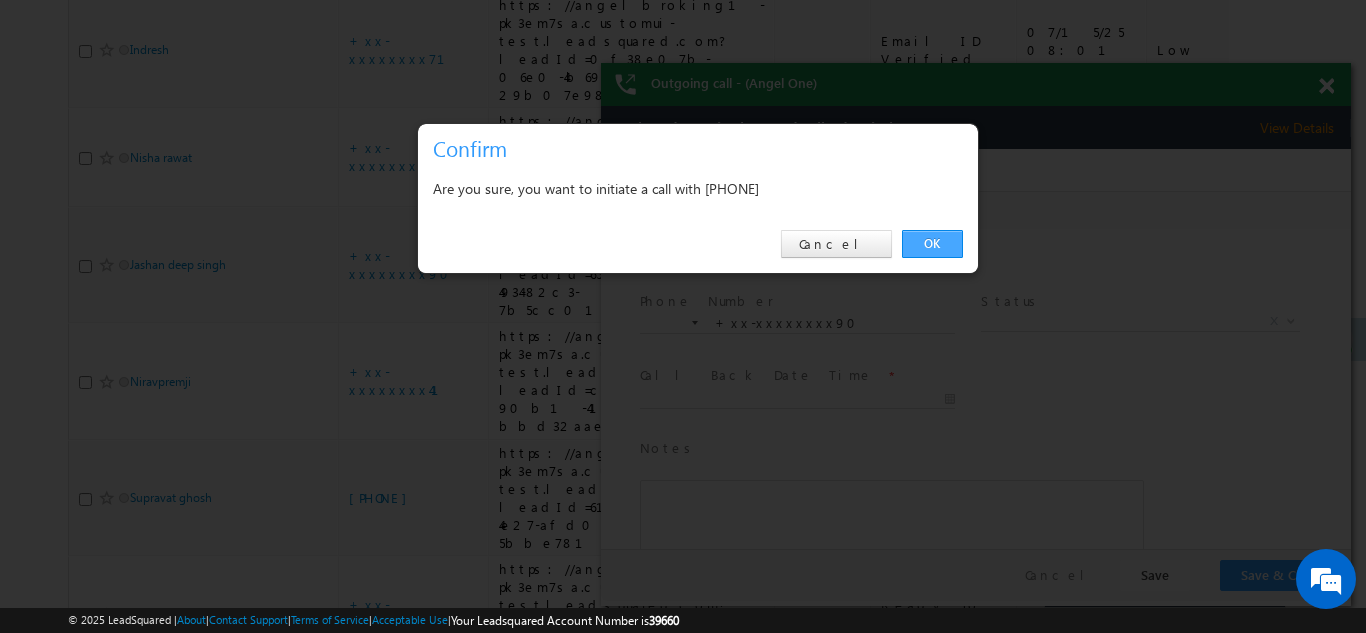 click on "OK" at bounding box center (932, 244) 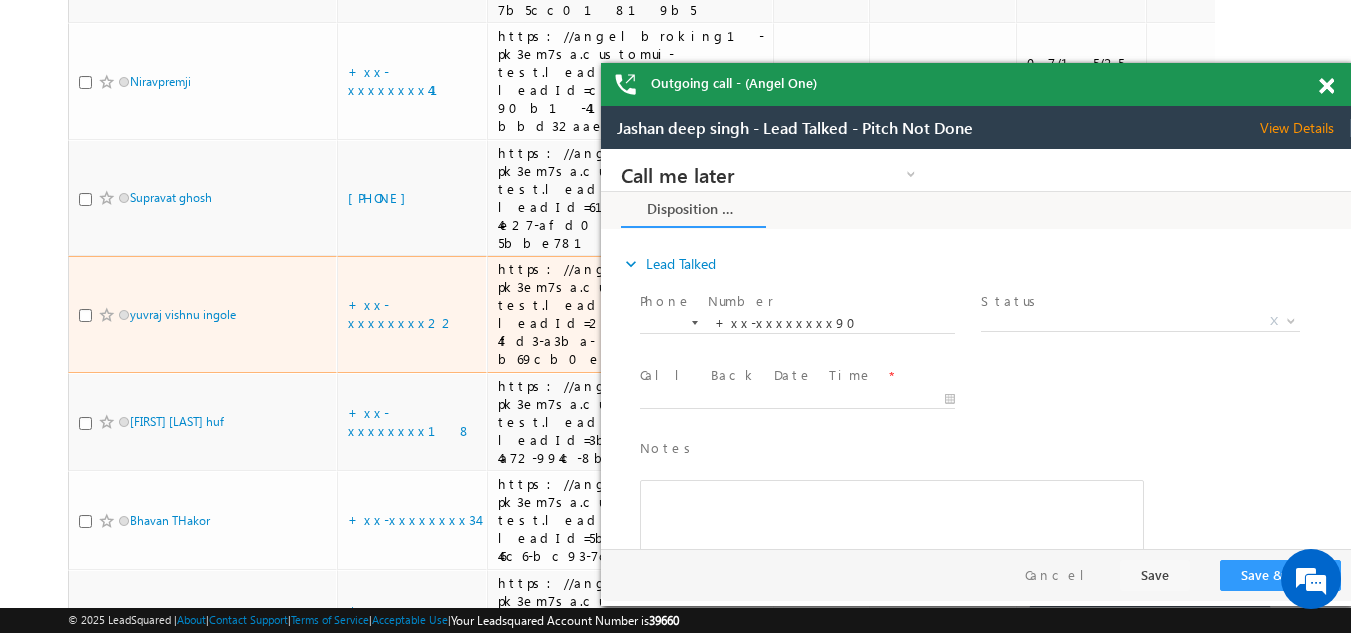 scroll, scrollTop: 0, scrollLeft: 0, axis: both 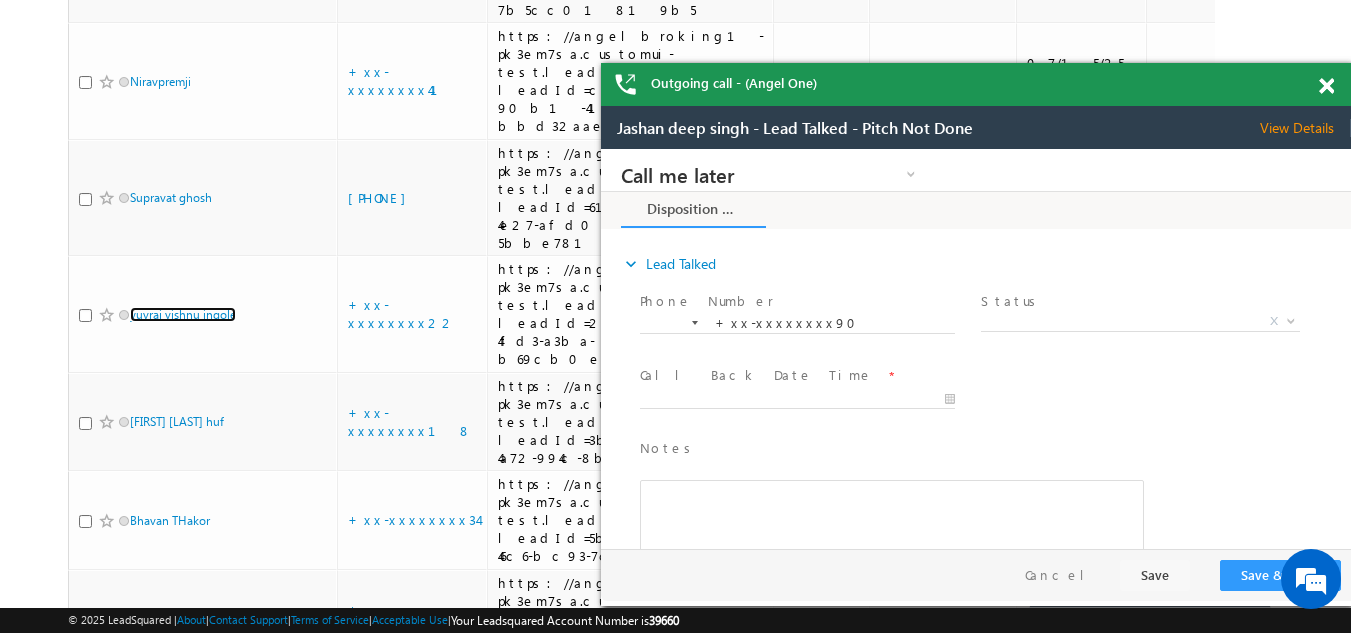 click at bounding box center [1326, 86] 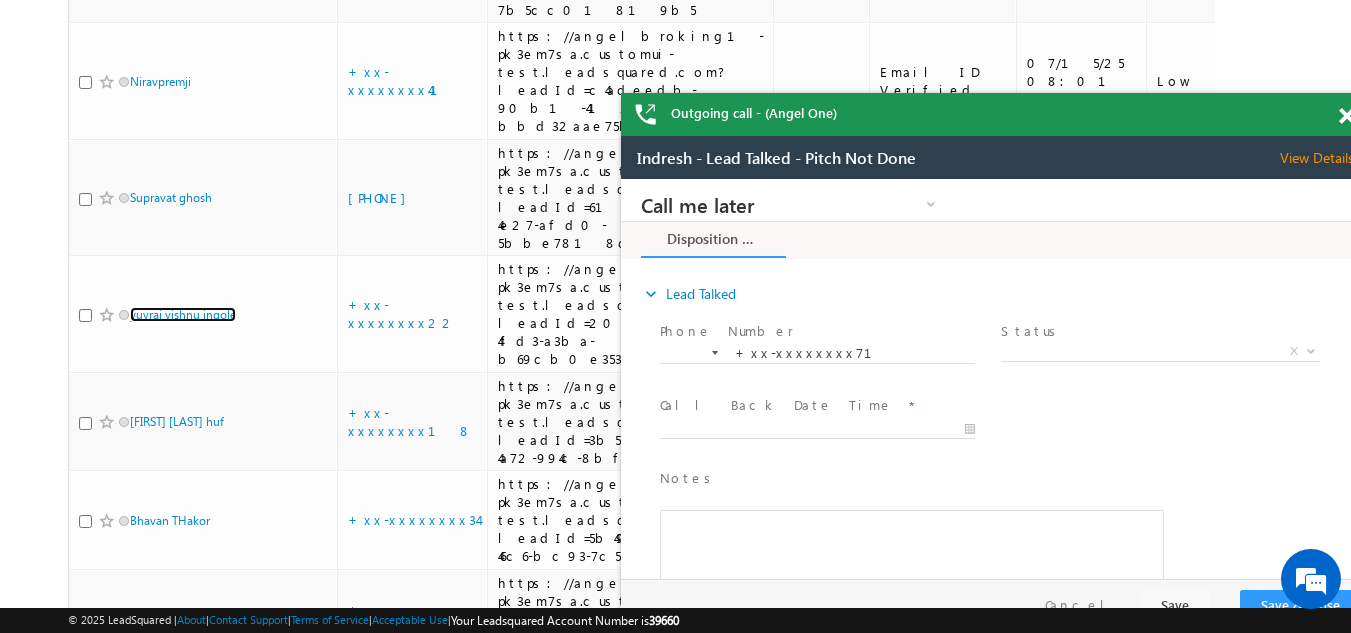 drag, startPoint x: 1344, startPoint y: 117, endPoint x: 452, endPoint y: 42, distance: 895.14746 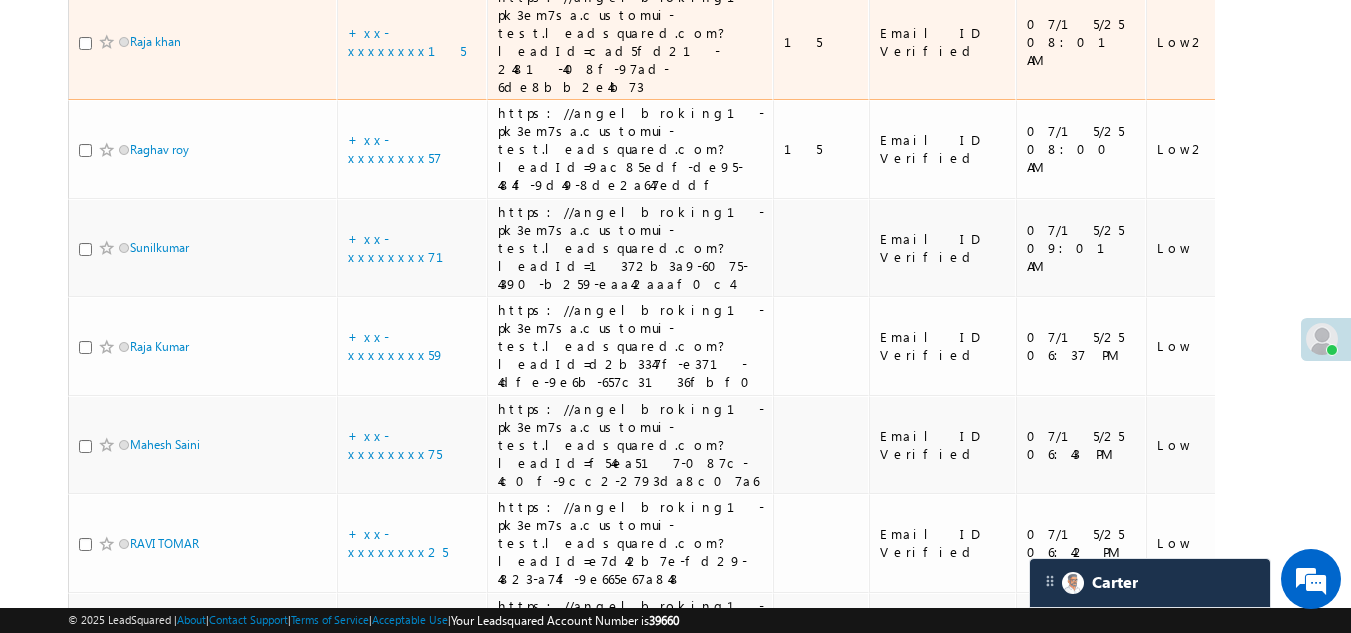 scroll, scrollTop: 1954, scrollLeft: 0, axis: vertical 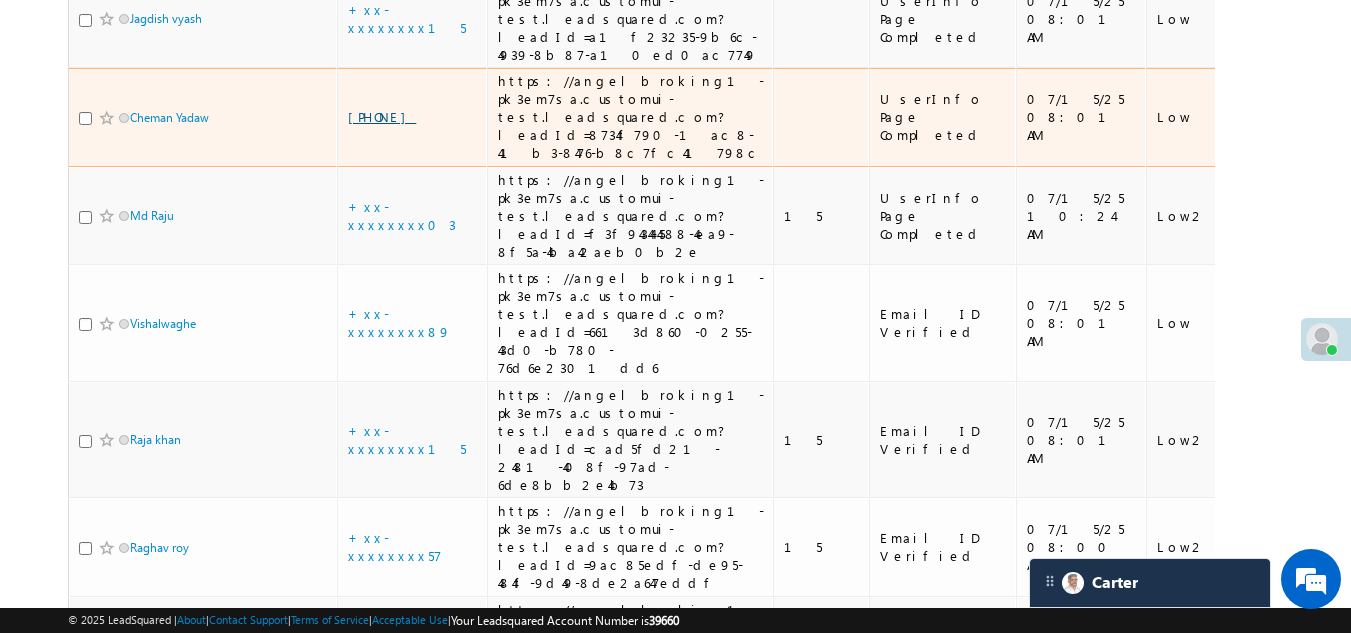 click on "+xx-xxxxxxxx98" at bounding box center [382, 116] 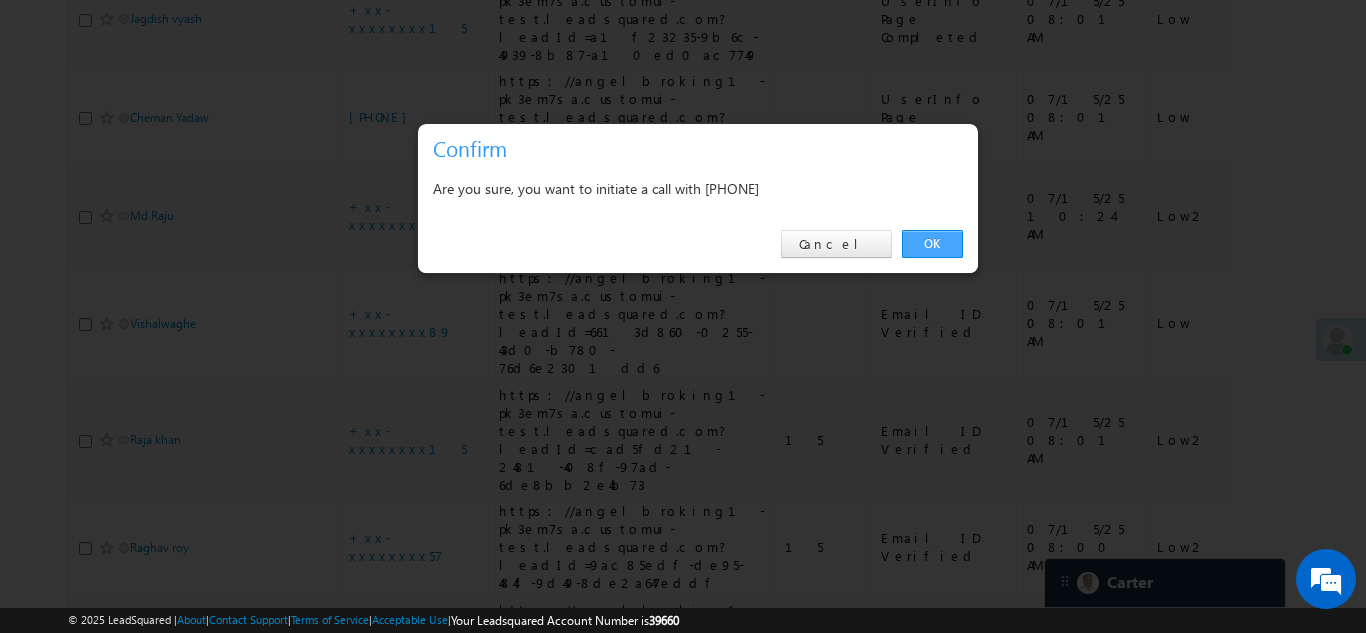 click on "OK" at bounding box center (932, 244) 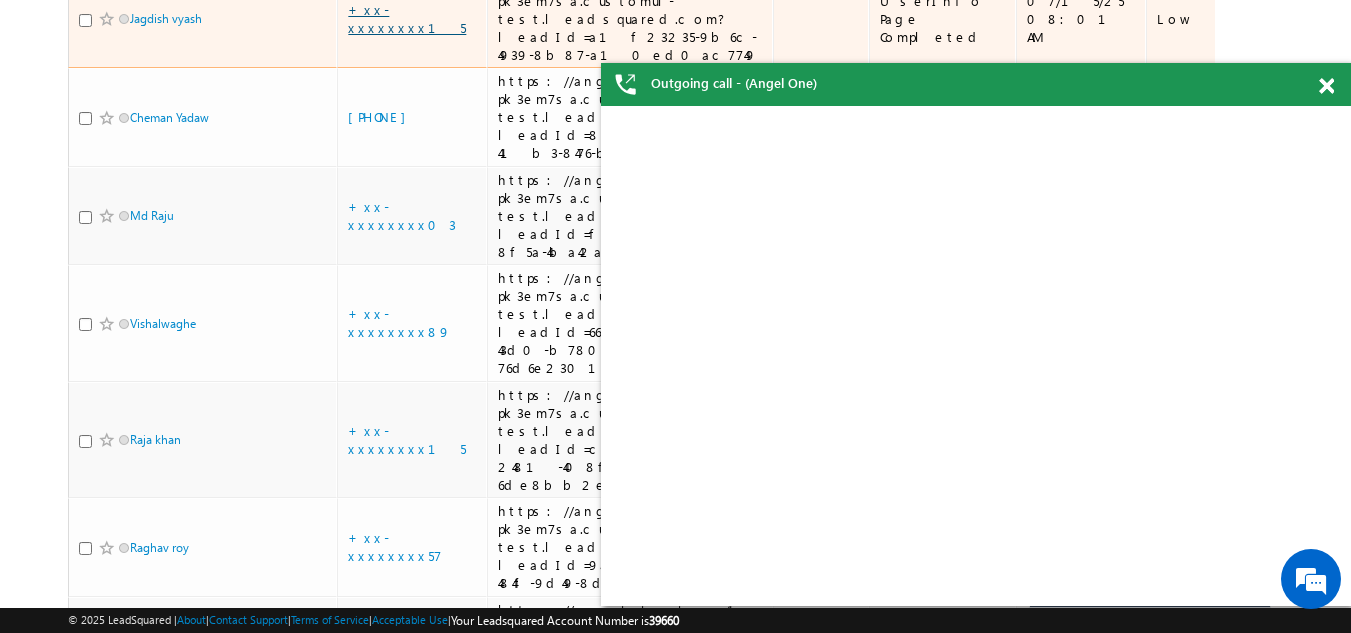 click on "+xx-xxxxxxxx15" at bounding box center (407, 18) 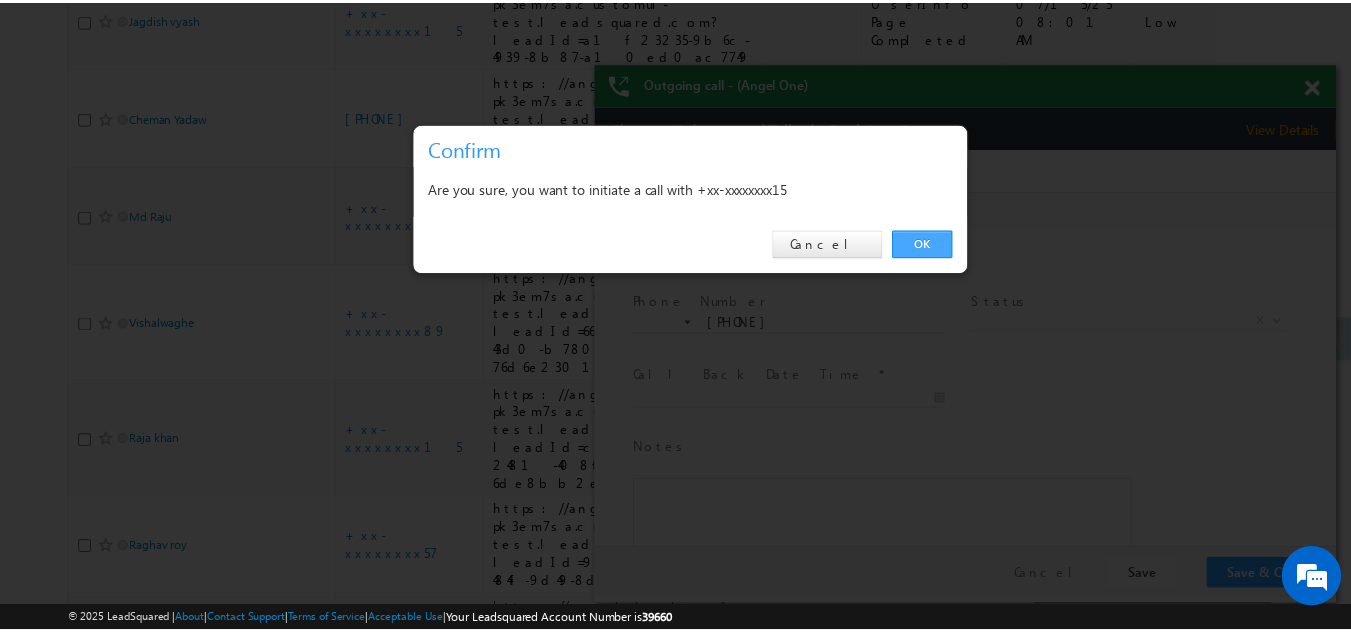 scroll, scrollTop: 0, scrollLeft: 0, axis: both 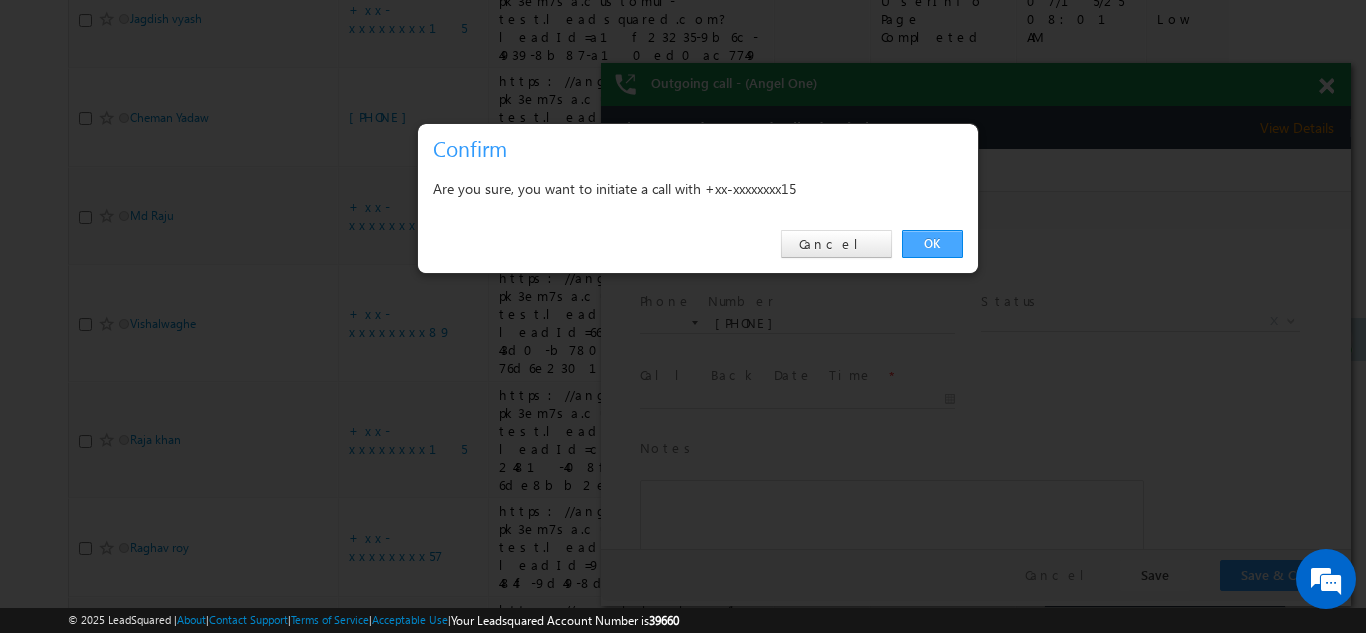 click on "OK" at bounding box center [932, 244] 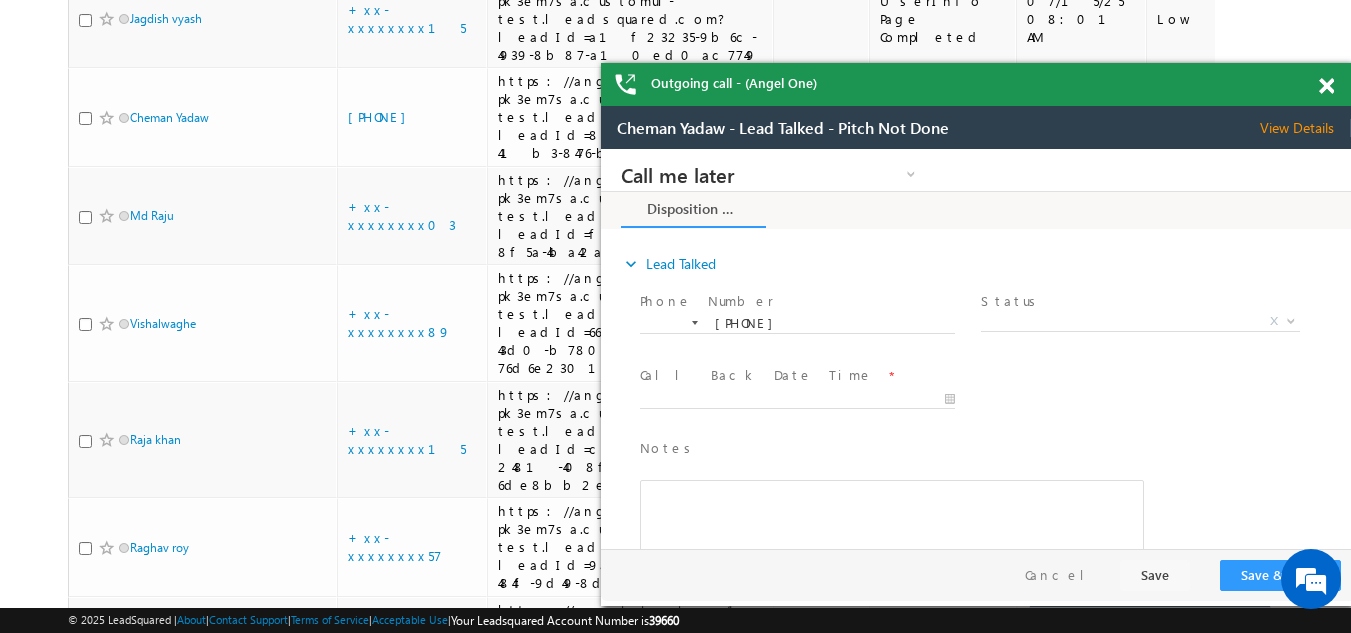 scroll, scrollTop: 0, scrollLeft: 0, axis: both 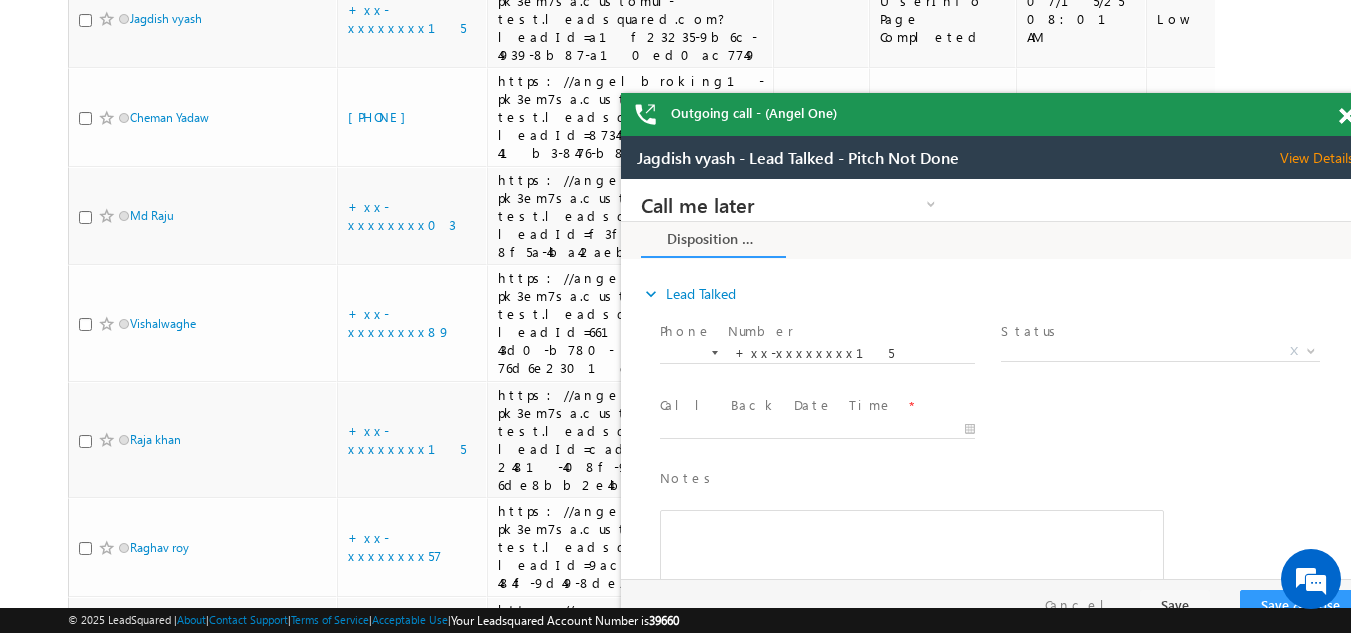 click at bounding box center (1346, 116) 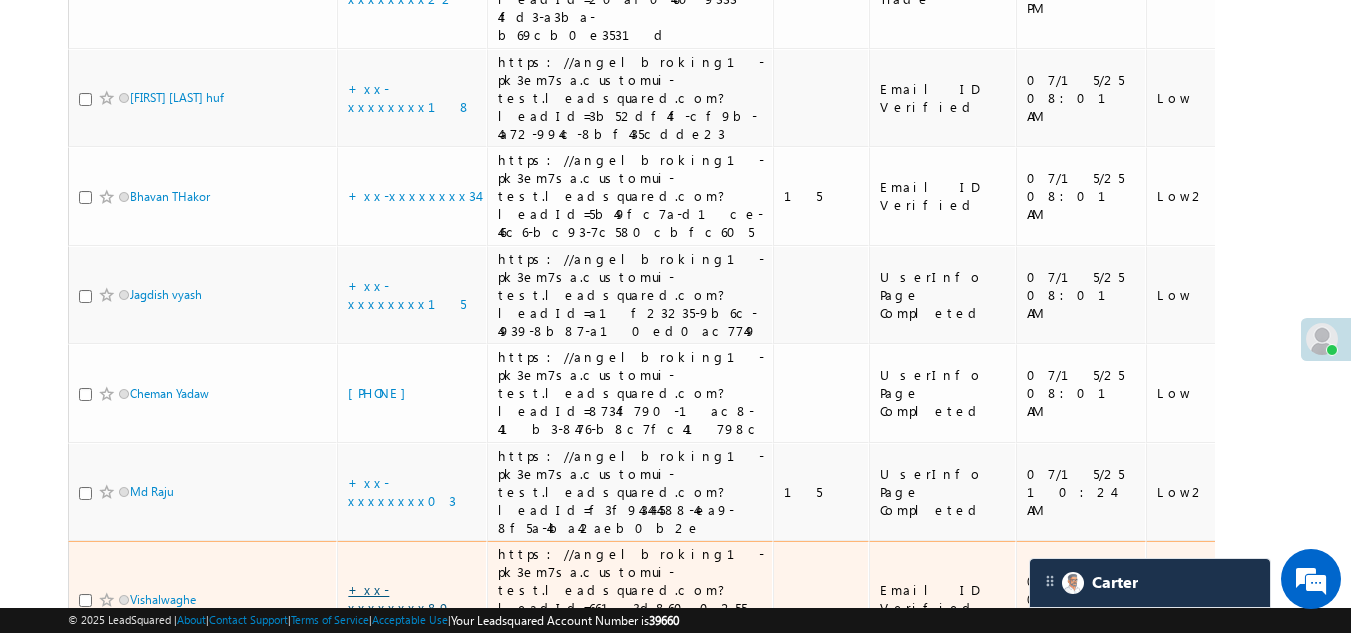 scroll, scrollTop: 1254, scrollLeft: 0, axis: vertical 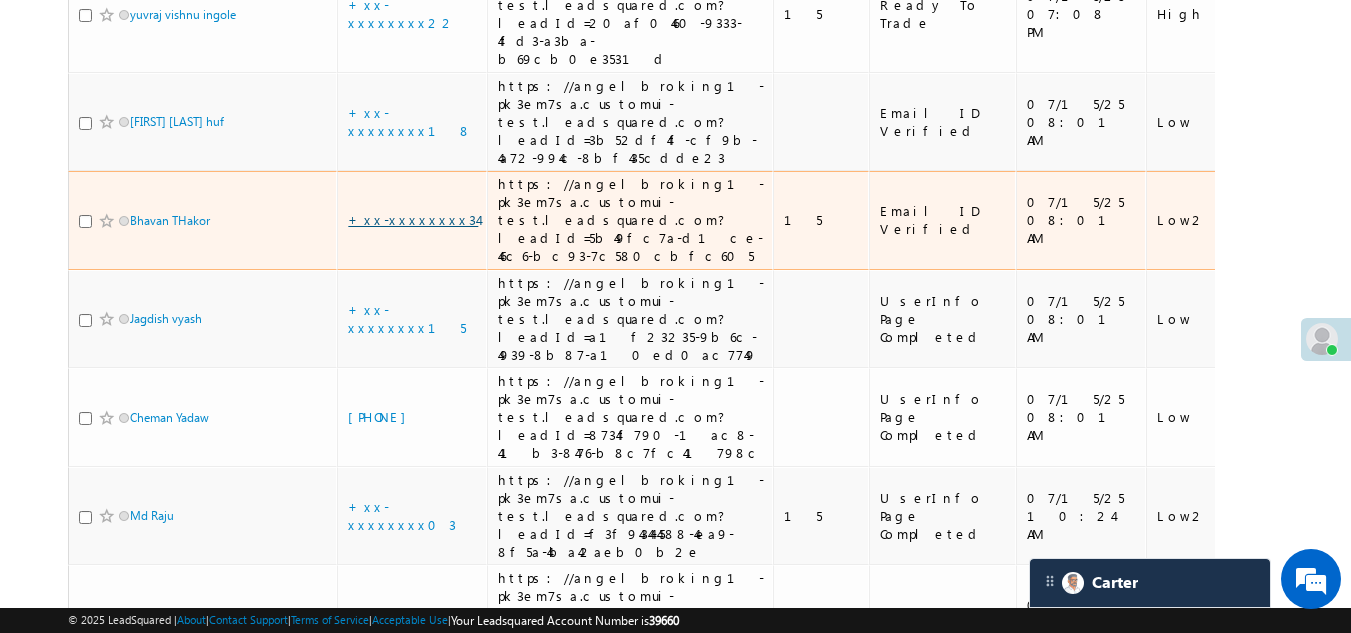 click on "+xx-xxxxxxxx34" at bounding box center (413, 219) 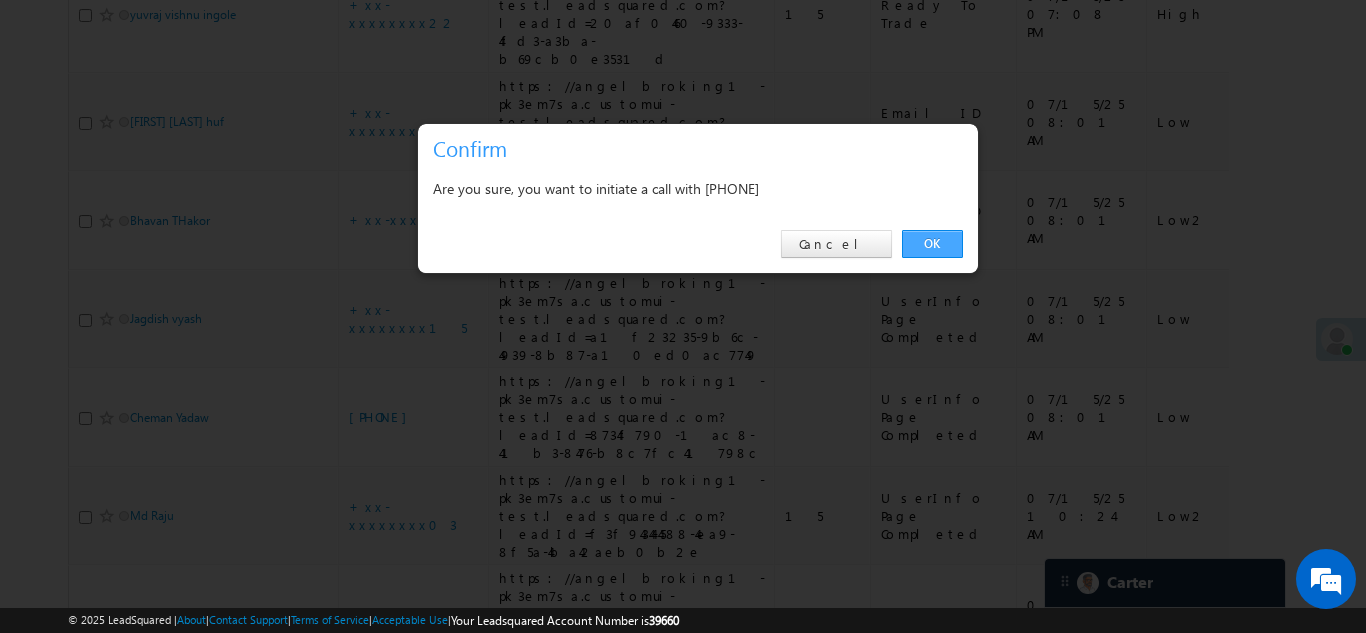 click on "OK" at bounding box center [932, 244] 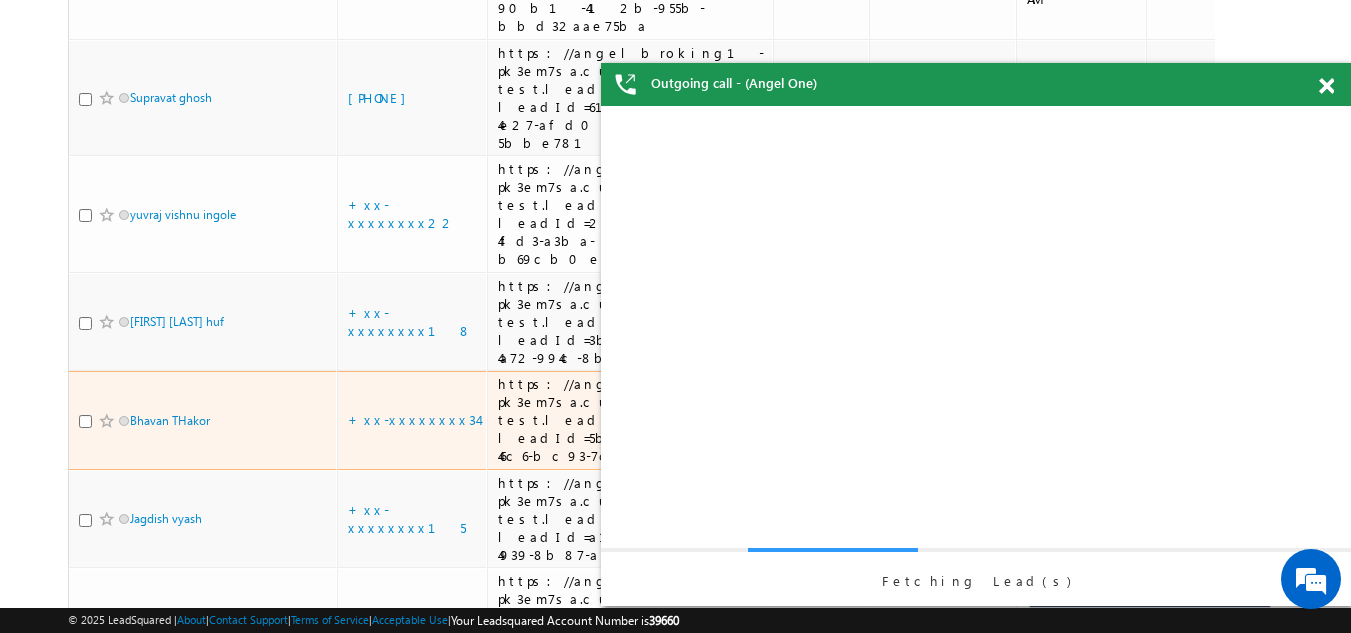 scroll, scrollTop: 0, scrollLeft: 0, axis: both 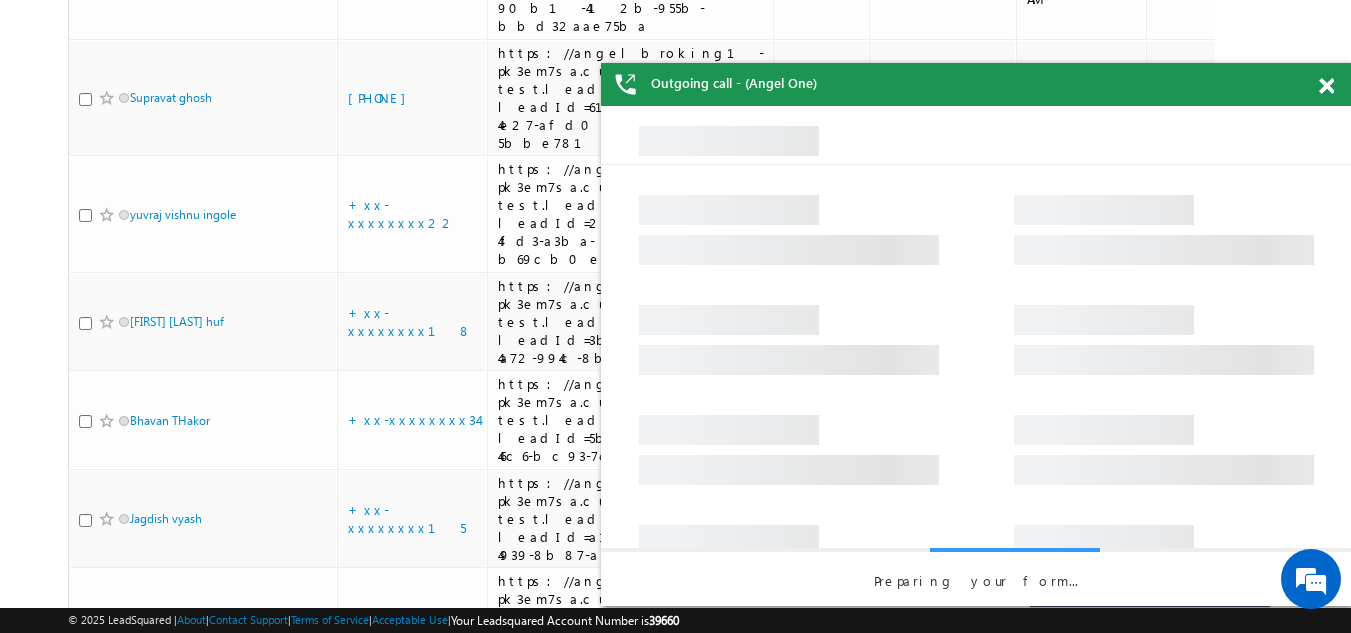 click at bounding box center (1326, 86) 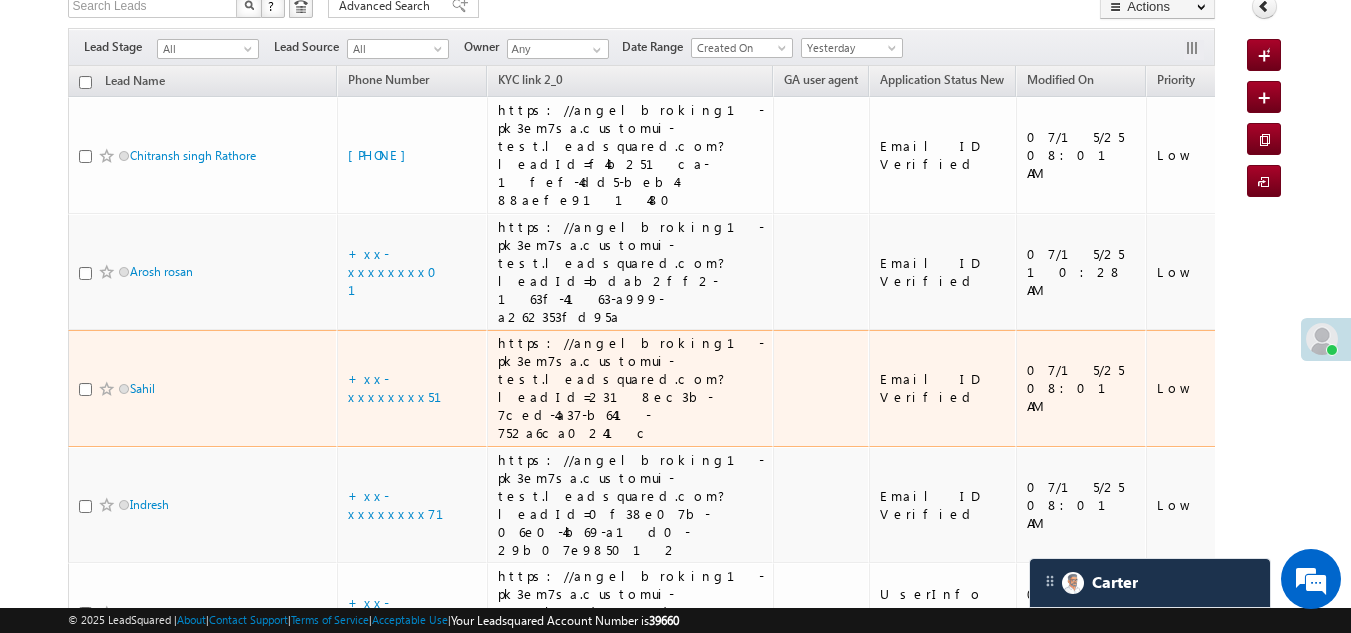 scroll, scrollTop: 0, scrollLeft: 0, axis: both 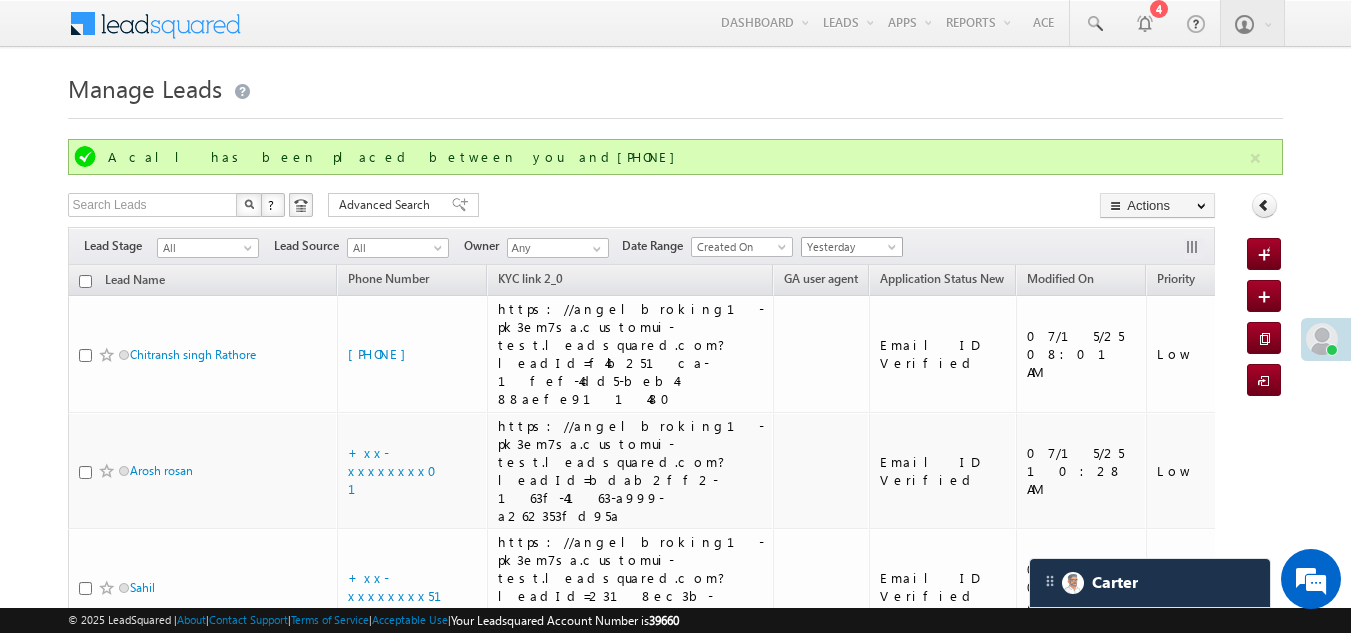 click on "Yesterday" at bounding box center [849, 247] 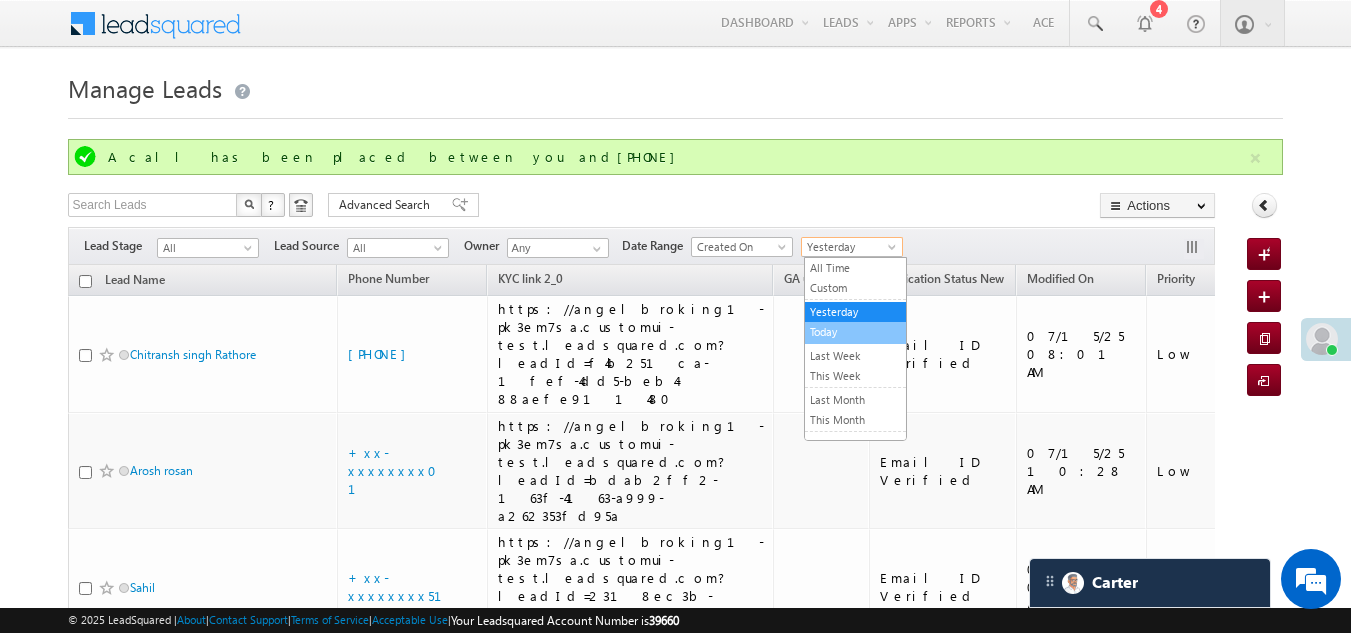 click on "Today" at bounding box center [855, 332] 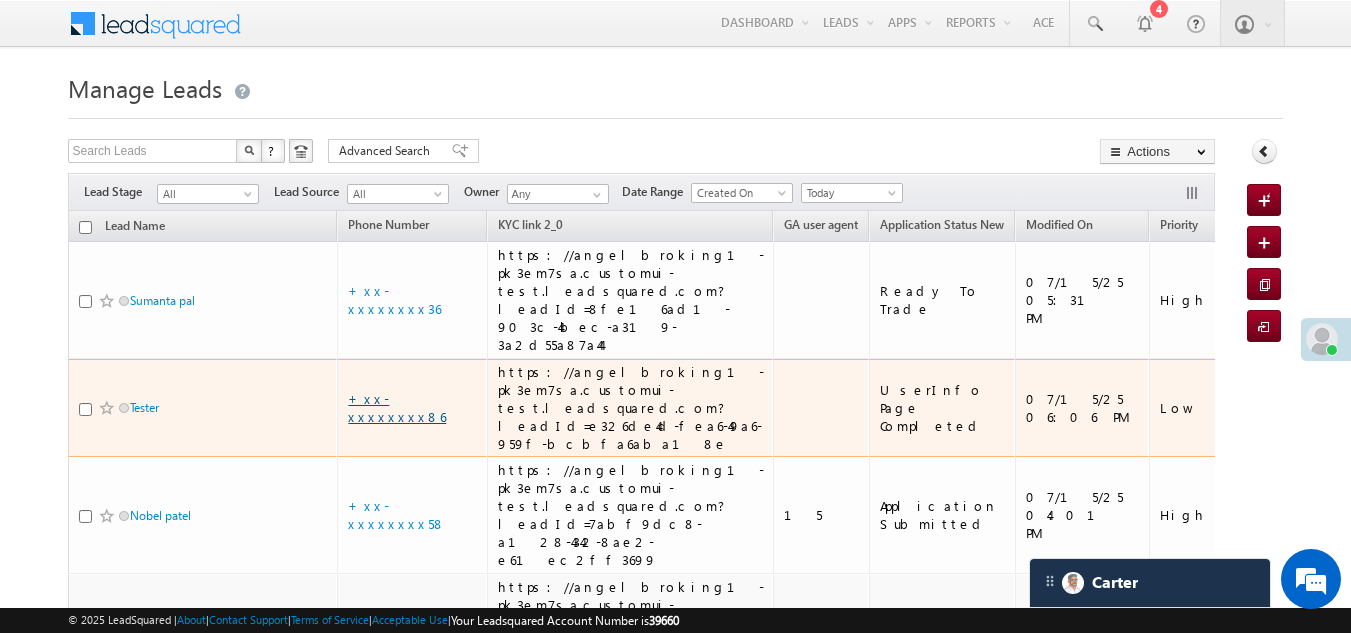click on "+xx-xxxxxxxx86" at bounding box center (397, 407) 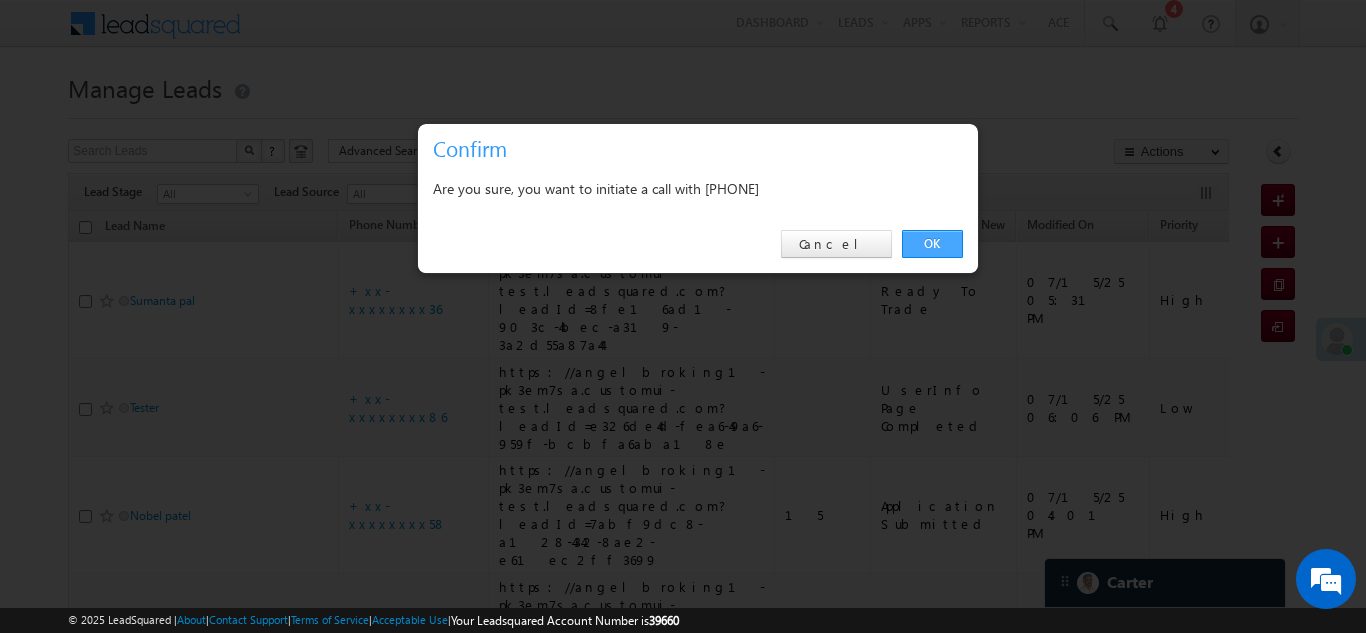 click on "OK" at bounding box center [932, 244] 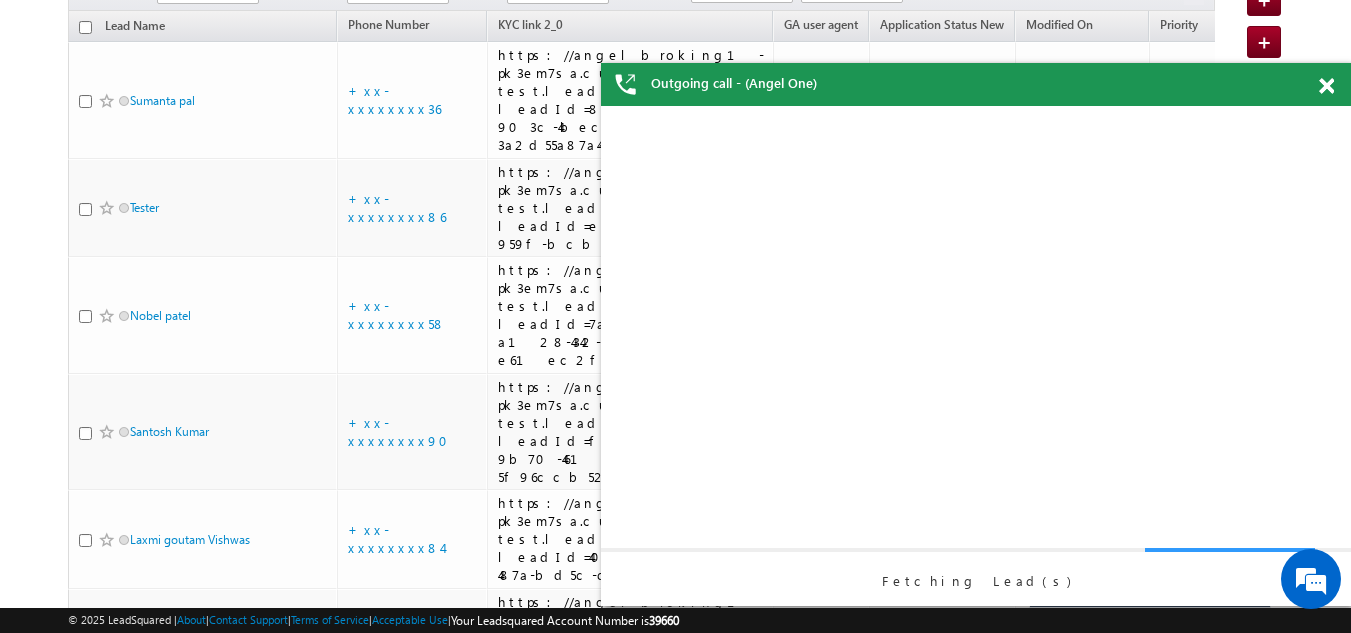 scroll, scrollTop: 0, scrollLeft: 0, axis: both 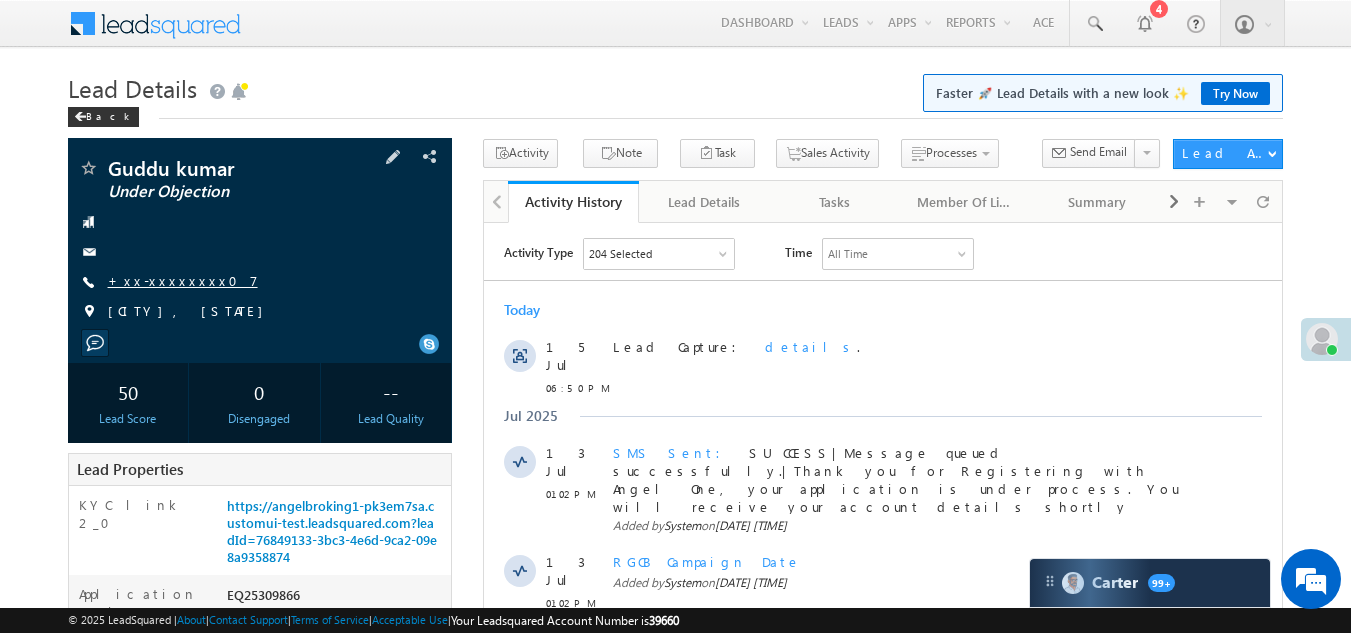 click on "+xx-xxxxxxxx07" at bounding box center (183, 280) 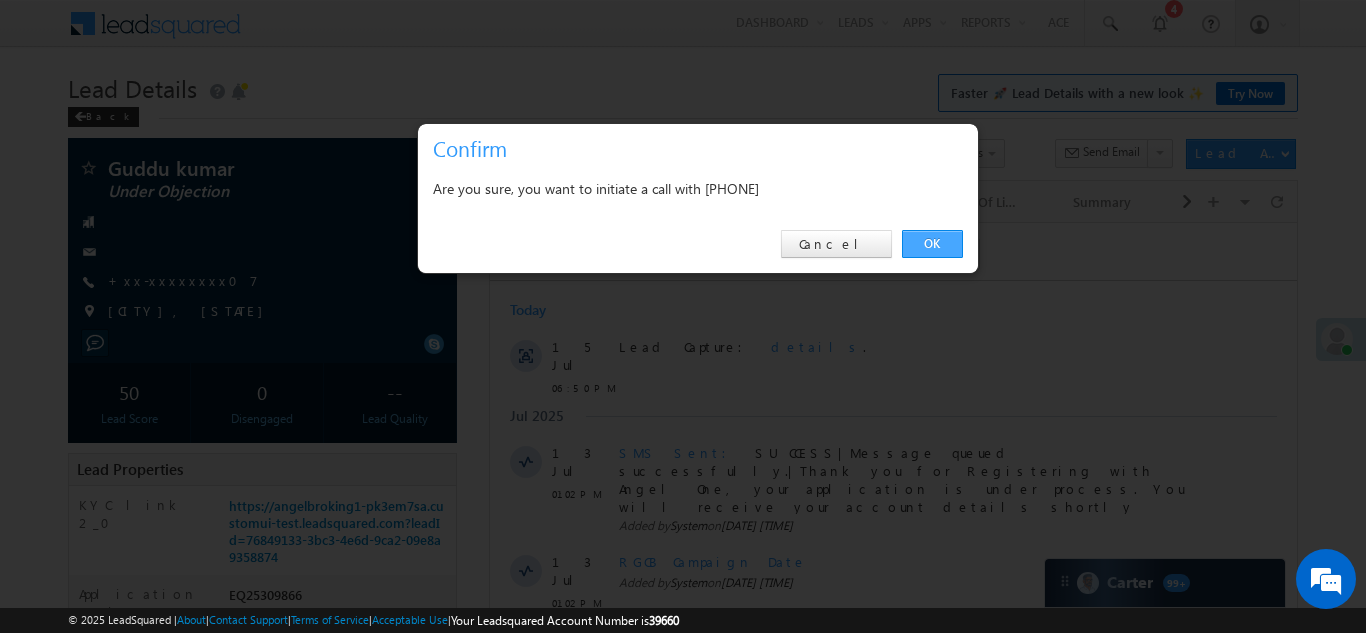 click on "OK" at bounding box center [932, 244] 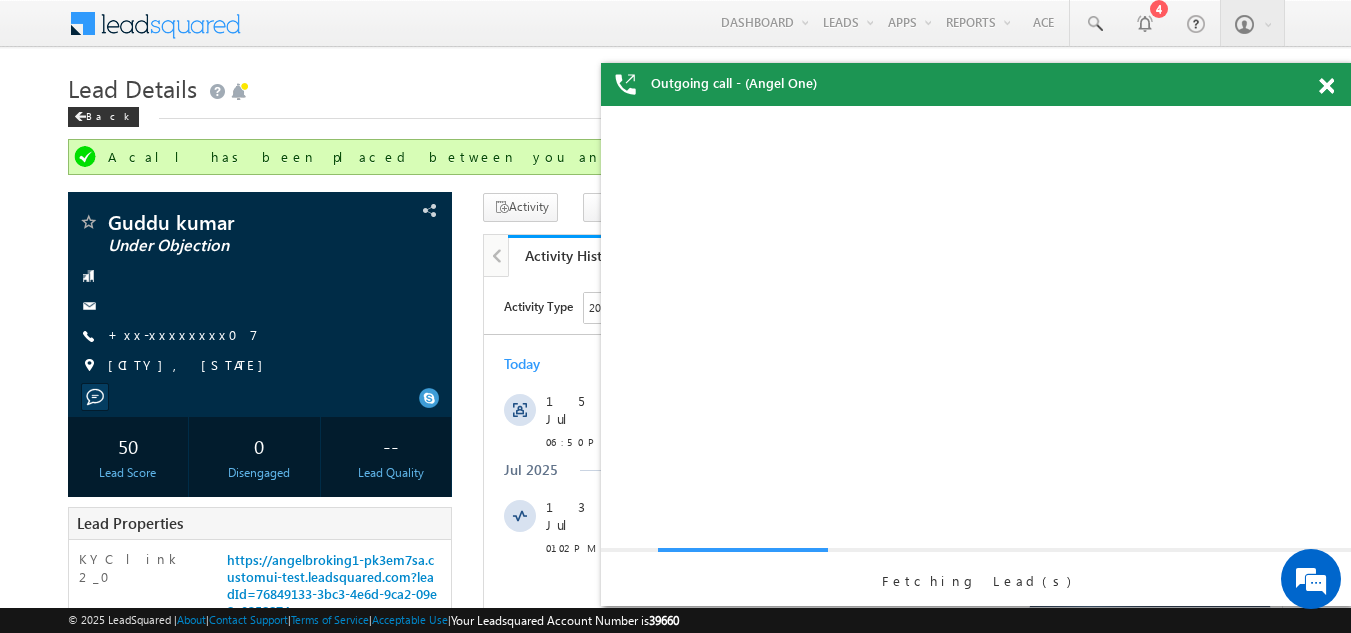 scroll, scrollTop: 0, scrollLeft: 0, axis: both 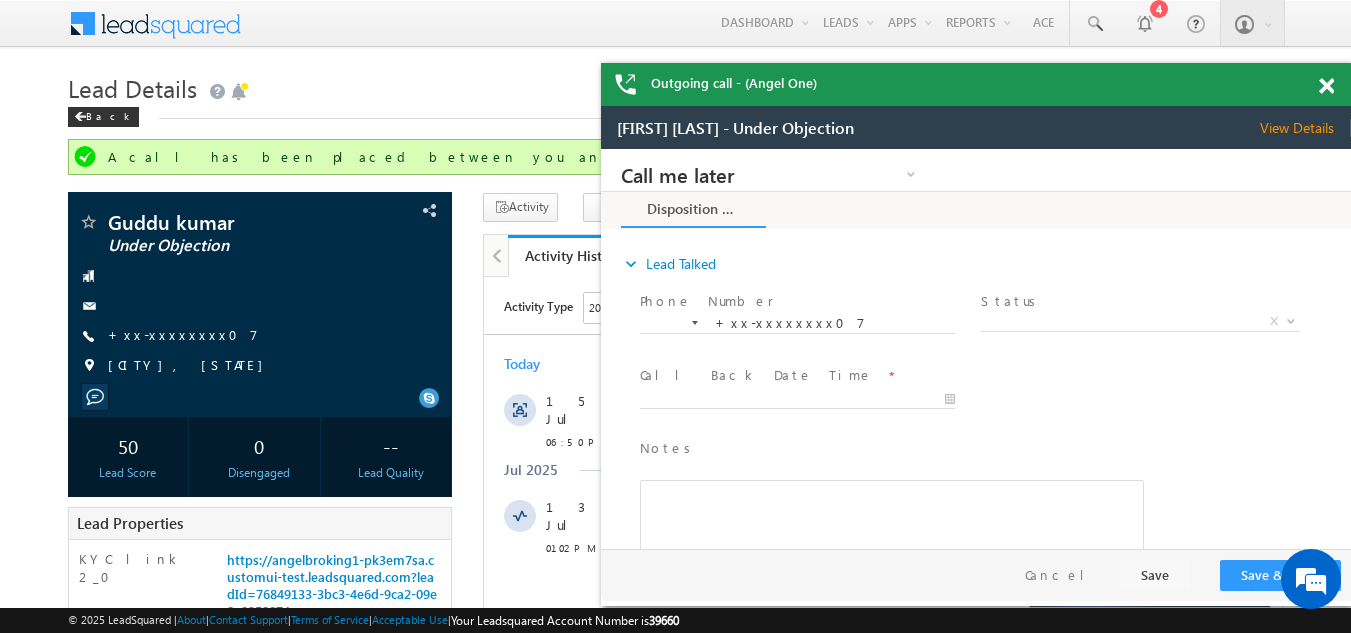click at bounding box center (1326, 86) 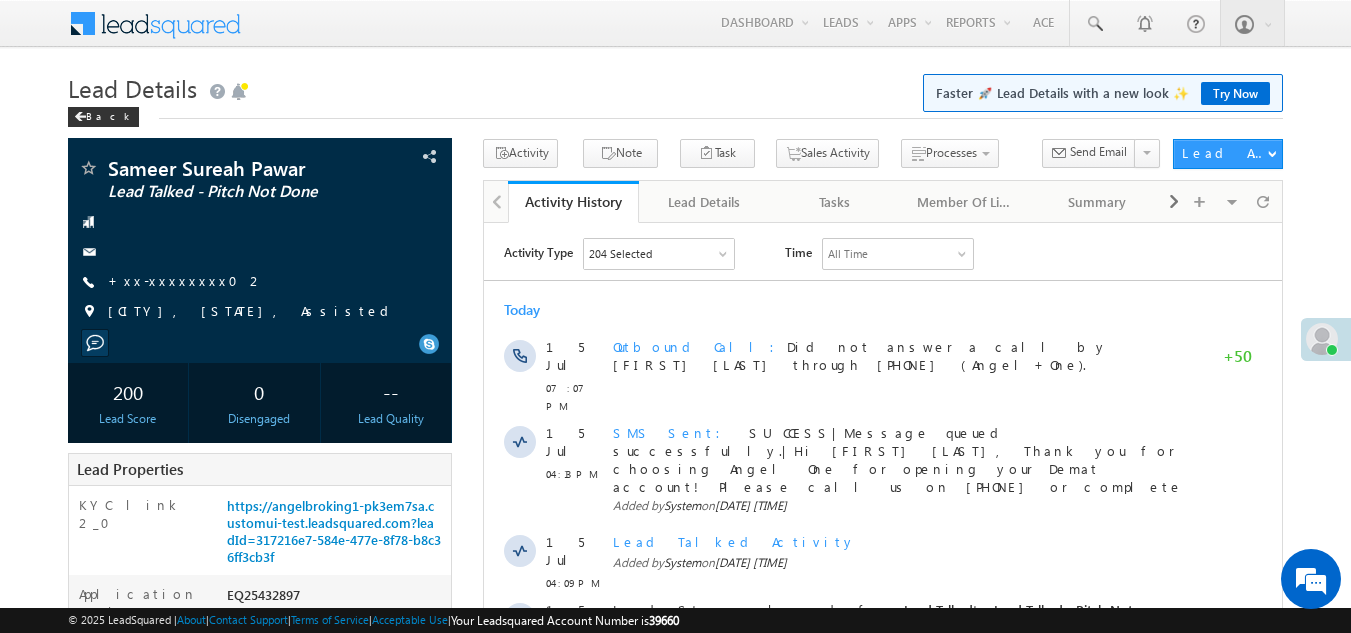 scroll, scrollTop: 0, scrollLeft: 0, axis: both 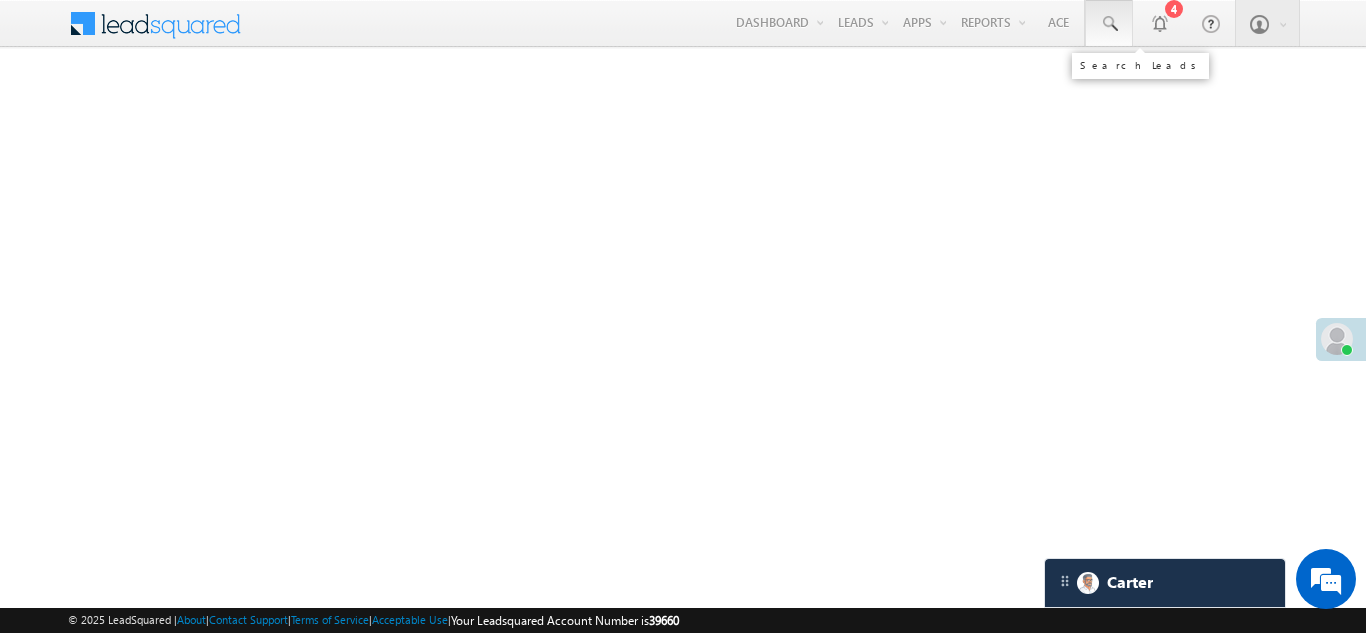 click at bounding box center [1109, 24] 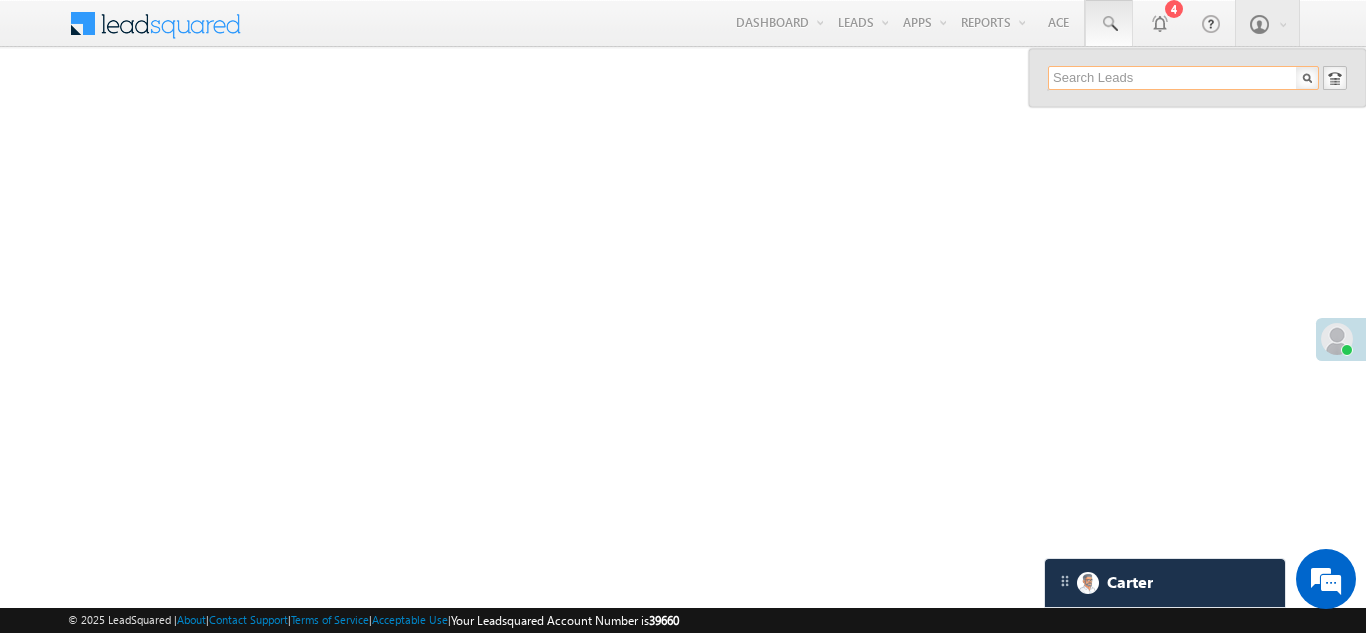 paste on "EQ25440343" 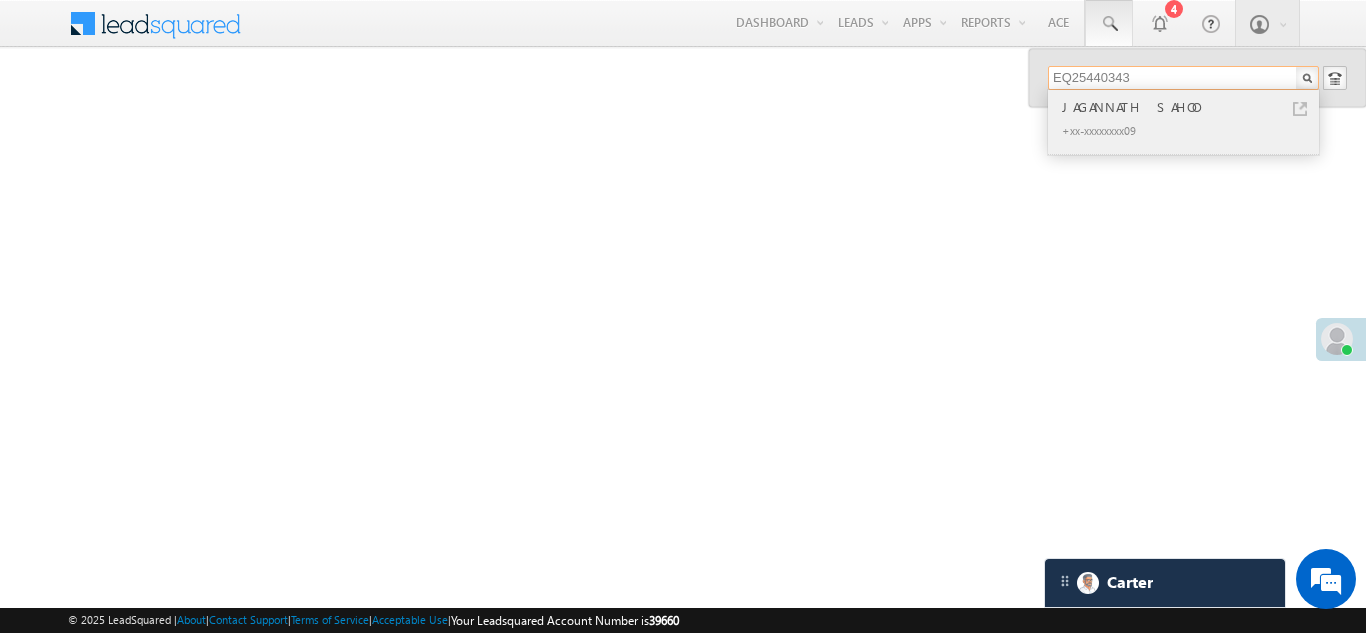 type on "EQ25440343" 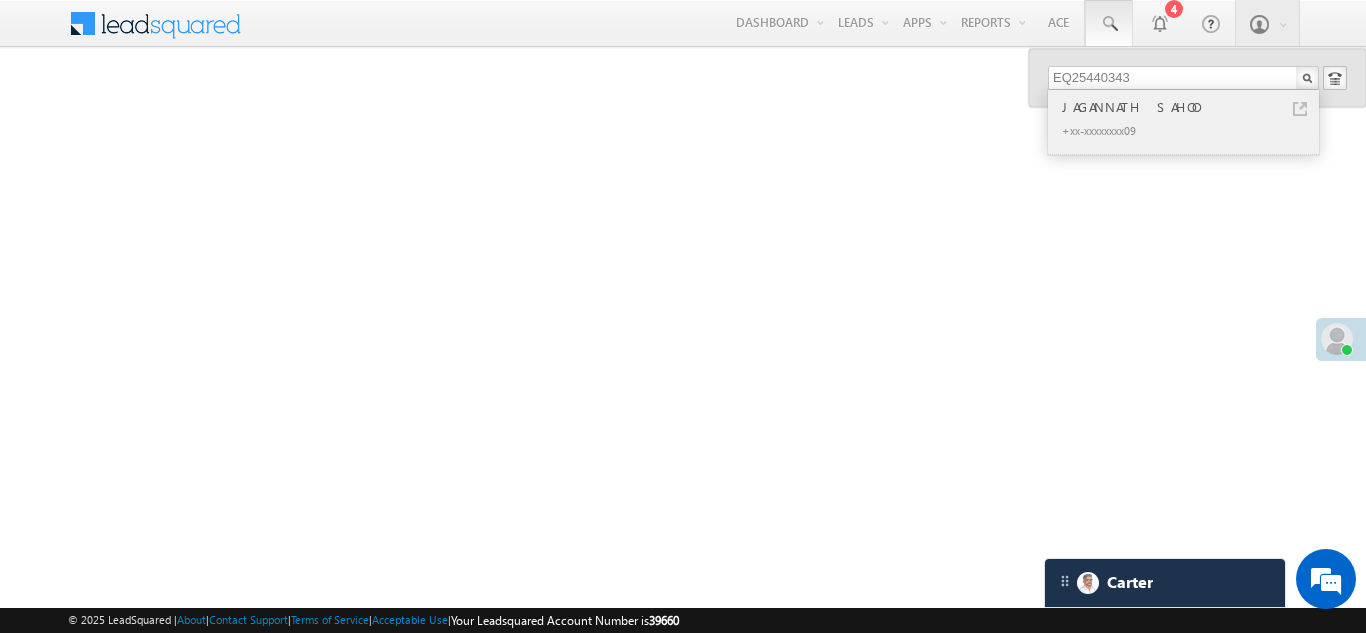 click on "JAGANNATH SAHOO" at bounding box center (1192, 107) 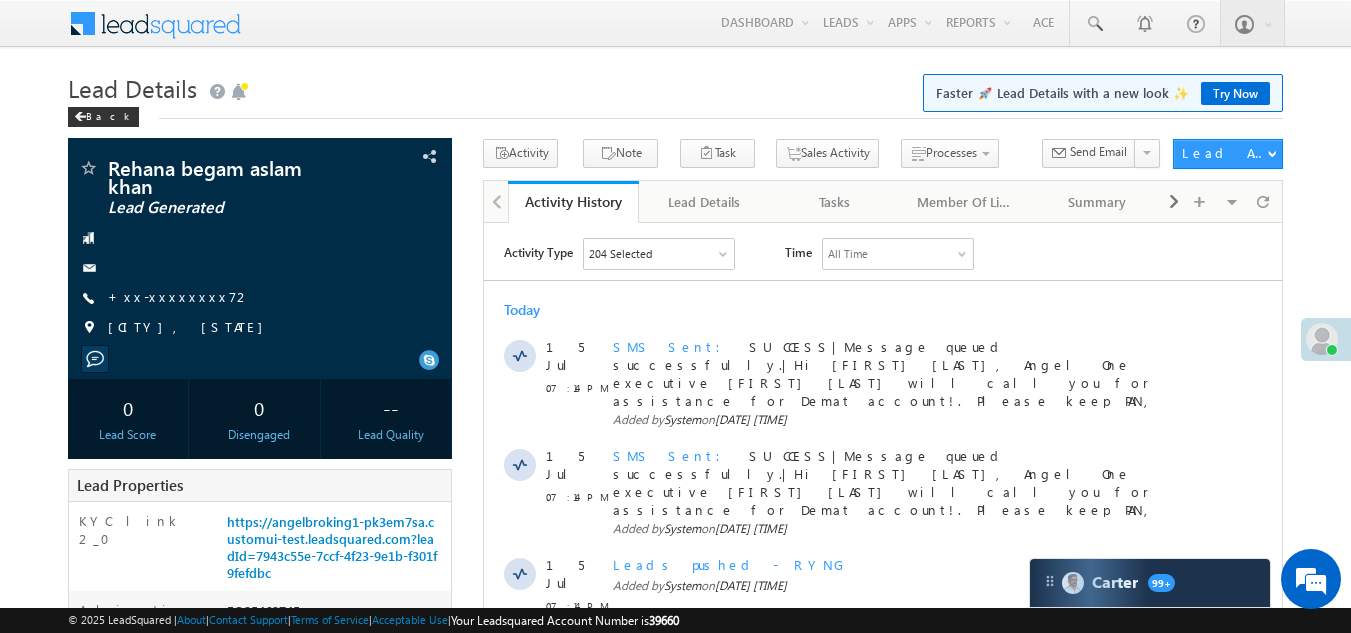 scroll, scrollTop: 0, scrollLeft: 0, axis: both 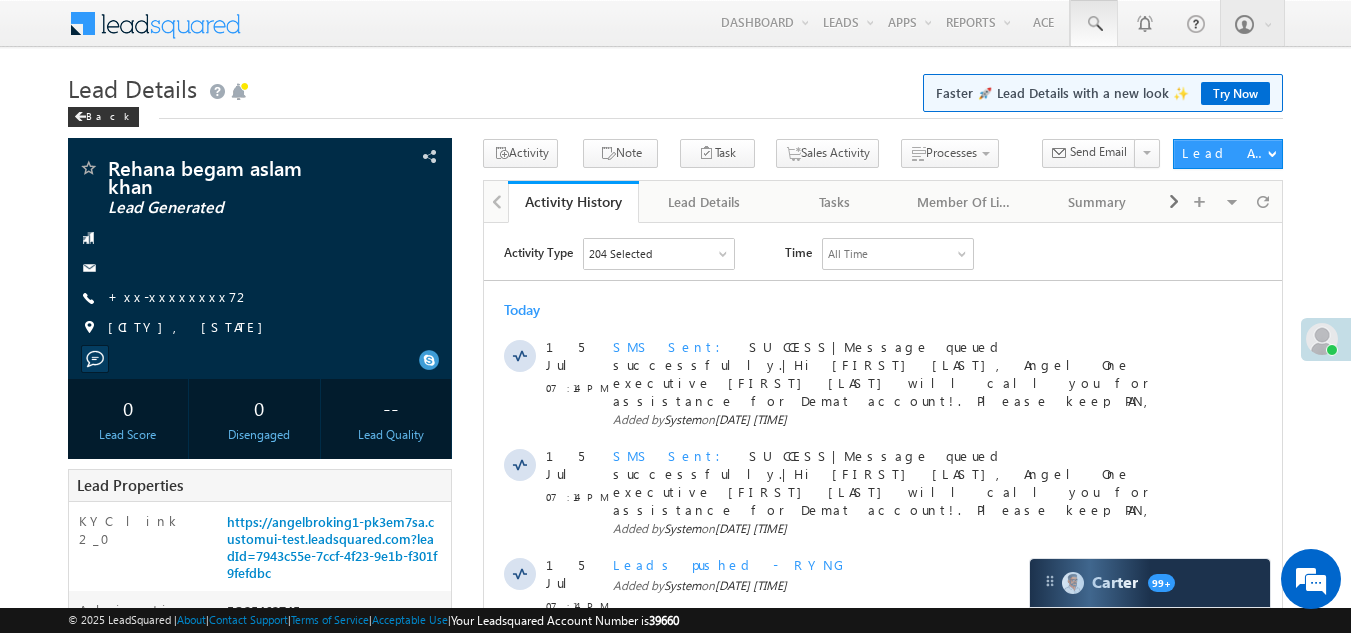 click at bounding box center (1094, 24) 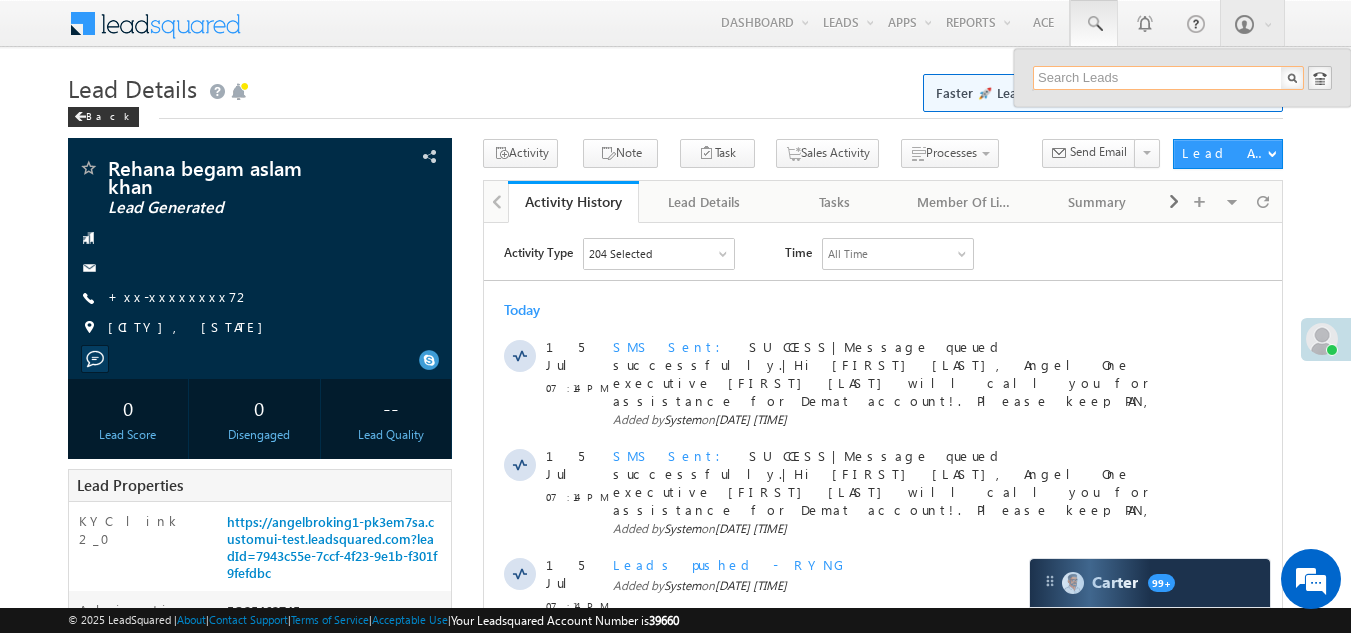paste on "EQ25421176" 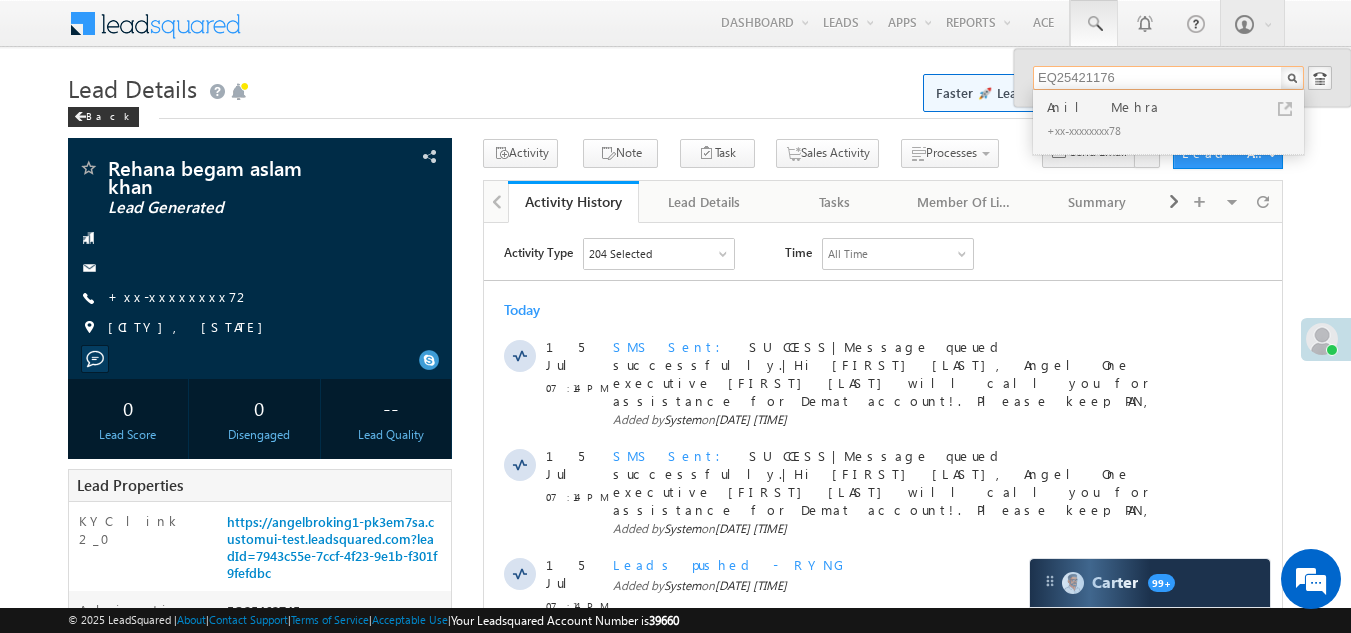 type on "EQ25421176" 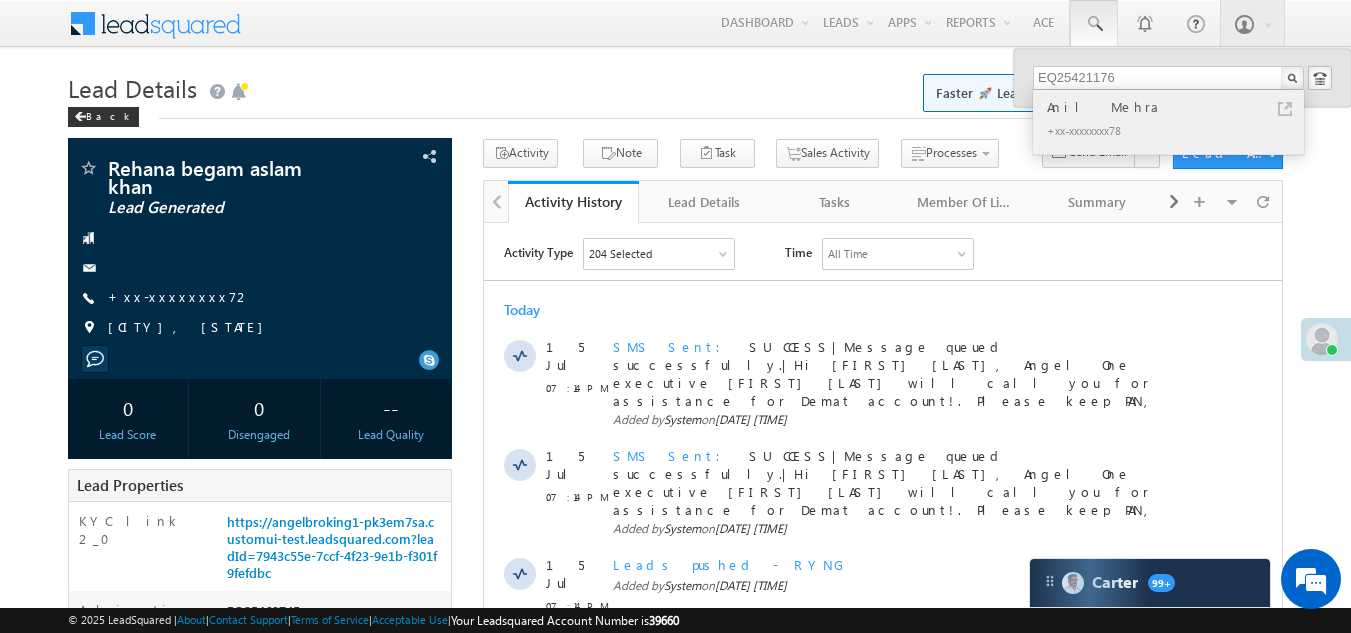 click on "Anil Mehra" at bounding box center (1177, 107) 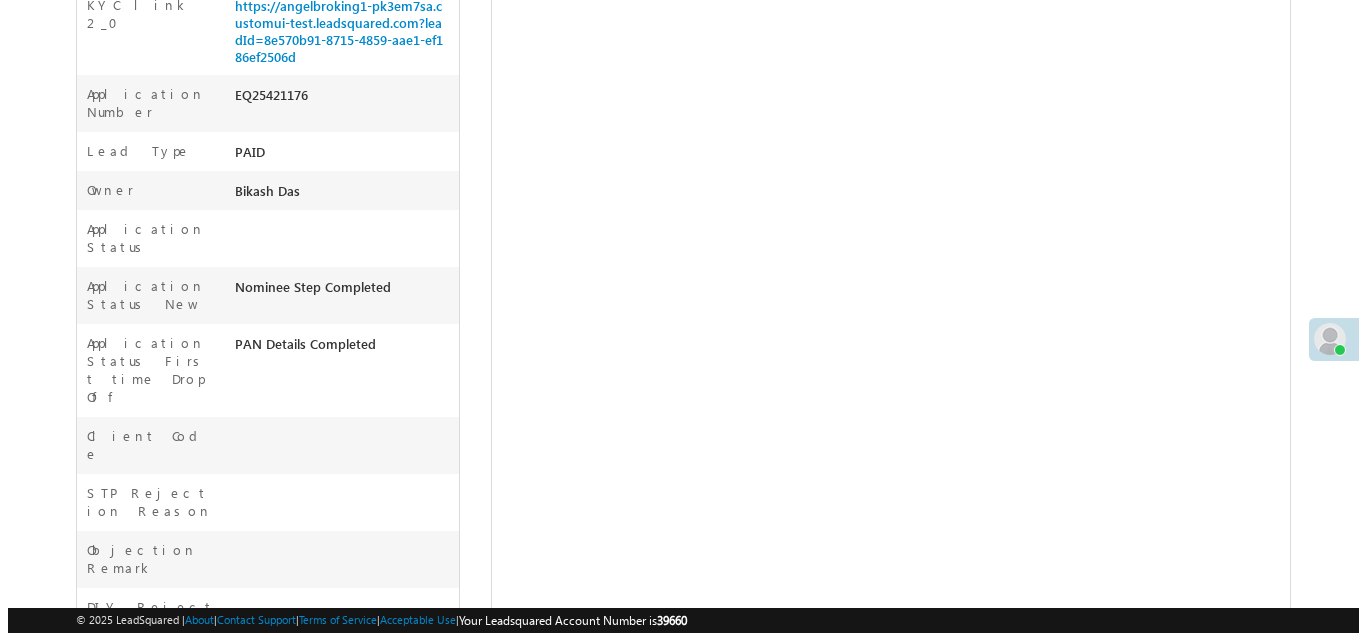 scroll, scrollTop: 2, scrollLeft: 0, axis: vertical 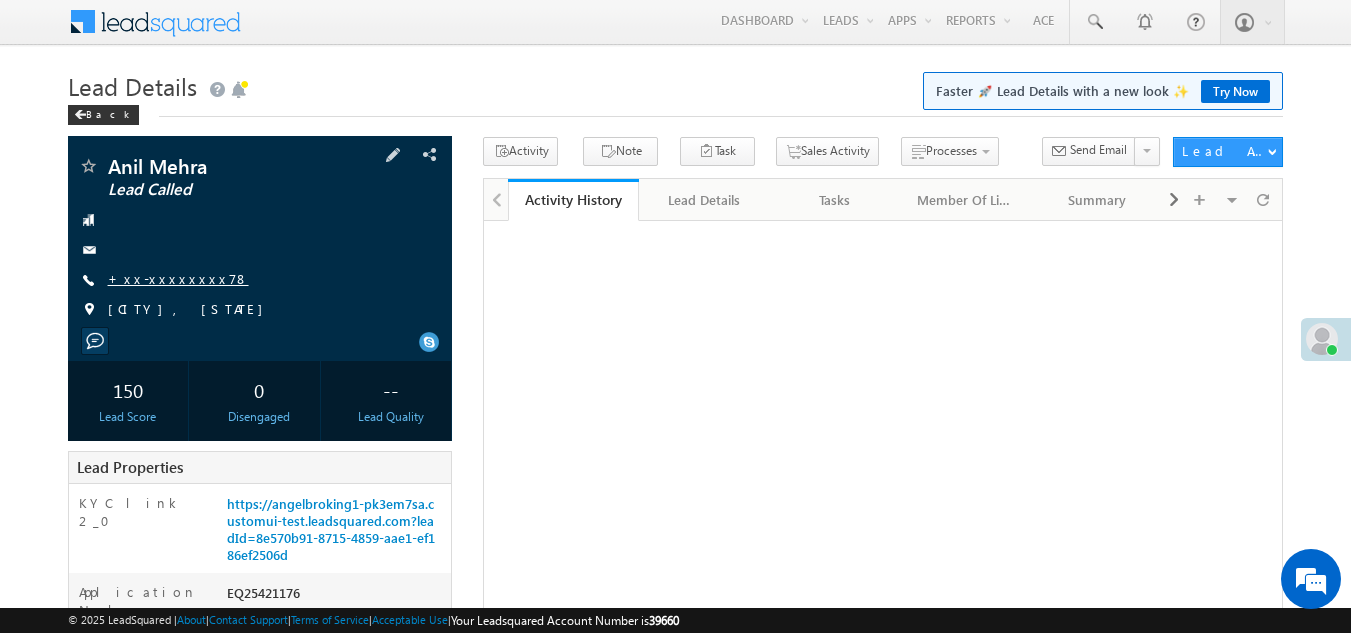 click on "+xx-xxxxxxxx78" at bounding box center [178, 278] 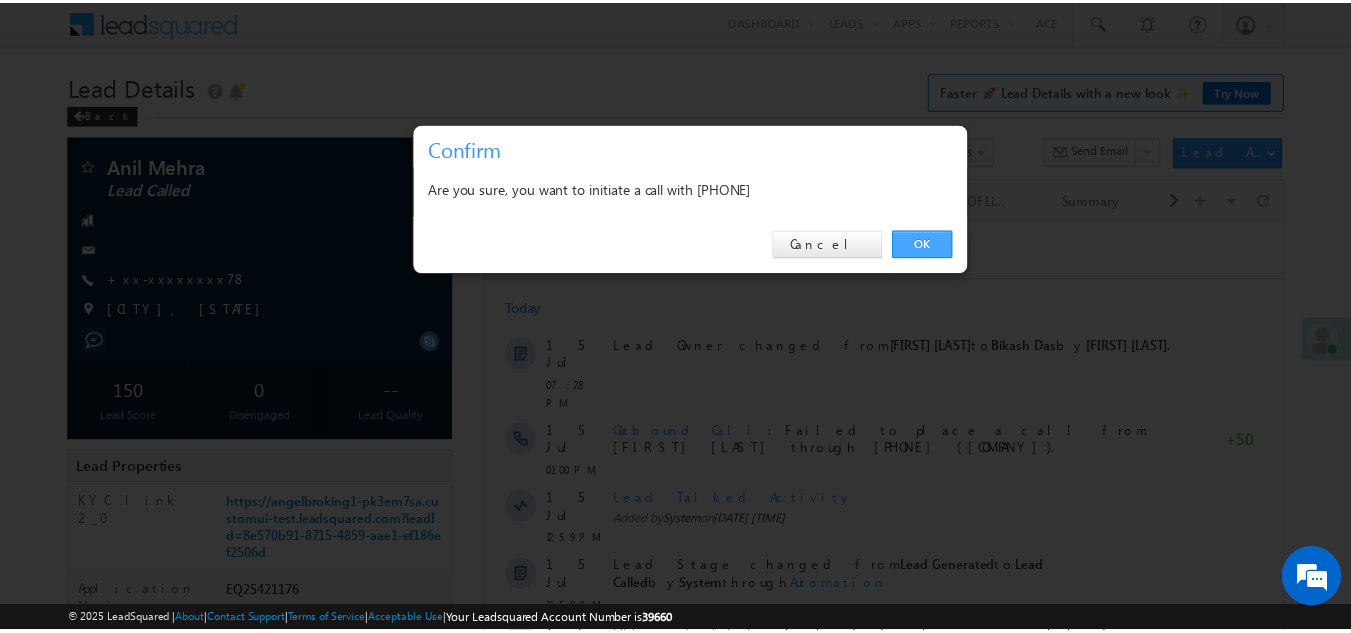 scroll, scrollTop: 0, scrollLeft: 0, axis: both 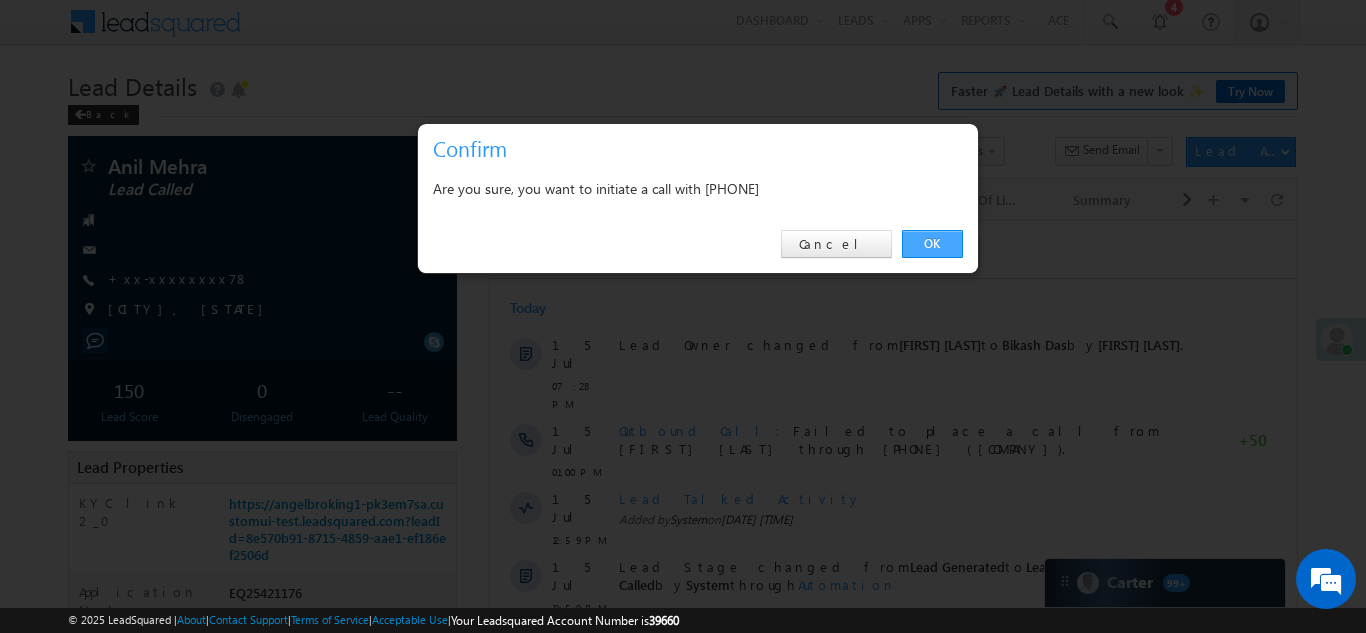 click on "OK" at bounding box center [932, 244] 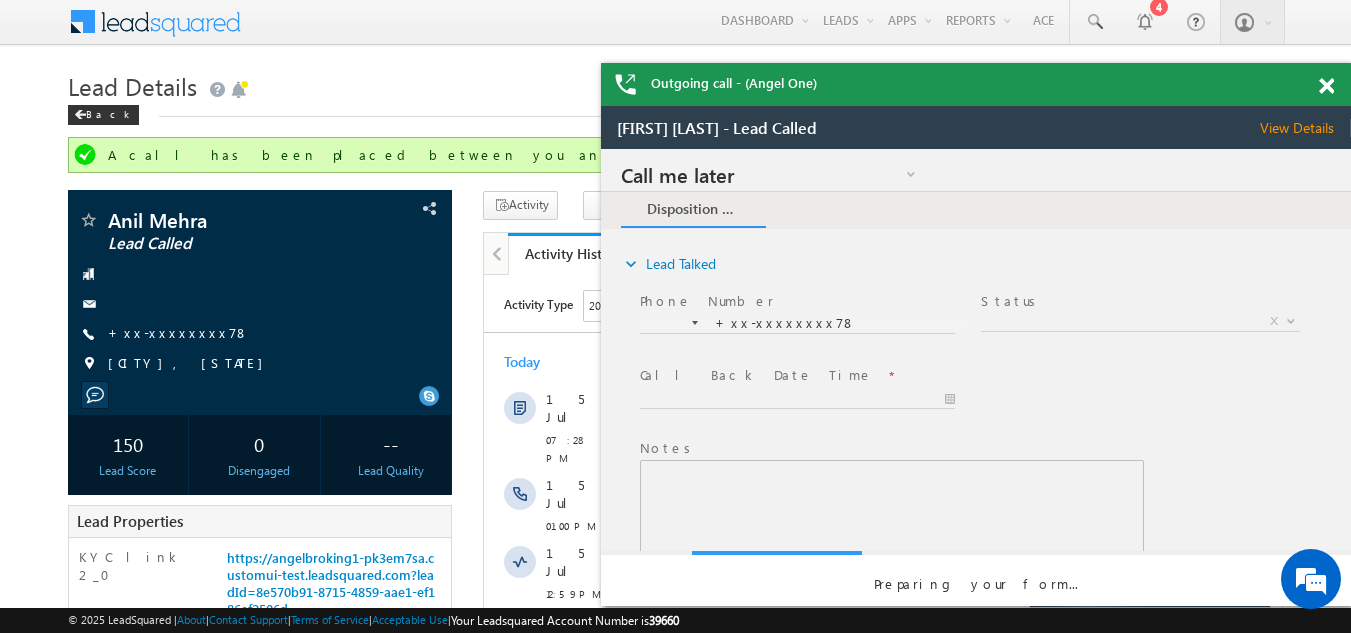 scroll, scrollTop: 0, scrollLeft: 0, axis: both 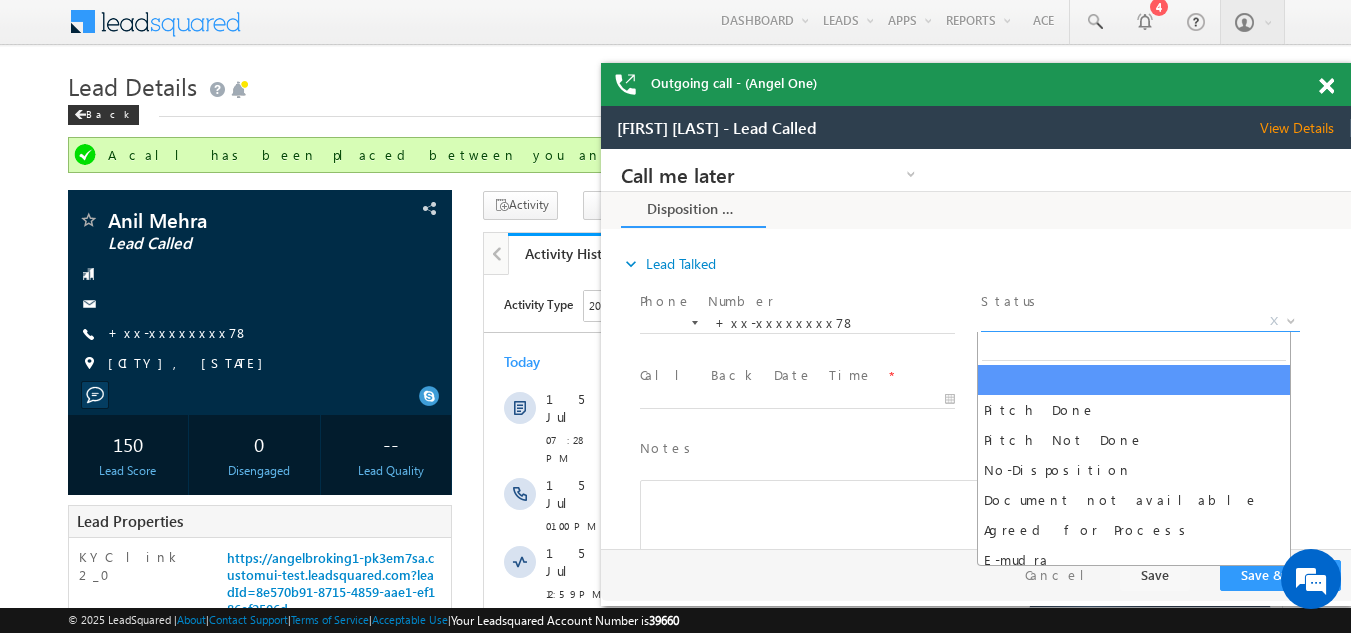 click on "X" at bounding box center (1140, 322) 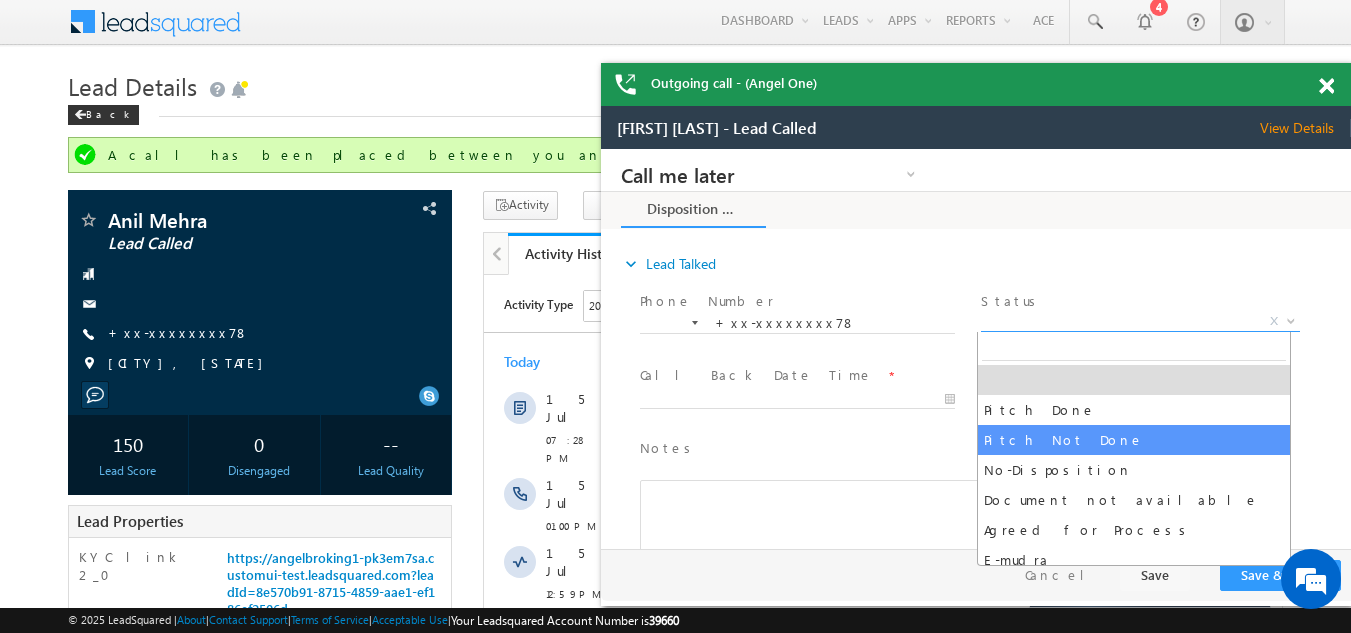 select on "Pitch Not Done" 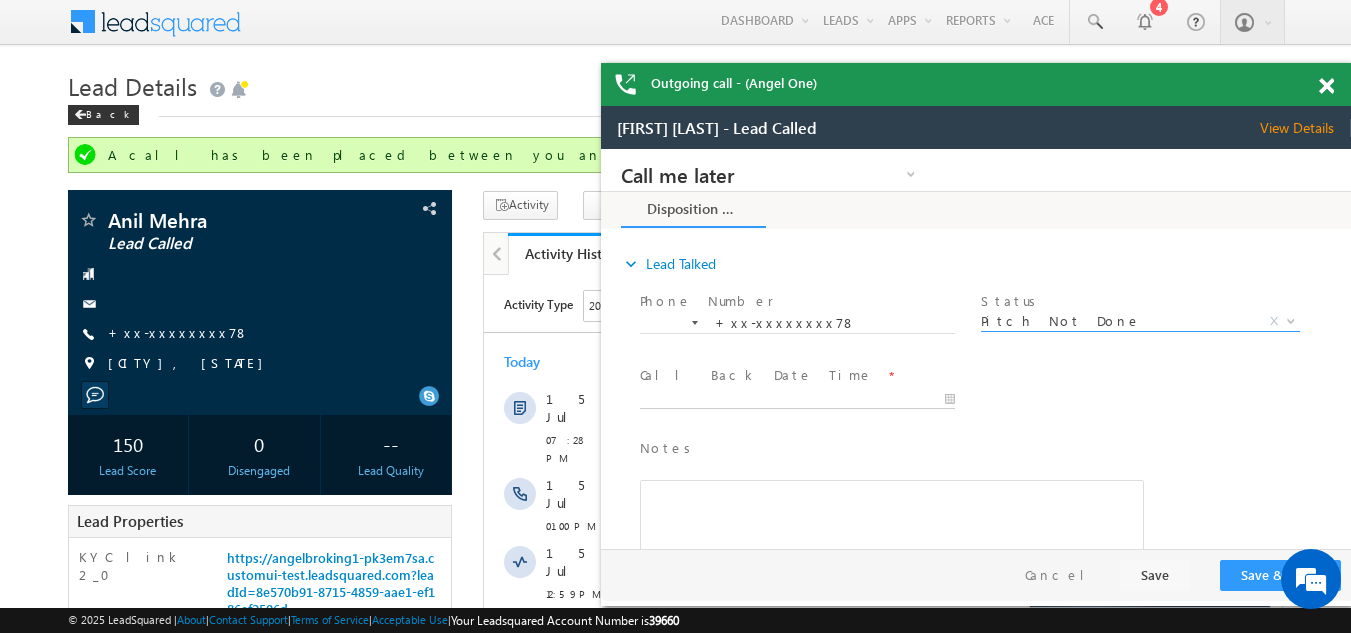 type on "[DATE] [TIME]" 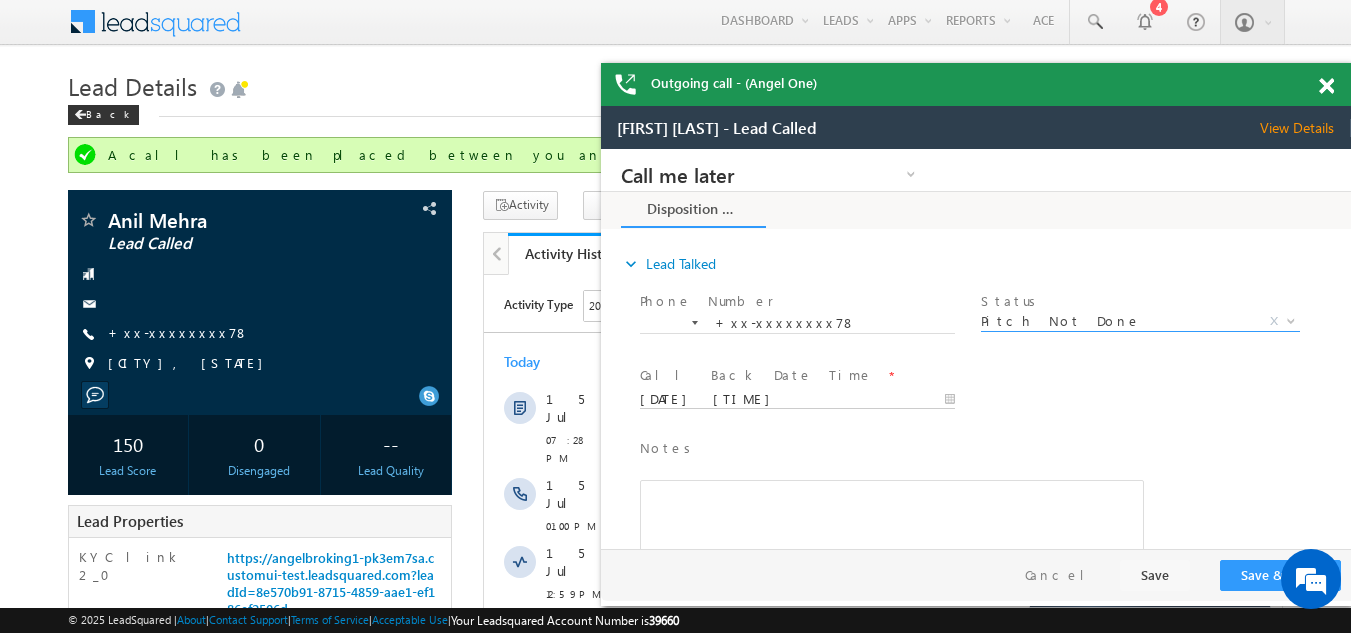 click on "[DATE] [TIME]" at bounding box center [797, 400] 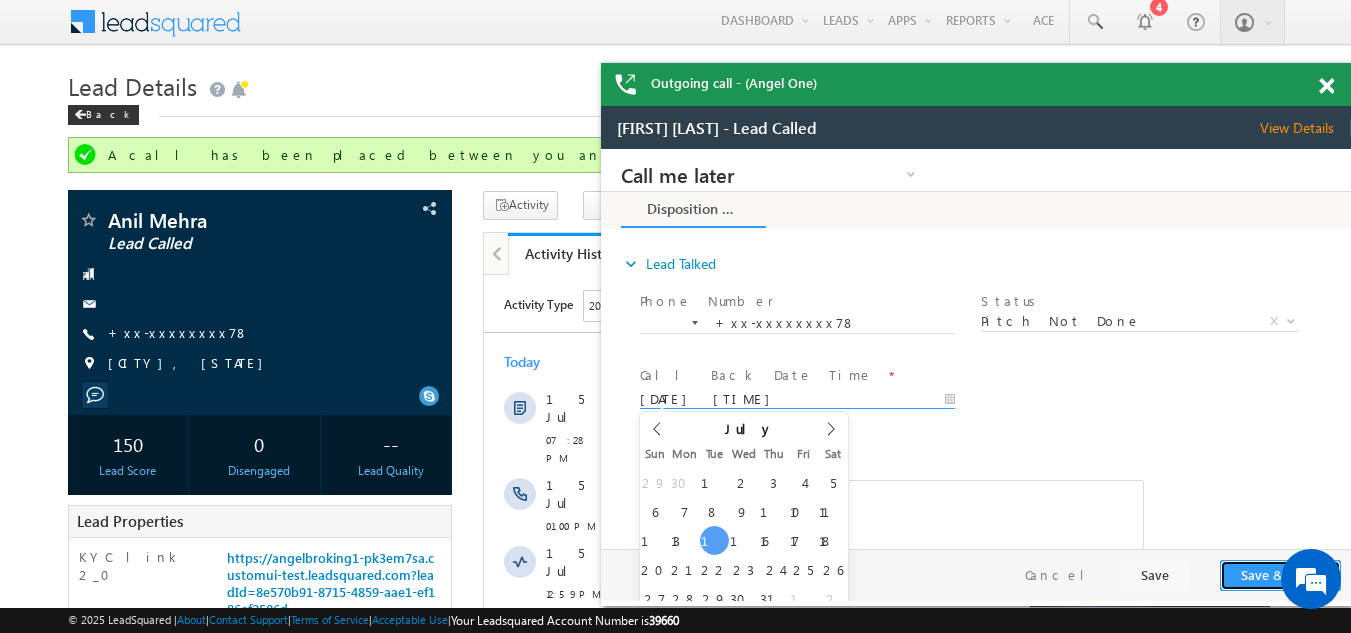 click on "Save & Close" at bounding box center [1280, 575] 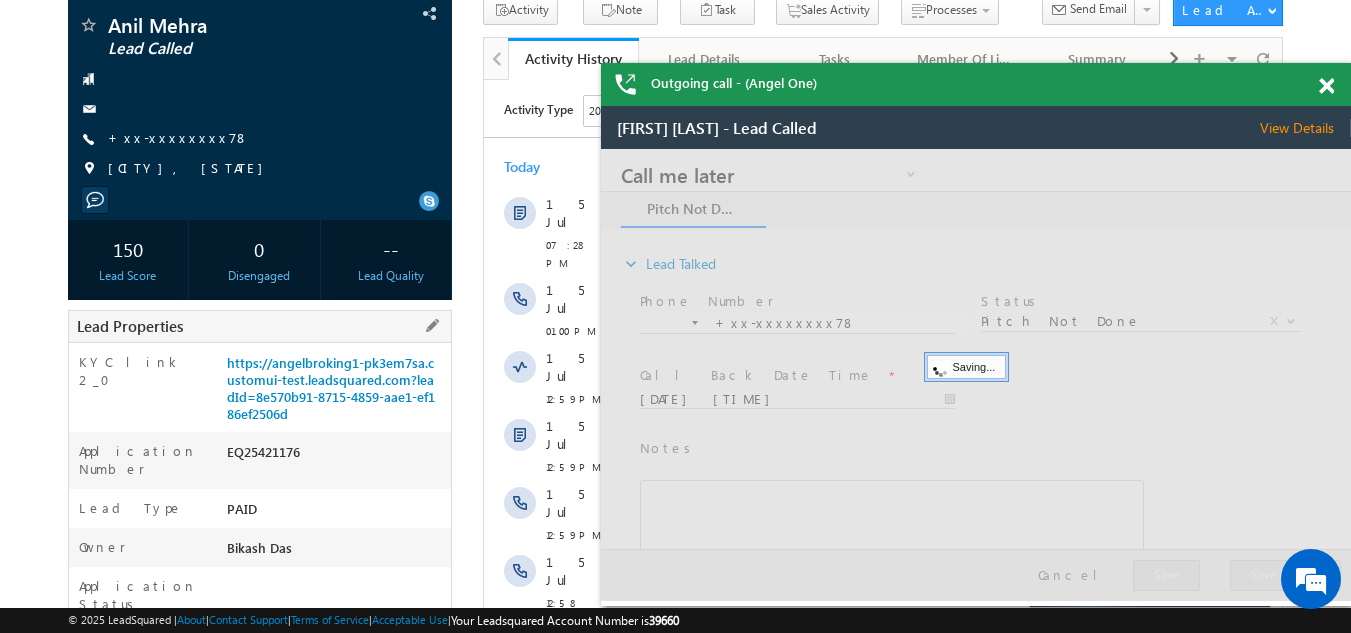 scroll, scrollTop: 202, scrollLeft: 0, axis: vertical 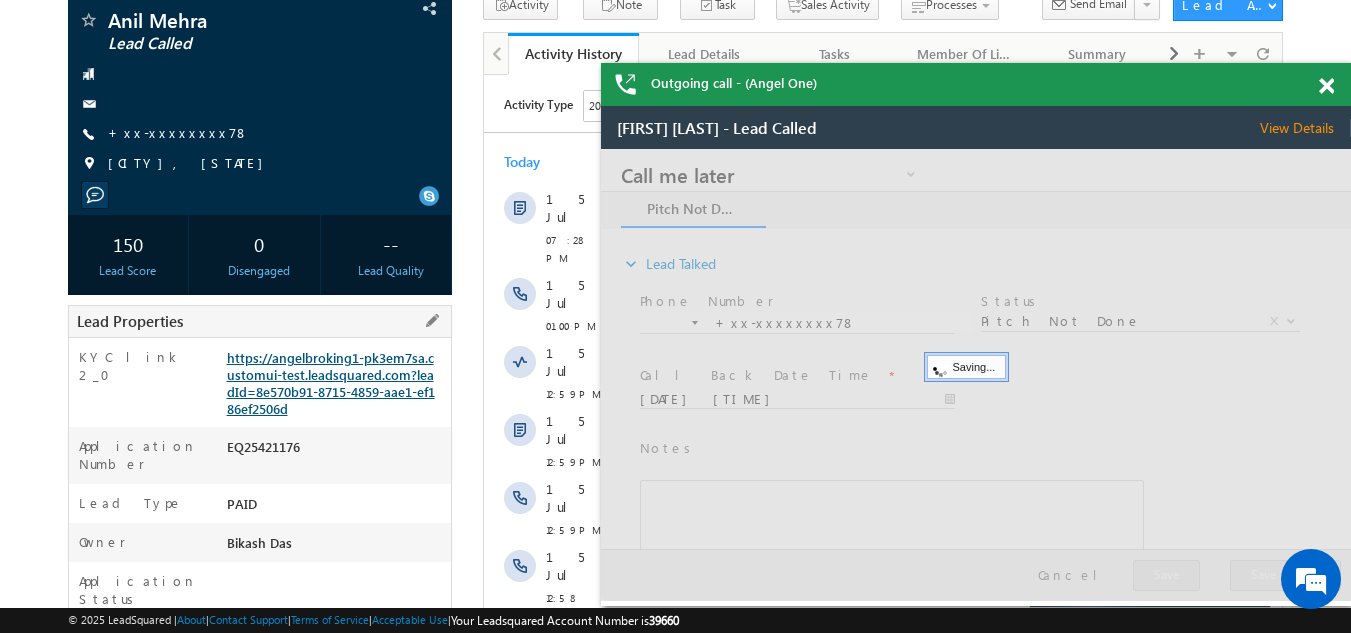 click on "https://angelbroking1-pk3em7sa.customui-test.leadsquared.com?leadId=8e570b91-8715-4859-aae1-ef186ef2506d" at bounding box center (331, 383) 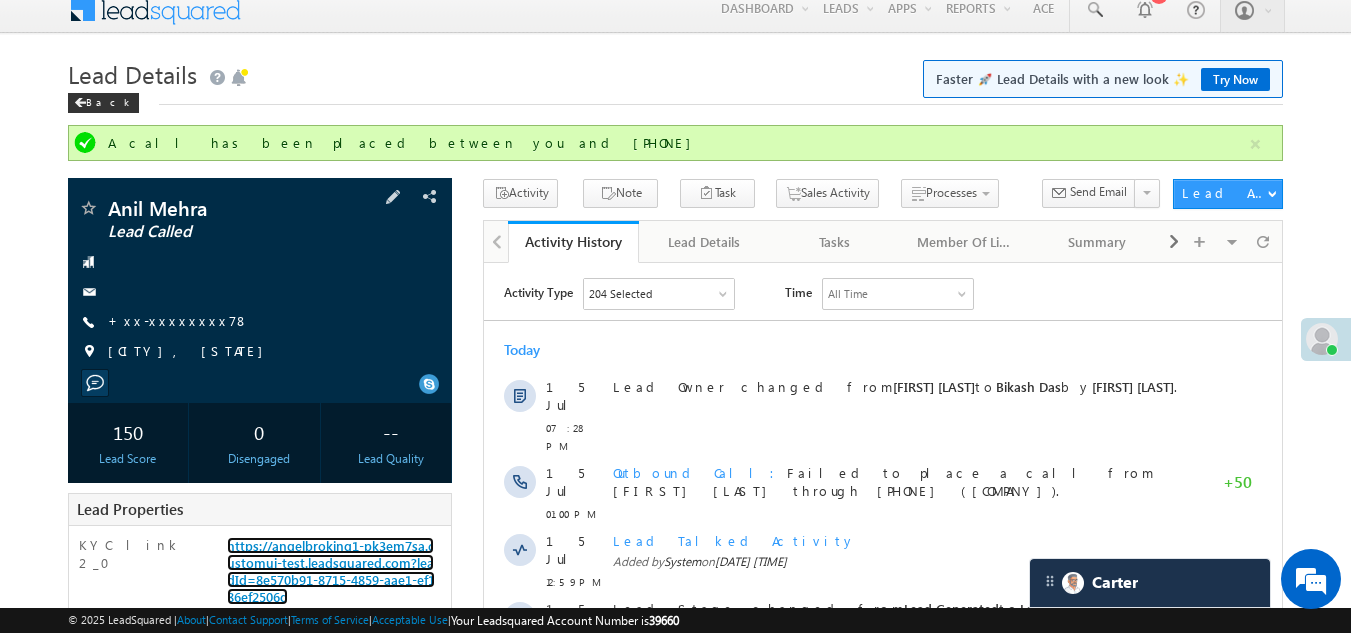 scroll, scrollTop: 0, scrollLeft: 0, axis: both 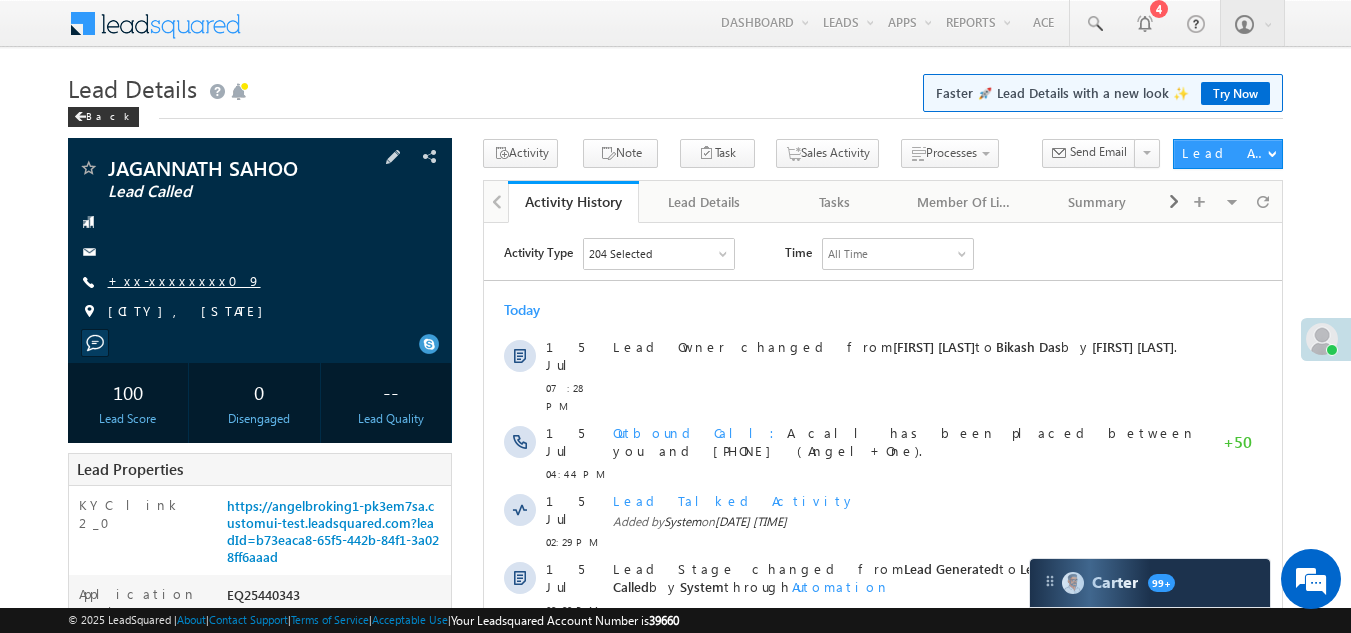 click on "+xx-xxxxxxxx09" at bounding box center [184, 280] 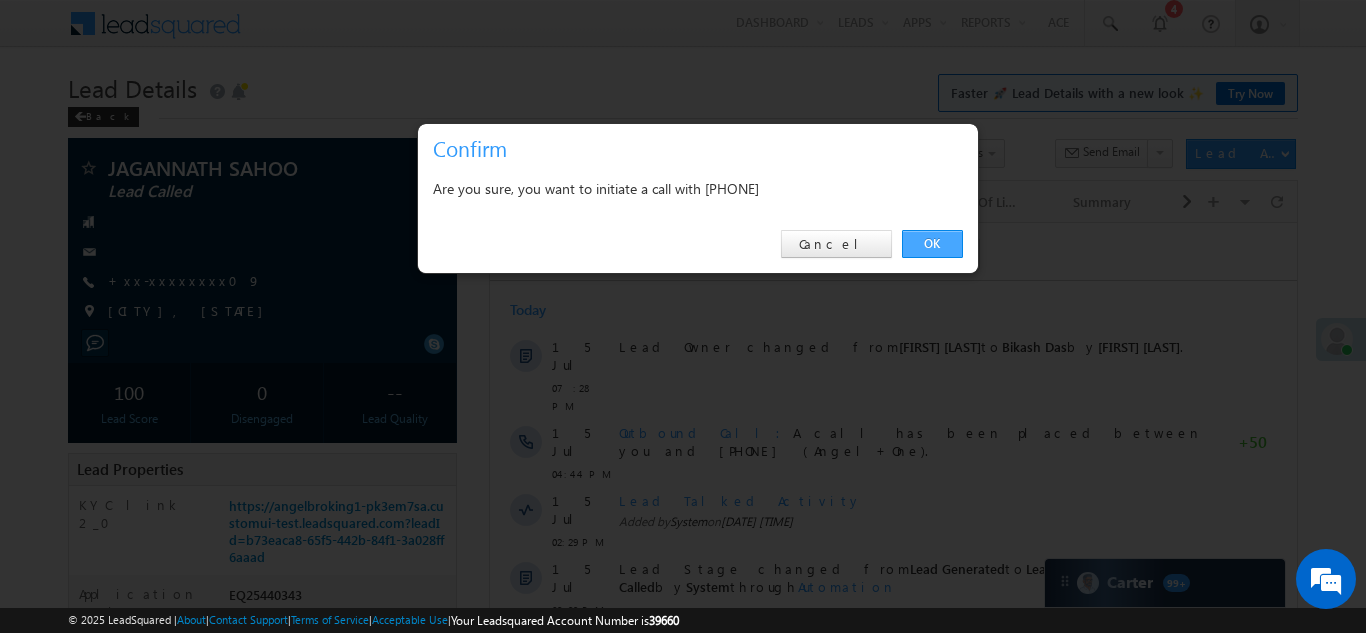 click on "OK" at bounding box center [932, 244] 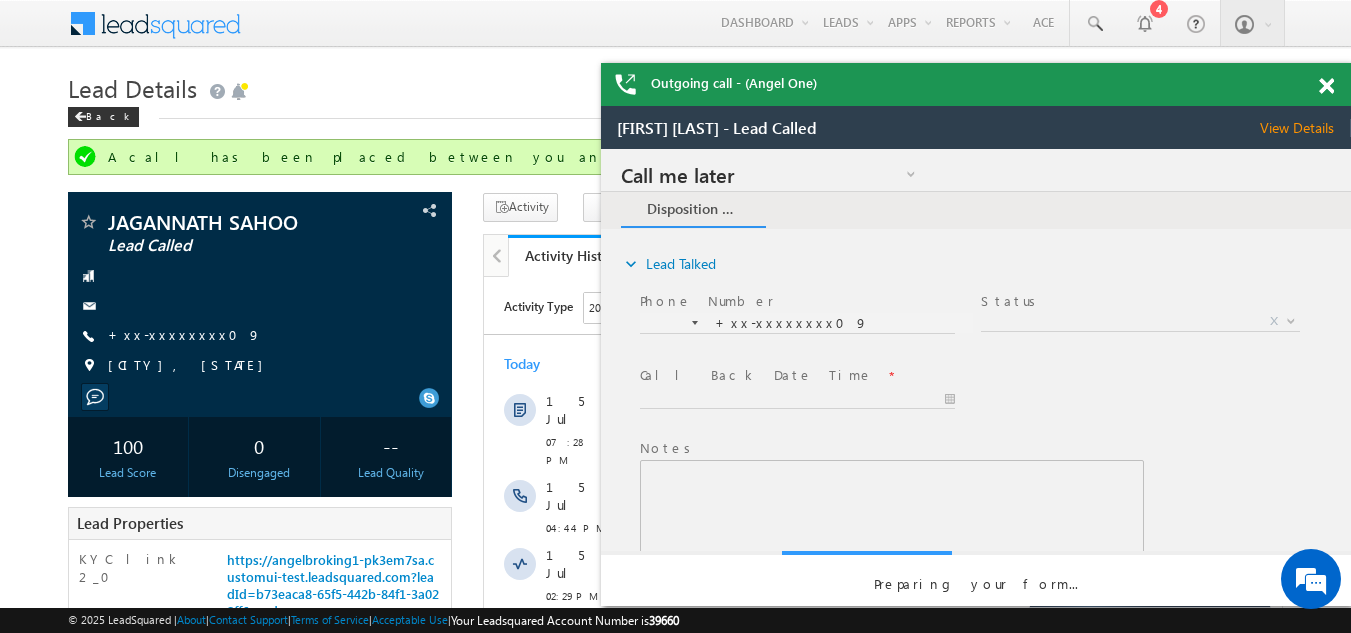 scroll, scrollTop: 0, scrollLeft: 0, axis: both 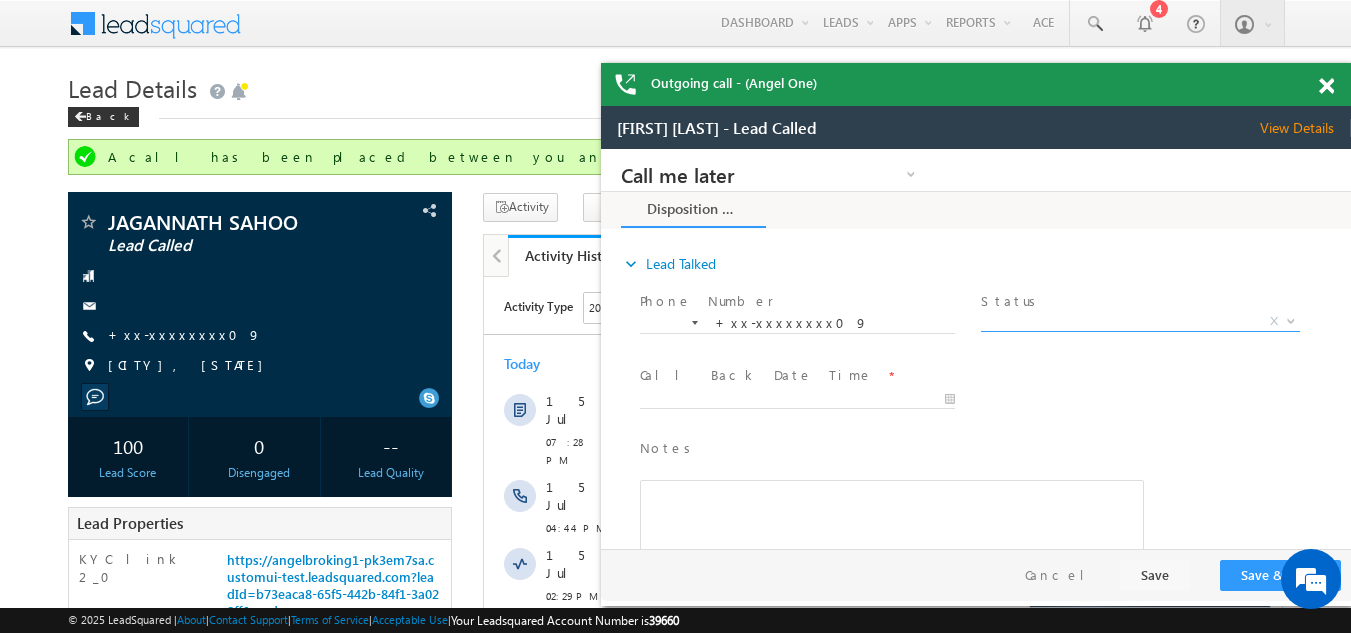click on "X" at bounding box center (1140, 322) 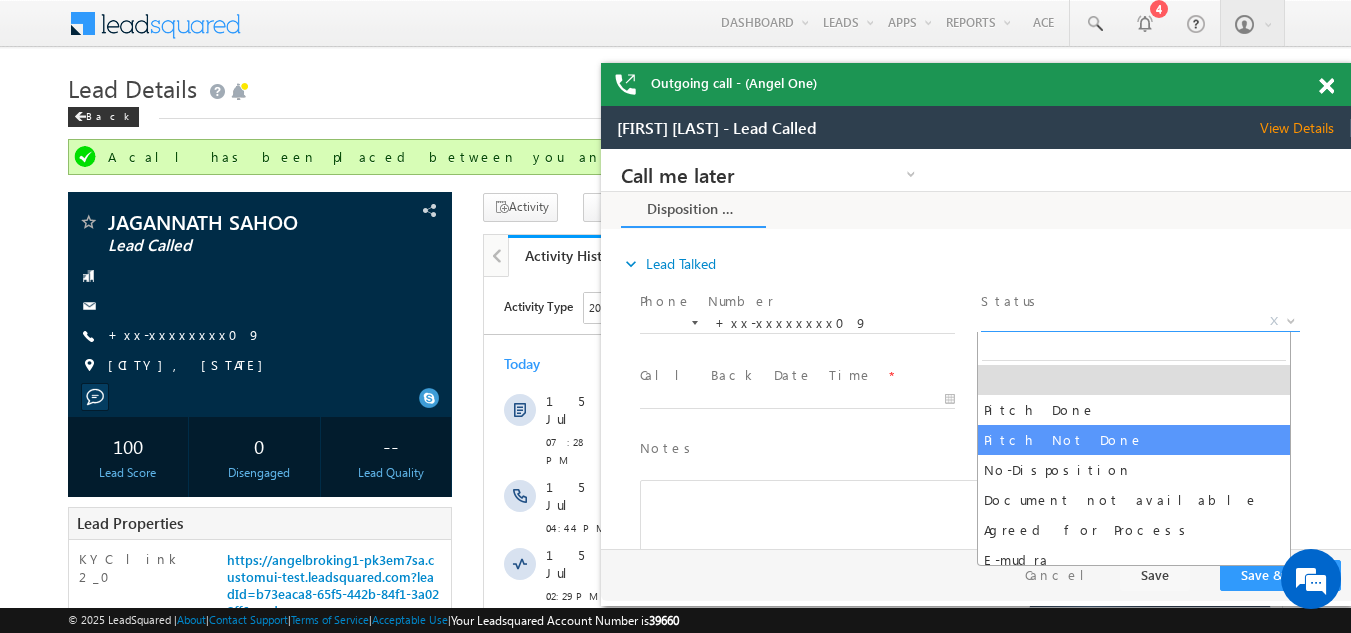 select on "Pitch Not Done" 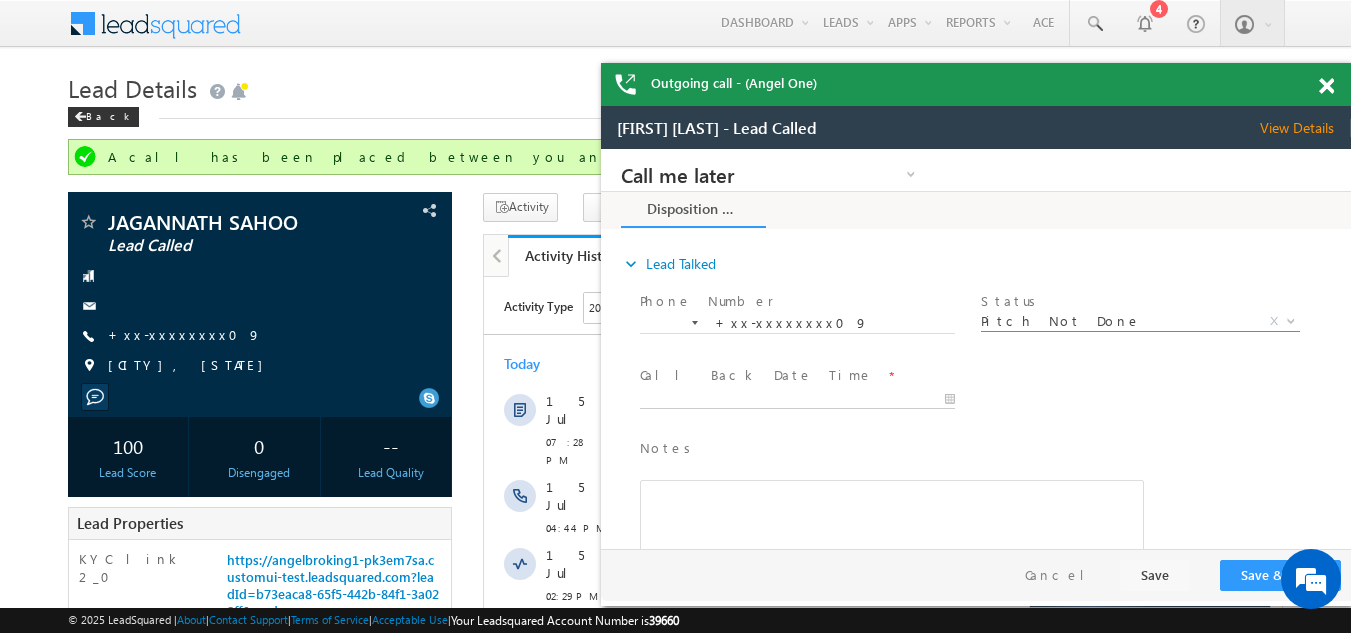 type on "[DATE] [TIME]" 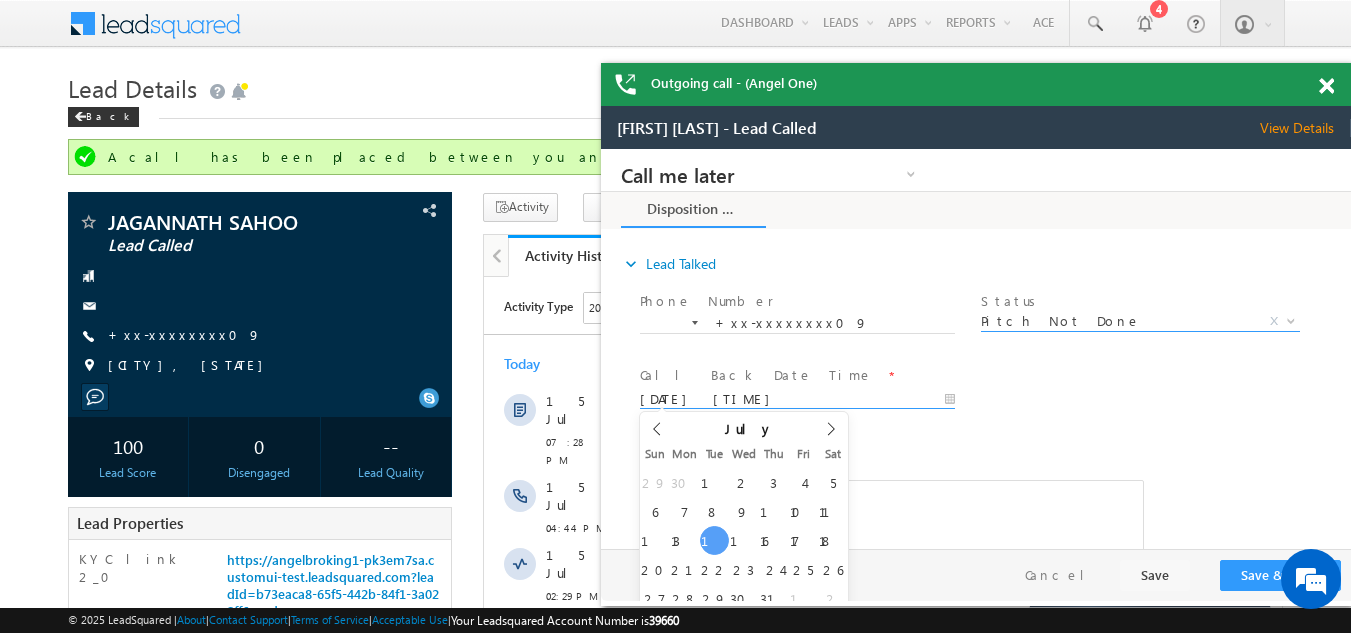 click on "[DATE] [TIME]" at bounding box center (797, 400) 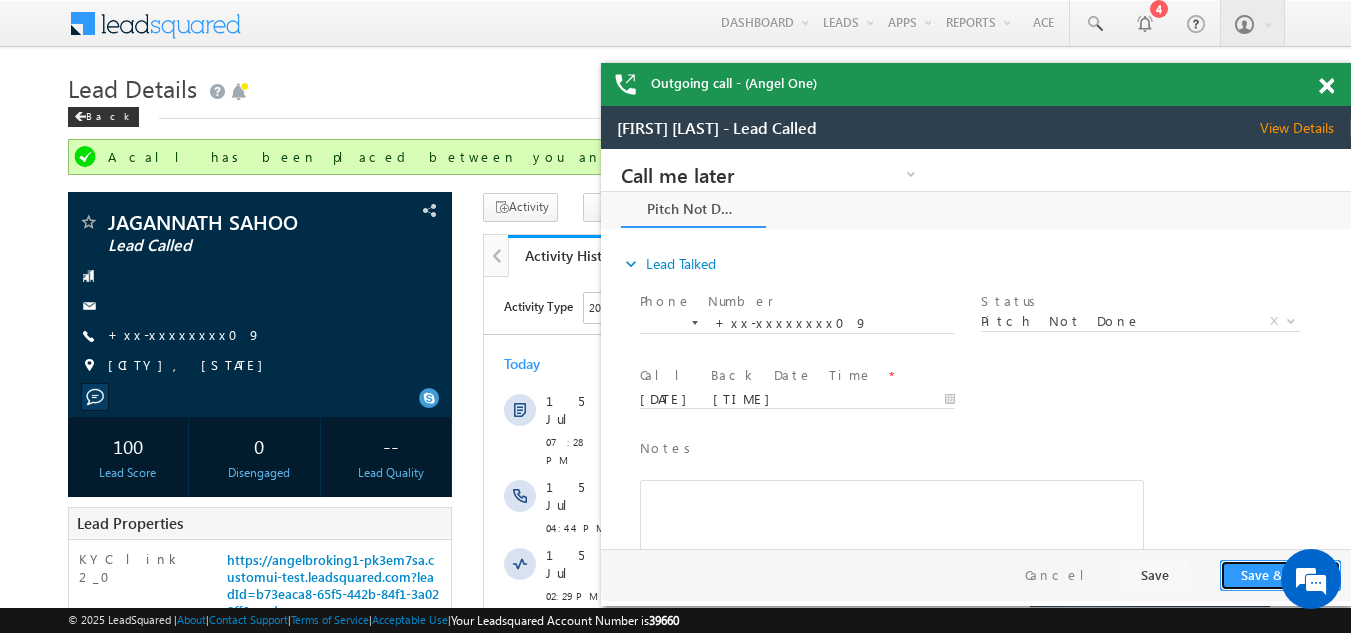 click on "Save & Close" at bounding box center [1280, 575] 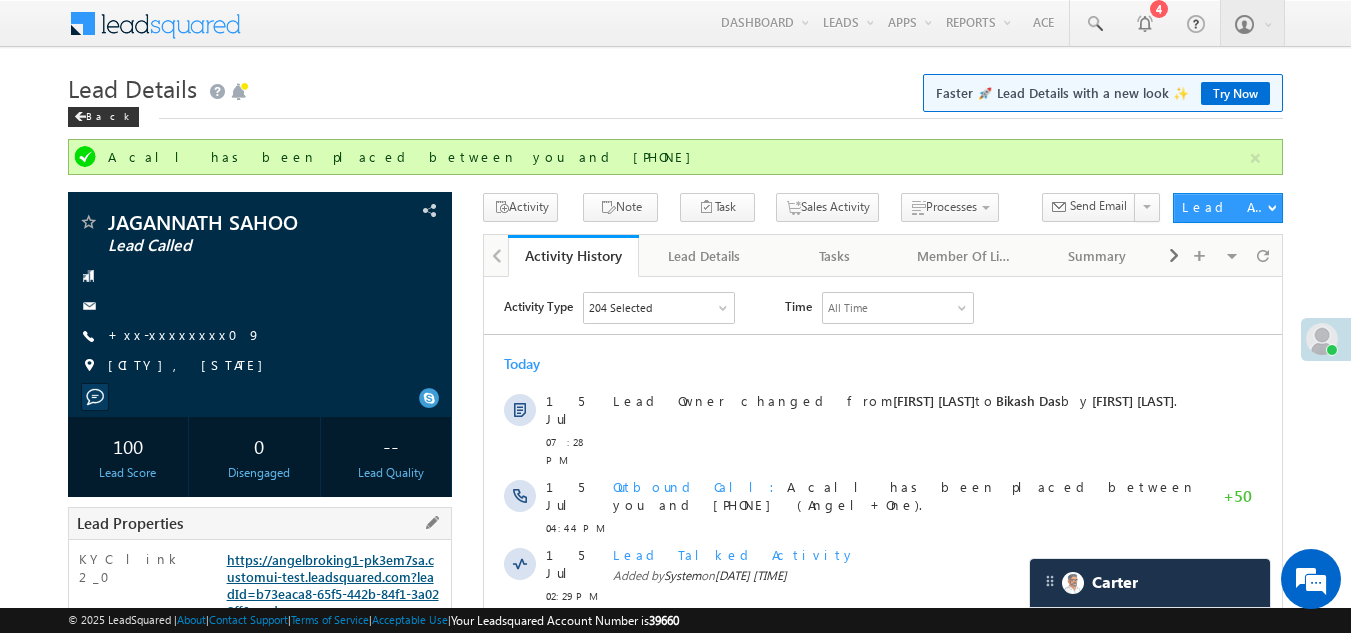 click on "https://angelbroking1-pk3em7sa.customui-test.leadsquared.com?leadId=b73eaca8-65f5-442b-84f1-3a028ff6aaad" at bounding box center (333, 585) 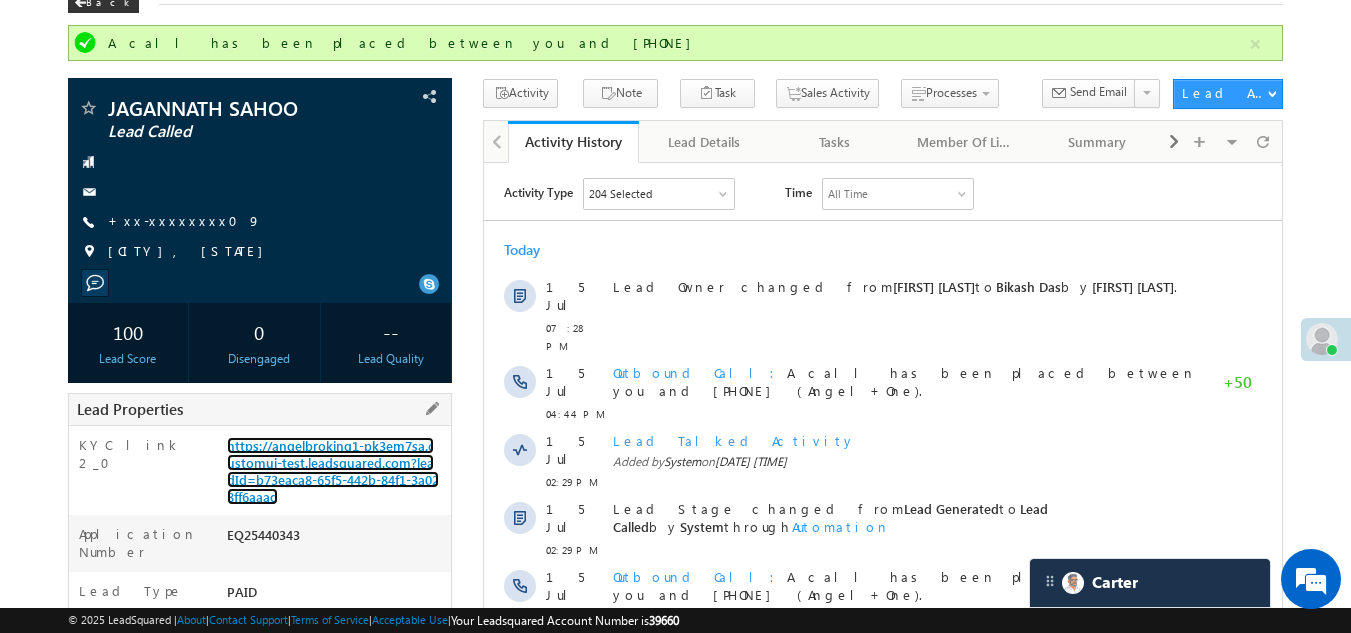 scroll, scrollTop: 300, scrollLeft: 0, axis: vertical 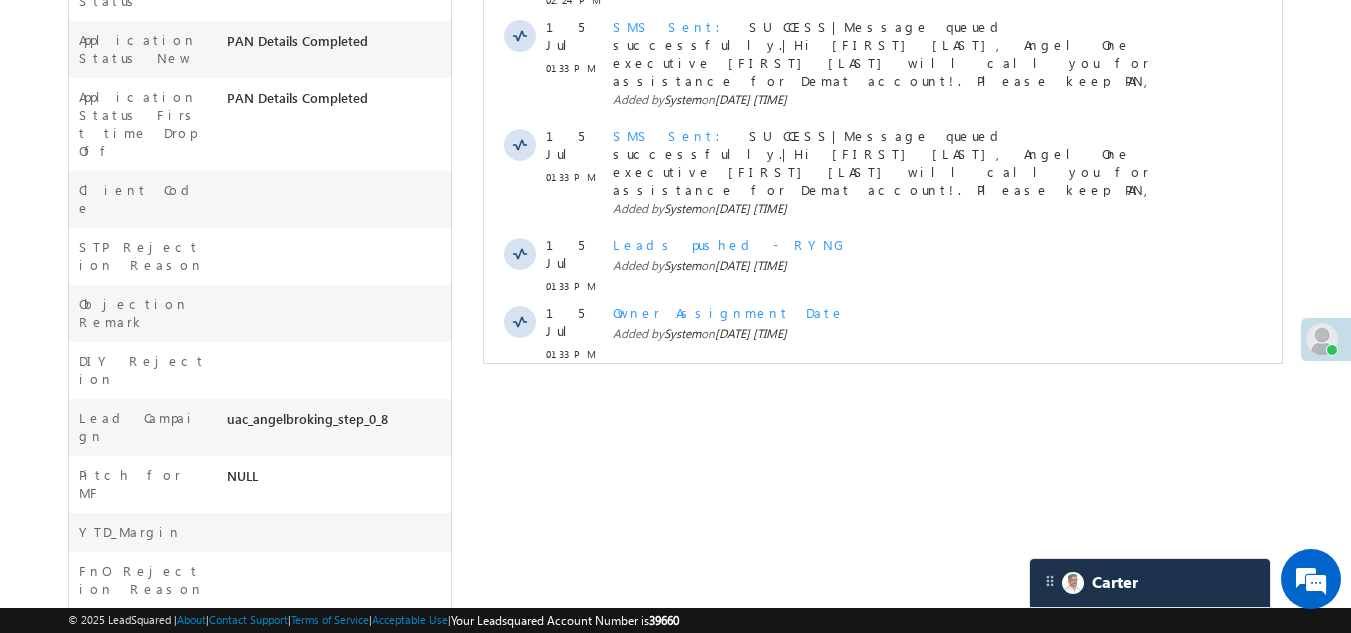 click on "Show More" at bounding box center (883, 398) 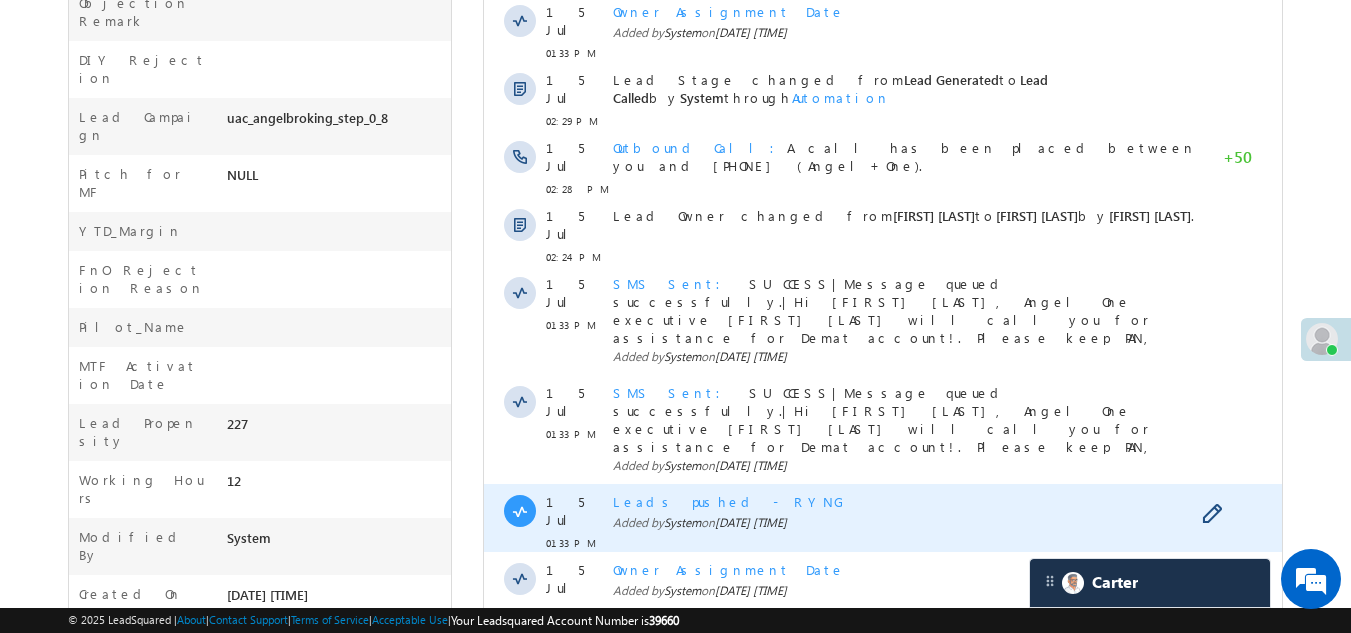 scroll, scrollTop: 1220, scrollLeft: 0, axis: vertical 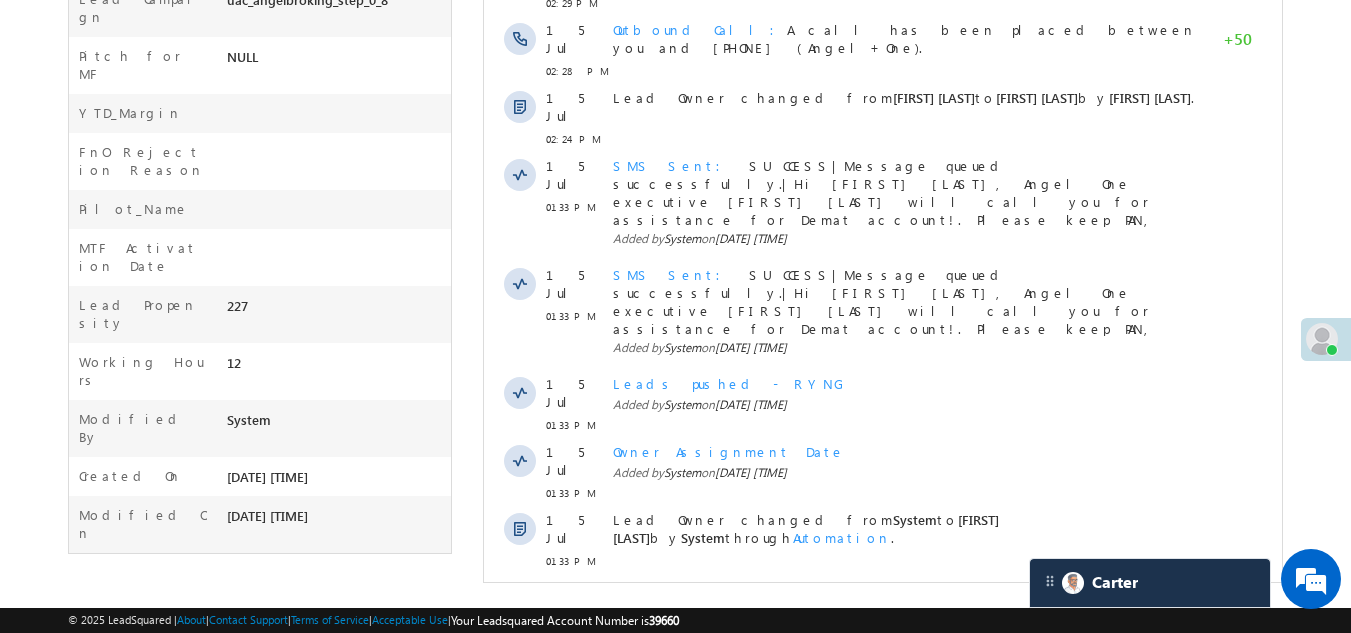 click on "Show More" at bounding box center (883, 741) 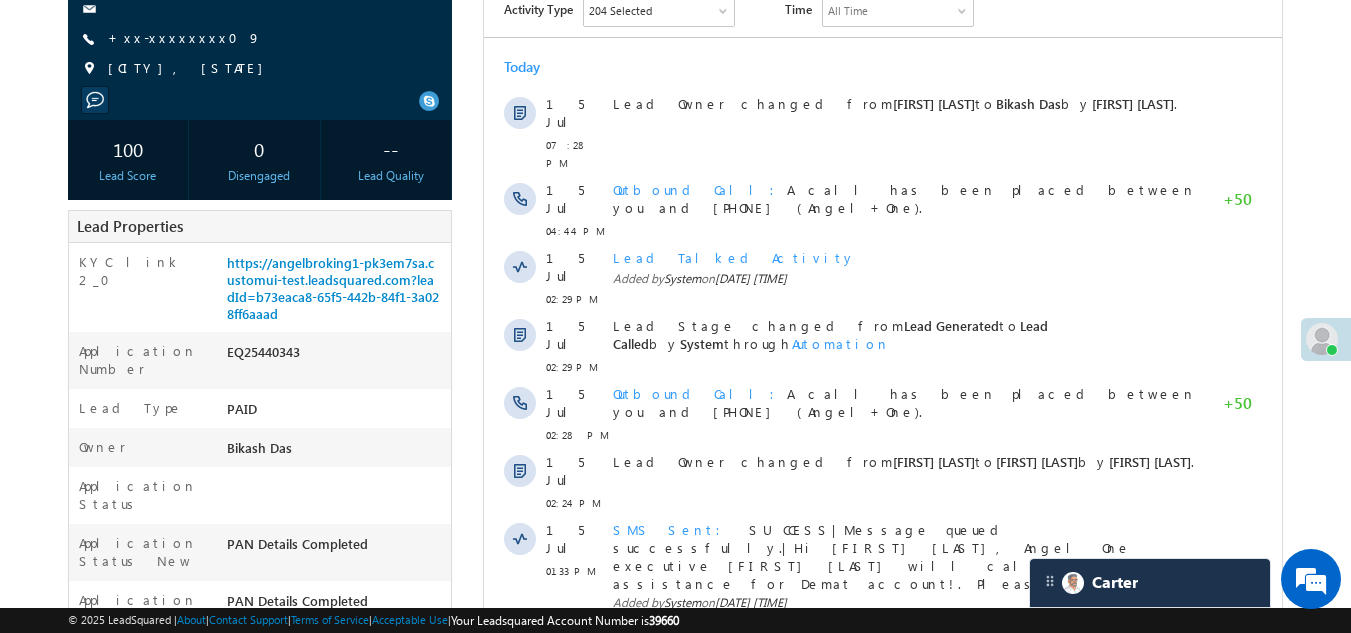 scroll, scrollTop: 0, scrollLeft: 0, axis: both 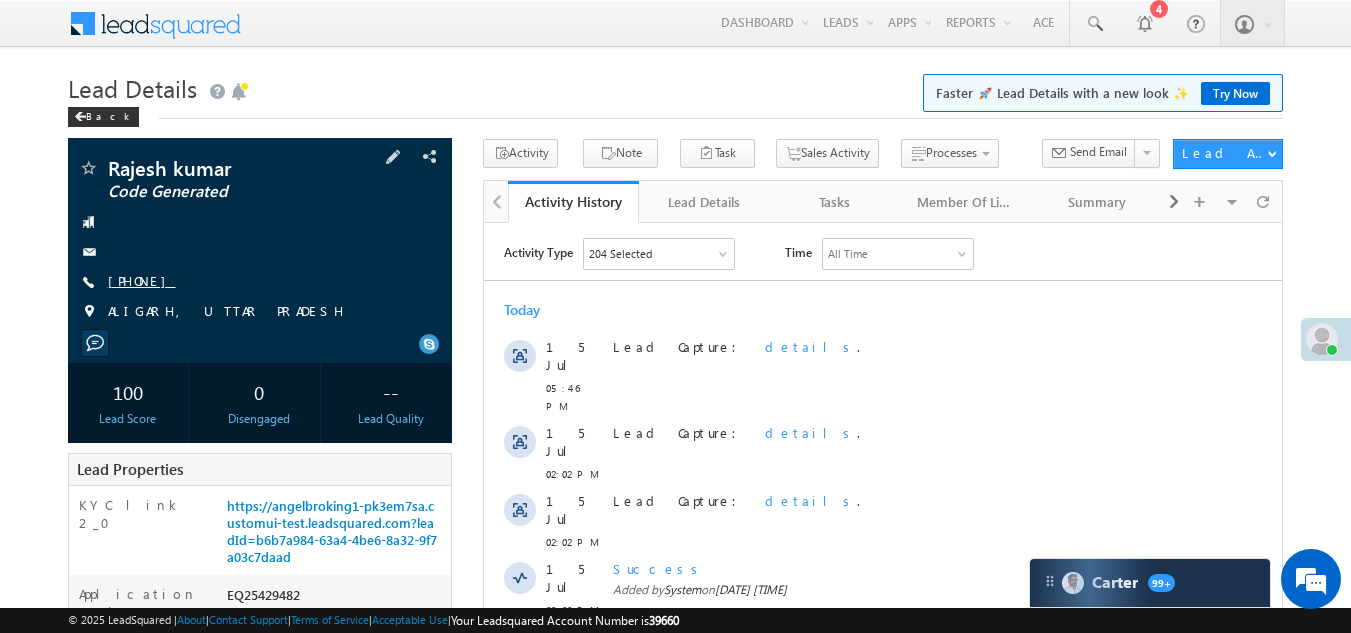 click on "[PHONE]" at bounding box center [142, 280] 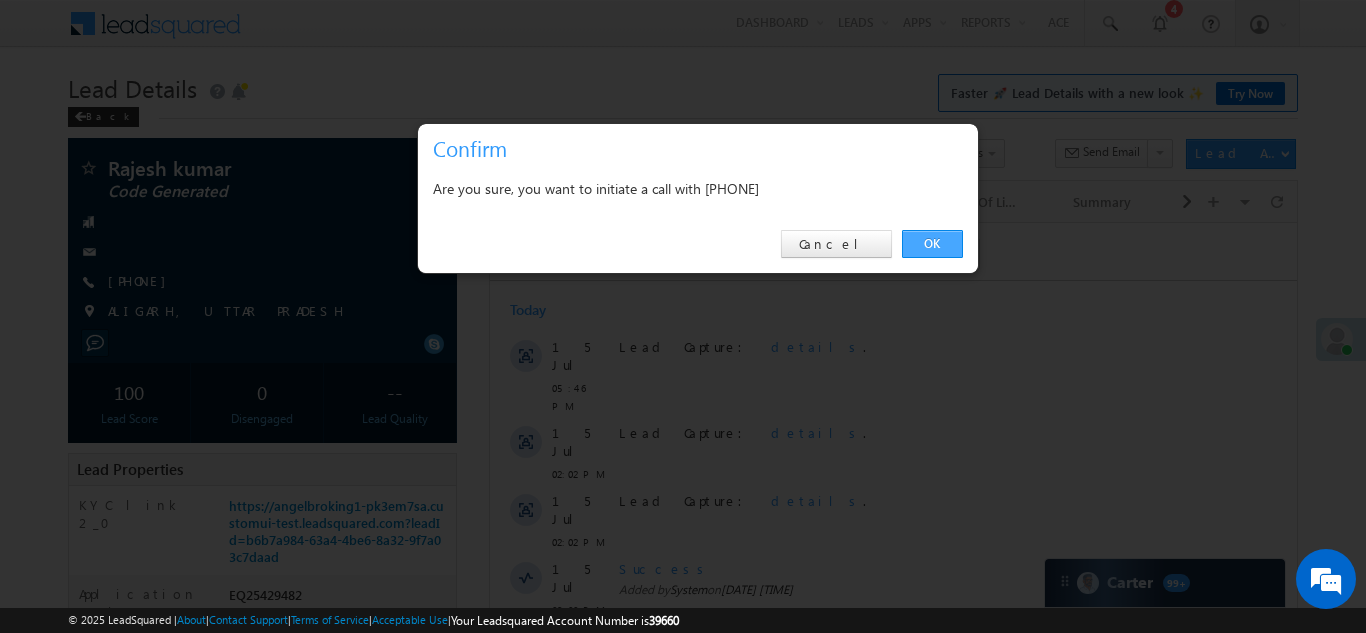 click on "OK" at bounding box center (932, 244) 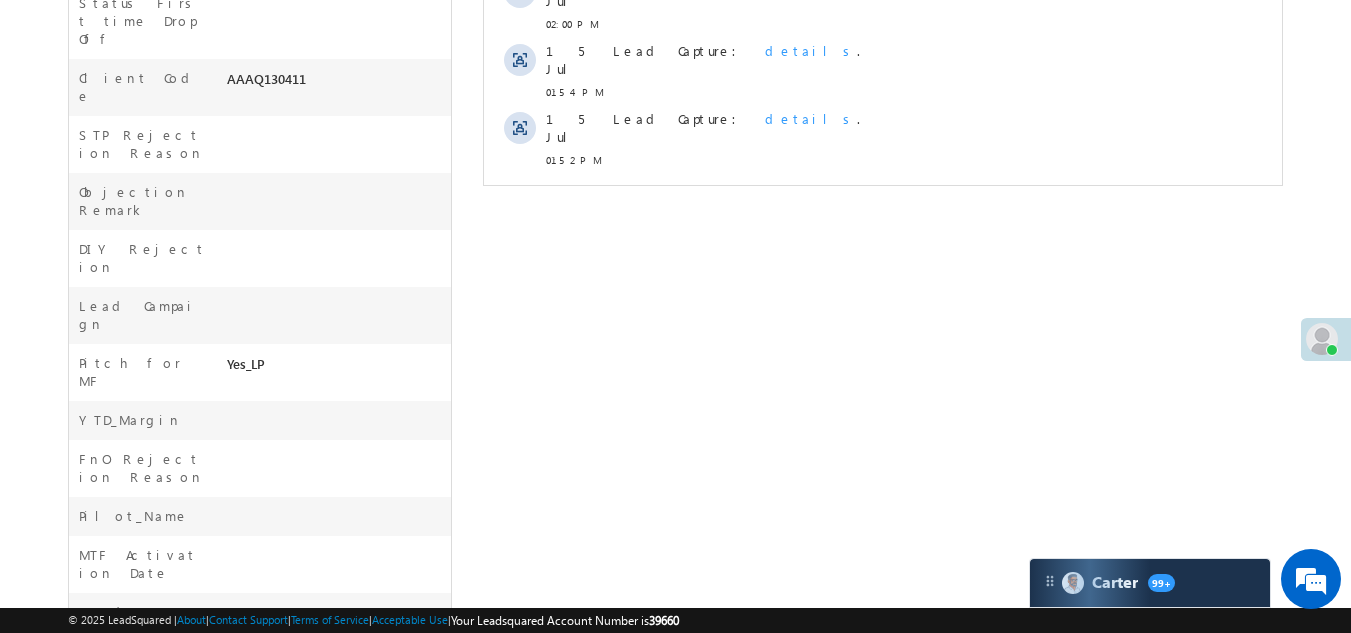 click on "Show More" at bounding box center (883, 204) 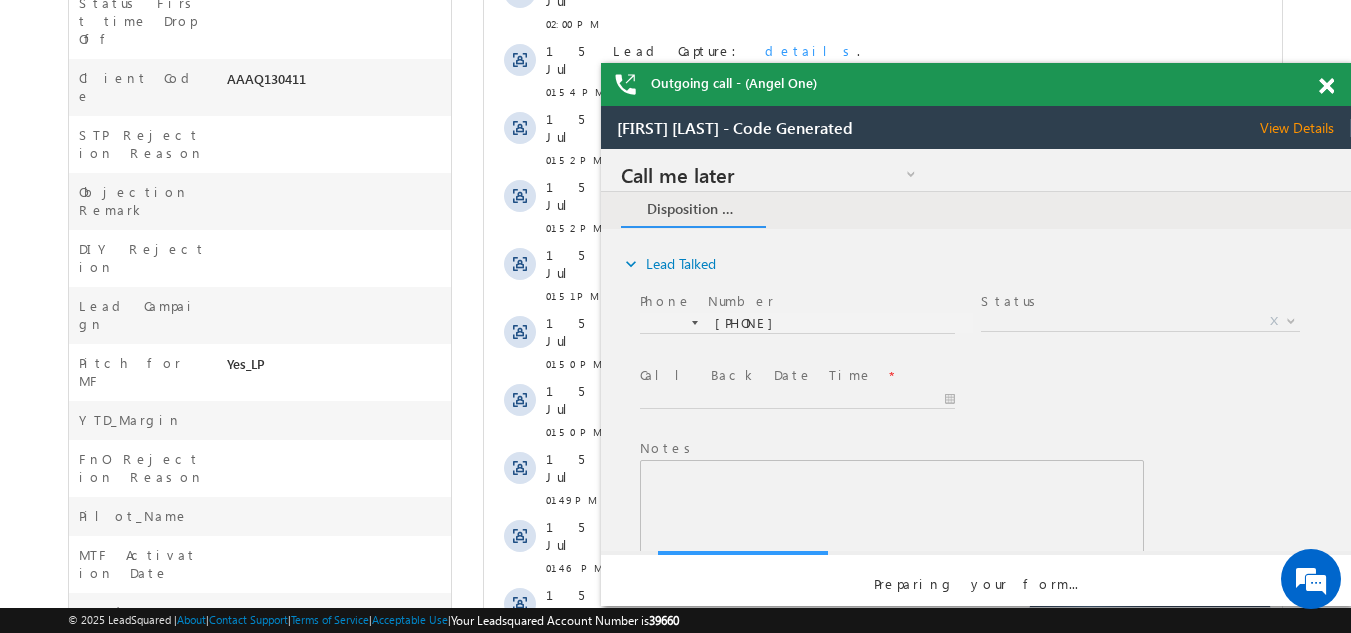 scroll, scrollTop: 0, scrollLeft: 0, axis: both 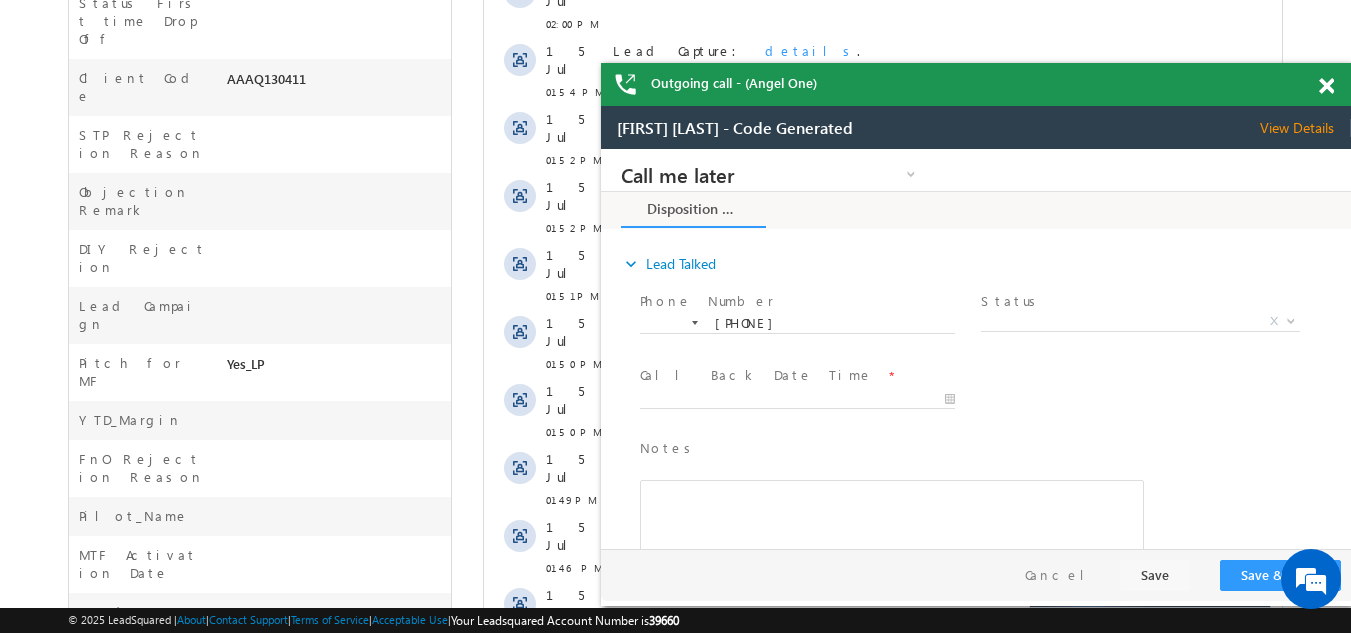 click at bounding box center (1326, 86) 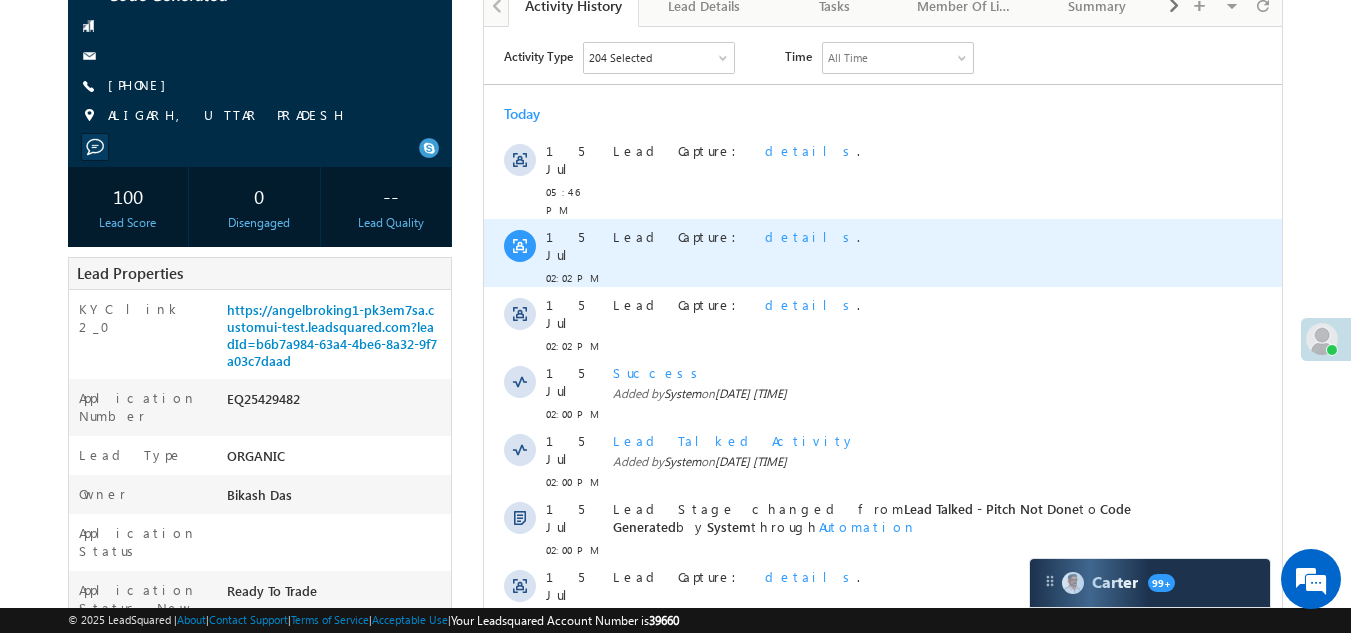 scroll, scrollTop: 400, scrollLeft: 0, axis: vertical 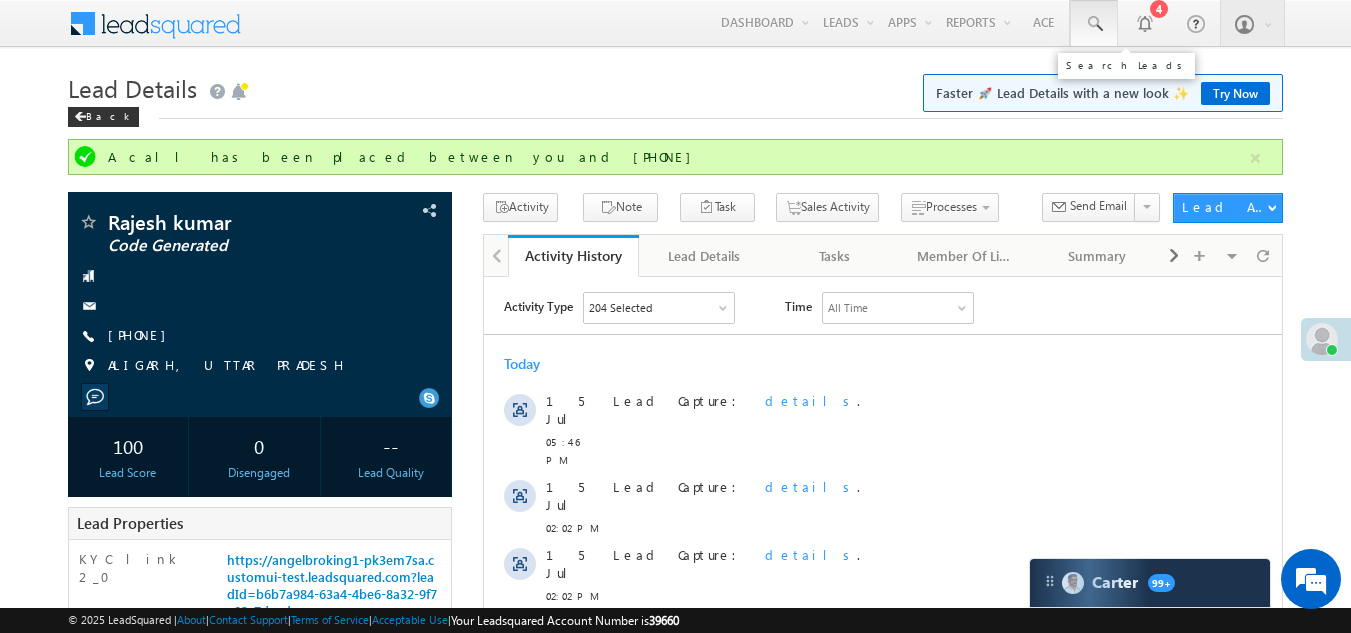 click at bounding box center [1094, 24] 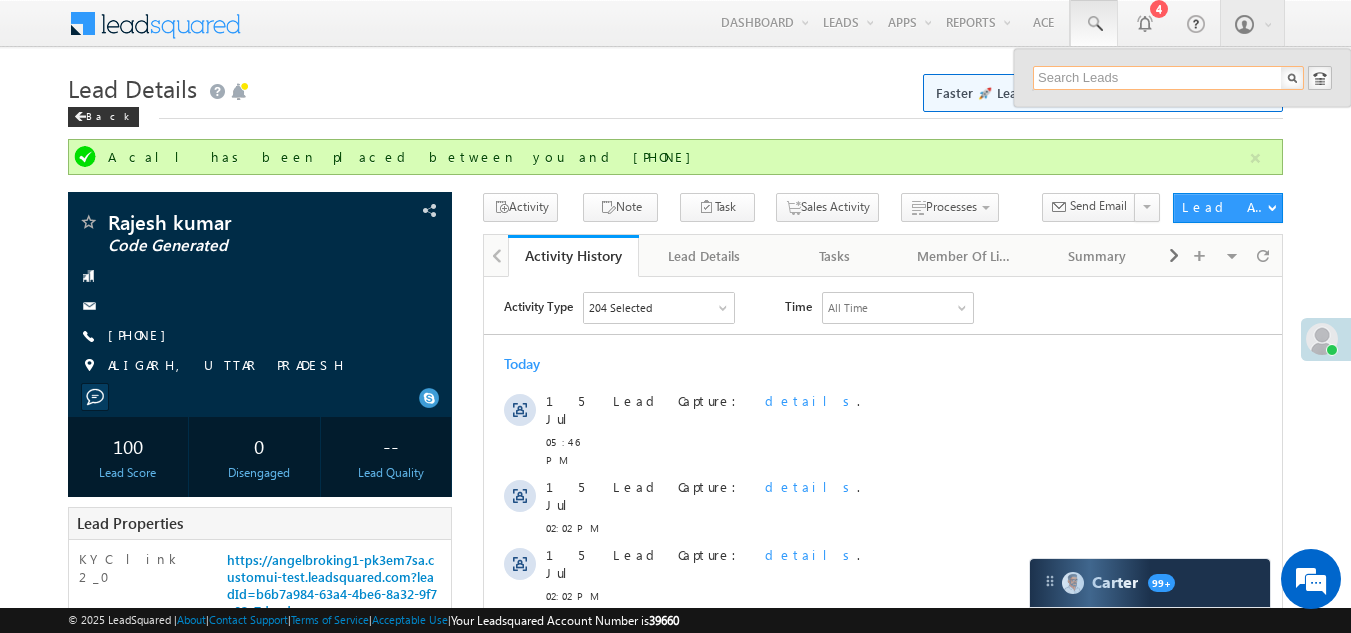 paste on "EQ10676392" 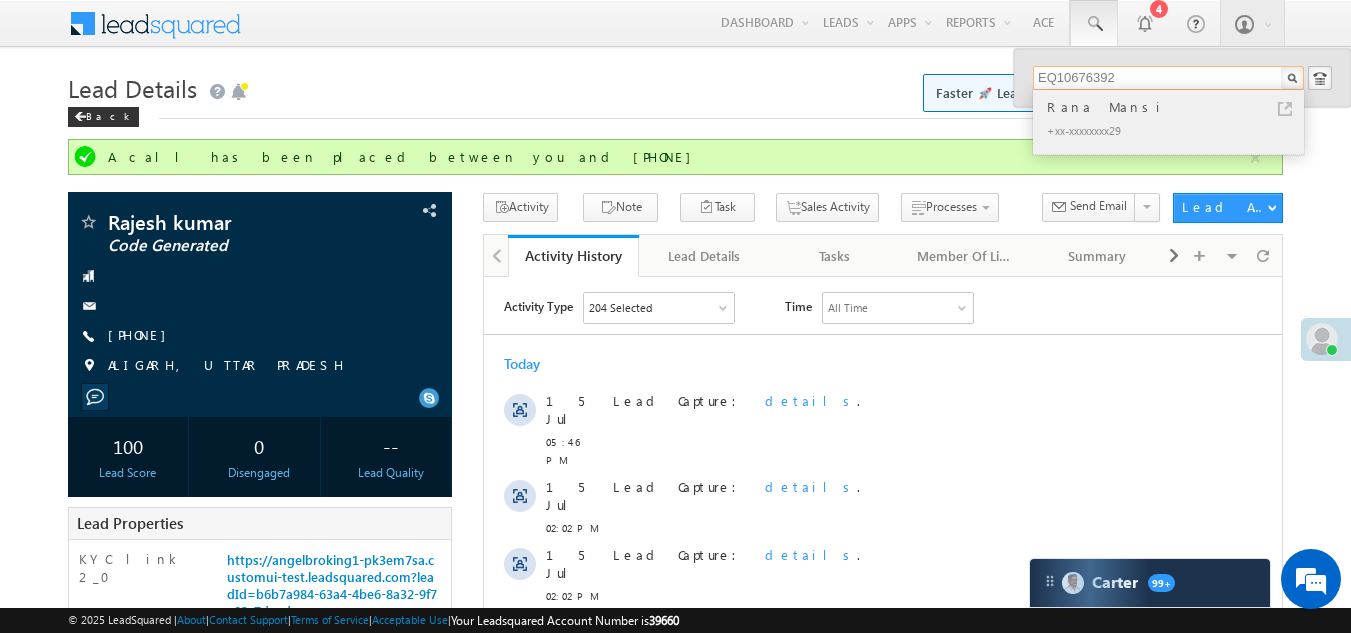 type on "EQ10676392" 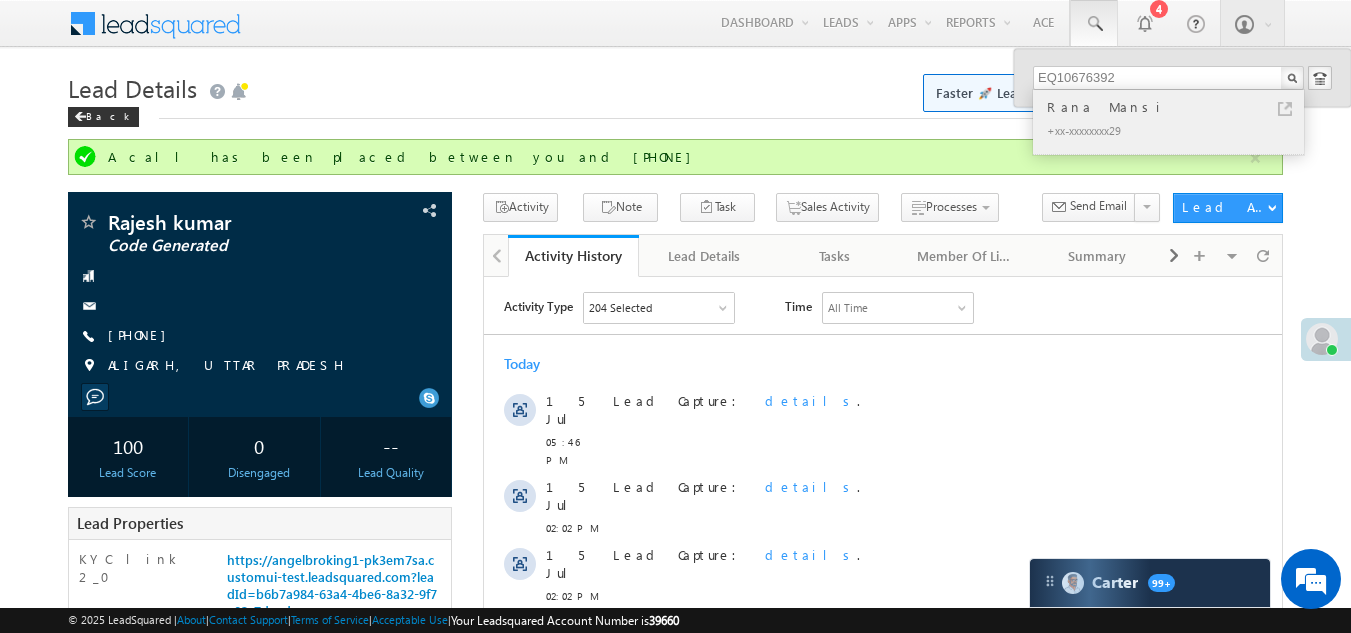 click on "Rana Mansi" at bounding box center (1177, 107) 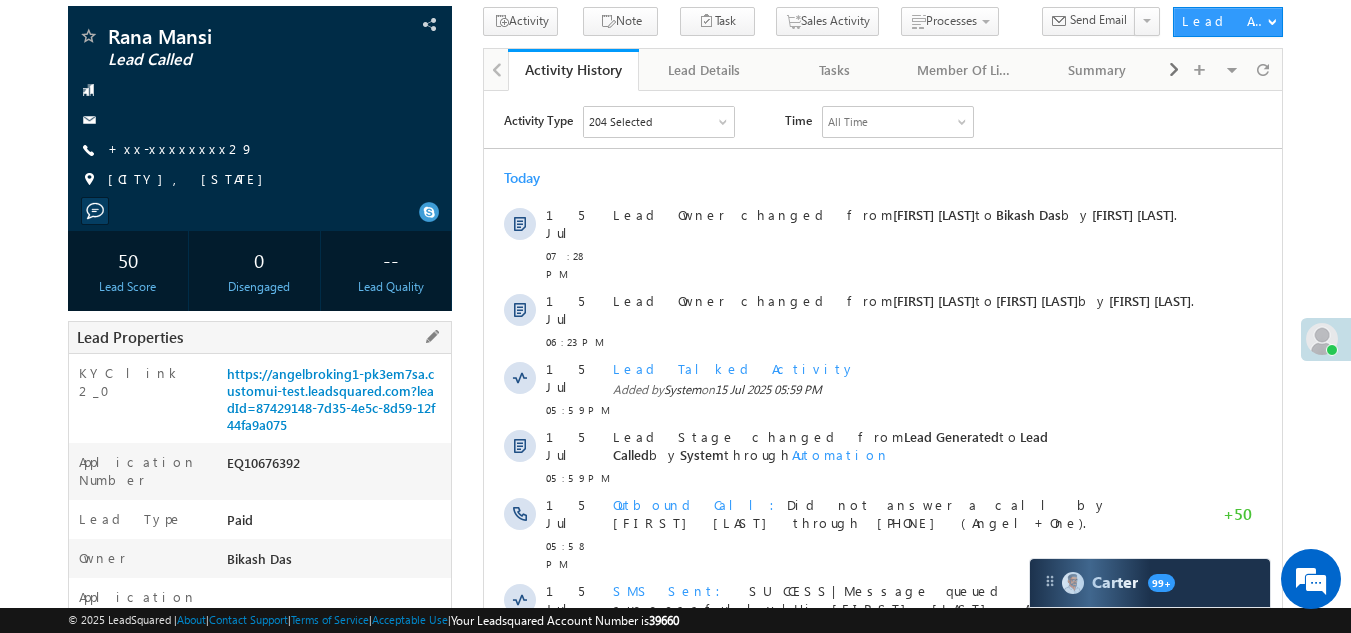 scroll, scrollTop: 0, scrollLeft: 0, axis: both 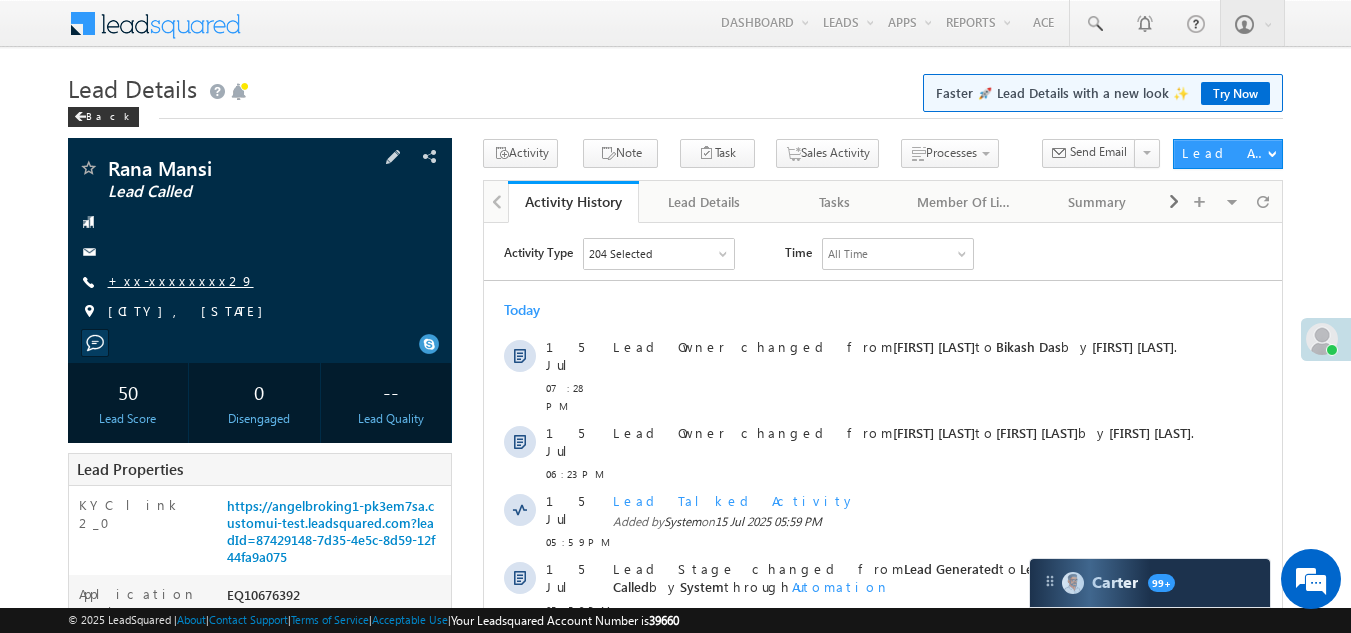 click on "+xx-xxxxxxxx29" at bounding box center (181, 280) 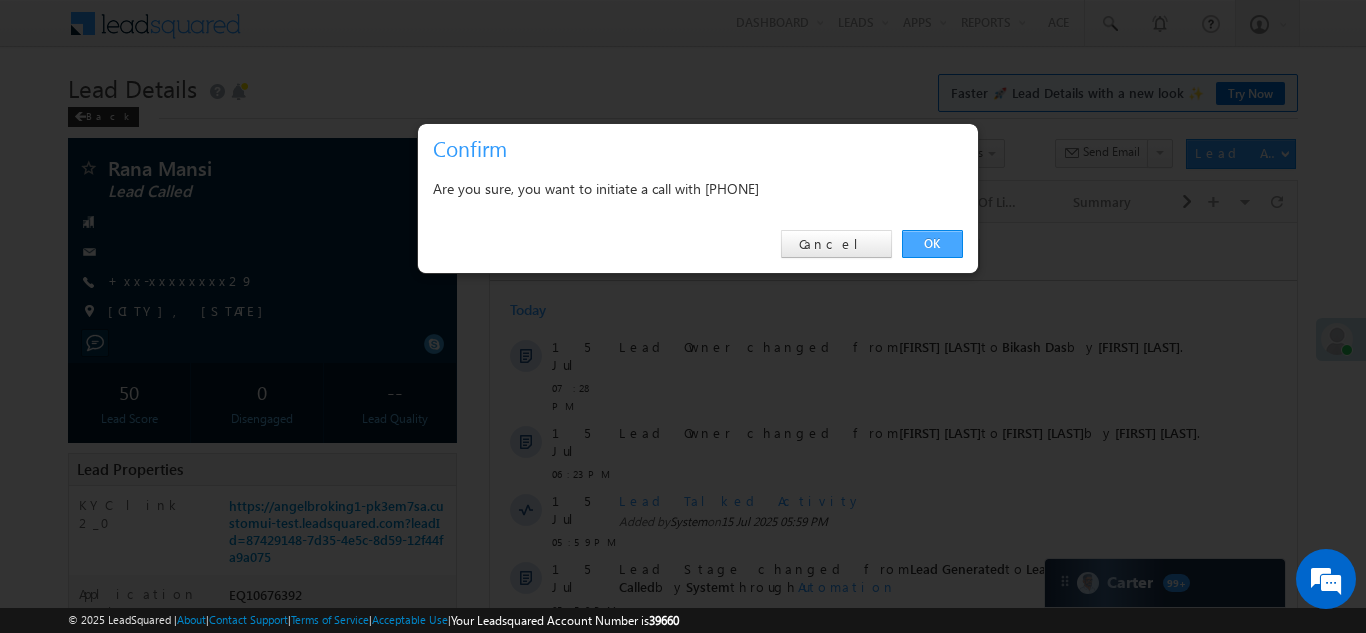click on "OK" at bounding box center (932, 244) 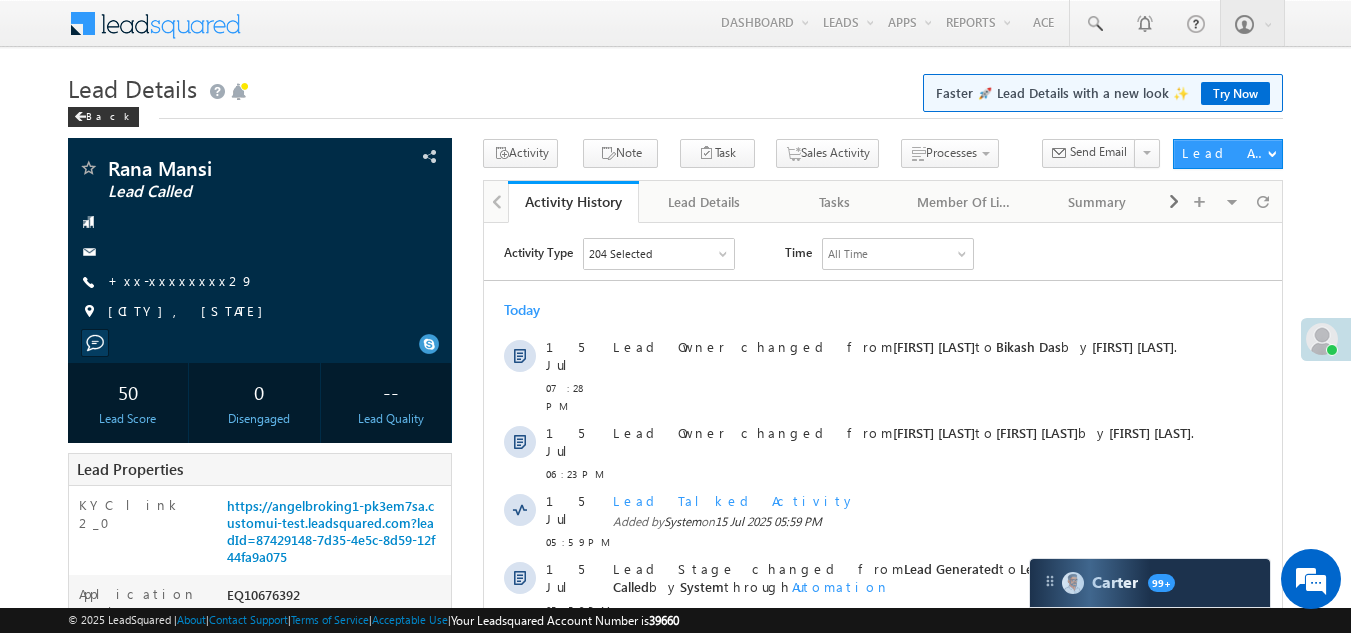 scroll, scrollTop: 0, scrollLeft: 0, axis: both 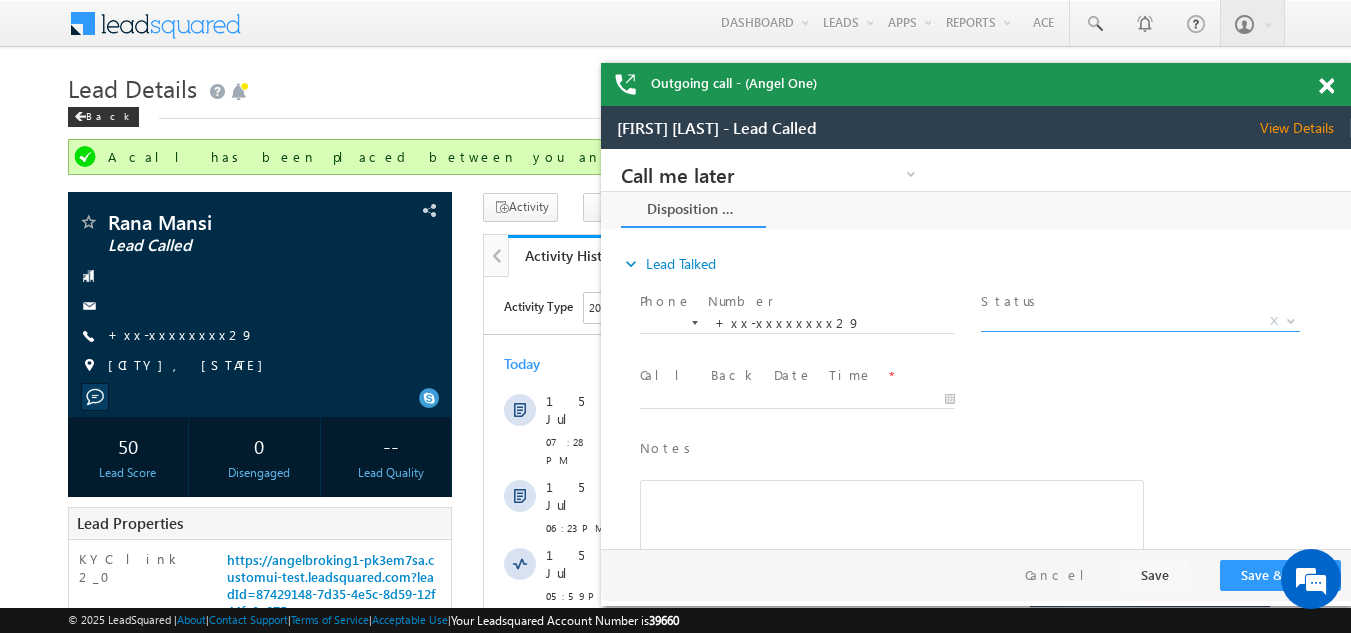 click on "X" at bounding box center [1140, 322] 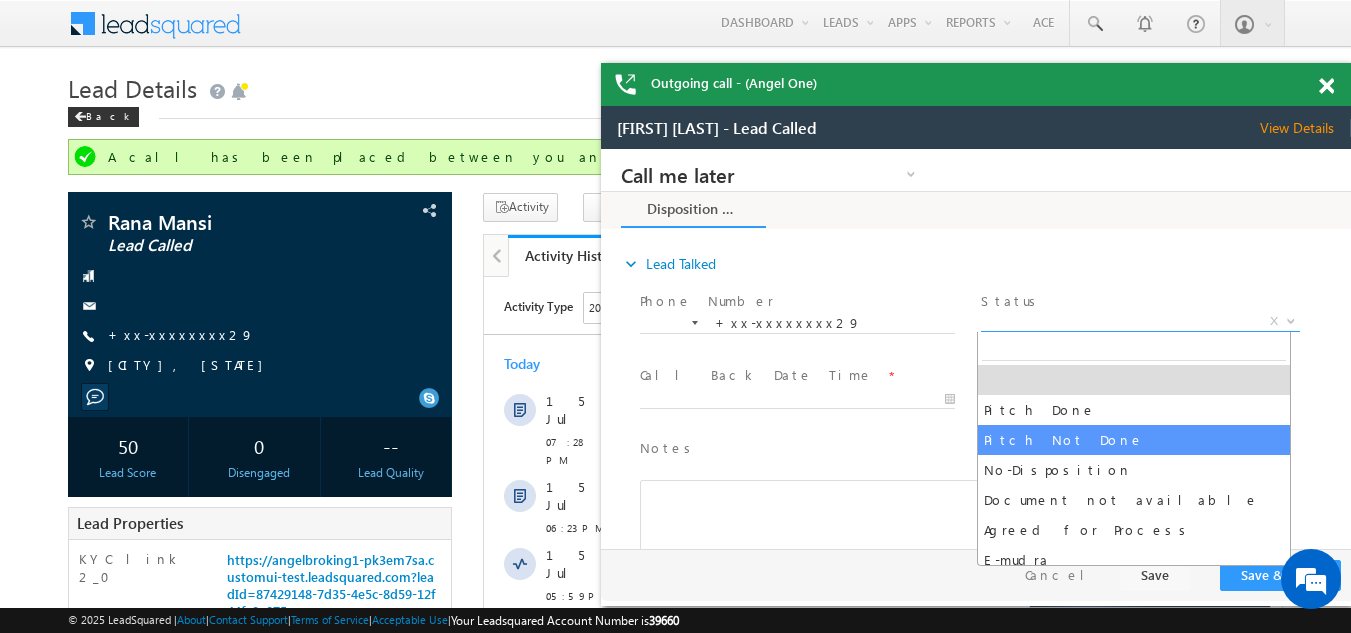 select on "Pitch Not Done" 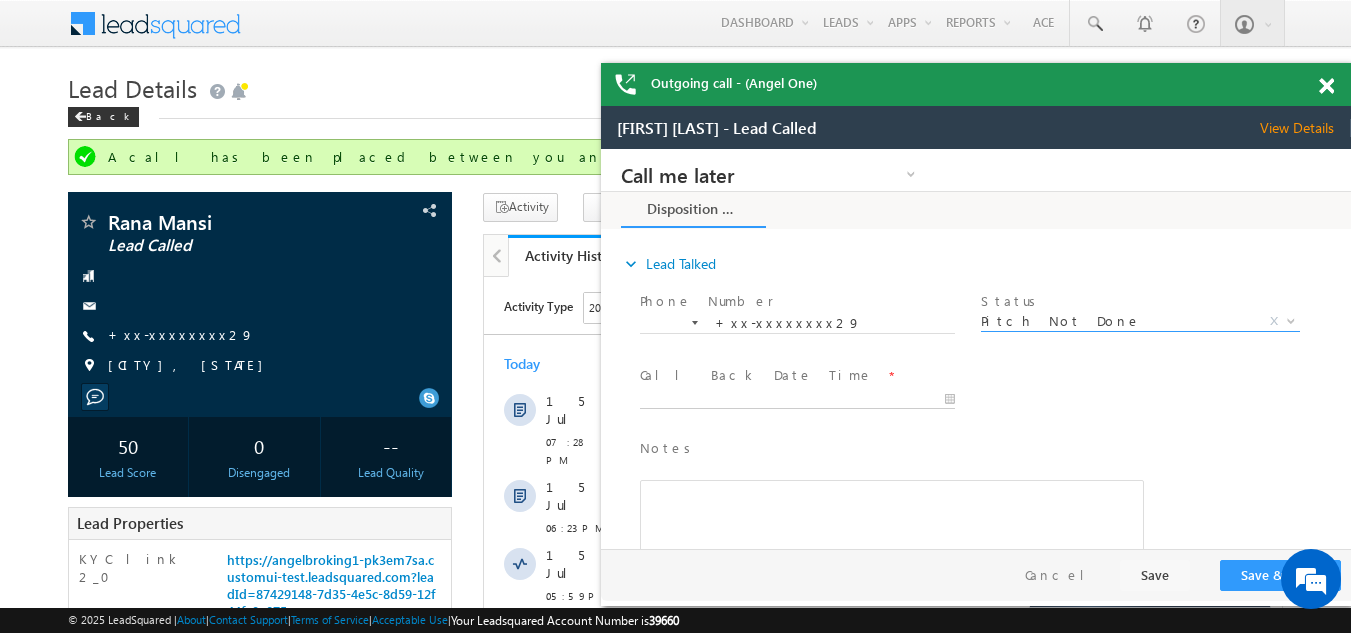 type on "07/15/25 7:47 PM" 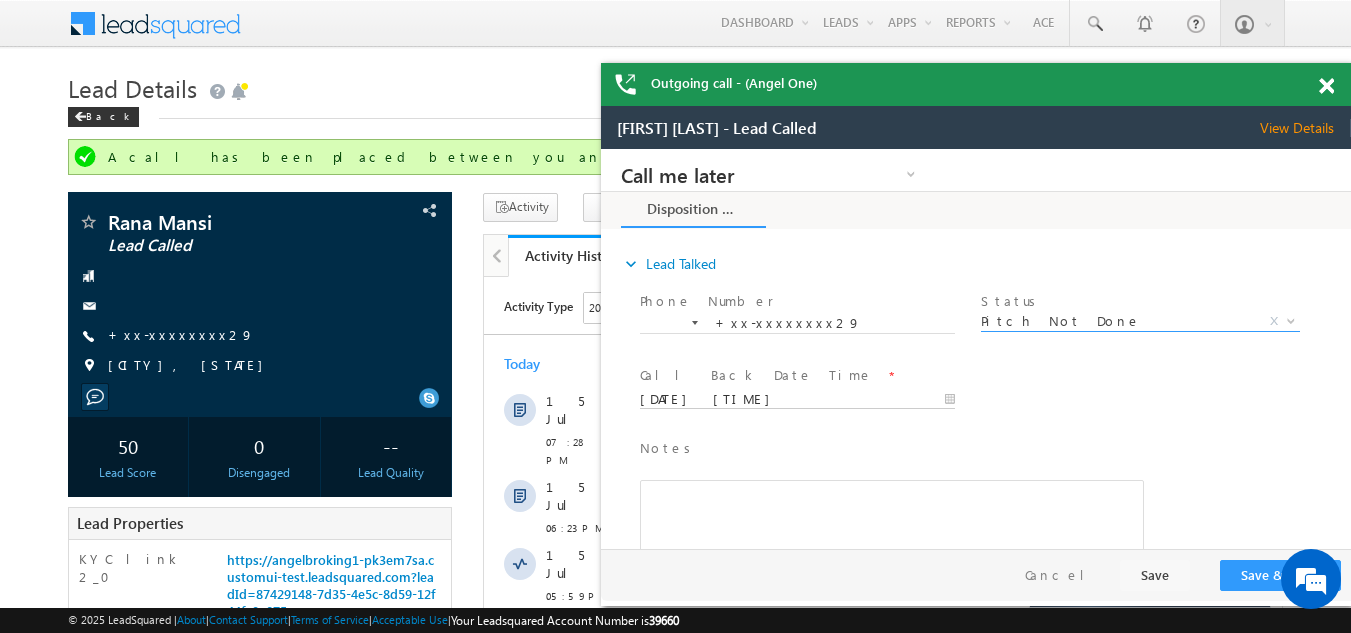 click on "07/15/25 7:47 PM" at bounding box center [797, 400] 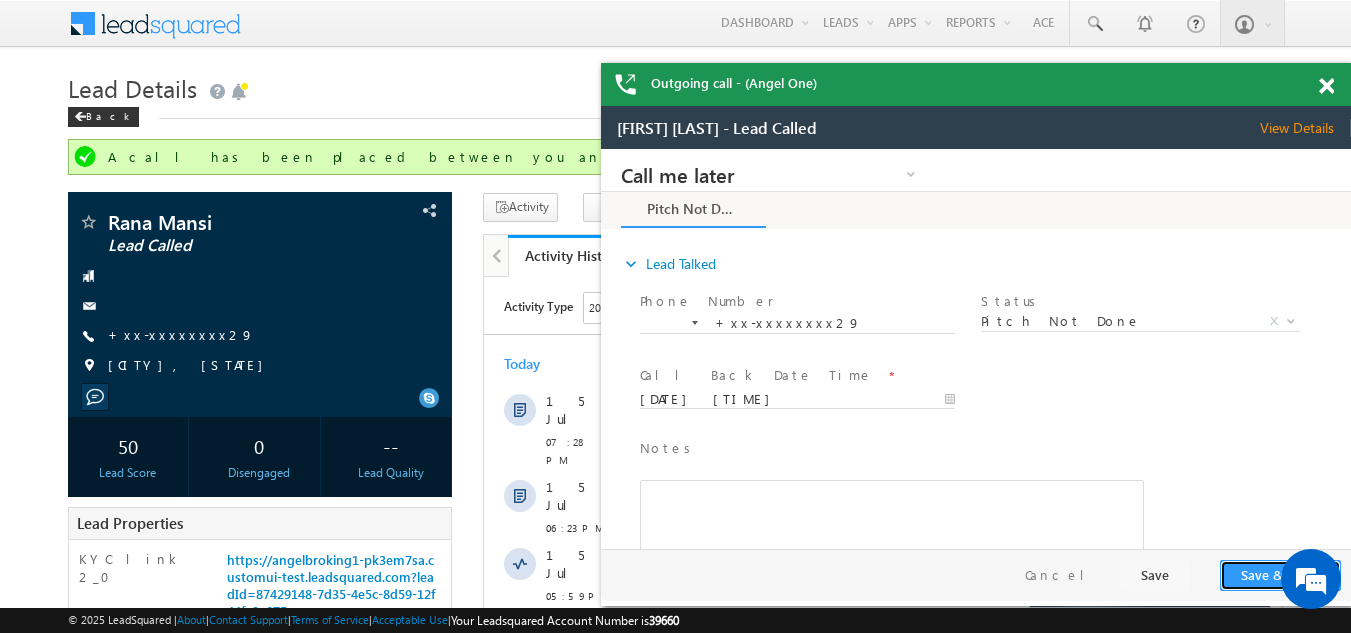 click on "Save & Close" at bounding box center [1280, 575] 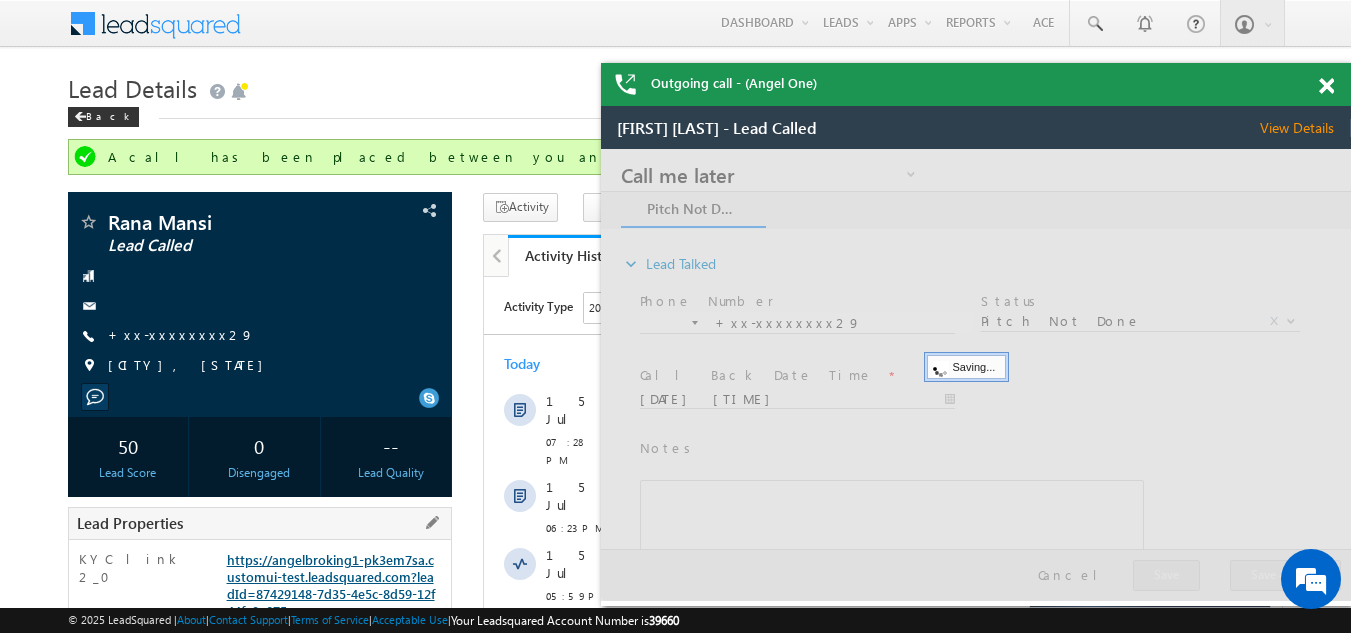 click on "https://angelbroking1-pk3em7sa.customui-test.leadsquared.com?leadId=87429148-7d35-4e5c-8d59-12f44fa9a075" at bounding box center (331, 585) 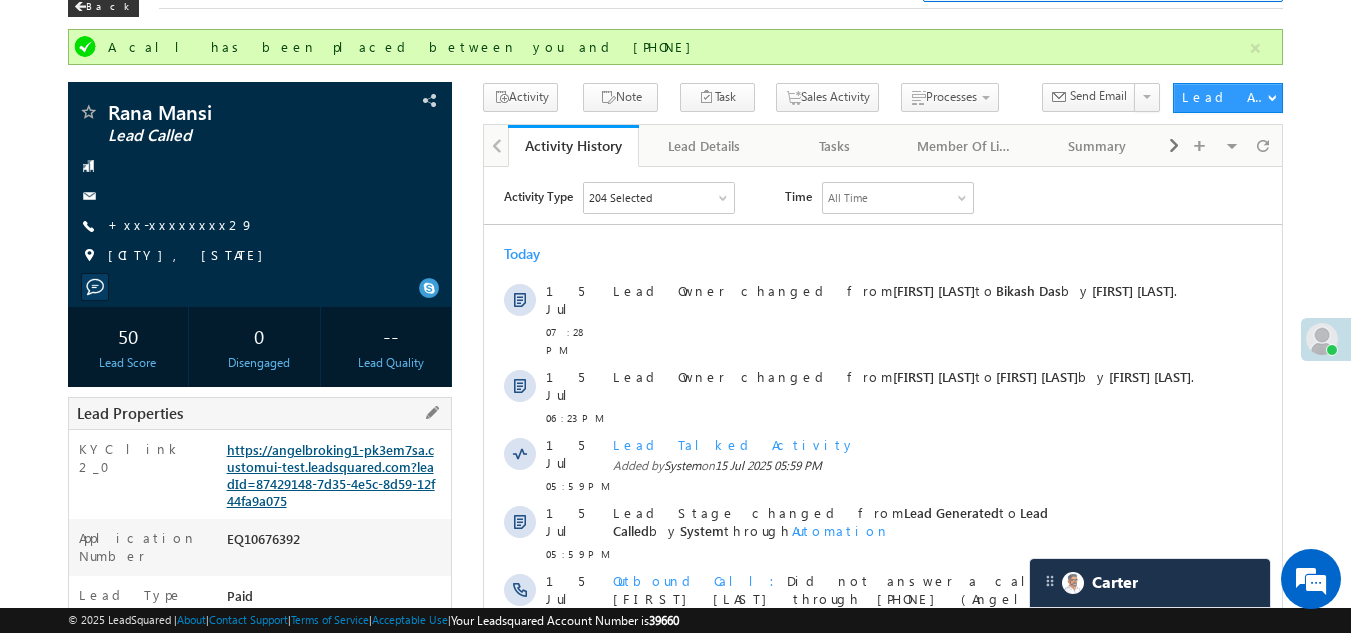 scroll, scrollTop: 0, scrollLeft: 0, axis: both 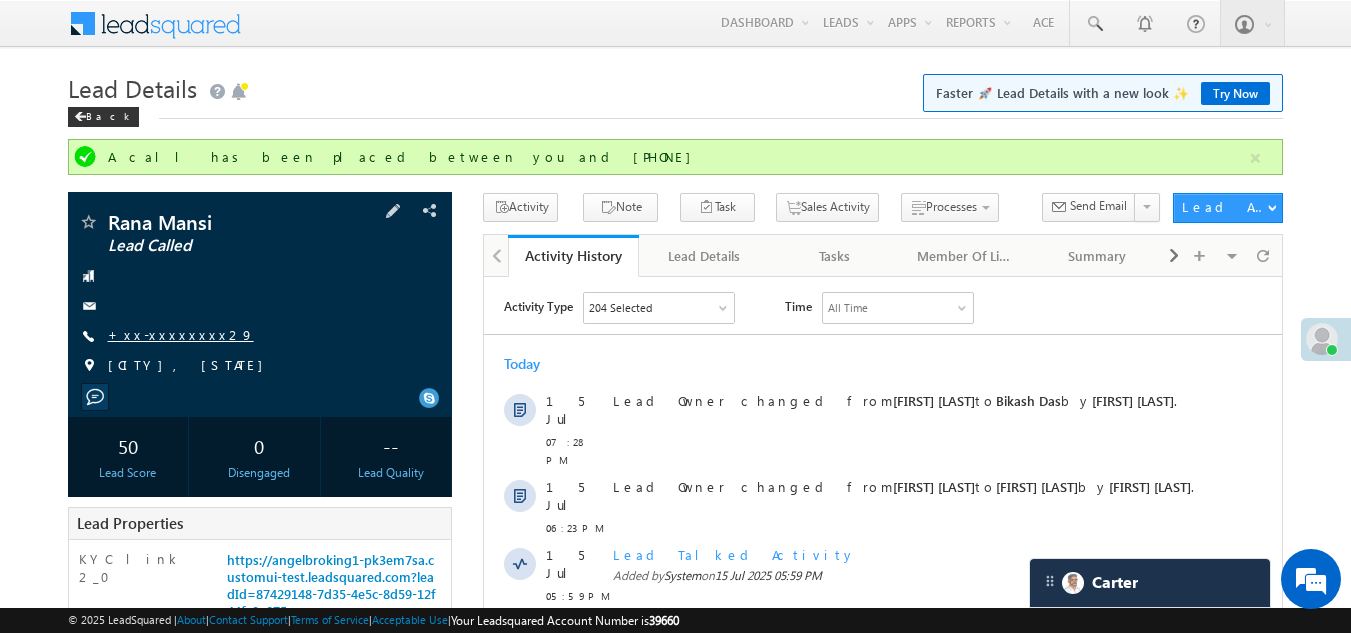 click on "+xx-xxxxxxxx29" at bounding box center [181, 334] 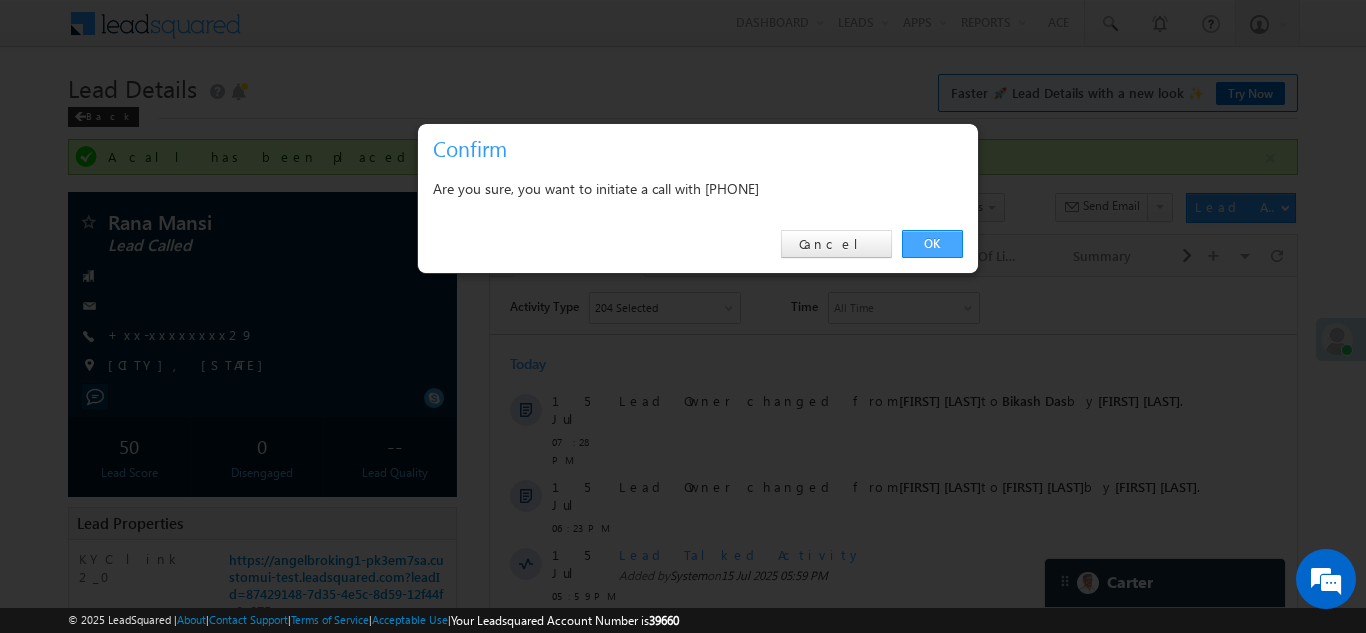 click on "OK" at bounding box center (932, 244) 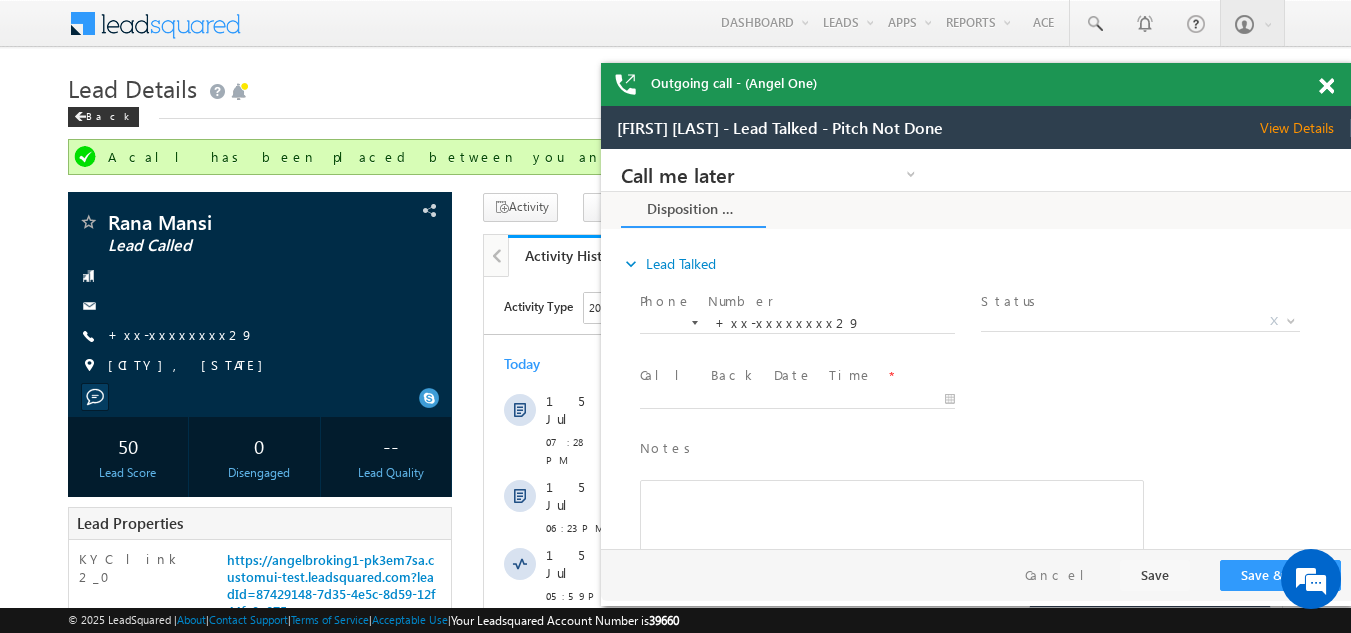 scroll, scrollTop: 0, scrollLeft: 0, axis: both 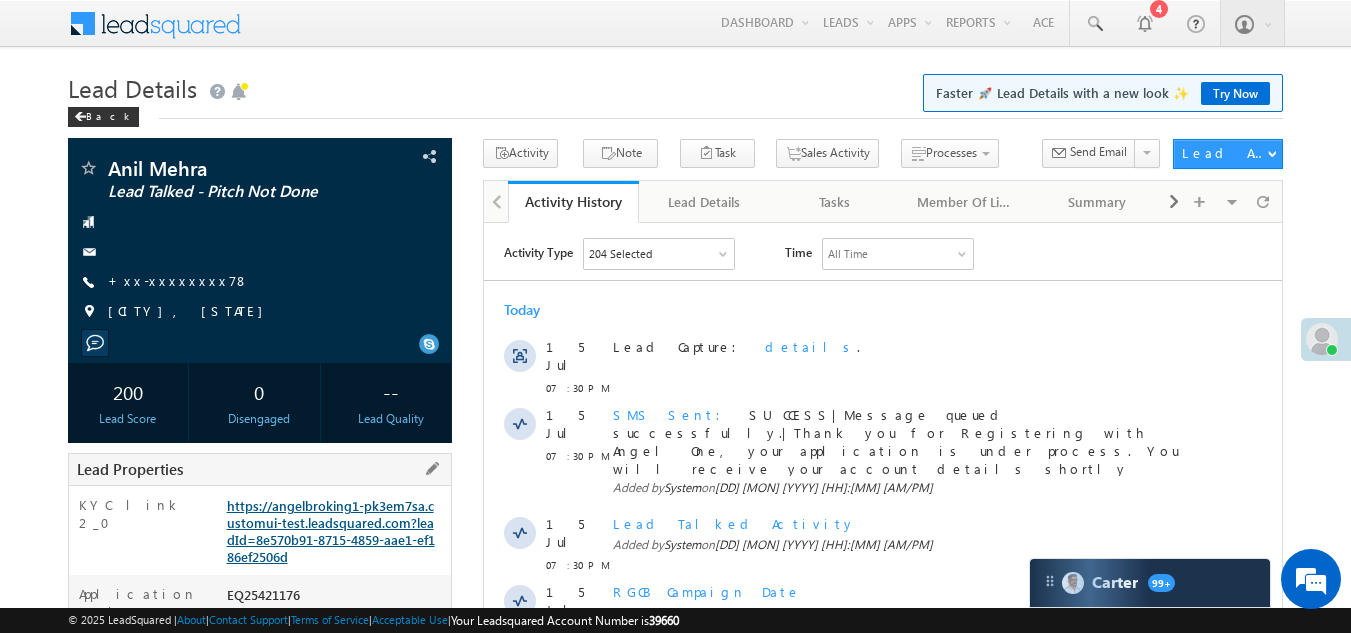 click on "https://angelbroking1-pk3em7sa.customui-test.leadsquared.com?leadId=8e570b91-8715-4859-aae1-ef186ef2506d" at bounding box center (331, 531) 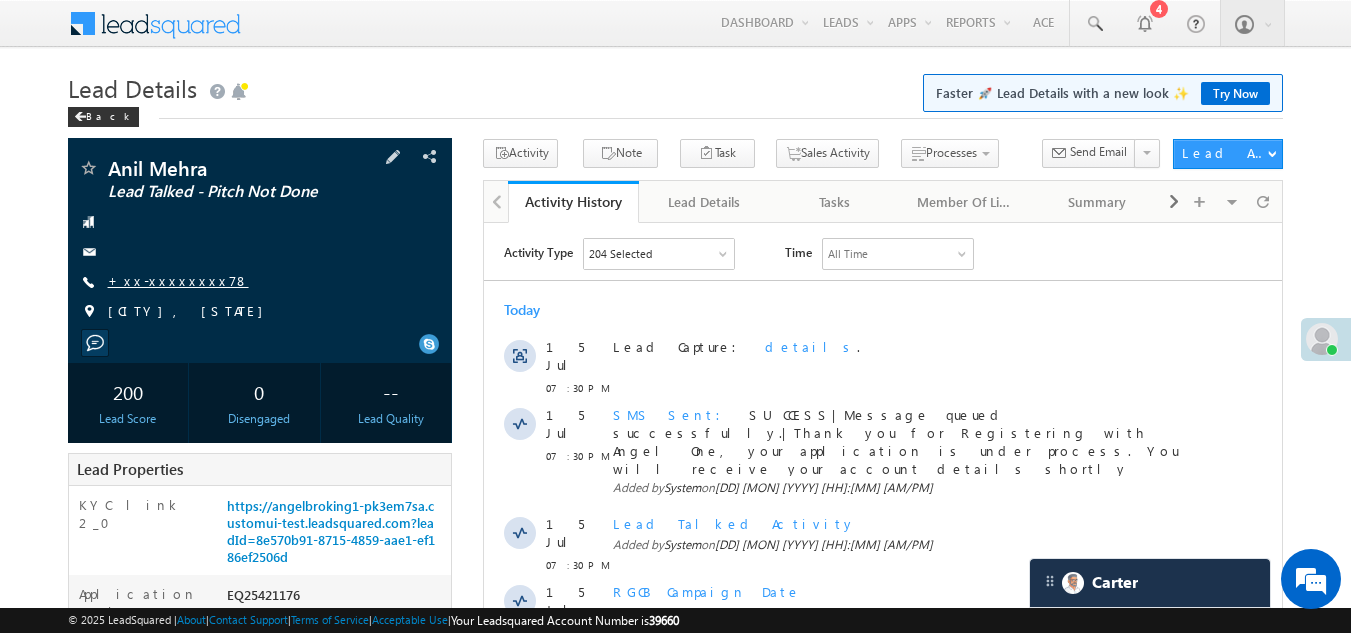 click on "+xx-xxxxxxxx78" at bounding box center (178, 280) 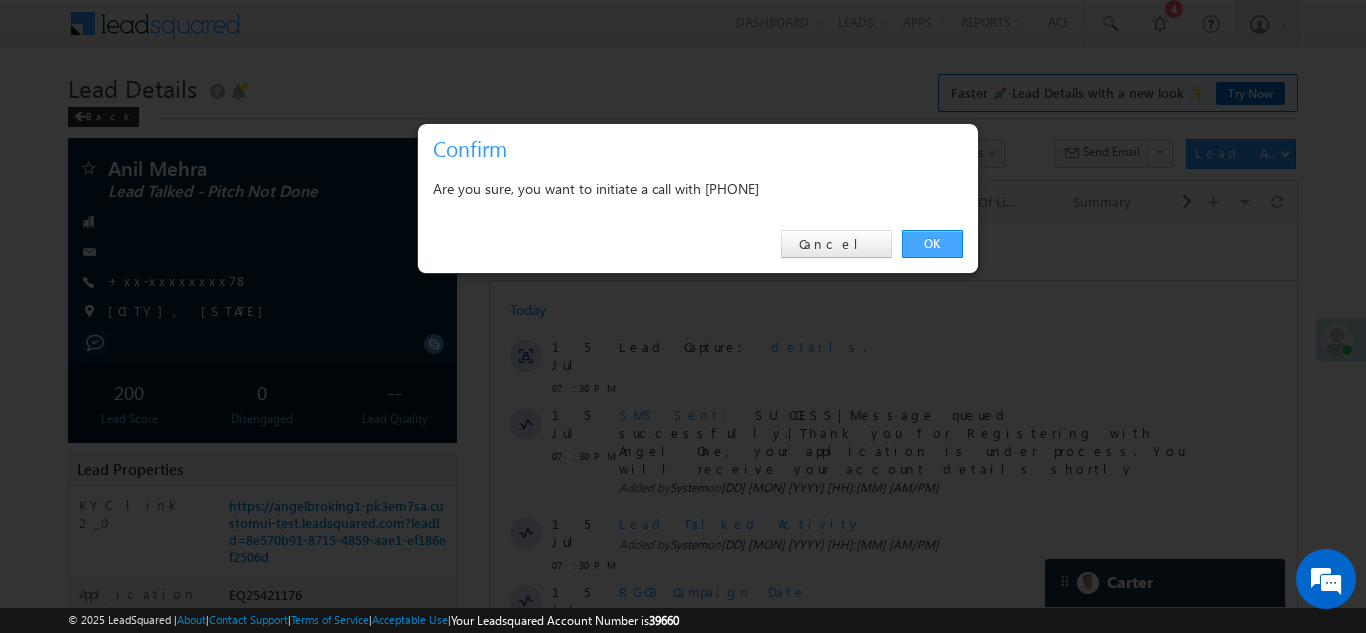 click on "OK" at bounding box center (932, 244) 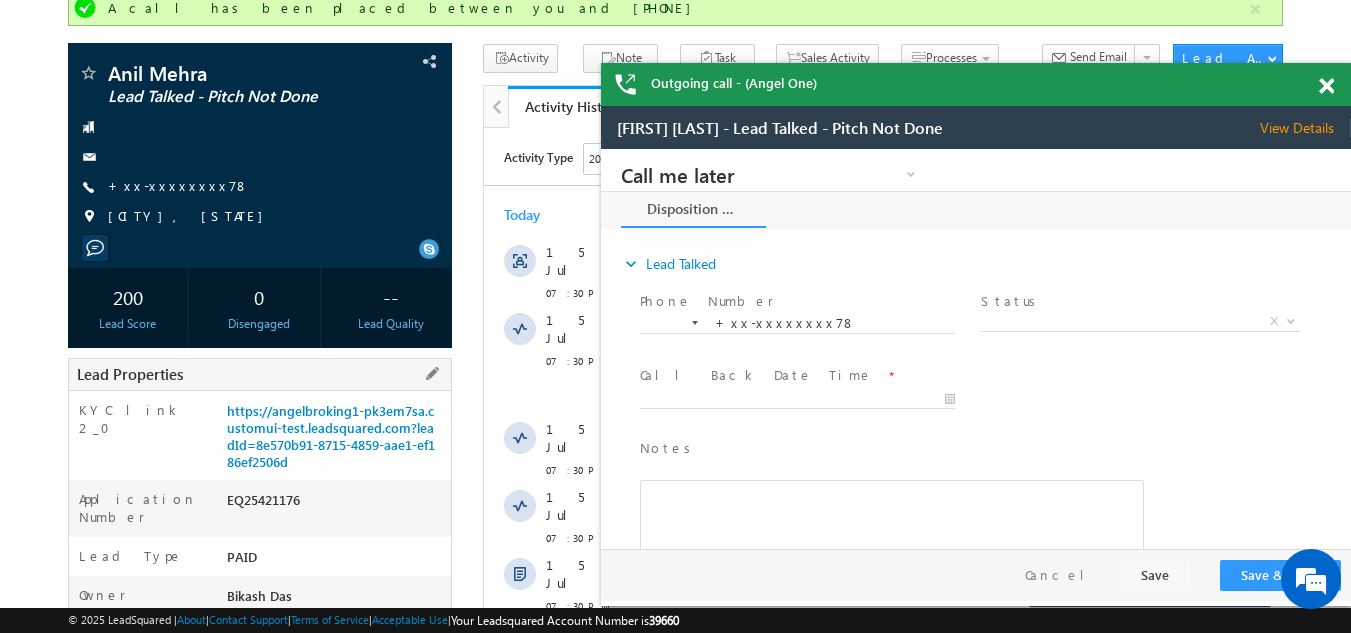 scroll, scrollTop: 300, scrollLeft: 0, axis: vertical 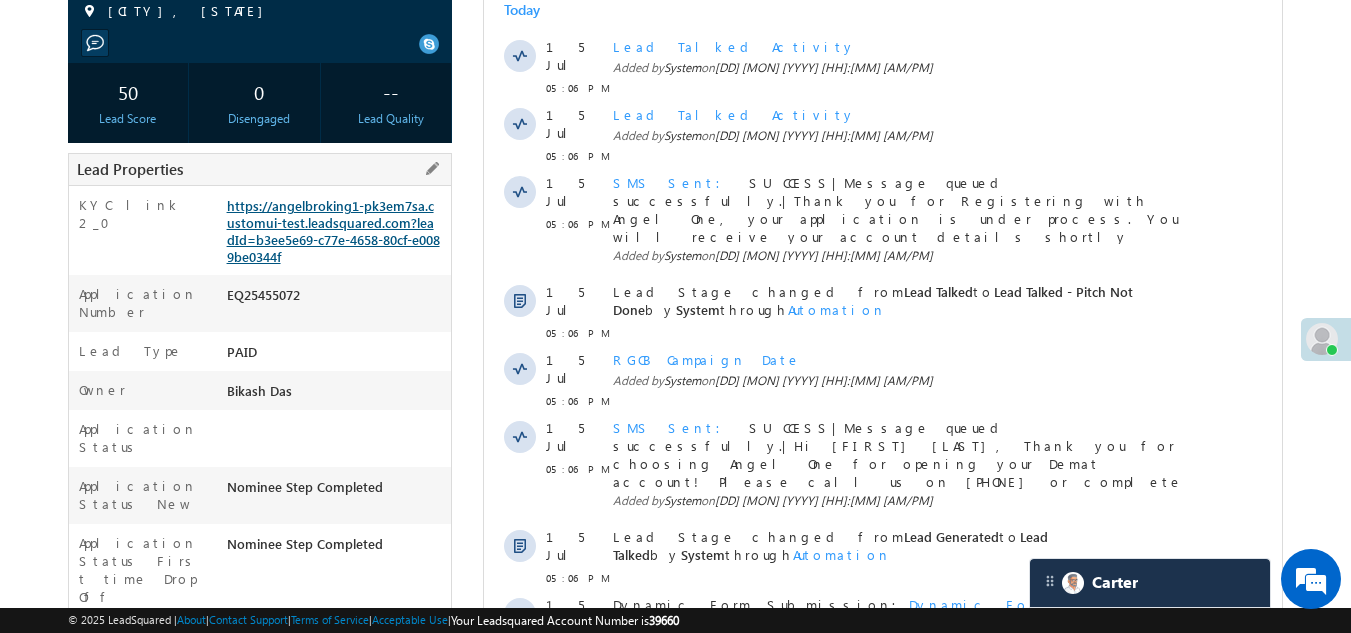 click on "https://angelbroking1-pk3em7sa.customui-test.leadsquared.com?leadId=b3ee5e69-c77e-4658-80cf-e0089be0344f" at bounding box center [333, 231] 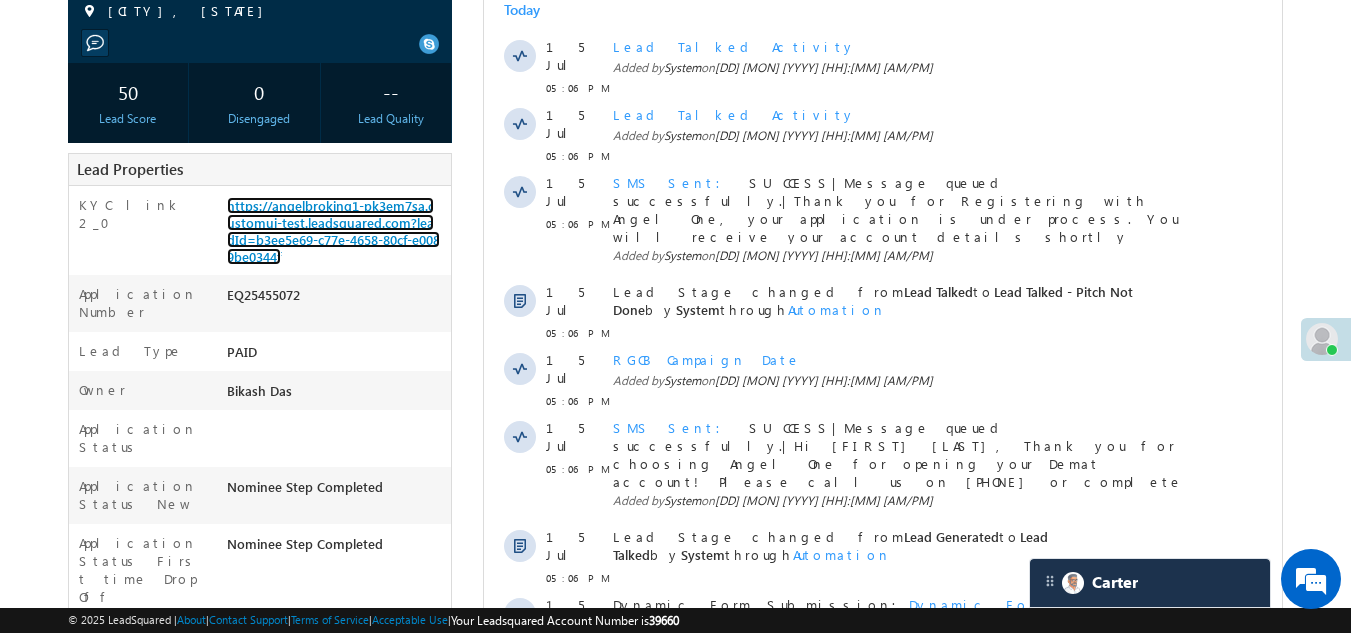scroll, scrollTop: 700, scrollLeft: 0, axis: vertical 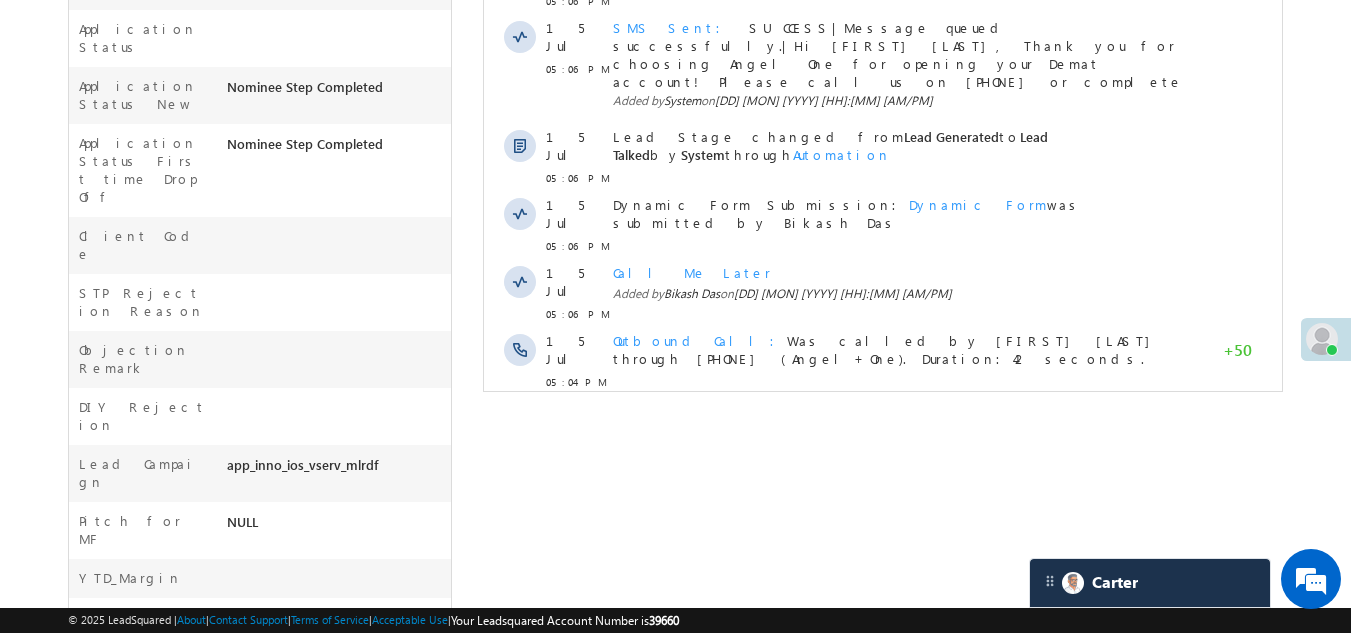 click on "Show More" at bounding box center (883, 426) 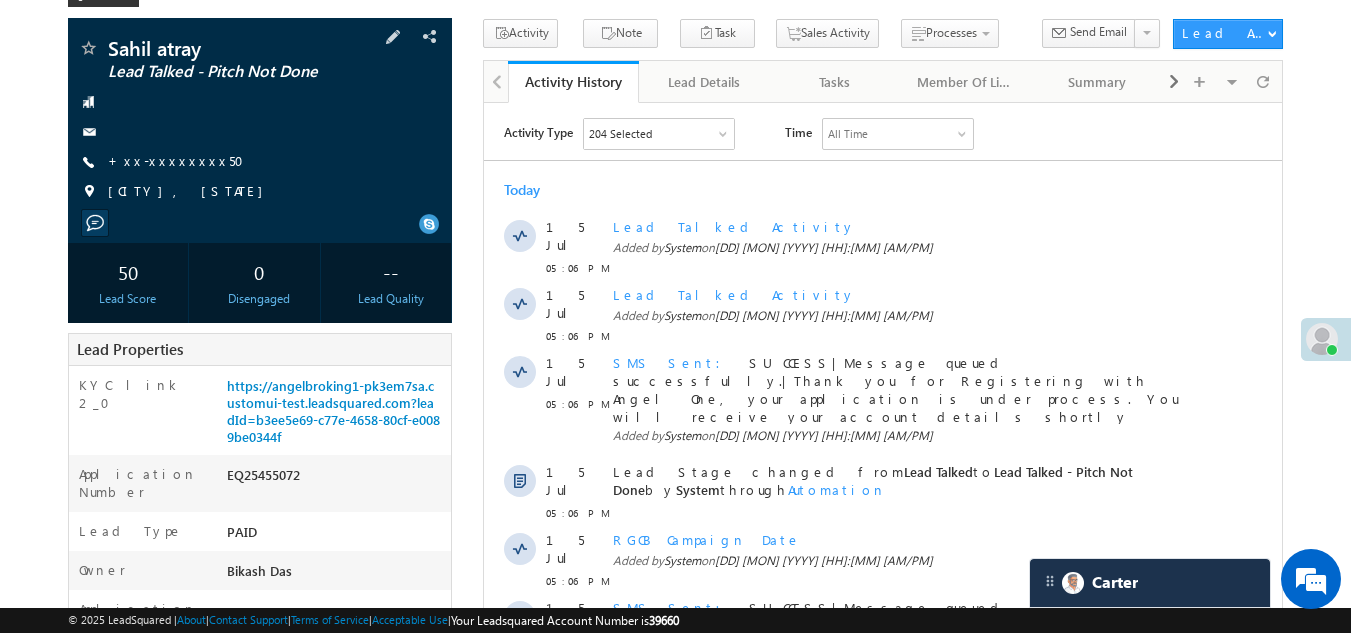 scroll, scrollTop: 0, scrollLeft: 0, axis: both 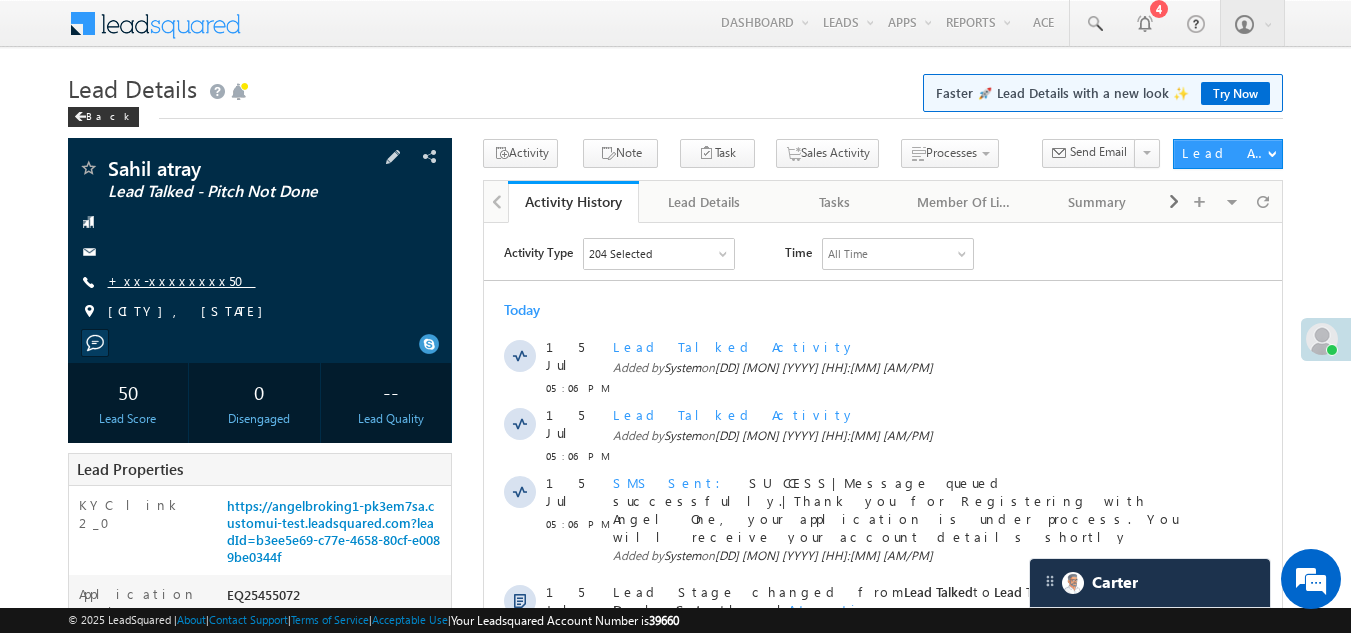 click on "+xx-xxxxxxxx50" at bounding box center [182, 280] 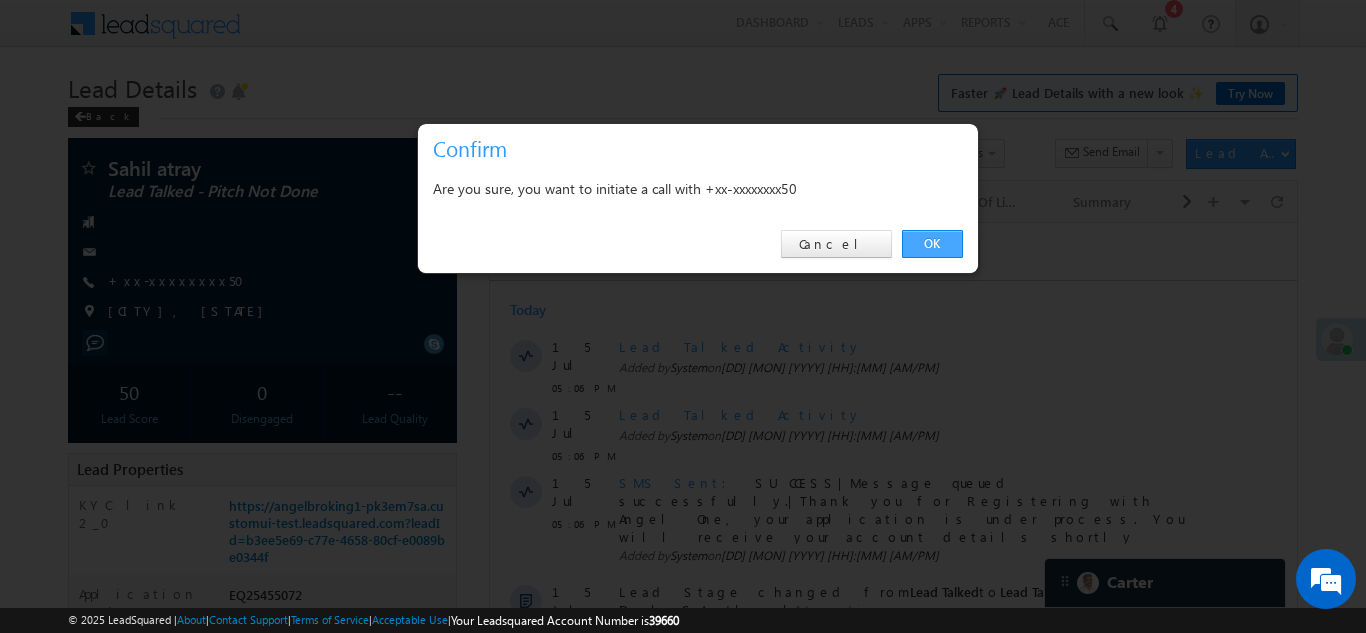 click on "OK" at bounding box center [932, 244] 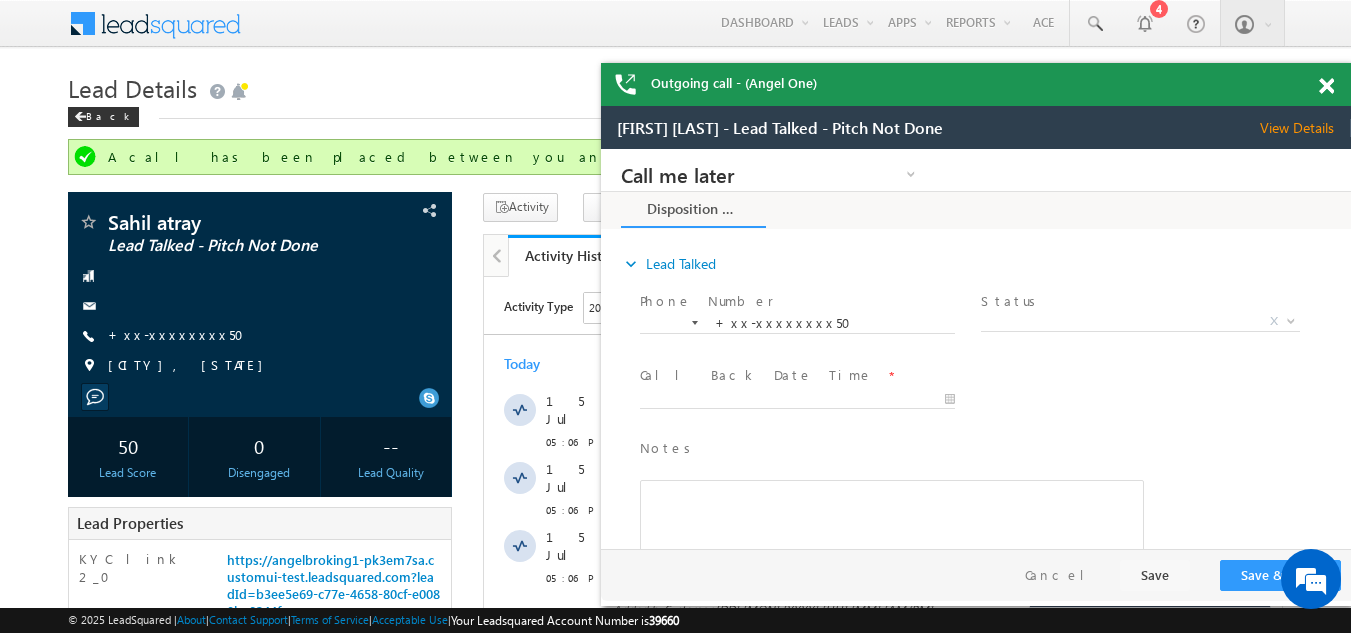 scroll, scrollTop: 0, scrollLeft: 0, axis: both 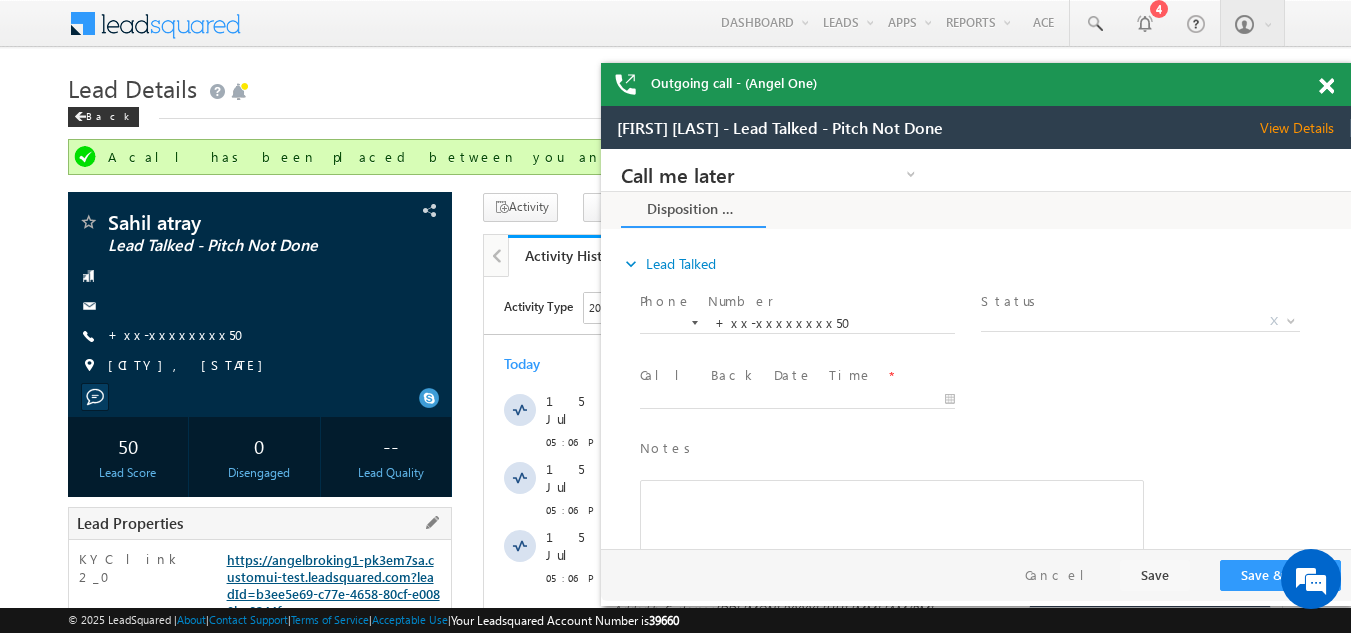 click on "https://angelbroking1-pk3em7sa.customui-test.leadsquared.com?leadId=b3ee5e69-c77e-4658-80cf-e0089be0344f" at bounding box center [333, 585] 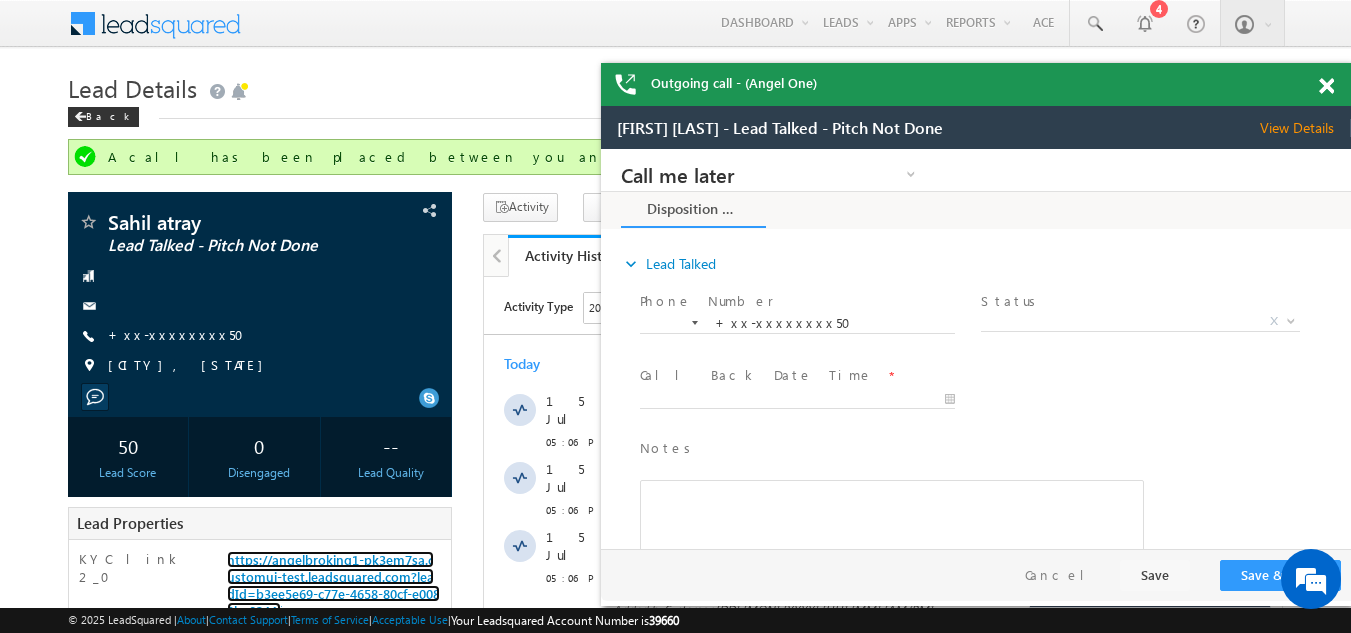click at bounding box center [1326, 86] 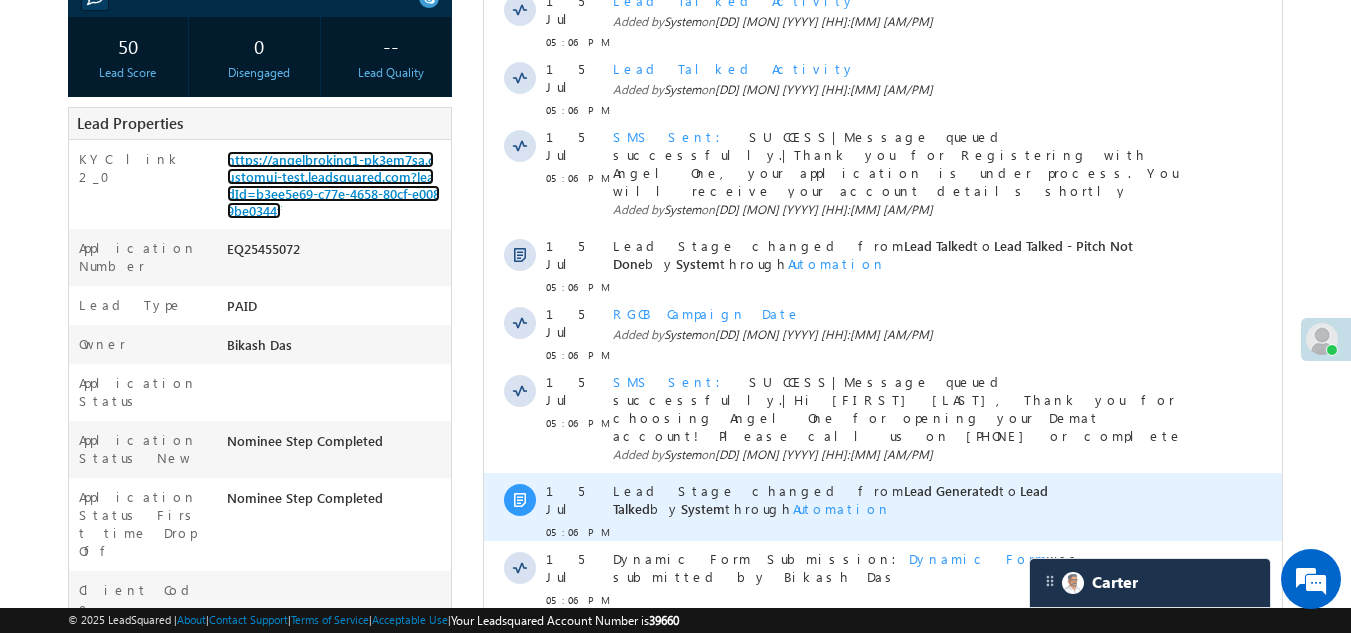 scroll, scrollTop: 0, scrollLeft: 0, axis: both 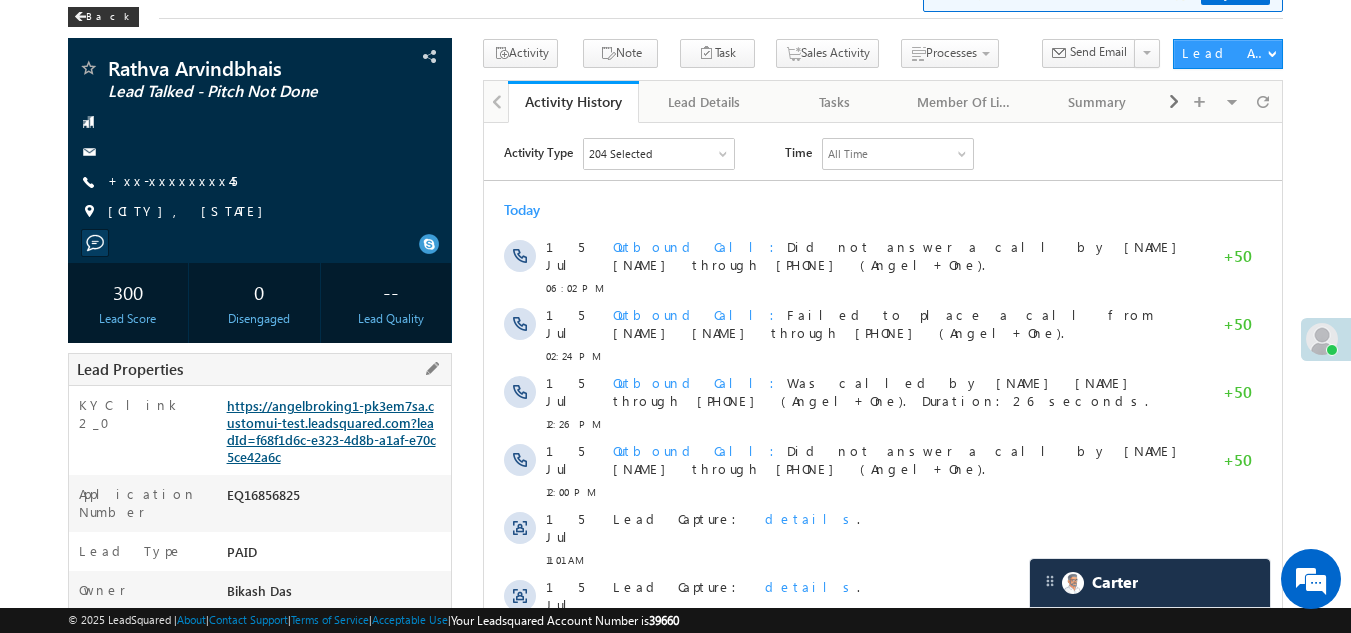 click on "https://angelbroking1-pk3em7sa.customui-test.leadsquared.com?leadId=f68f1d6c-e323-4d8b-a1af-e70c5ce42a6c" at bounding box center [331, 431] 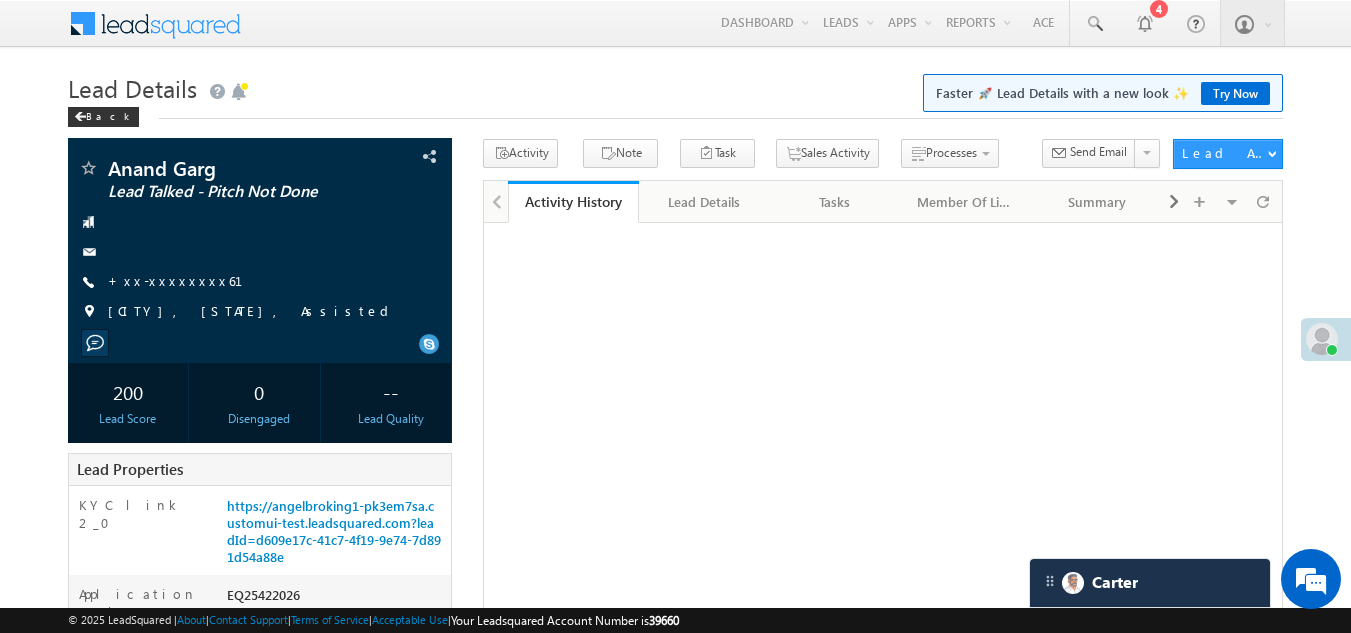 scroll, scrollTop: 0, scrollLeft: 0, axis: both 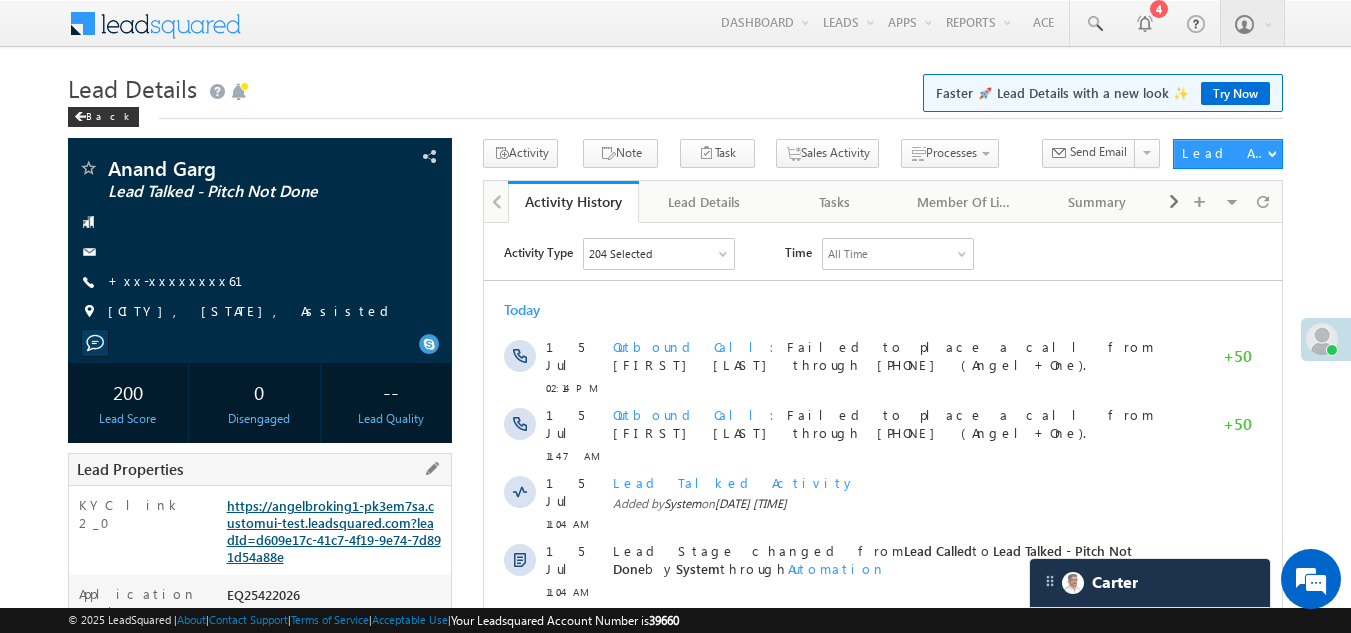 click on "https://angelbroking1-pk3em7sa.customui-test.leadsquared.com?leadId=d609e17c-41c7-4f19-9e74-7d891d54a88e" at bounding box center (334, 531) 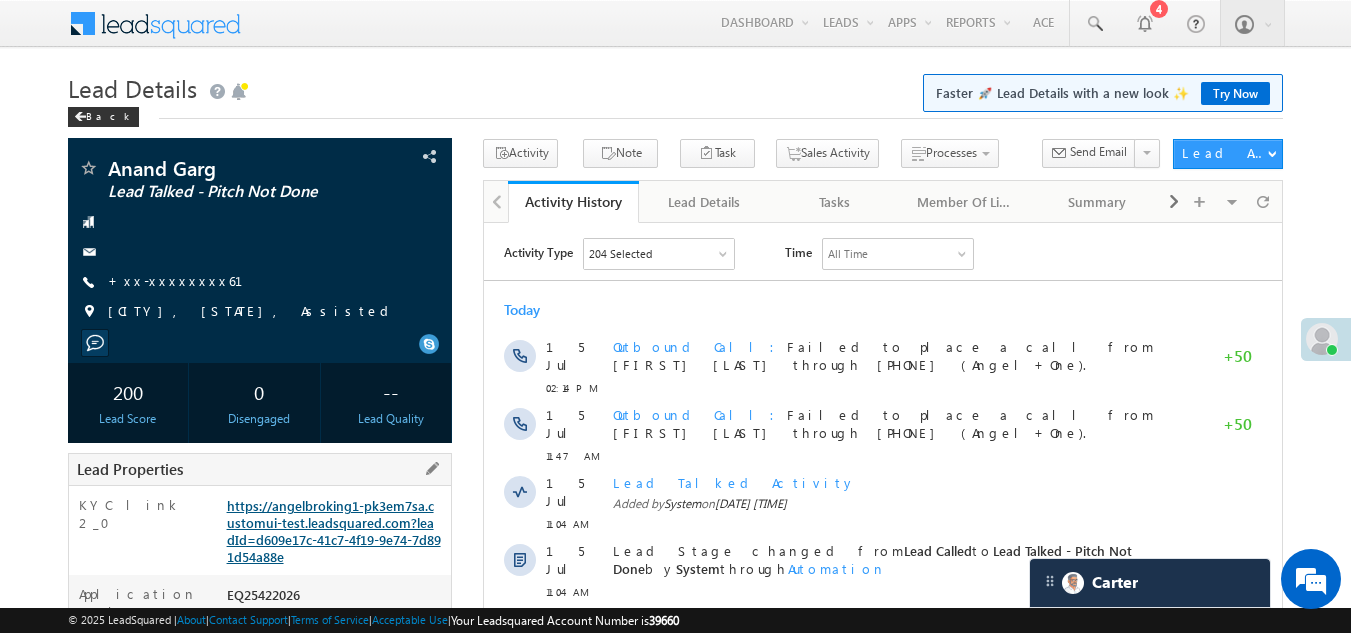 click on "https://angelbroking1-pk3em7sa.customui-test.leadsquared.com?leadId=d609e17c-41c7-4f19-9e74-7d891d54a88e" at bounding box center [334, 531] 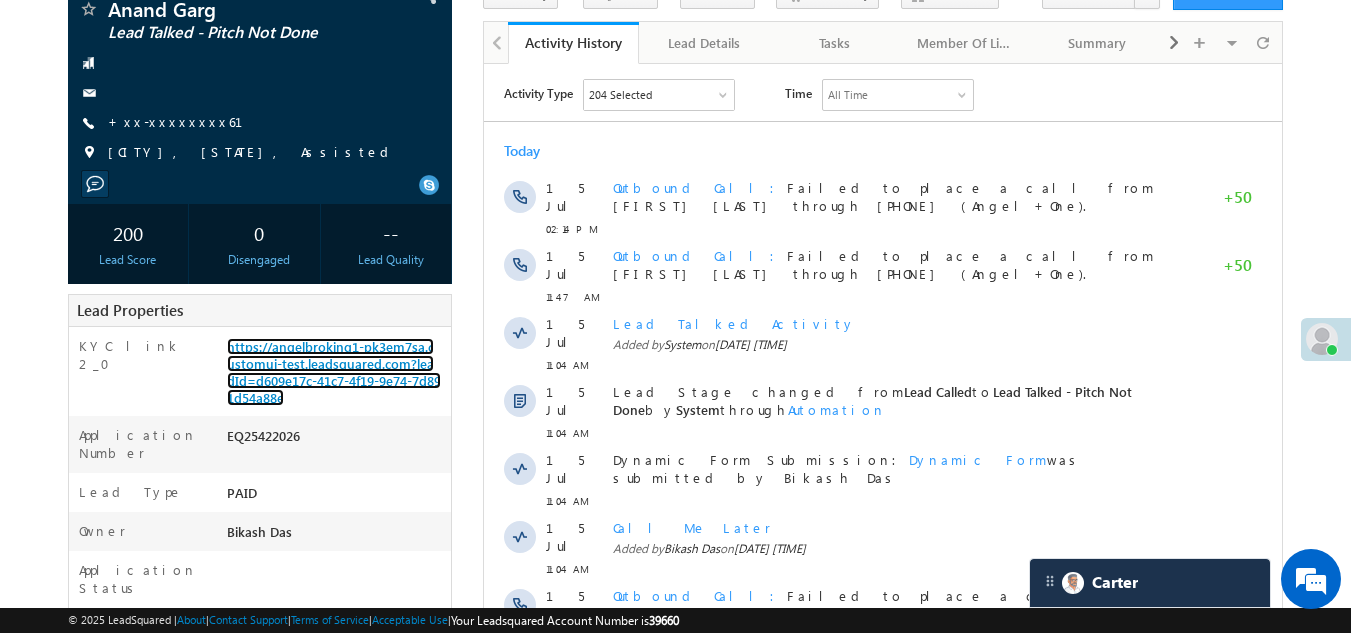 scroll, scrollTop: 158, scrollLeft: 0, axis: vertical 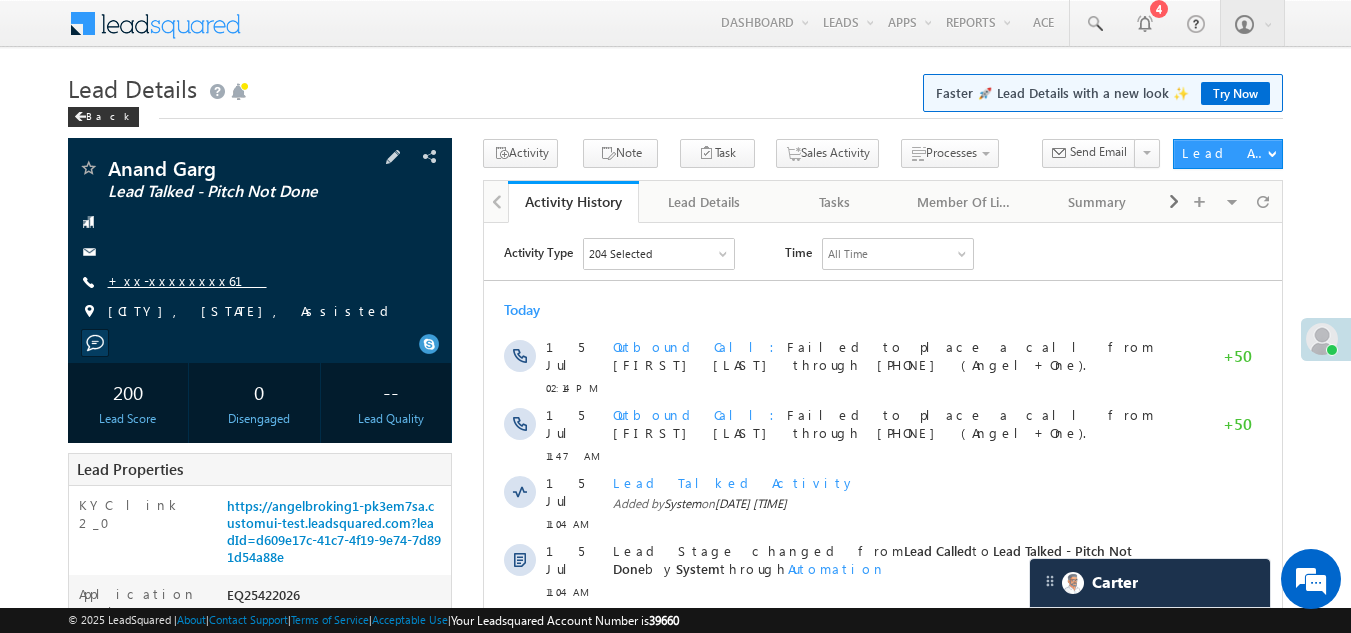 click on "+xx-xxxxxxxx61" at bounding box center [187, 280] 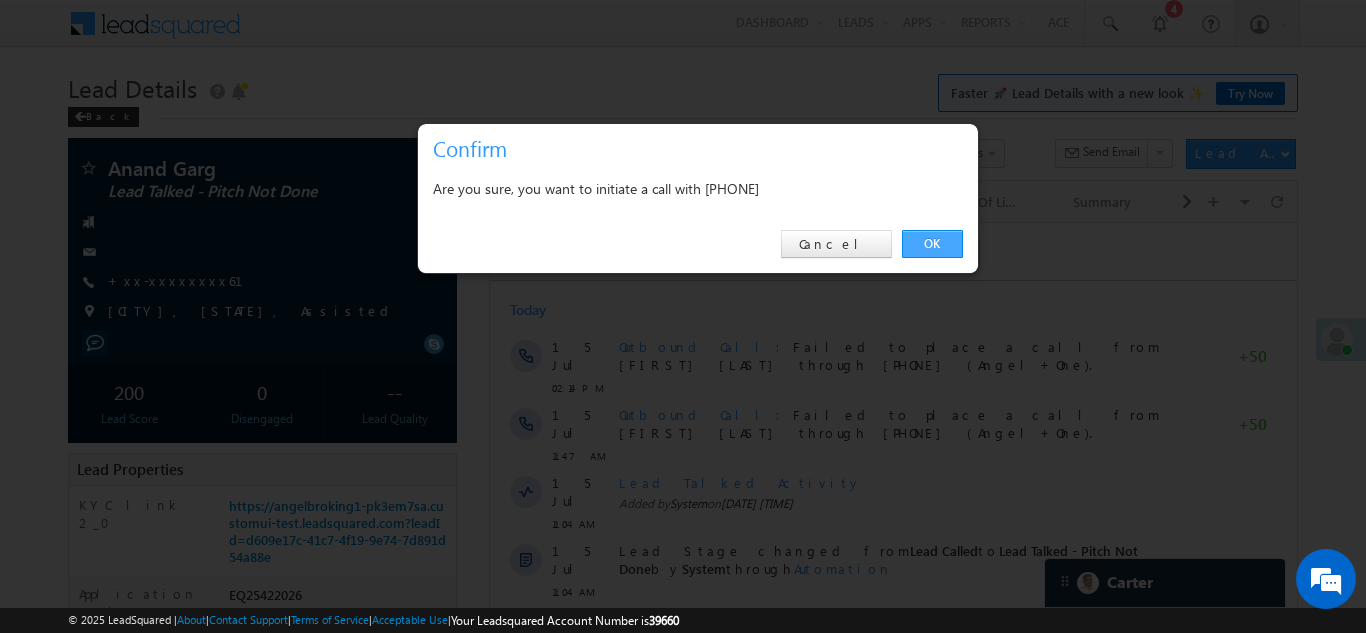 click on "OK" at bounding box center [932, 244] 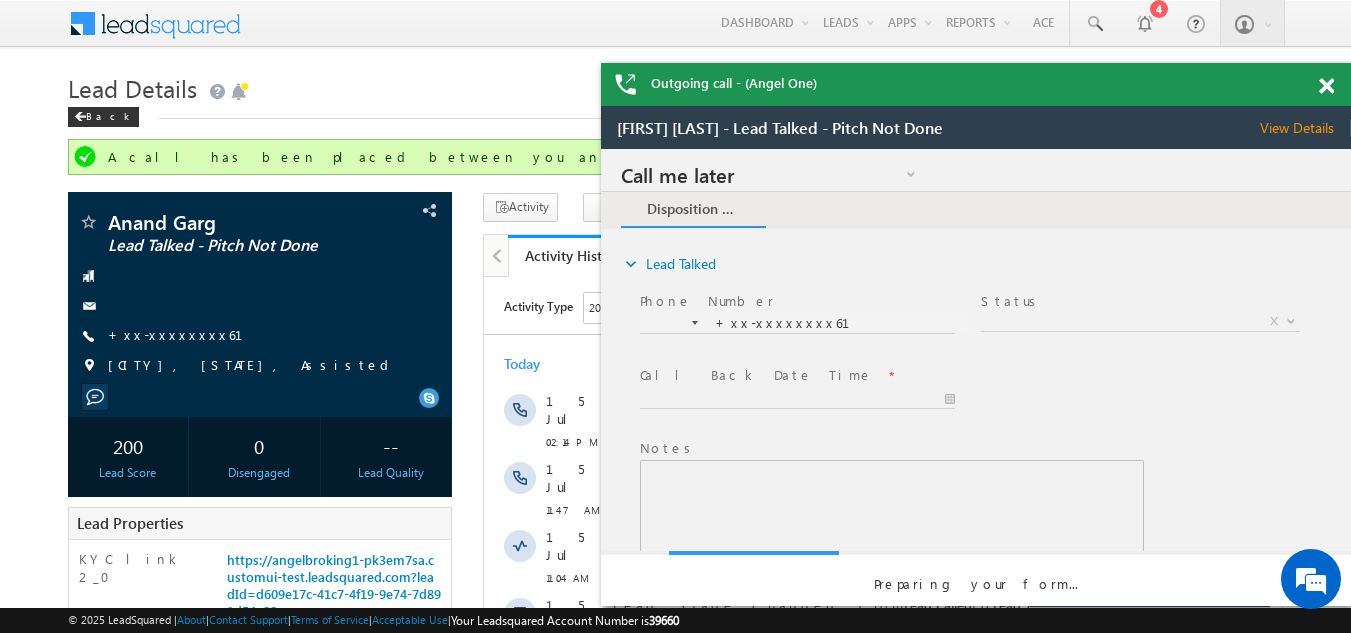 scroll, scrollTop: 0, scrollLeft: 0, axis: both 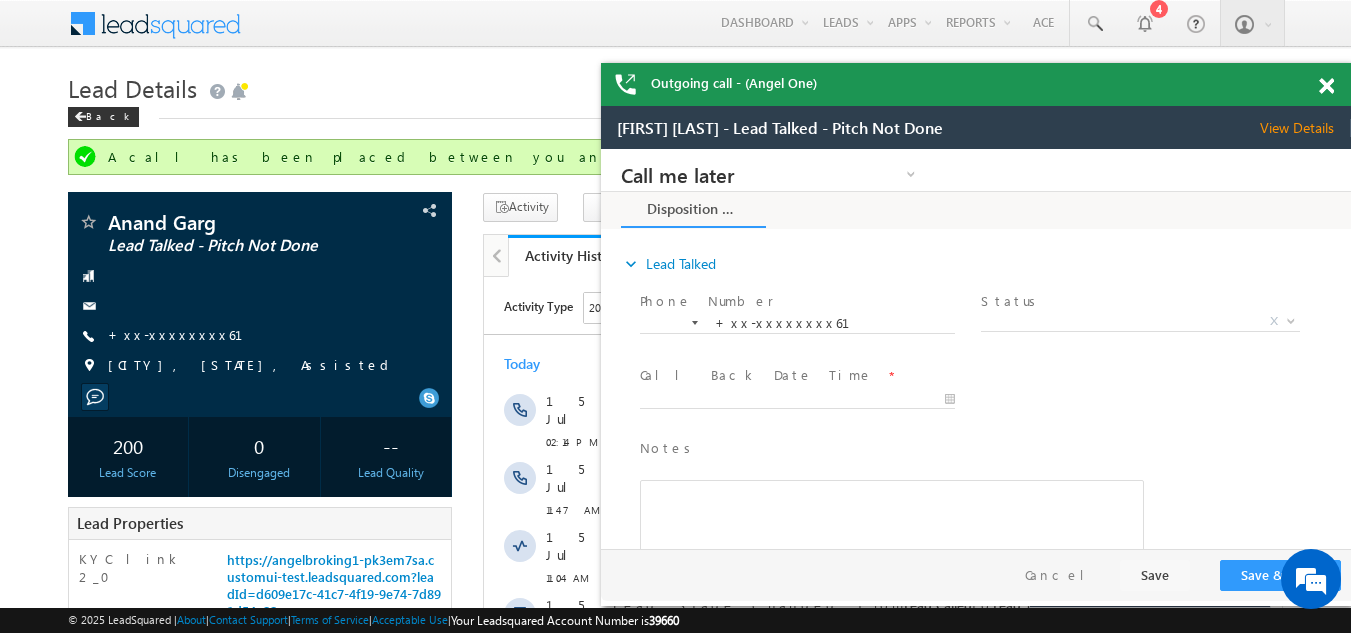 click at bounding box center (1326, 86) 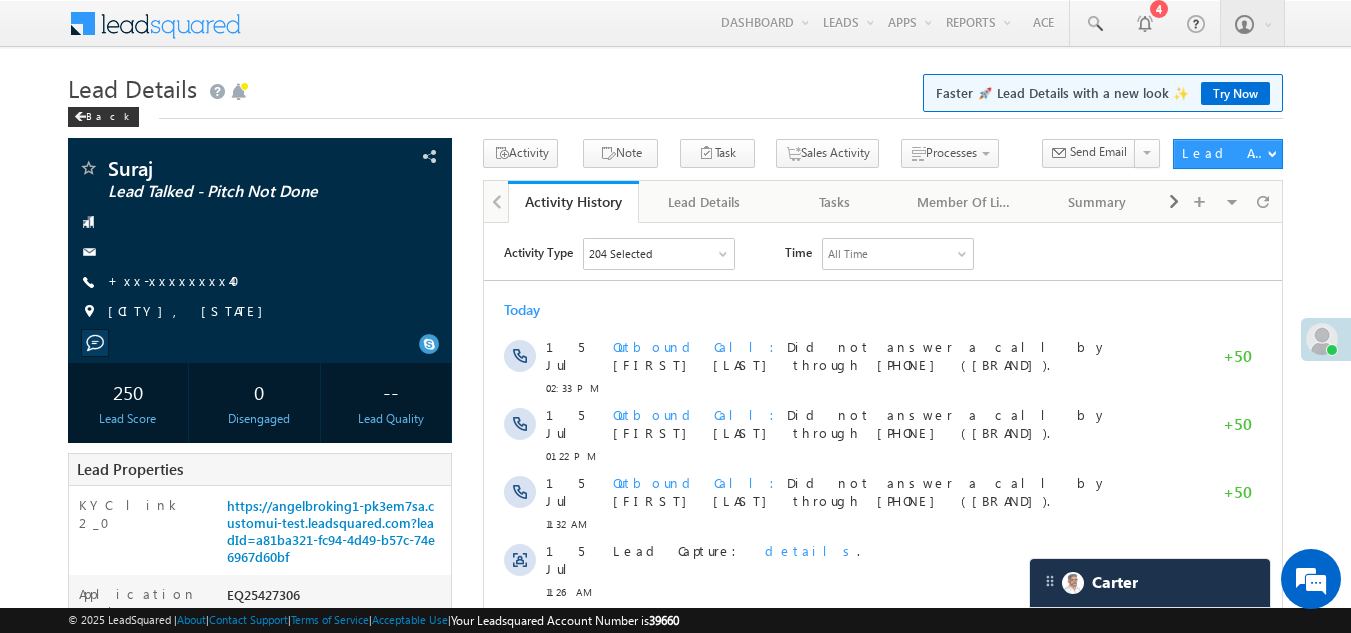 scroll, scrollTop: 0, scrollLeft: 0, axis: both 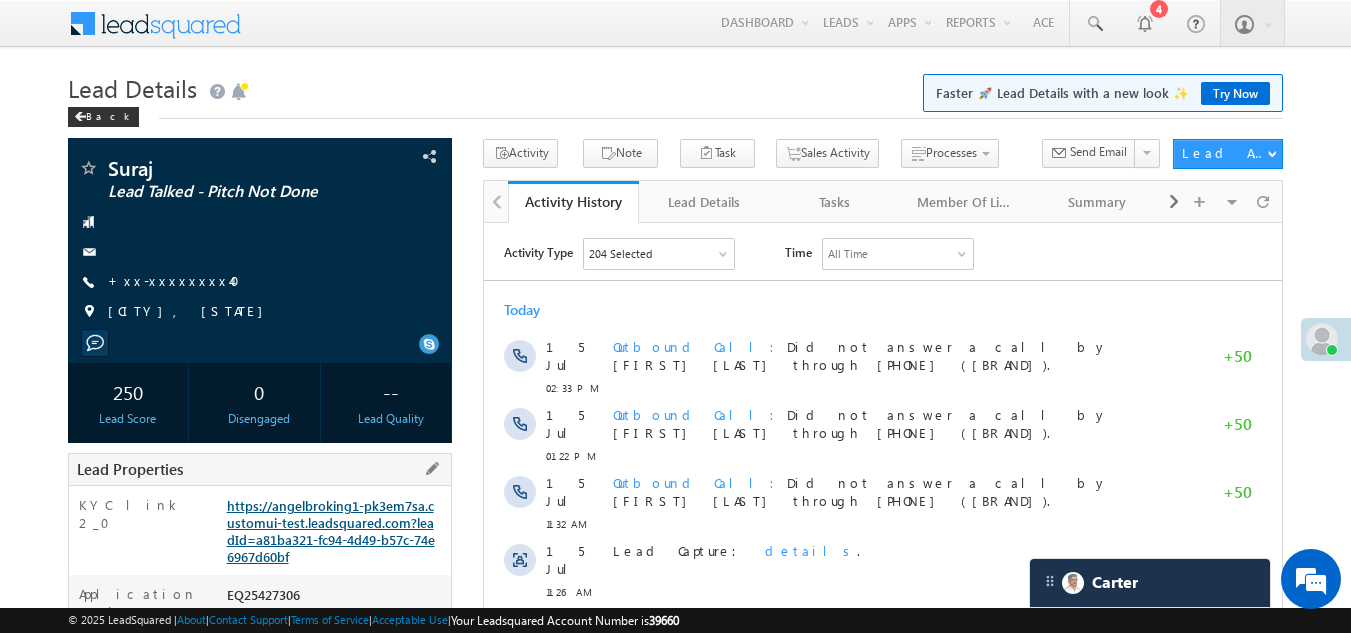 click on "https://angelbroking1-pk3em7sa.customui-test.leadsquared.com?leadId=a81ba321-fc94-4d49-b57c-74e6967d60bf" at bounding box center (331, 531) 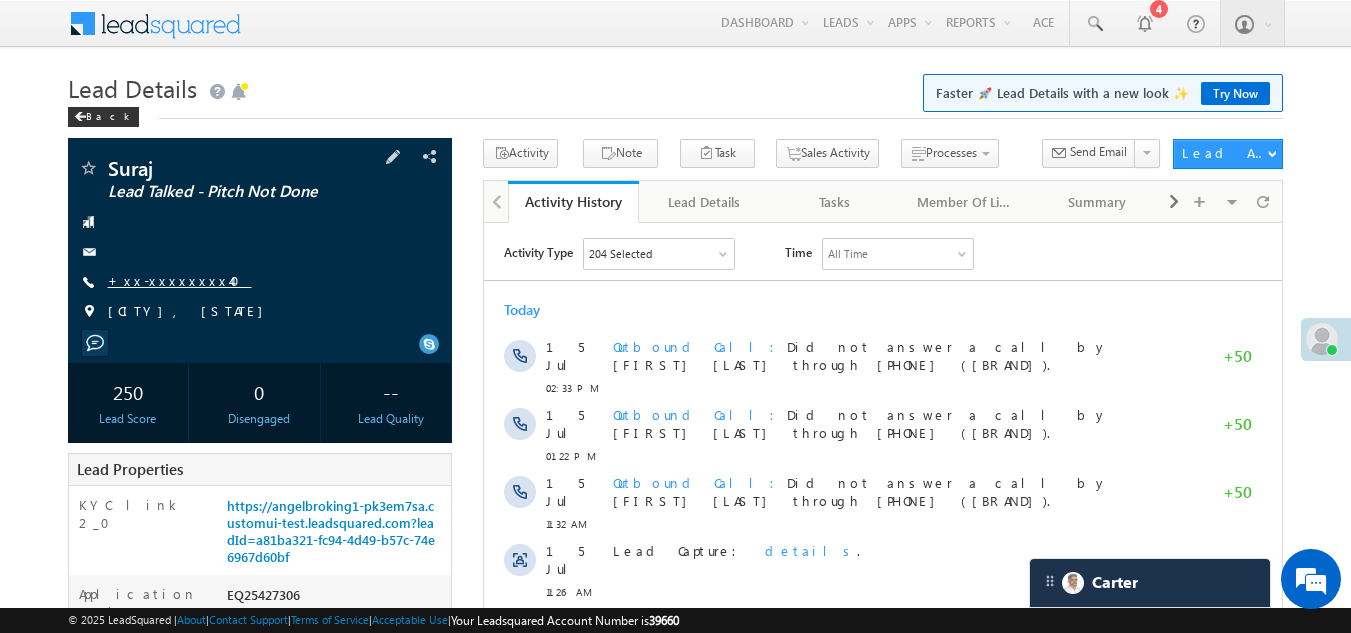 click on "+xx-xxxxxxxx40" at bounding box center [180, 280] 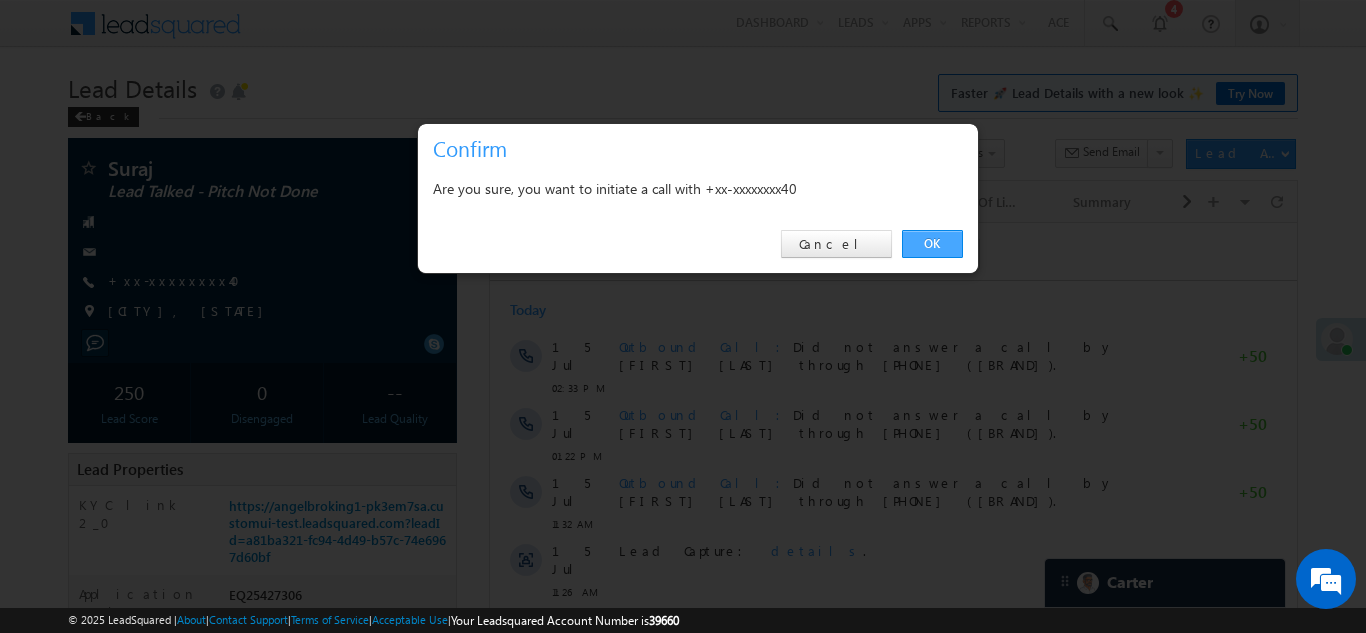 click on "OK" at bounding box center [932, 244] 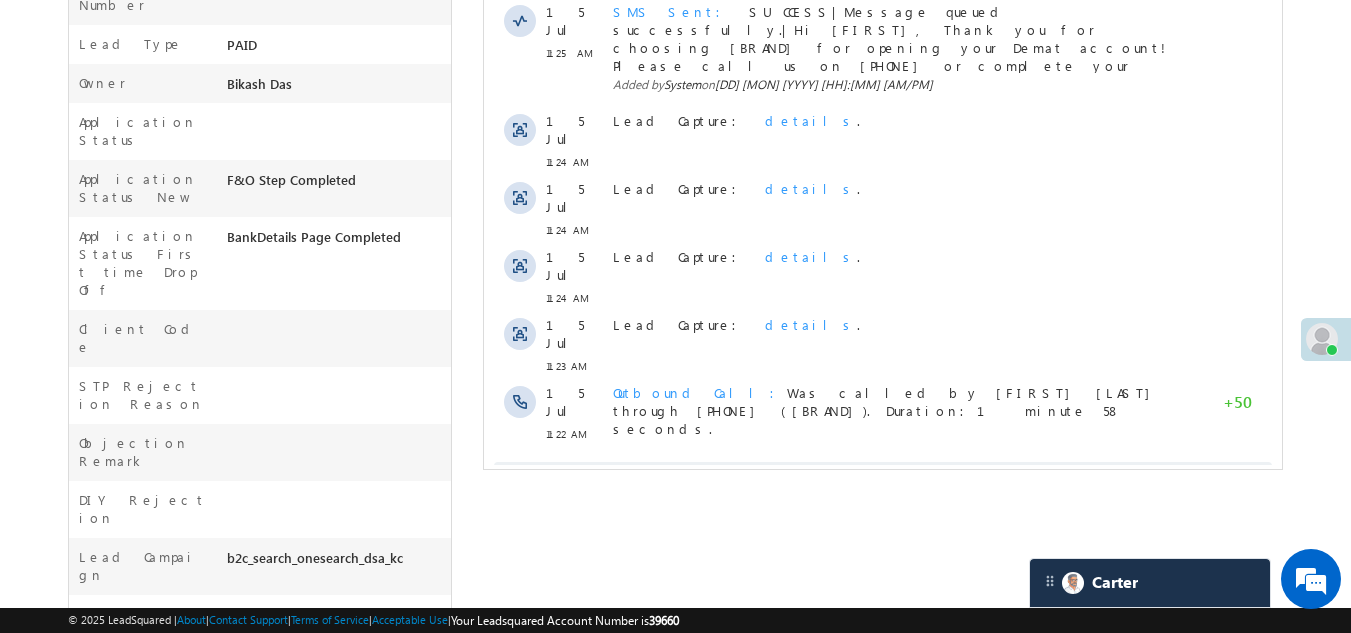 scroll, scrollTop: 800, scrollLeft: 0, axis: vertical 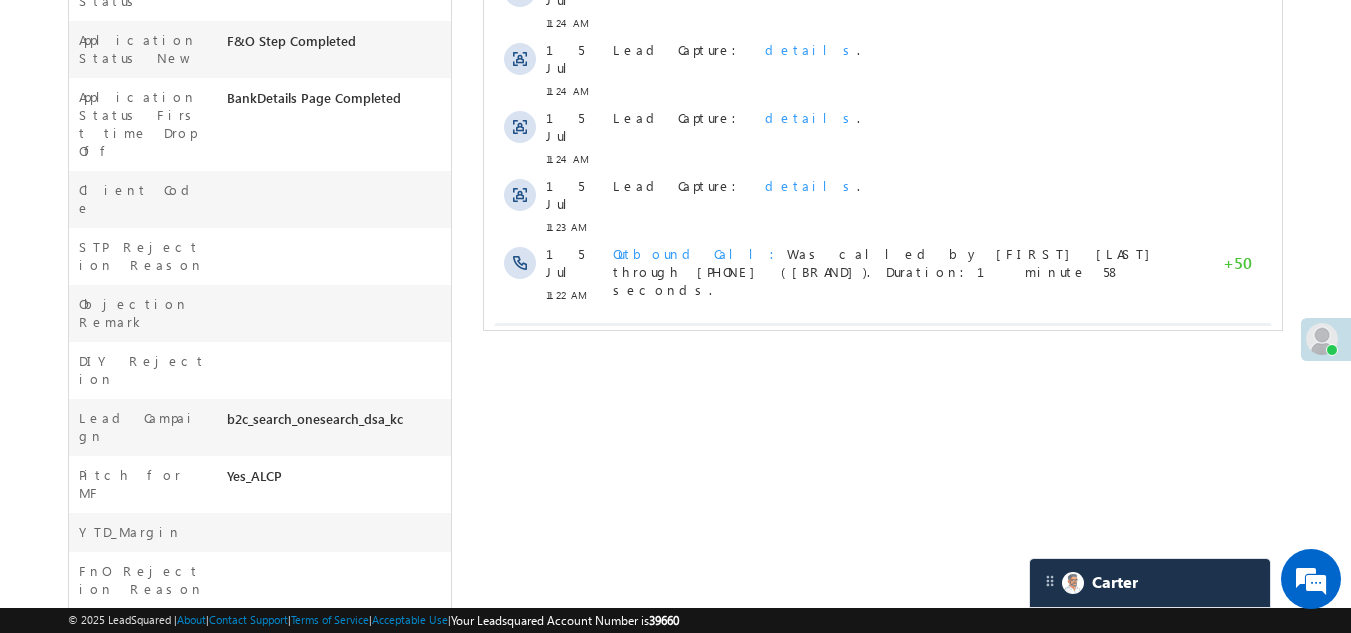 click on "Show More" at bounding box center [883, 343] 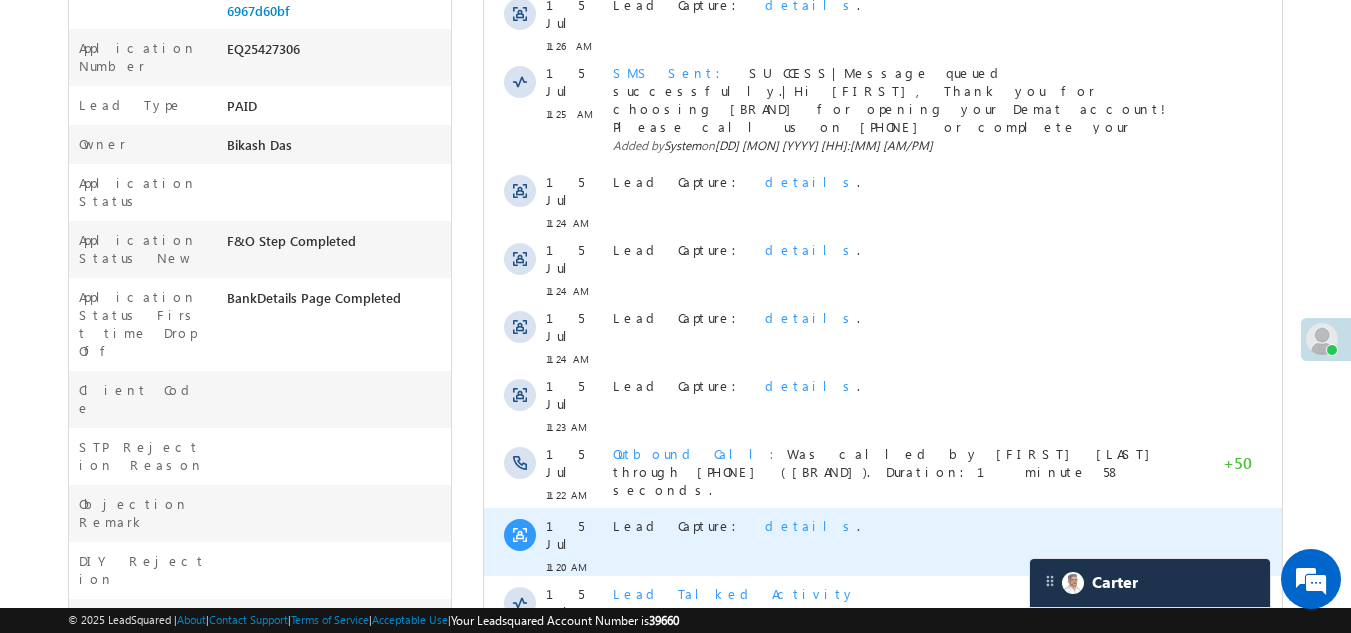 scroll, scrollTop: 200, scrollLeft: 0, axis: vertical 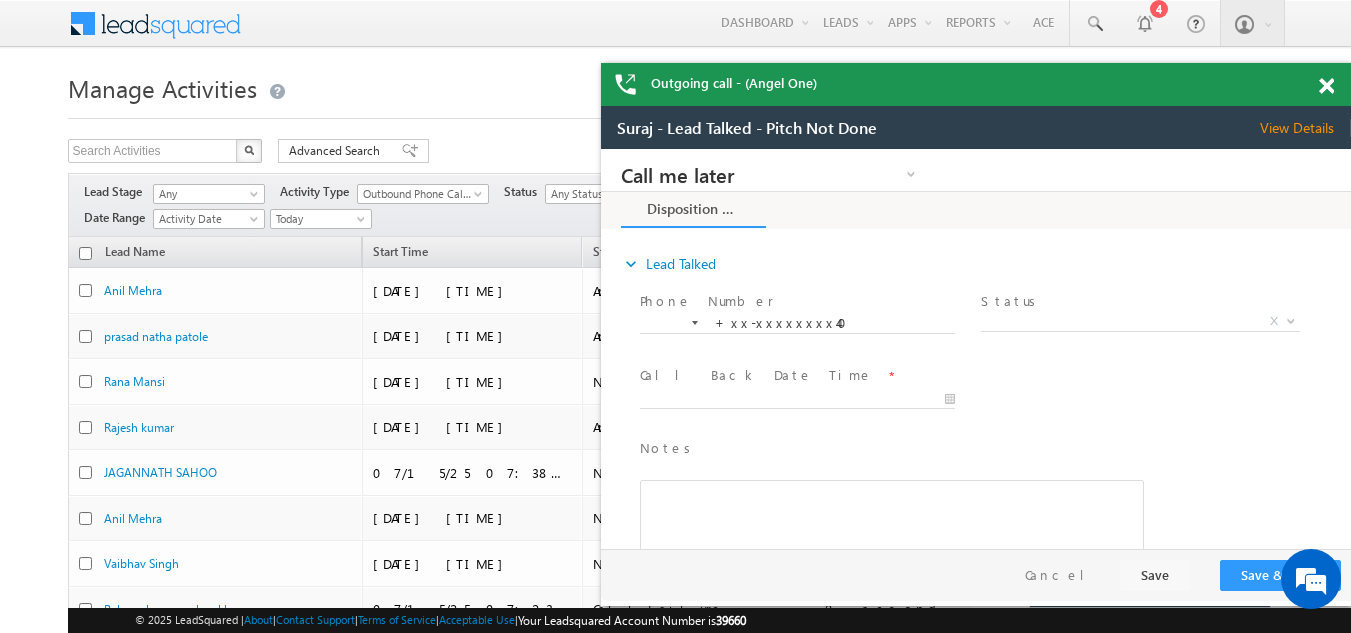 click at bounding box center [1326, 86] 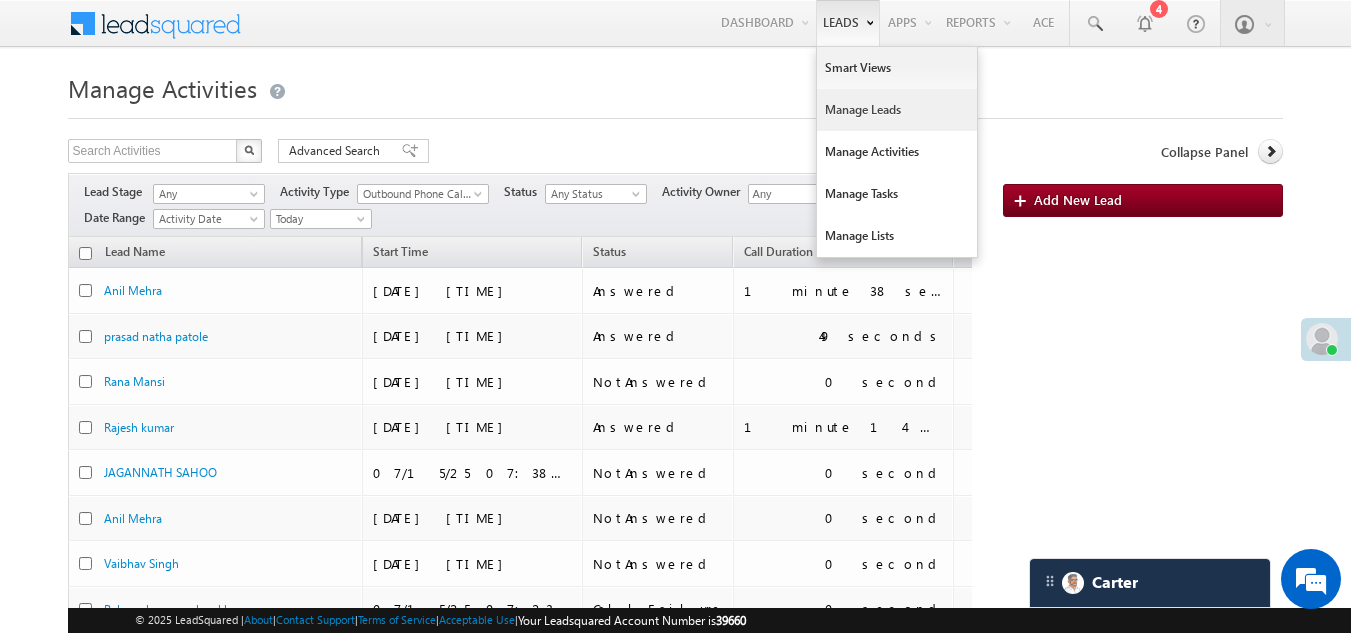 click on "Manage Leads" at bounding box center (897, 110) 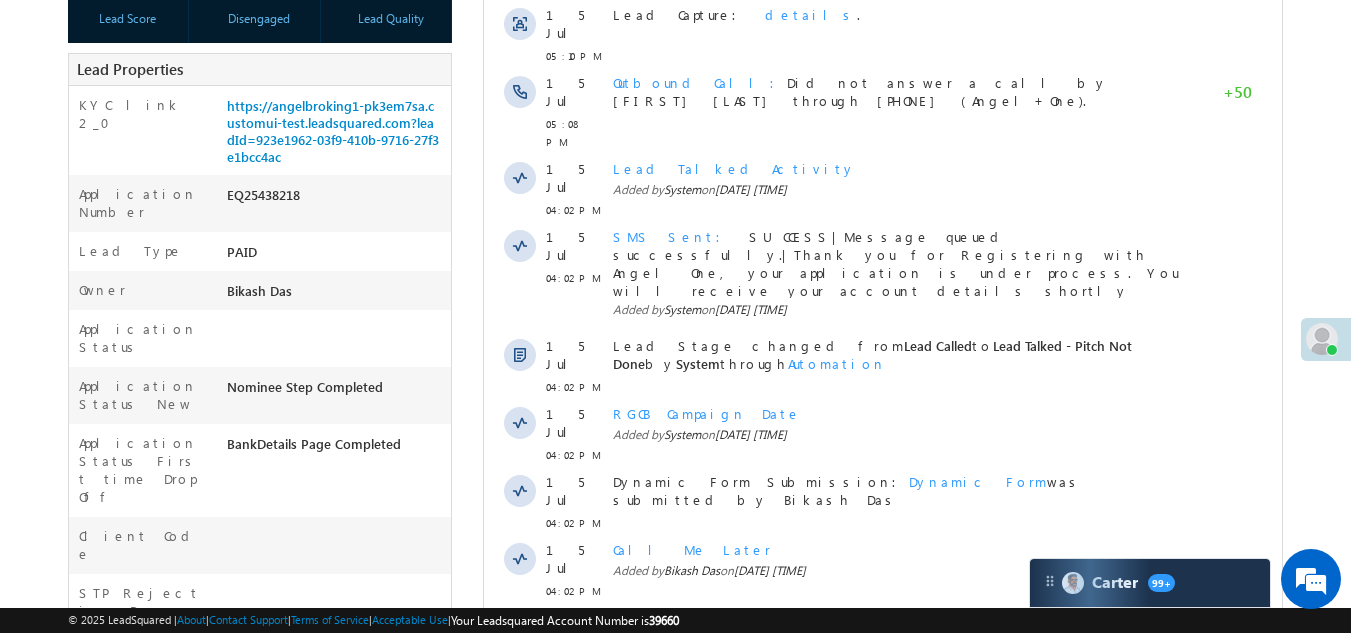 scroll, scrollTop: 500, scrollLeft: 0, axis: vertical 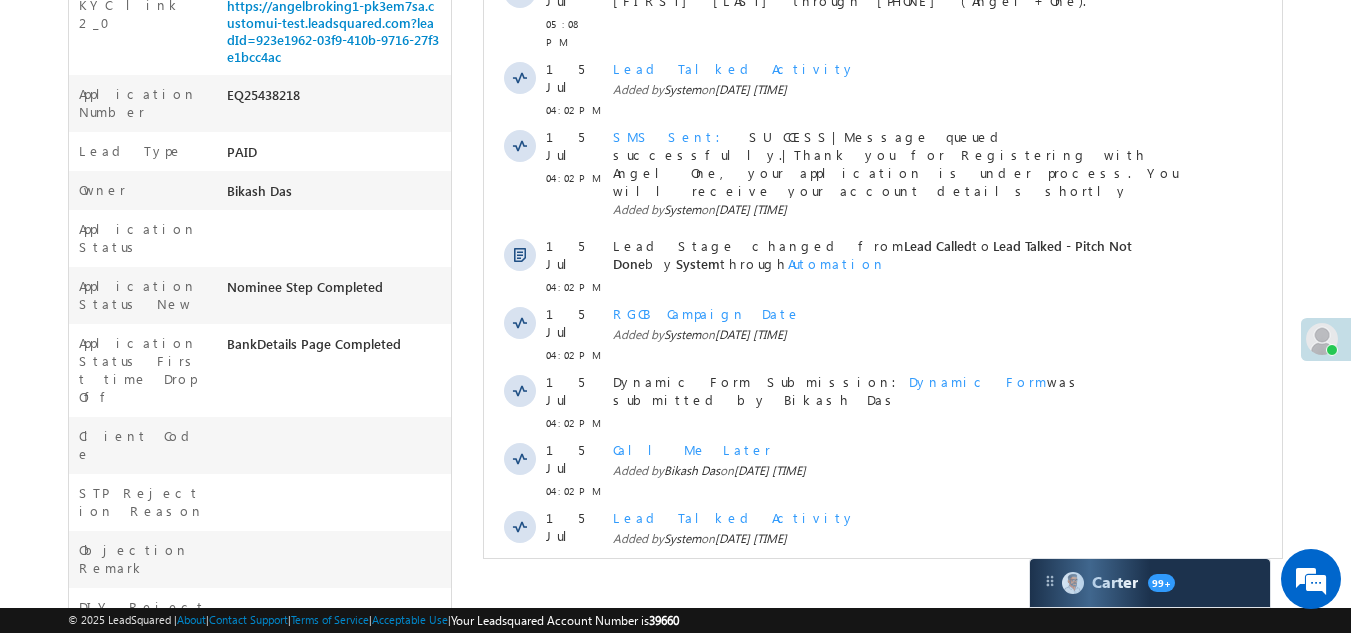 click on "Show More" at bounding box center (883, 603) 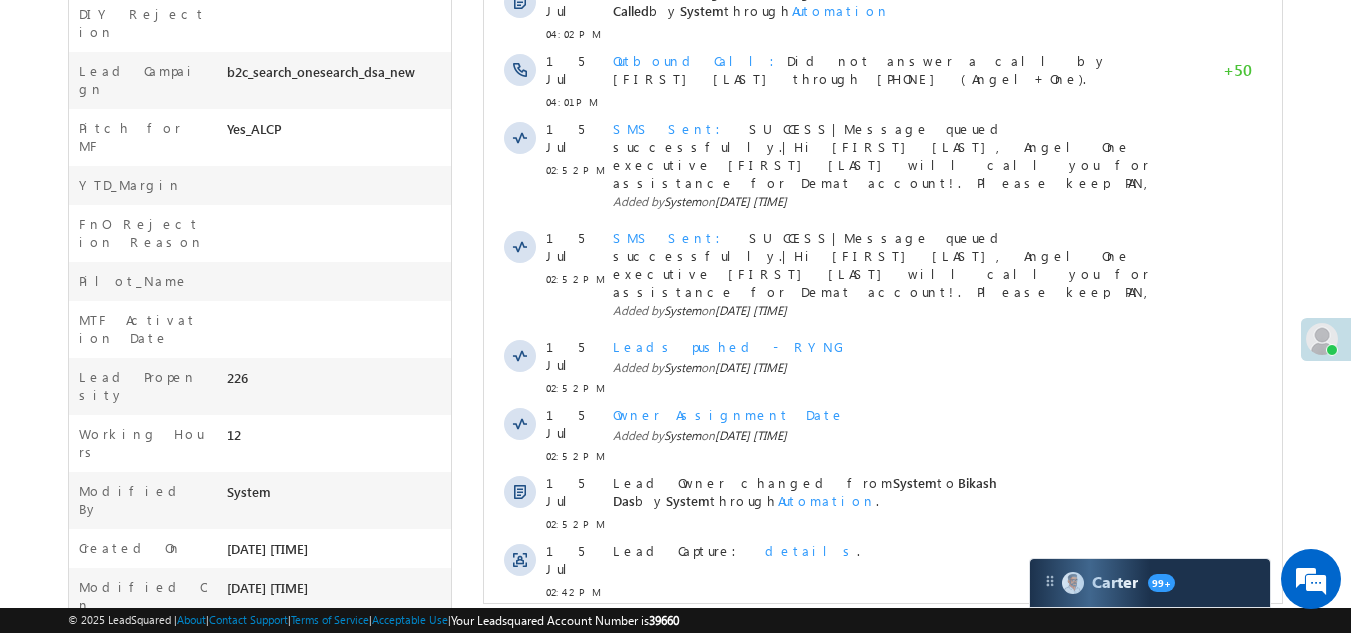 scroll, scrollTop: 1115, scrollLeft: 0, axis: vertical 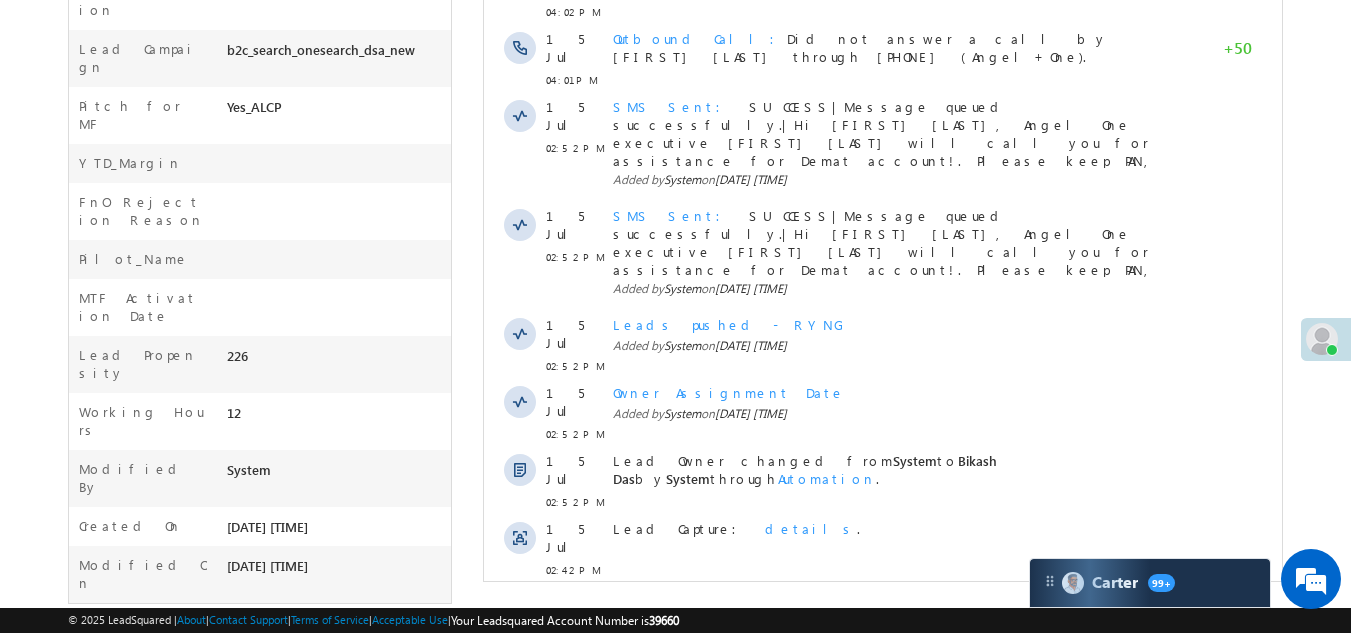 click on "Show More" at bounding box center (883, 750) 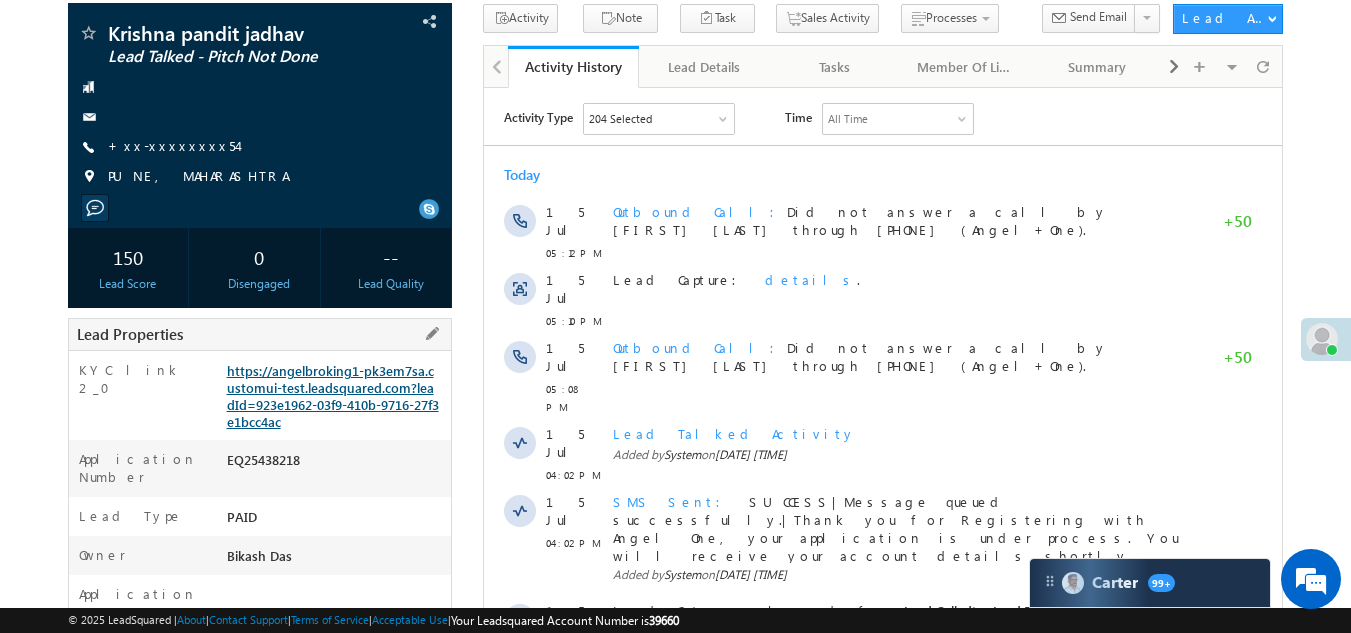 scroll, scrollTop: 0, scrollLeft: 0, axis: both 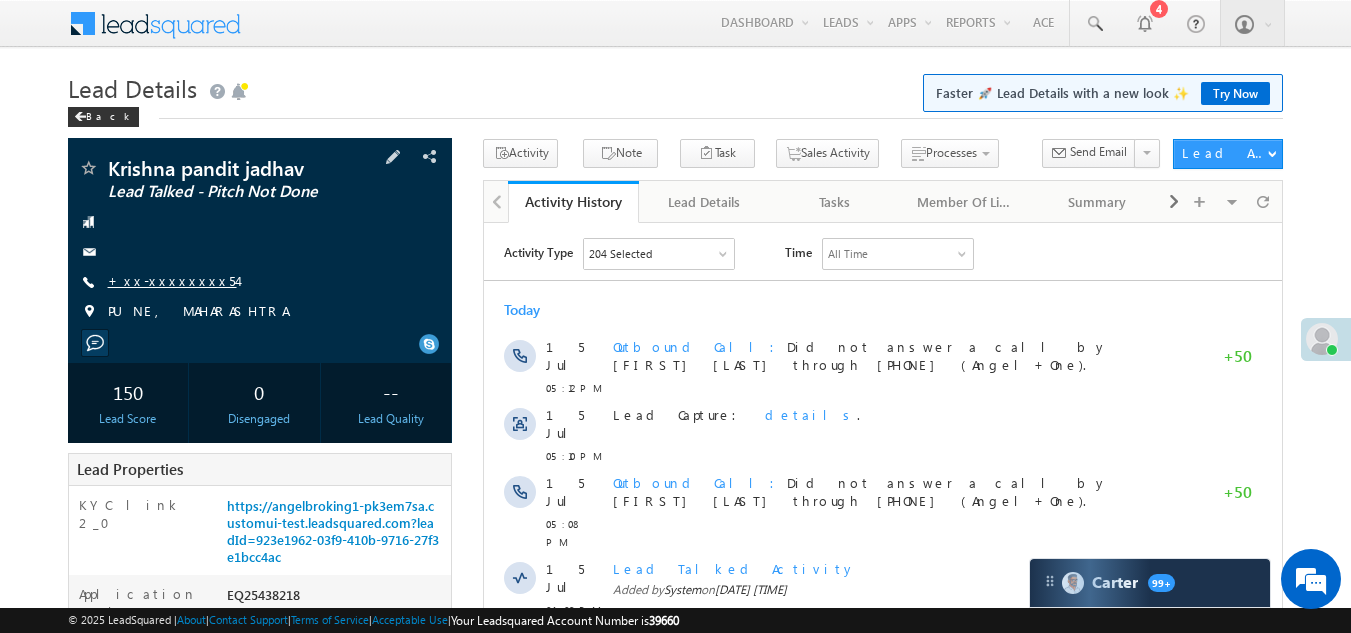 click on "+xx-xxxxxxxx54" at bounding box center [172, 280] 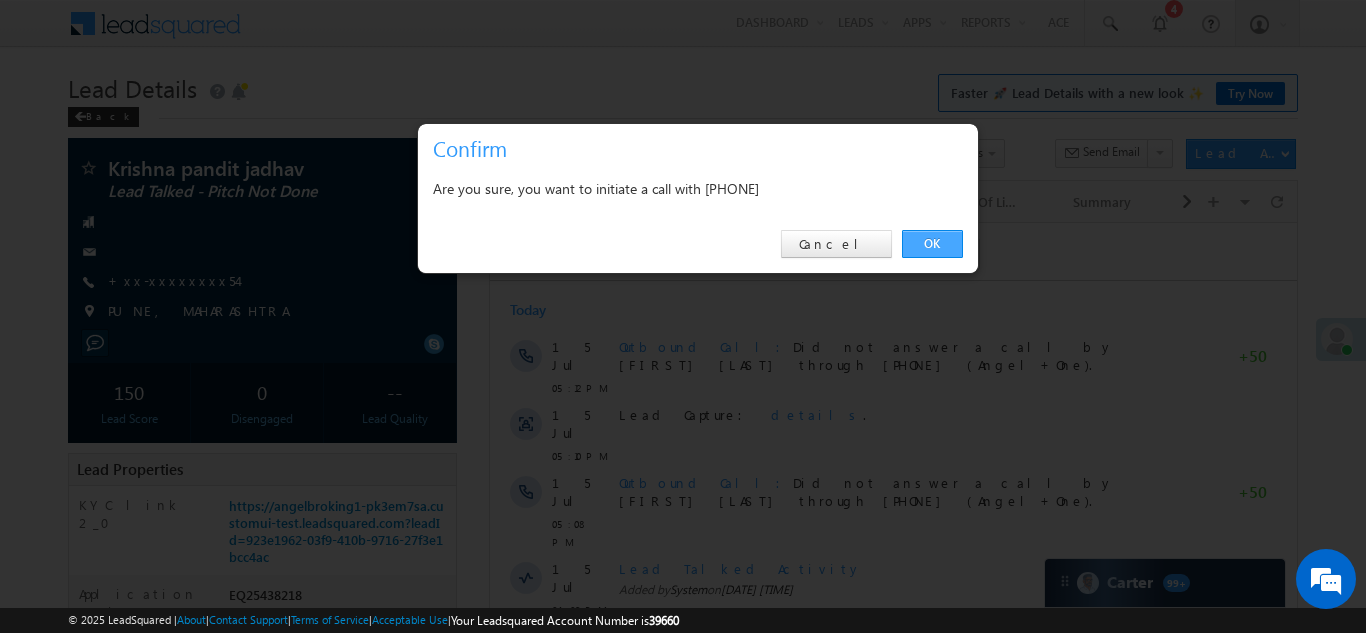 click on "OK" at bounding box center (932, 244) 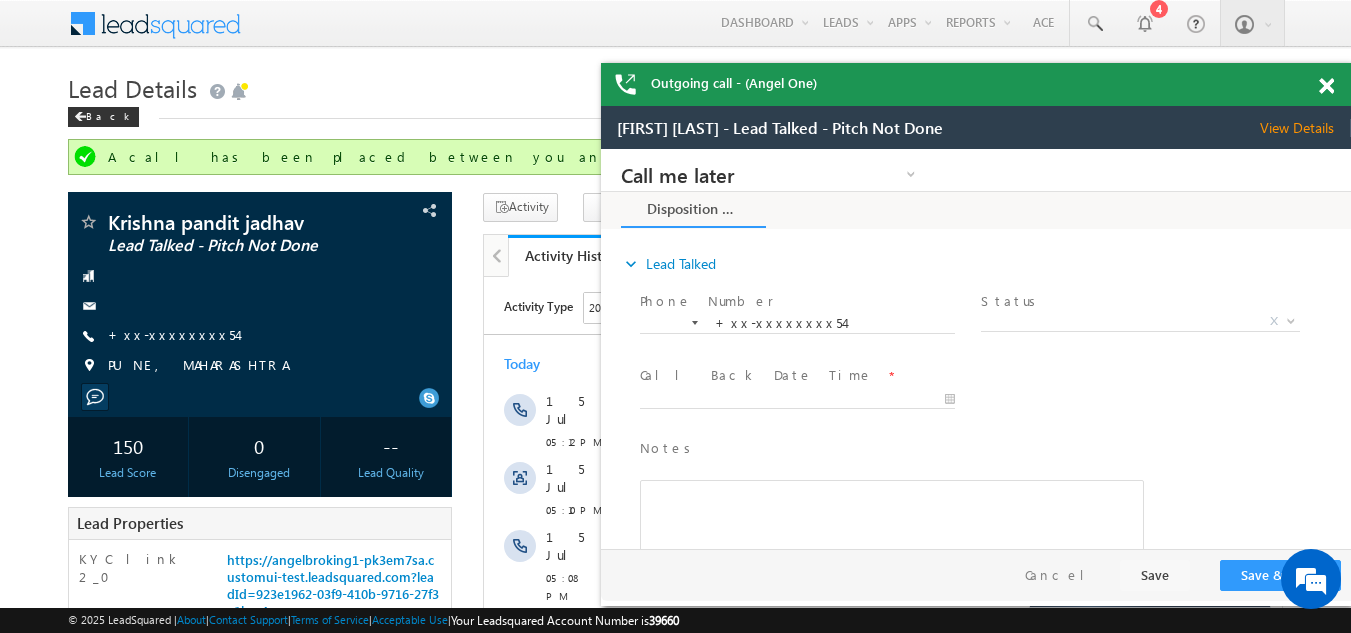 scroll, scrollTop: 0, scrollLeft: 0, axis: both 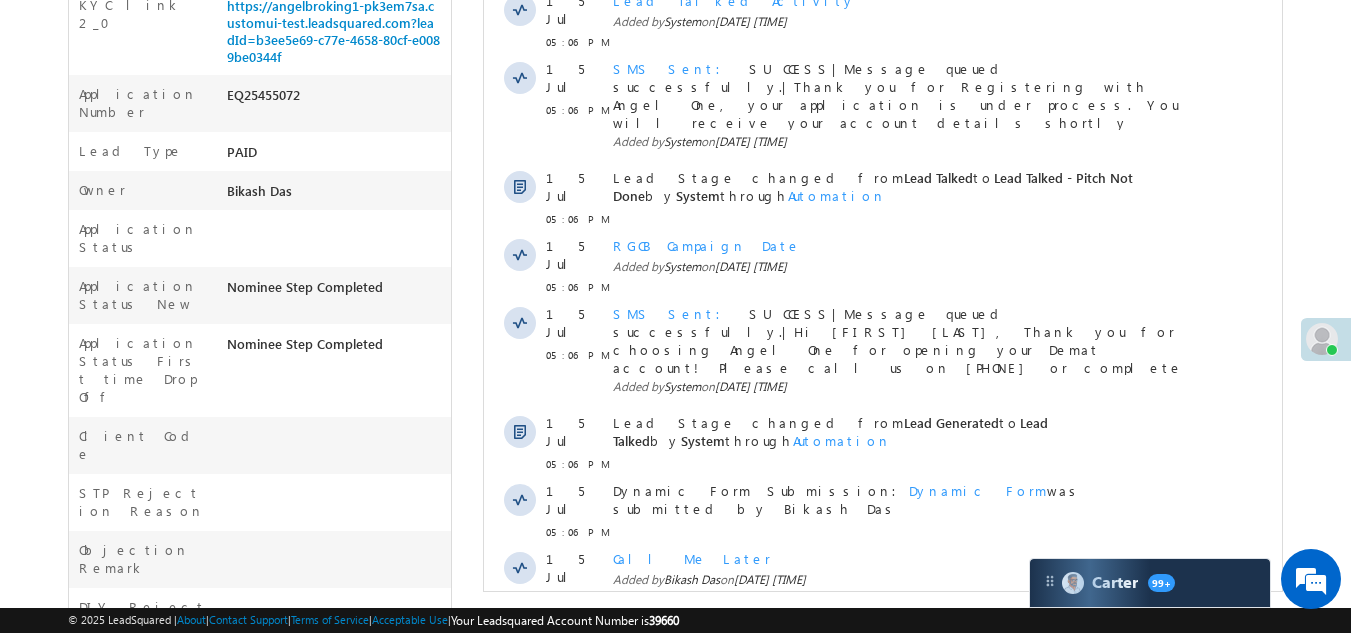 click on "Show More" at bounding box center [883, 644] 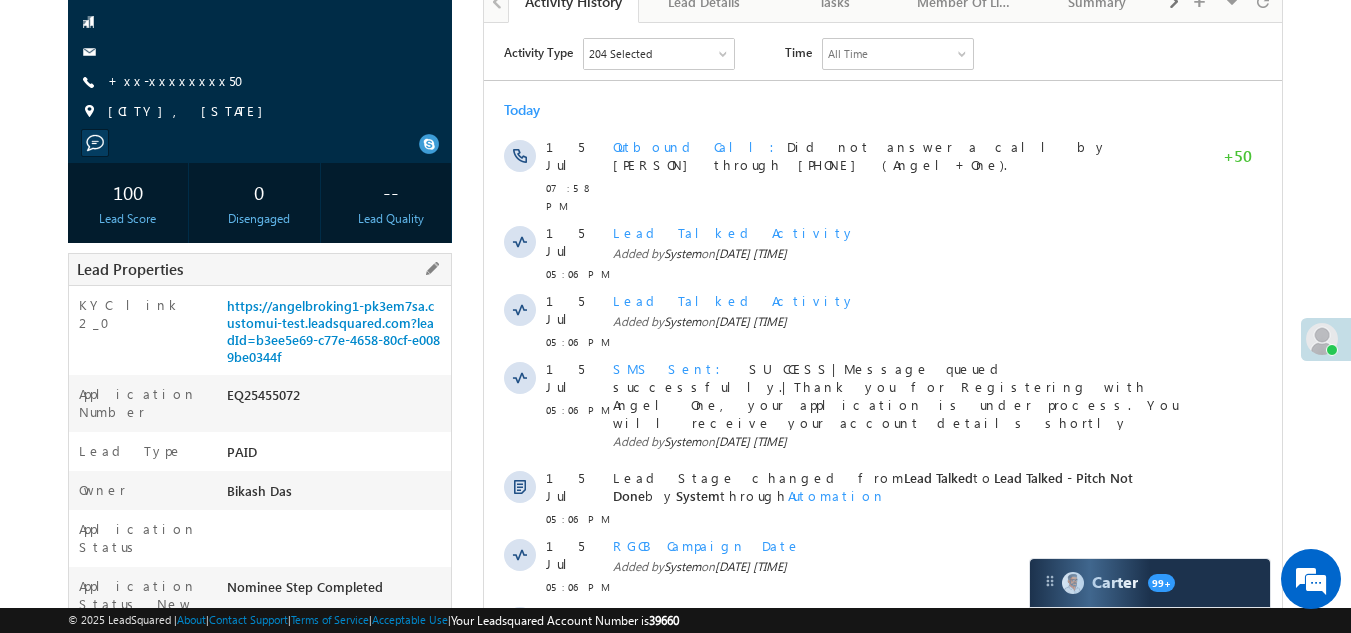 scroll, scrollTop: 0, scrollLeft: 0, axis: both 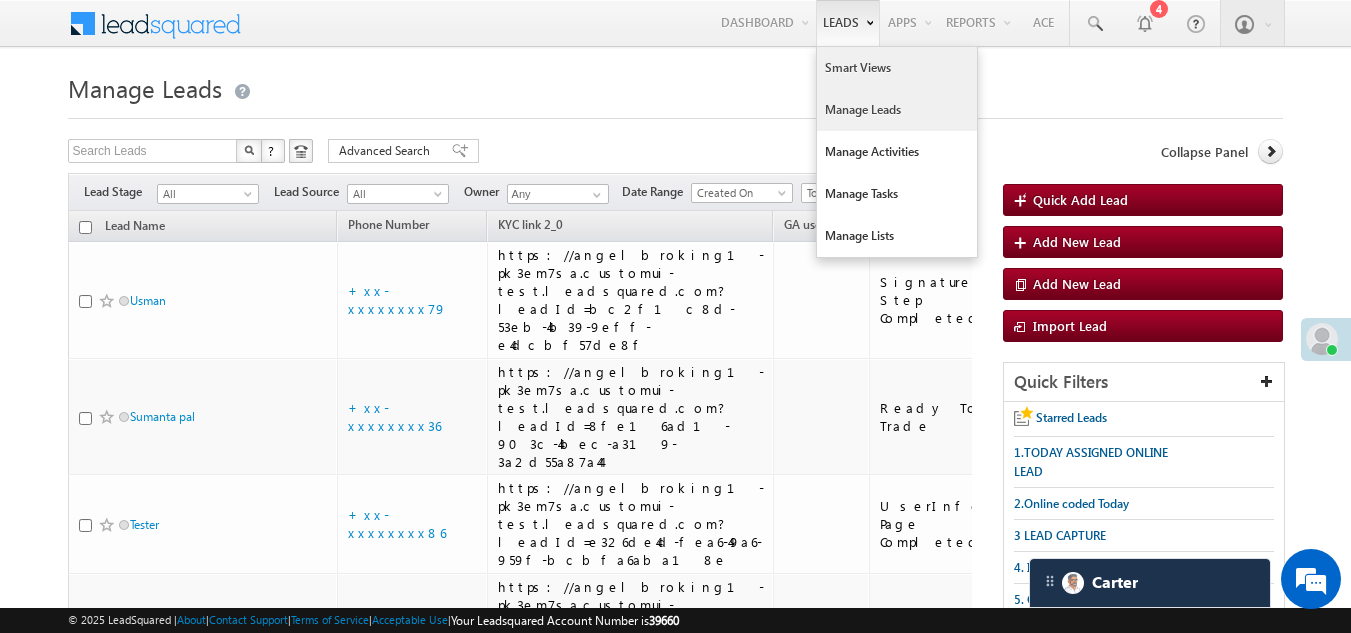 click on "Smart Views" at bounding box center (897, 68) 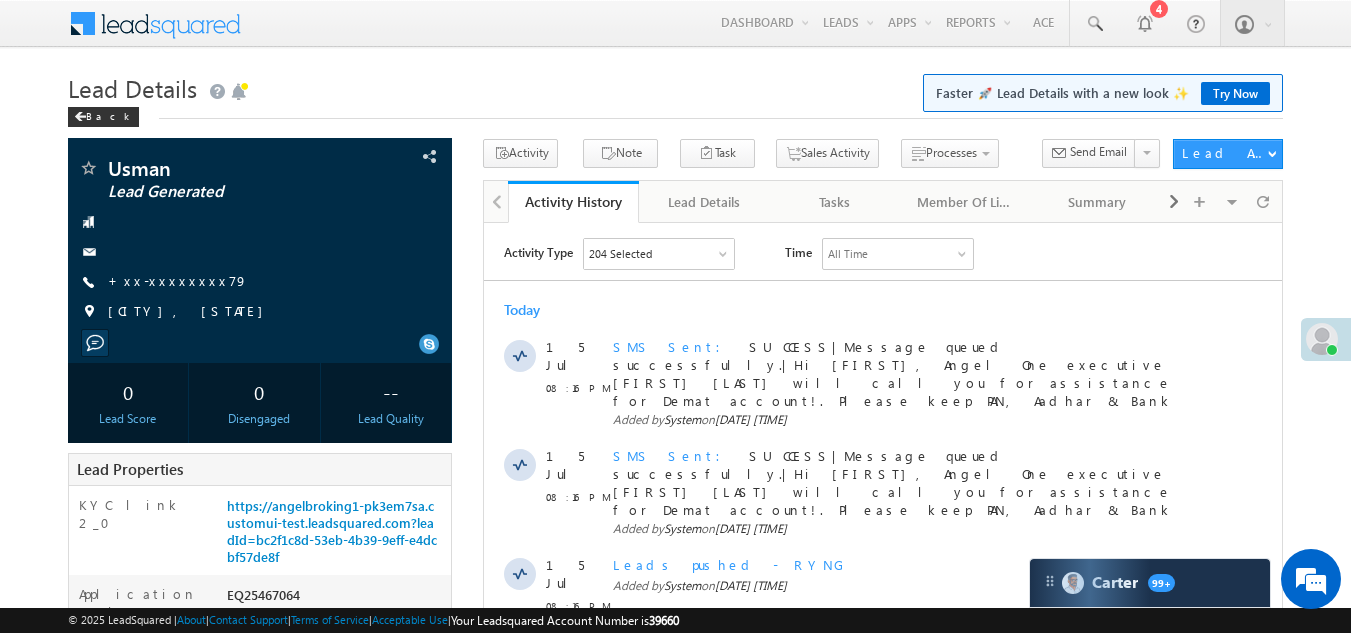 scroll, scrollTop: 0, scrollLeft: 0, axis: both 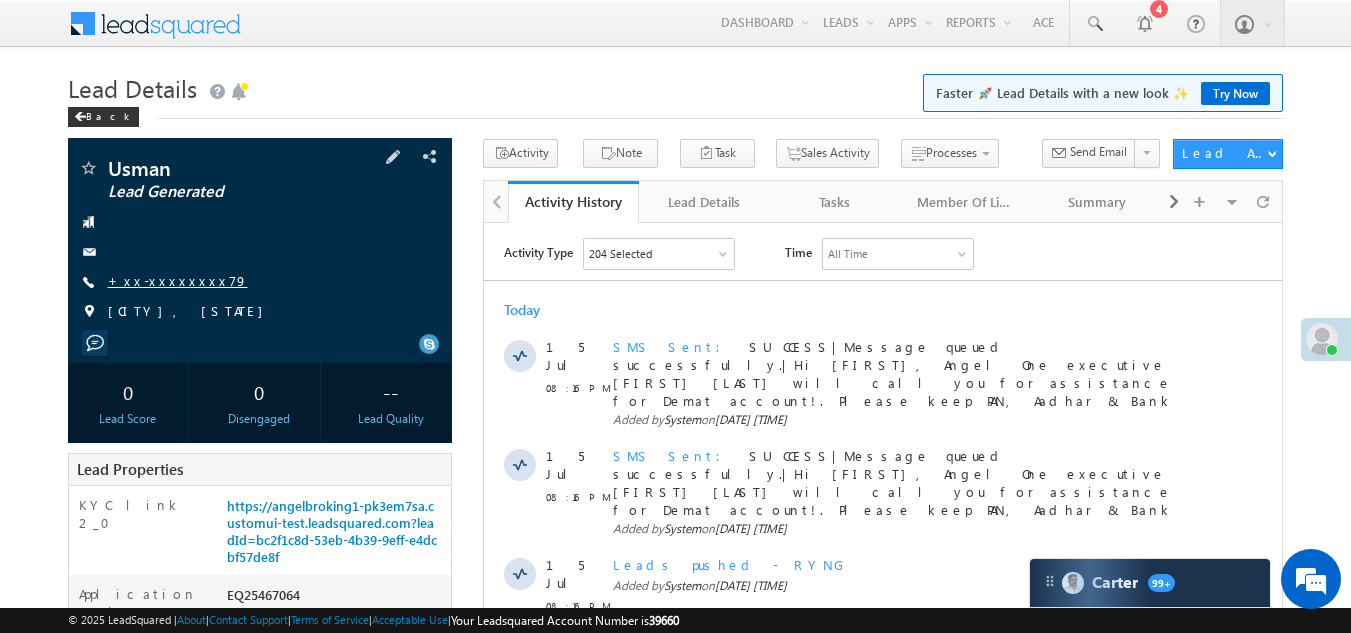 click on "+xx-xxxxxxxx79" at bounding box center [178, 280] 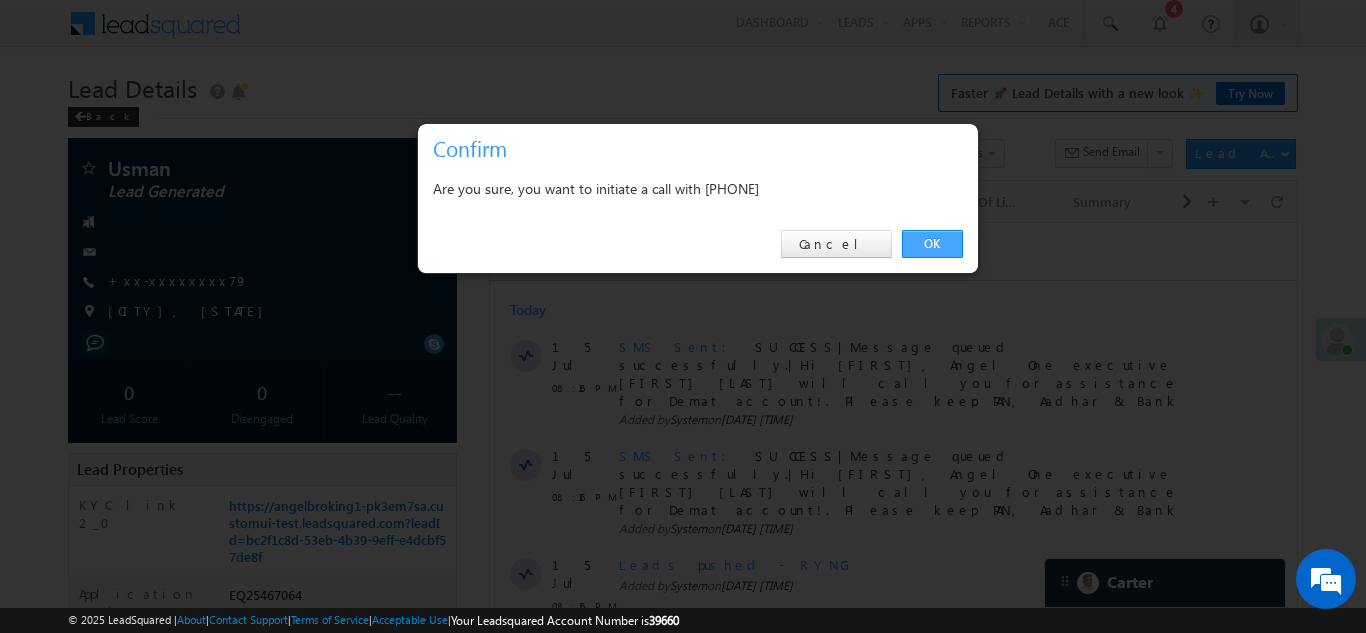 click on "OK" at bounding box center [932, 244] 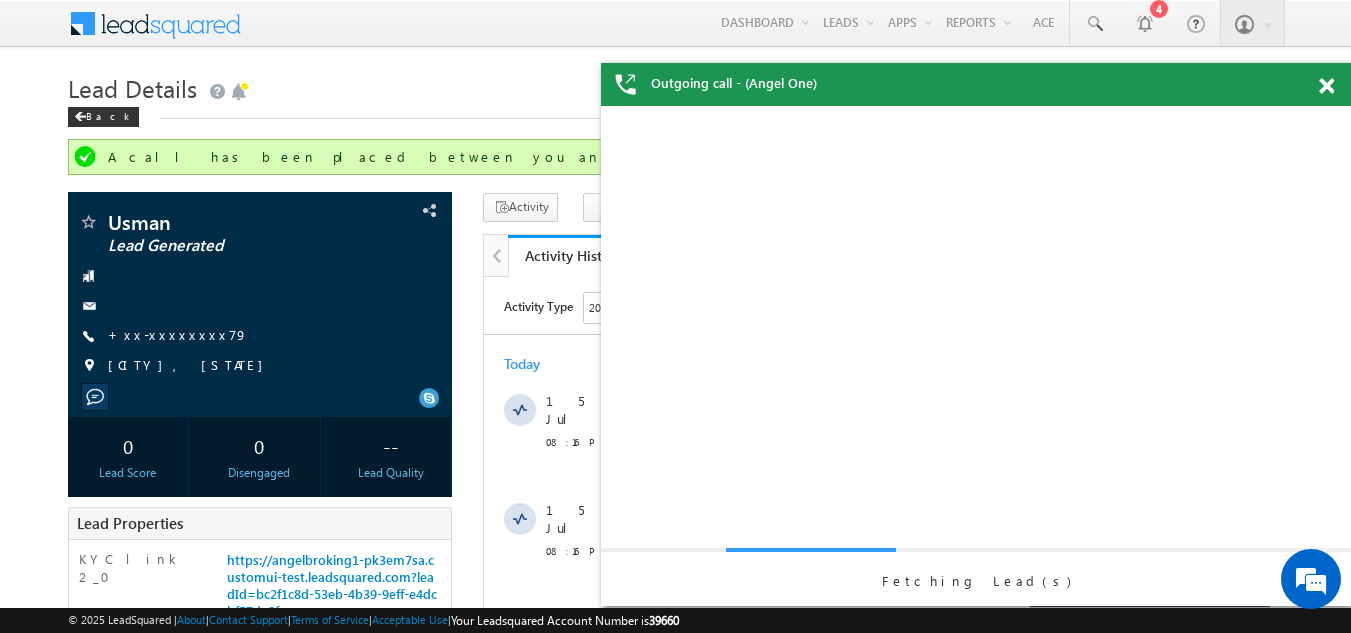 scroll, scrollTop: 0, scrollLeft: 0, axis: both 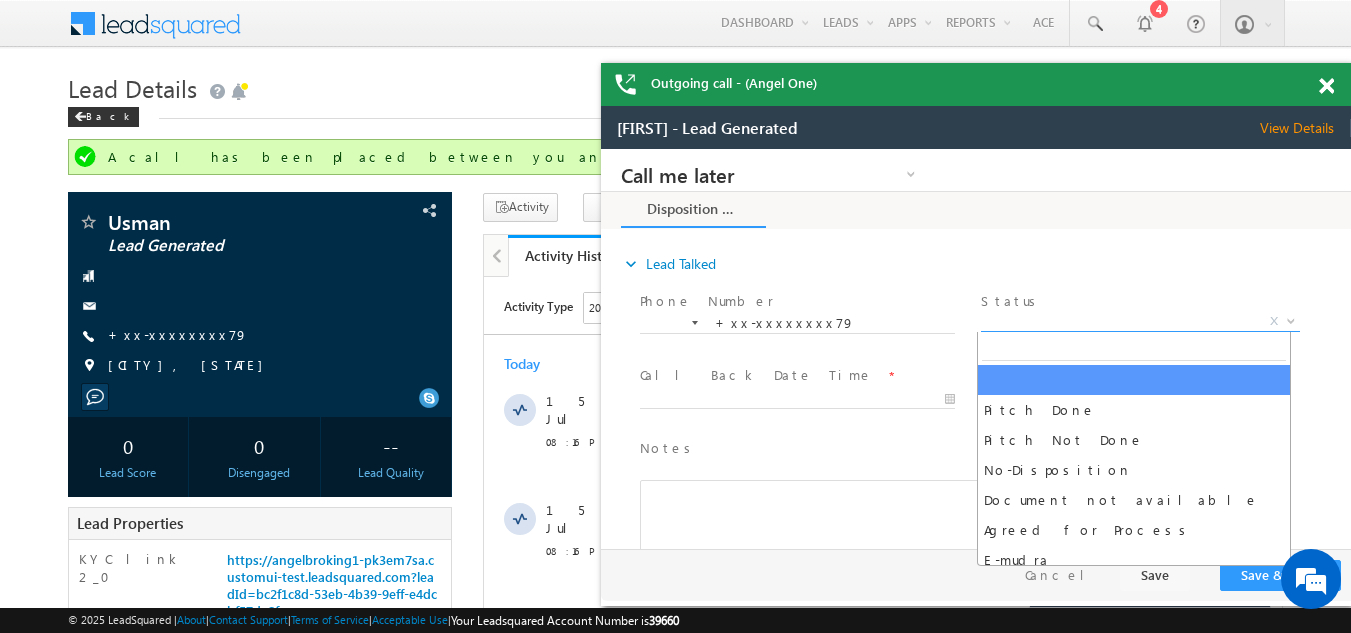 click on "X" at bounding box center (1140, 322) 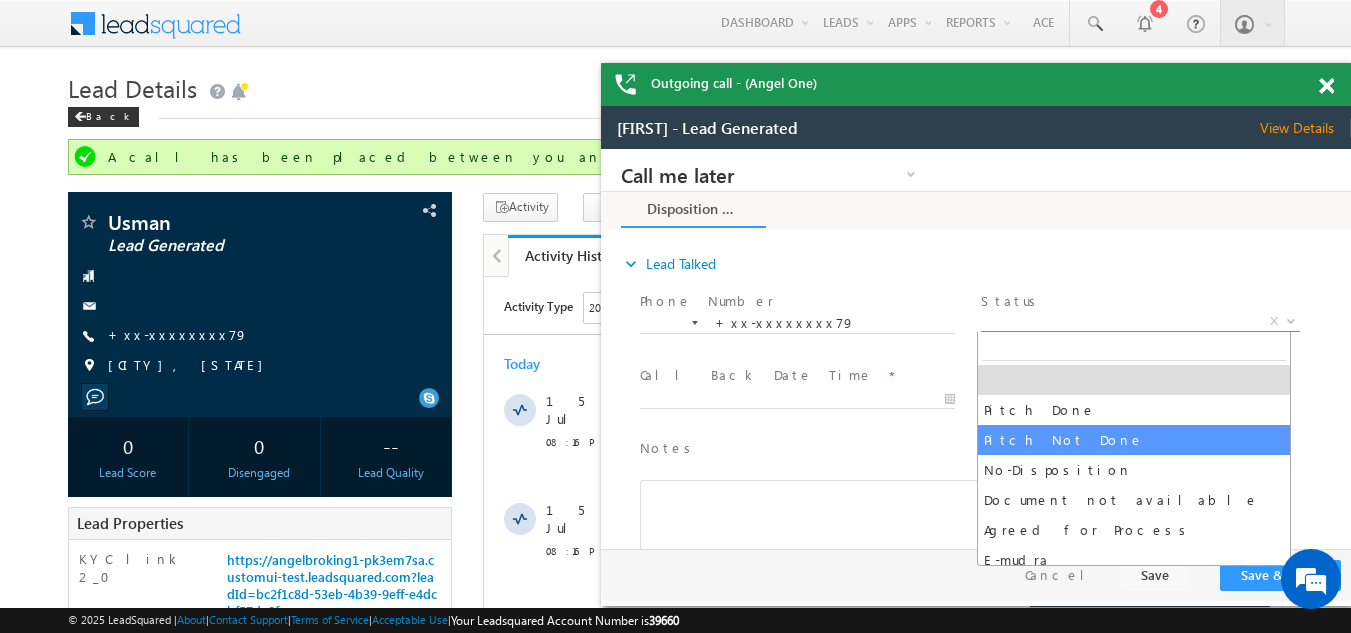 select on "Pitch Not Done" 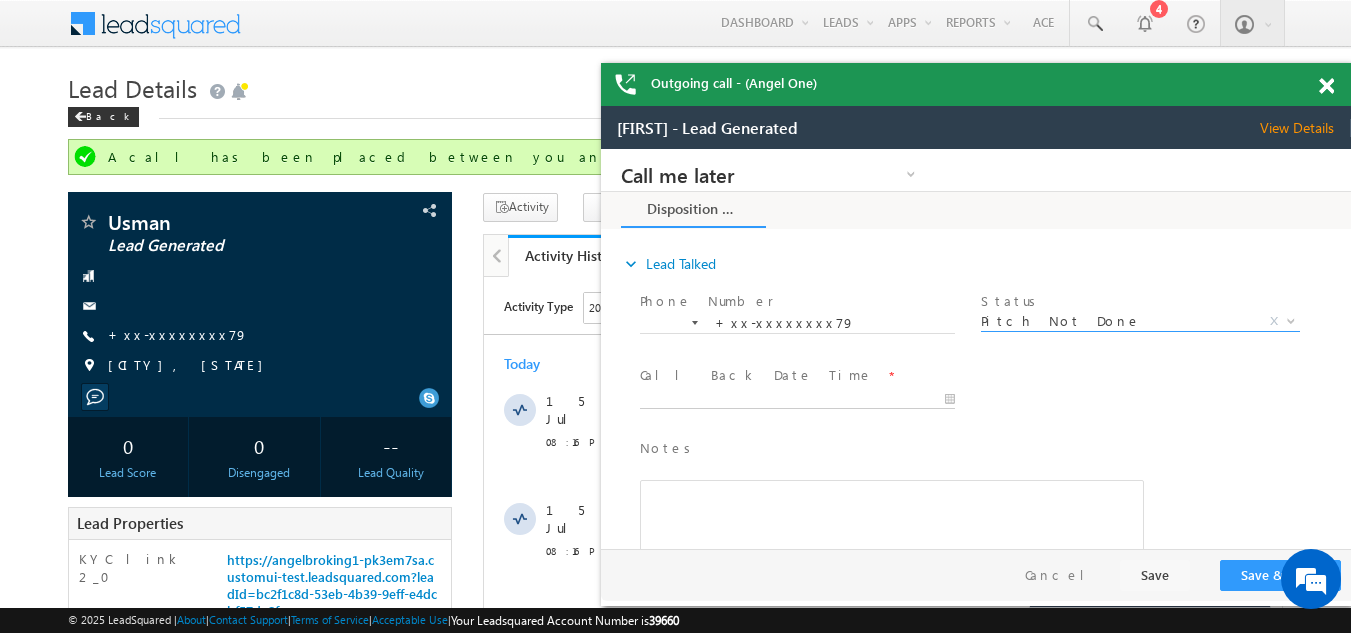 type on "[DATE] [TIME]" 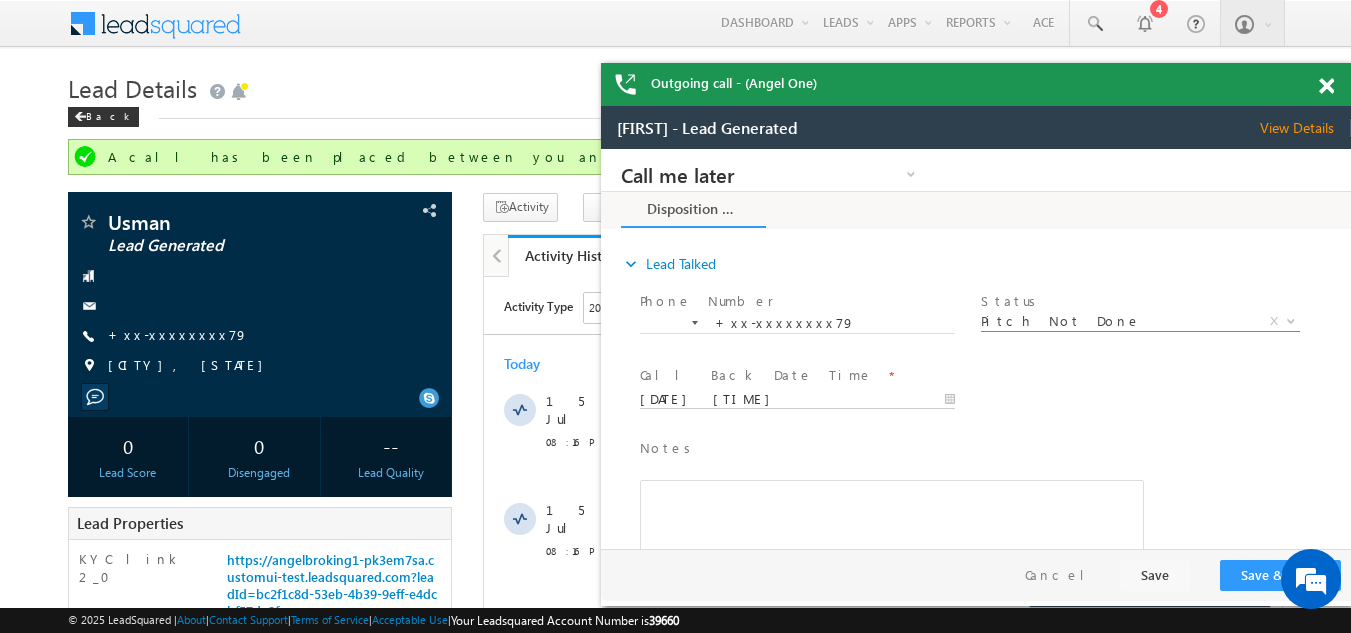 click on "Call me later Campaign Success Commitment Cross Sell Customer Drop-off reasons Language Barrier Not Interested Ringing Call me later
Call me later
× Disposition Form *" at bounding box center (976, 349) 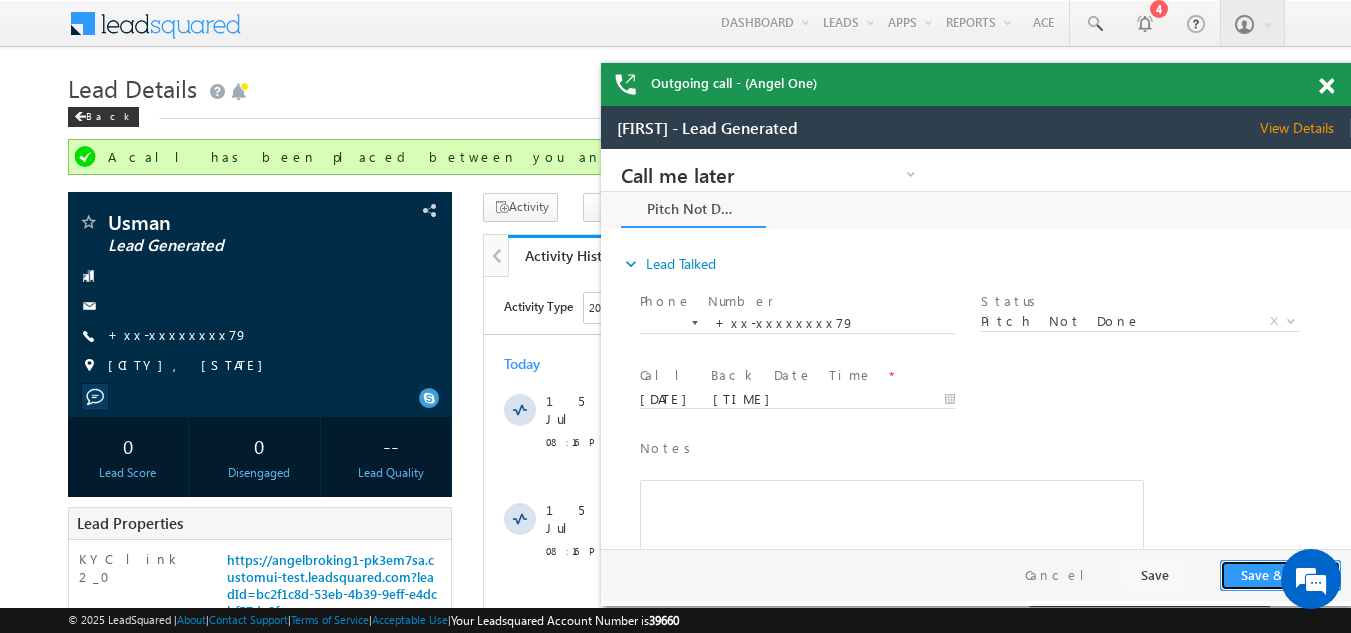 click on "Save & Close" at bounding box center (1280, 575) 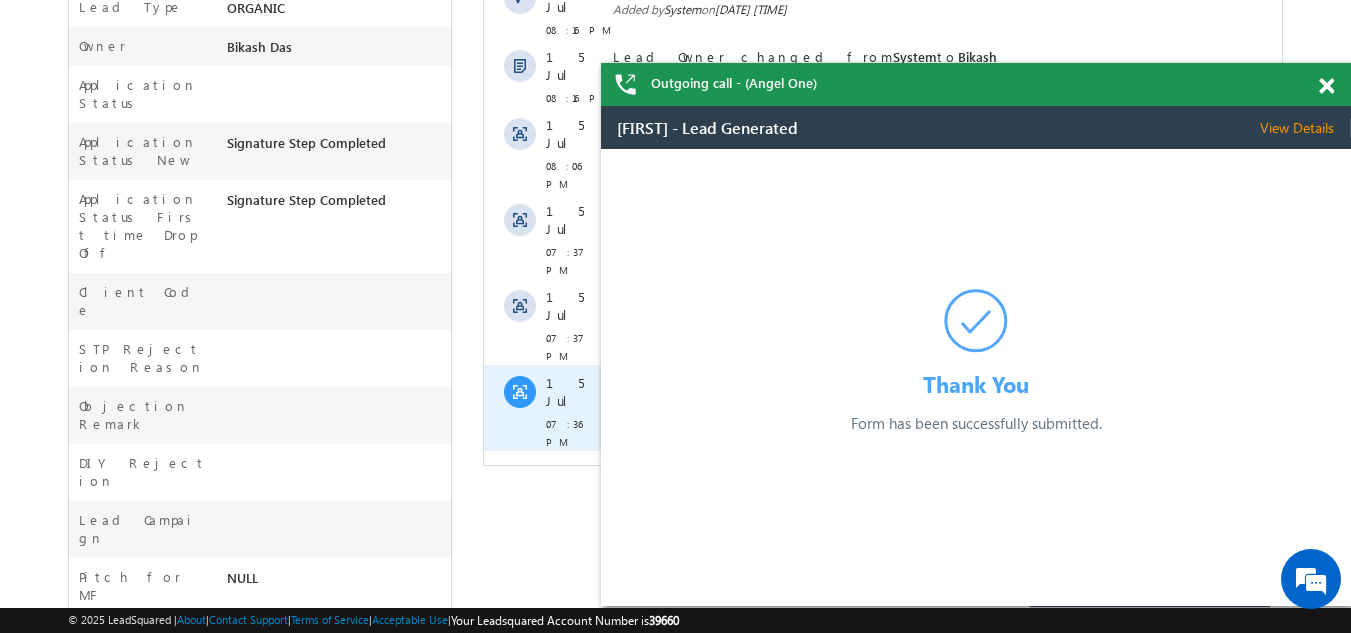 scroll, scrollTop: 700, scrollLeft: 0, axis: vertical 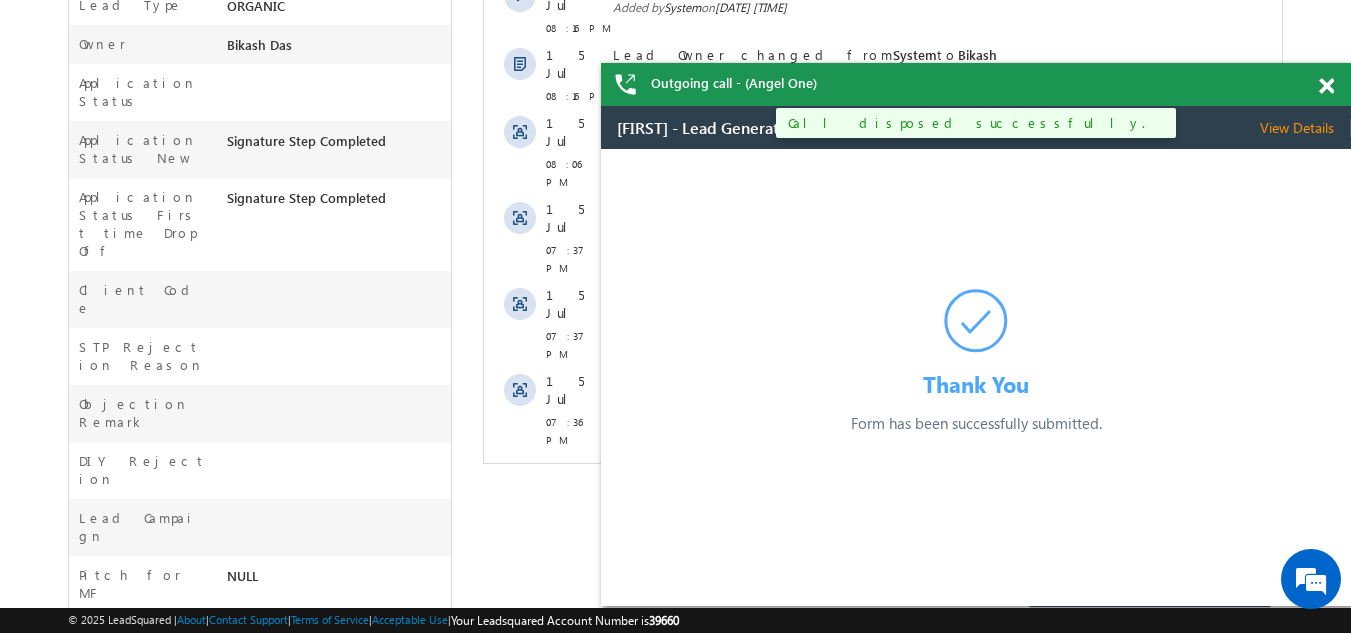 click on "Show More" at bounding box center [883, 570] 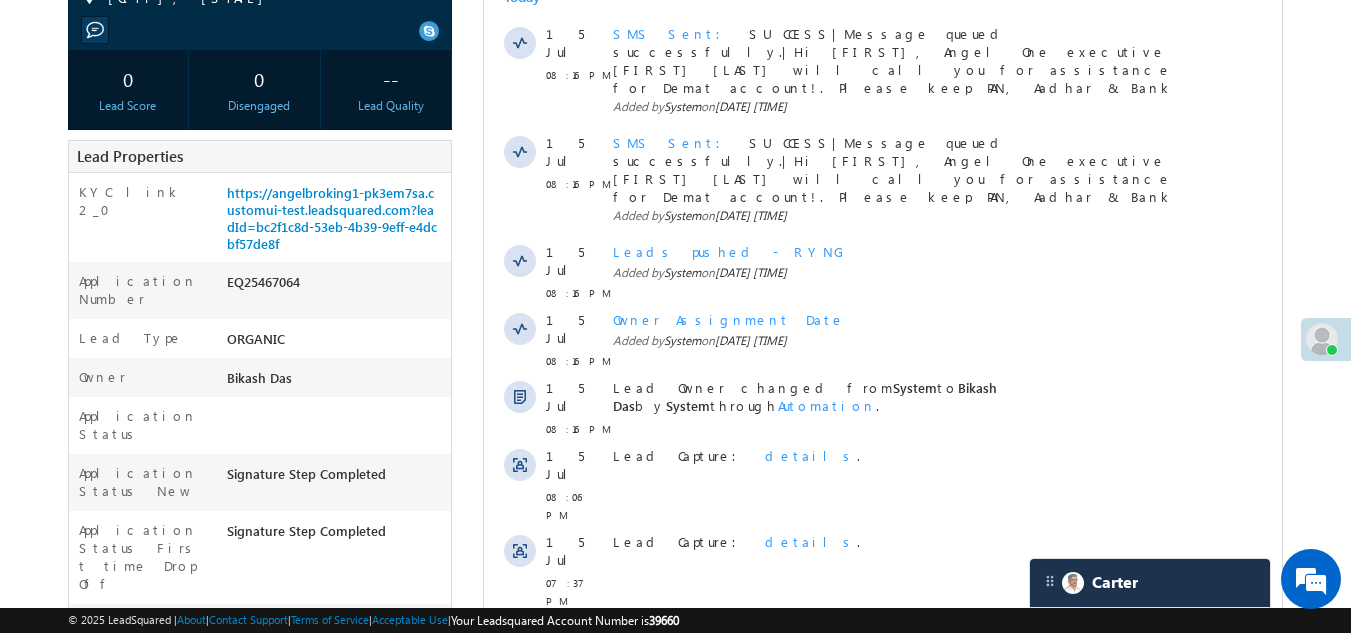 scroll, scrollTop: 200, scrollLeft: 0, axis: vertical 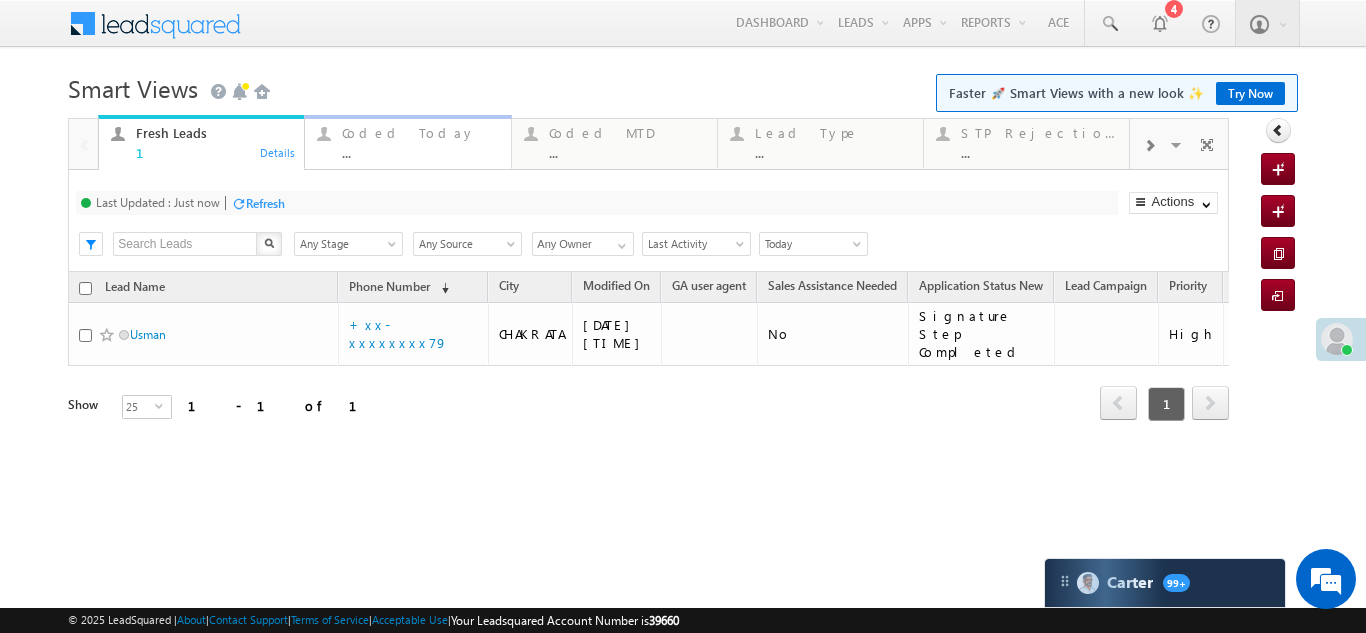 click on "Coded Today ..." at bounding box center [420, 140] 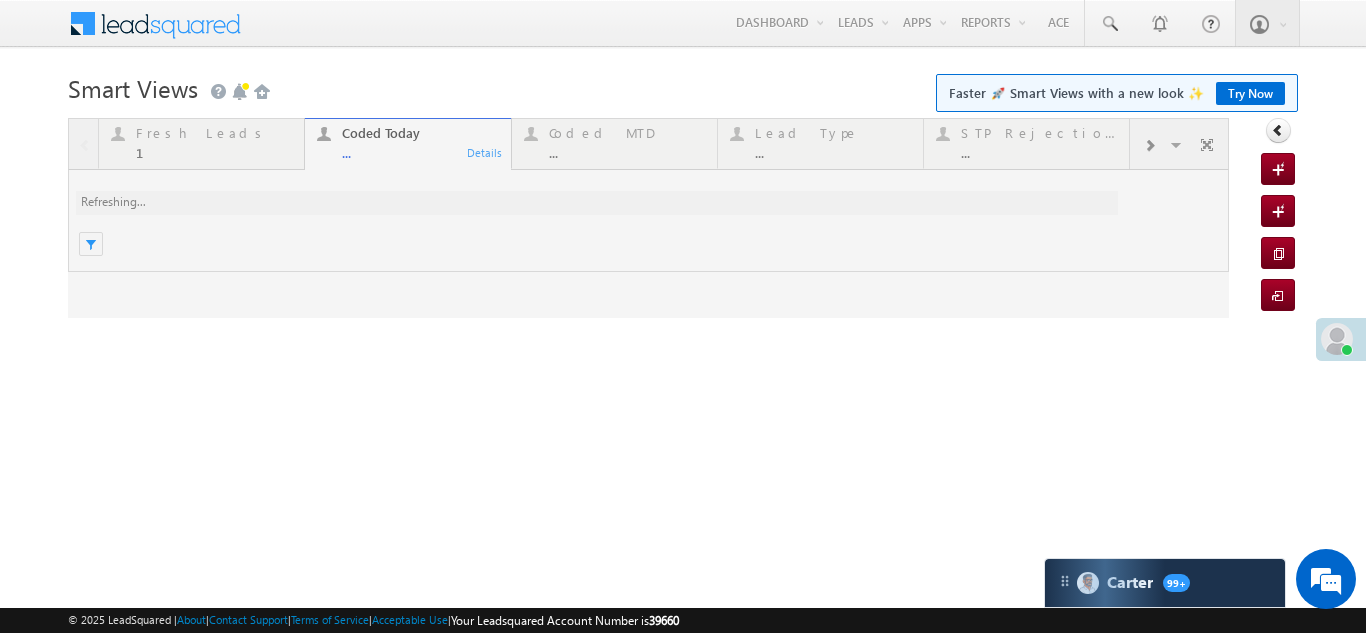 scroll, scrollTop: 0, scrollLeft: 0, axis: both 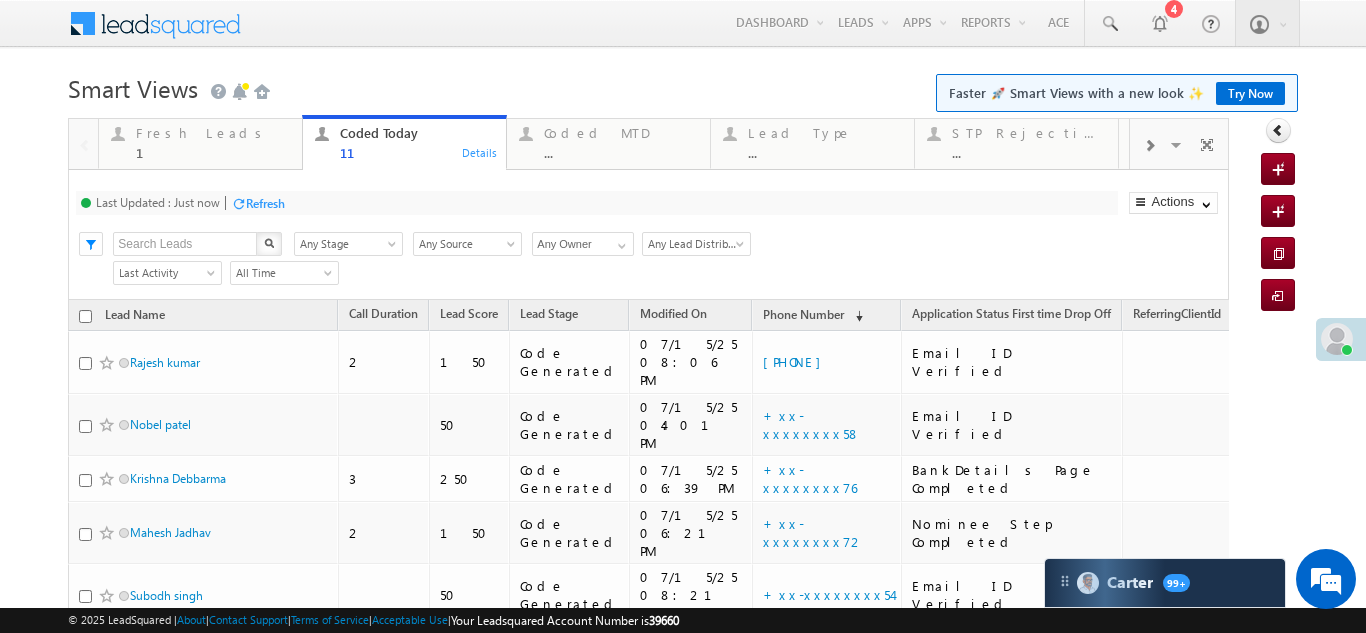 click on "Refresh" at bounding box center (265, 203) 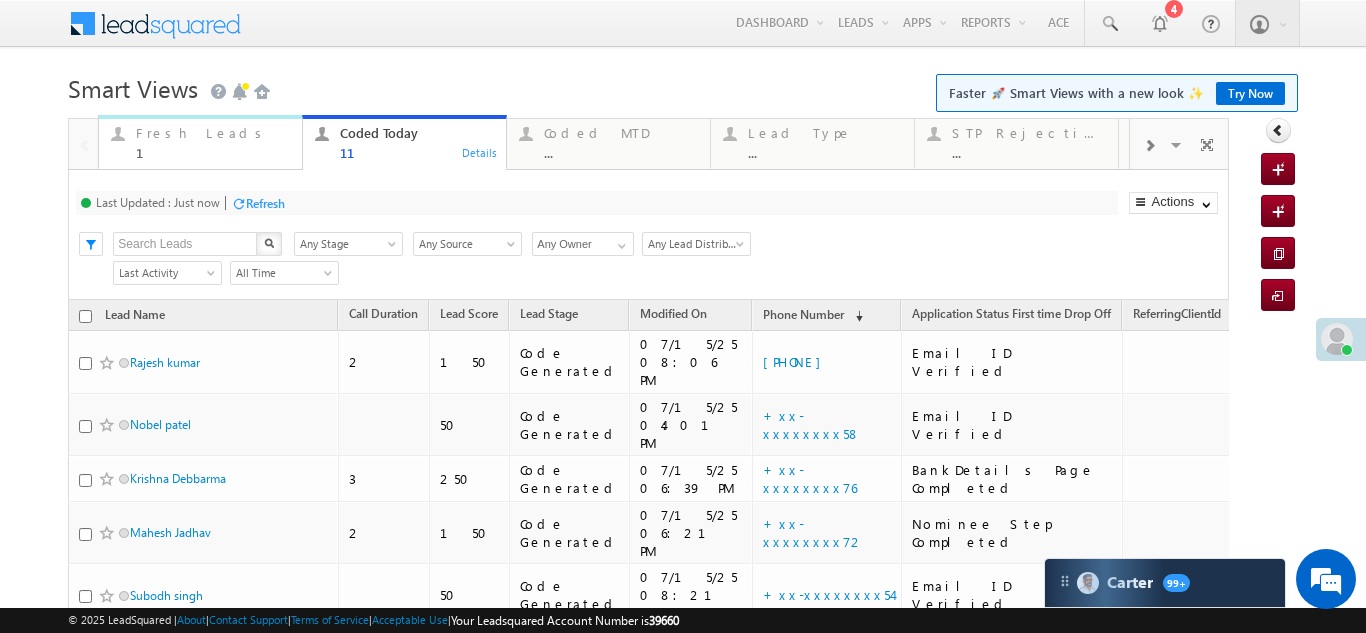 click on "Fresh Leads 1" at bounding box center [213, 140] 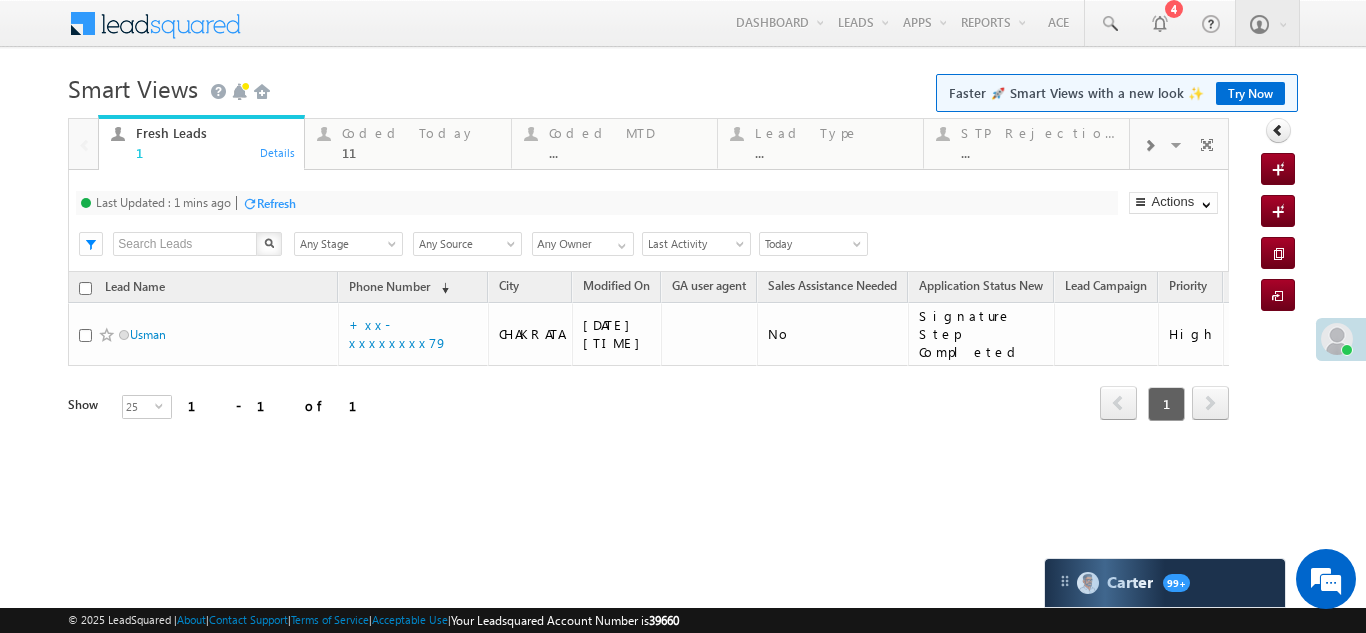 click on "Refresh" at bounding box center (276, 203) 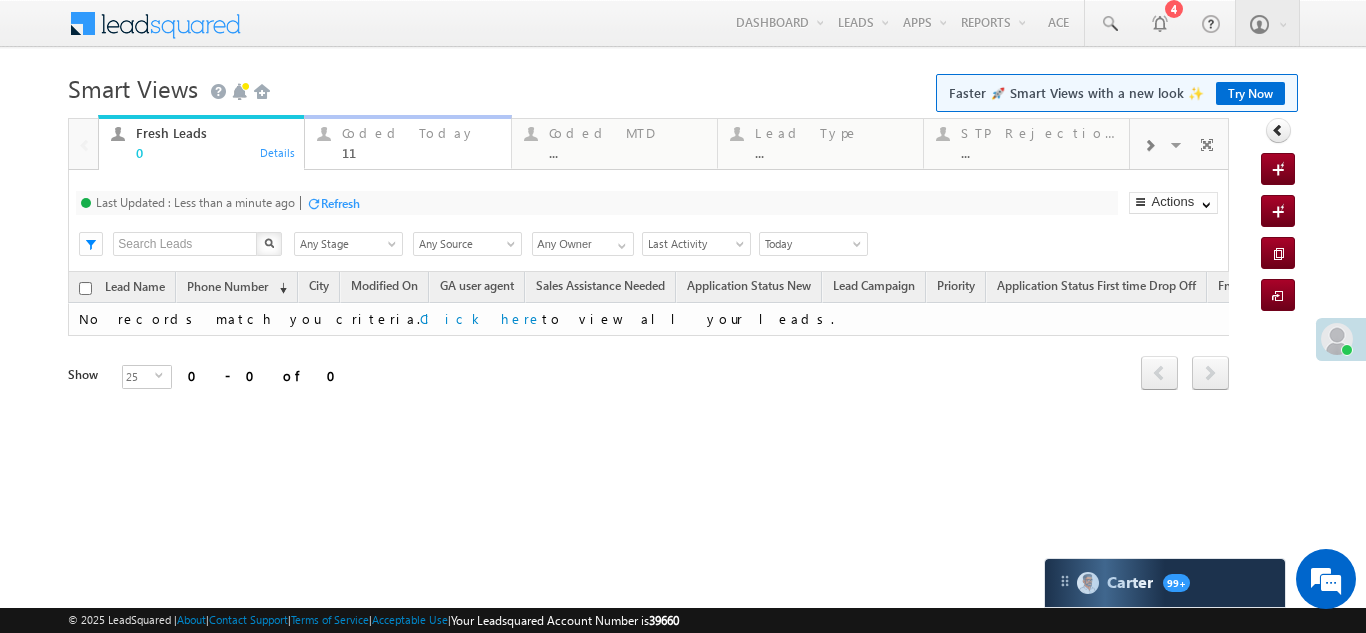 click on "Coded Today" at bounding box center (420, 133) 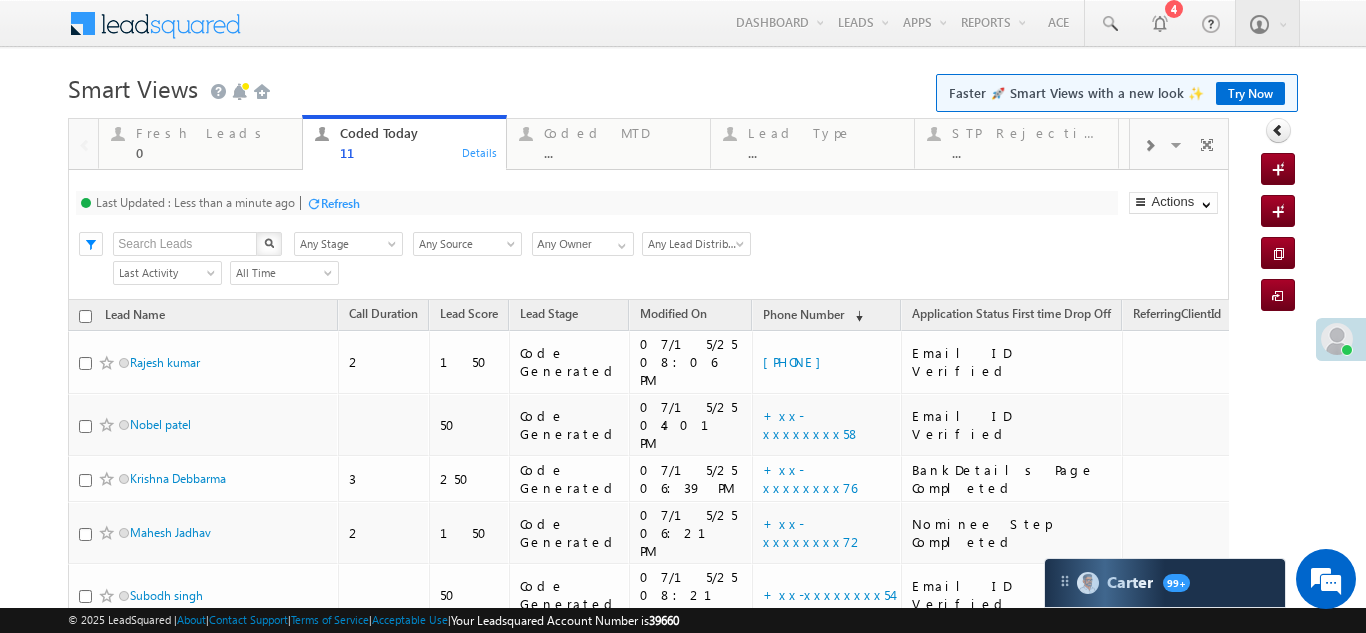 click on "Refresh" at bounding box center (340, 203) 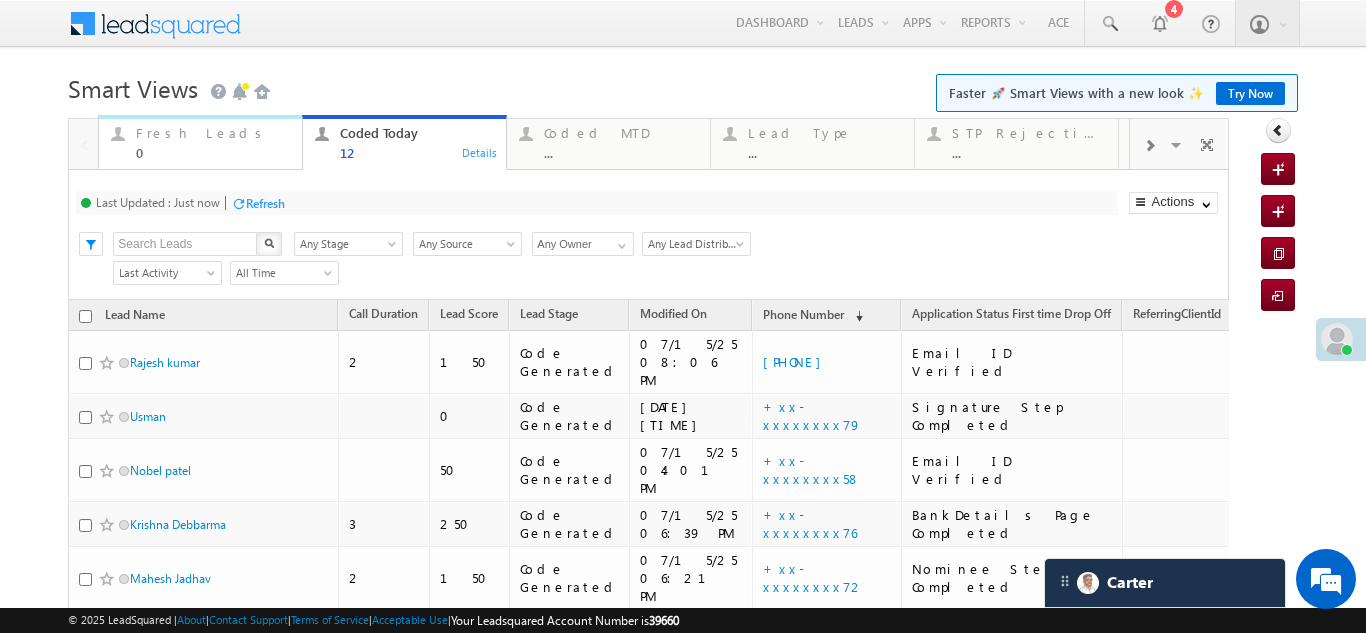 click on "Fresh Leads 0" at bounding box center (213, 140) 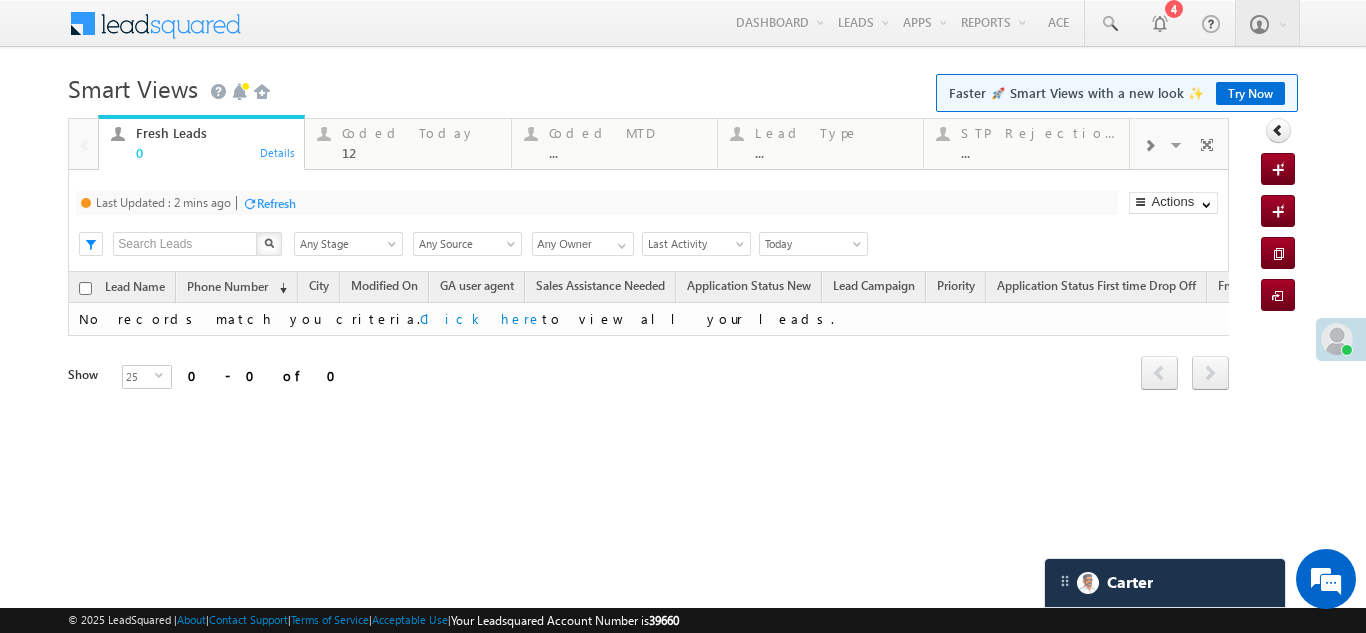 click on "Refresh" at bounding box center [276, 203] 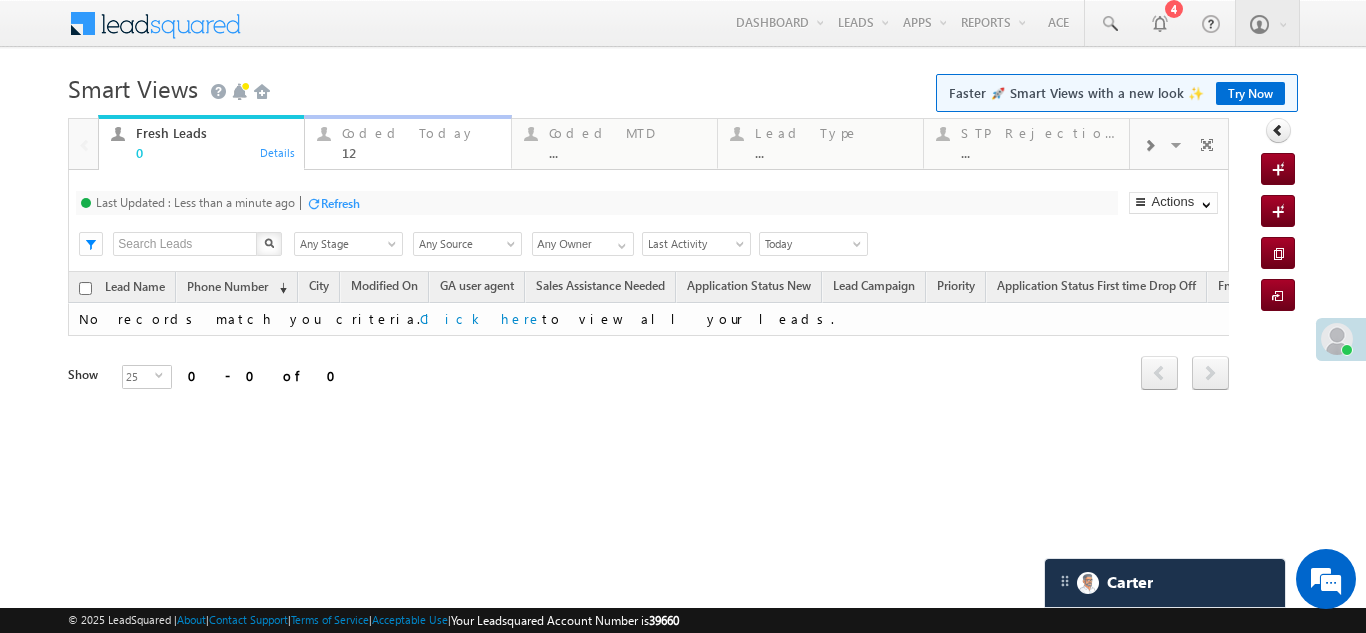 drag, startPoint x: 398, startPoint y: 129, endPoint x: 427, endPoint y: 149, distance: 35.22783 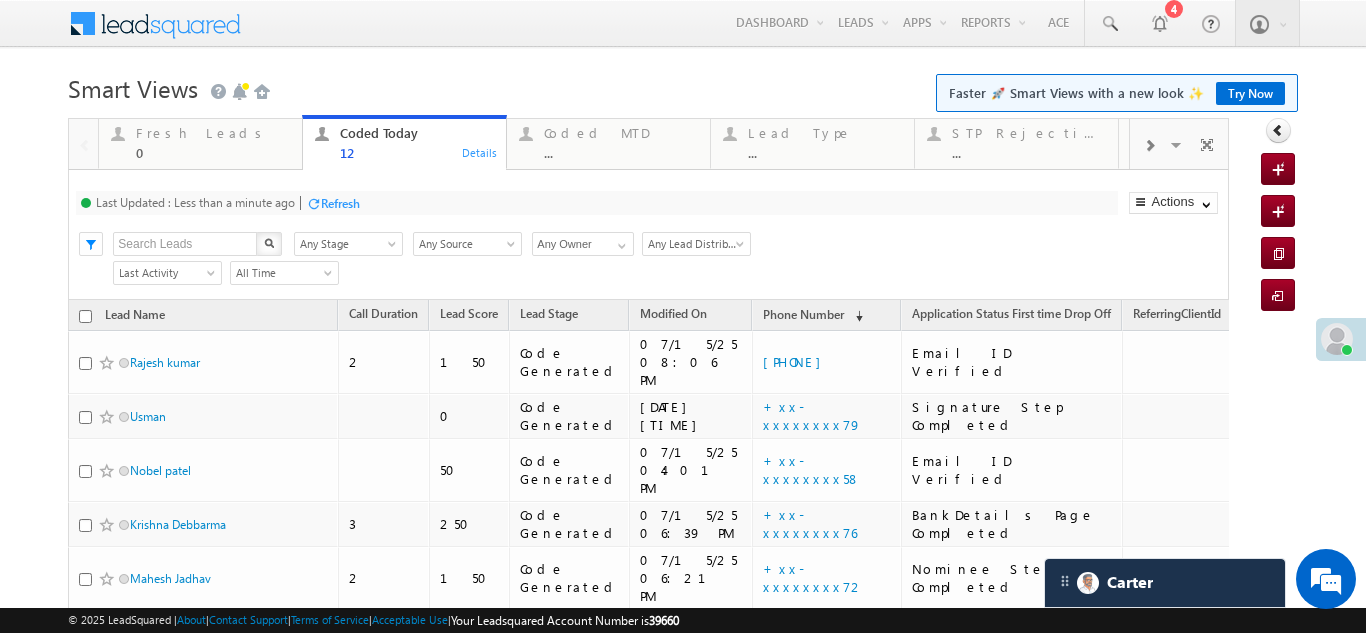 click on "Refresh" at bounding box center (340, 203) 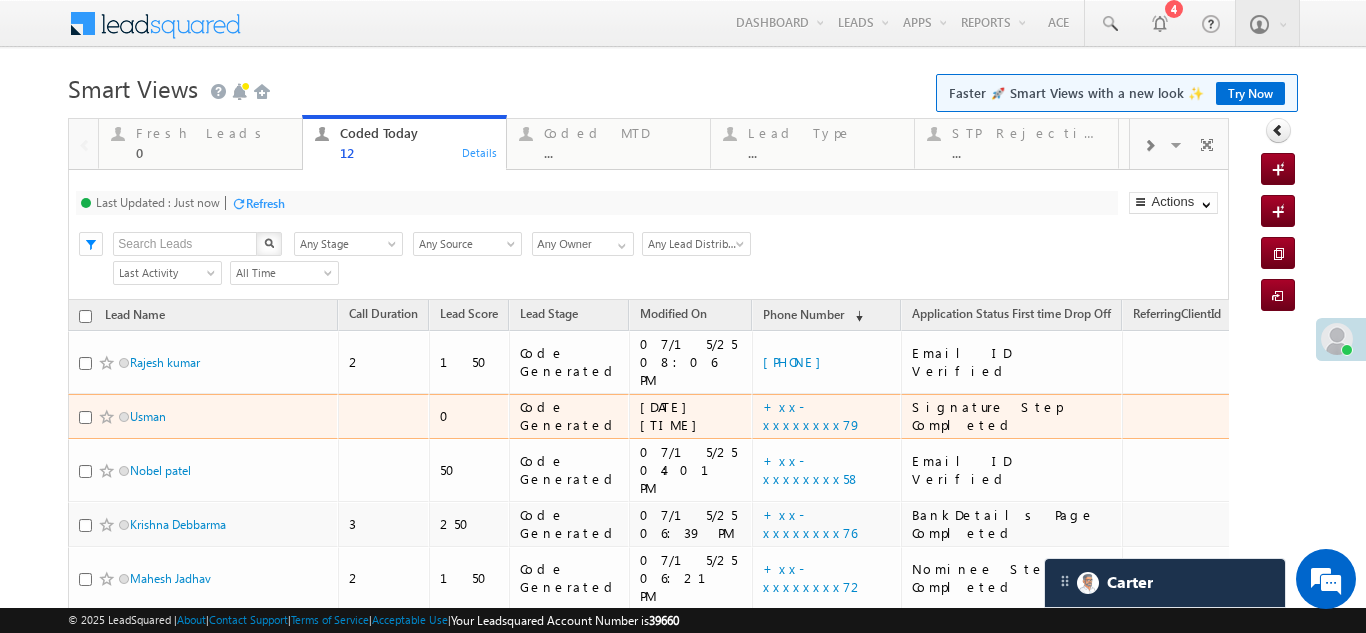 scroll, scrollTop: 400, scrollLeft: 0, axis: vertical 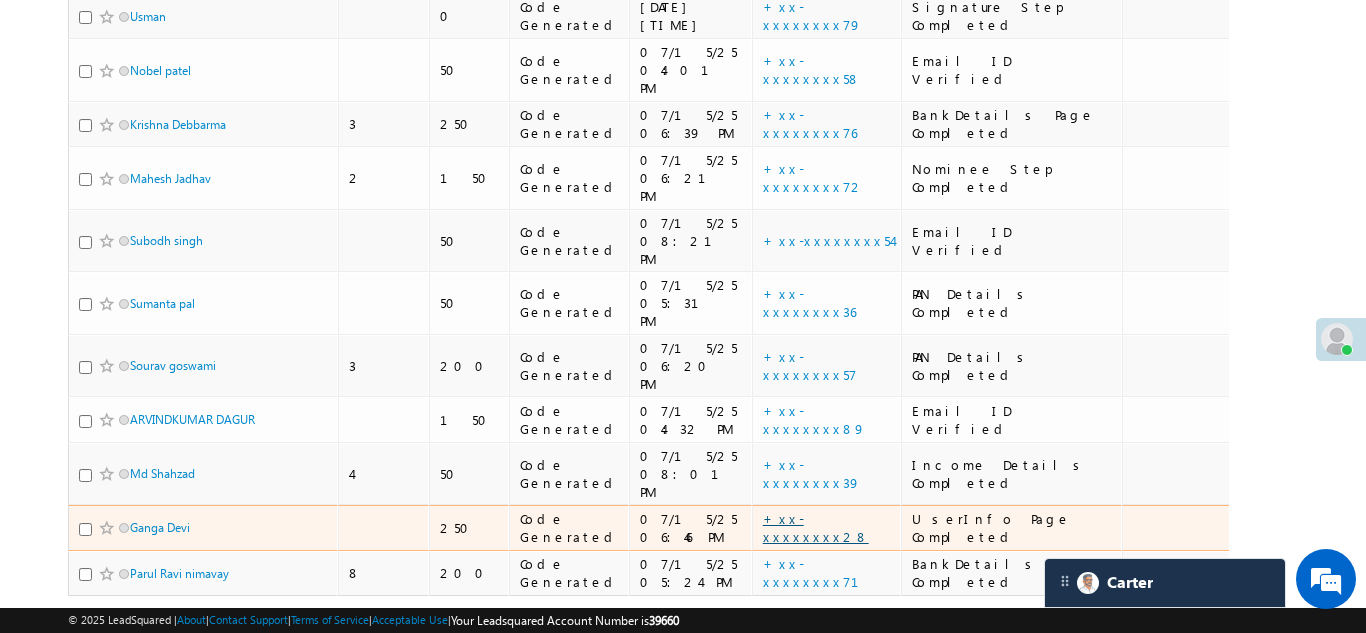 click on "+xx-xxxxxxxx28" at bounding box center (816, 527) 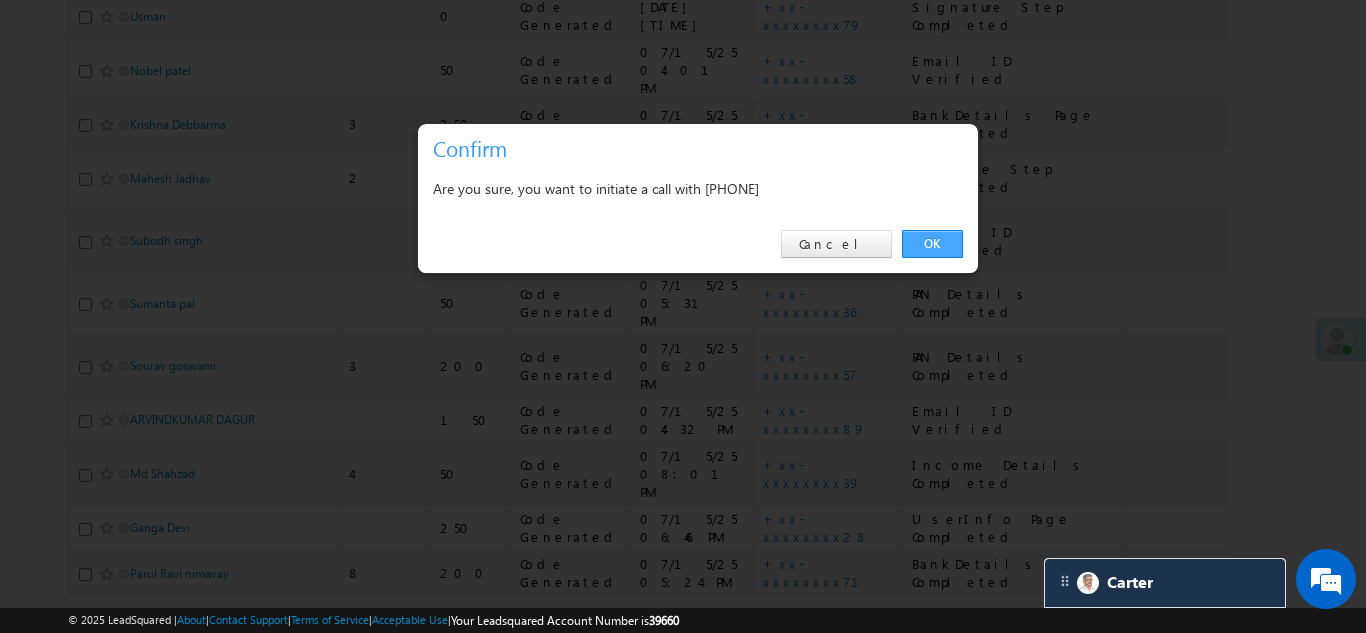 click on "OK" at bounding box center [932, 244] 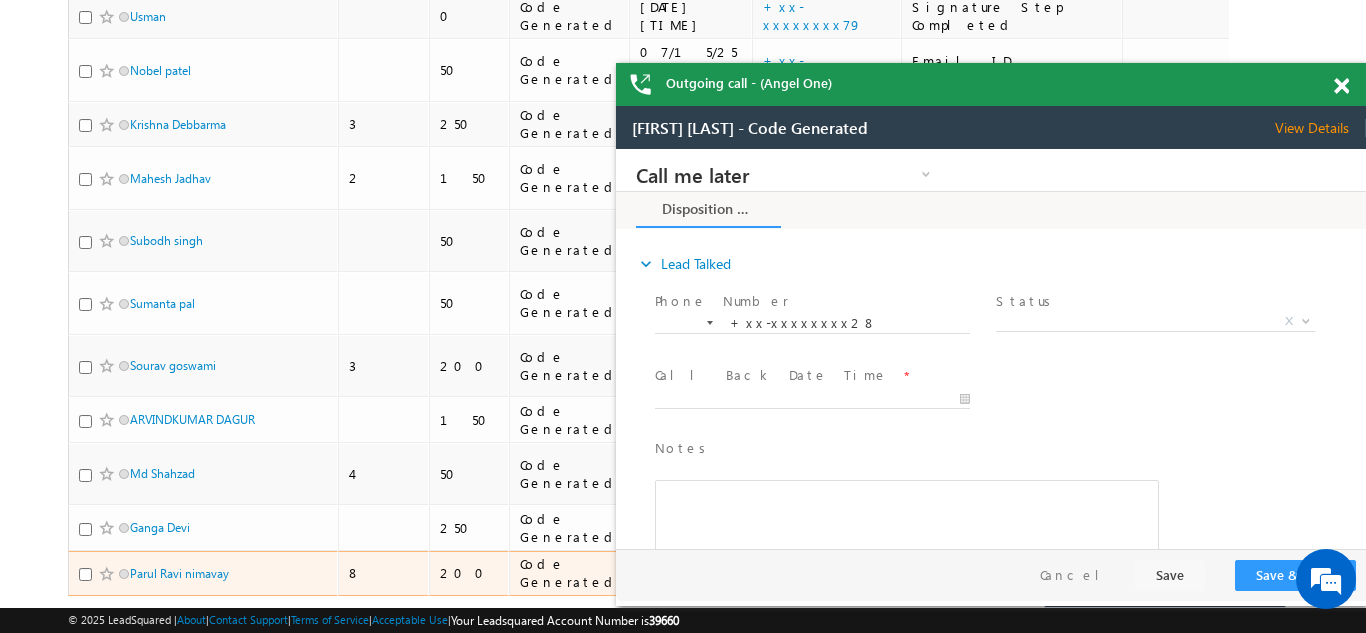 scroll, scrollTop: 0, scrollLeft: 0, axis: both 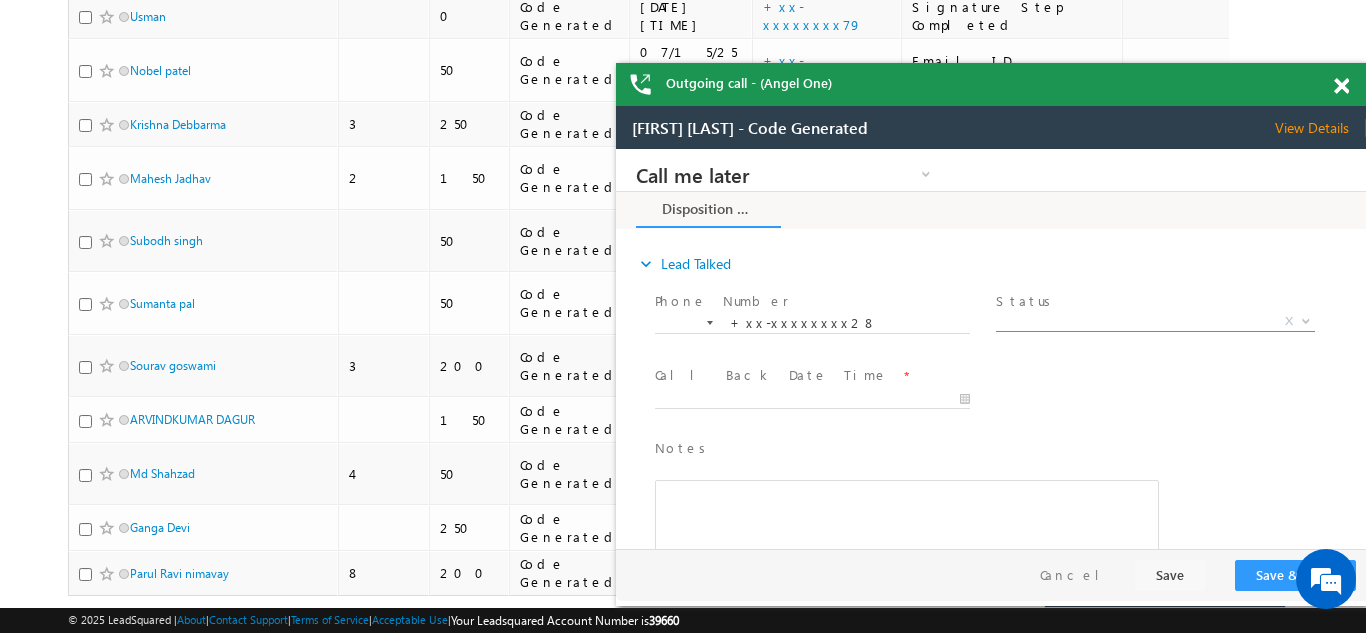 click on "X" at bounding box center [1155, 322] 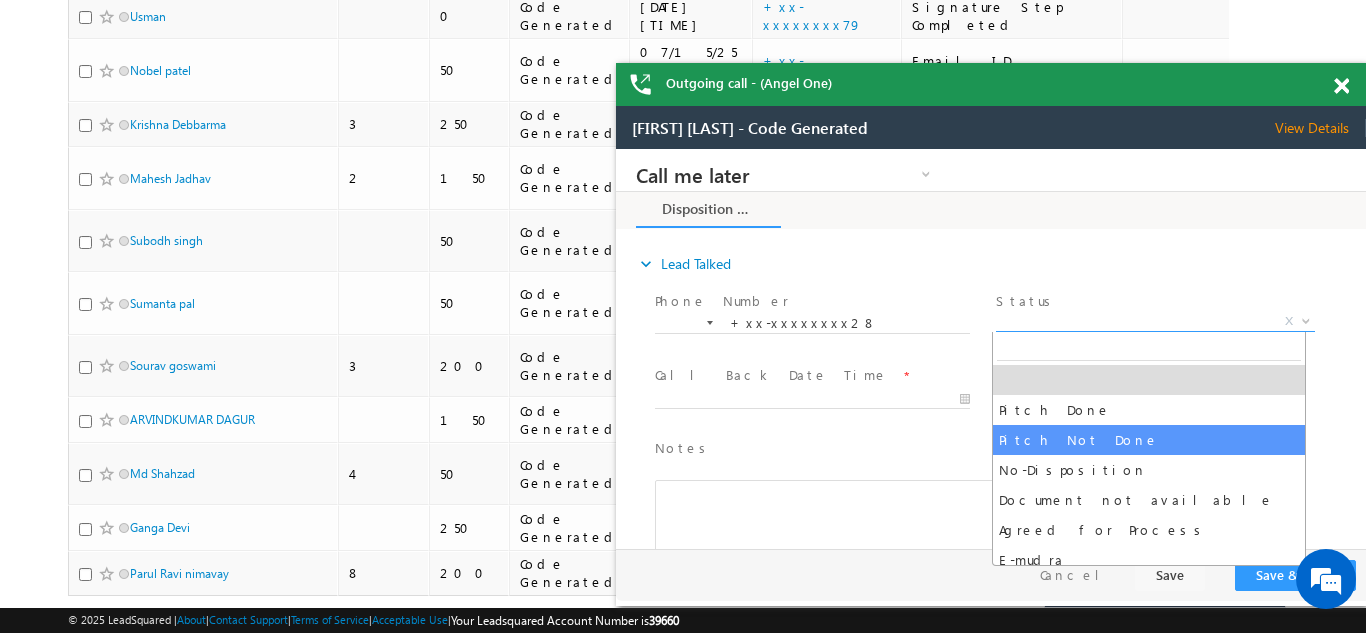 drag, startPoint x: 1044, startPoint y: 433, endPoint x: 1041, endPoint y: 416, distance: 17.262676 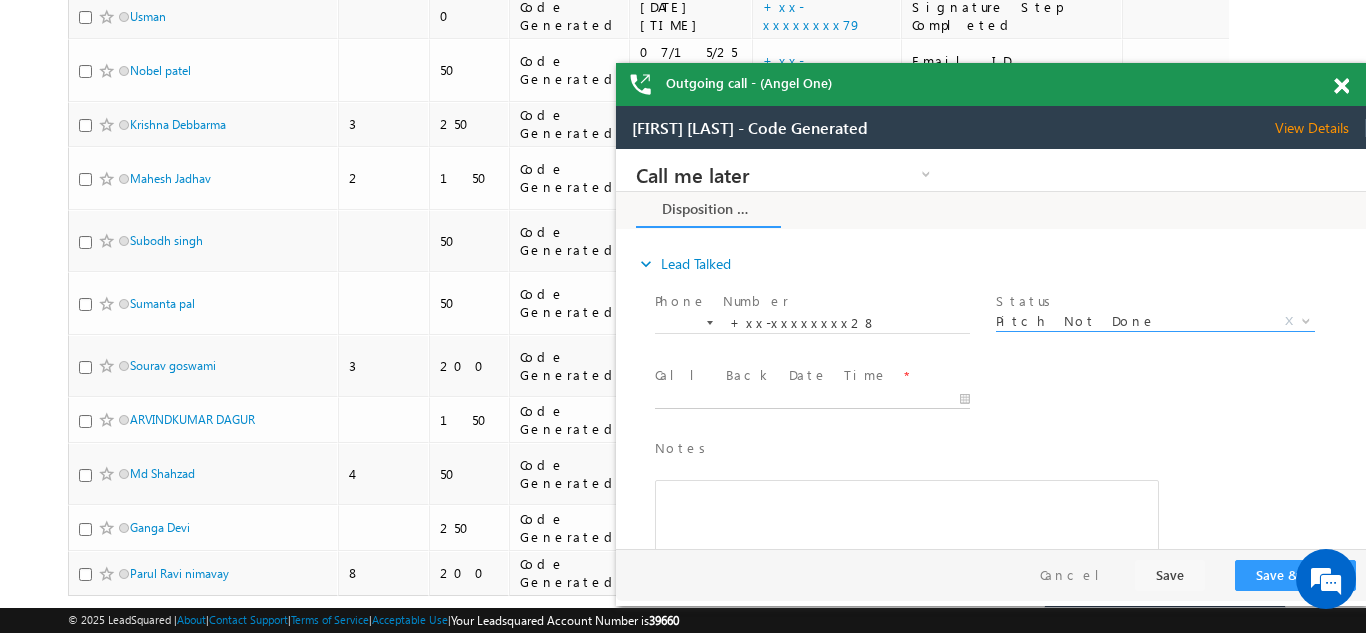type on "07/15/25 8:26 PM" 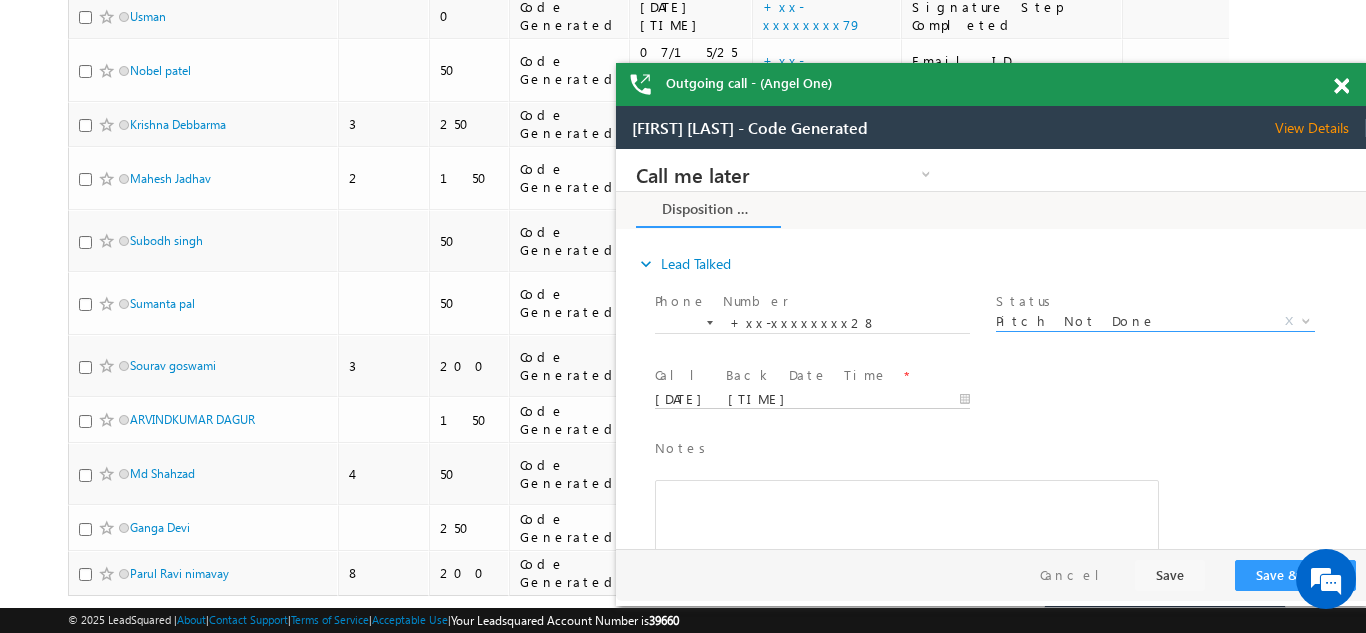 click on "07/15/25 8:26 PM" at bounding box center [812, 400] 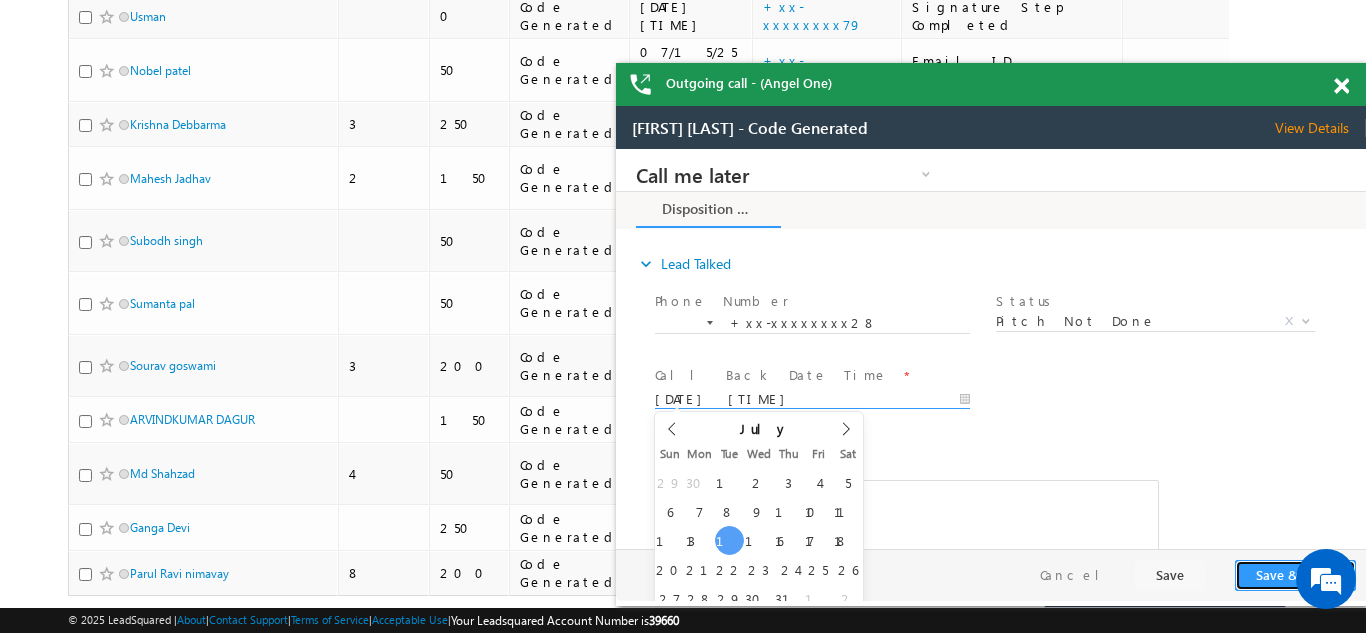 click on "Save & Close" at bounding box center (1295, 575) 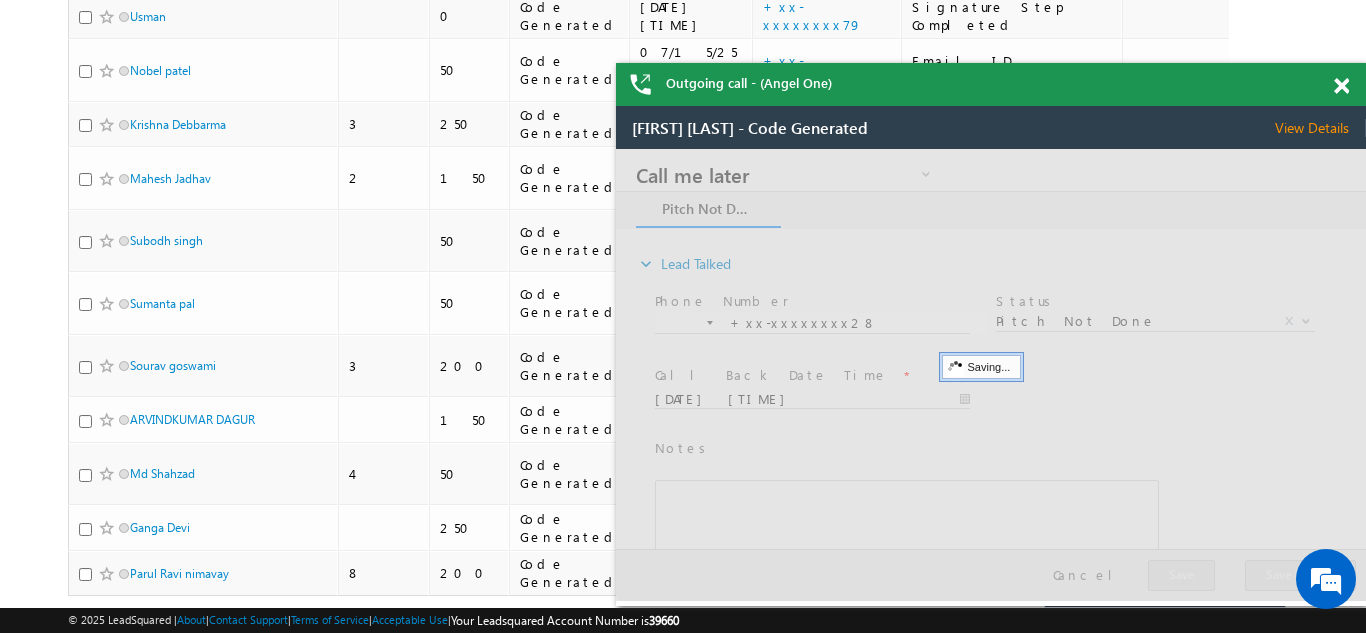 click on "View Details" at bounding box center [1320, 128] 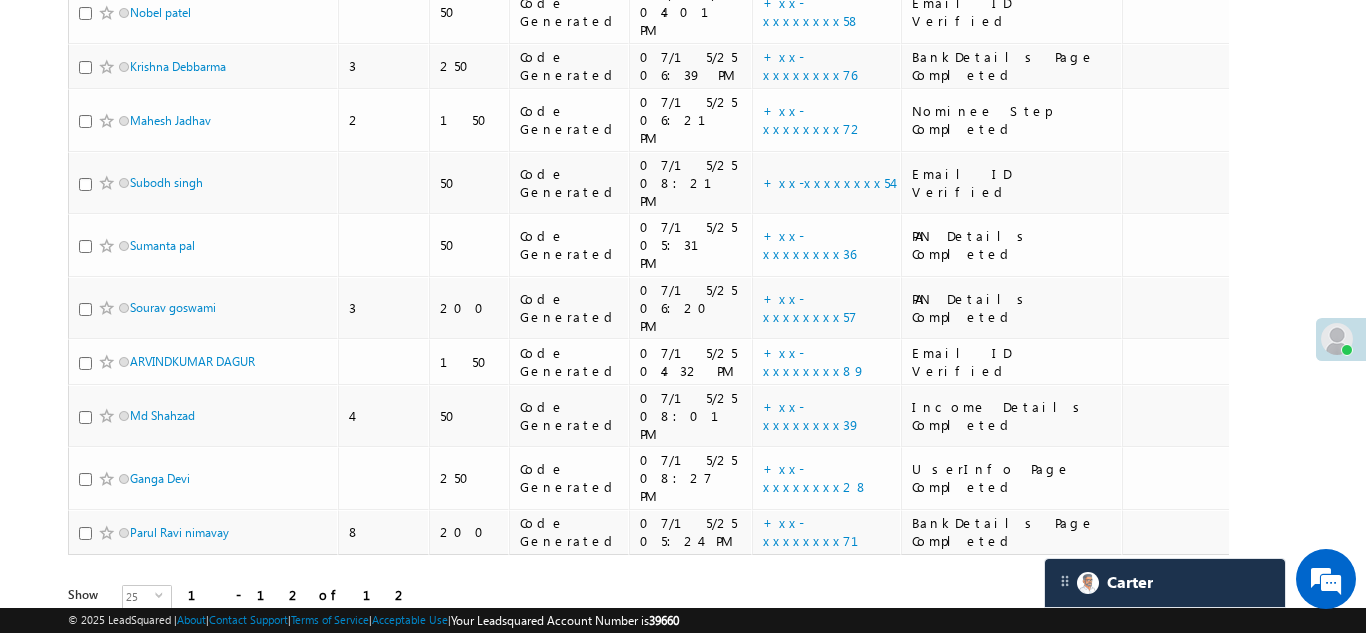 scroll, scrollTop: 400, scrollLeft: 0, axis: vertical 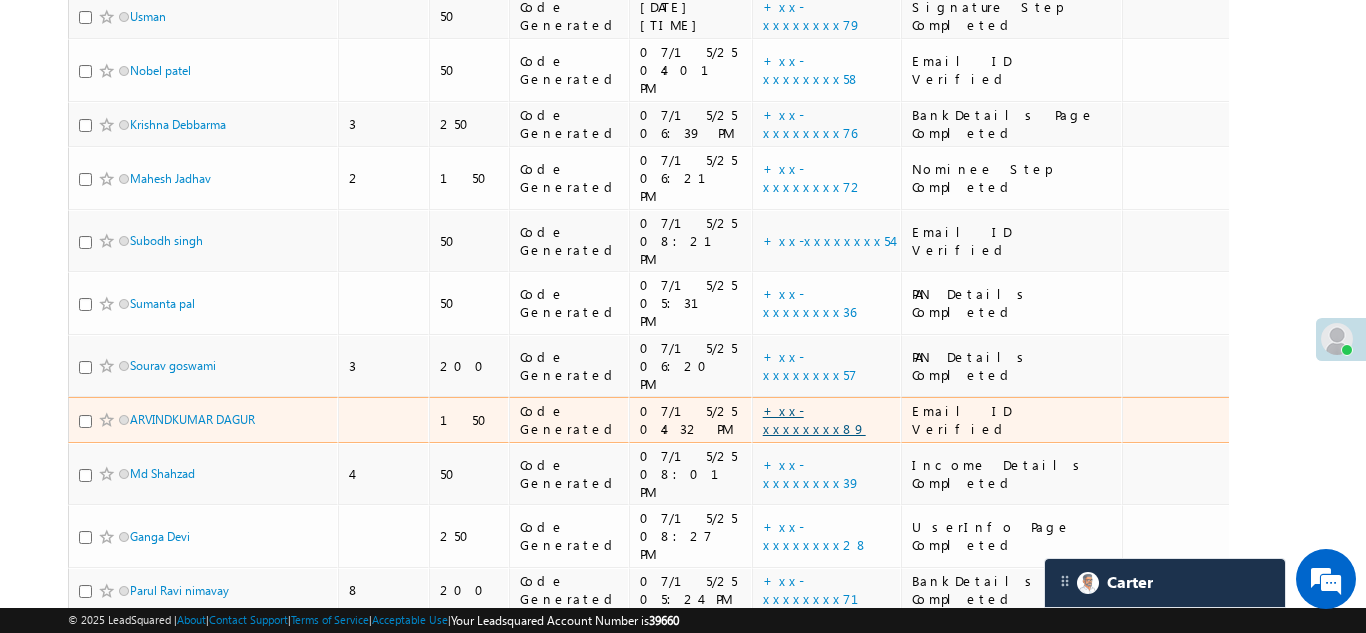 click on "+xx-xxxxxxxx89" at bounding box center [814, 419] 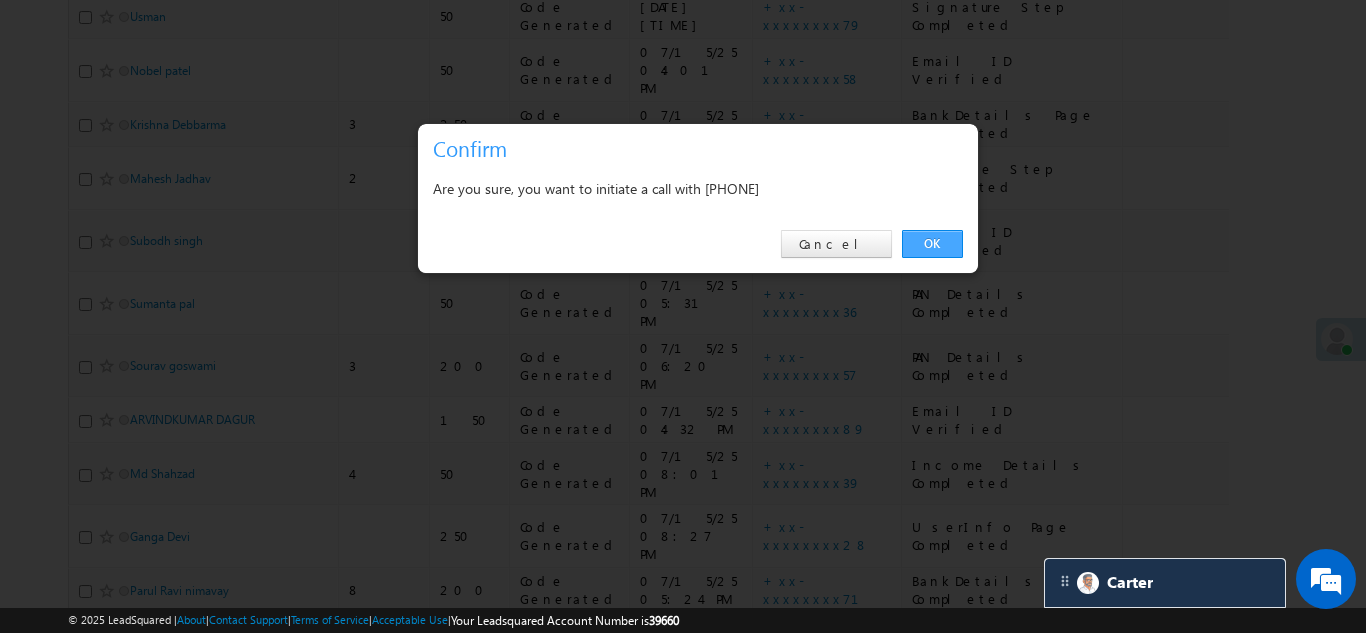 click on "OK" at bounding box center [932, 244] 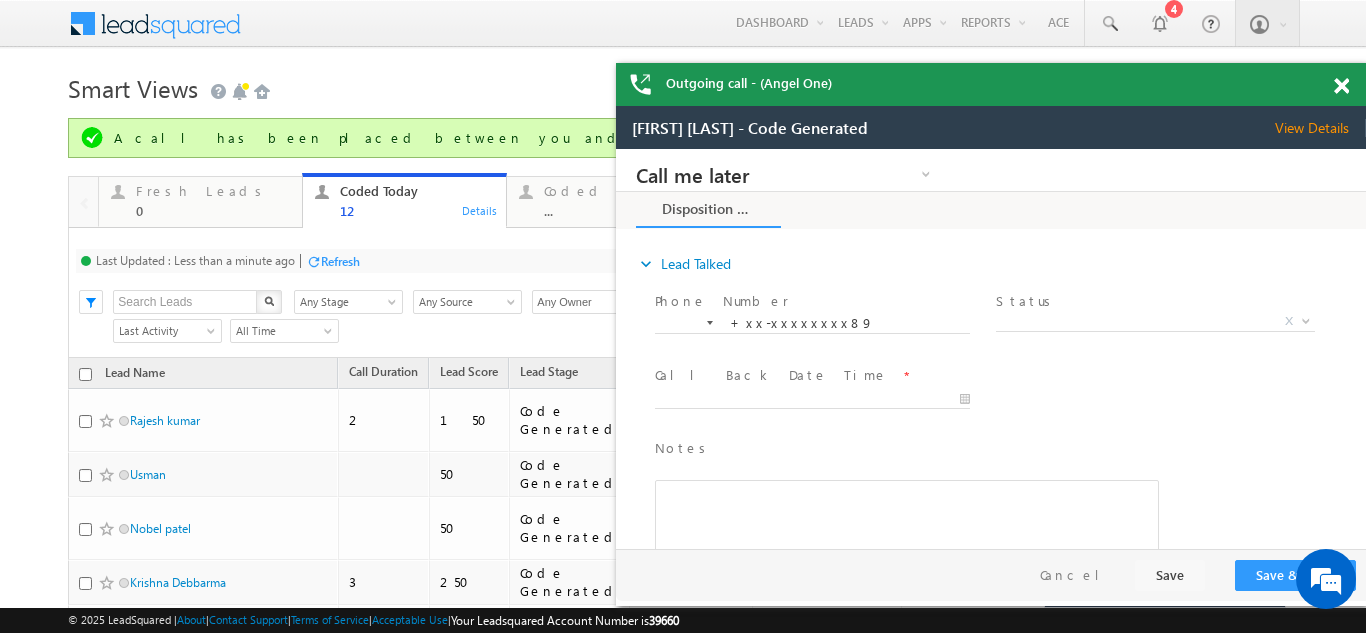 scroll, scrollTop: 0, scrollLeft: 0, axis: both 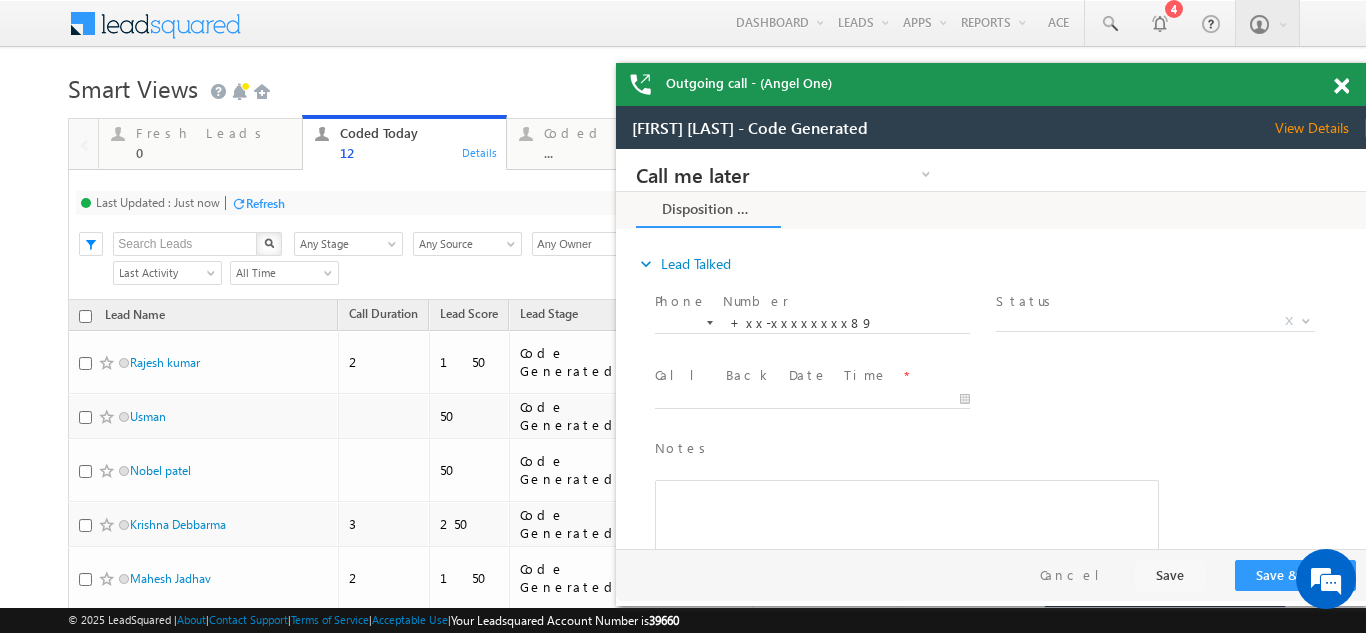 click on "View Details" at bounding box center (1320, 128) 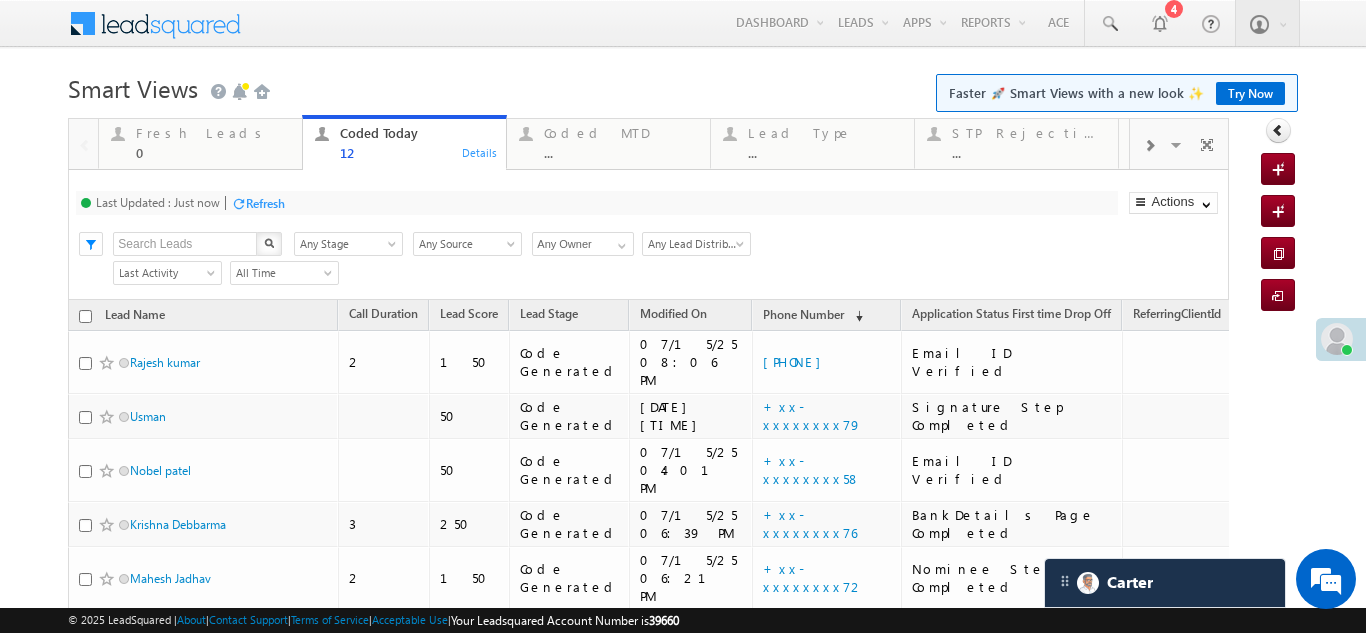 click on "Refresh" at bounding box center (265, 203) 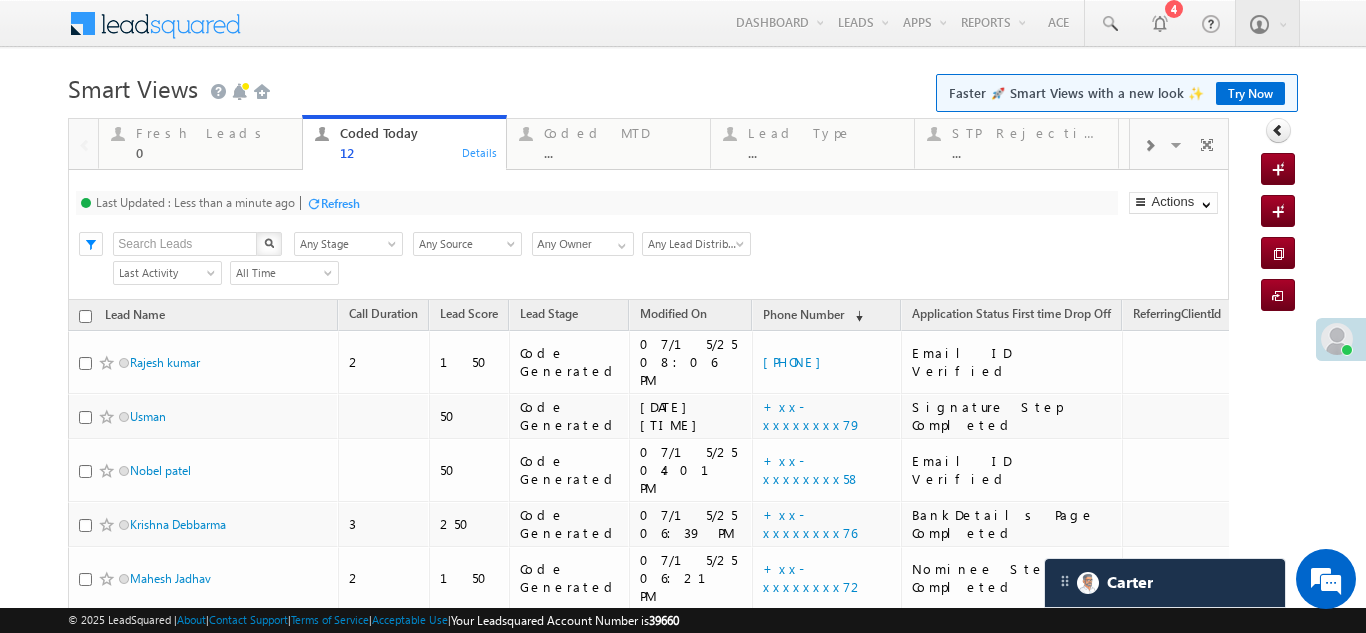 click on "Refresh" at bounding box center (340, 203) 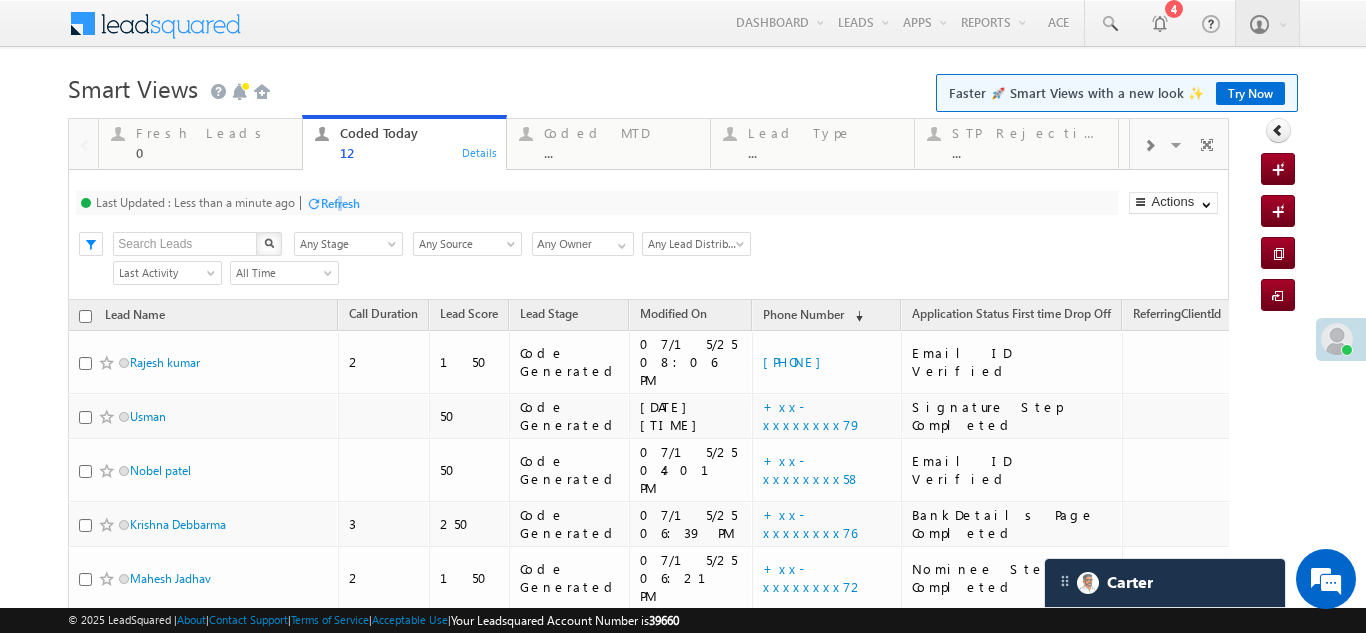 click on "Refresh" at bounding box center (340, 203) 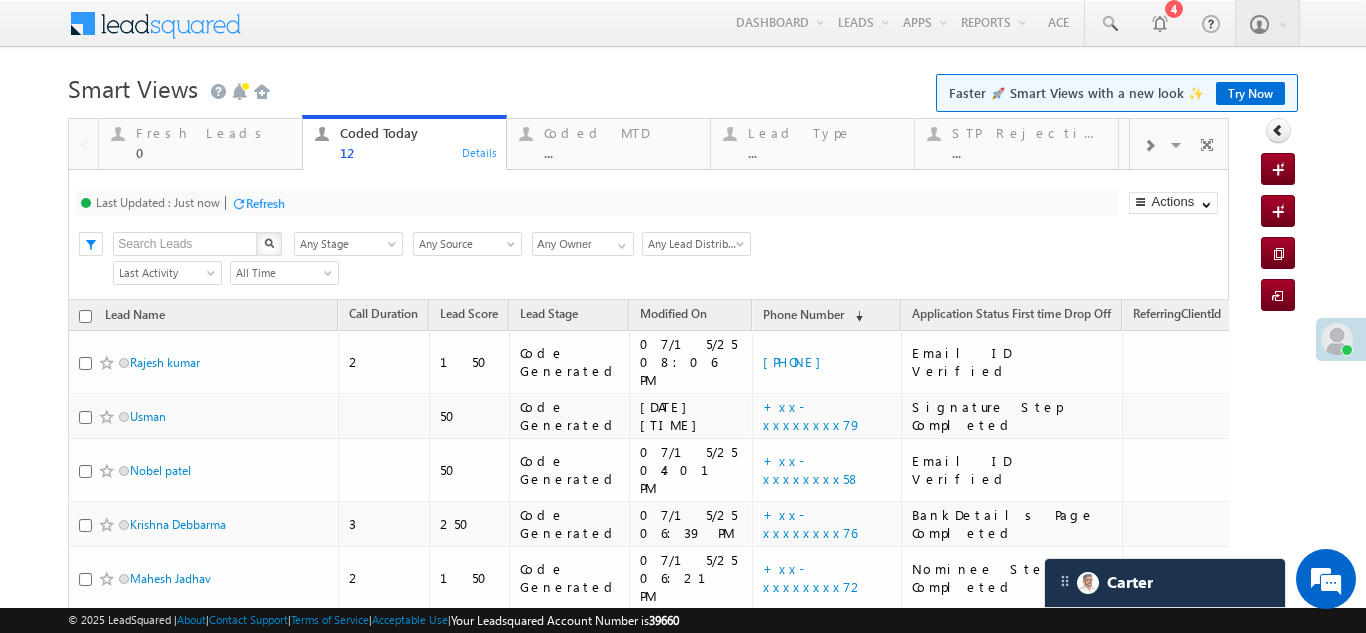 click on "Last Updated : Just now Refresh Refreshing..." at bounding box center (596, 203) 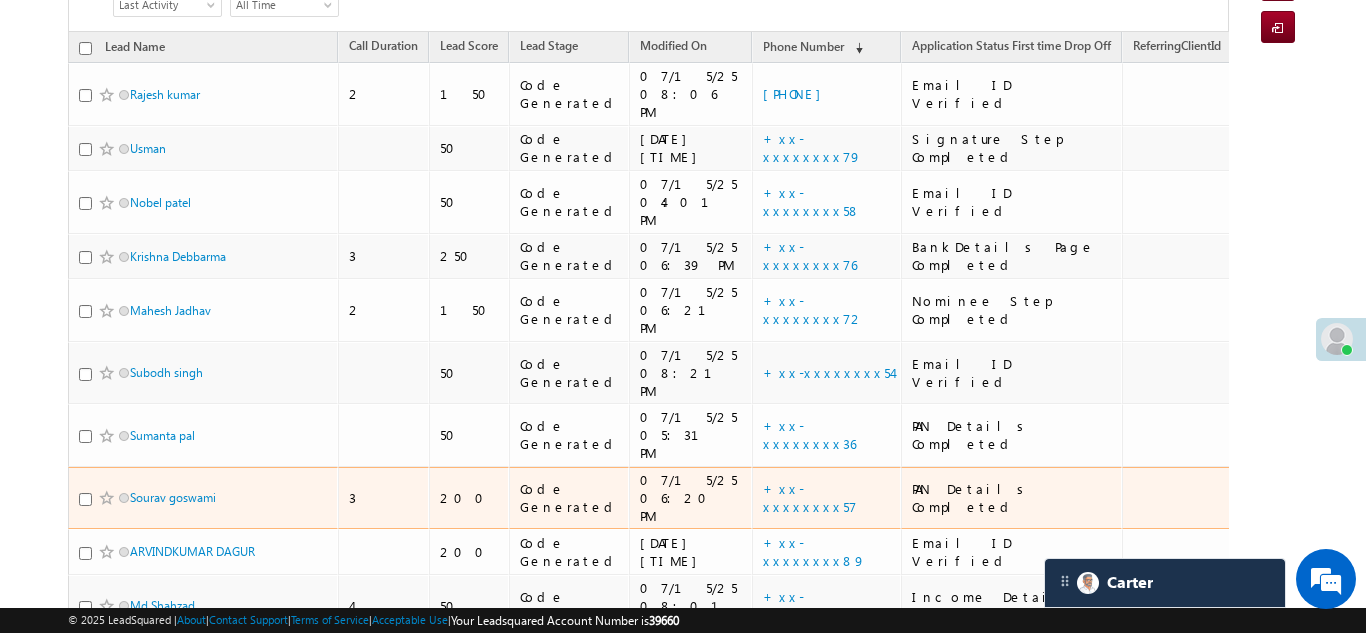 scroll, scrollTop: 0, scrollLeft: 0, axis: both 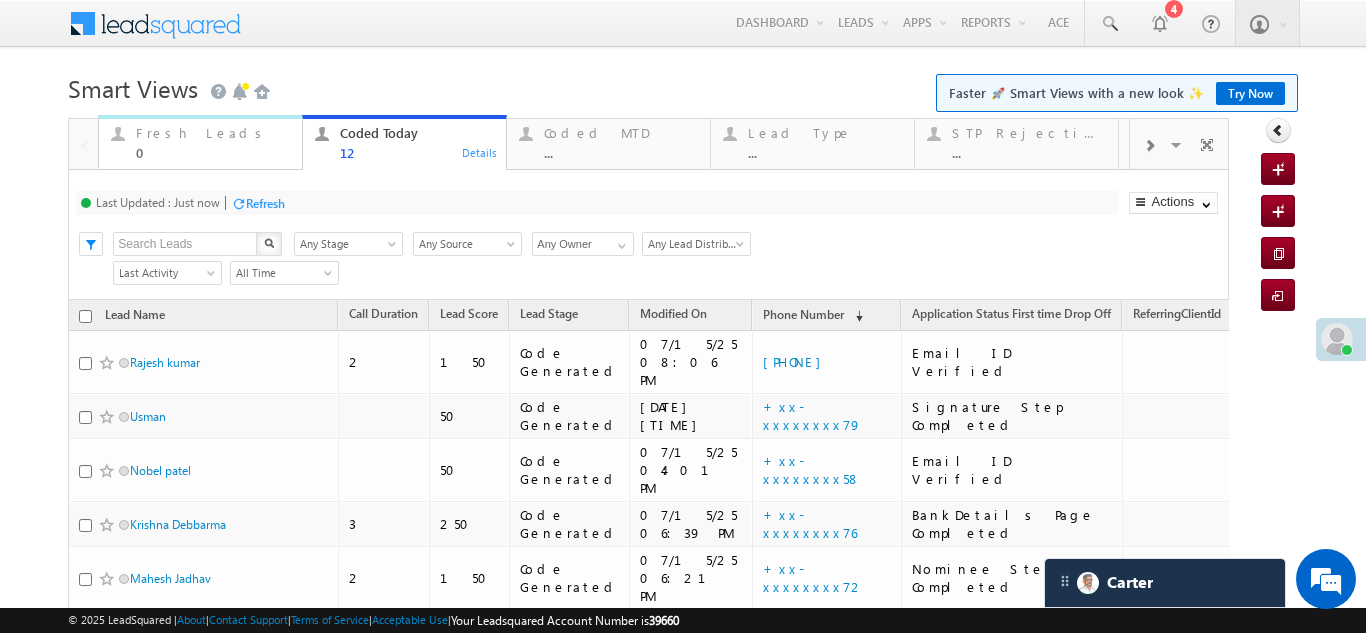 click on "Fresh Leads" at bounding box center (213, 133) 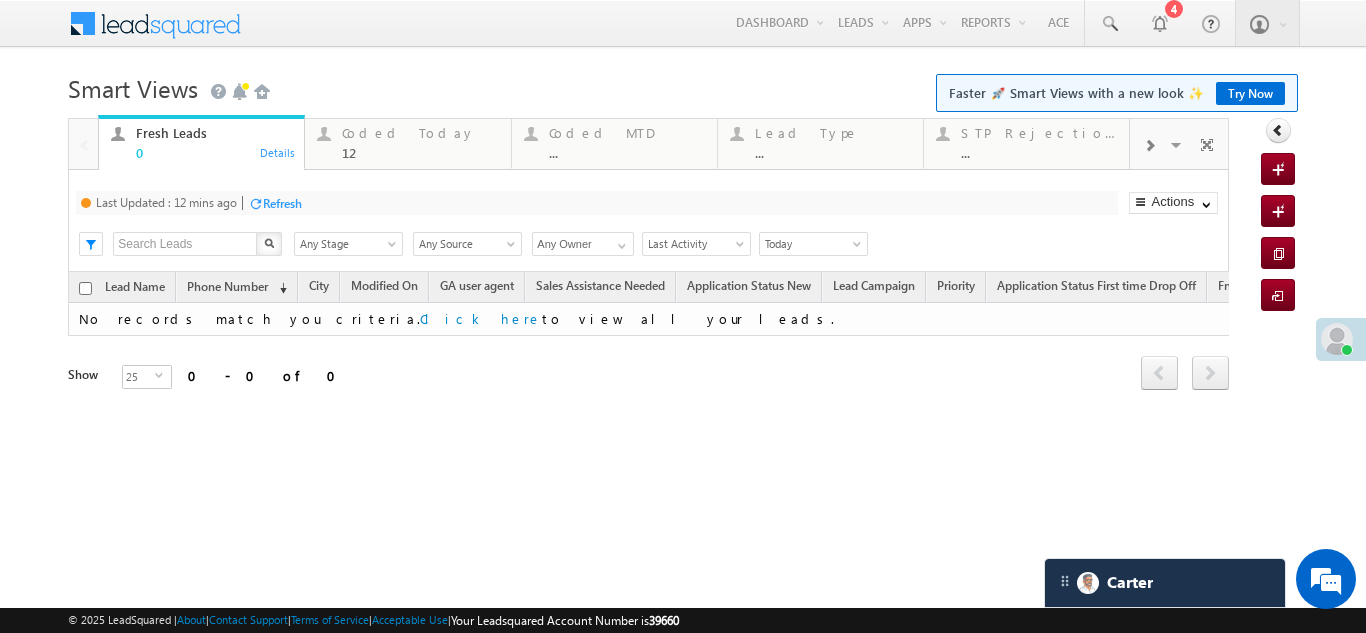 click on "Refresh" at bounding box center (282, 203) 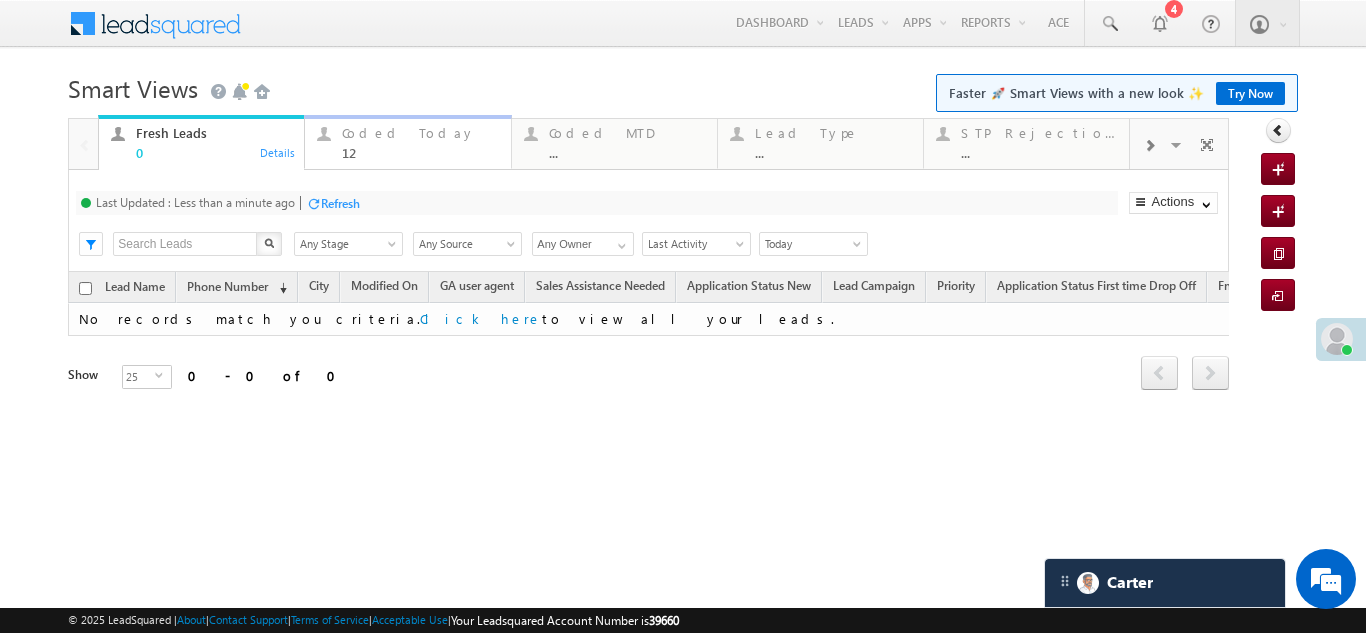click on "Coded Today" at bounding box center (420, 133) 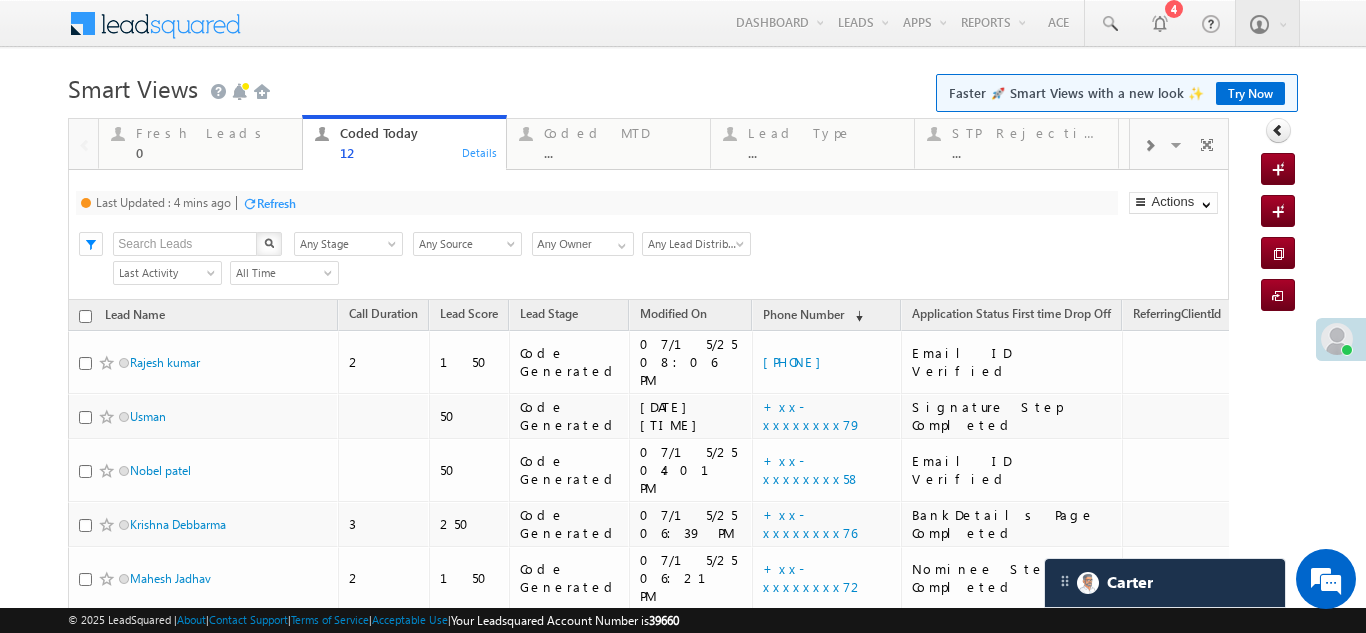 click on "Refresh" at bounding box center (276, 203) 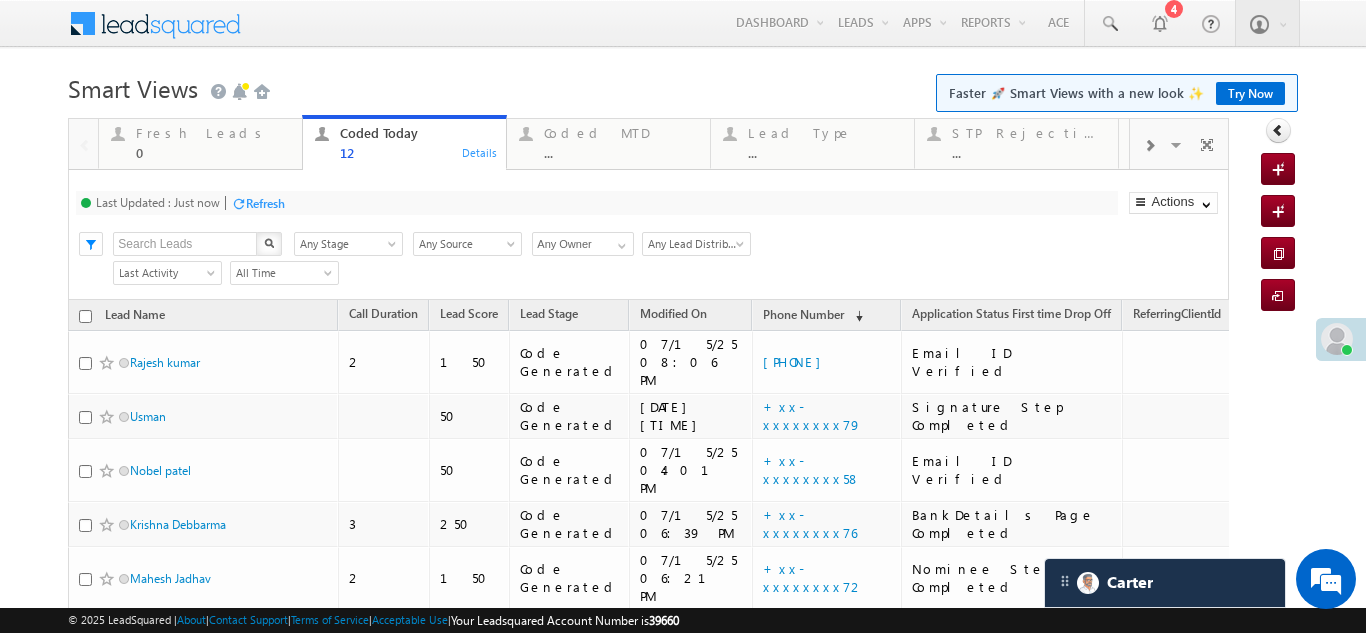 click on "Refresh" at bounding box center [265, 203] 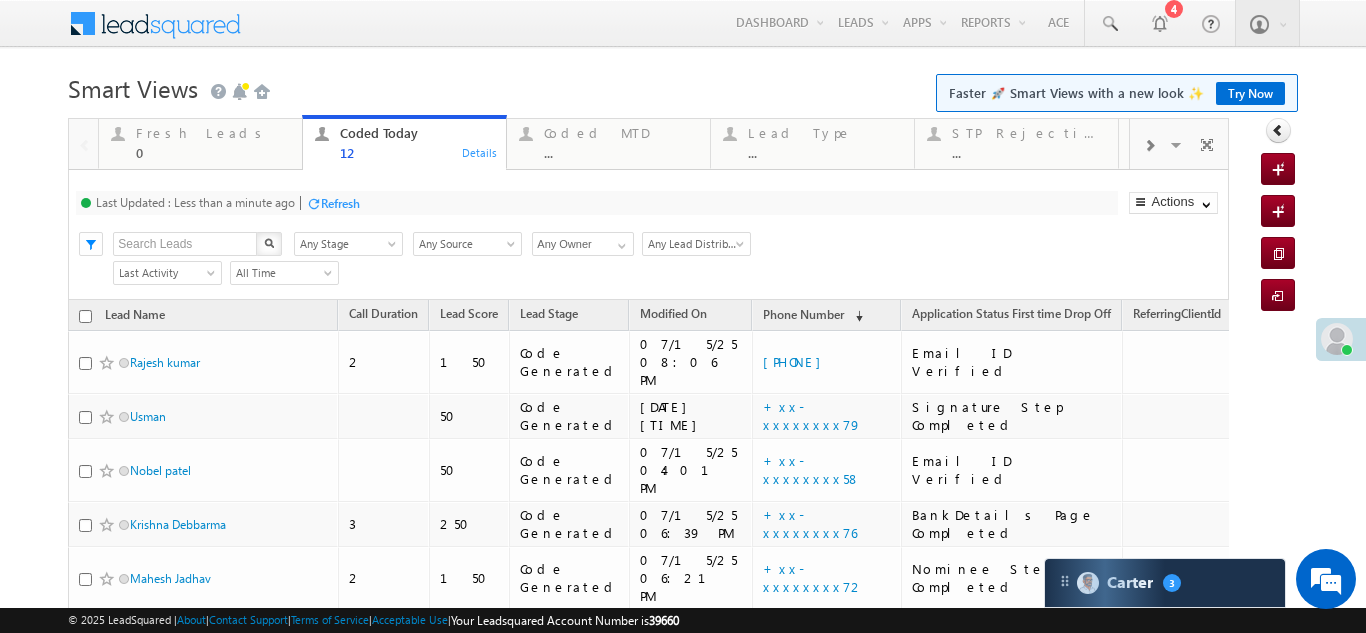 click on "Refresh" at bounding box center (340, 203) 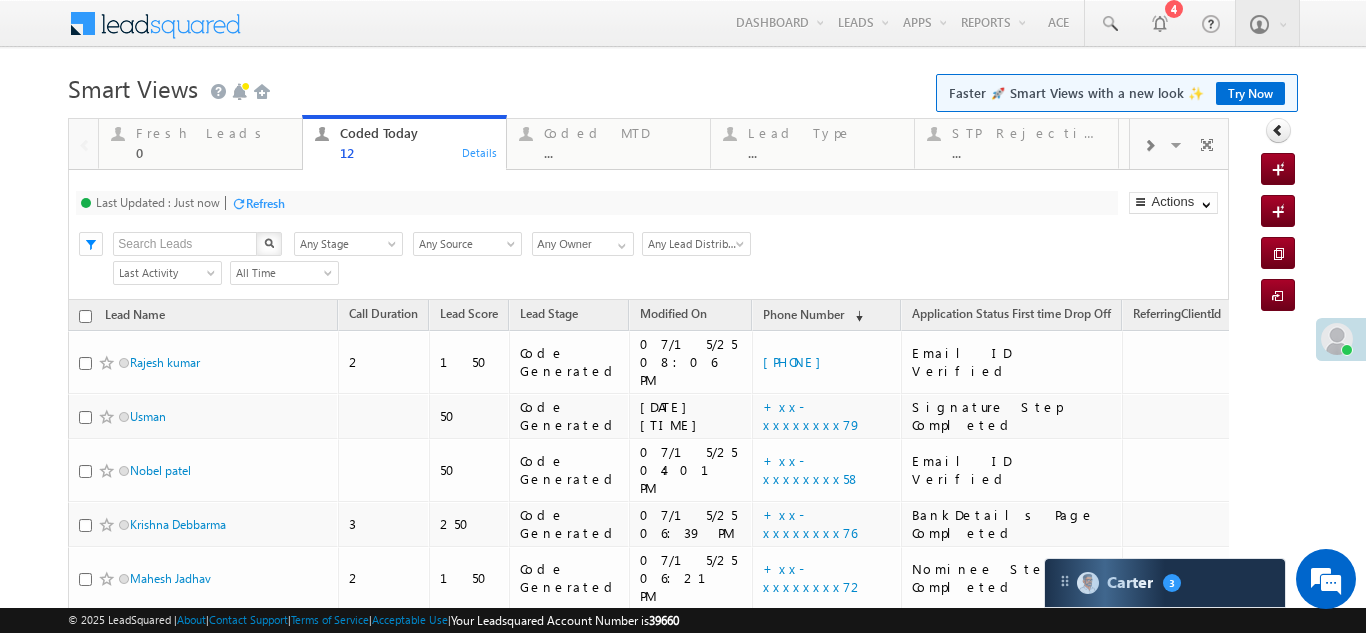 click on "Refresh" at bounding box center (265, 203) 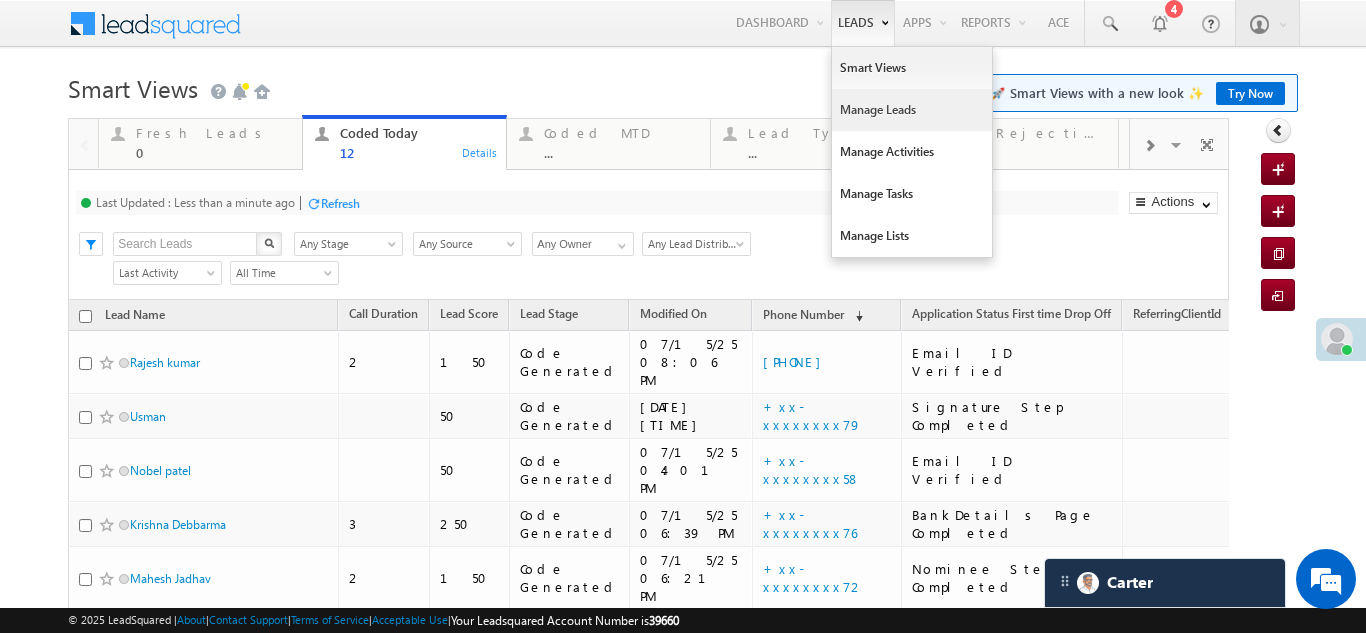 click on "Manage Leads" at bounding box center [912, 110] 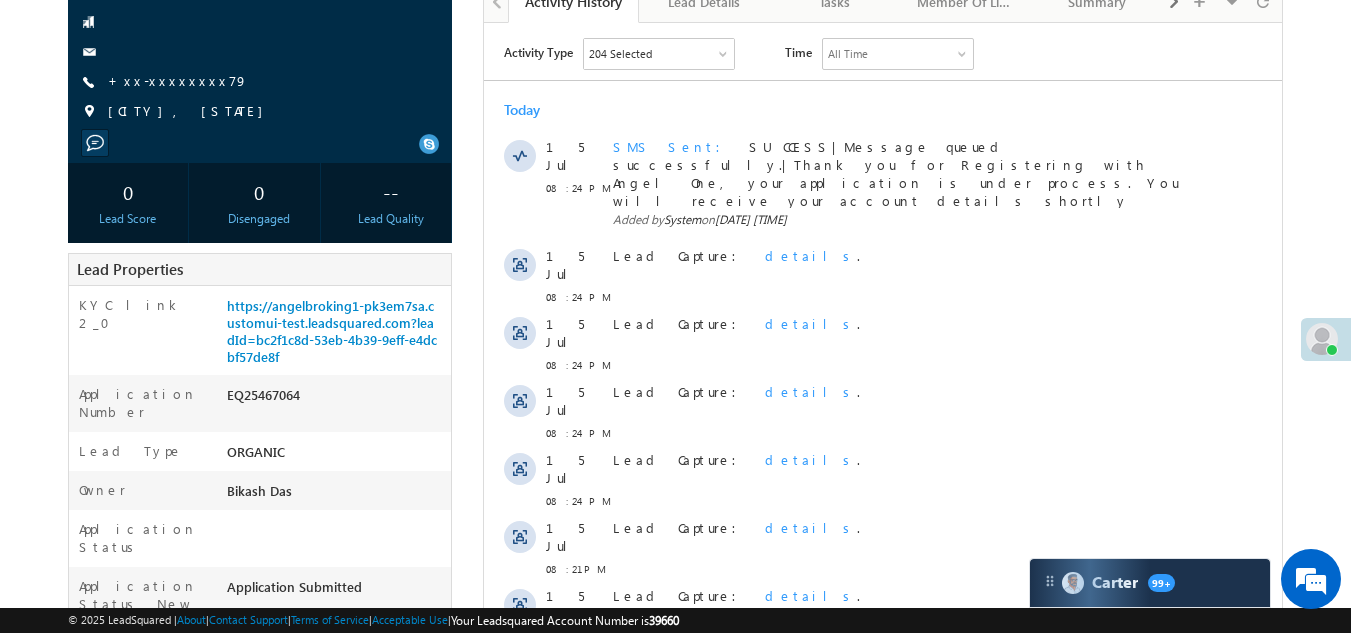 scroll, scrollTop: 0, scrollLeft: 0, axis: both 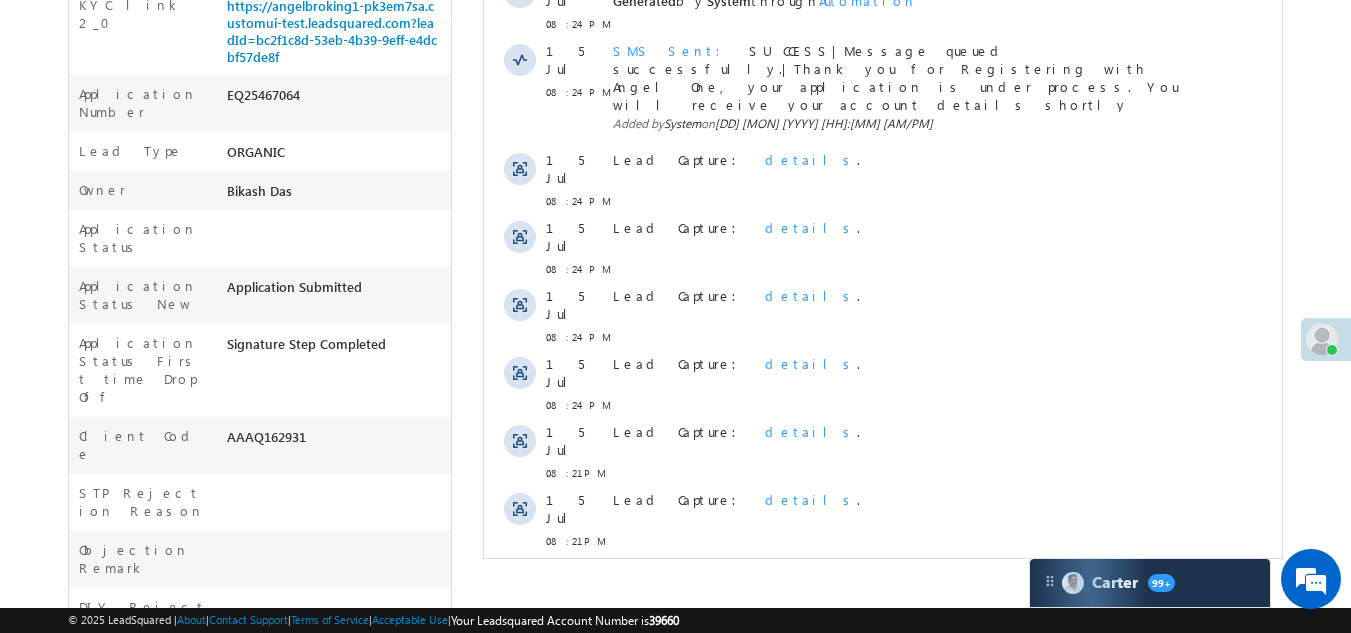 click on "Show More" at bounding box center [883, 585] 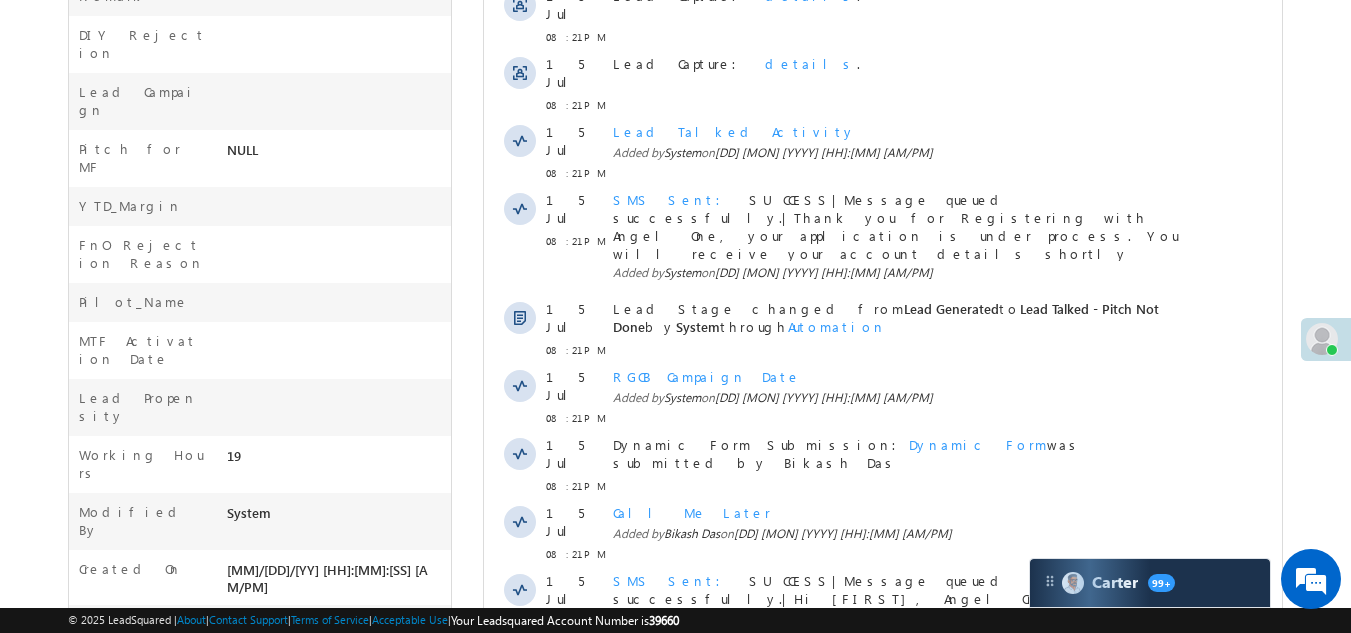 scroll, scrollTop: 1130, scrollLeft: 0, axis: vertical 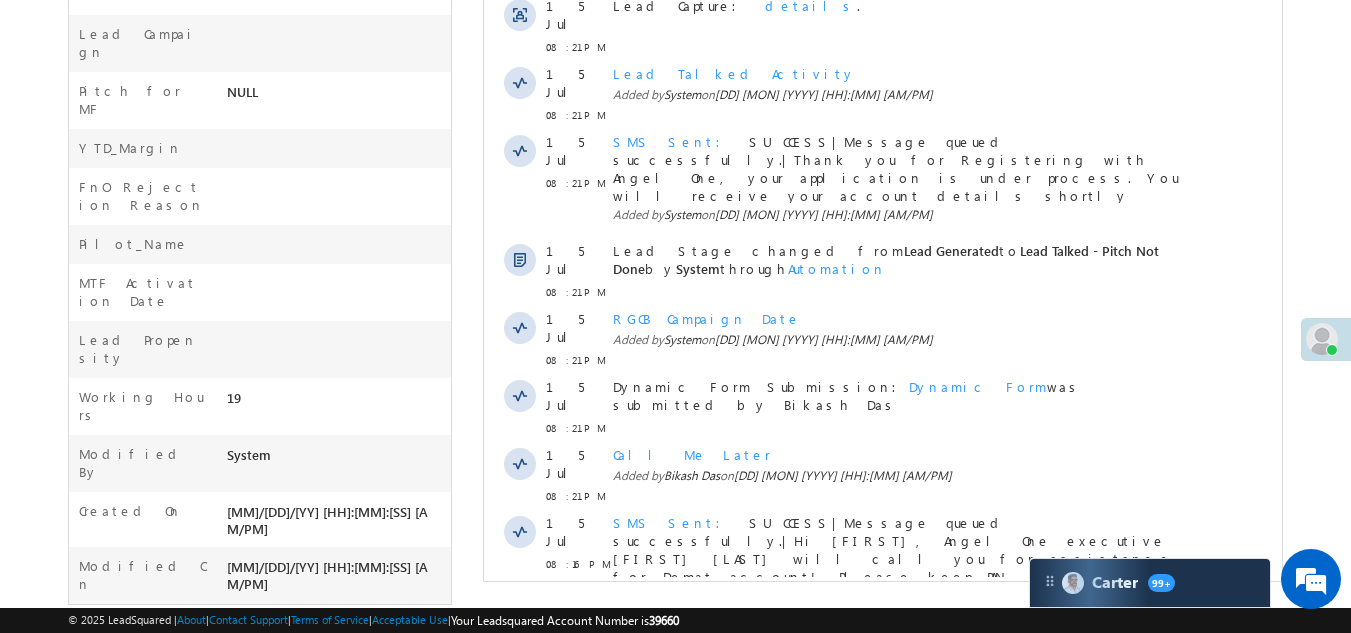 click on "Show More" at bounding box center [883, 758] 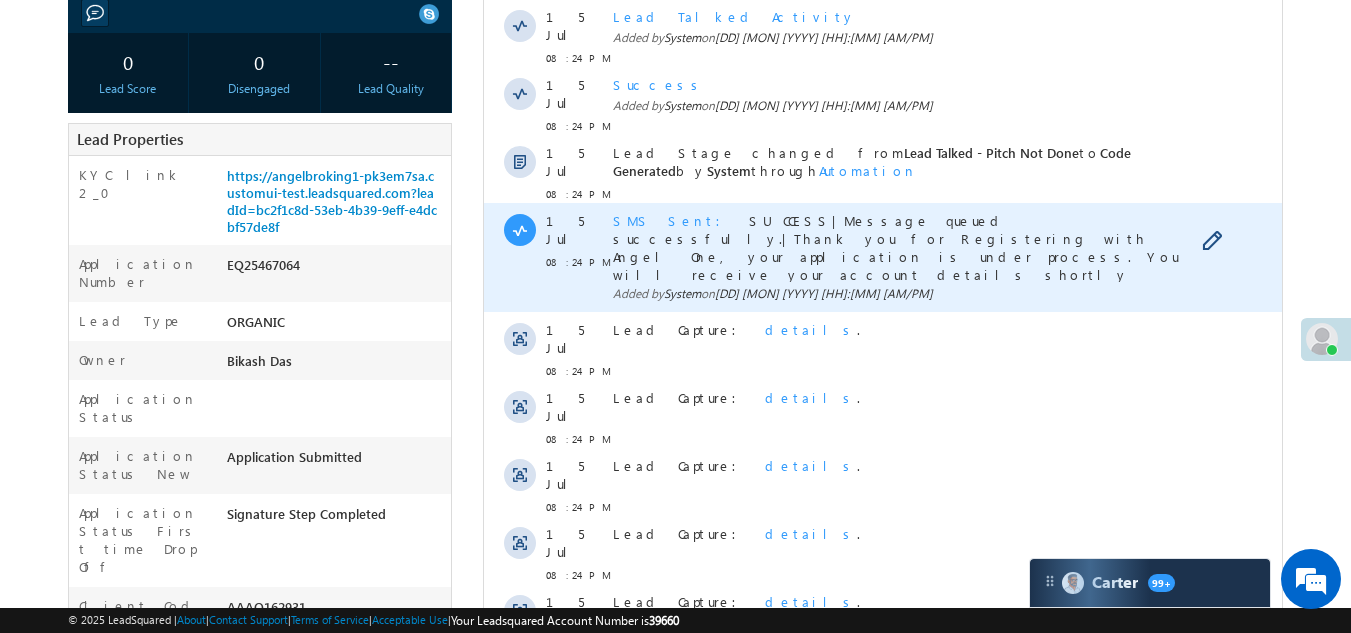 scroll, scrollTop: 30, scrollLeft: 0, axis: vertical 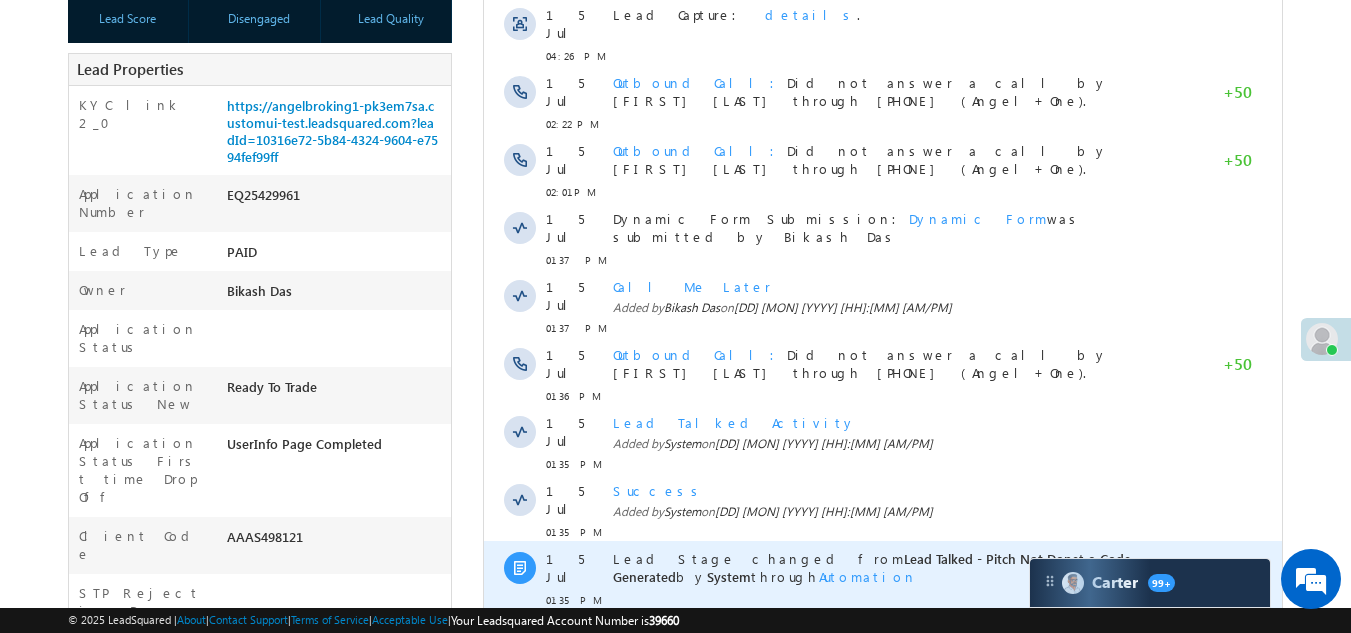 click on "Show More" at bounding box center (883, 644) 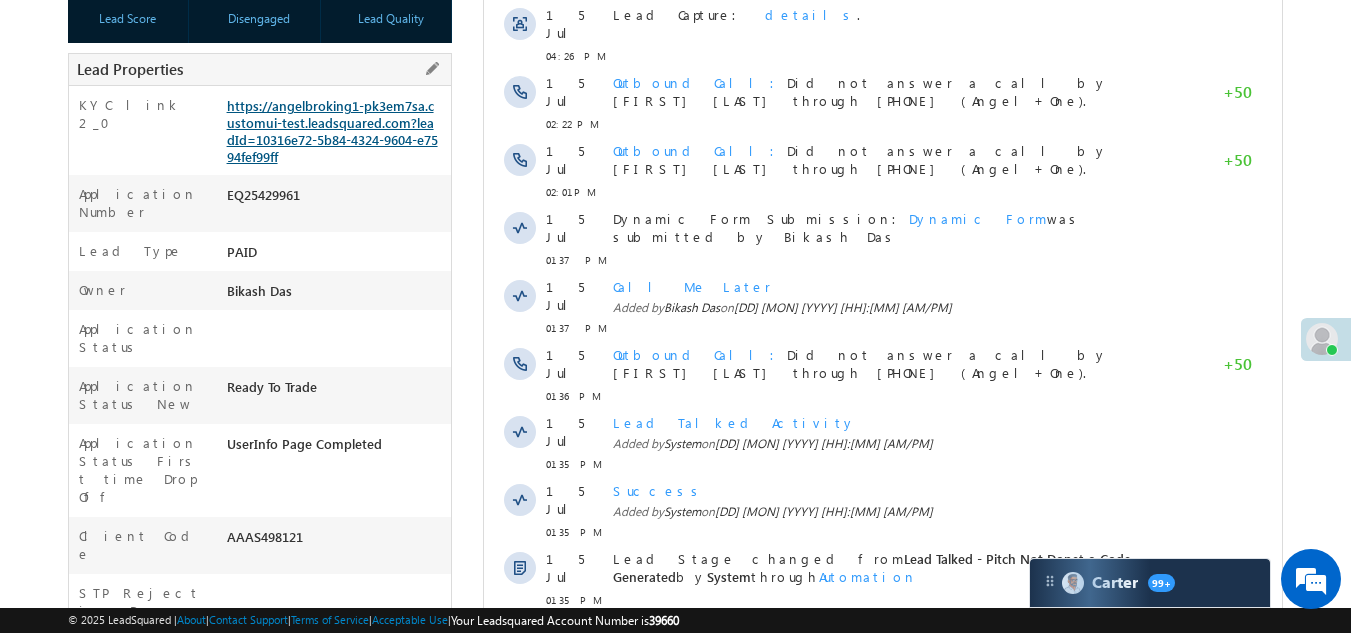 click on "https://angelbroking1-pk3em7sa.customui-test.leadsquared.com?leadId=10316e72-5b84-4324-9604-e7594fef99ff" at bounding box center [332, 131] 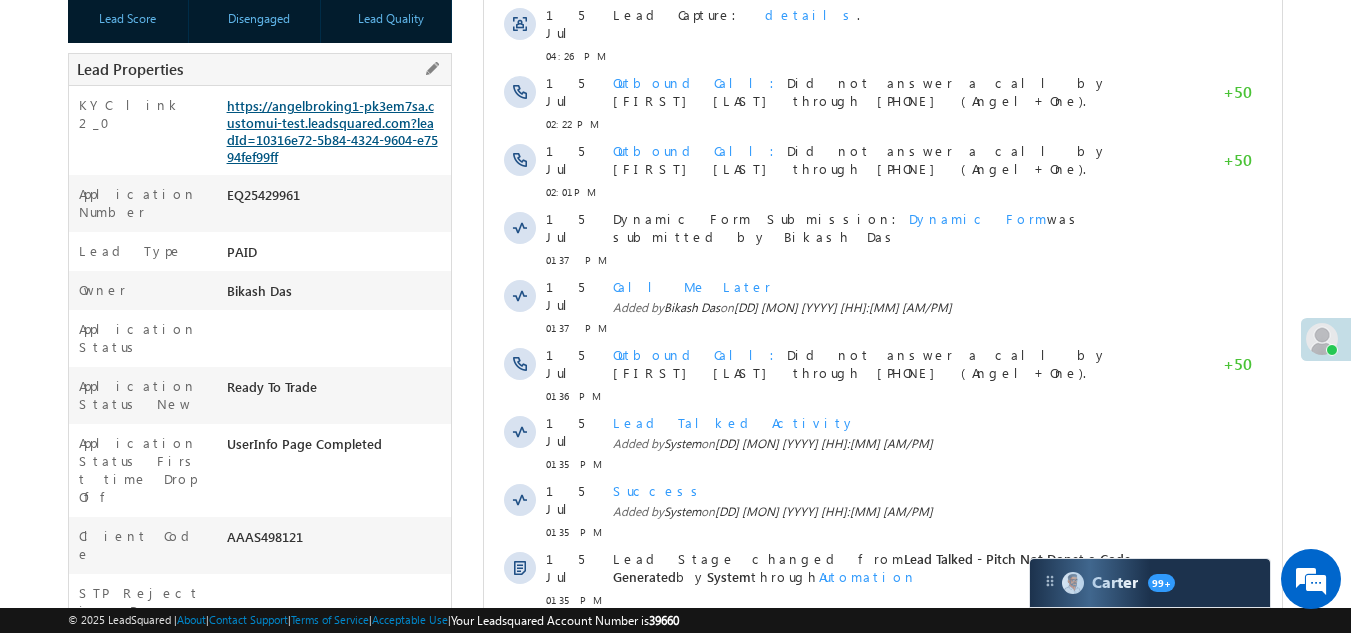 scroll, scrollTop: 0, scrollLeft: 0, axis: both 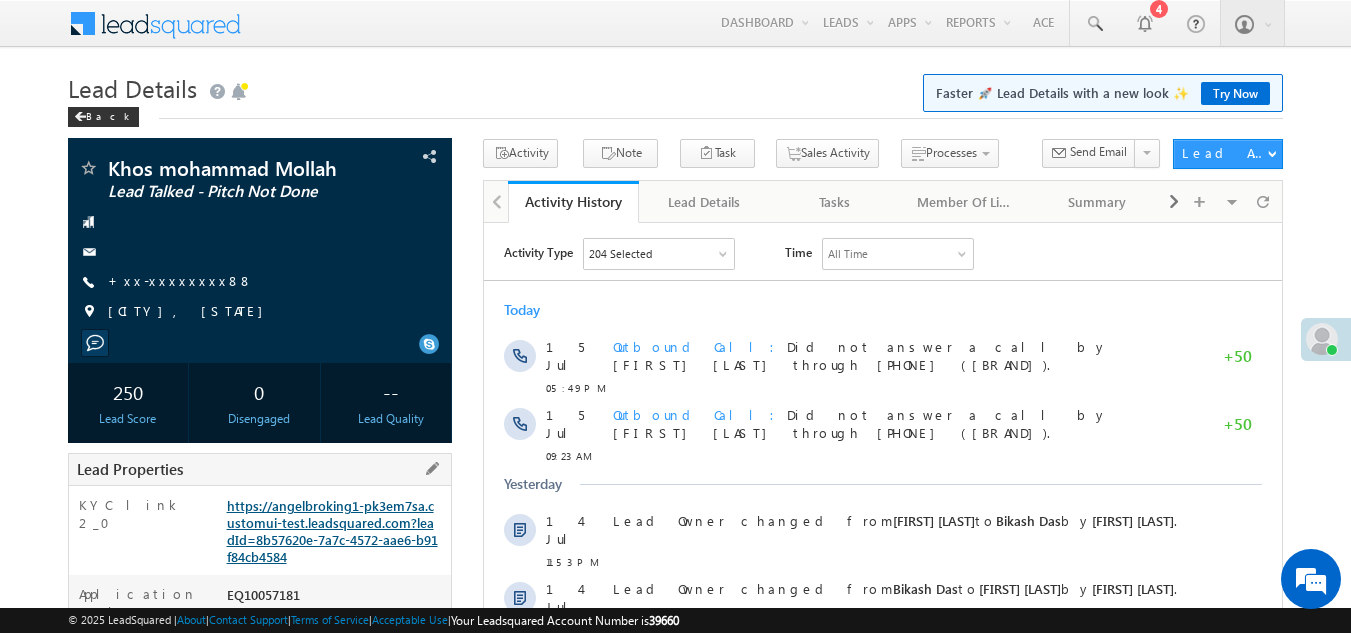 click on "https://angelbroking1-pk3em7sa.customui-test.leadsquared.com?leadId=8b57620e-7a7c-4572-aae6-b91f84cb4584" at bounding box center [332, 531] 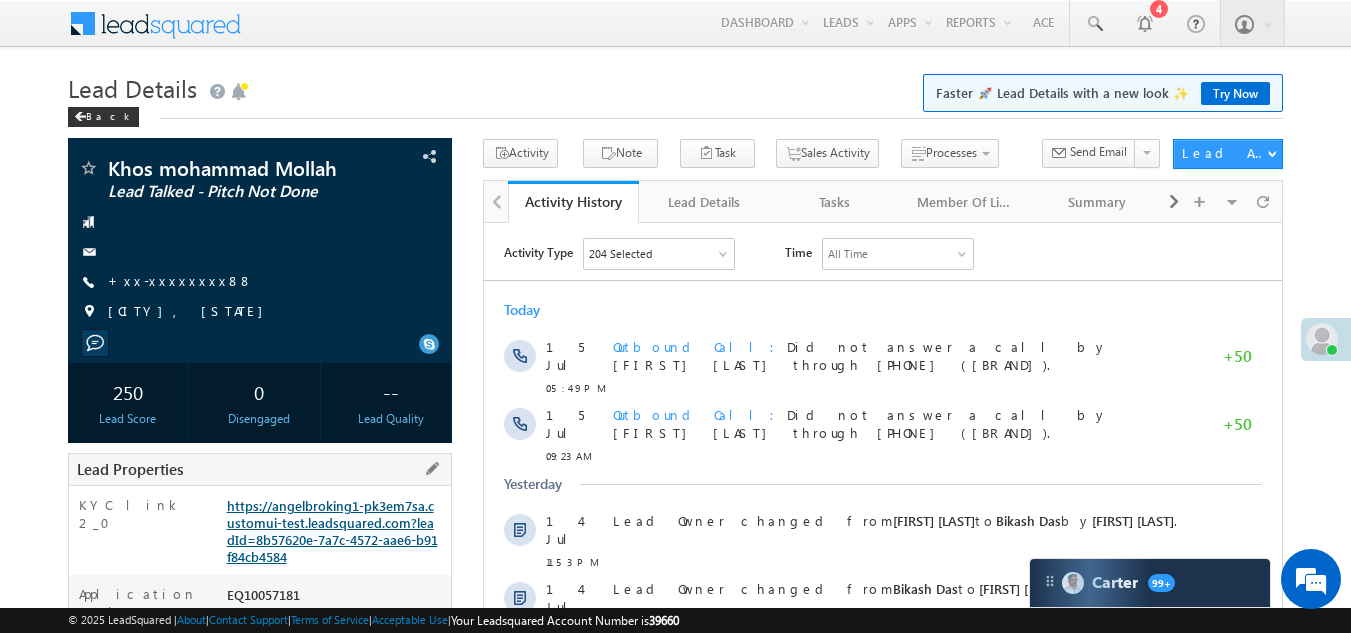 scroll, scrollTop: 0, scrollLeft: 0, axis: both 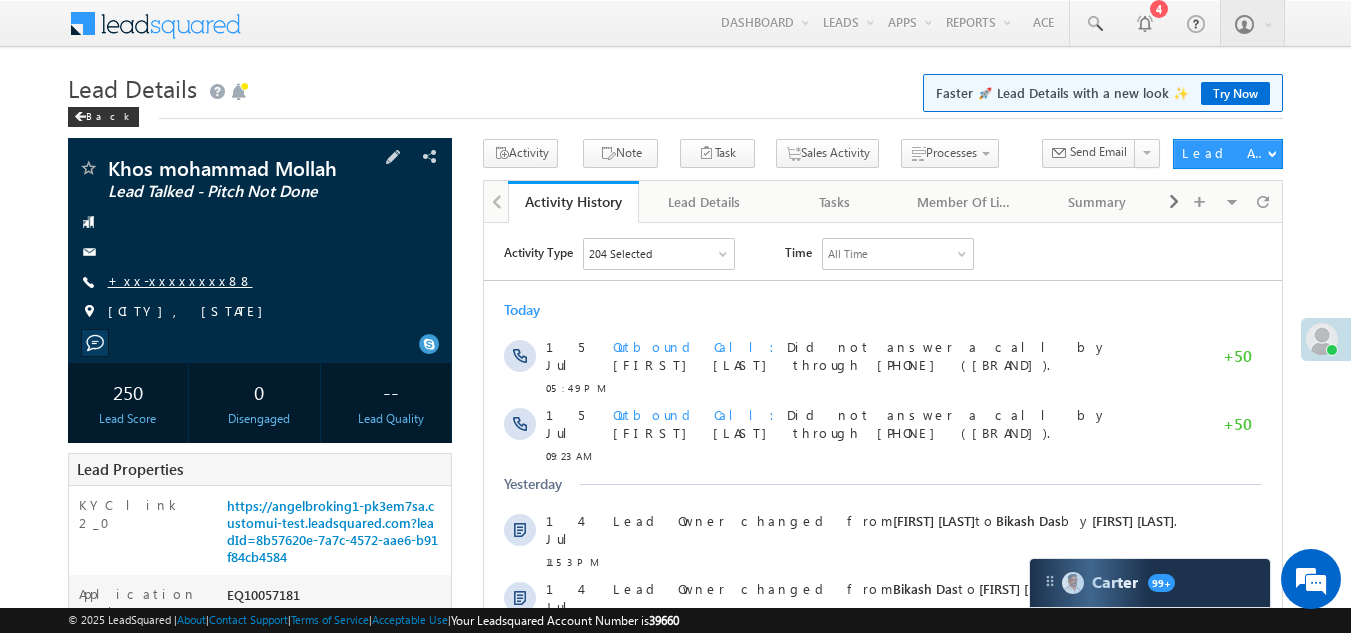 click on "+xx-xxxxxxxx88" at bounding box center [180, 280] 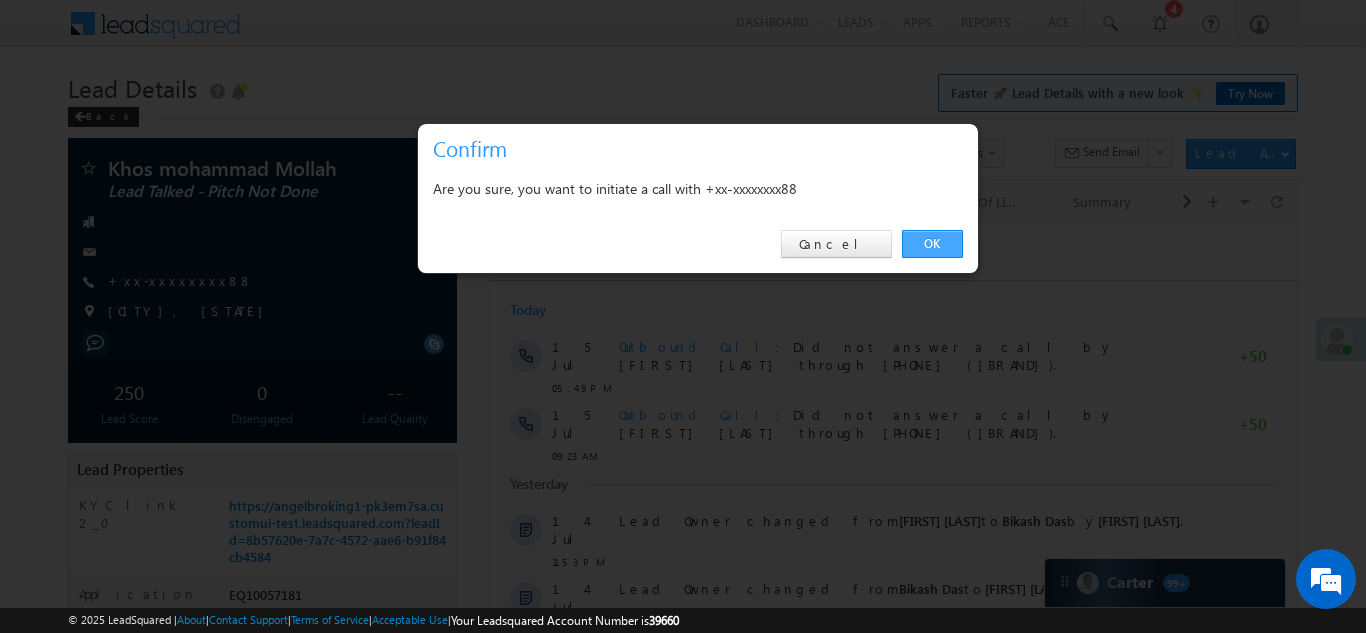 click on "OK" at bounding box center [932, 244] 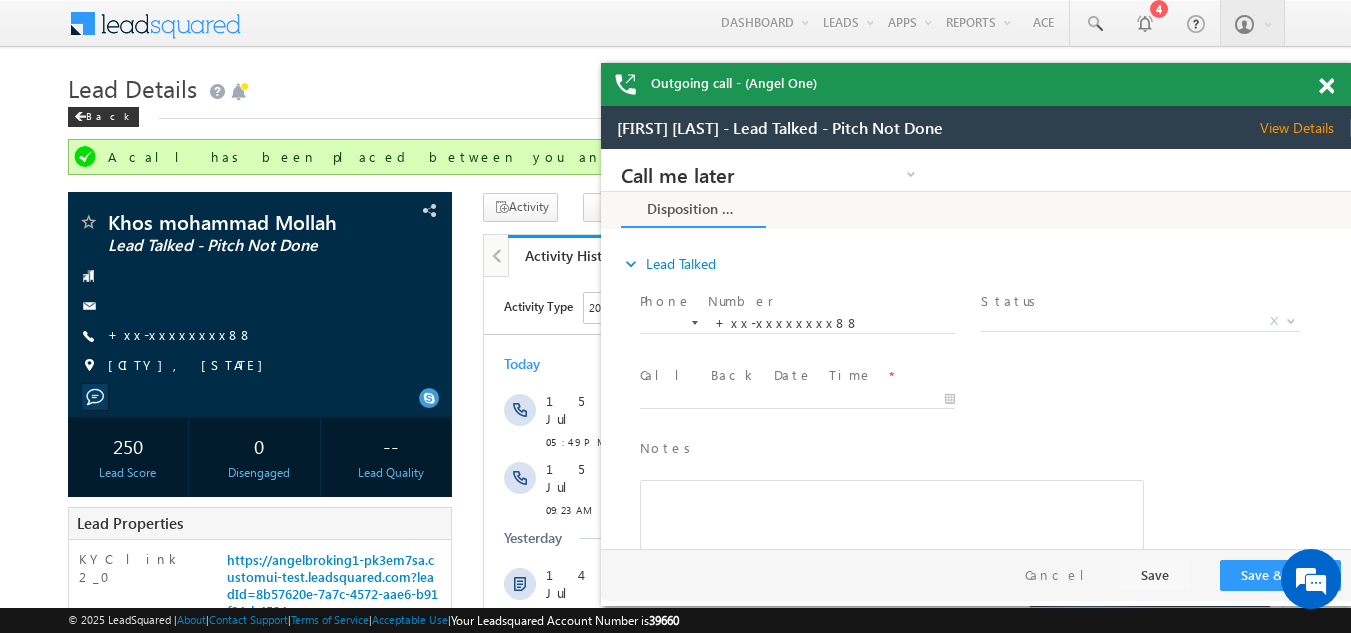 scroll, scrollTop: 0, scrollLeft: 0, axis: both 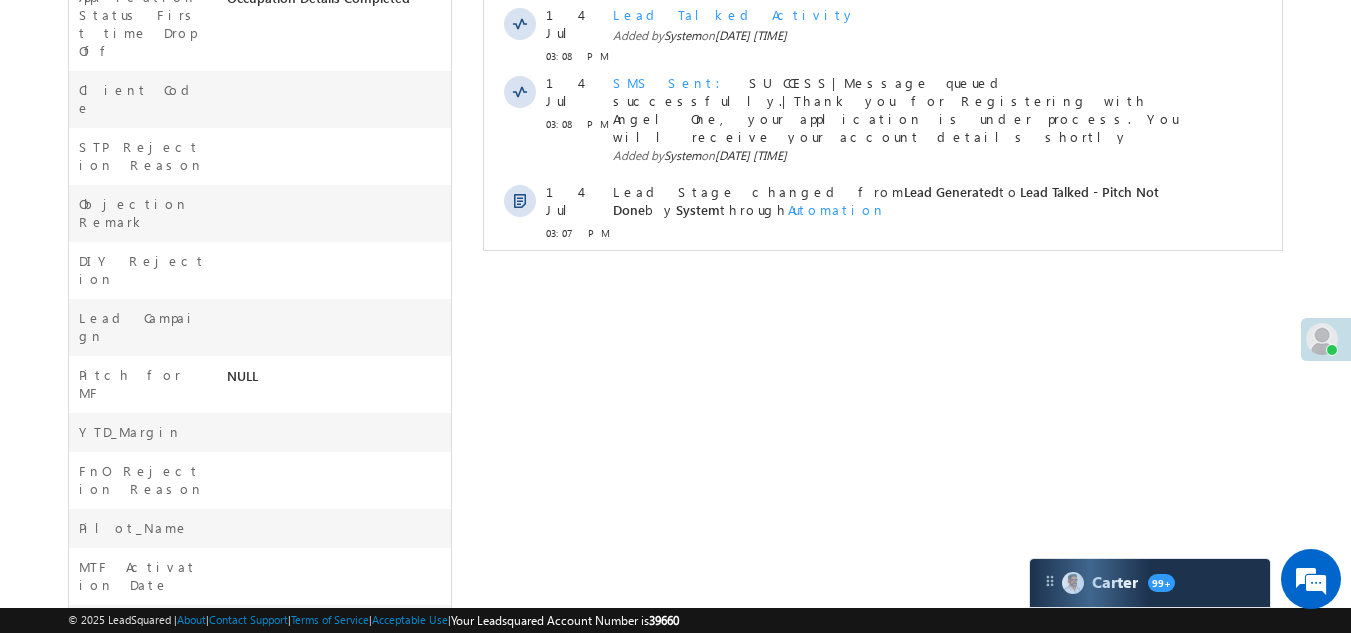 click on "Show More" at bounding box center [883, 277] 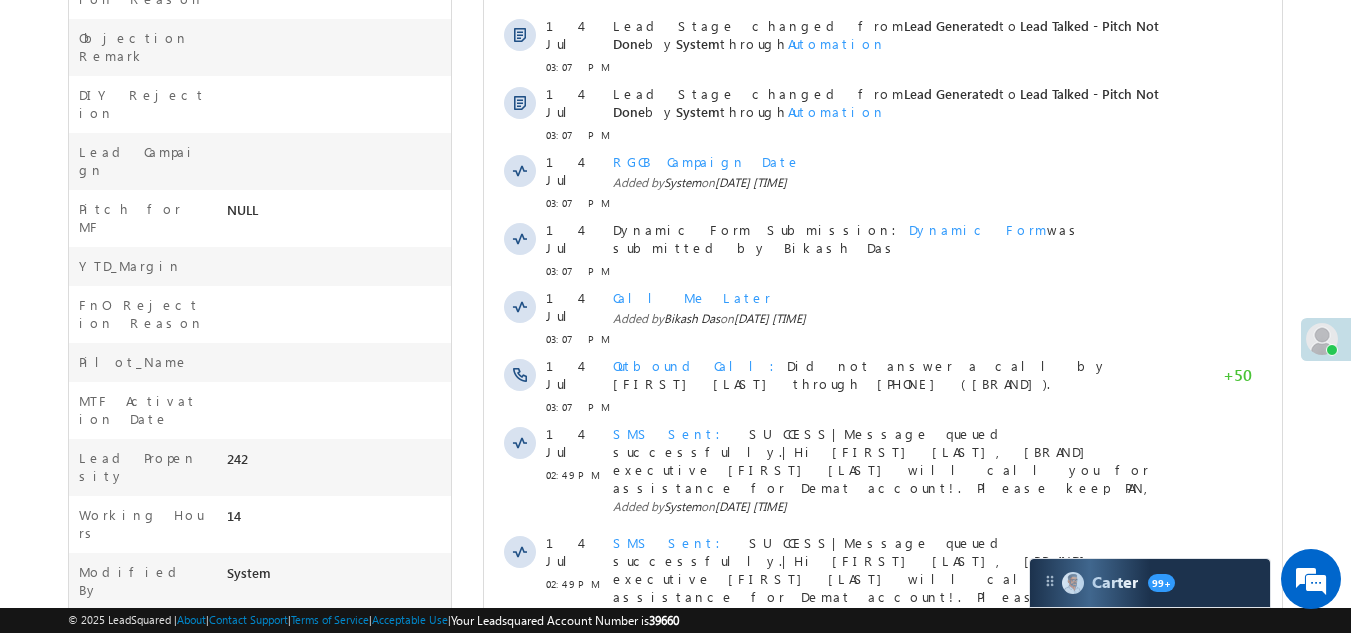 scroll, scrollTop: 1207, scrollLeft: 0, axis: vertical 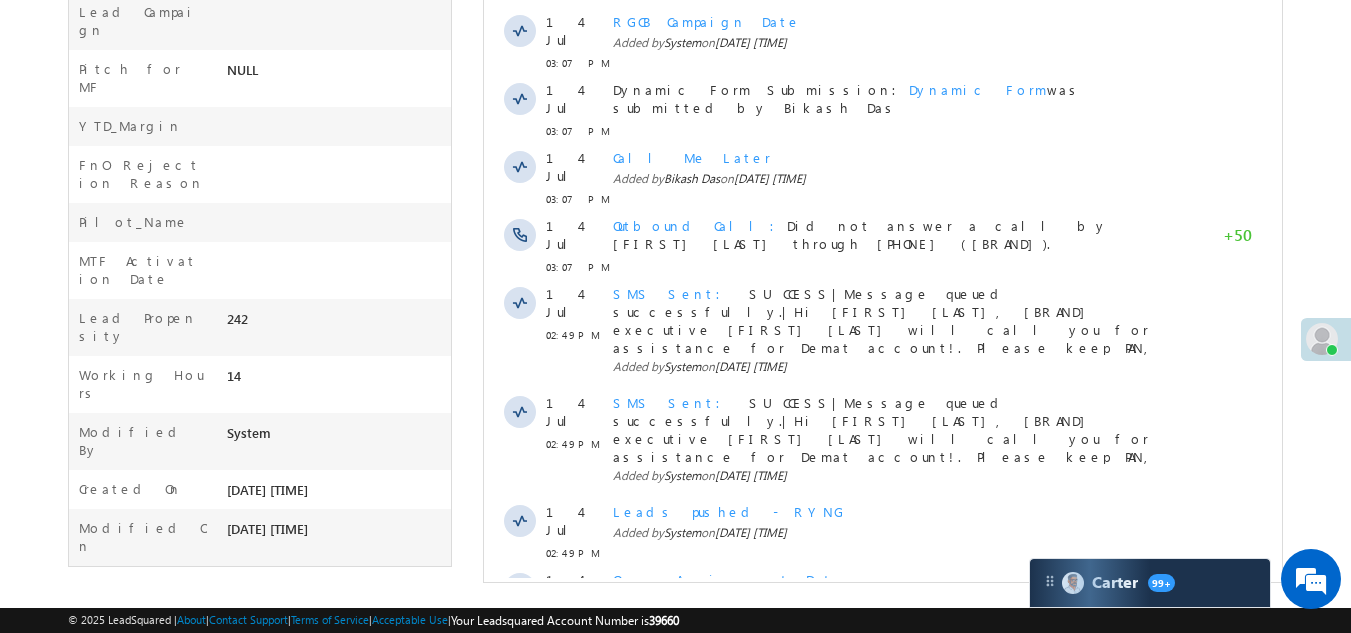 click on "Show More" at bounding box center (883, 733) 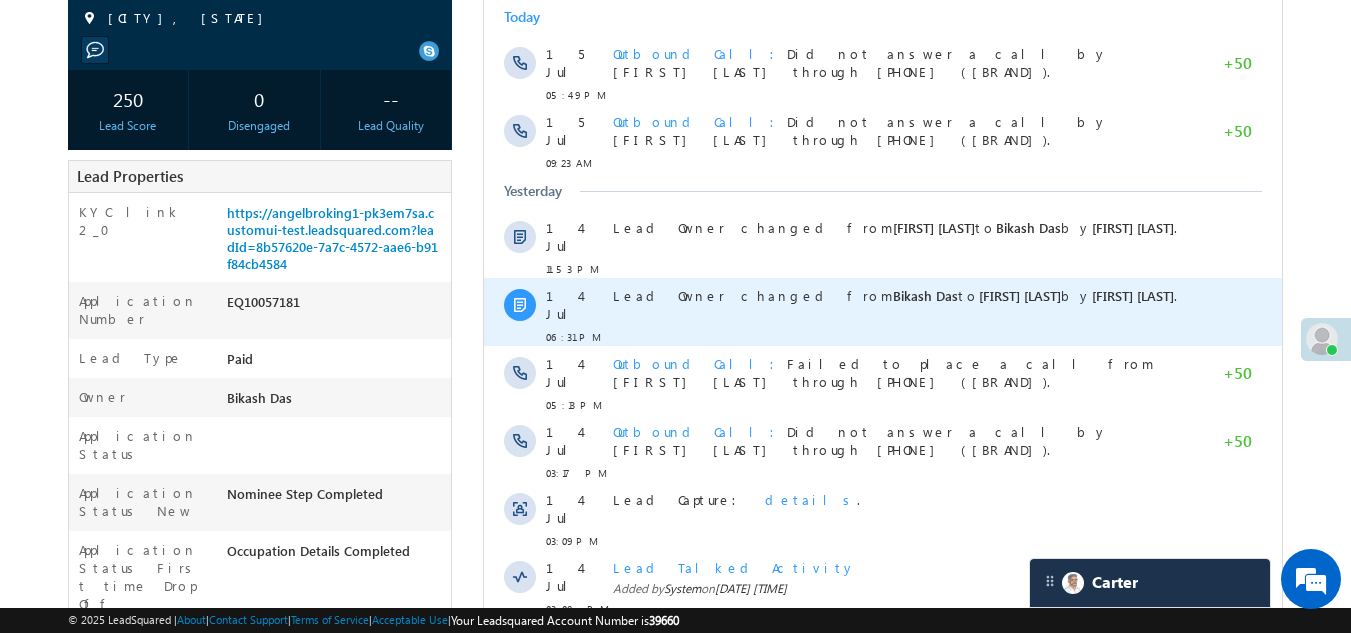scroll, scrollTop: 0, scrollLeft: 0, axis: both 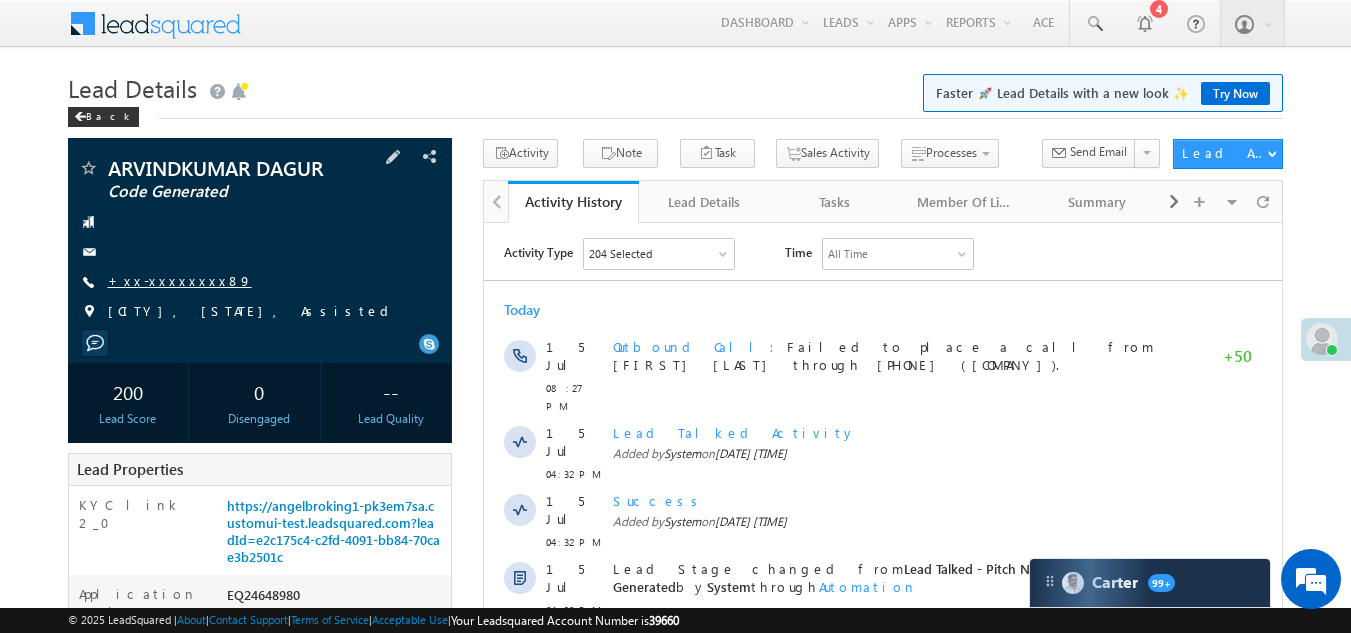 click on "+xx-xxxxxxxx89" at bounding box center (180, 280) 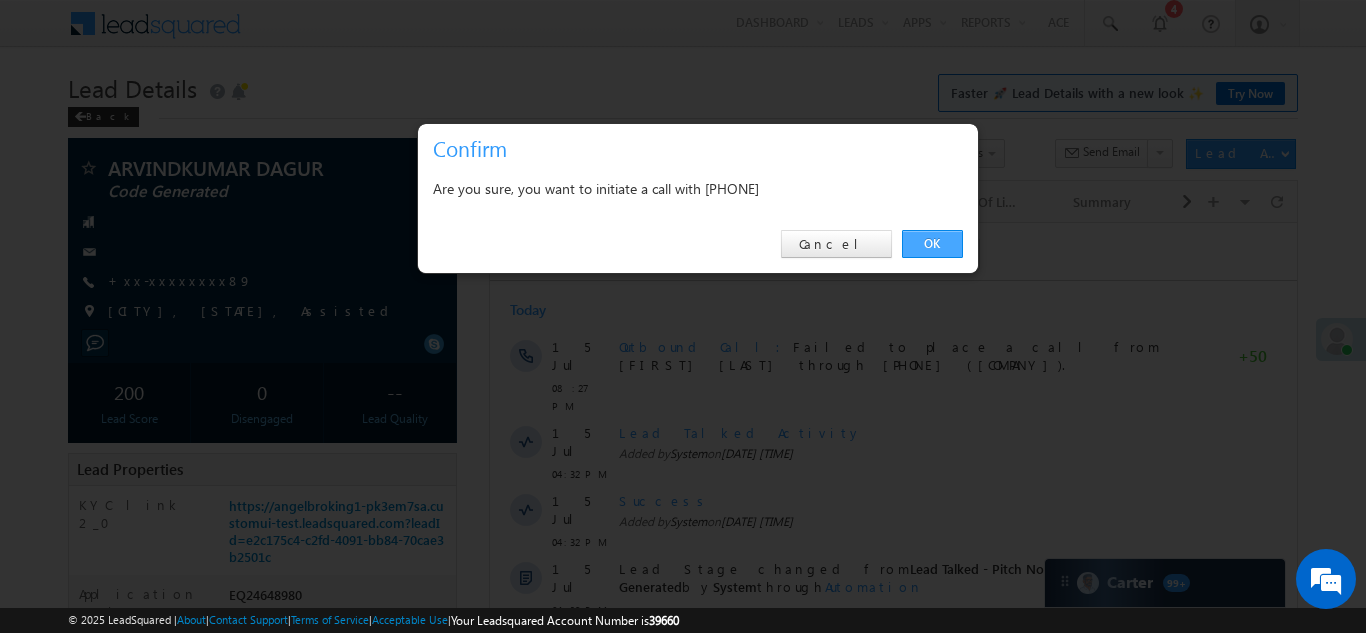 click on "OK" at bounding box center [932, 244] 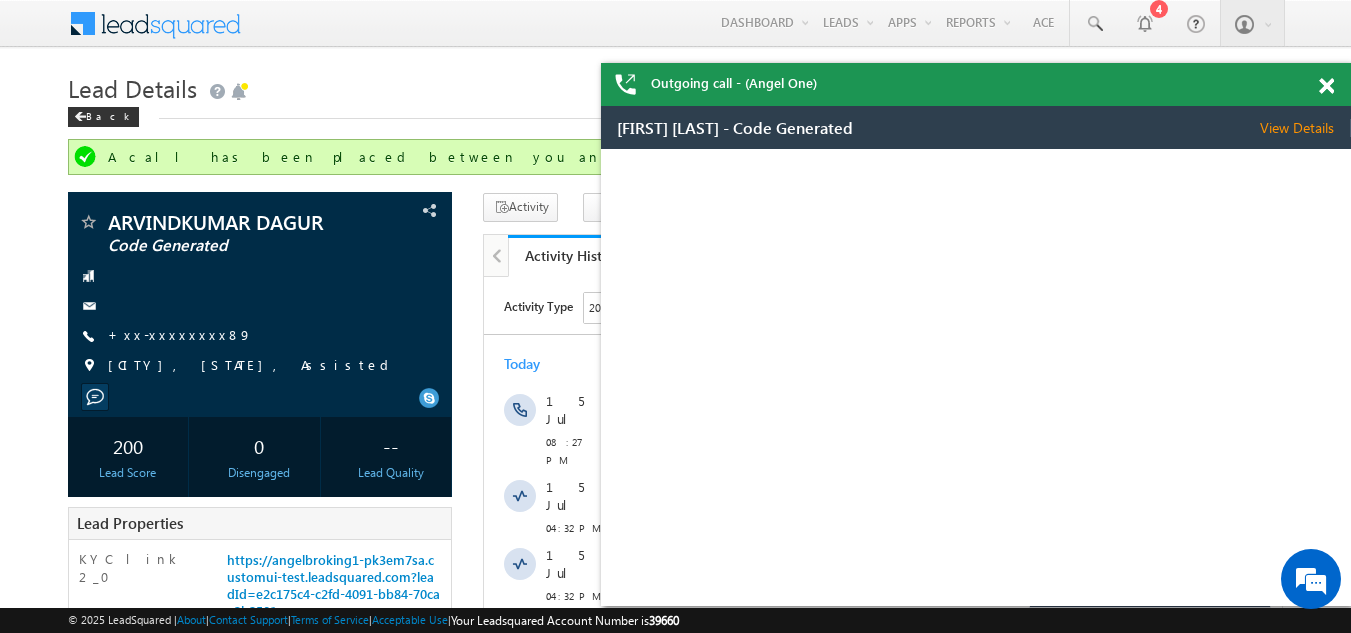 scroll, scrollTop: 0, scrollLeft: 0, axis: both 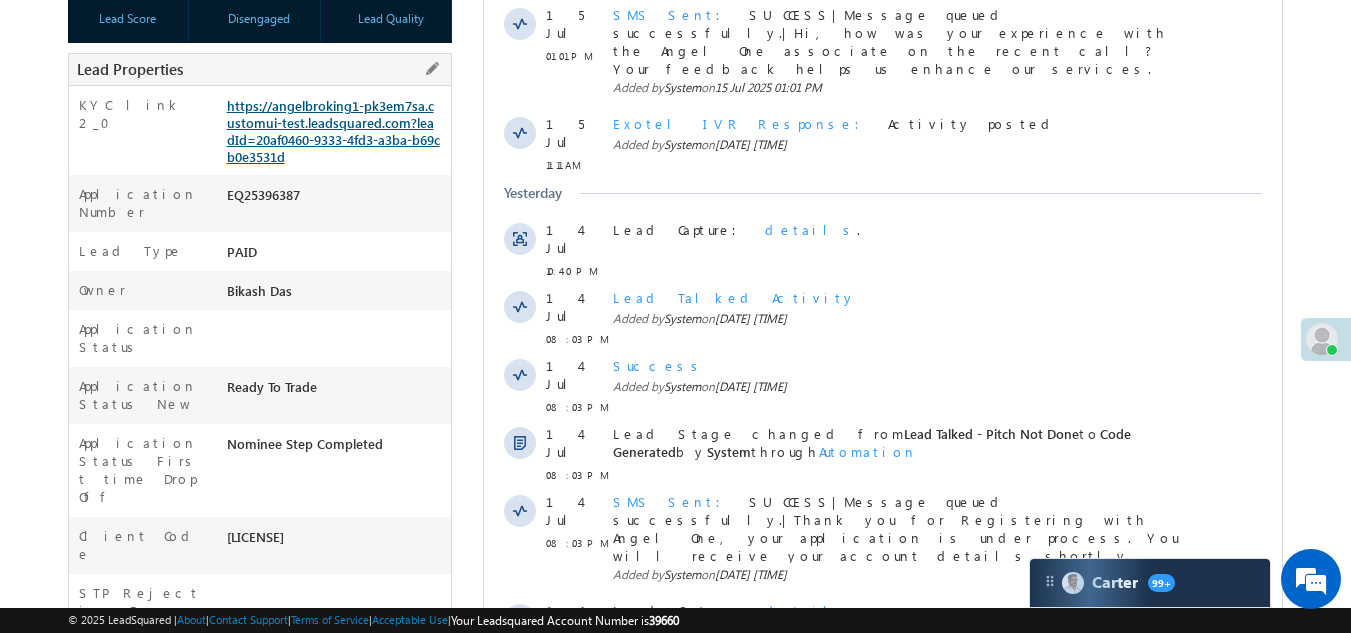 click on "https://angelbroking1-pk3em7sa.customui-test.leadsquared.com?leadId=20af0460-9333-4fd3-a3ba-b69cb0e3531d" at bounding box center (333, 131) 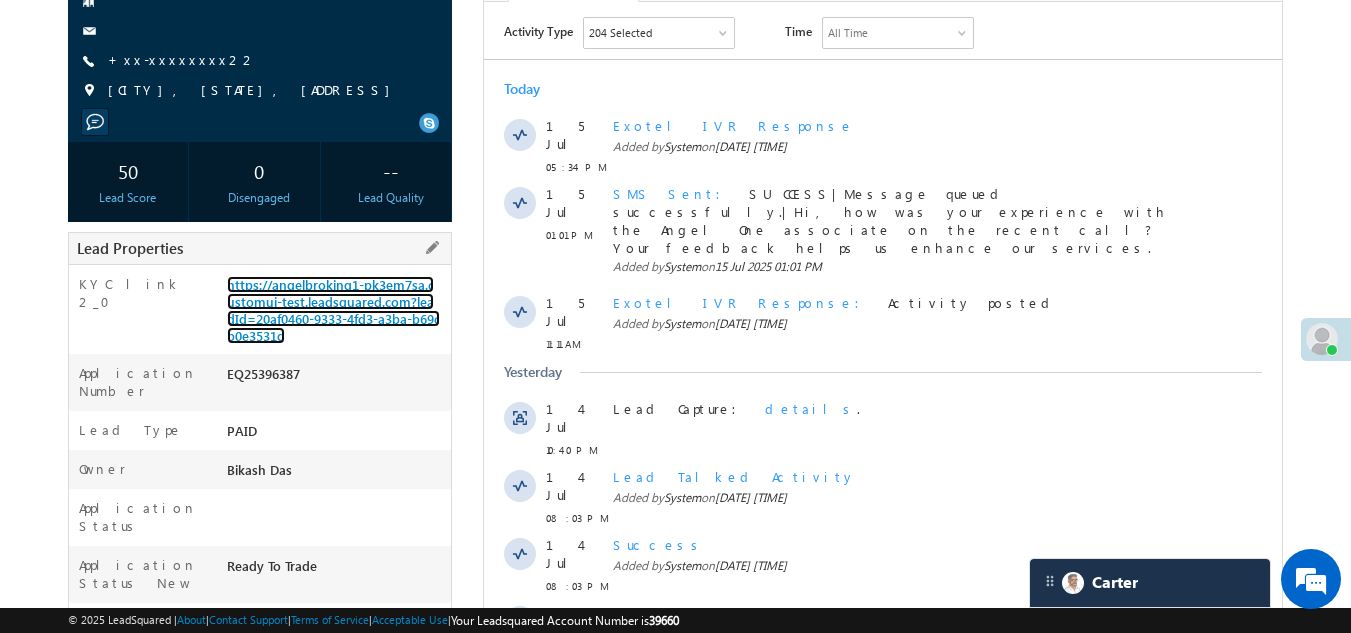 scroll, scrollTop: 0, scrollLeft: 0, axis: both 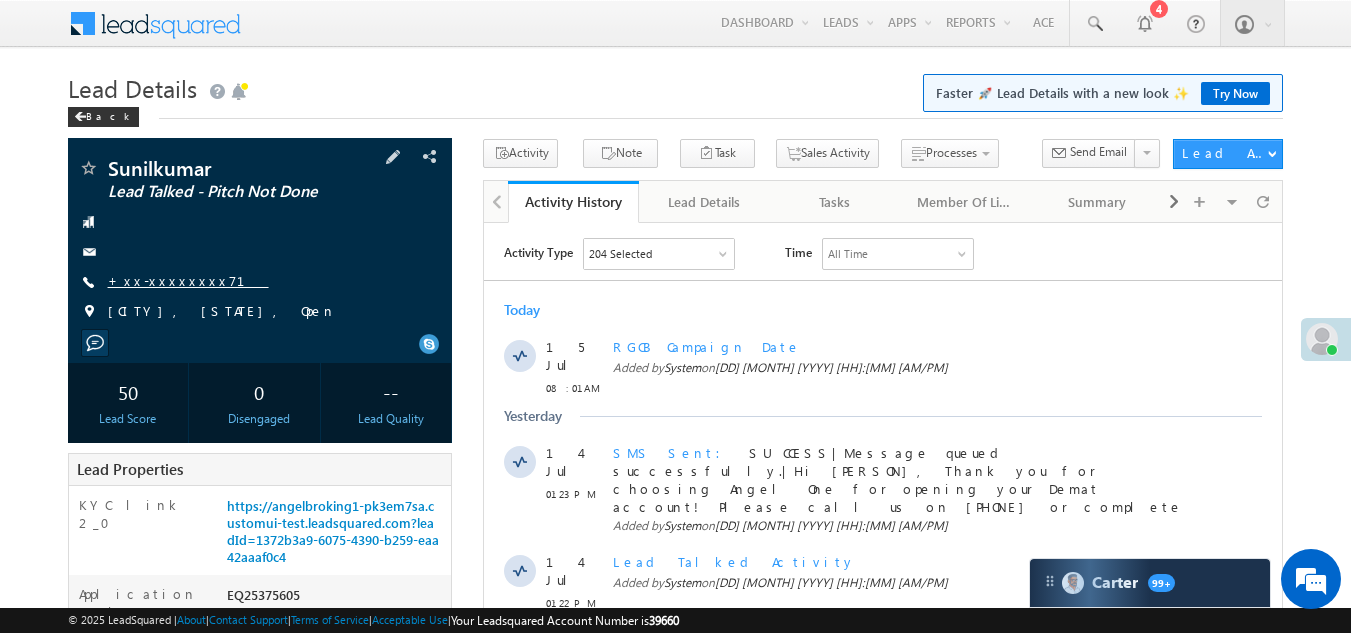 click on "+xx-xxxxxxxx71" at bounding box center [188, 280] 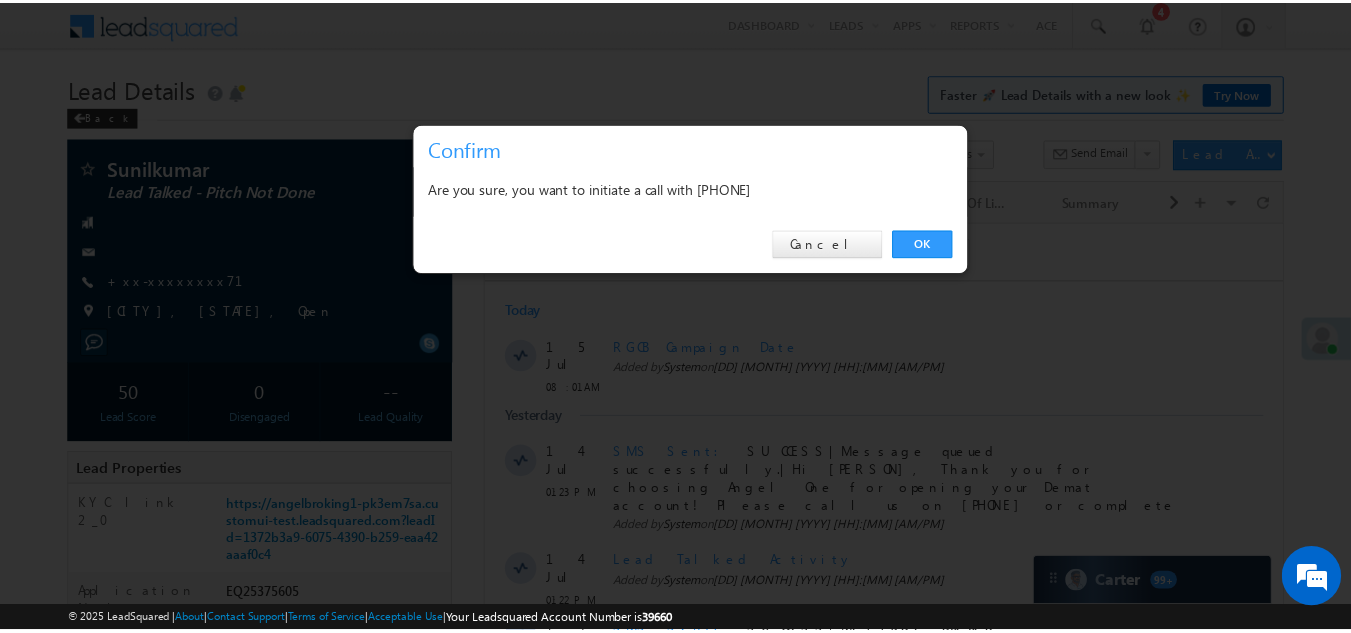 scroll, scrollTop: 0, scrollLeft: 0, axis: both 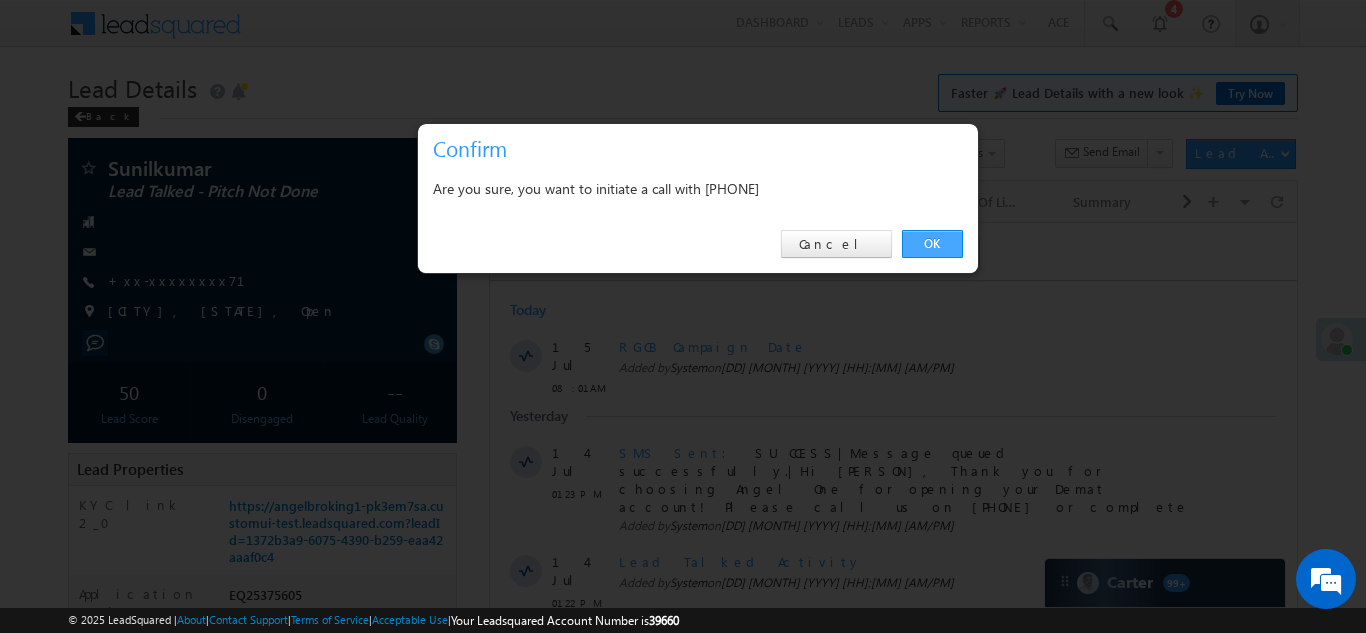 click on "OK" at bounding box center (932, 244) 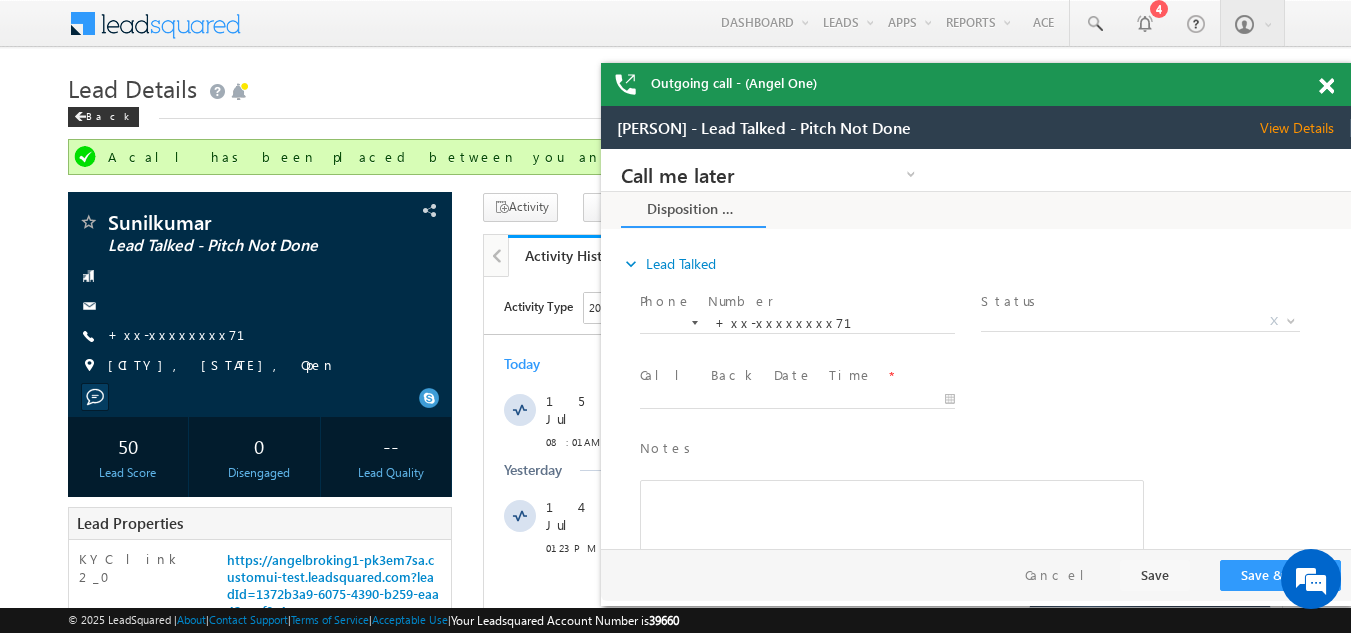 scroll, scrollTop: 0, scrollLeft: 0, axis: both 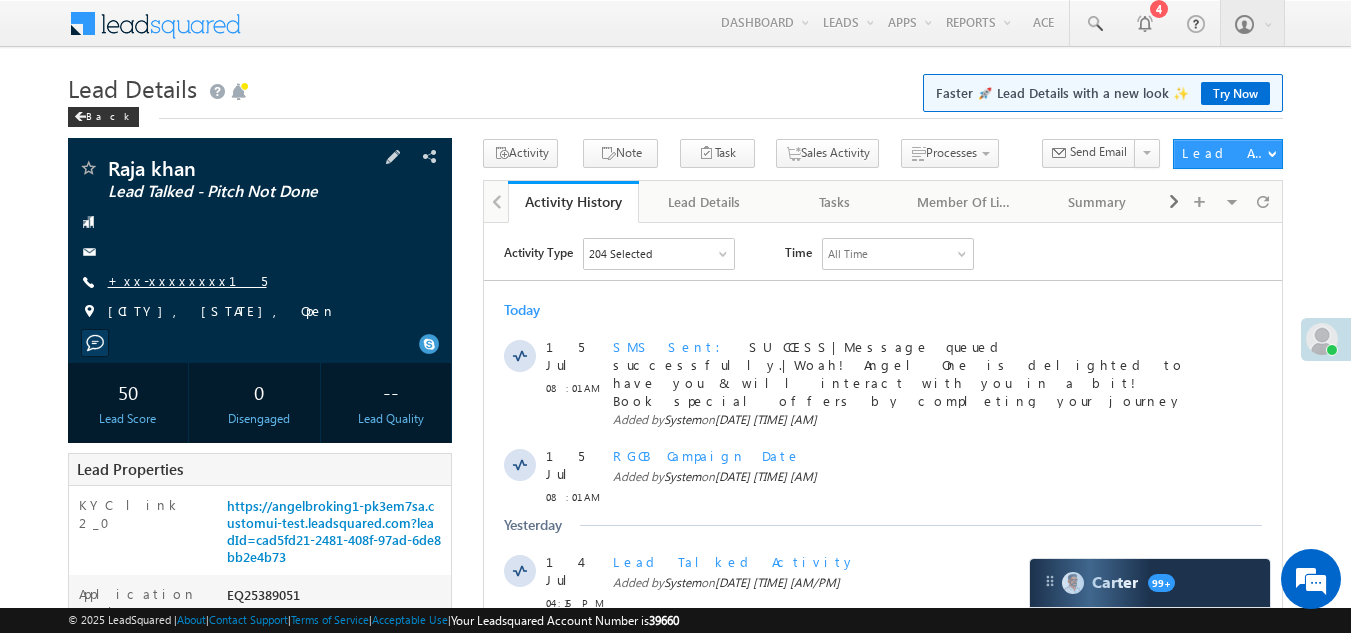 click on "+xx-xxxxxxxx15" at bounding box center [187, 280] 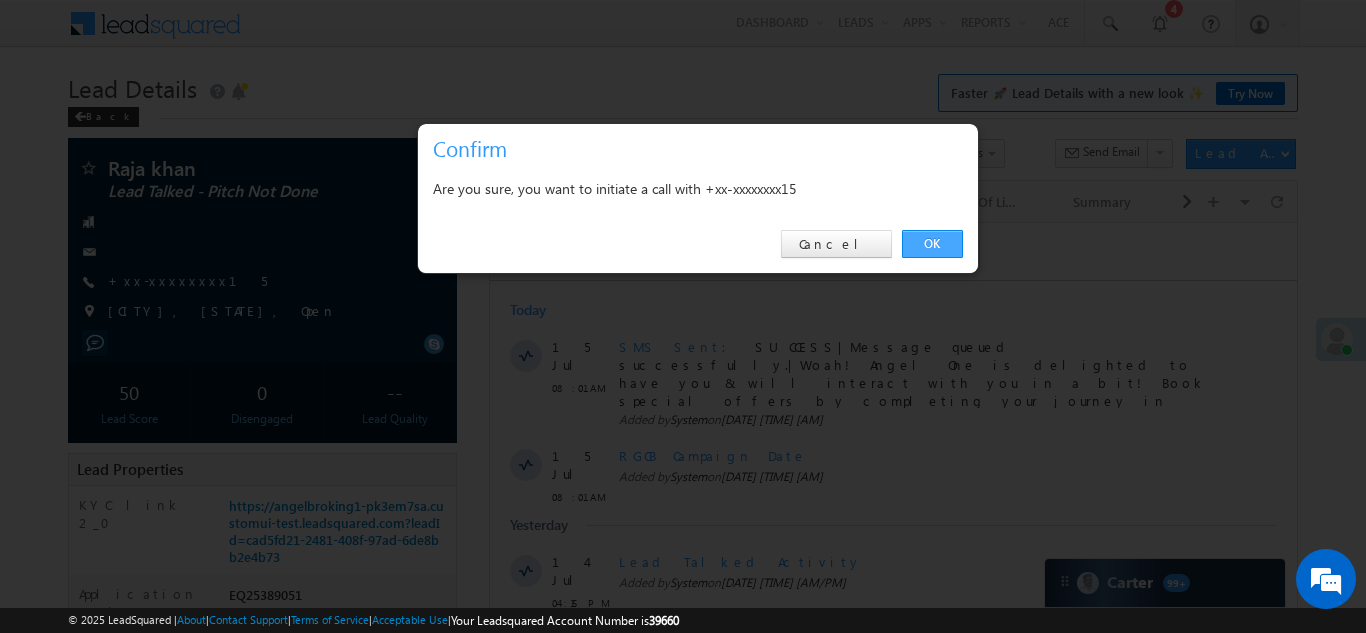click on "OK" at bounding box center (932, 244) 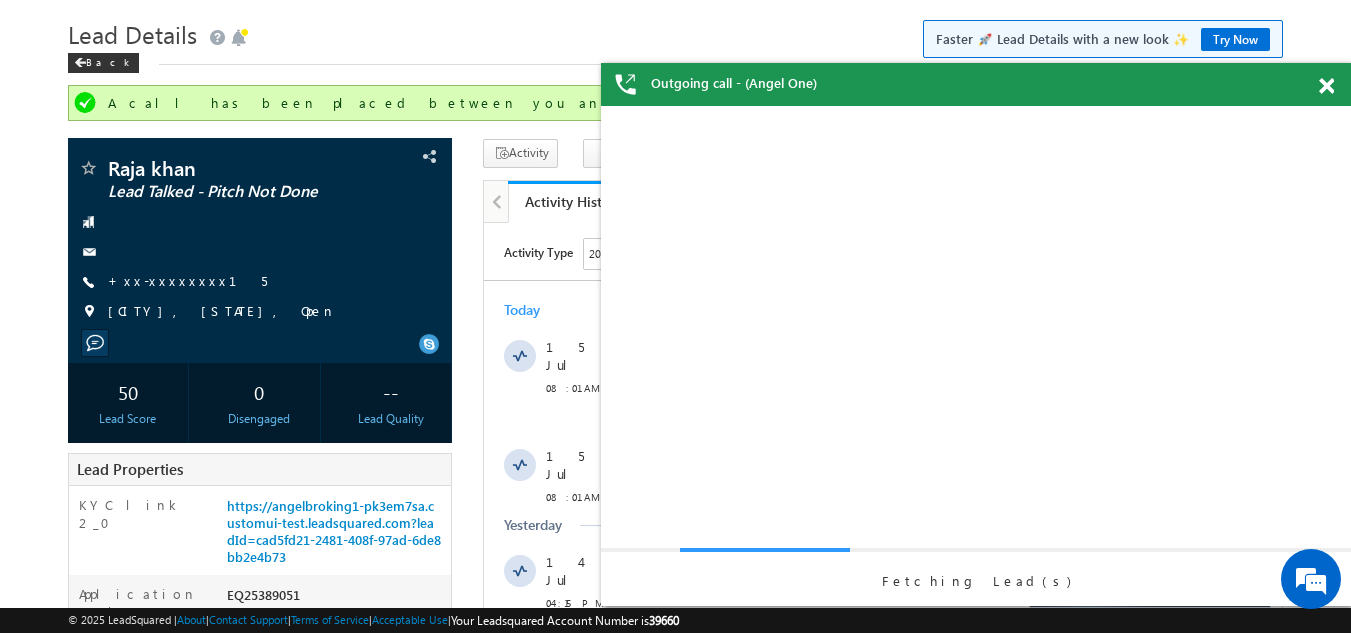 scroll, scrollTop: 0, scrollLeft: 0, axis: both 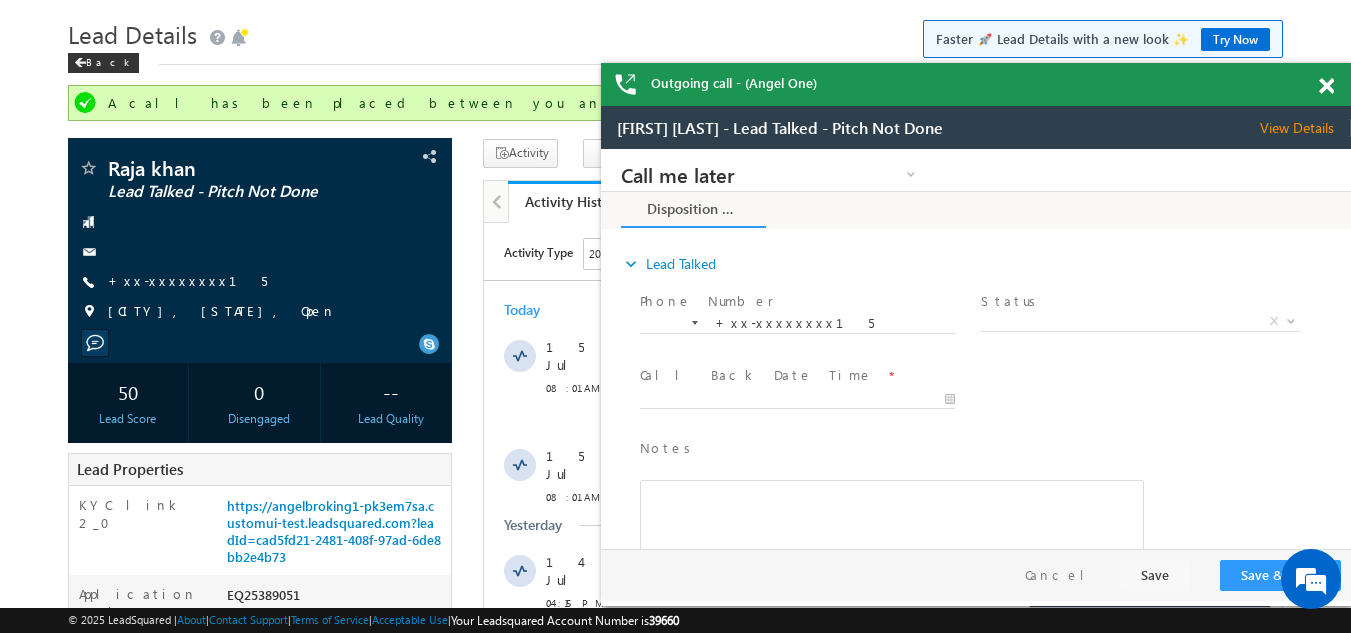 click at bounding box center (1326, 86) 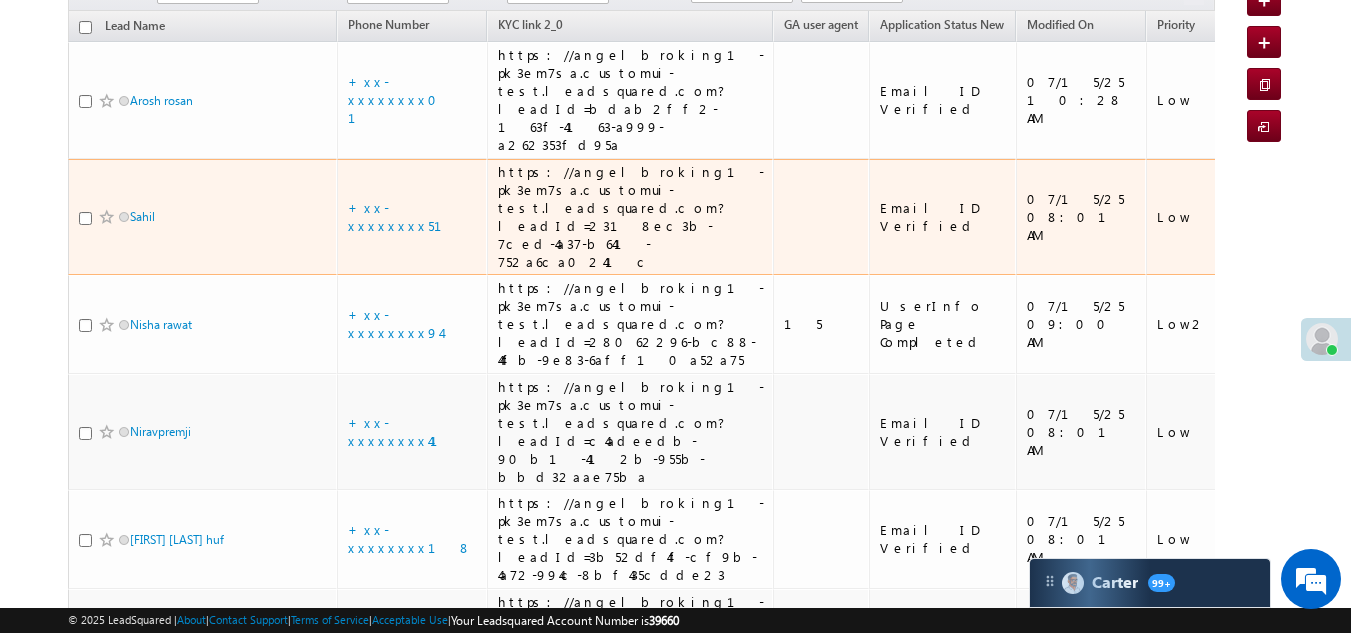 scroll, scrollTop: 0, scrollLeft: 0, axis: both 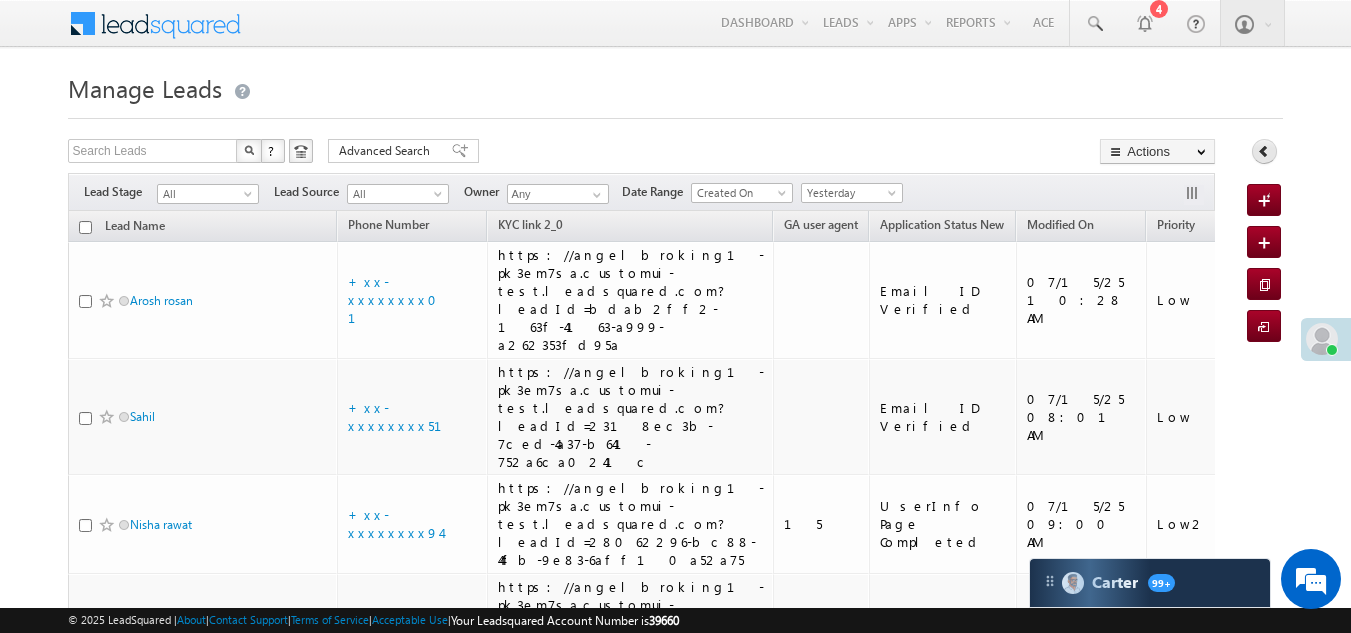 click at bounding box center (1264, 151) 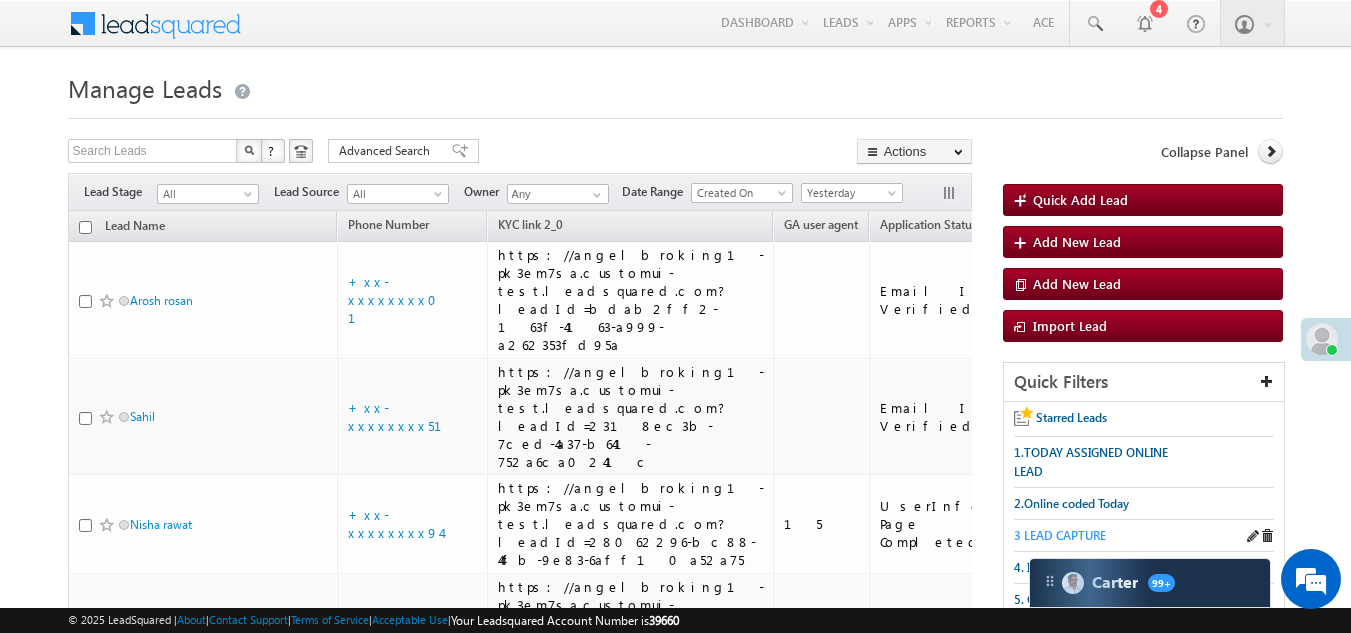 click on "3 LEAD CAPTURE" at bounding box center (1060, 535) 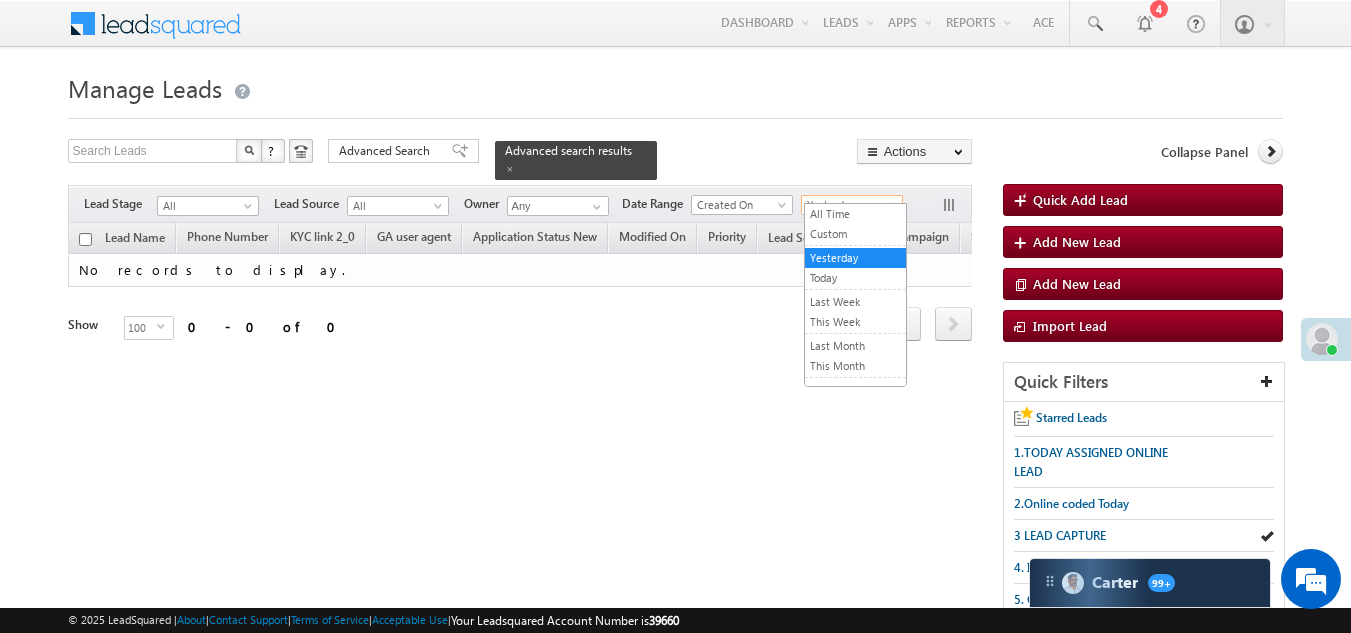 click on "Yesterday" at bounding box center (849, 205) 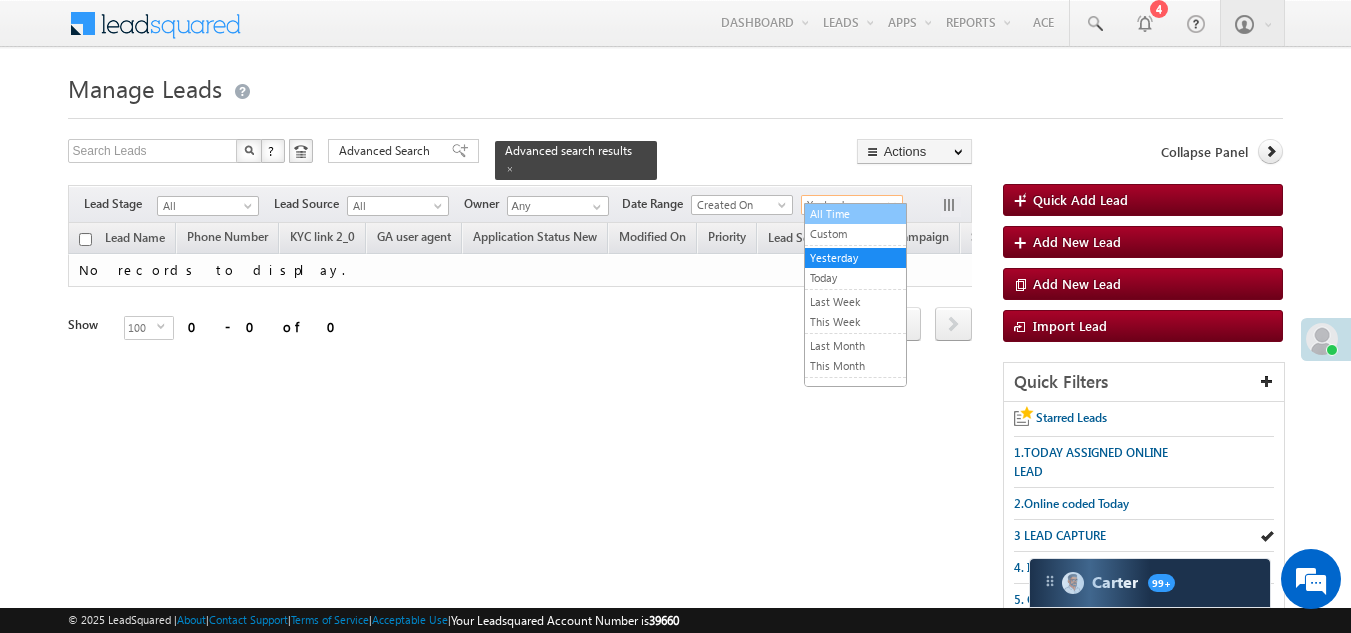 click on "All Time" at bounding box center [855, 214] 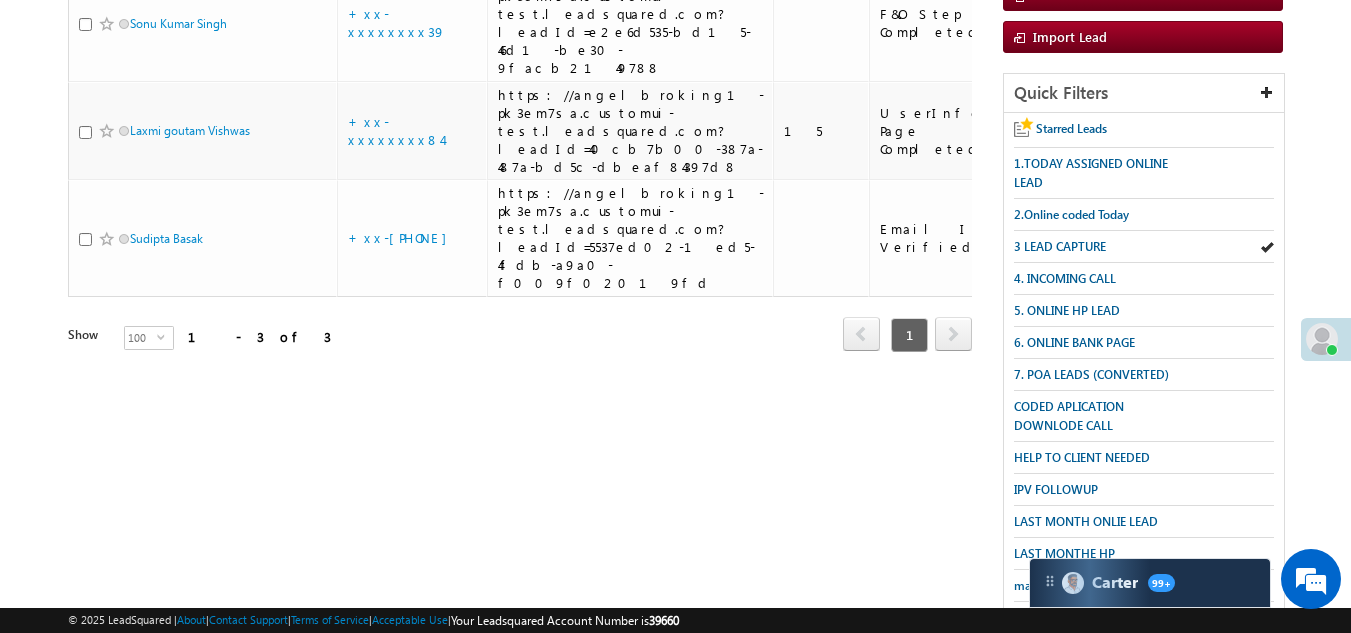 scroll, scrollTop: 0, scrollLeft: 0, axis: both 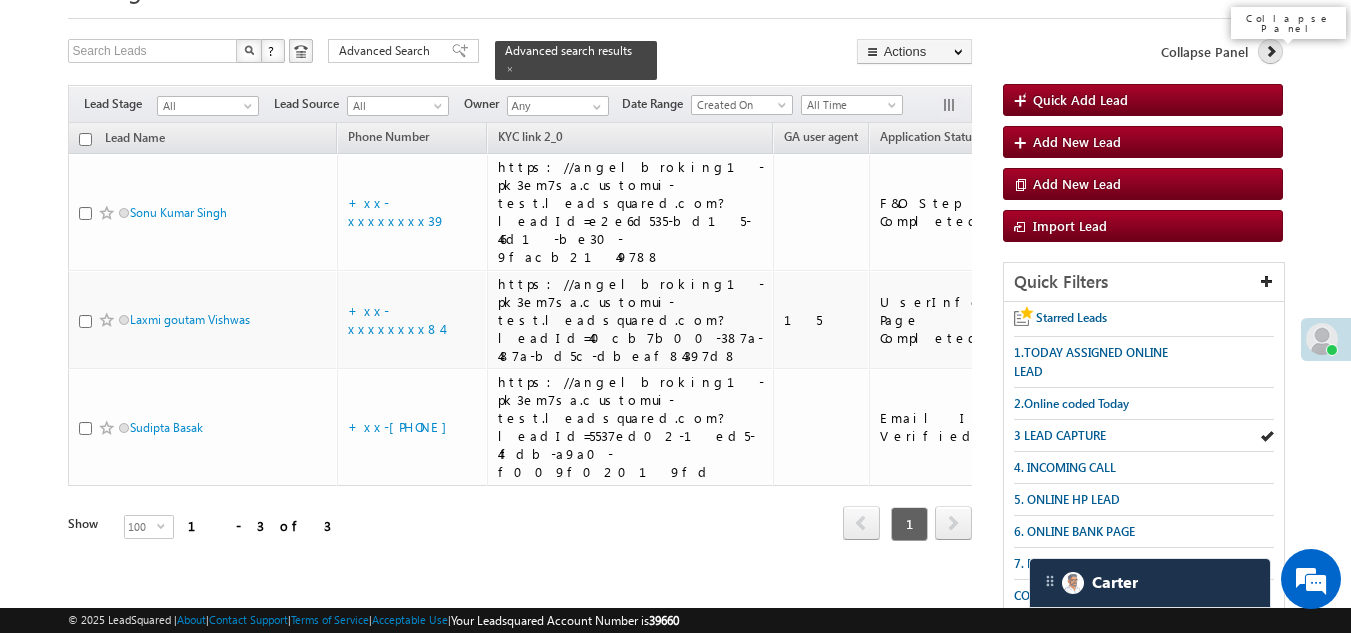click at bounding box center (1271, 51) 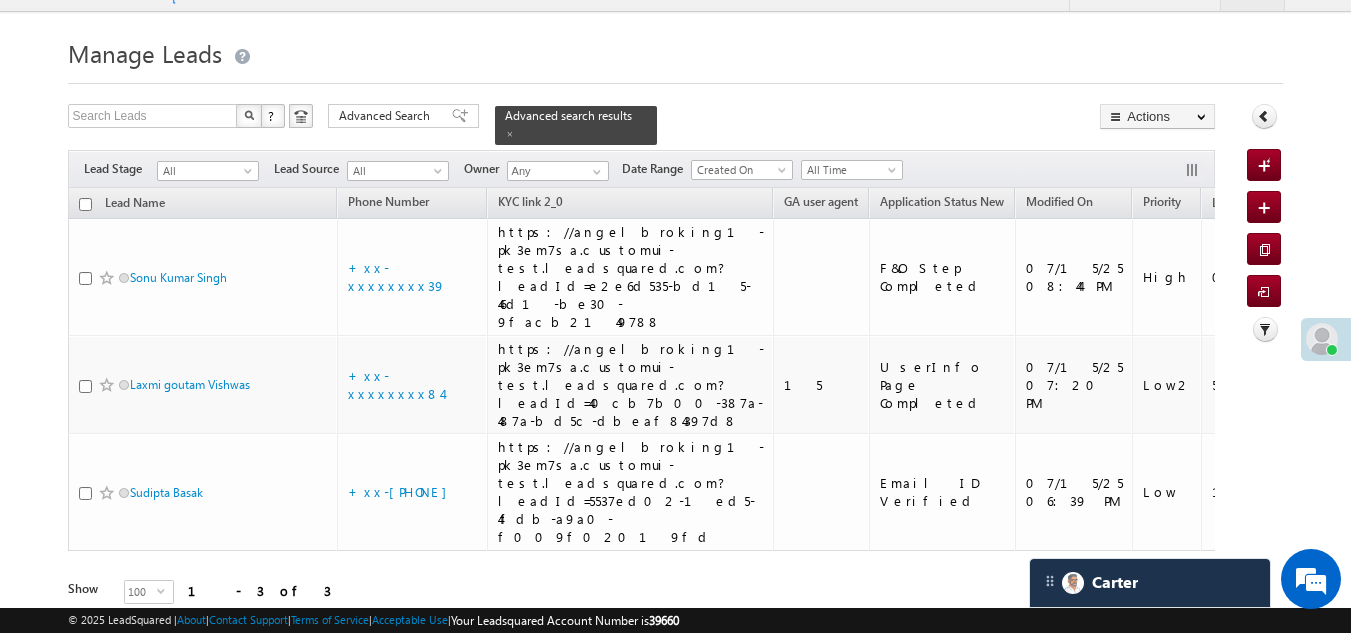 scroll, scrollTop: 0, scrollLeft: 0, axis: both 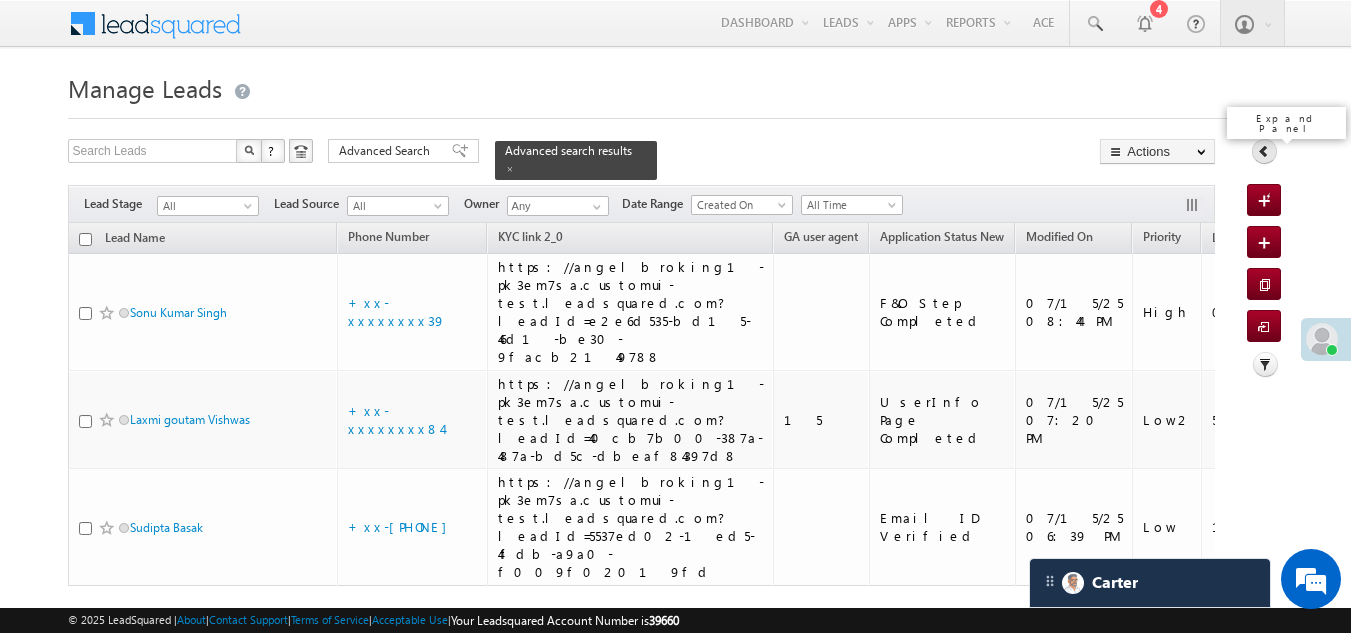 click at bounding box center [1264, 151] 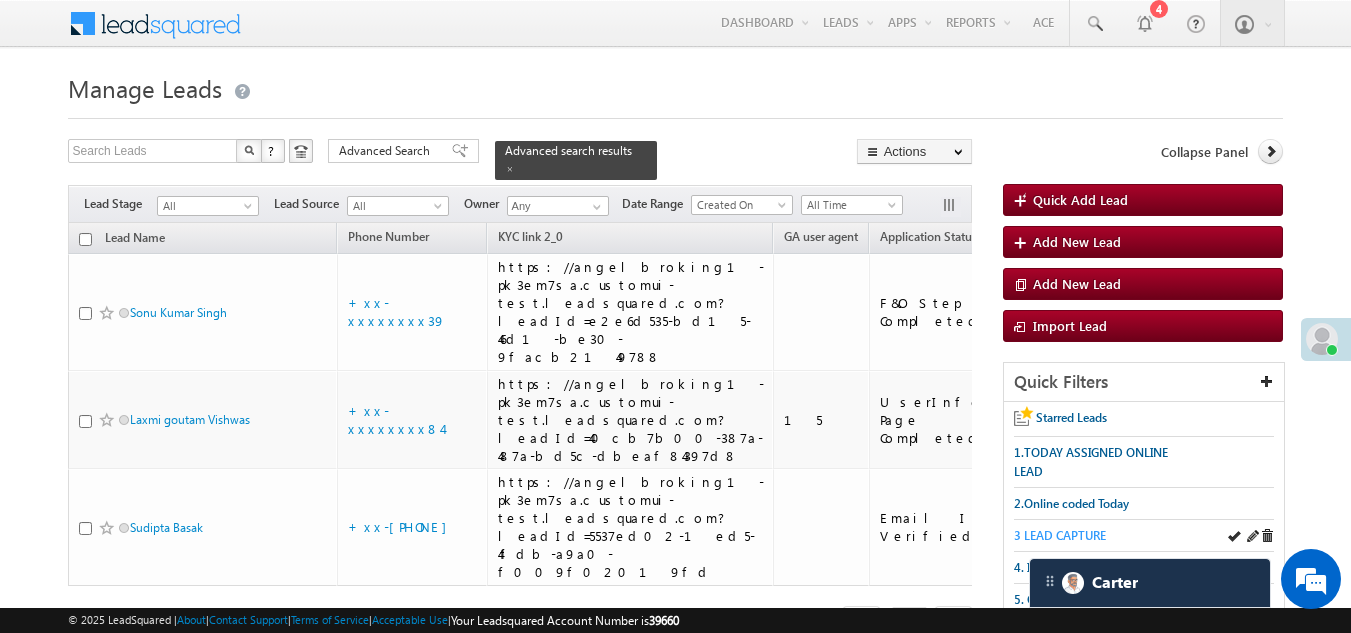 click on "3 LEAD CAPTURE" at bounding box center [1060, 535] 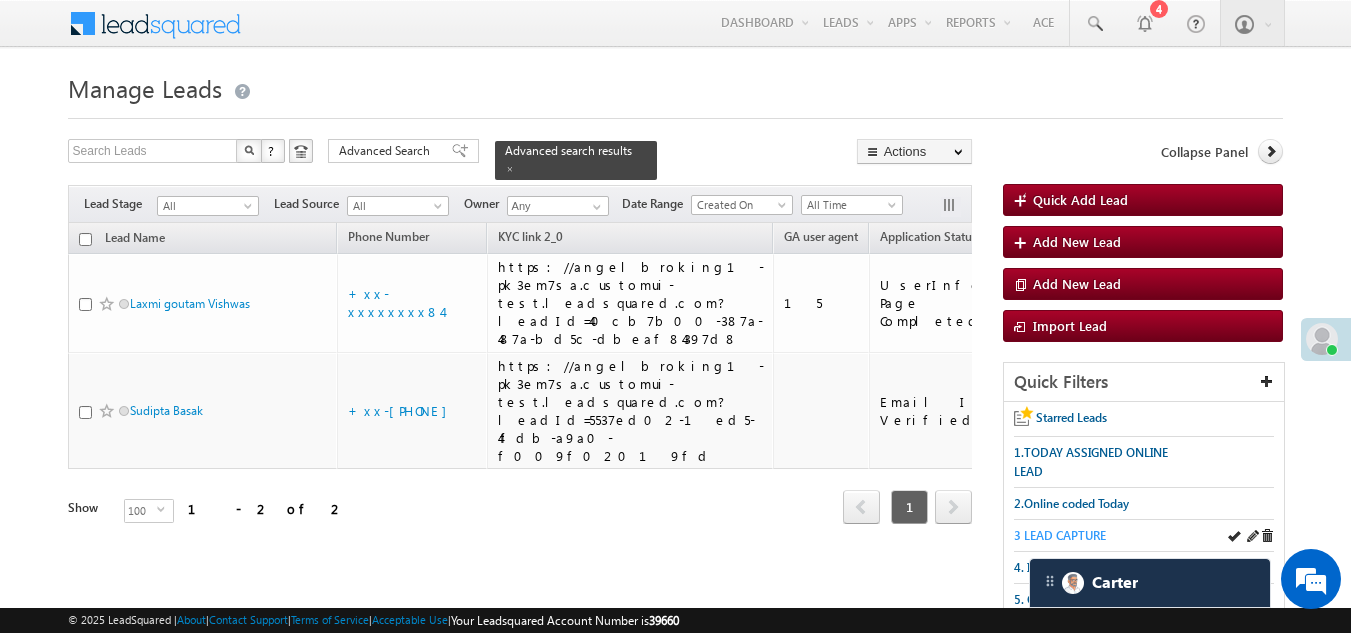 click on "3 LEAD CAPTURE" at bounding box center (1060, 535) 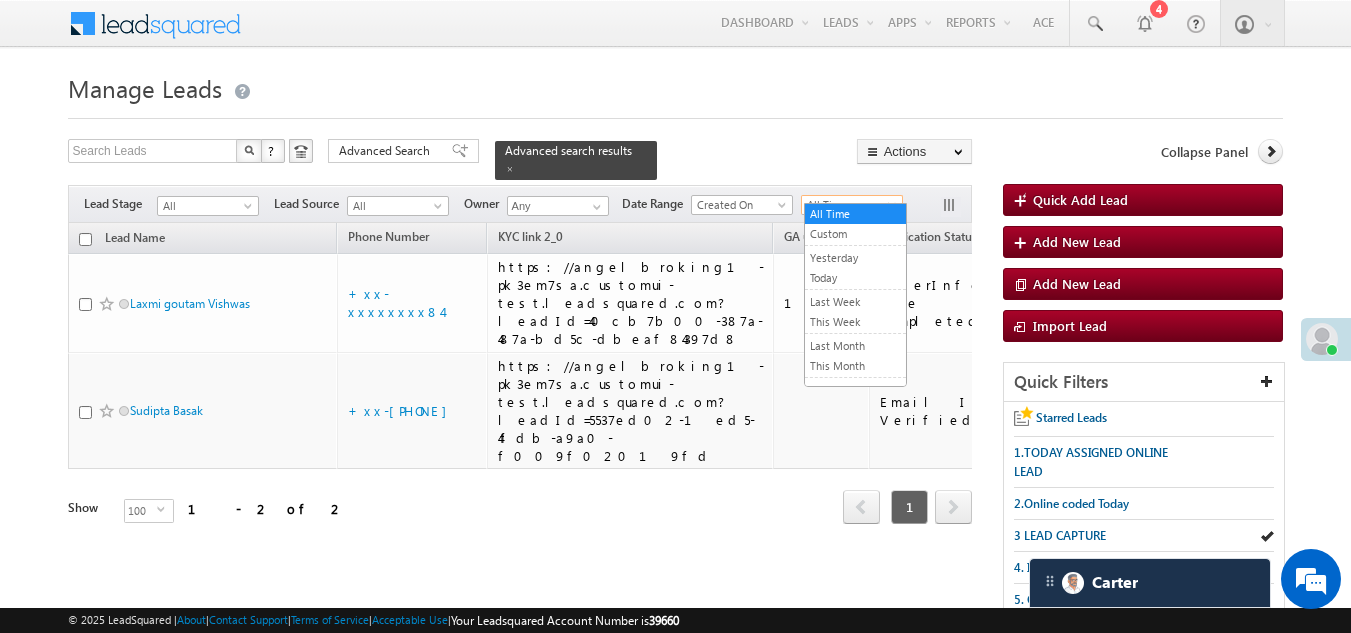click on "All Time" at bounding box center (849, 205) 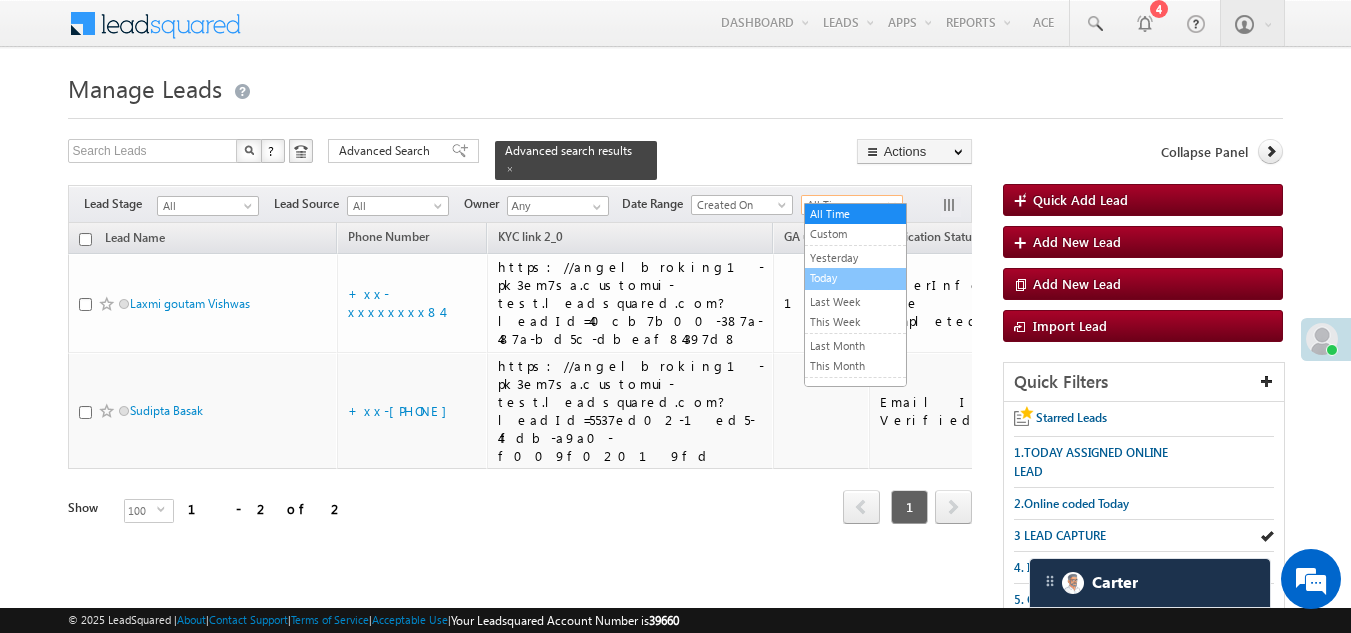 click on "Today" at bounding box center (855, 278) 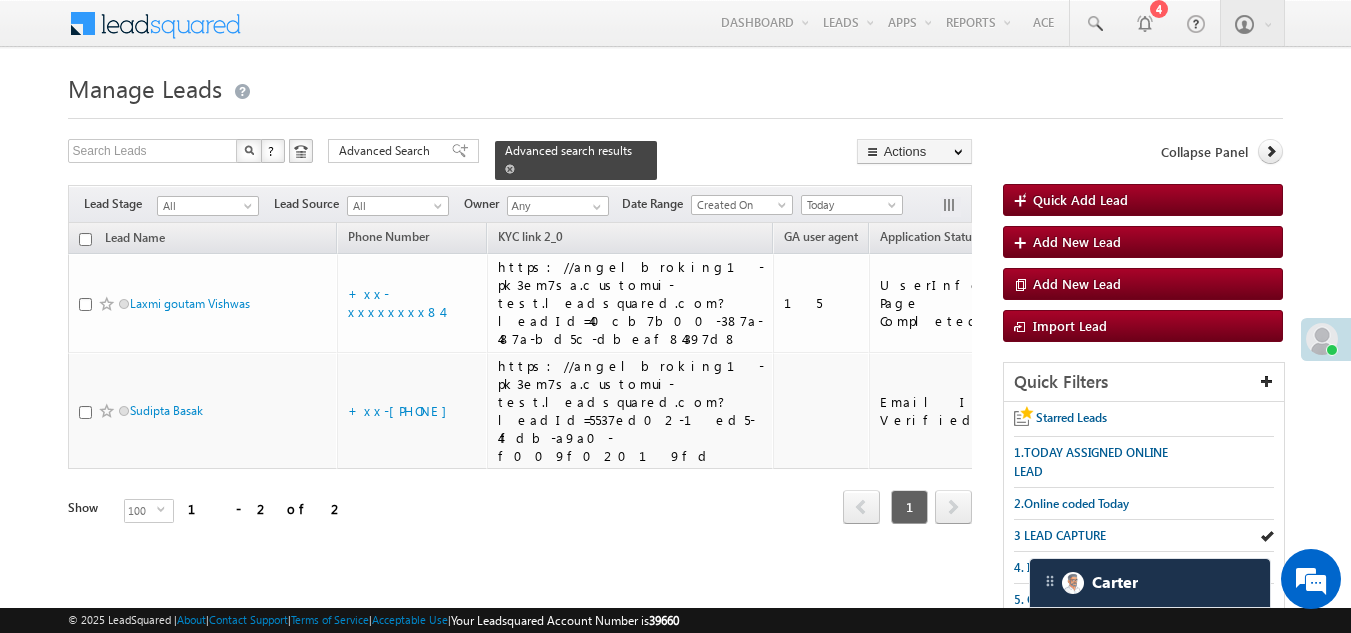 click at bounding box center (510, 169) 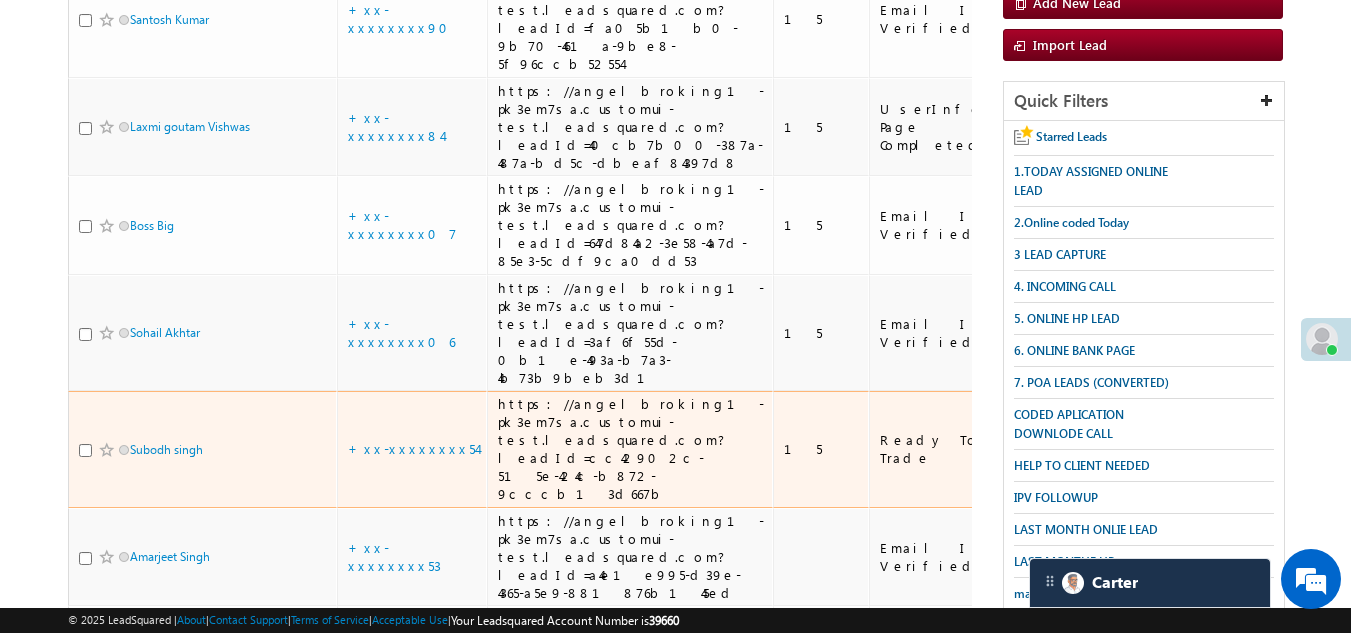 scroll, scrollTop: 0, scrollLeft: 0, axis: both 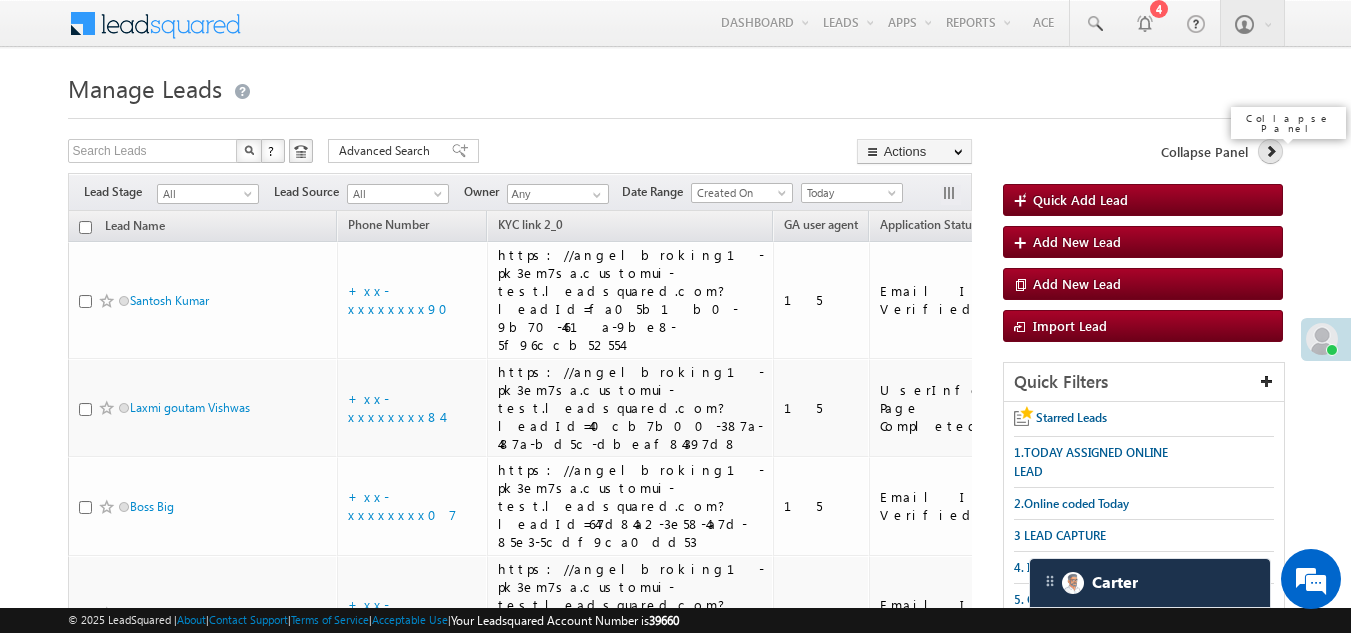 click at bounding box center (1271, 151) 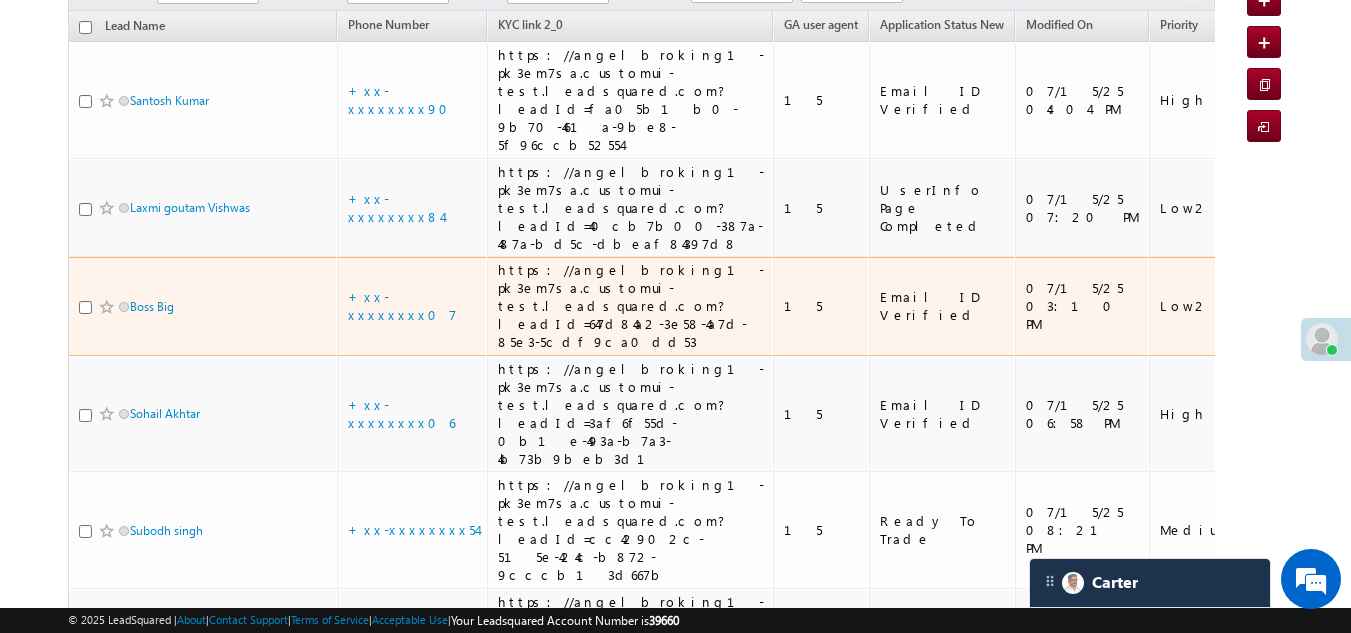 scroll, scrollTop: 0, scrollLeft: 0, axis: both 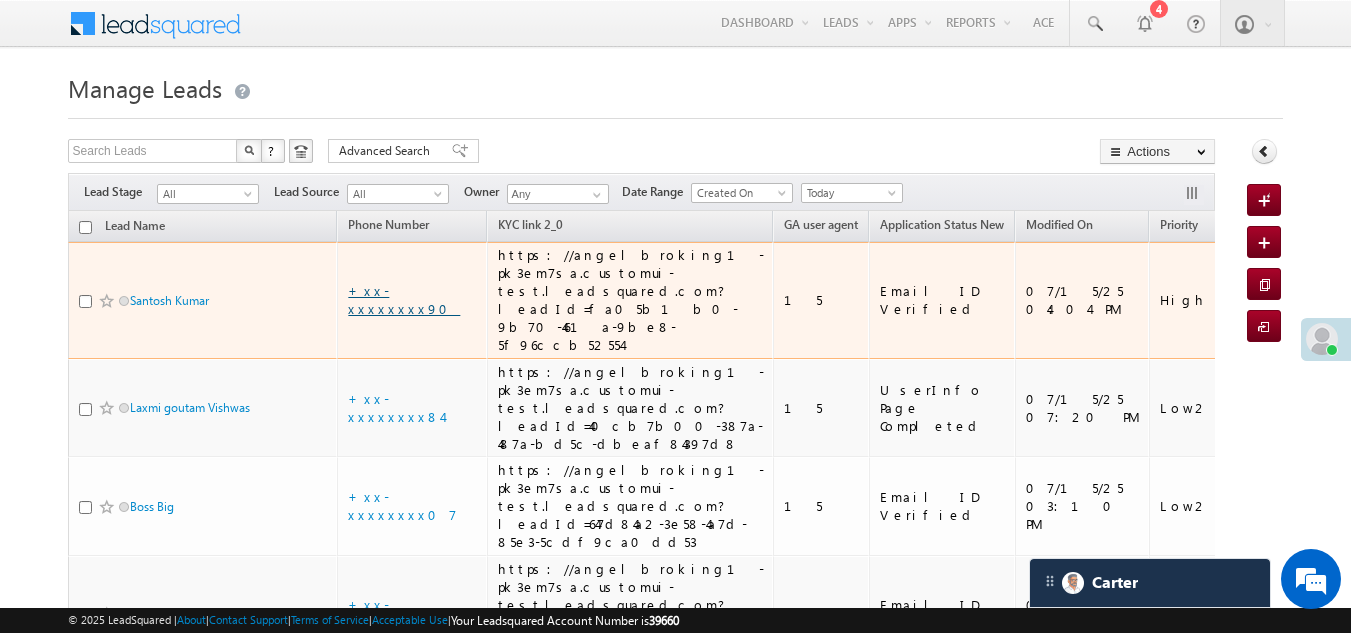 click on "+xx-xxxxxxxx90" at bounding box center (404, 299) 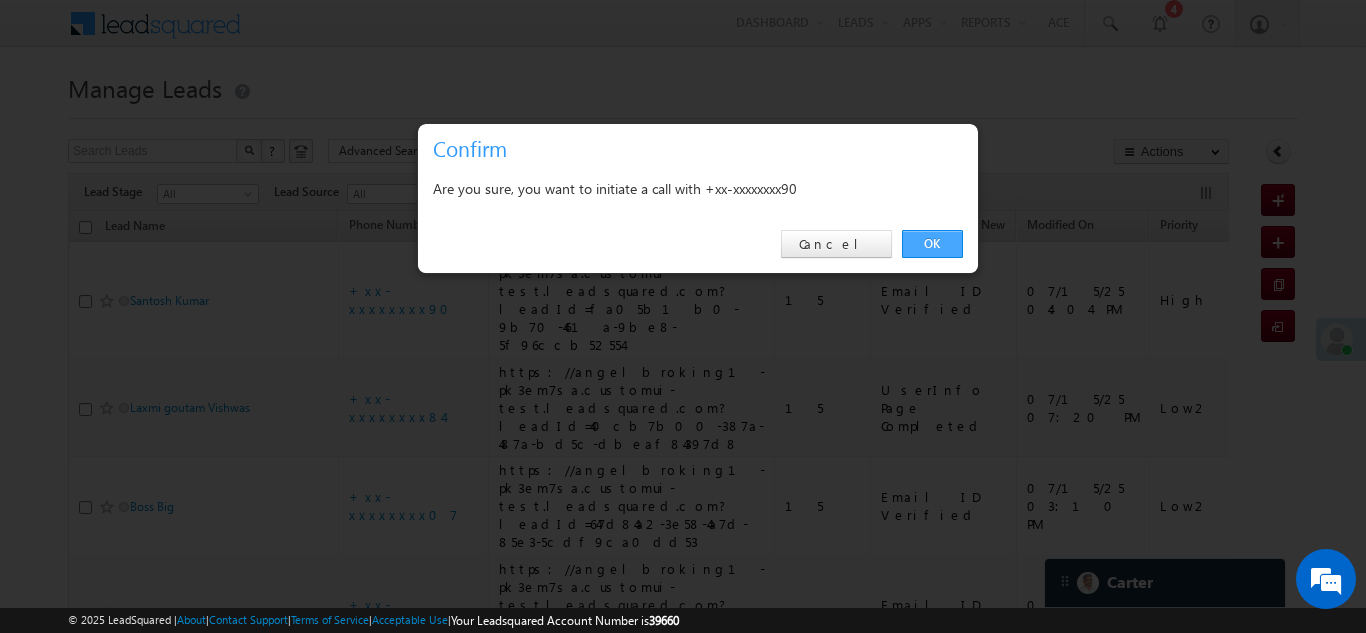click on "OK" at bounding box center (932, 244) 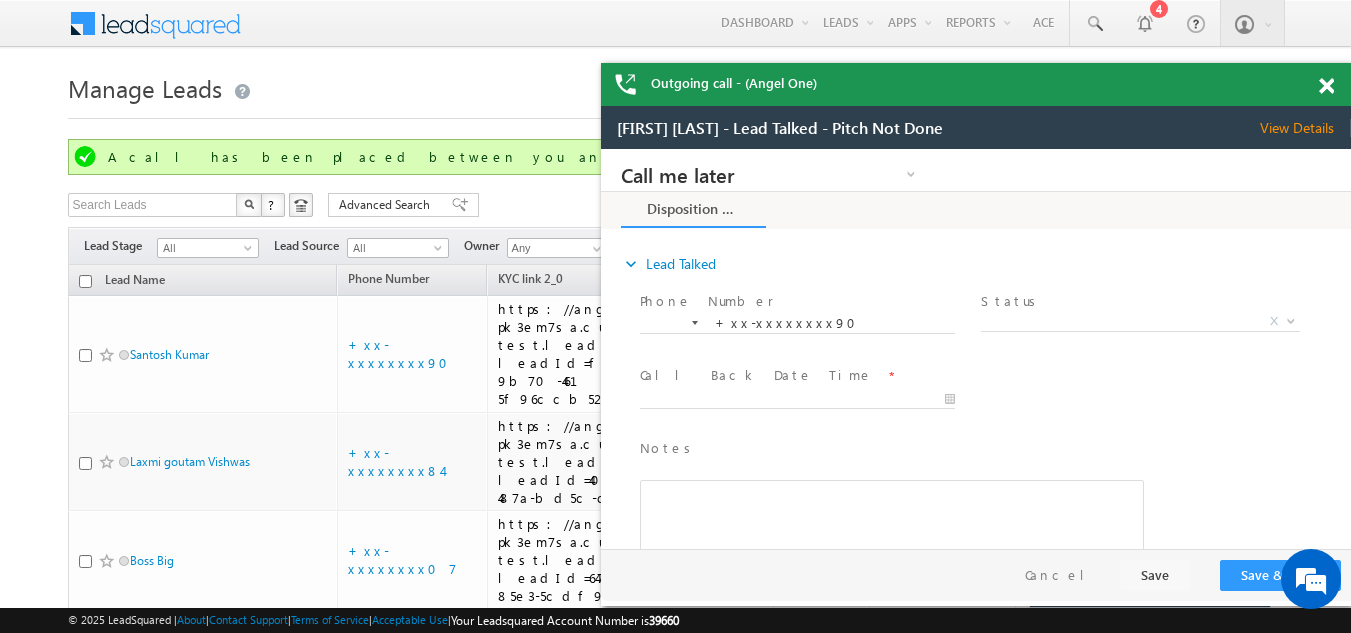 scroll, scrollTop: 0, scrollLeft: 0, axis: both 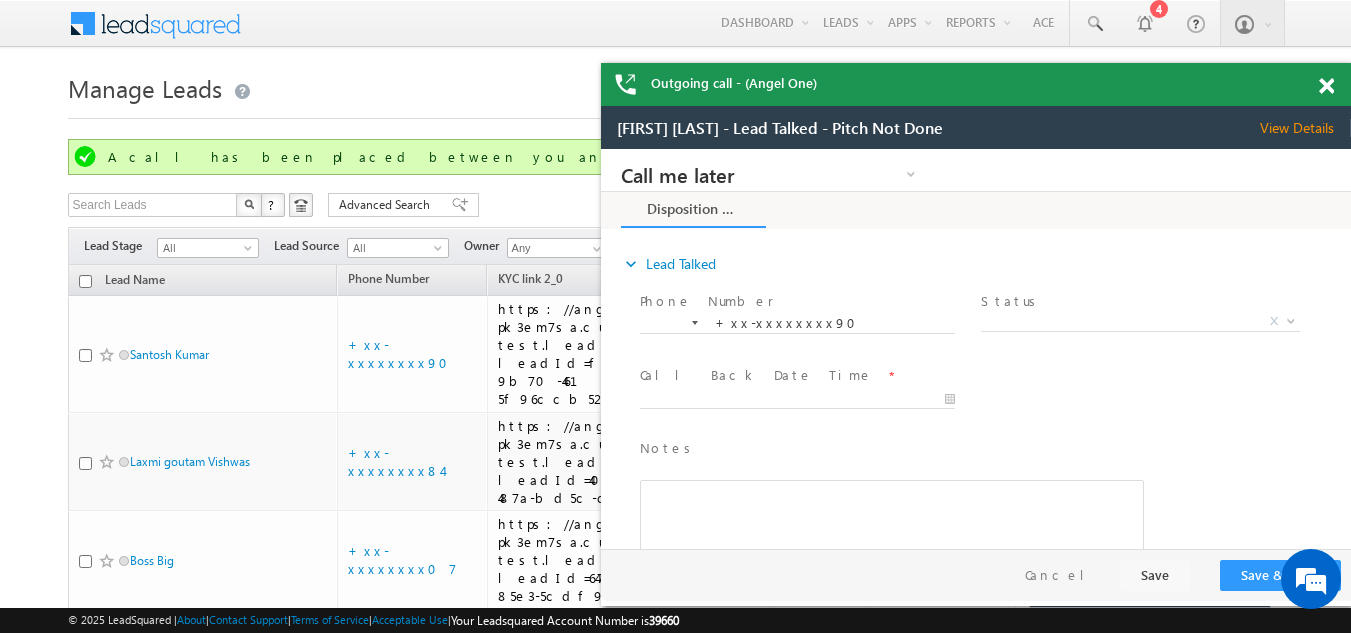 click on "View Details" at bounding box center (1305, 128) 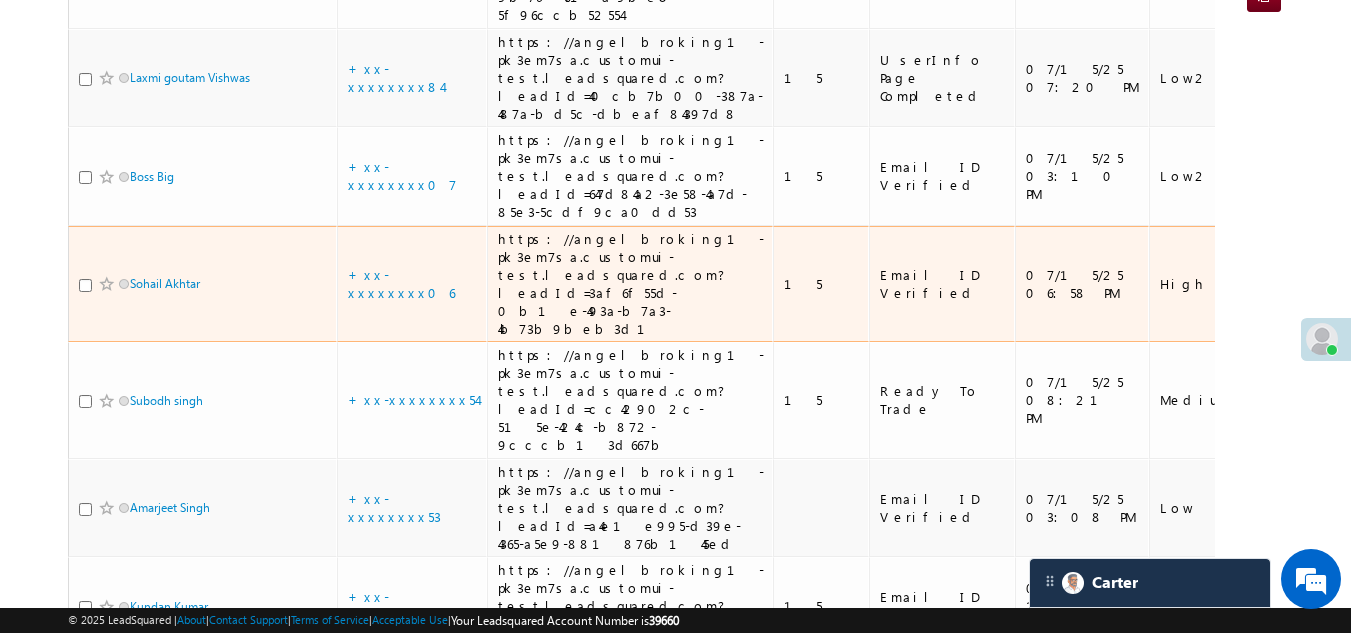 scroll, scrollTop: 500, scrollLeft: 0, axis: vertical 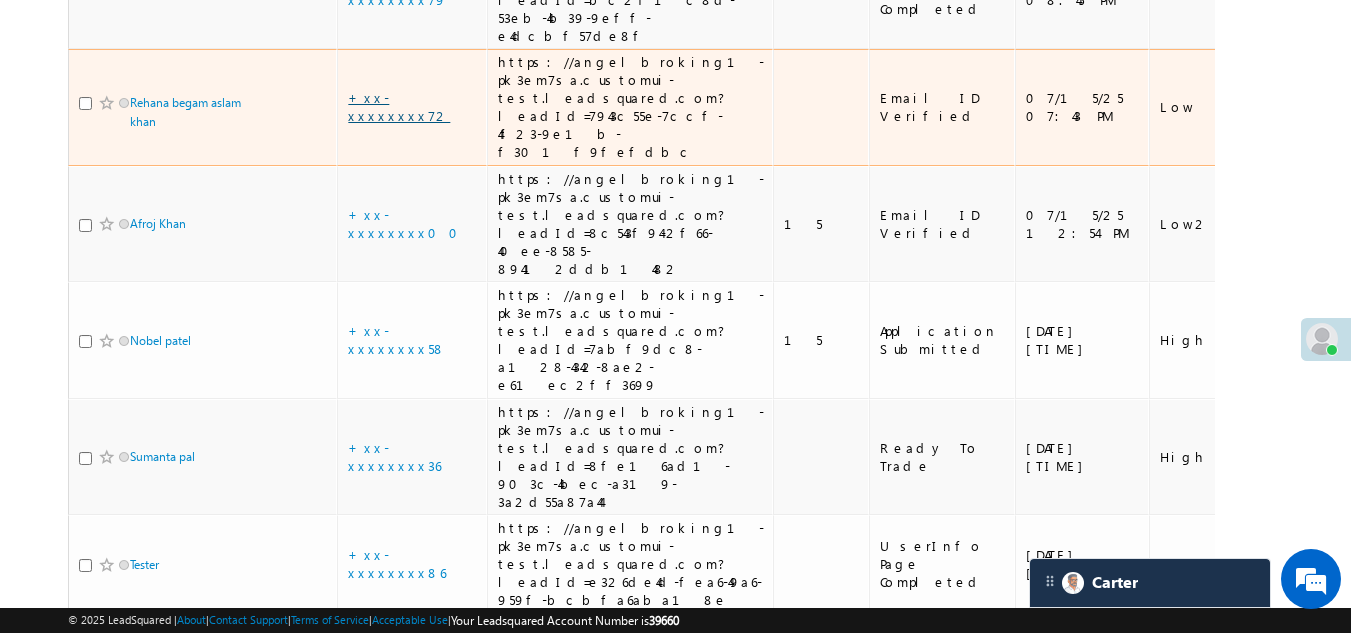 click on "+xx-xxxxxxxx72" at bounding box center (399, 106) 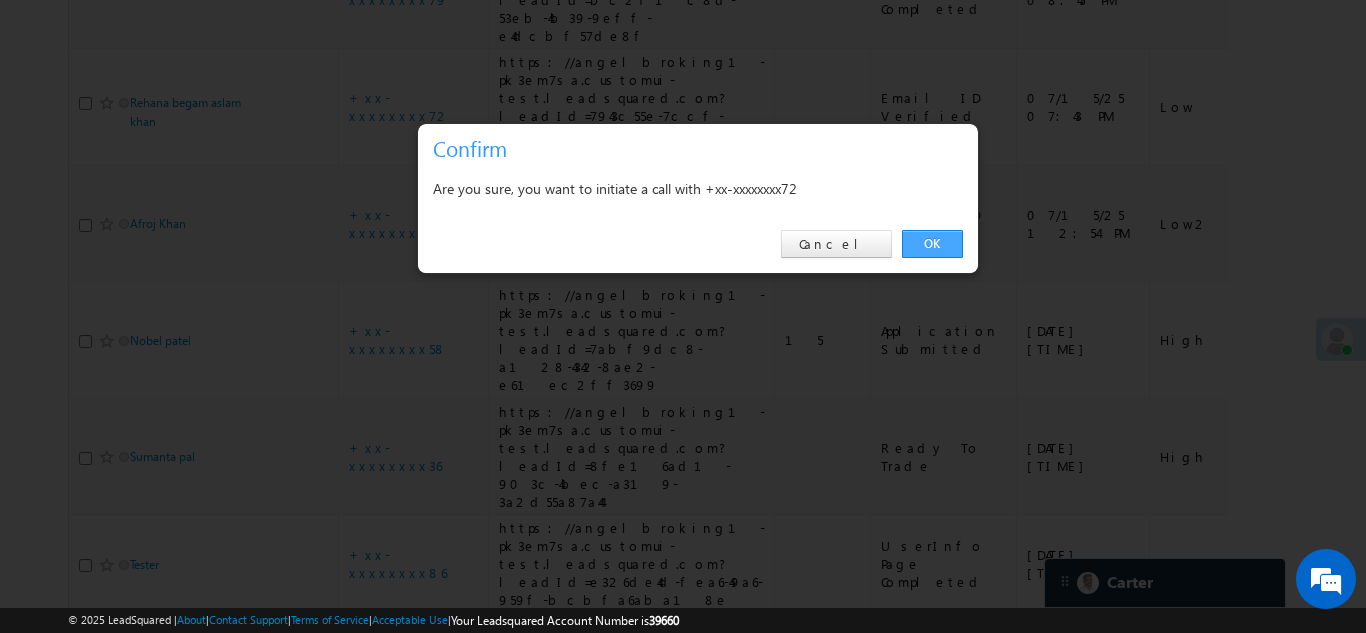 click on "OK" at bounding box center [932, 244] 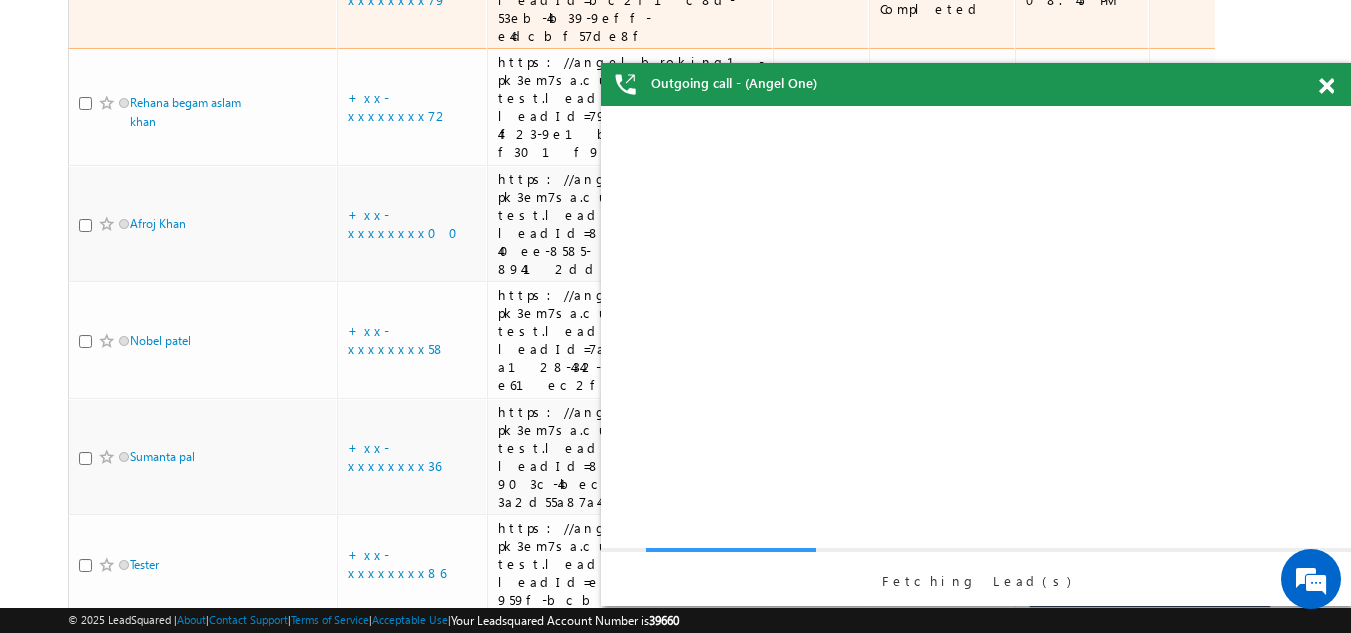 scroll, scrollTop: 0, scrollLeft: 0, axis: both 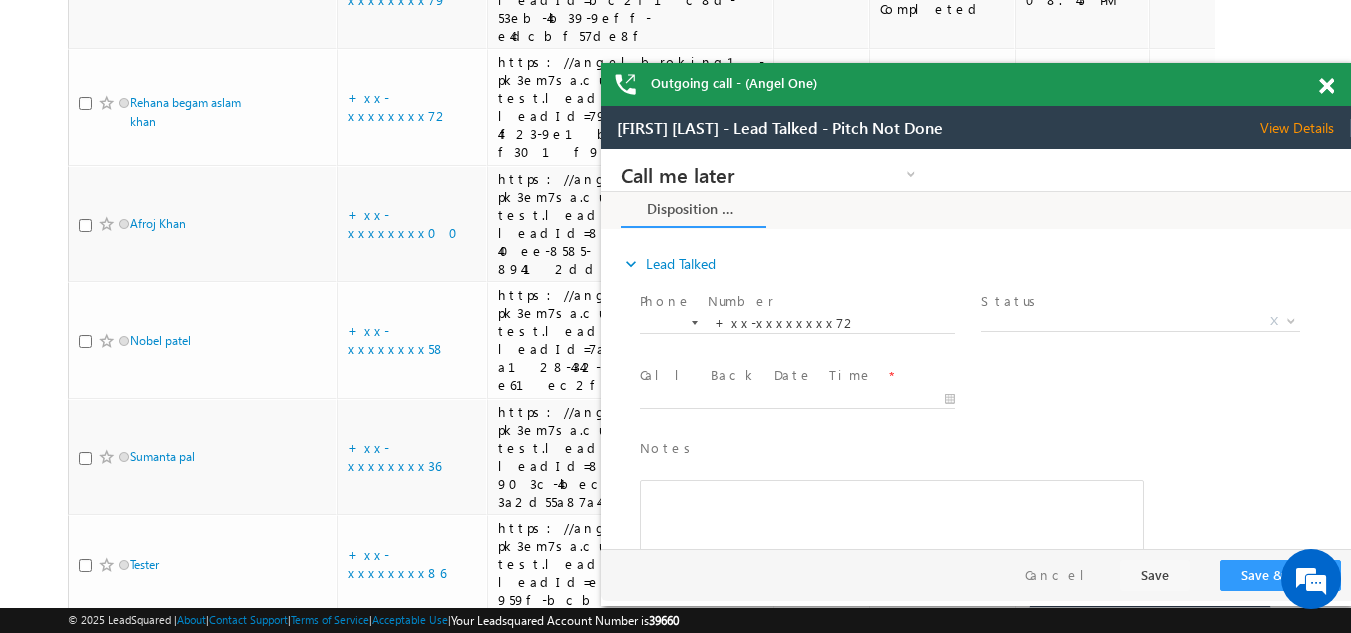 click at bounding box center (1326, 86) 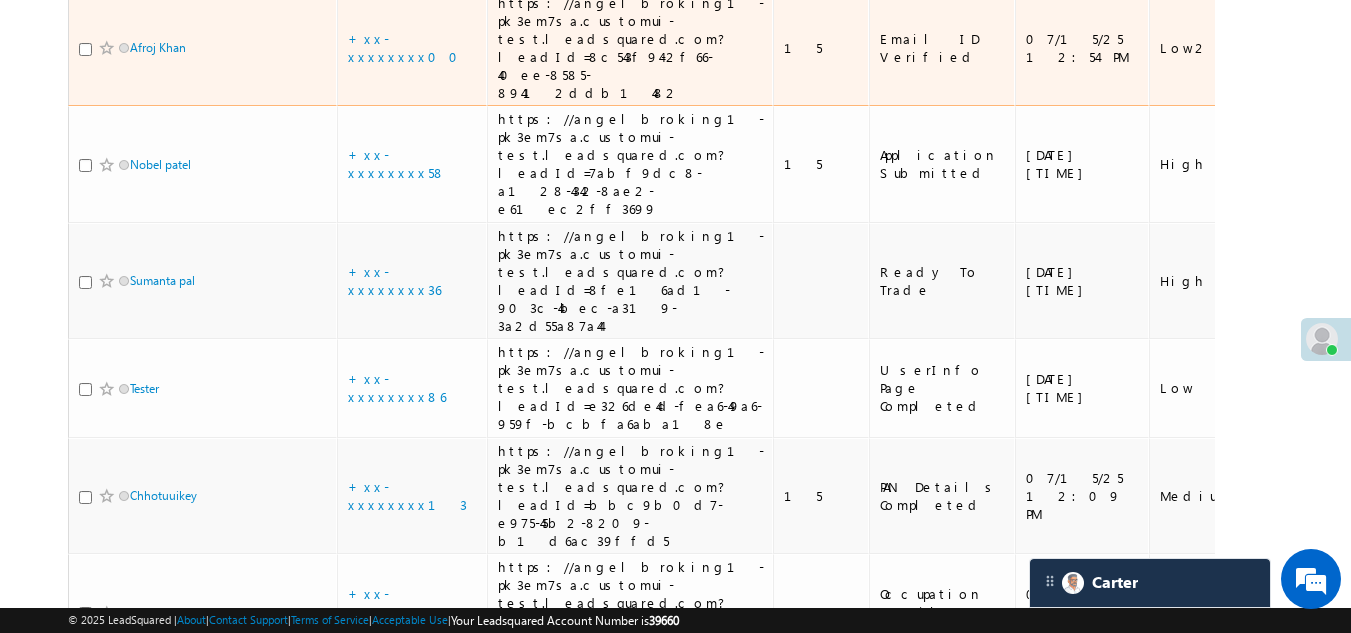 scroll, scrollTop: 2400, scrollLeft: 0, axis: vertical 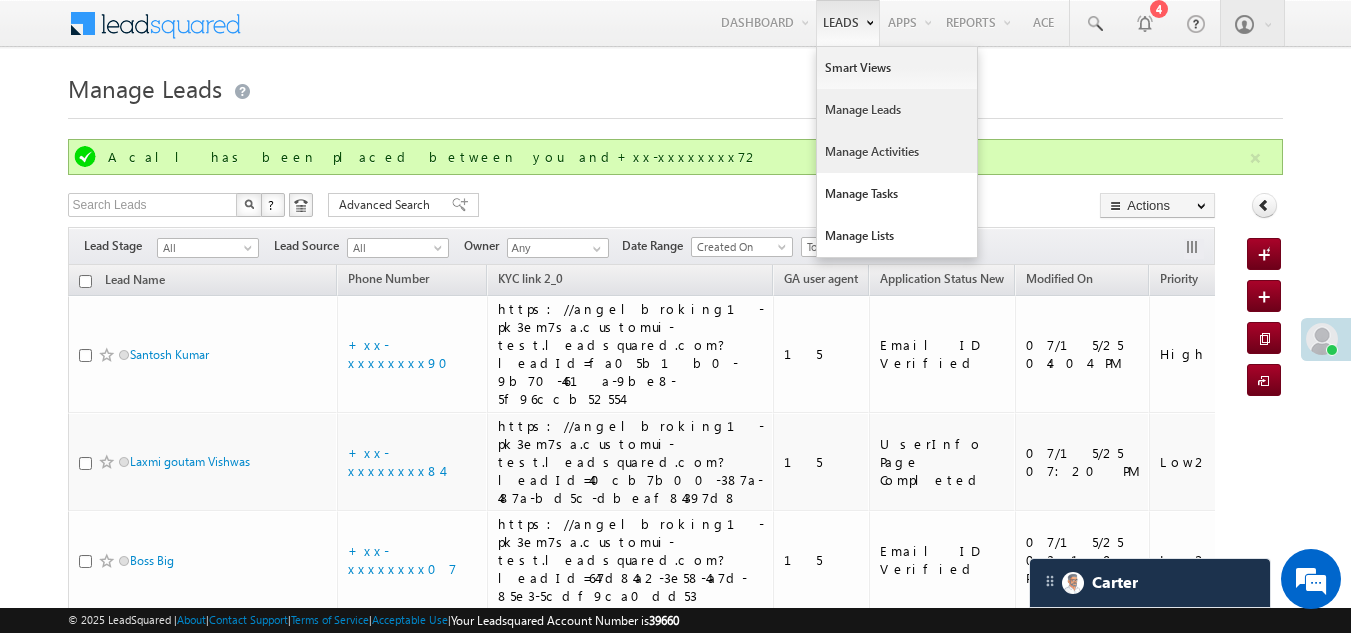 click on "Manage Activities" at bounding box center (897, 152) 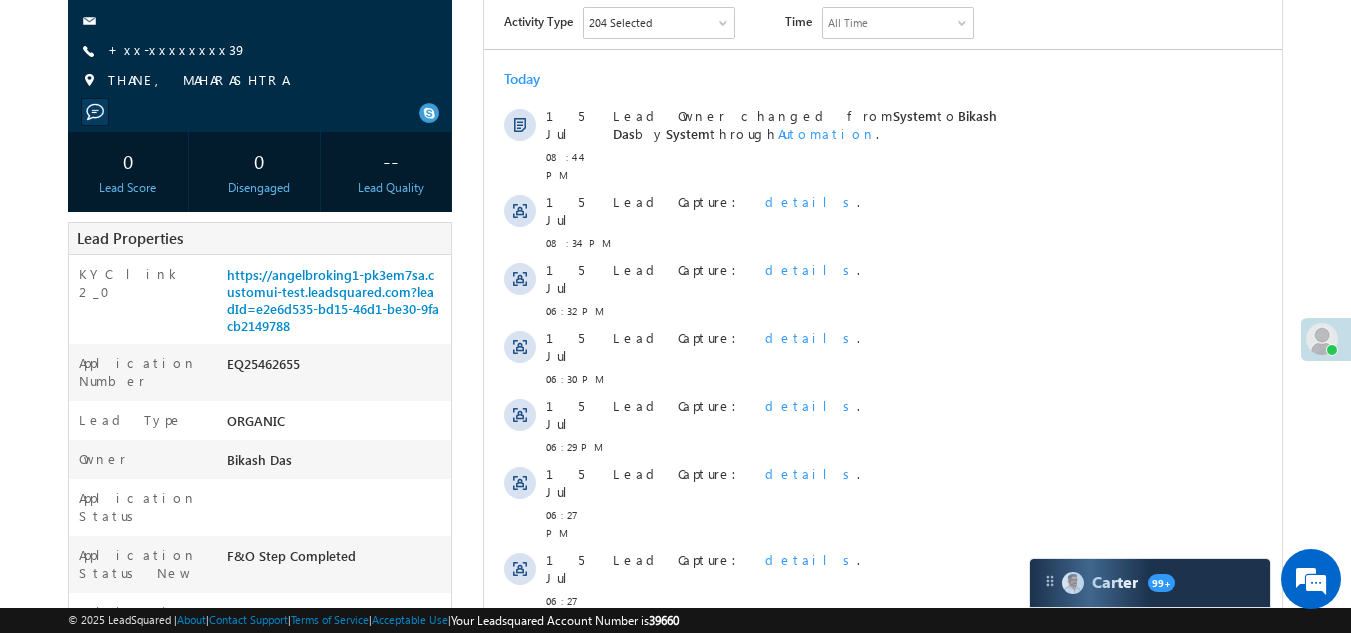 scroll, scrollTop: 500, scrollLeft: 0, axis: vertical 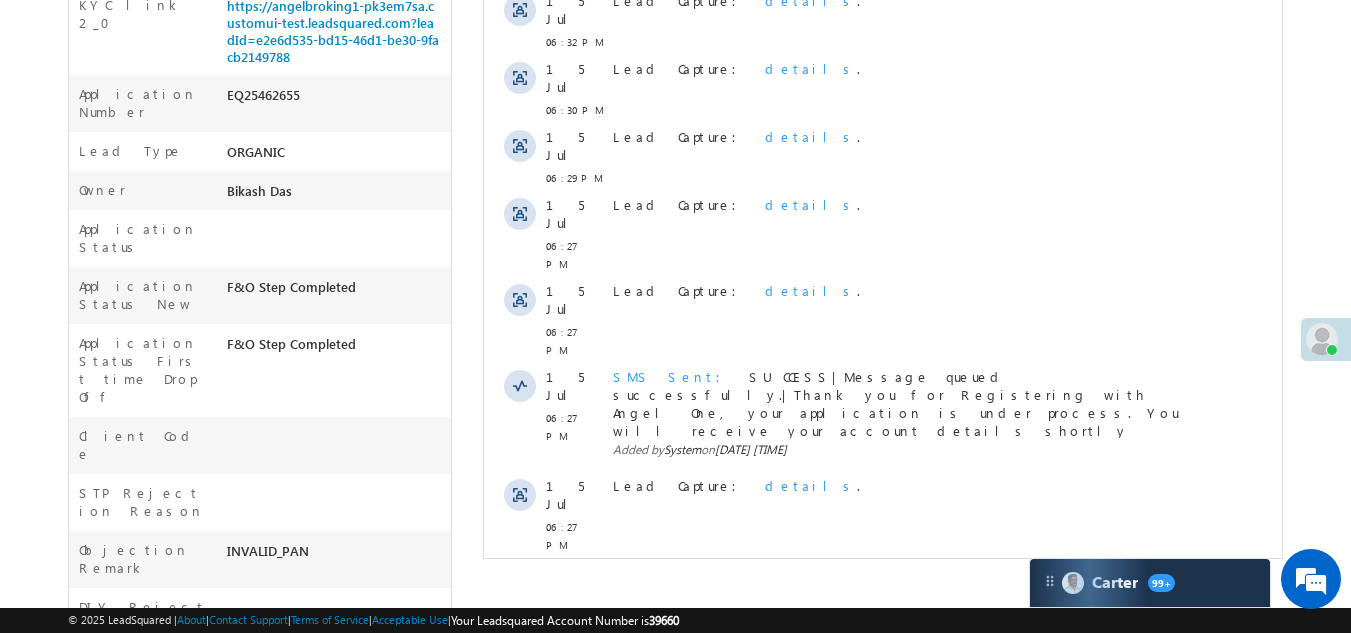 click on "Show More" at bounding box center (883, 675) 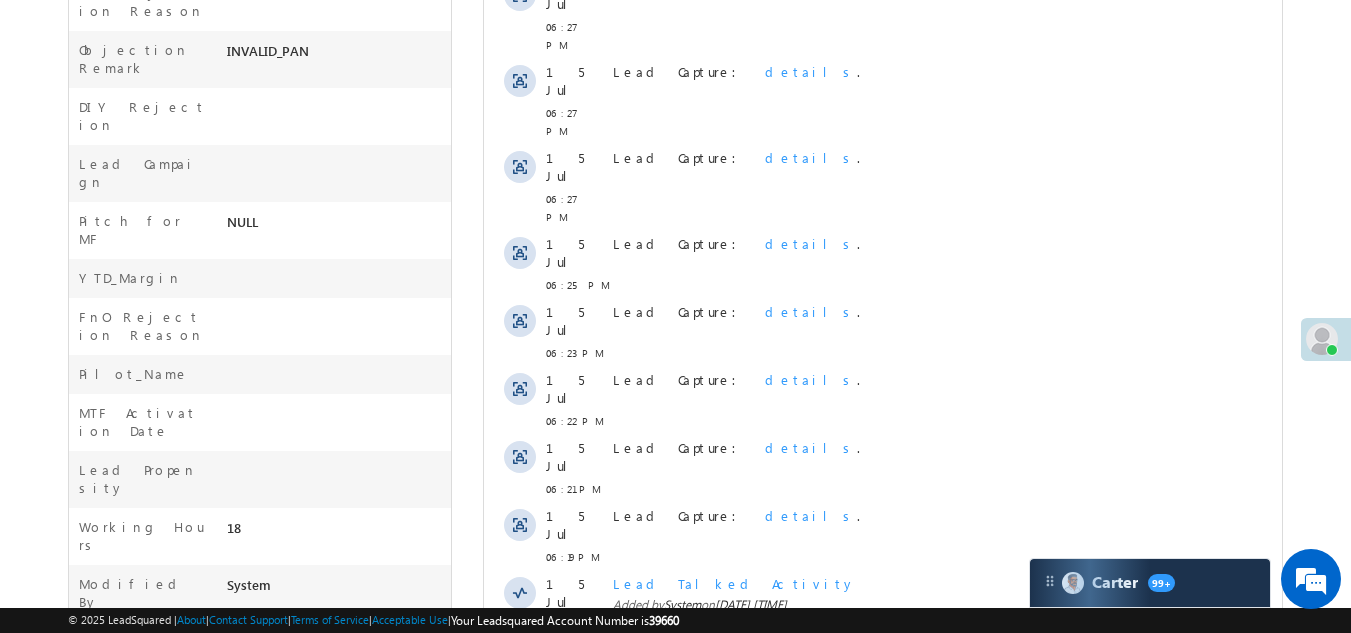 scroll, scrollTop: 500, scrollLeft: 0, axis: vertical 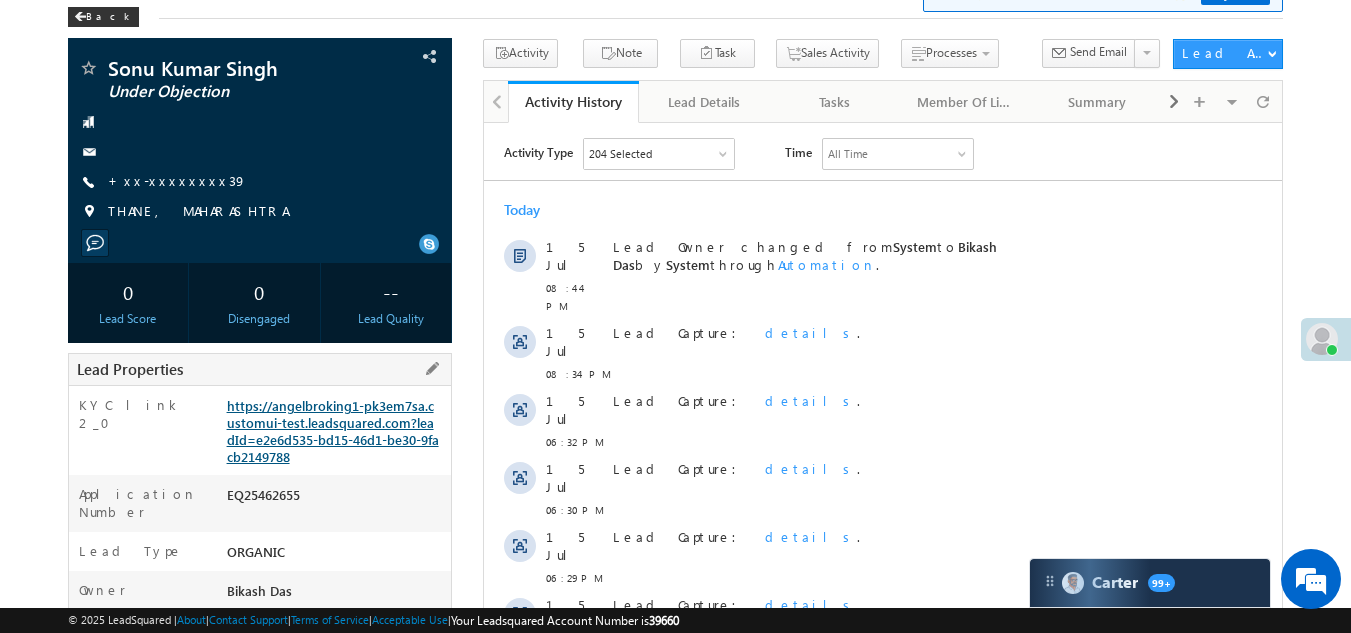 click on "https://angelbroking1-pk3em7sa.customui-test.leadsquared.com?leadId=e2e6d535-bd15-46d1-be30-9facb2149788" at bounding box center [333, 431] 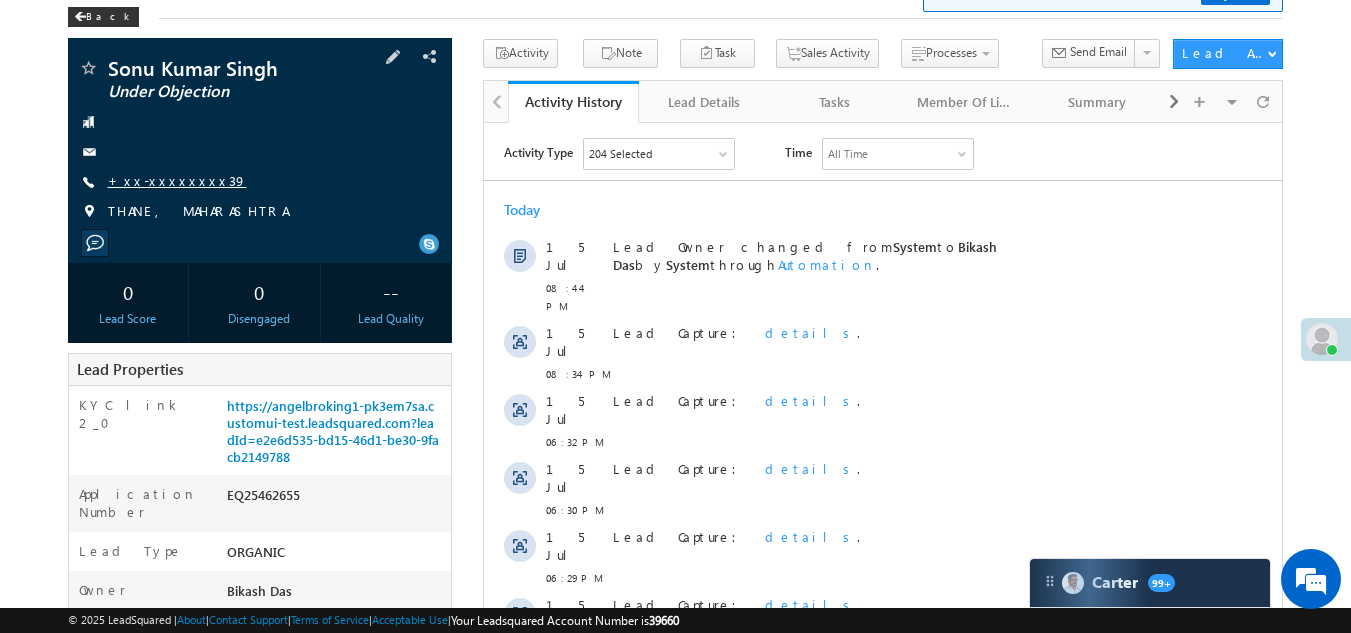 click on "+xx-xxxxxxxx39" at bounding box center (177, 180) 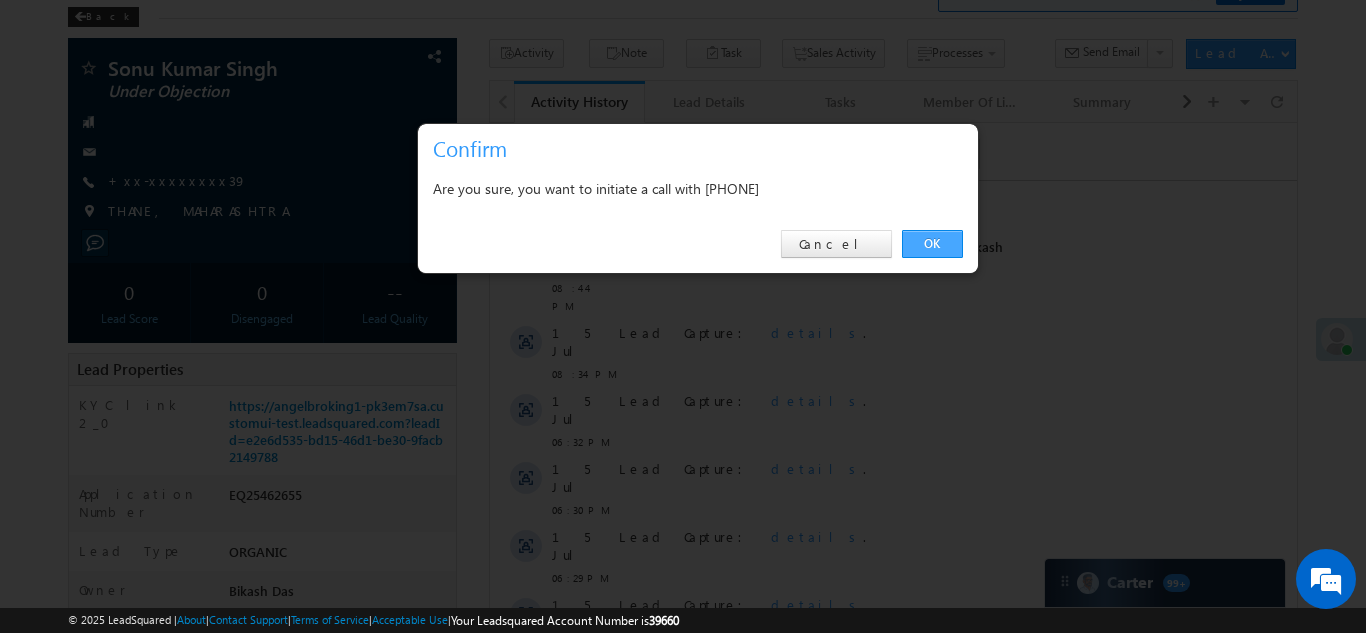 click on "OK" at bounding box center [932, 244] 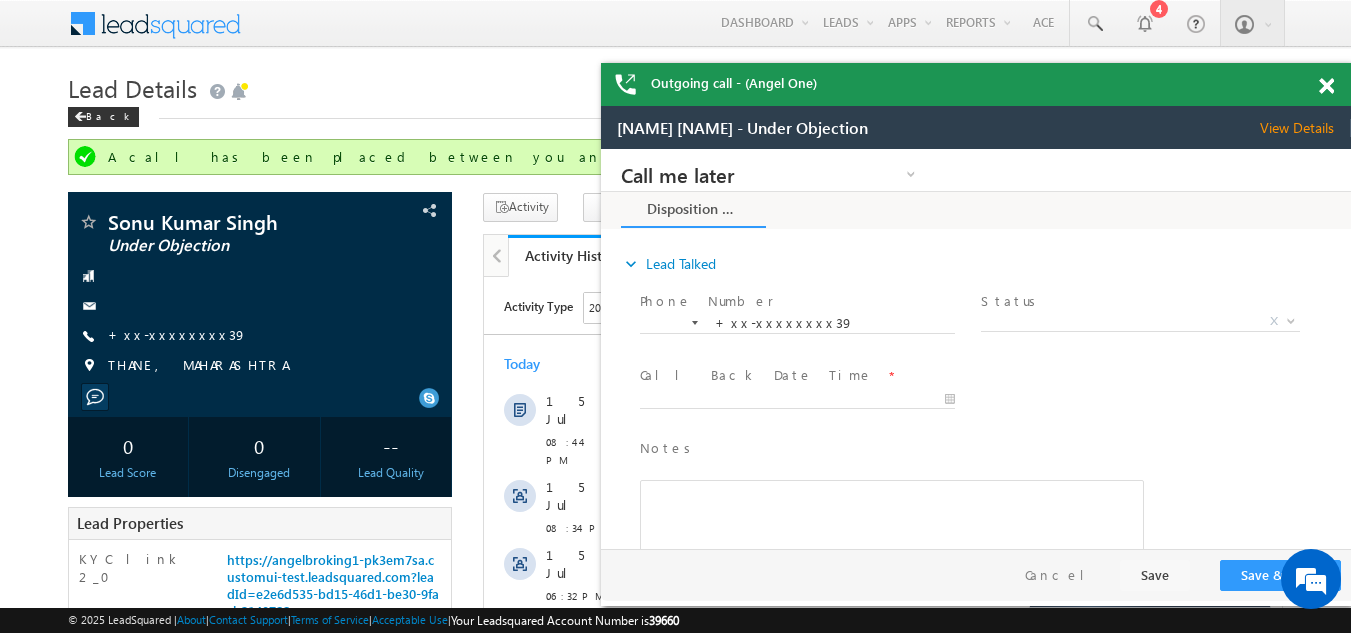 scroll, scrollTop: 0, scrollLeft: 0, axis: both 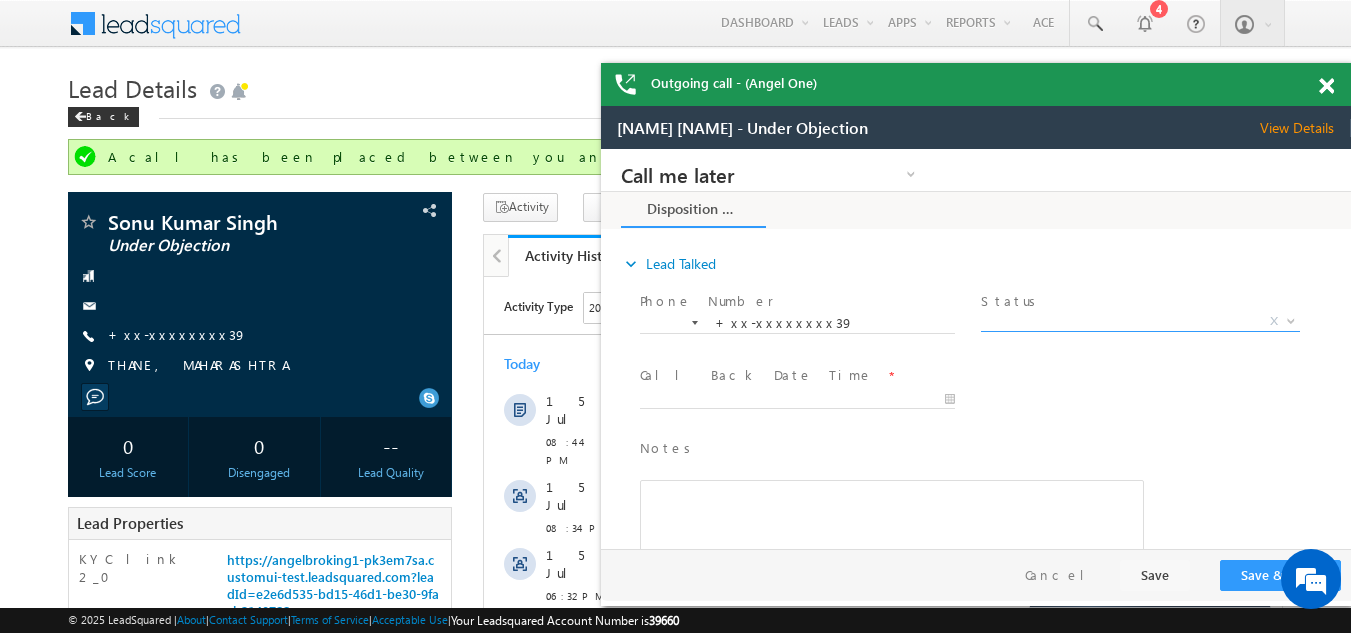 click on "X" at bounding box center [1140, 322] 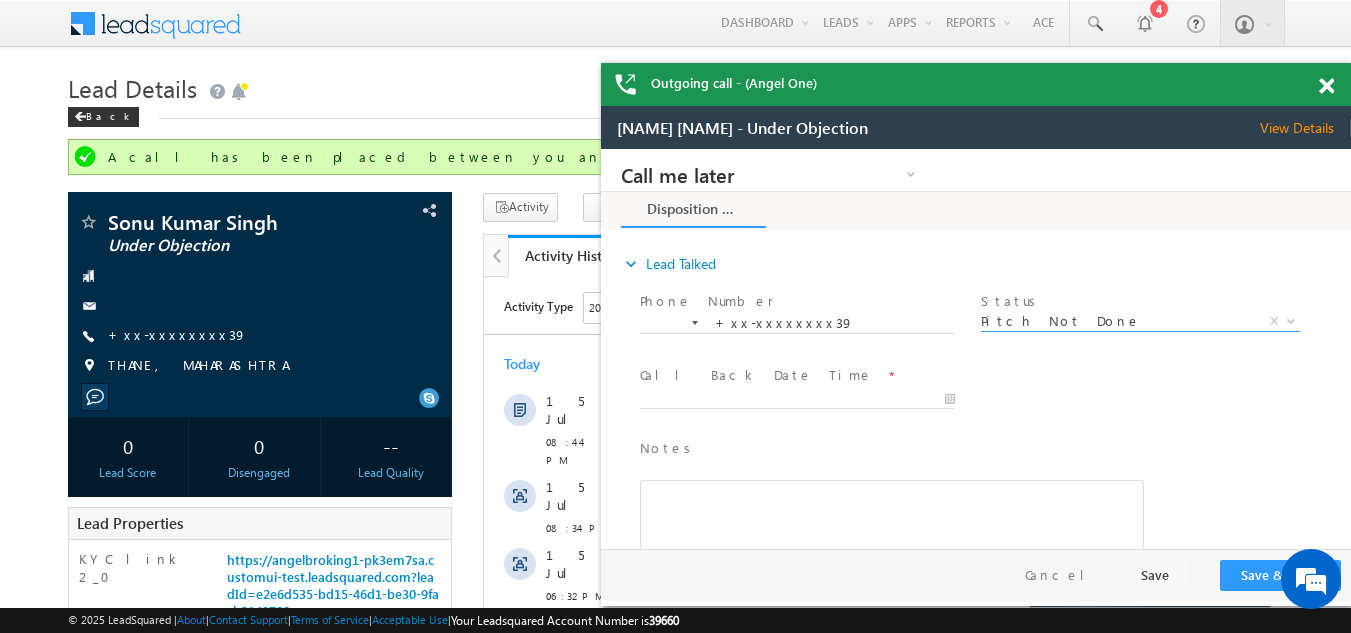 select on "Pitch Not Done" 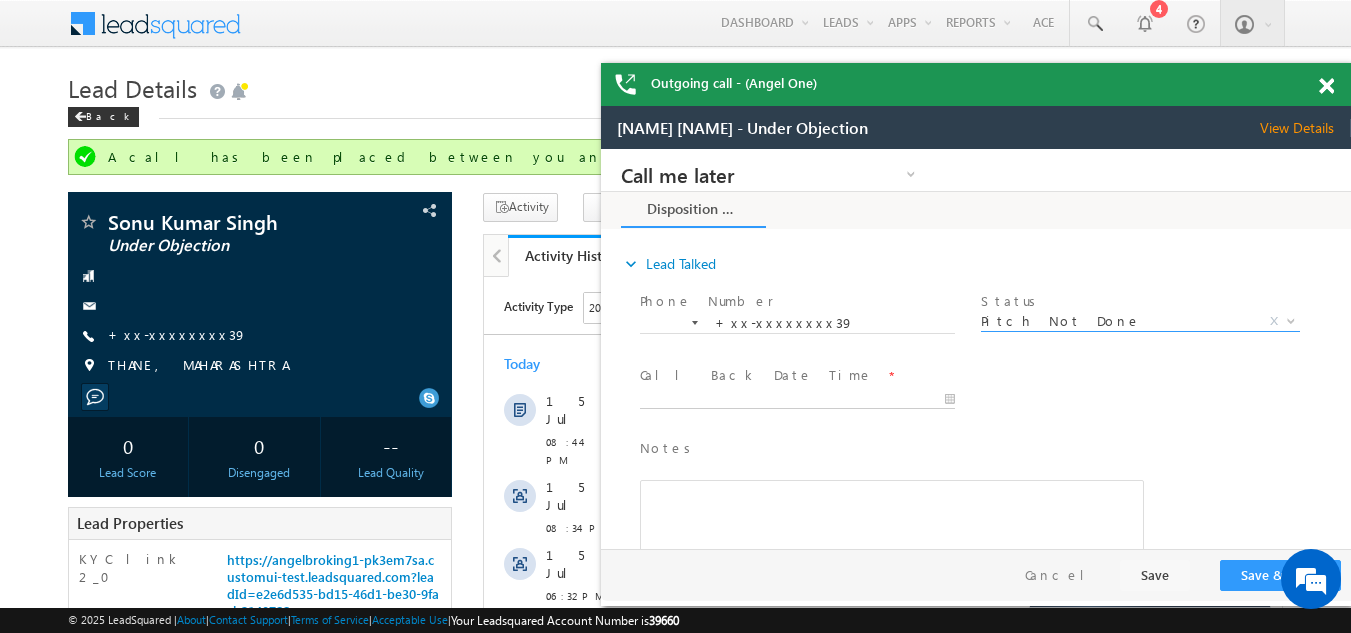 type on "07/15/25 8:45 PM" 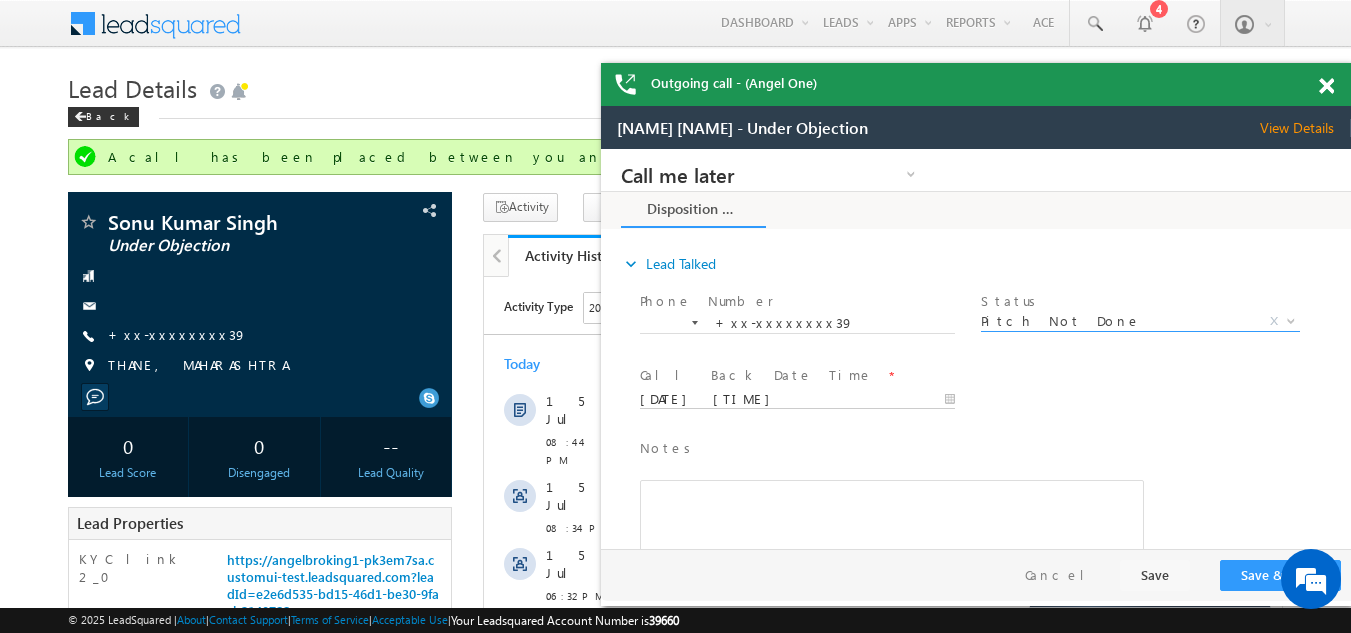 click on "07/15/25 8:45 PM" at bounding box center [797, 400] 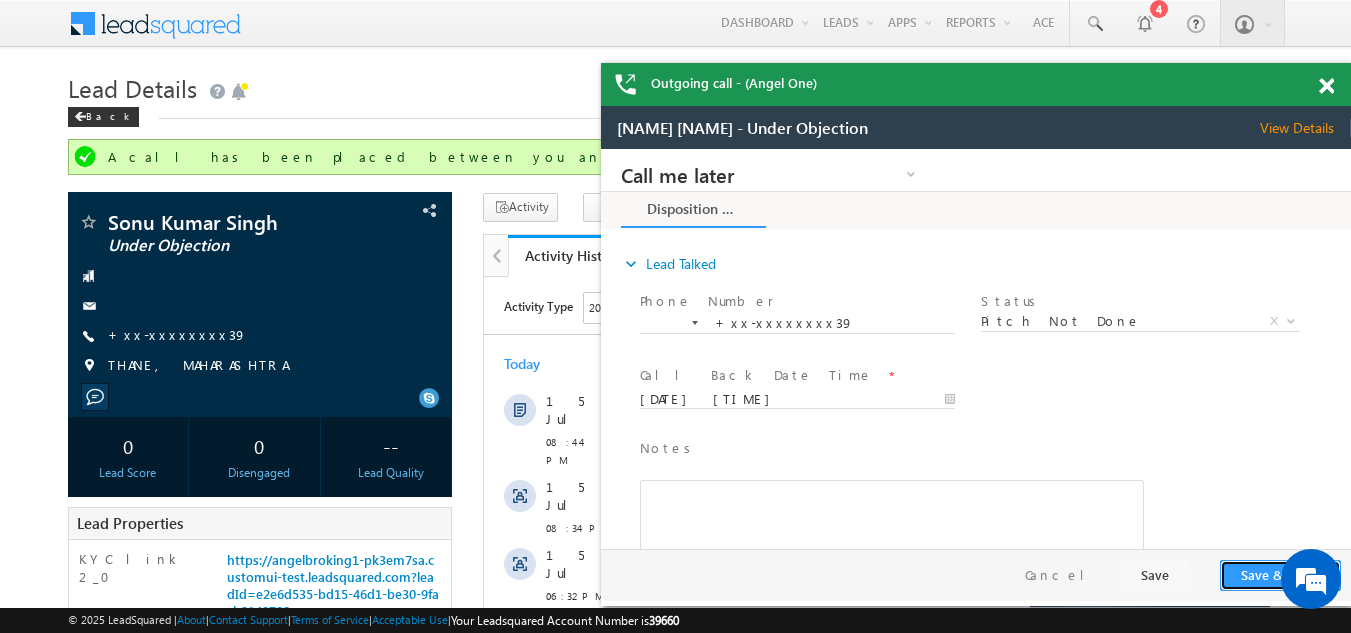 click on "Save & Close" at bounding box center (1280, 575) 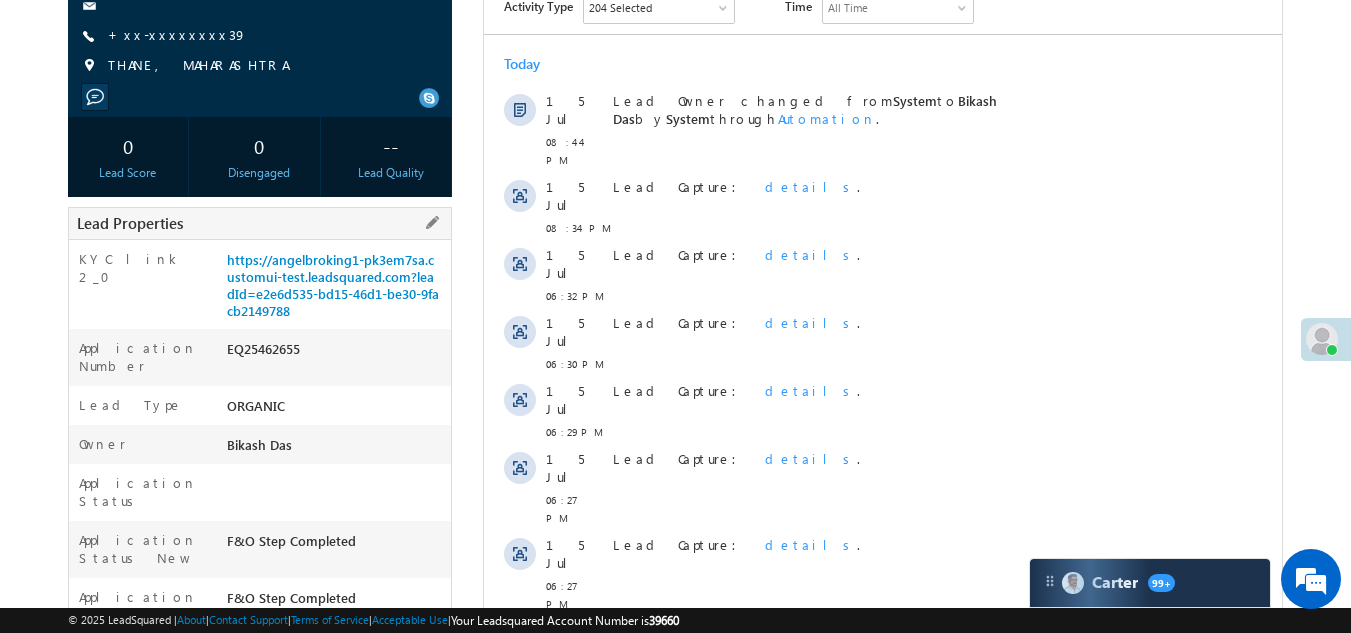 scroll, scrollTop: 400, scrollLeft: 0, axis: vertical 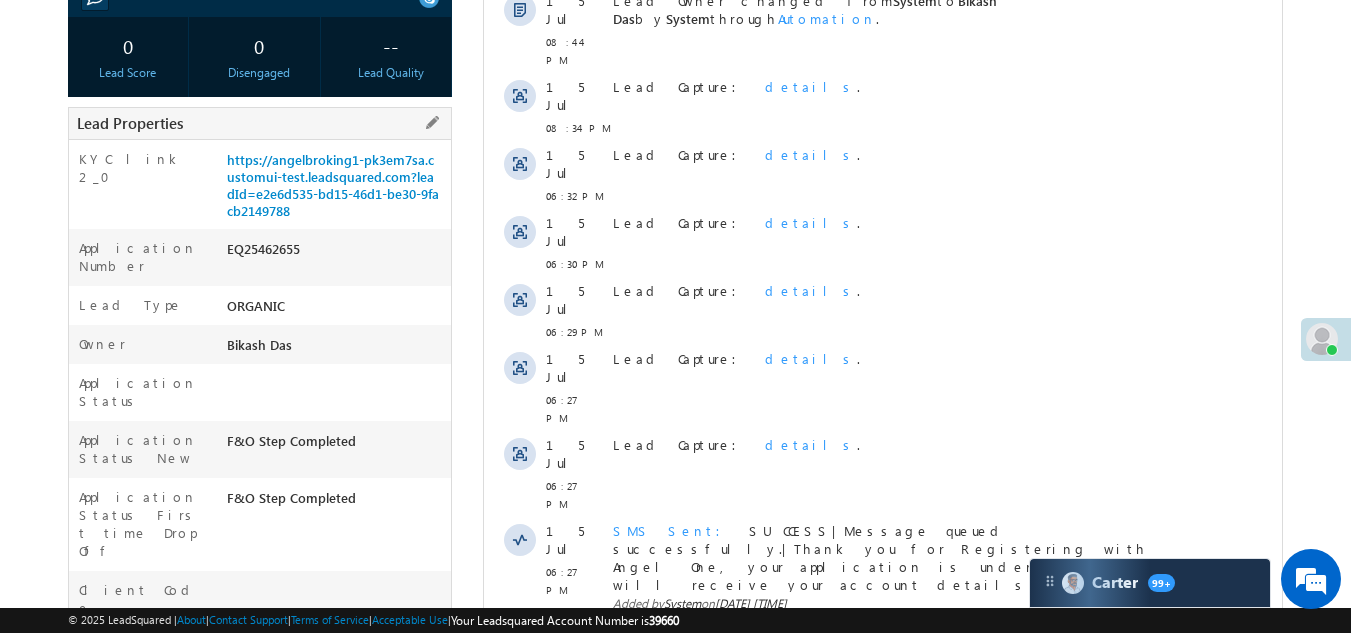 drag, startPoint x: 224, startPoint y: 241, endPoint x: 311, endPoint y: 250, distance: 87.46428 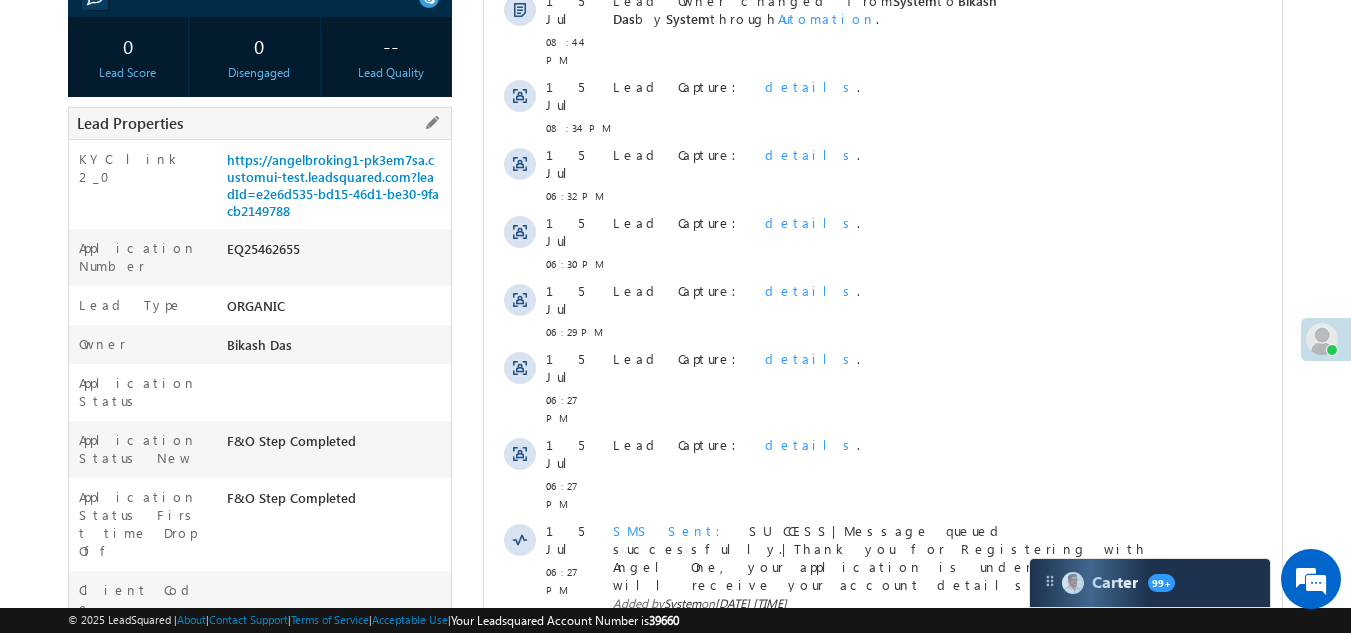 click on "EQ25462655" at bounding box center [337, 253] 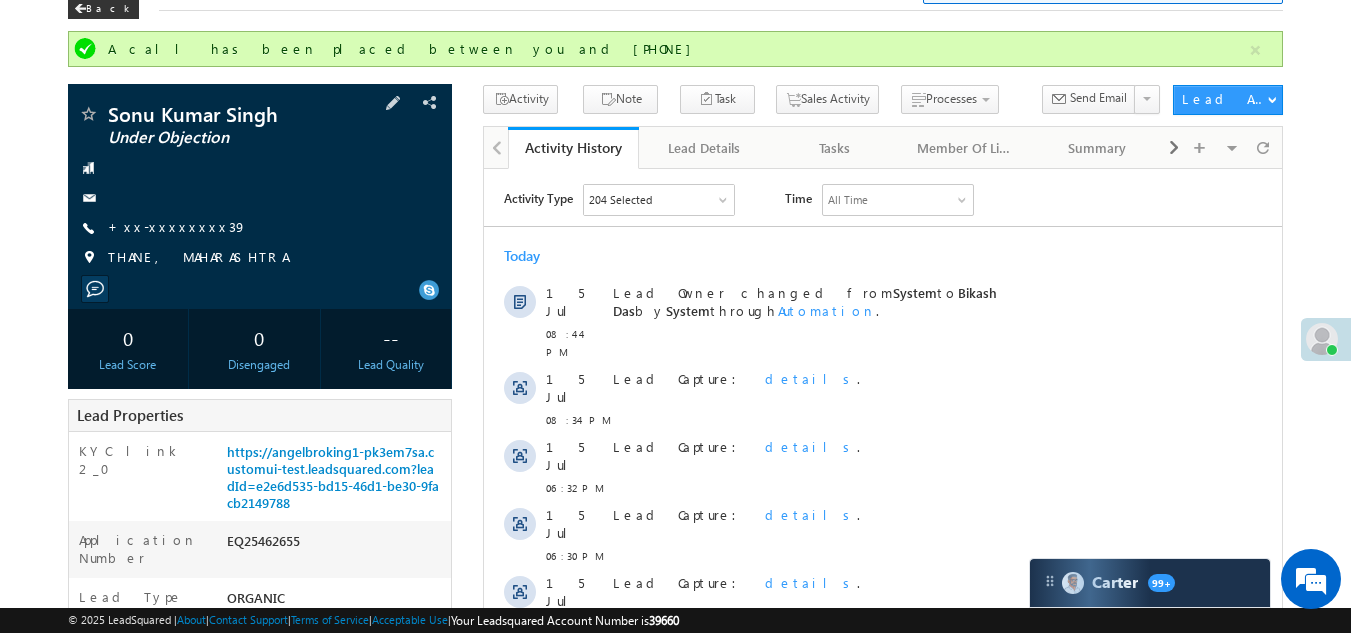scroll, scrollTop: 100, scrollLeft: 0, axis: vertical 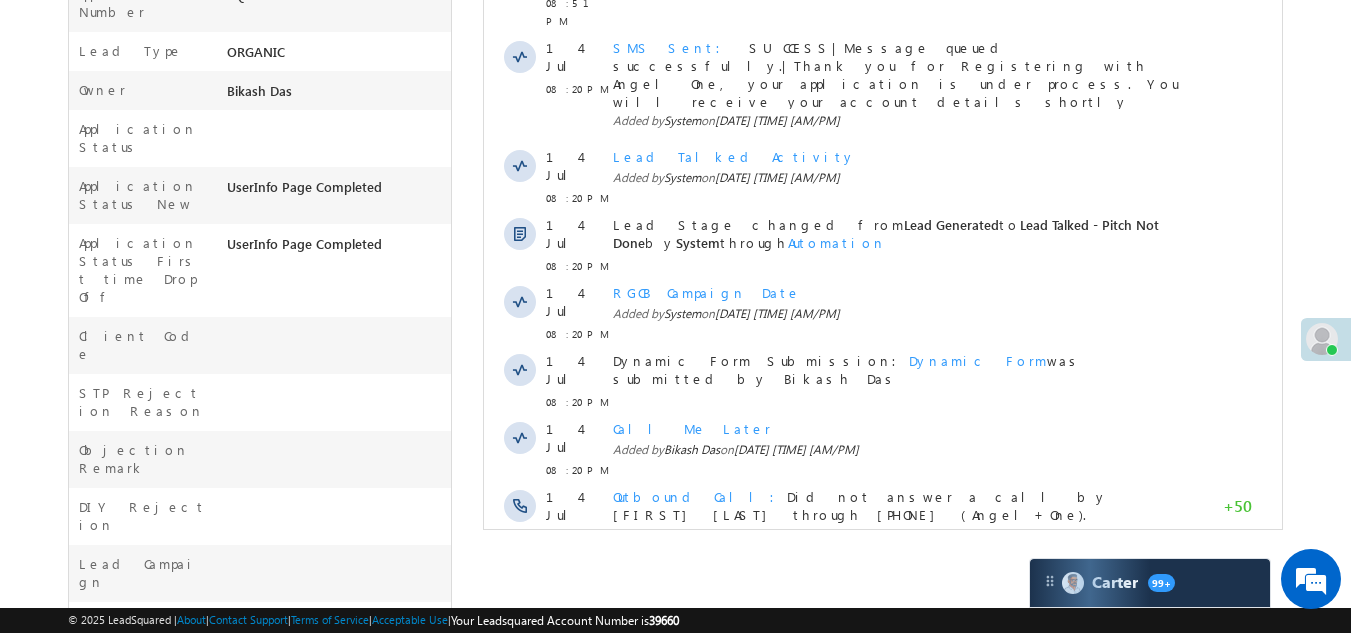 click on "Show More" at bounding box center (883, 582) 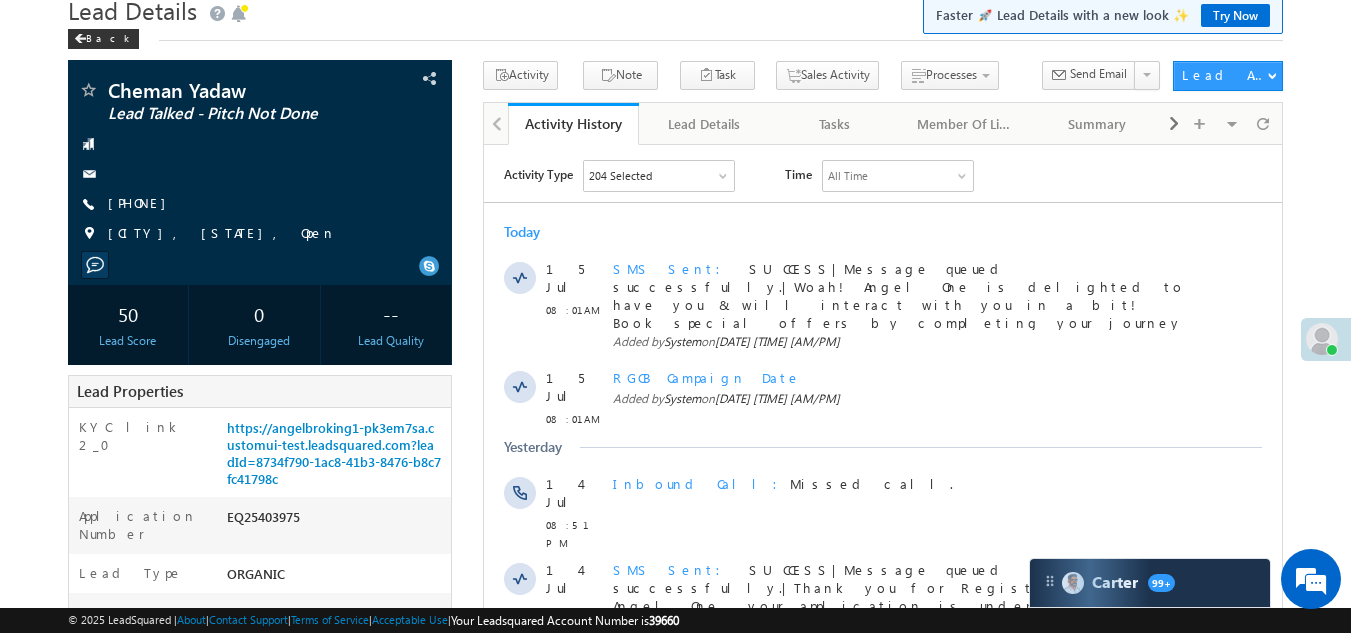 scroll, scrollTop: 0, scrollLeft: 0, axis: both 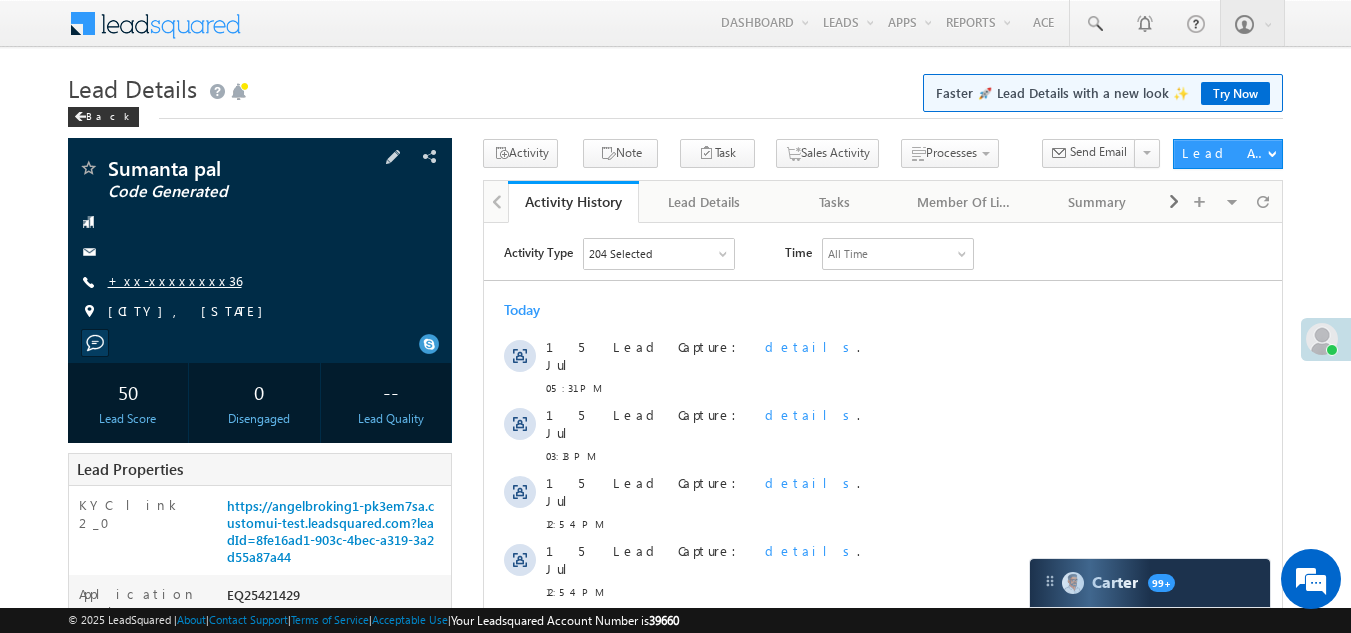 click on "+xx-xxxxxxxx36" at bounding box center (175, 280) 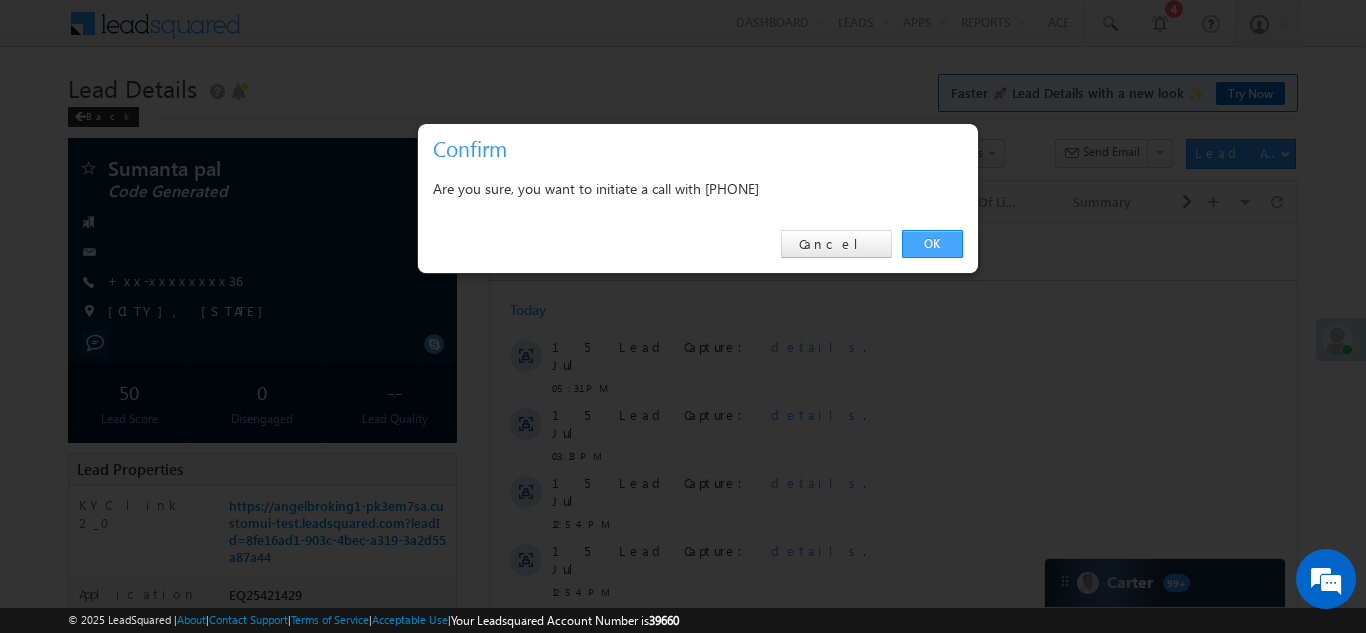 click on "OK" at bounding box center (932, 244) 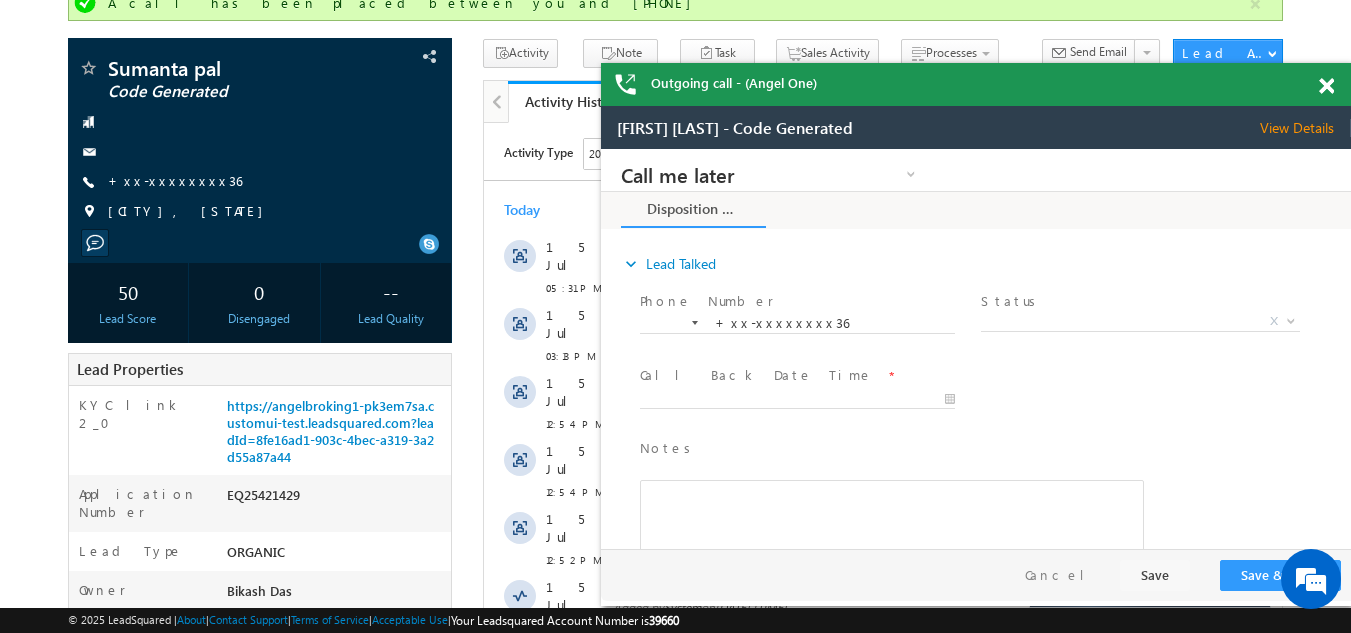 scroll, scrollTop: 0, scrollLeft: 0, axis: both 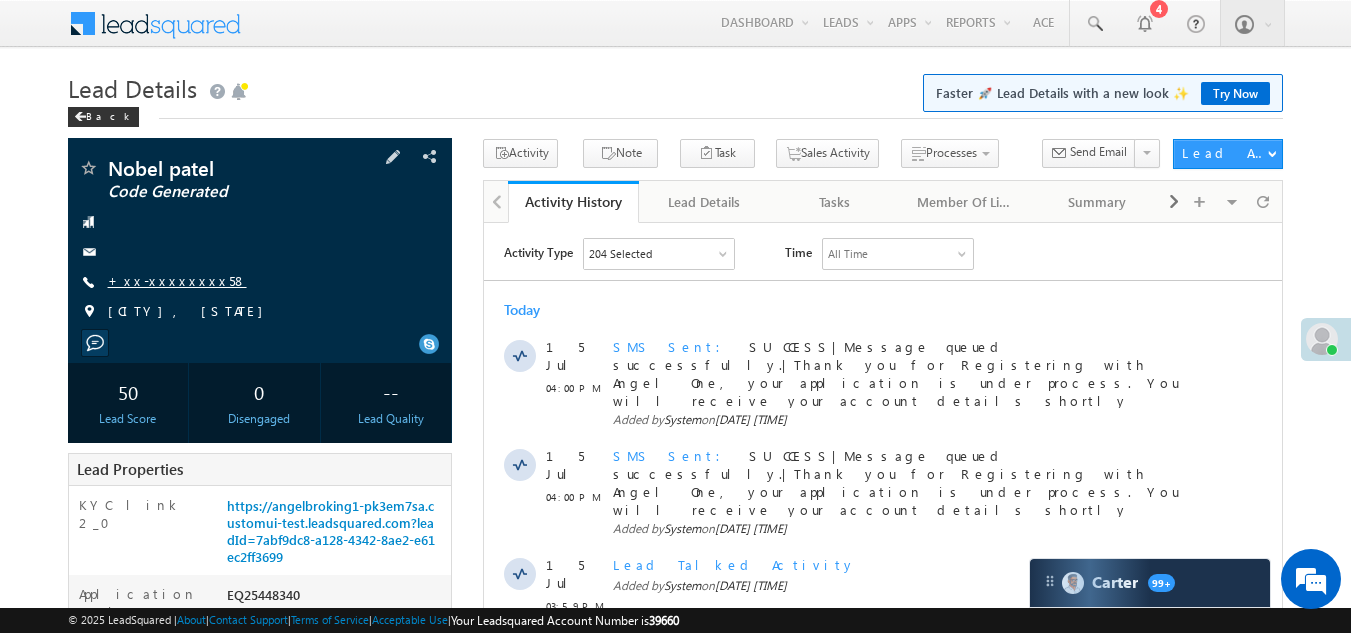 click on "+xx-xxxxxxxx58" at bounding box center [177, 280] 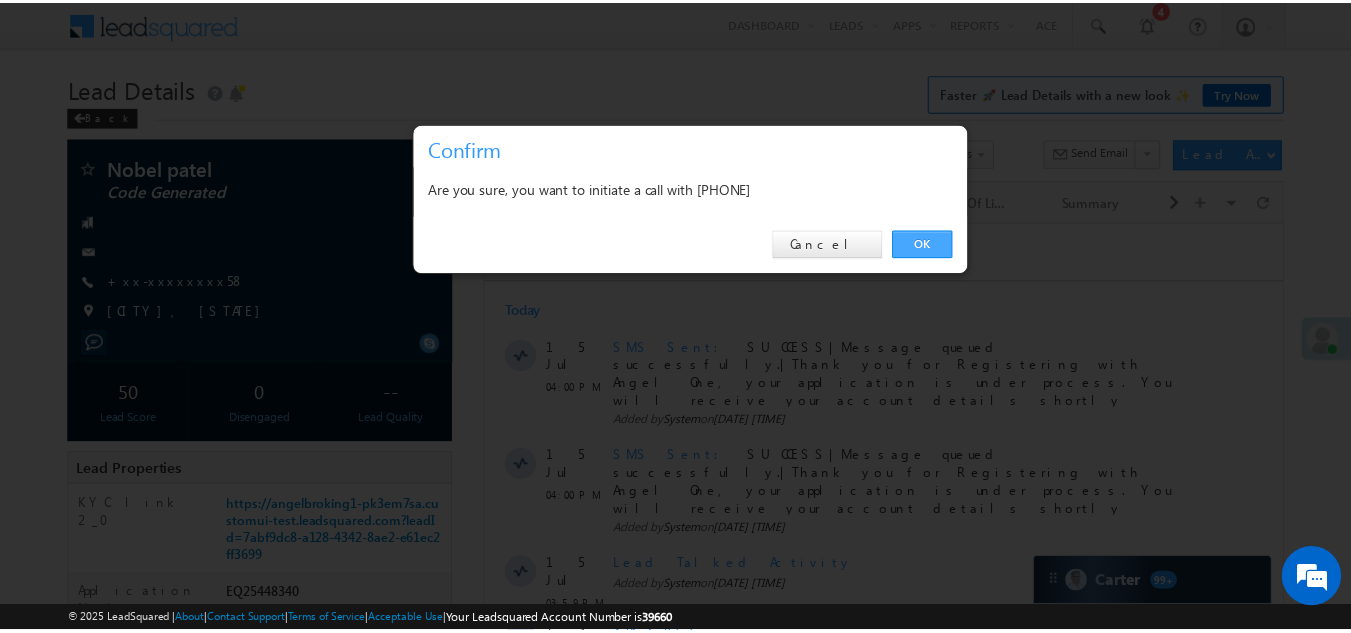 scroll, scrollTop: 0, scrollLeft: 0, axis: both 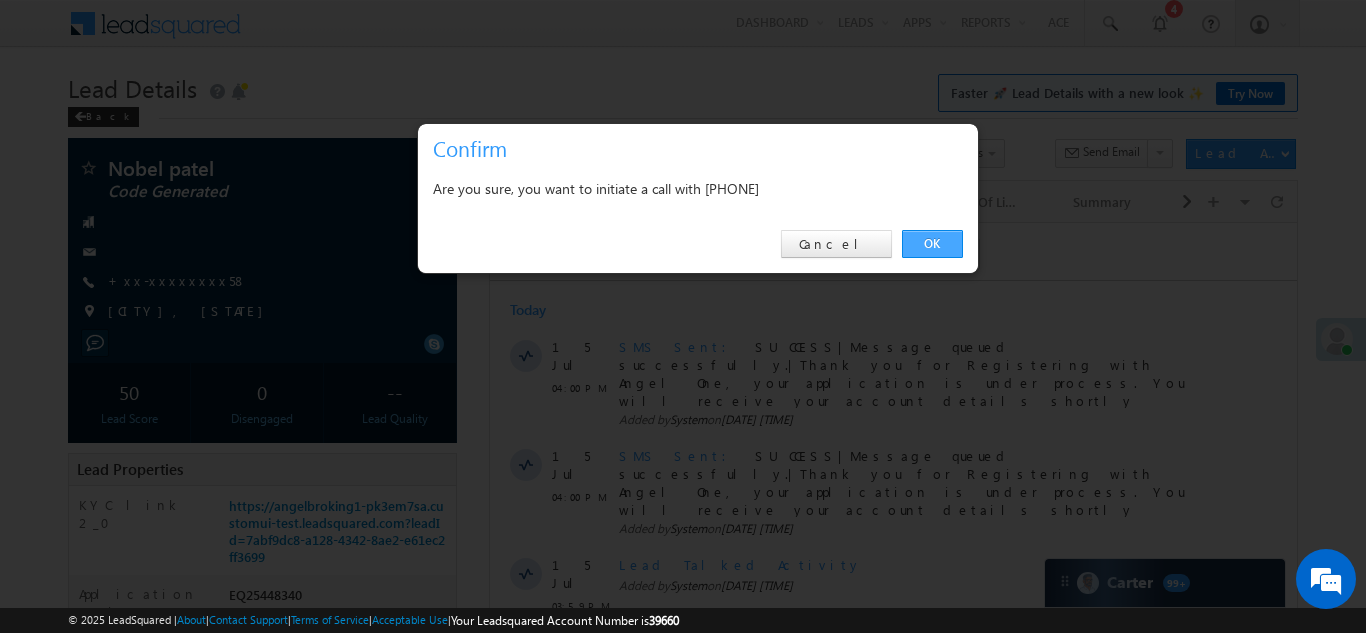 click on "OK" at bounding box center [932, 244] 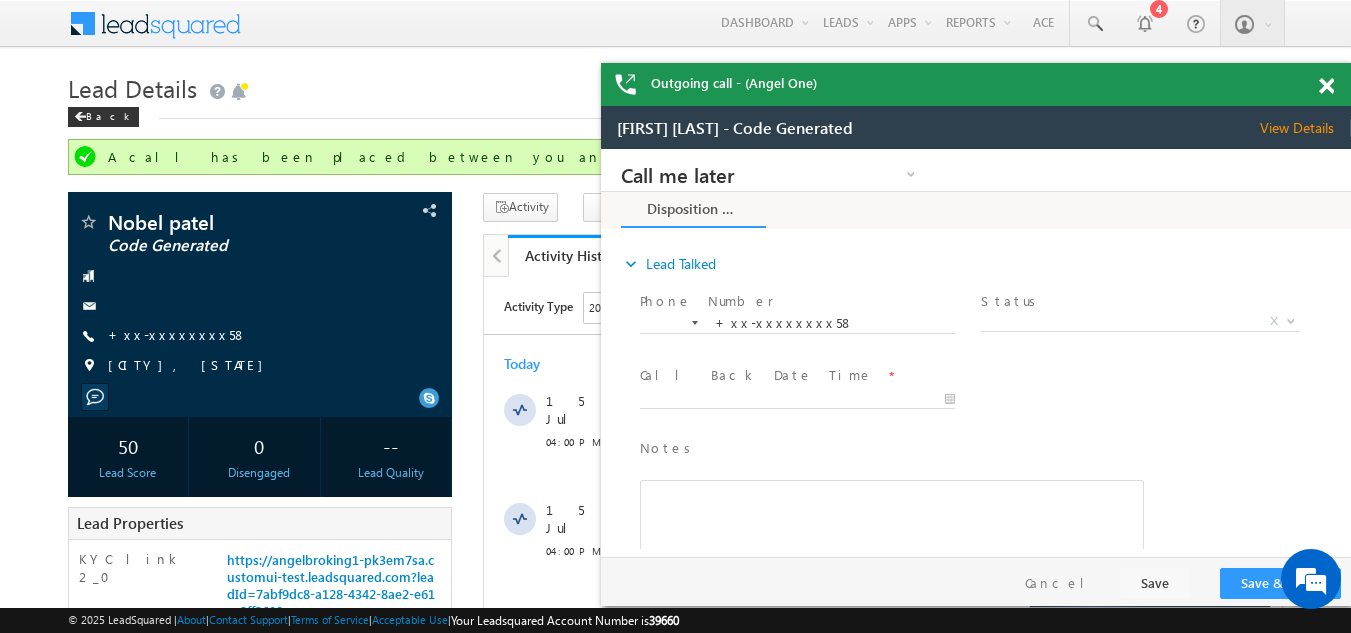 scroll, scrollTop: 0, scrollLeft: 0, axis: both 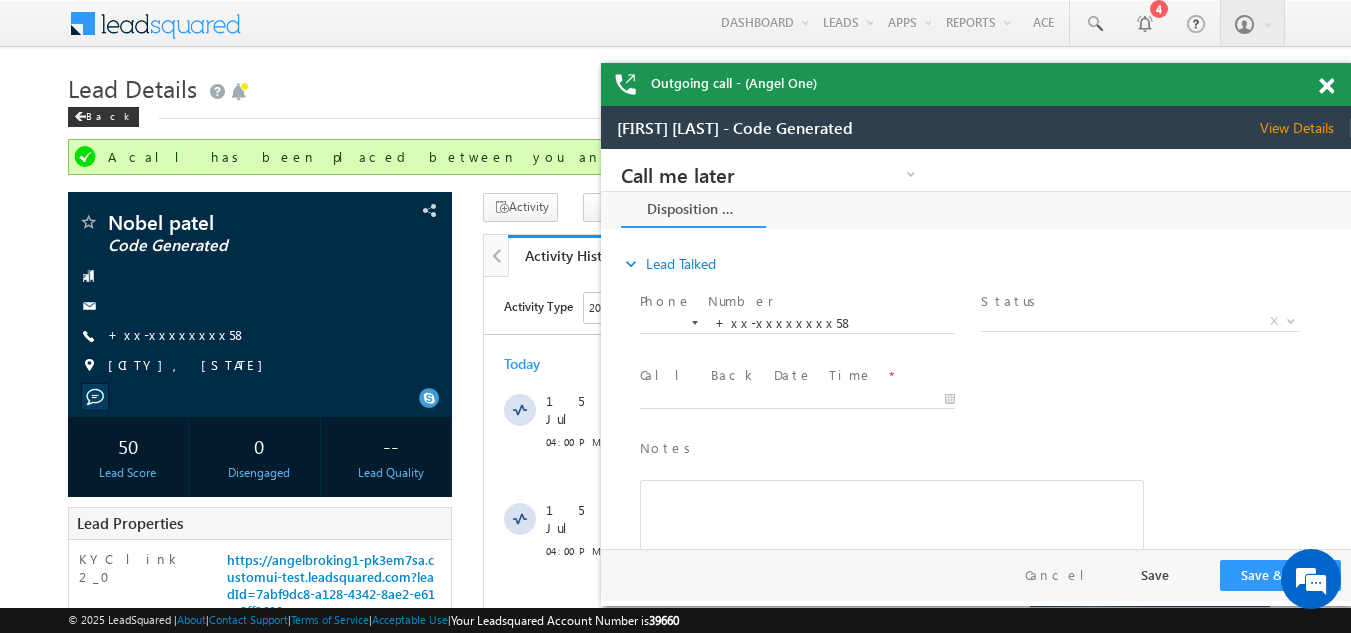 click at bounding box center (1326, 86) 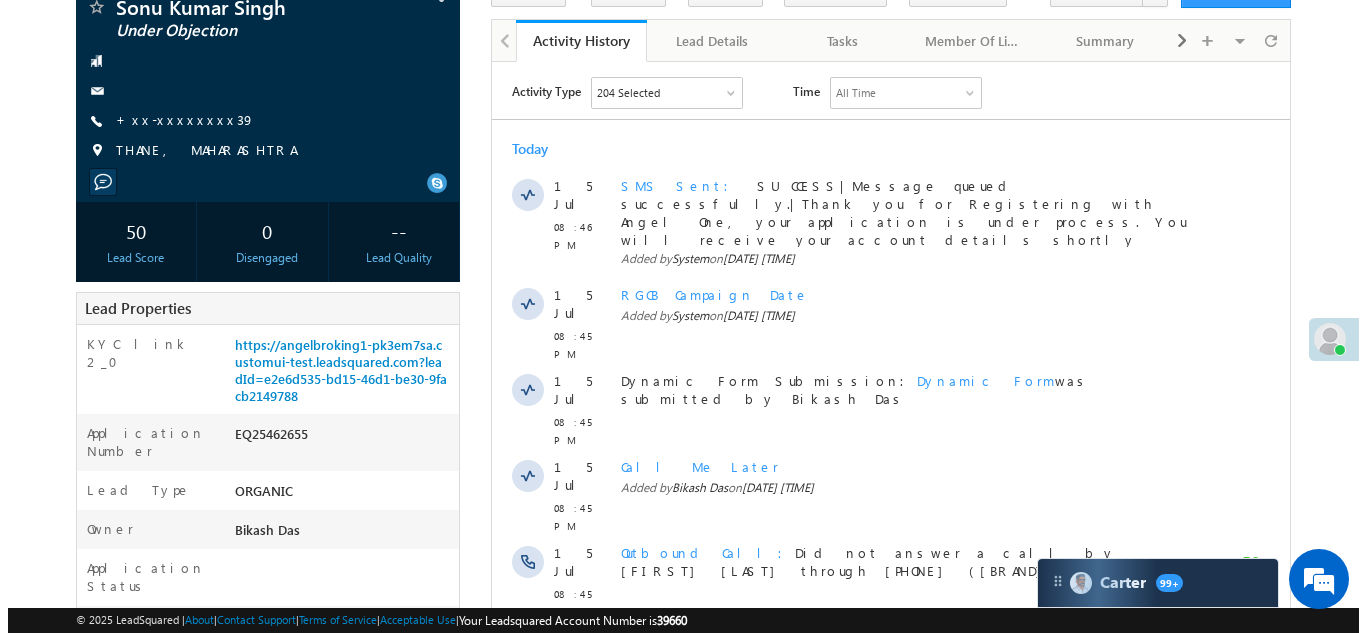 scroll, scrollTop: 0, scrollLeft: 0, axis: both 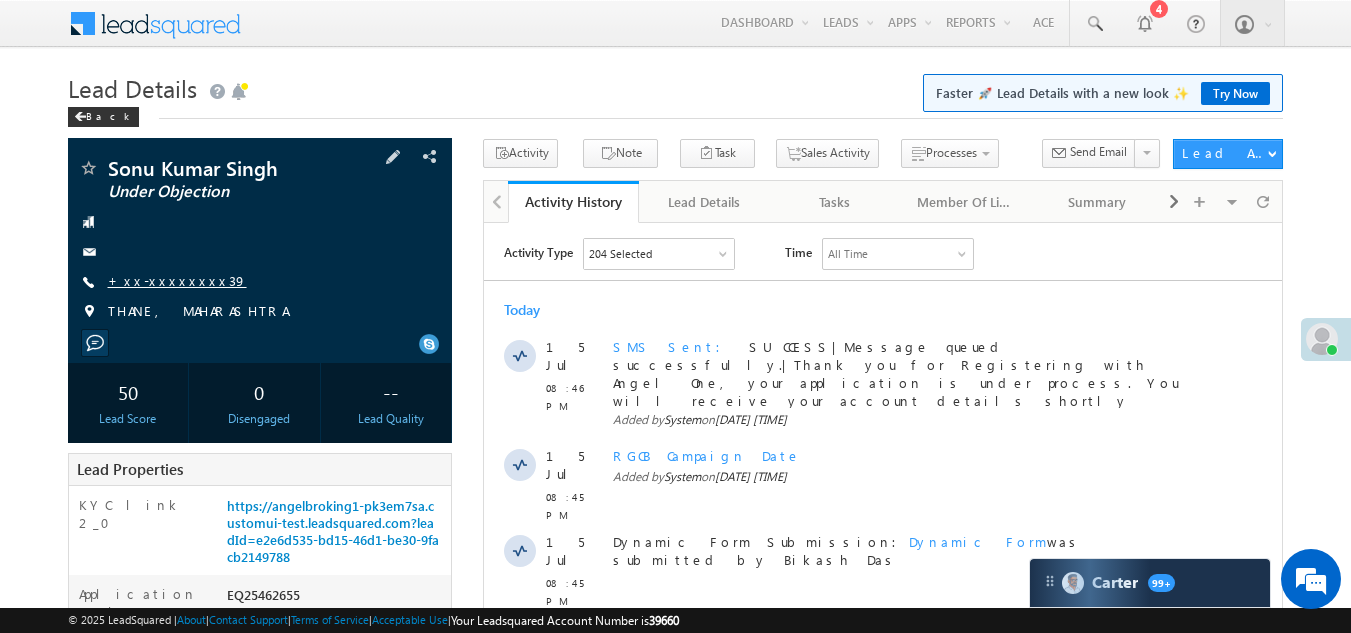 click on "+xx-xxxxxxxx39" at bounding box center [177, 280] 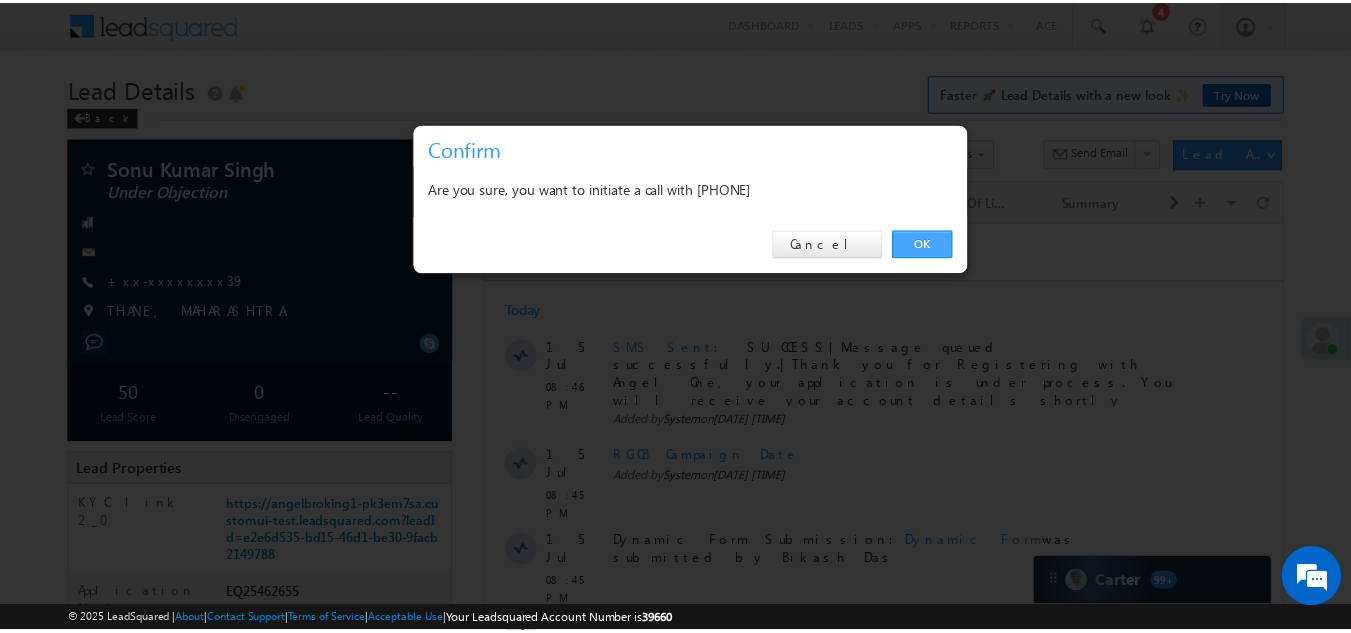scroll, scrollTop: 0, scrollLeft: 0, axis: both 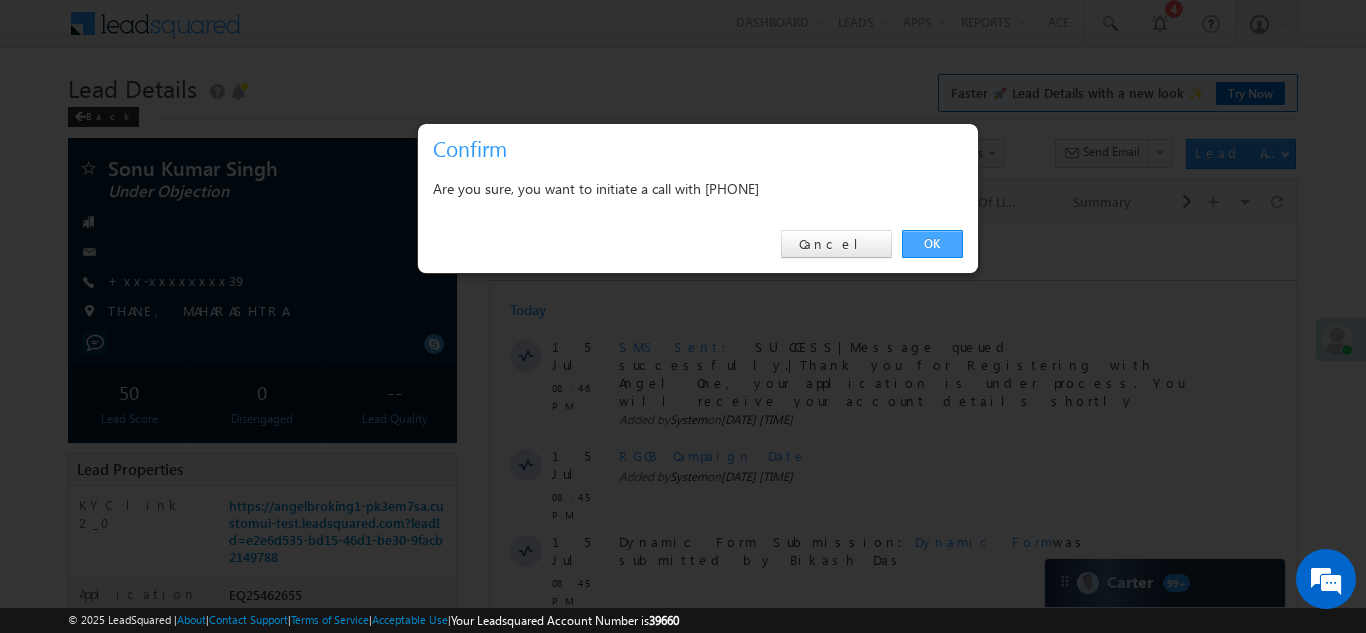 click on "OK" at bounding box center [932, 244] 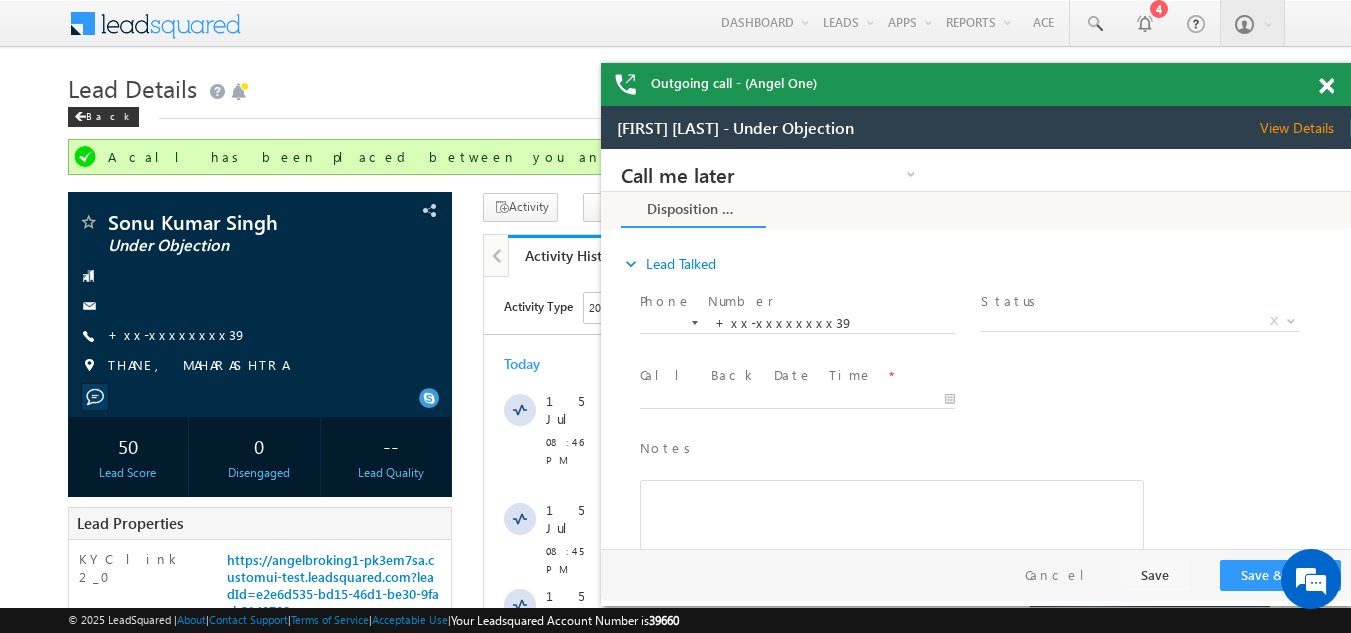 scroll, scrollTop: 0, scrollLeft: 0, axis: both 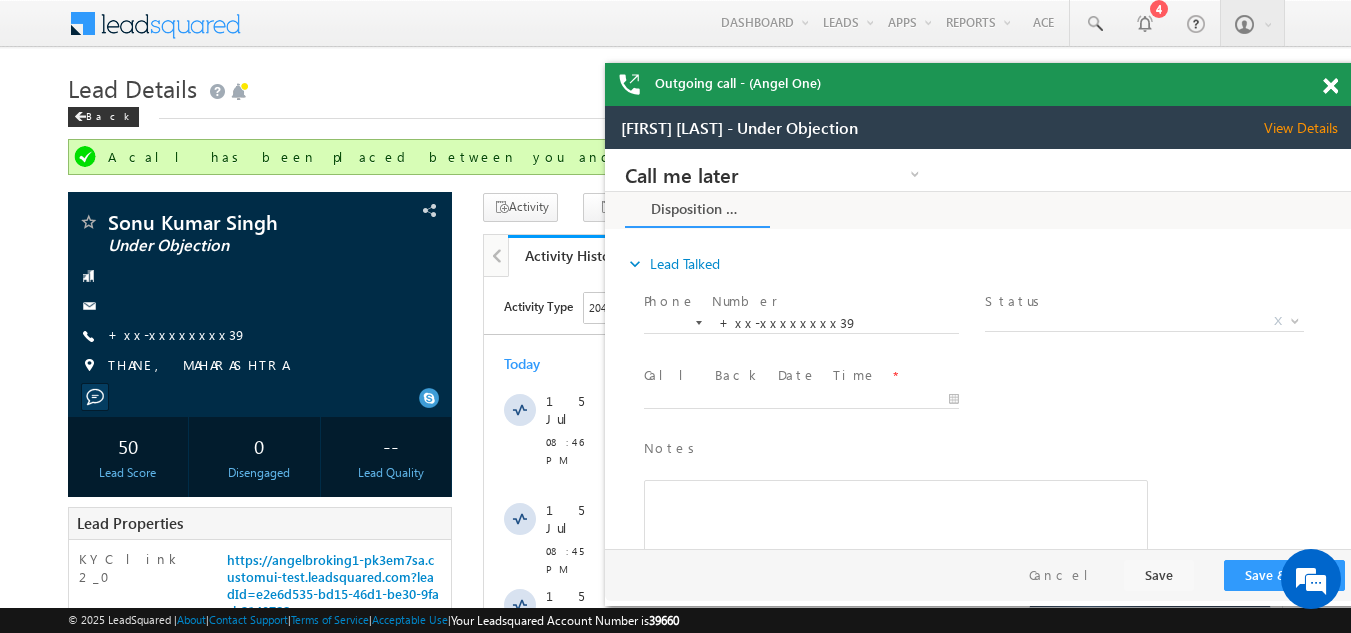 click at bounding box center (1330, 86) 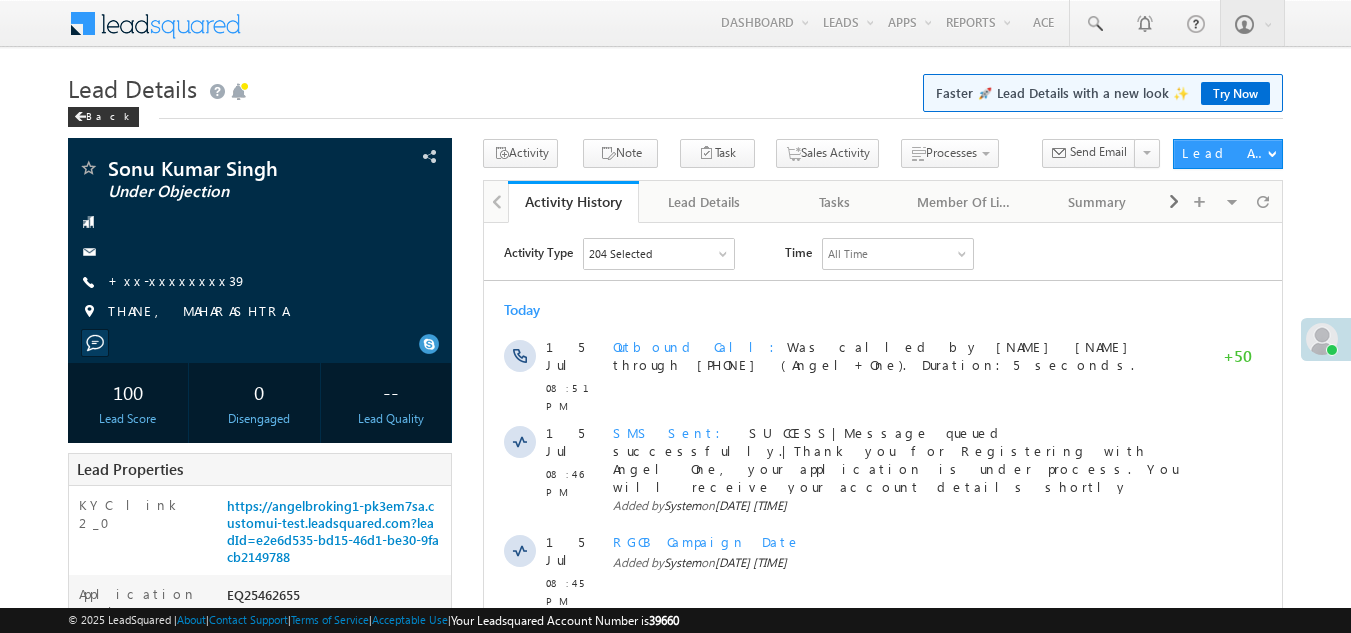 scroll, scrollTop: 0, scrollLeft: 0, axis: both 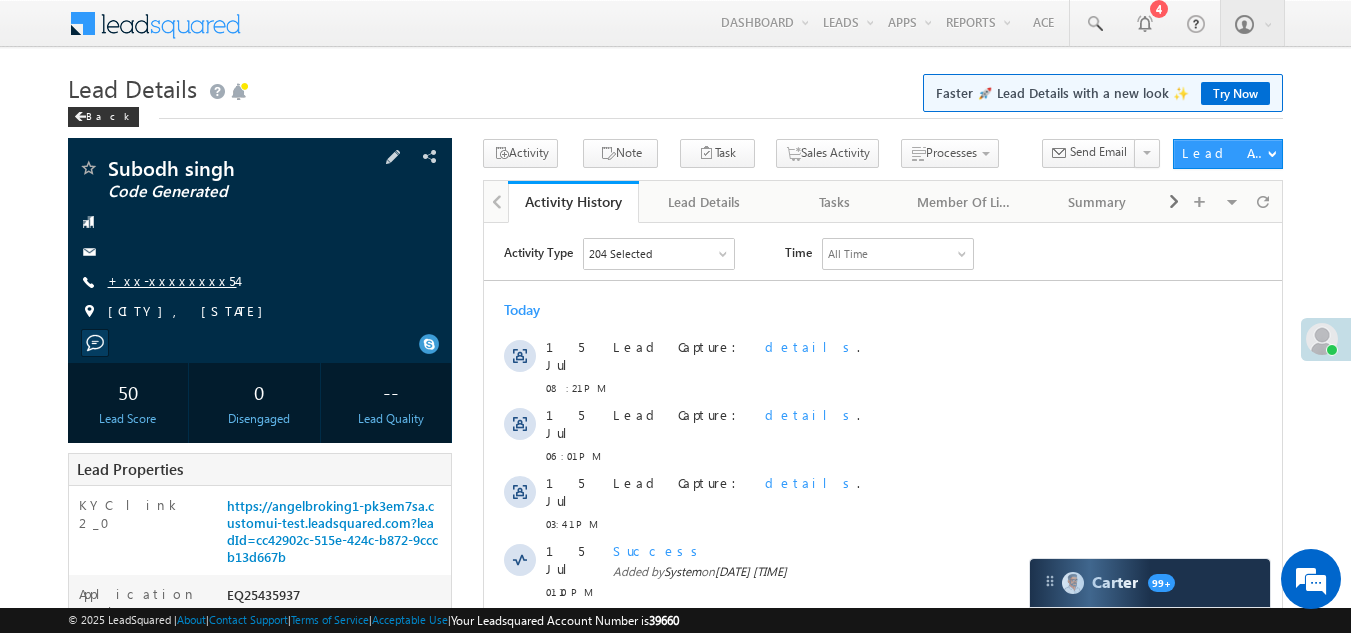 click on "+xx-xxxxxxxx54" at bounding box center (172, 280) 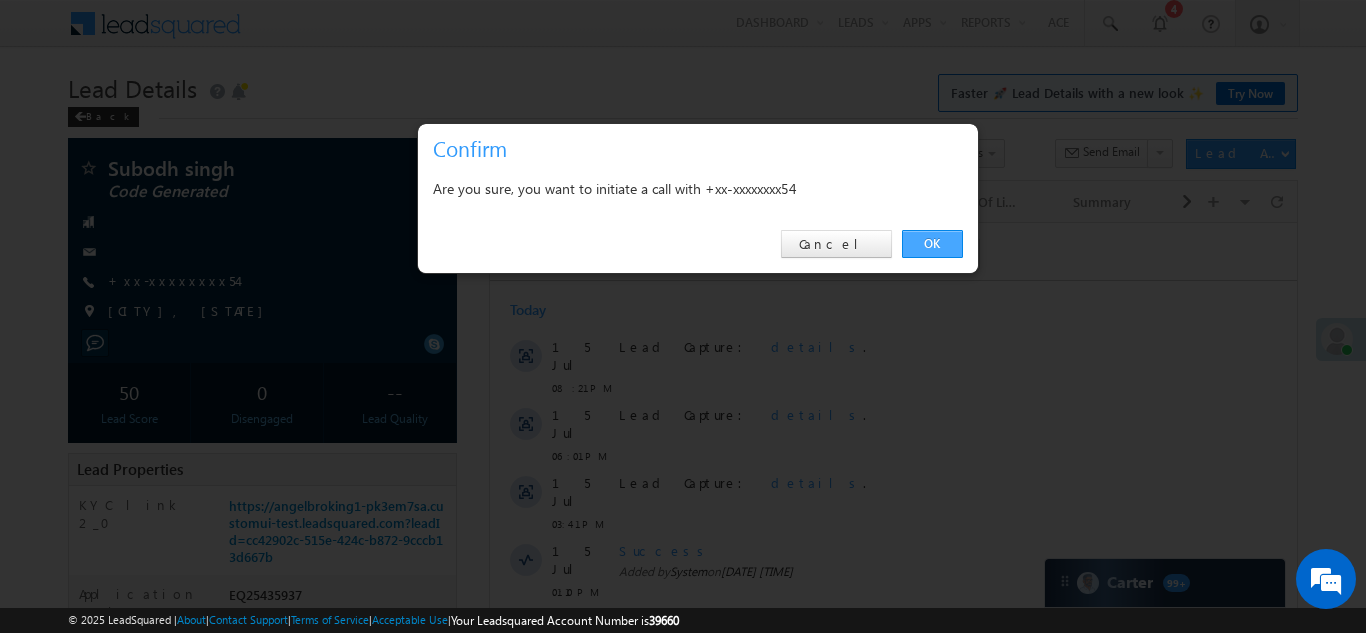 click on "OK" at bounding box center [932, 244] 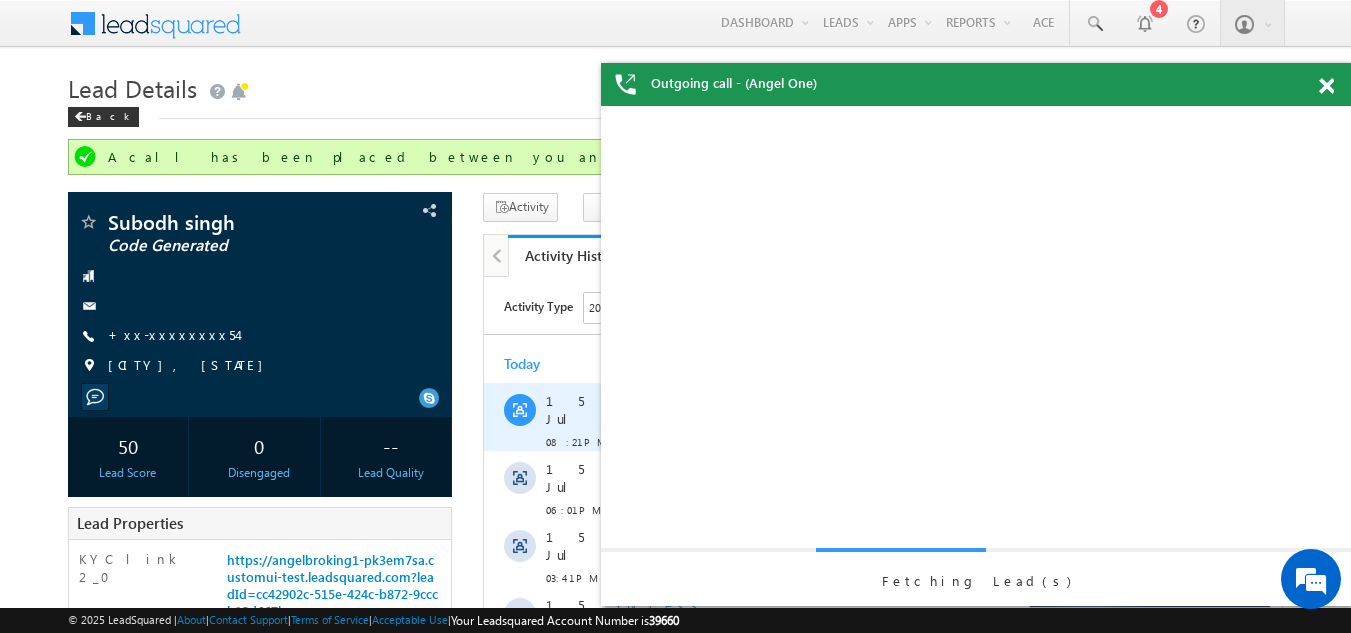 scroll, scrollTop: 0, scrollLeft: 0, axis: both 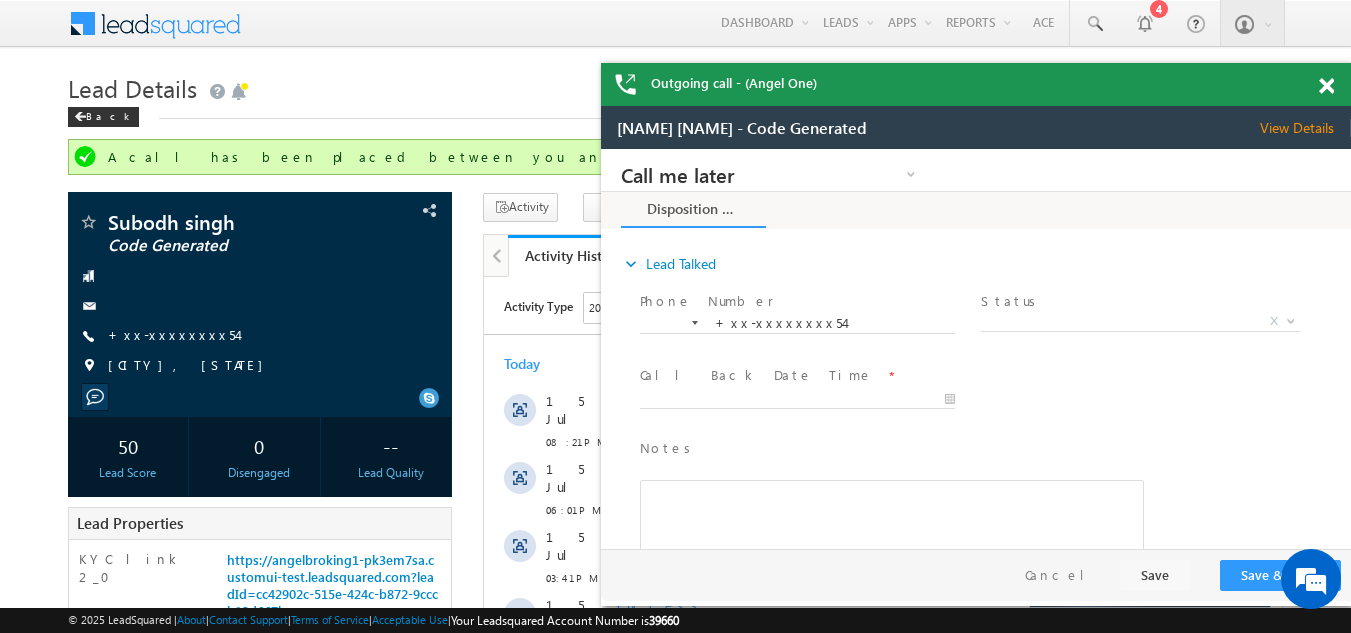 click at bounding box center (1326, 86) 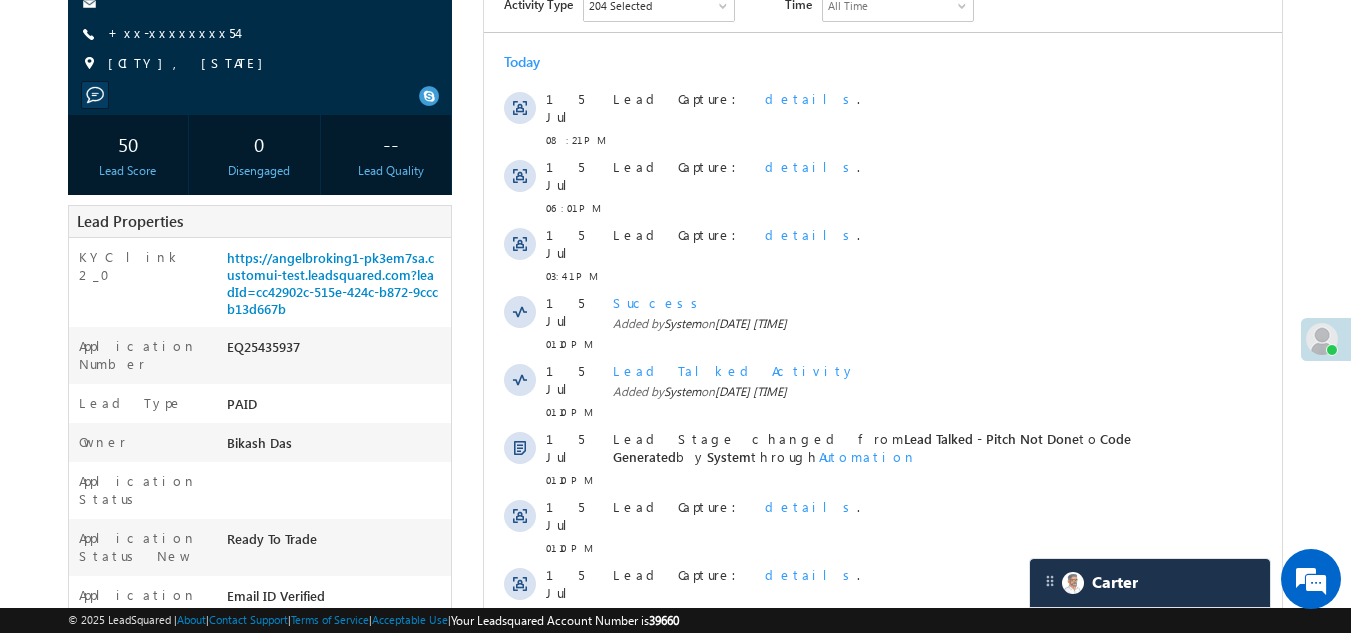 scroll, scrollTop: 500, scrollLeft: 0, axis: vertical 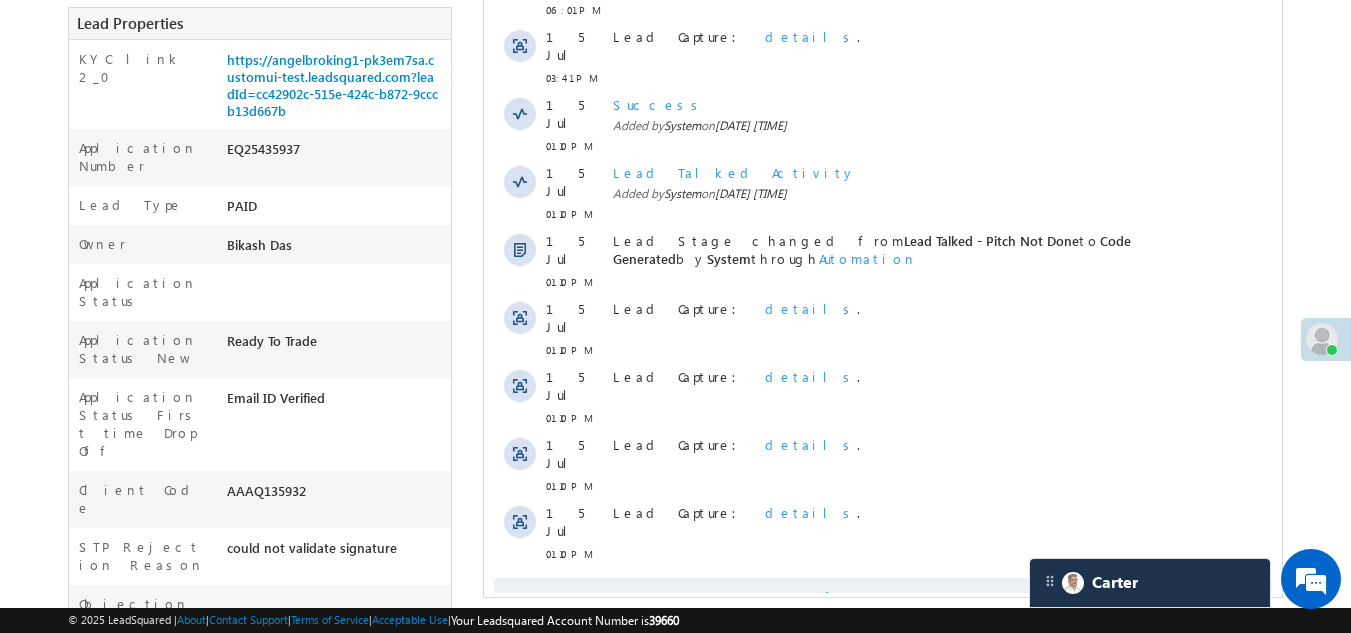 click on "Show More" at bounding box center [883, 598] 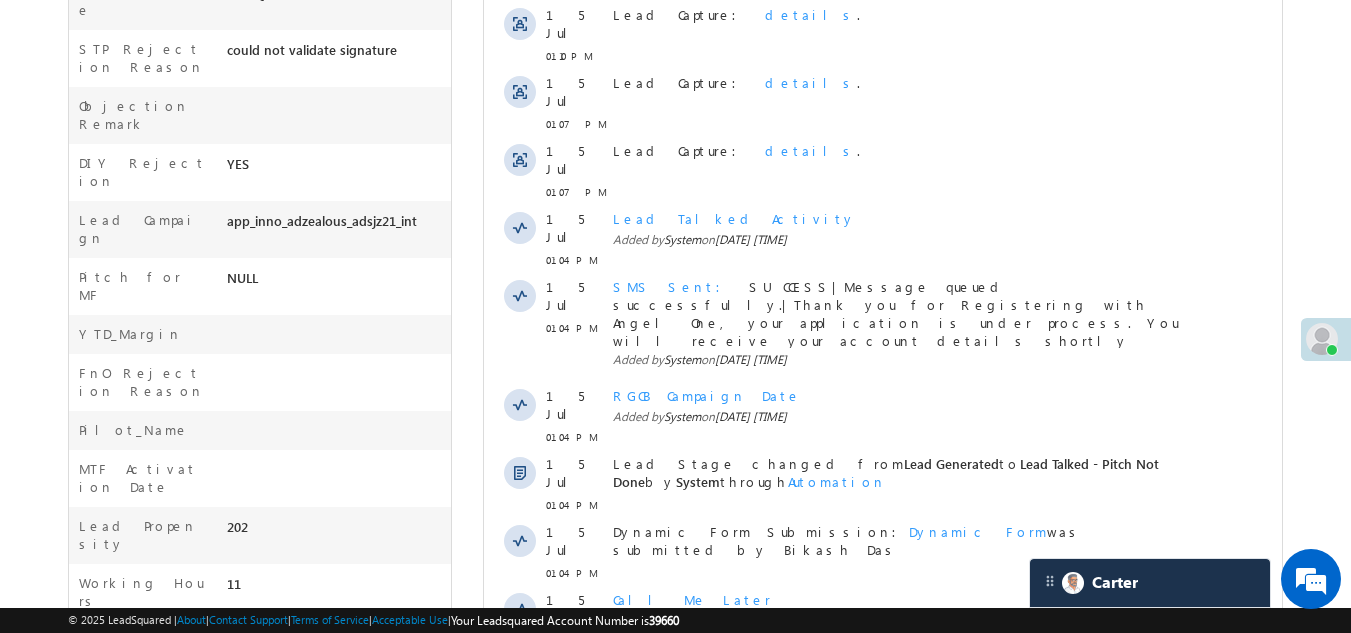 scroll, scrollTop: 1118, scrollLeft: 0, axis: vertical 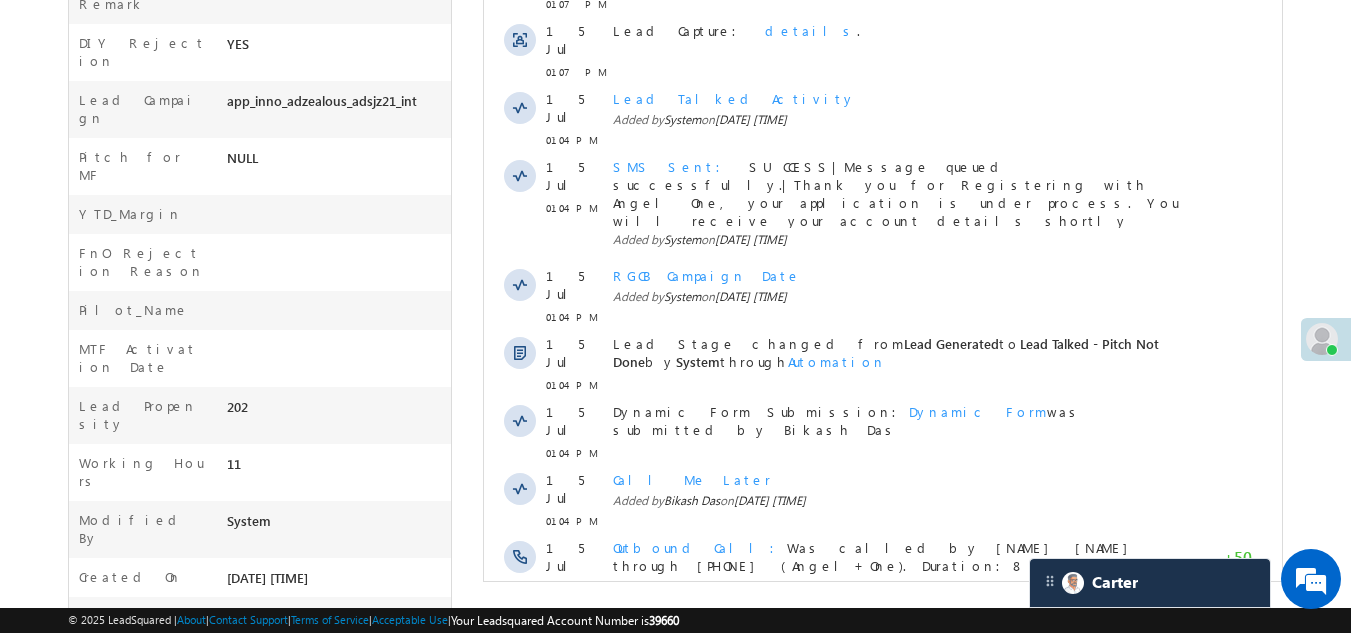 click on "Show More" at bounding box center [883, 746] 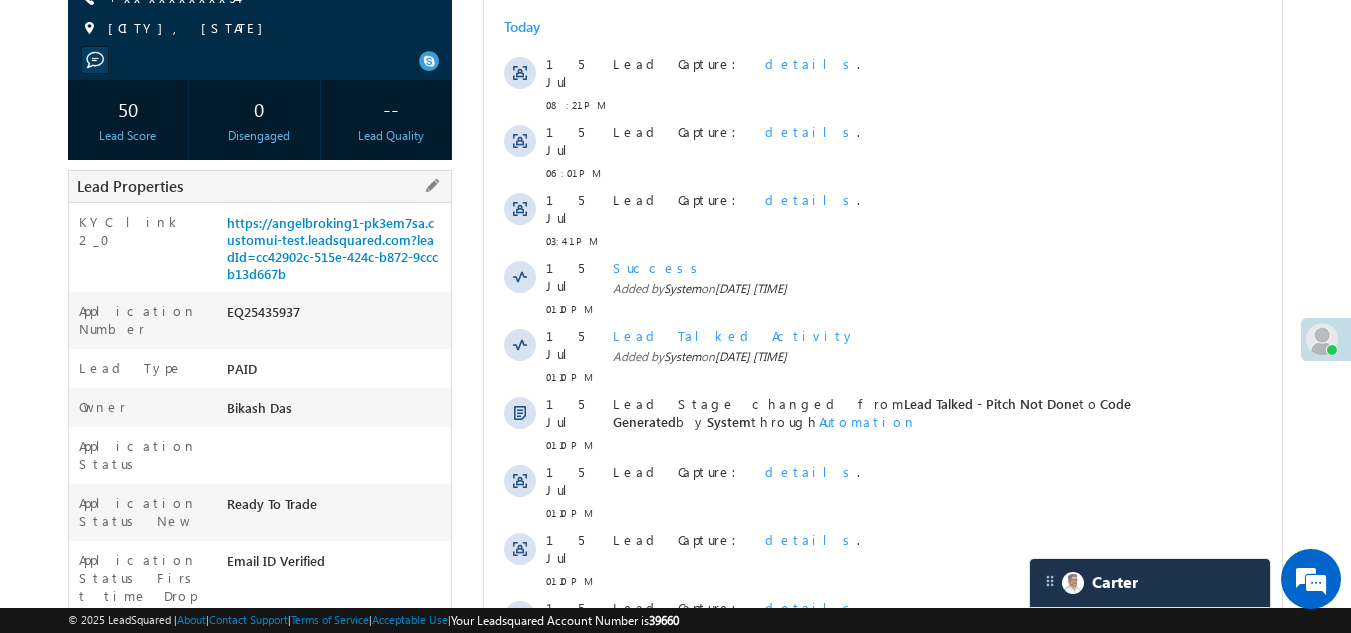scroll, scrollTop: 118, scrollLeft: 0, axis: vertical 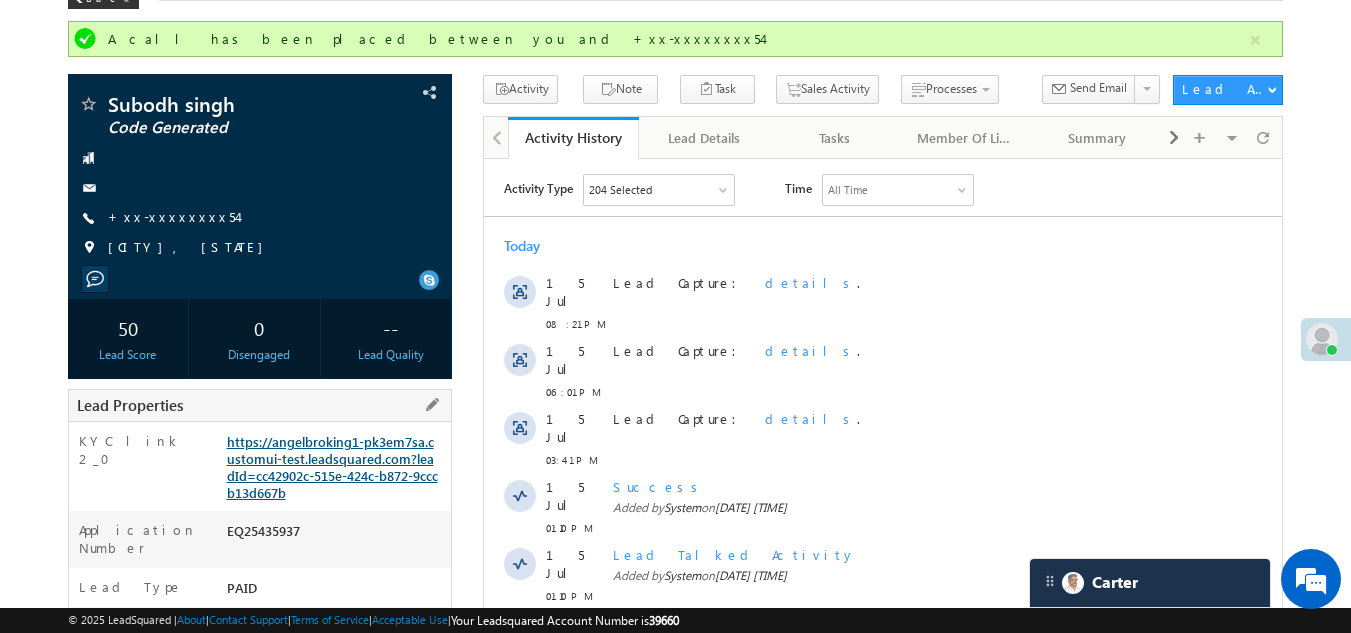 click on "https://angelbroking1-pk3em7sa.customui-test.leadsquared.com?leadId=cc42902c-515e-424c-b872-9cccb13d667b" at bounding box center [332, 467] 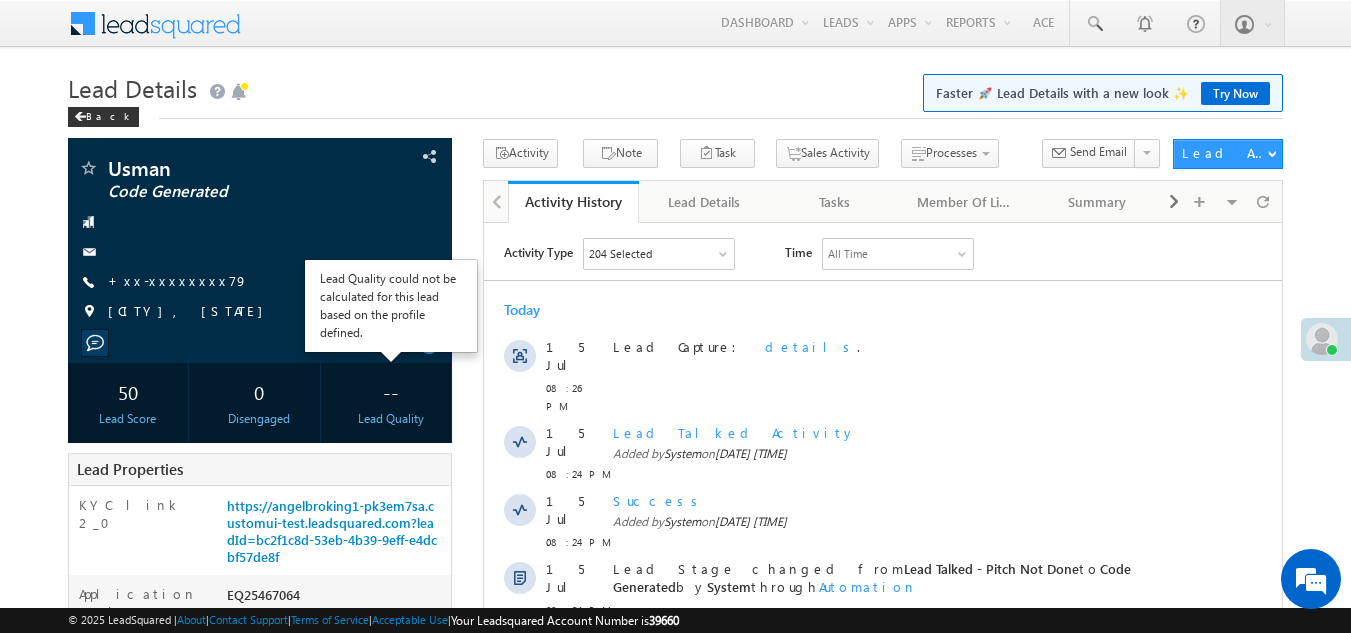 scroll, scrollTop: 0, scrollLeft: 0, axis: both 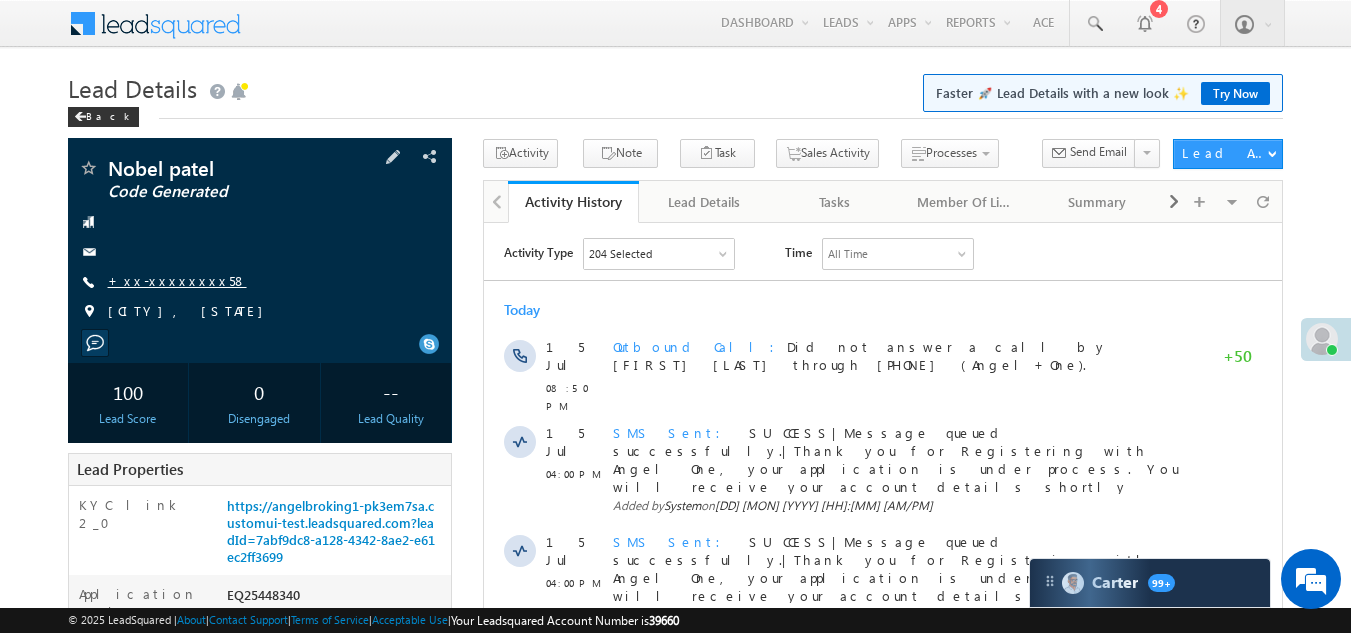 click on "+xx-xxxxxxxx58" at bounding box center (177, 280) 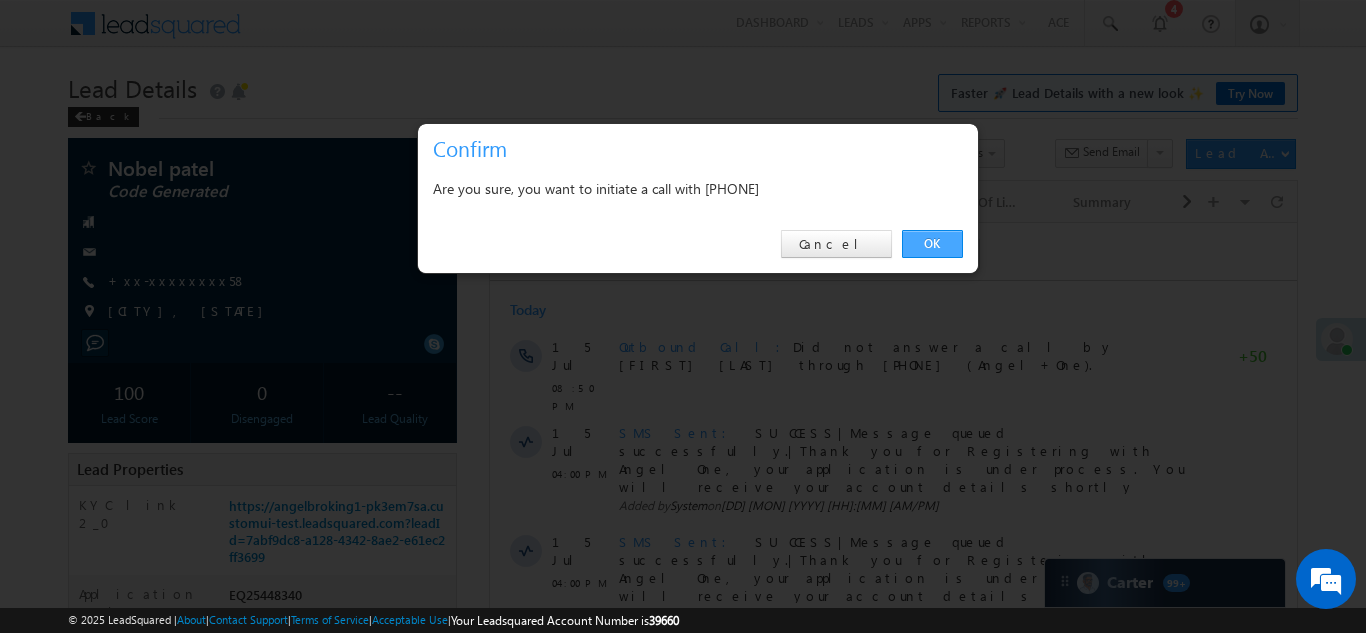 drag, startPoint x: 913, startPoint y: 245, endPoint x: 427, endPoint y: 17, distance: 536.824 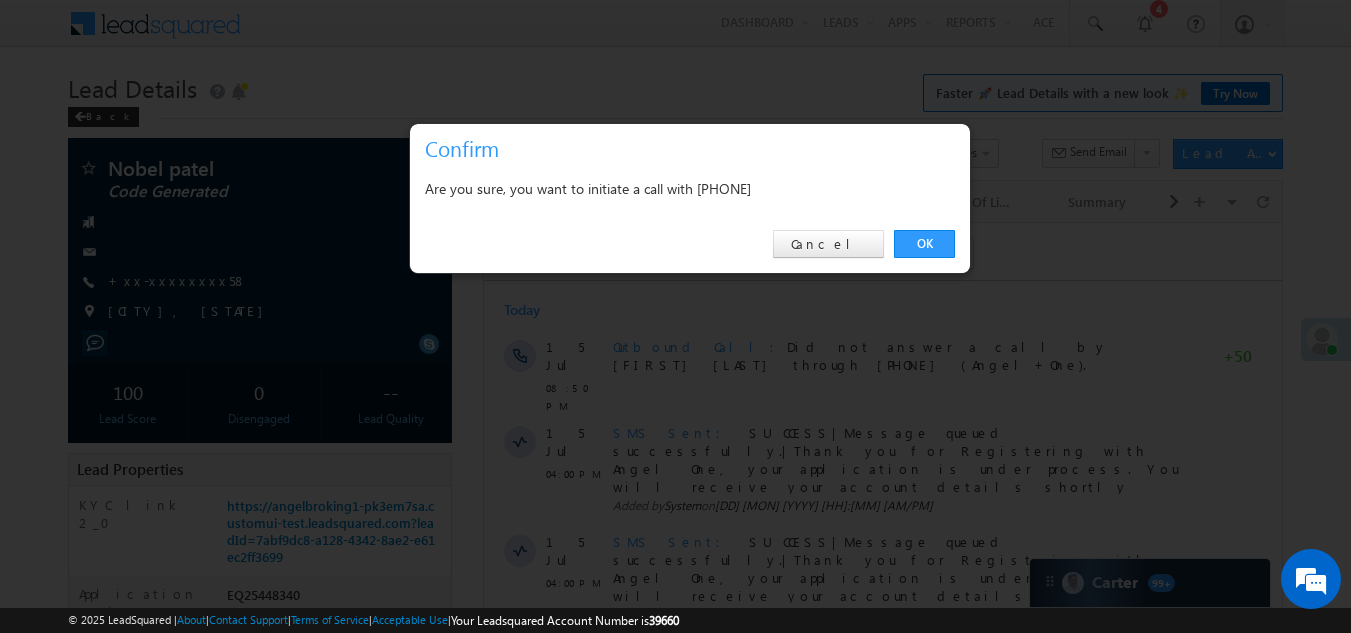 scroll, scrollTop: 0, scrollLeft: 0, axis: both 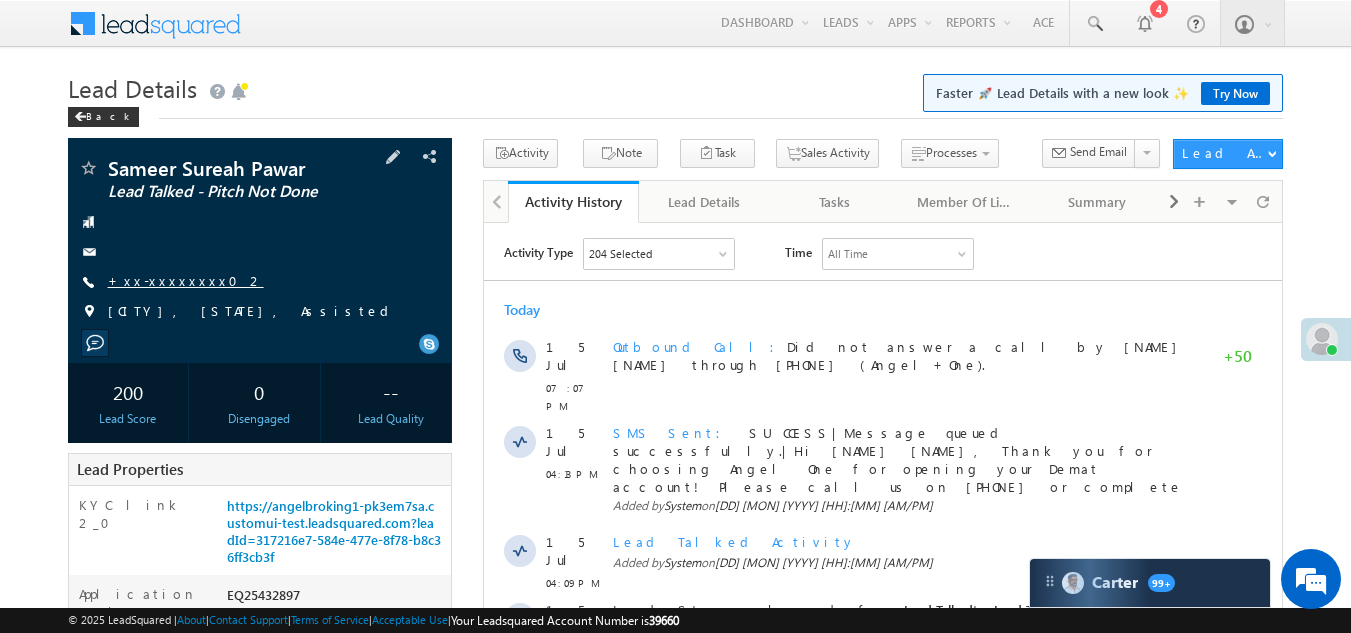 click on "+xx-xxxxxxxx02" at bounding box center [186, 280] 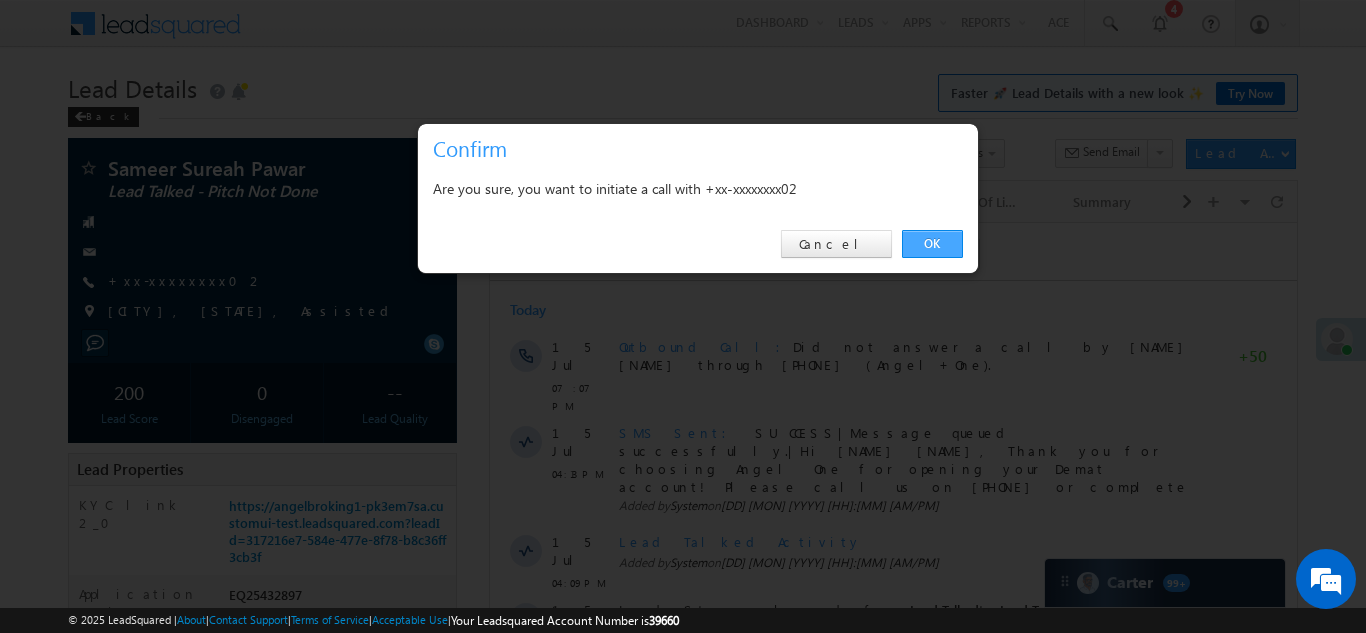 click on "OK" at bounding box center [932, 244] 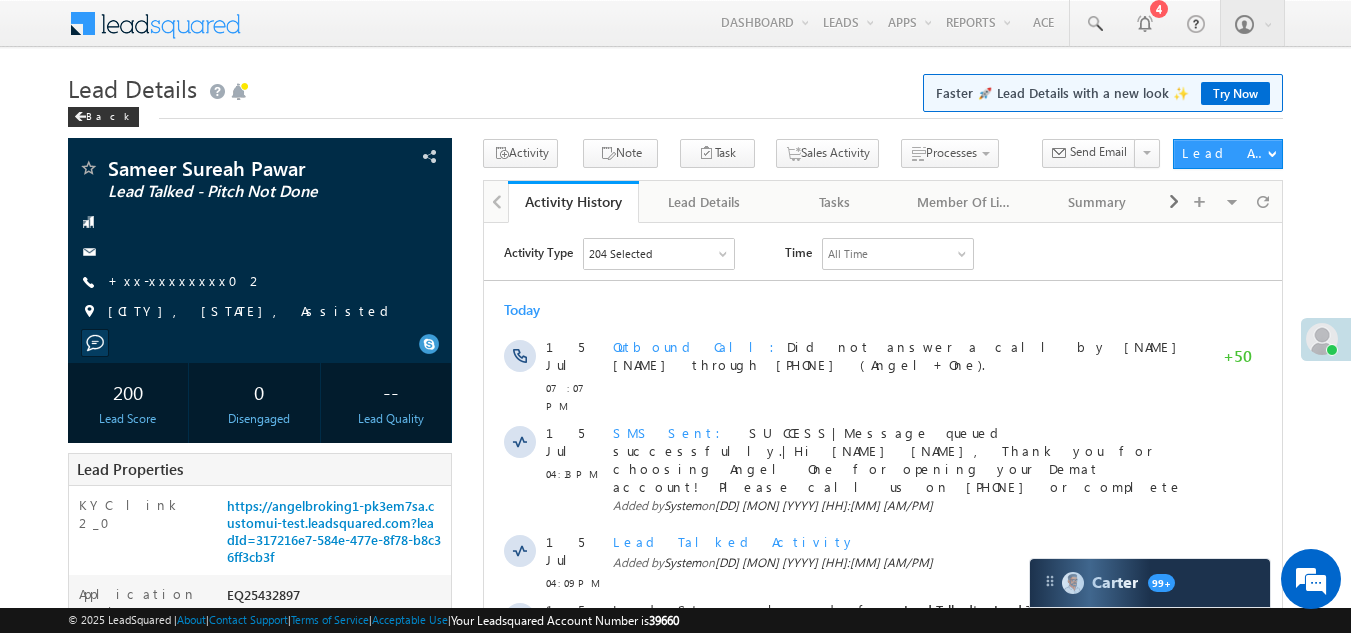 scroll, scrollTop: 0, scrollLeft: 0, axis: both 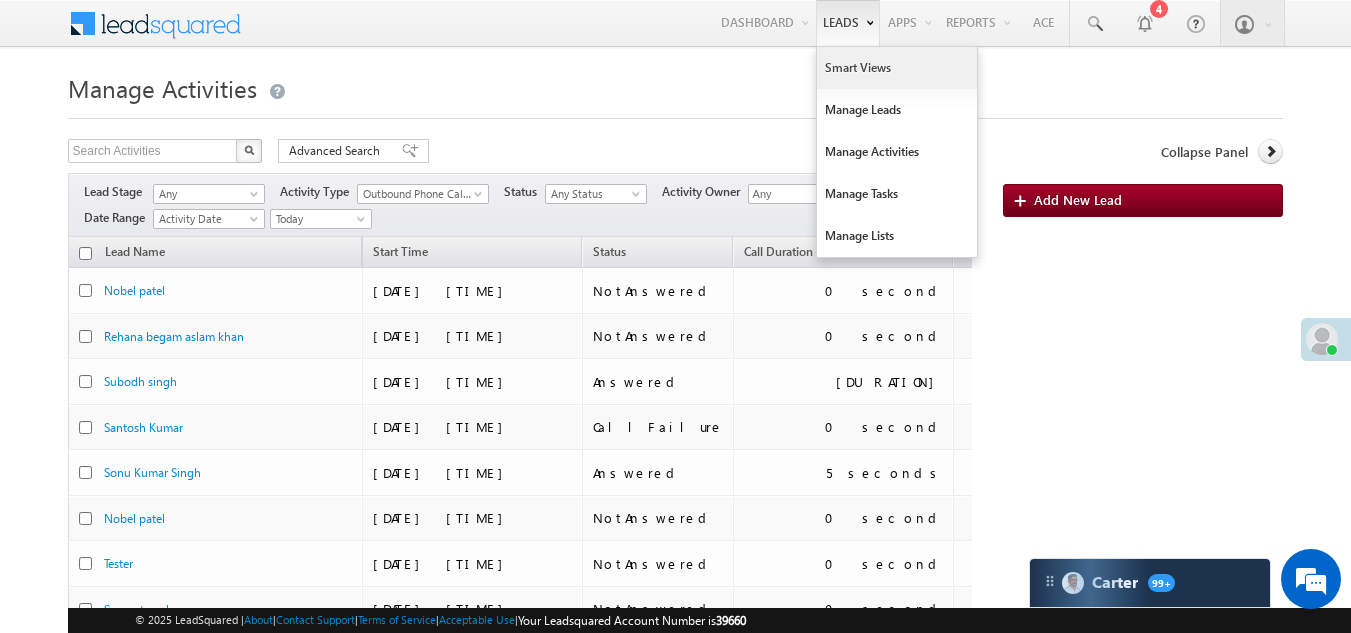 click on "Smart Views" at bounding box center (897, 68) 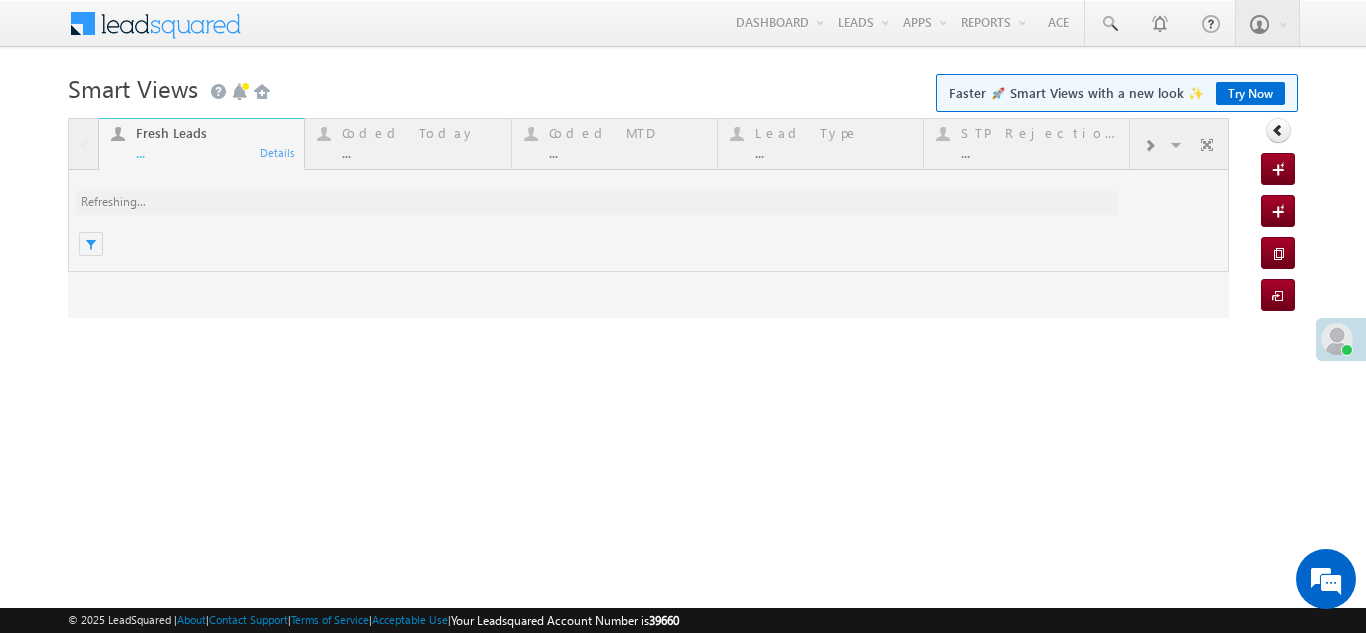 scroll, scrollTop: 0, scrollLeft: 0, axis: both 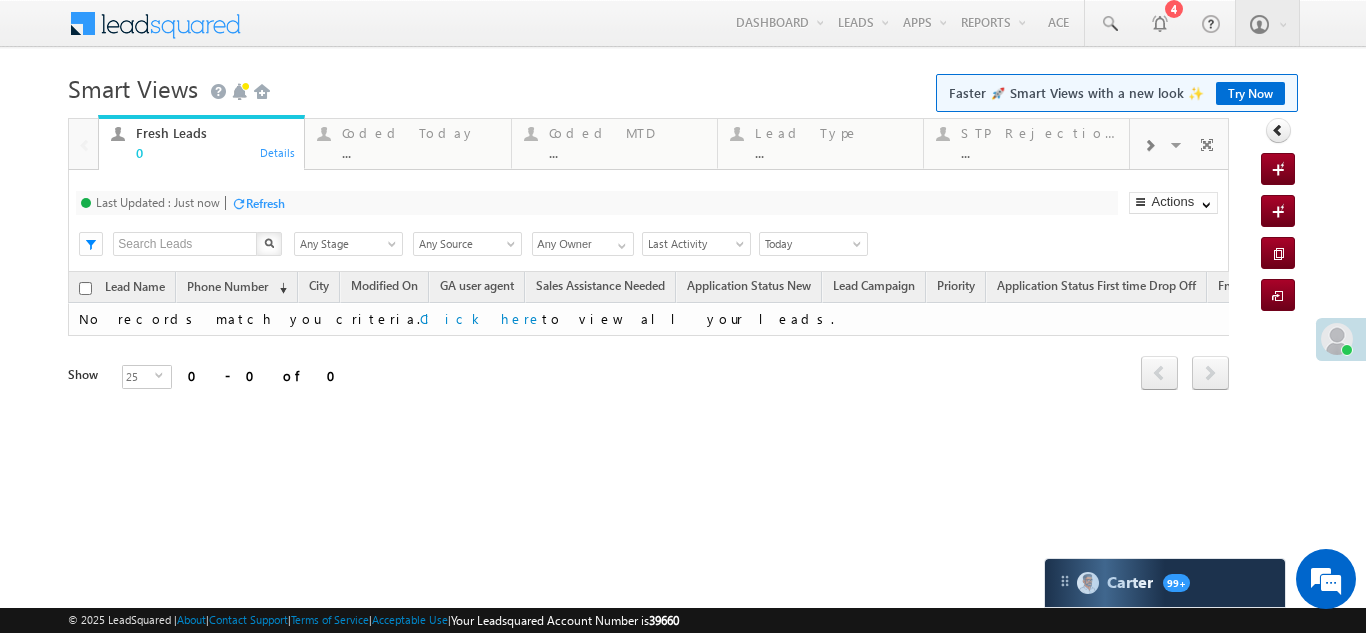 click on "Coded Today" at bounding box center (420, 133) 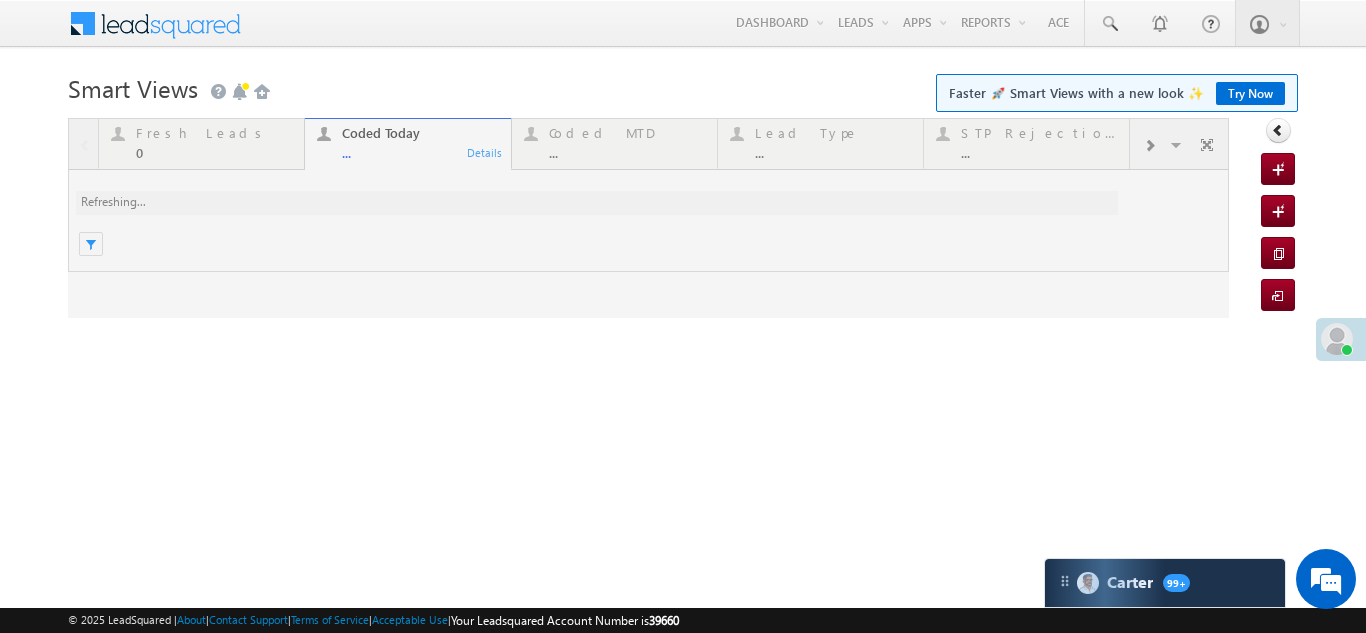scroll, scrollTop: 0, scrollLeft: 0, axis: both 